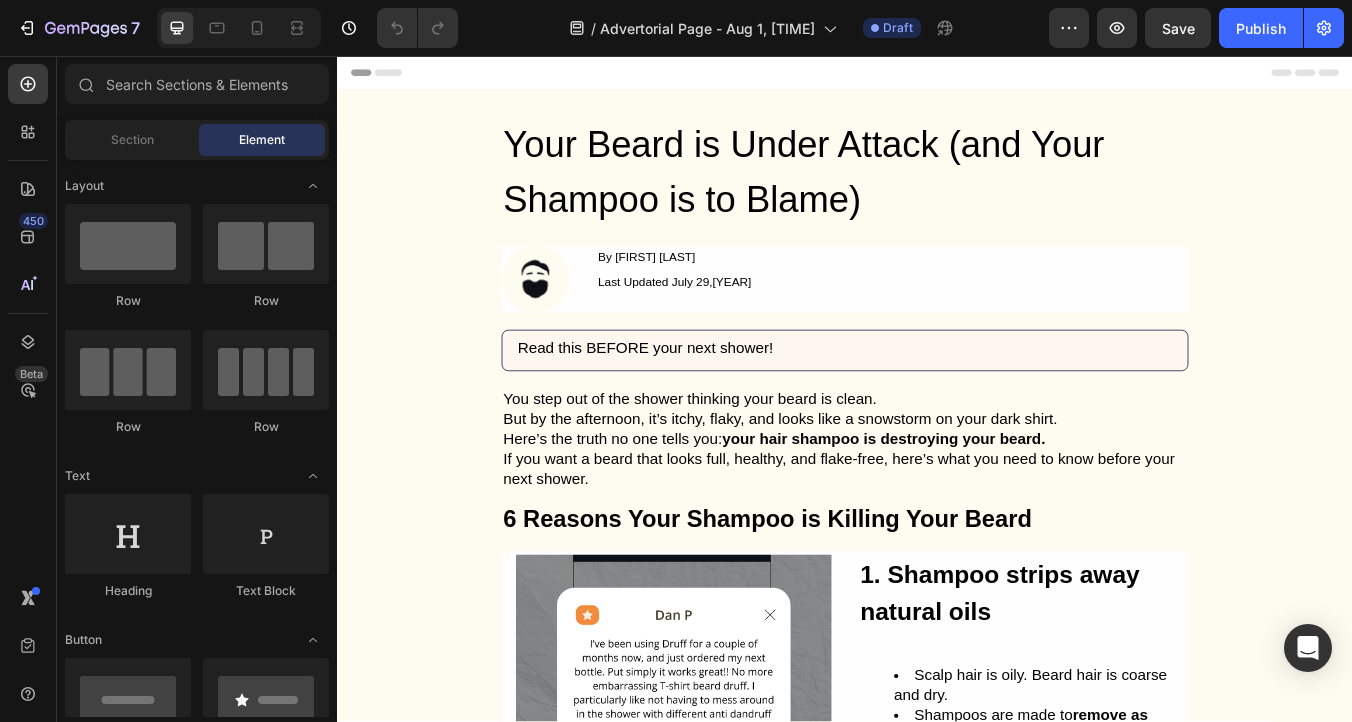 scroll, scrollTop: 0, scrollLeft: 0, axis: both 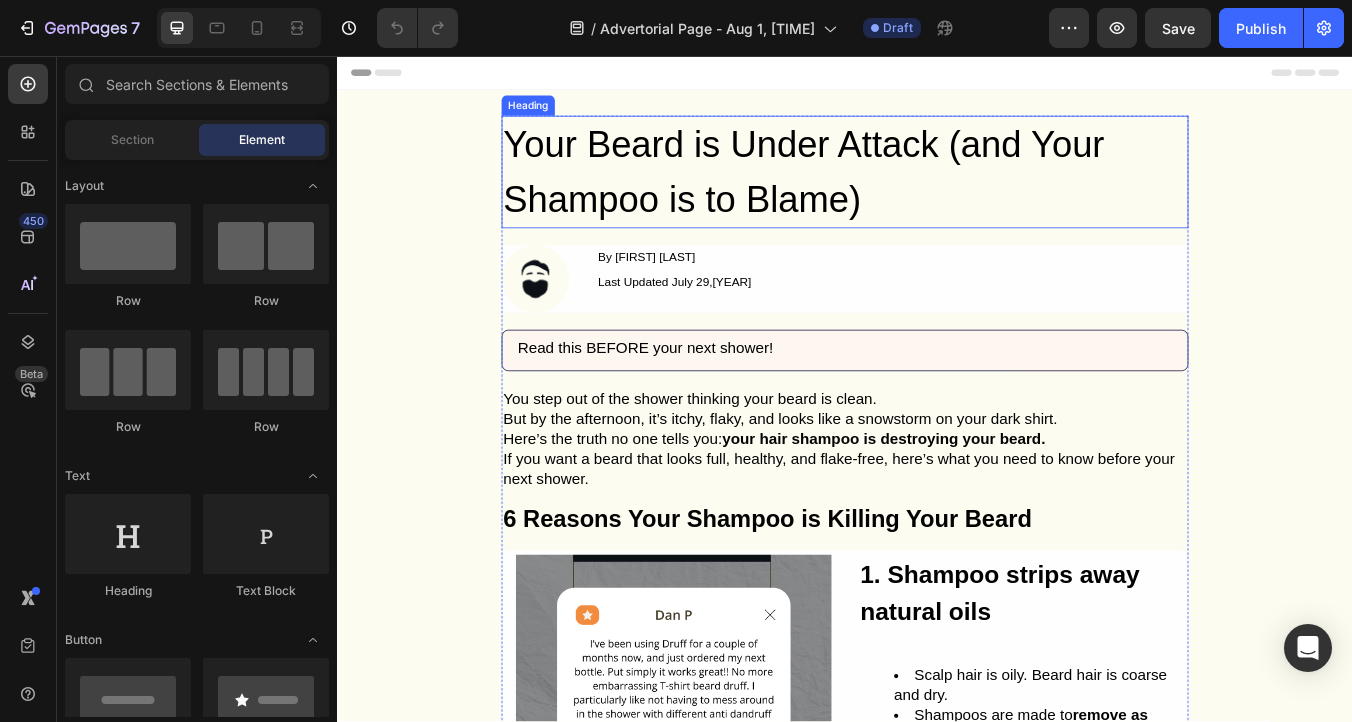 click on "Your Beard is Under Attack (and Your Shampoo is to Blame)" at bounding box center (937, 193) 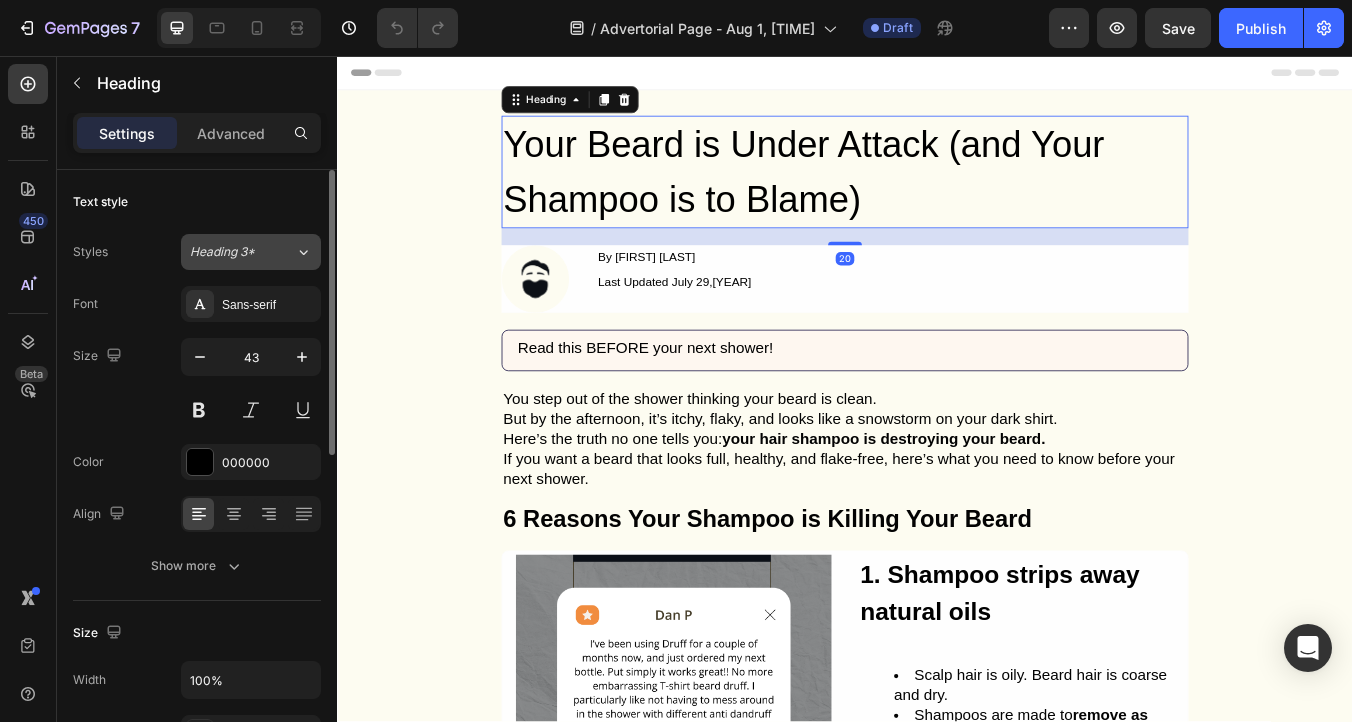 click on "Heading 3*" at bounding box center (230, 252) 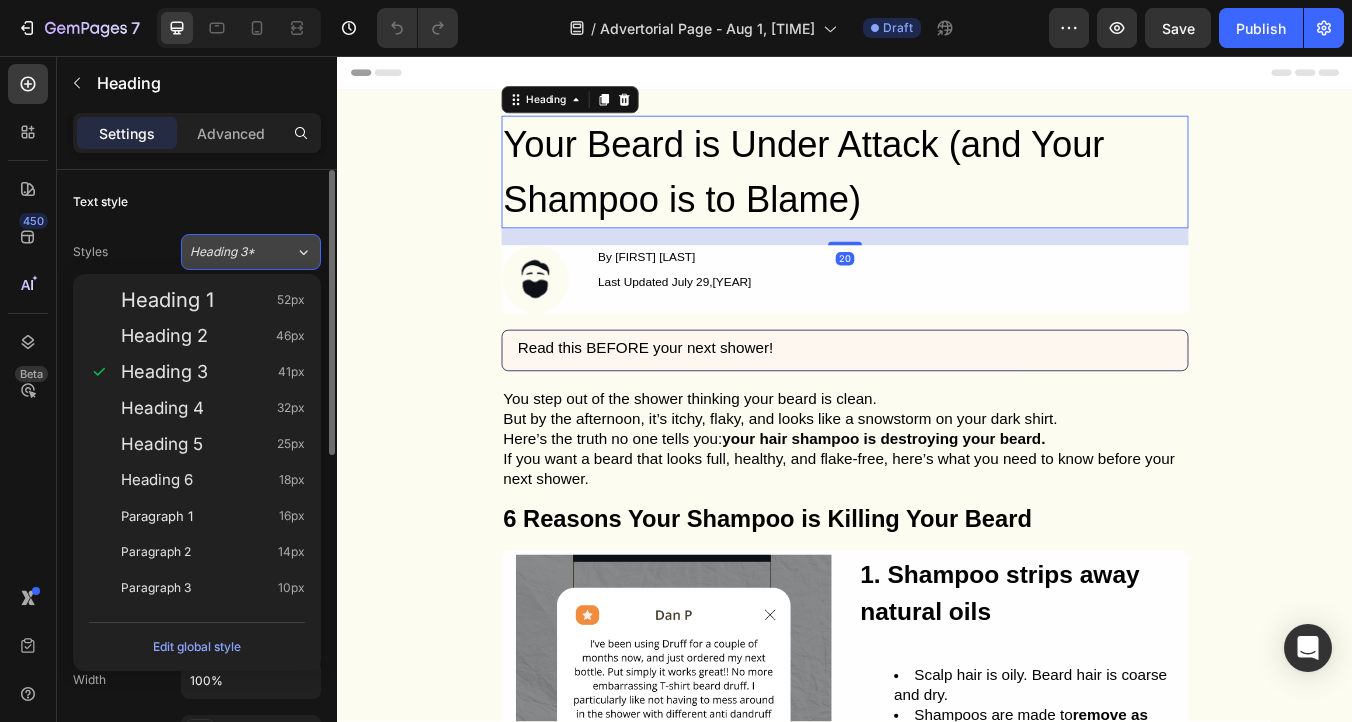 click on "Heading 3*" at bounding box center [230, 252] 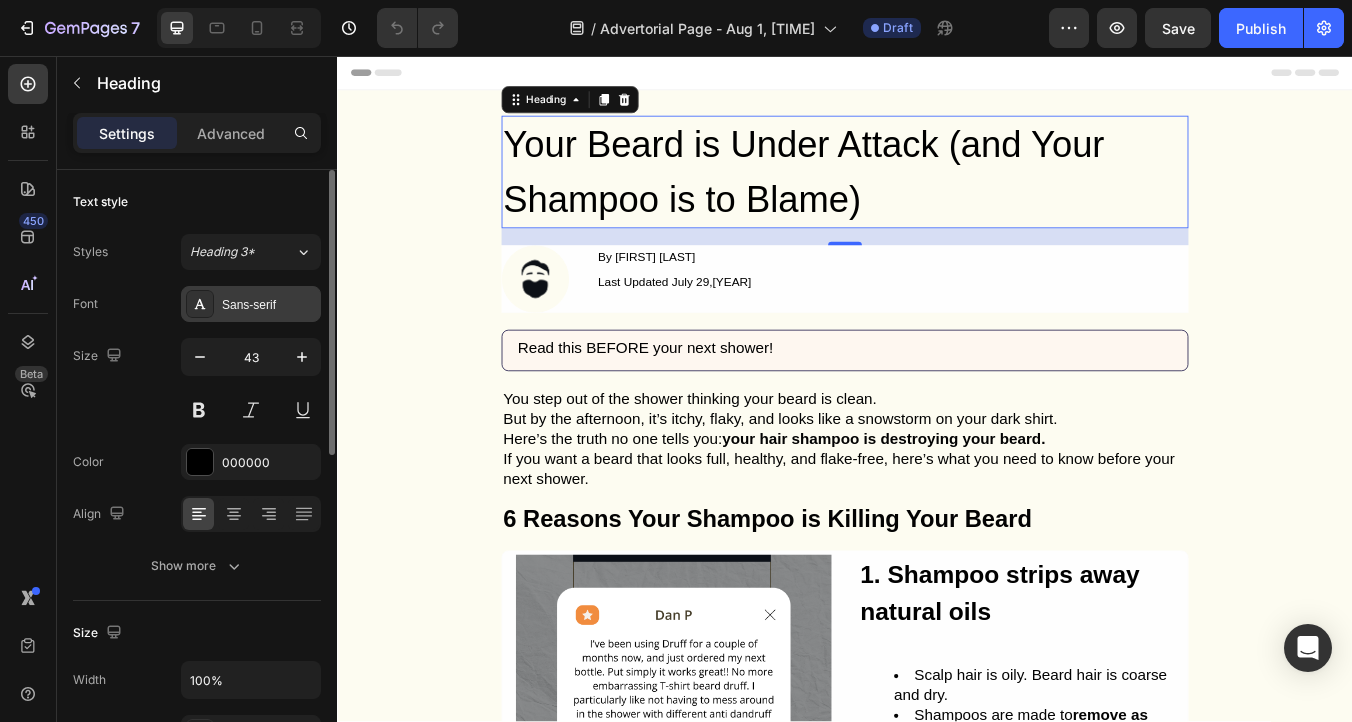 click on "Sans-serif" at bounding box center (251, 304) 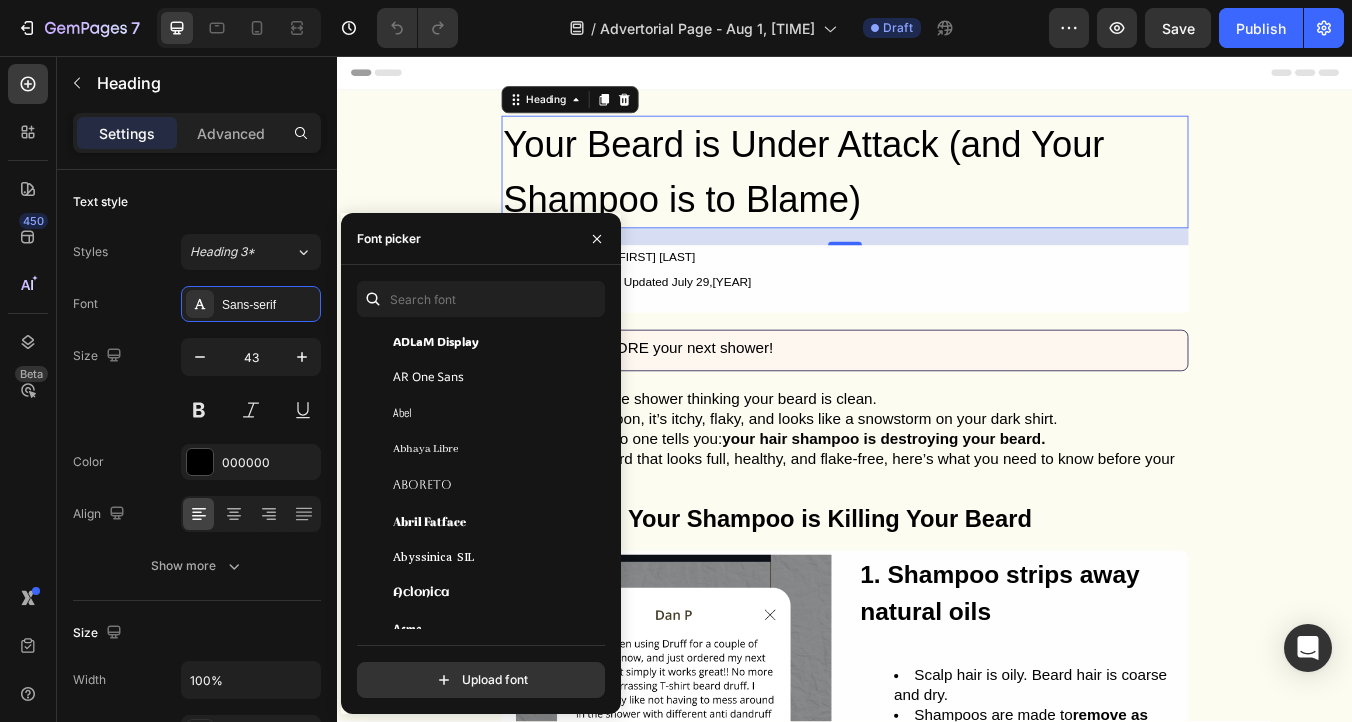 scroll, scrollTop: 0, scrollLeft: 0, axis: both 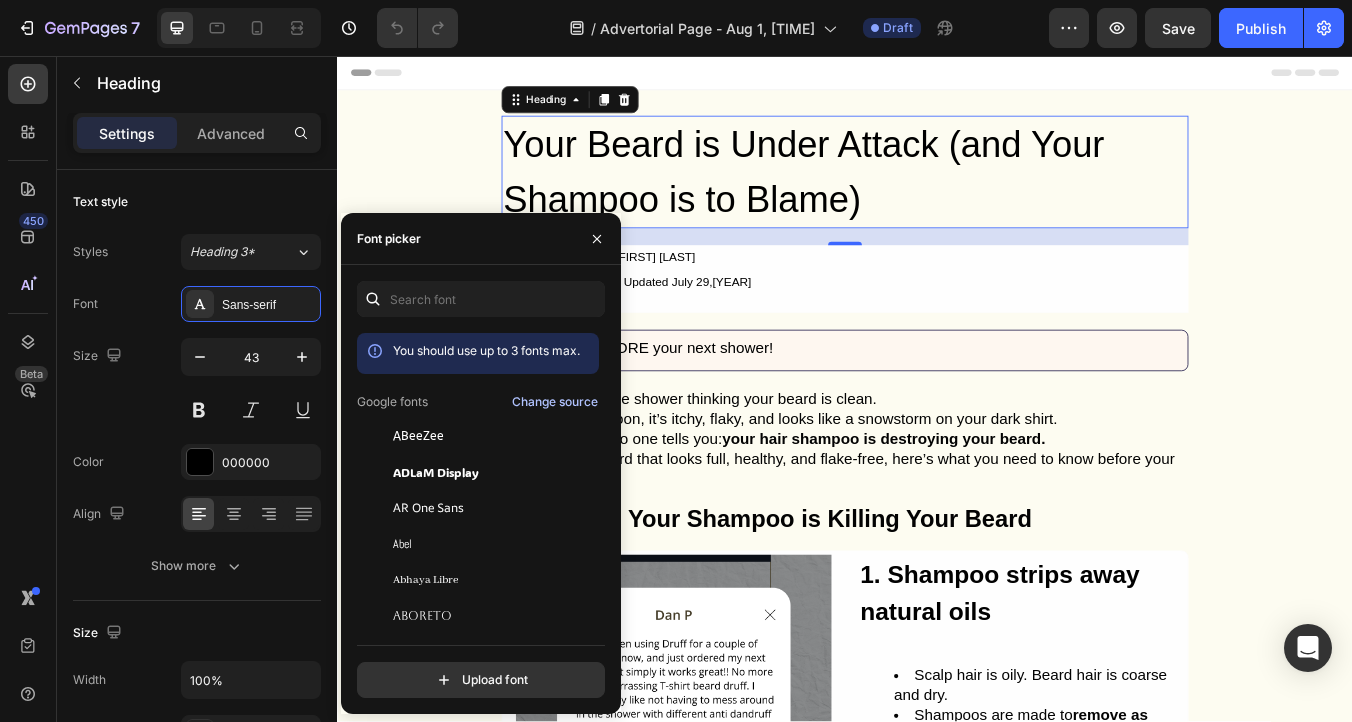 click on "Change source" at bounding box center [555, 402] 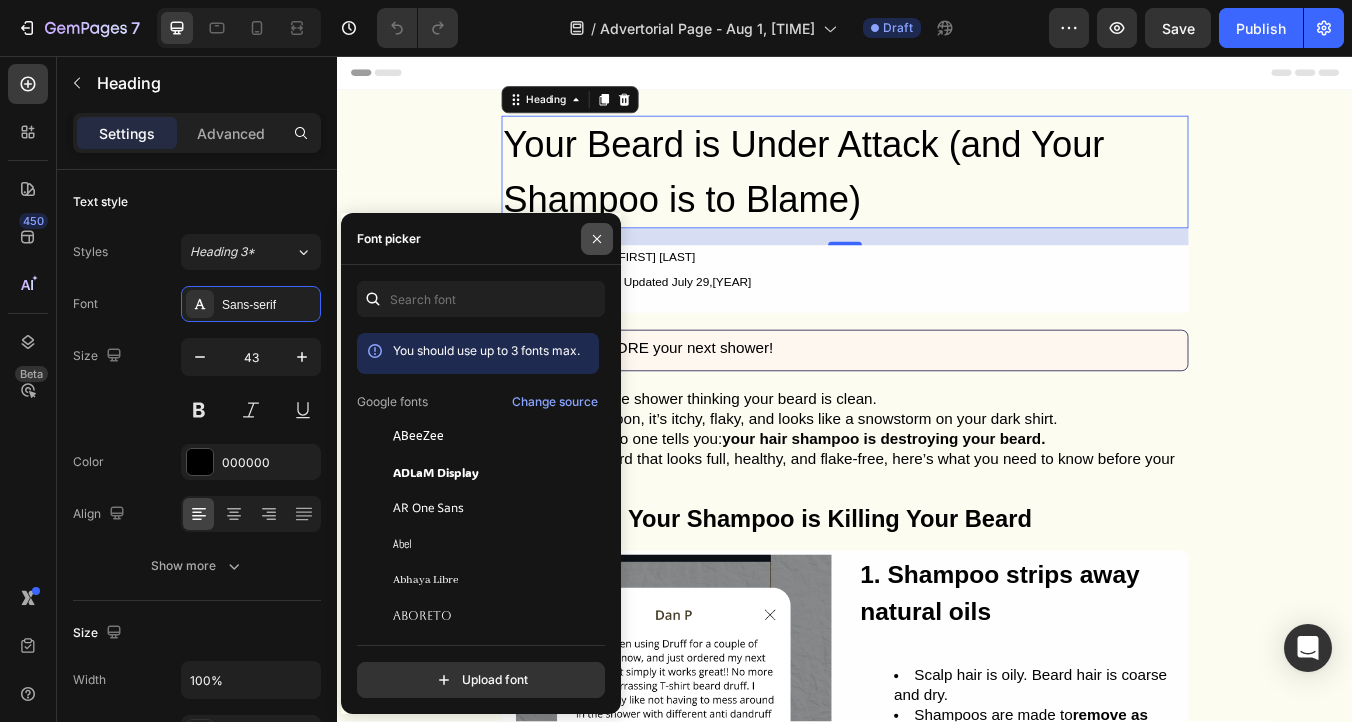 click 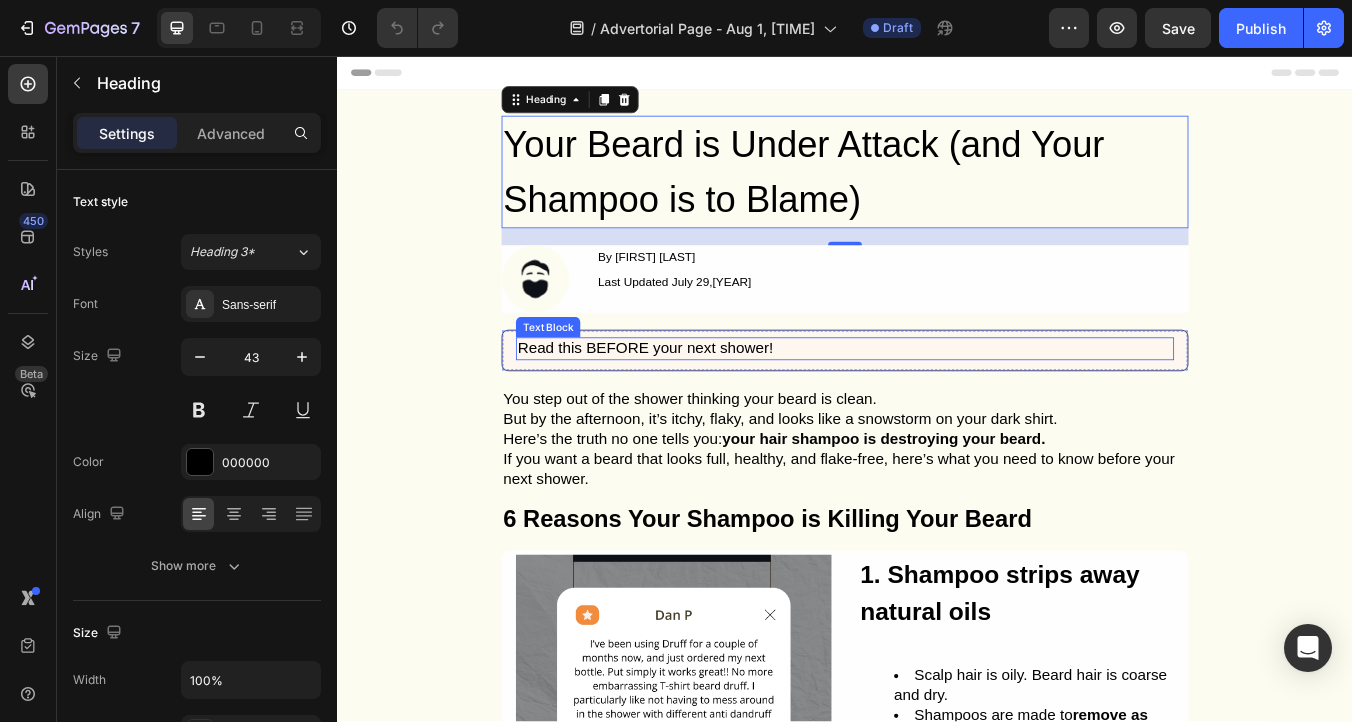 click on "Read this BEFORE your next shower!" at bounding box center [937, 402] 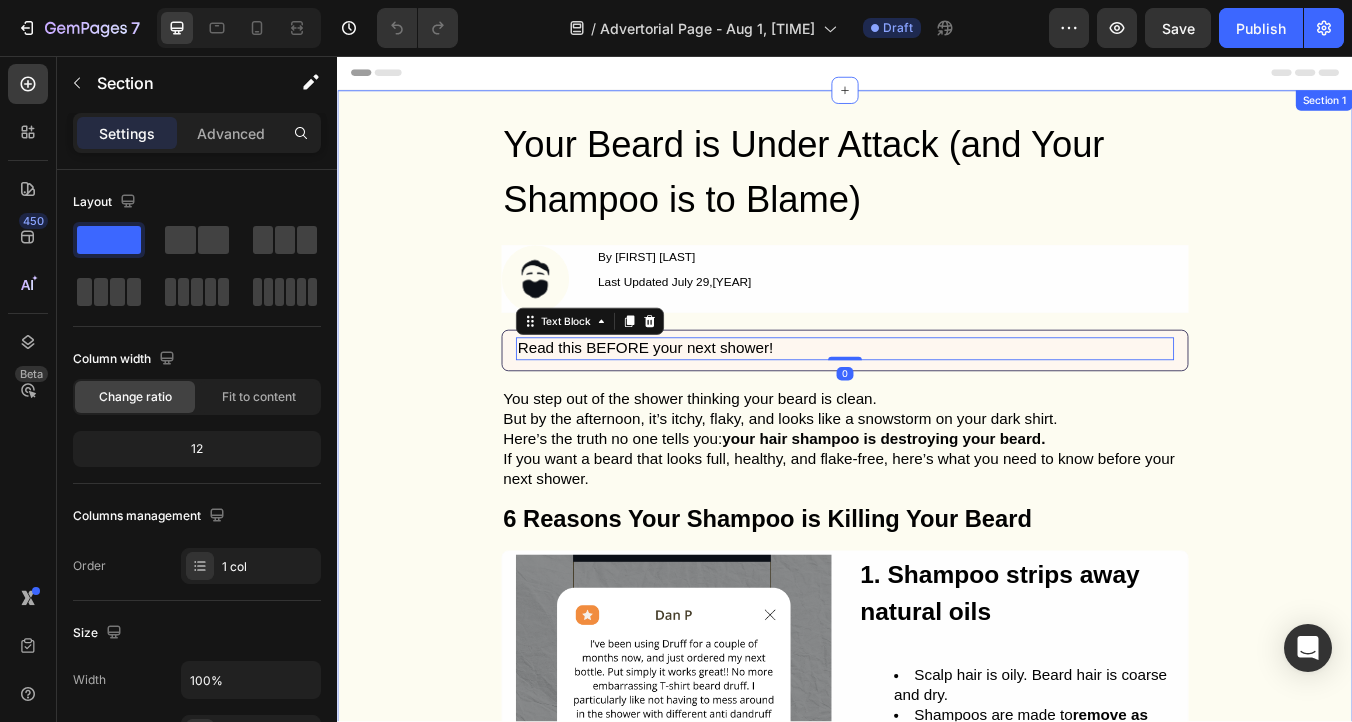 click on "Your Beard is Under Attack (and Your Shampoo is to Blame) Heading Image By Sam H Text Block Last Updated July 29,2025 Text Block Row Row Read this BEFORE your next shower! Text Block   0 Row You step out of the shower thinking your beard is clean. But by the afternoon, it’s itchy, flaky, and looks like a snowstorm on your dark shirt. Here’s the truth no one tells you:  your hair shampoo is destroying your beard. If you want a beard that looks full, healthy, and flake-free, here’s what you need to know before your next shower.   6 Reasons Your Shampoo is Killing Your Beard Text Block Image 1. Shampoo strips away natural oils Heading Scalp hair is oily. Beard hair is coarse and dry. Shampoos are made to  remove as much oil as possible -  terrible for beards. Result: brittle hairs, split ends, and that tight, itchy feeling. Text Block Row Row Image 2. It Triggers Beard Dandruff Heading Without natural oils, your skin under the beard dries out. Cue the  flaky white snow on your black T-shirt  Text Block" at bounding box center [937, 1331] 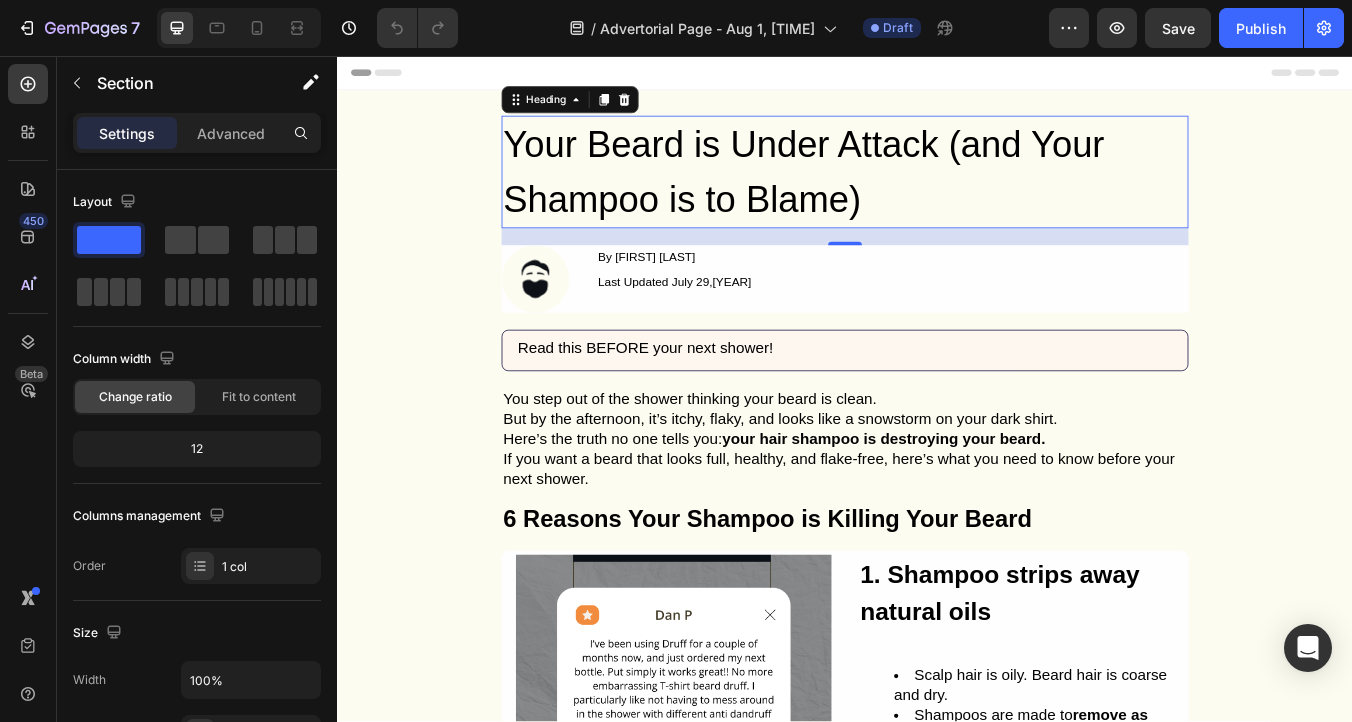 click on "Your Beard is Under Attack (and Your Shampoo is to Blame)" at bounding box center (937, 193) 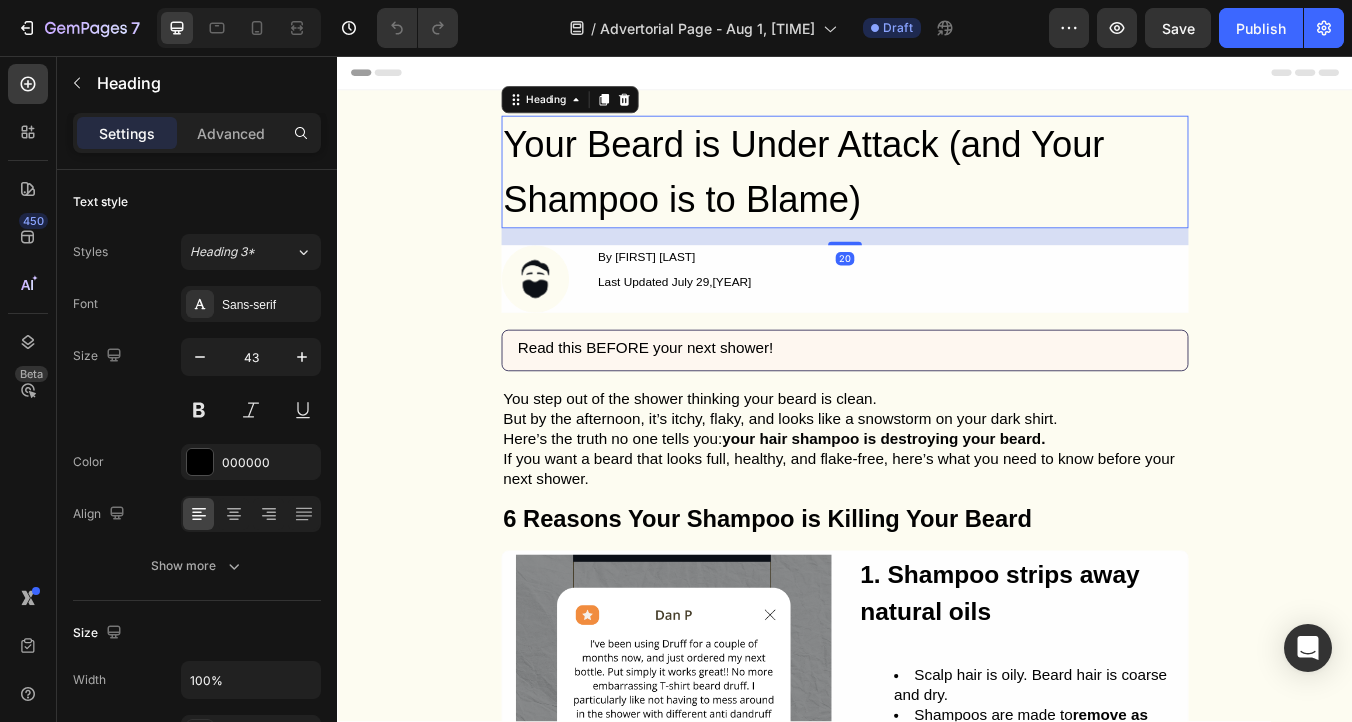 click on "Your Beard is Under Attack (and Your Shampoo is to Blame)" at bounding box center [937, 193] 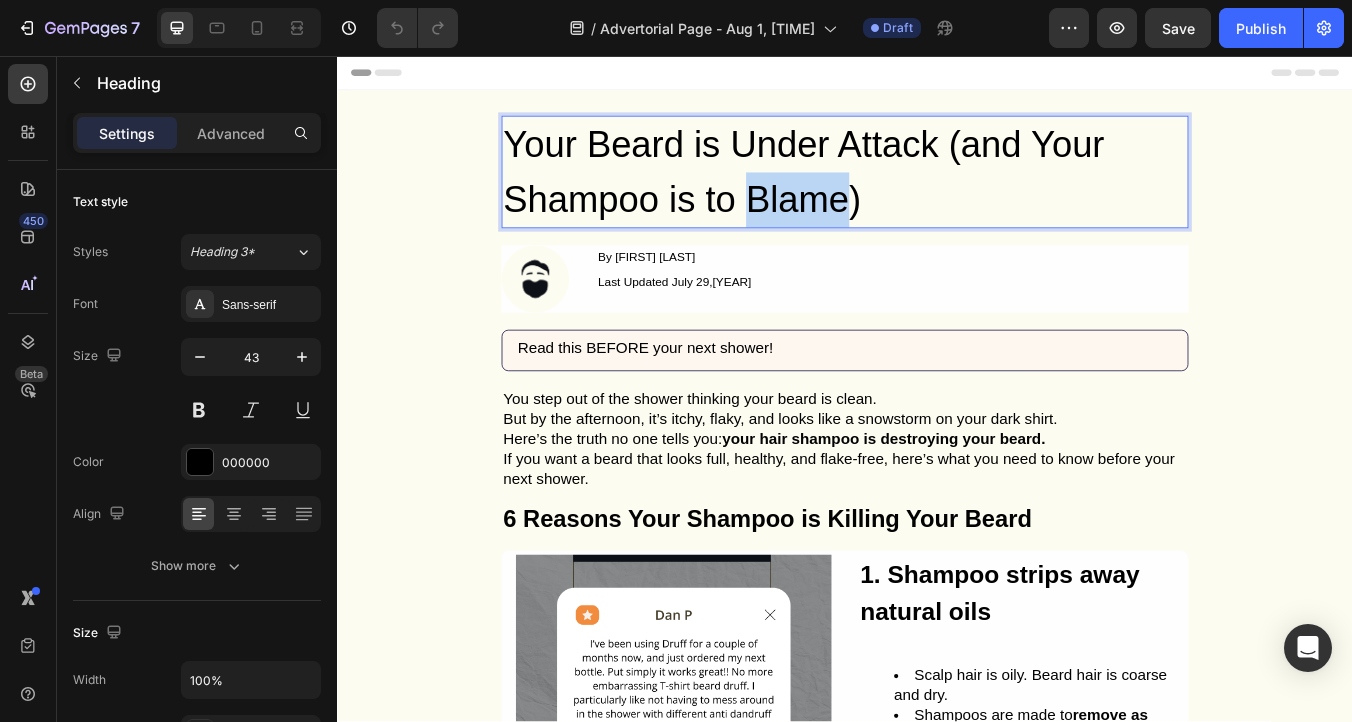 click on "Your Beard is Under Attack (and Your Shampoo is to Blame)" at bounding box center (937, 193) 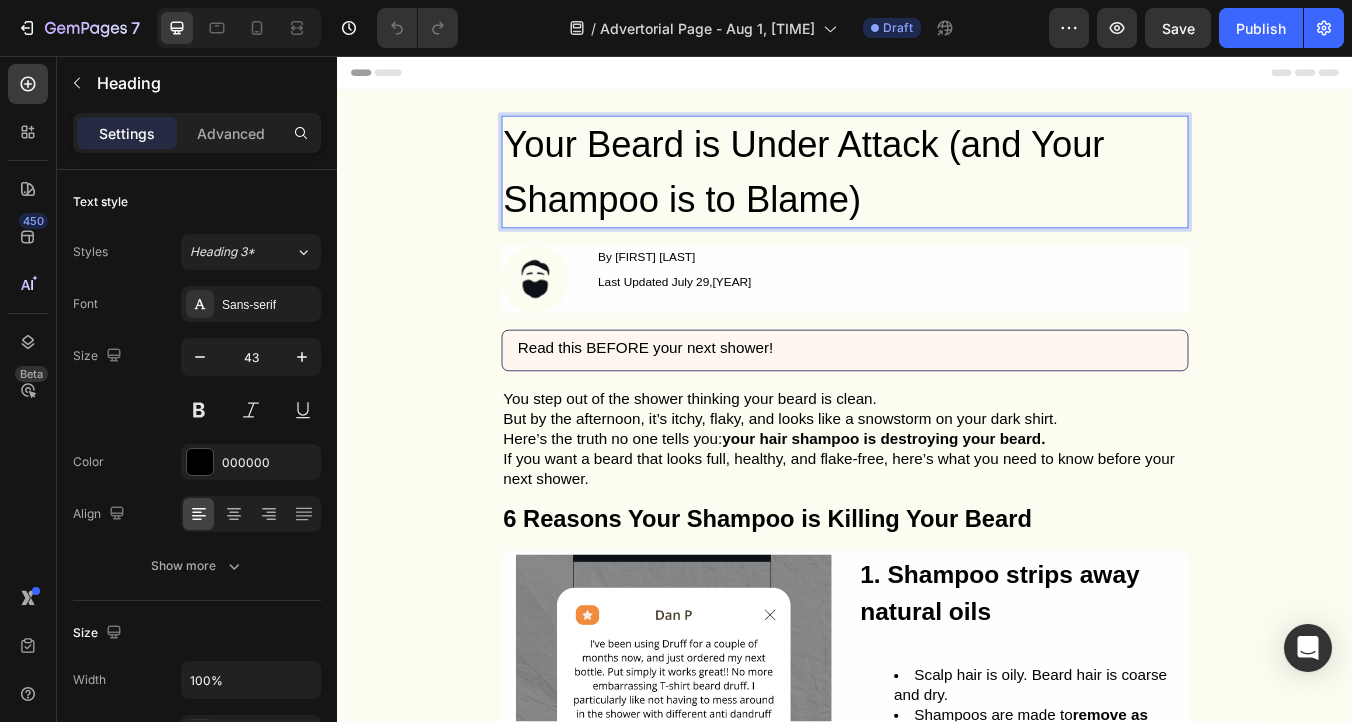 click on "Your Beard is Under Attack (and Your Shampoo is to Blame)" at bounding box center [937, 193] 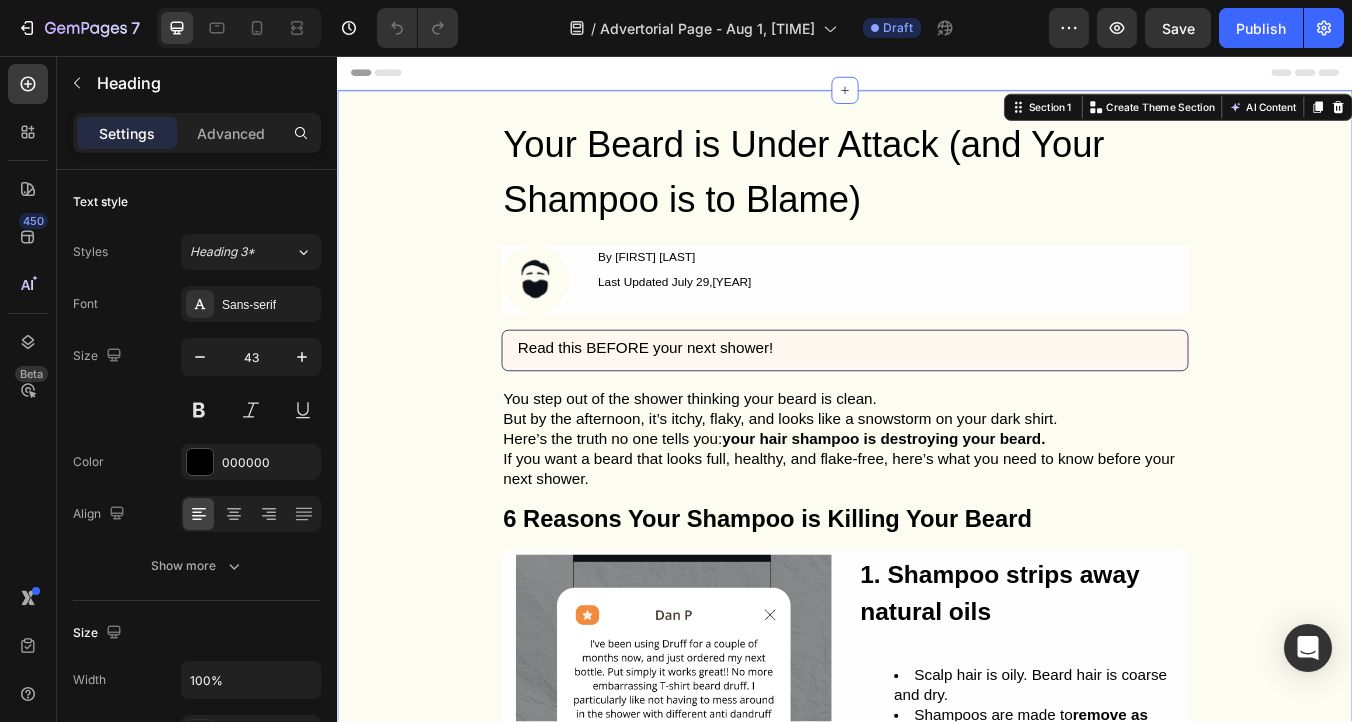 click on "Your Beard is Under Attack (and Your Shampoo is to Blame) Heading Image By Sam H Text Block Last Updated July 29,2025 Text Block Row Row Read this BEFORE your next shower! Text Block Row You step out of the shower thinking your beard is clean. But by the afternoon, it’s itchy, flaky, and looks like a snowstorm on your dark shirt. Here’s the truth no one tells you:  your hair shampoo is destroying your beard. If you want a beard that looks full, healthy, and flake-free, here’s what you need to know before your next shower.   6 Reasons Your Shampoo is Killing Your Beard Text Block Image 1. Shampoo strips away natural oils Heading Scalp hair is oily. Beard hair is coarse and dry. Shampoos are made to  remove as much oil as possible -  terrible for beards. Result: brittle hairs, split ends, and that tight, itchy feeling. Text Block Row Row Image 2. It Triggers Beard Dandruff Heading Without natural oils, your skin under the beard dries out. Cue the  flaky white snow on your black T-shirt  Text Block Row" at bounding box center [937, 1331] 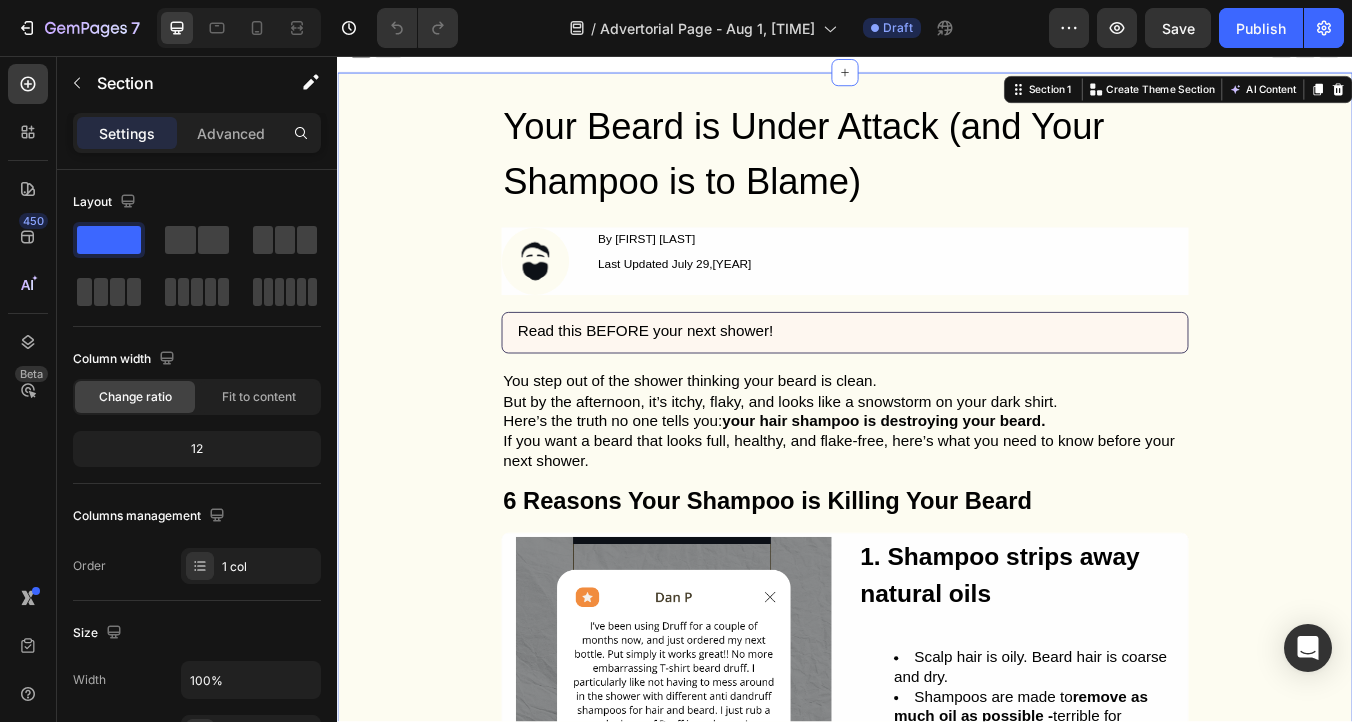 scroll, scrollTop: 23, scrollLeft: 0, axis: vertical 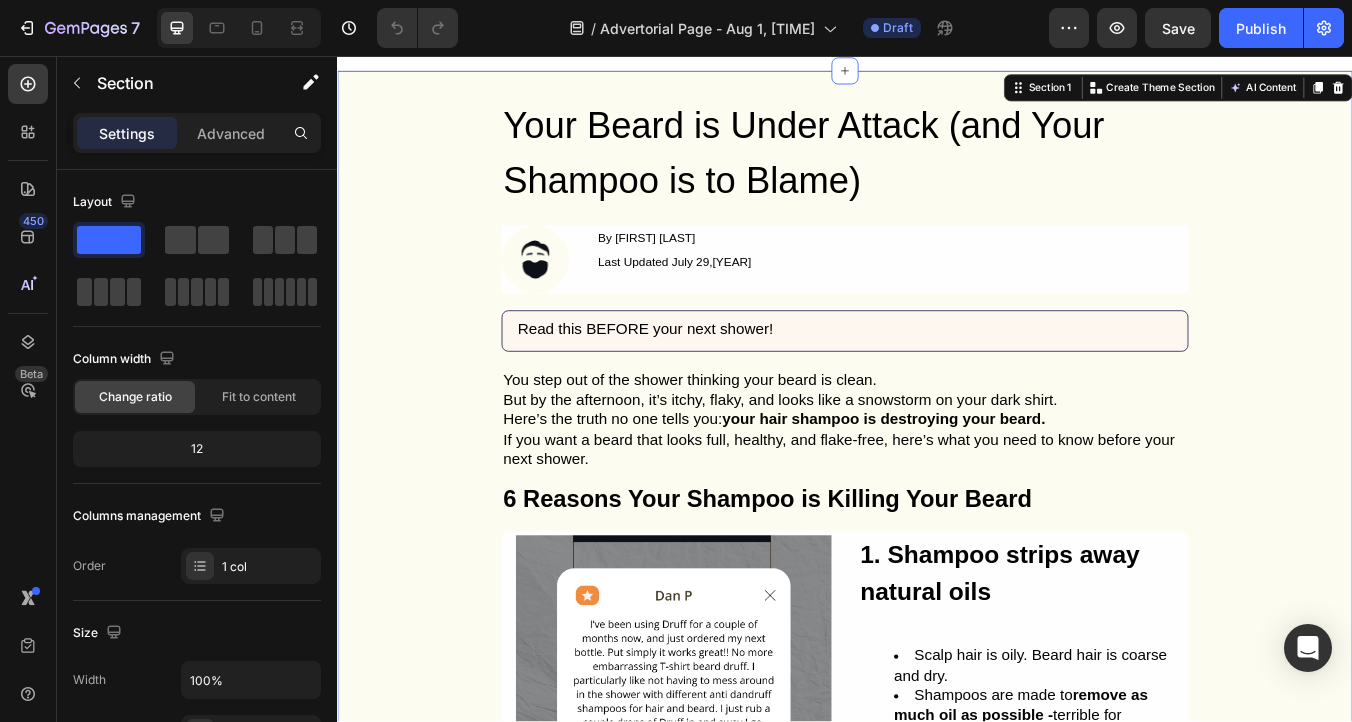 click on "Your Beard is Under Attack (and Your Shampoo is to Blame) Heading Image By Sam H Text Block Last Updated July 29,2025 Text Block Row Row Read this BEFORE your next shower! Text Block Row You step out of the shower thinking your beard is clean. But by the afternoon, it’s itchy, flaky, and looks like a snowstorm on your dark shirt. Here’s the truth no one tells you:  your hair shampoo is destroying your beard. If you want a beard that looks full, healthy, and flake-free, here’s what you need to know before your next shower.   6 Reasons Your Shampoo is Killing Your Beard Text Block Image 1. Shampoo strips away natural oils Heading Scalp hair is oily. Beard hair is coarse and dry. Shampoos are made to  remove as much oil as possible -  terrible for beards. Result: brittle hairs, split ends, and that tight, itchy feeling. Text Block Row Row Image 2. It Triggers Beard Dandruff Heading Without natural oils, your skin under the beard dries out. Cue the  flaky white snow on your black T-shirt  Text Block Row" at bounding box center (937, 1308) 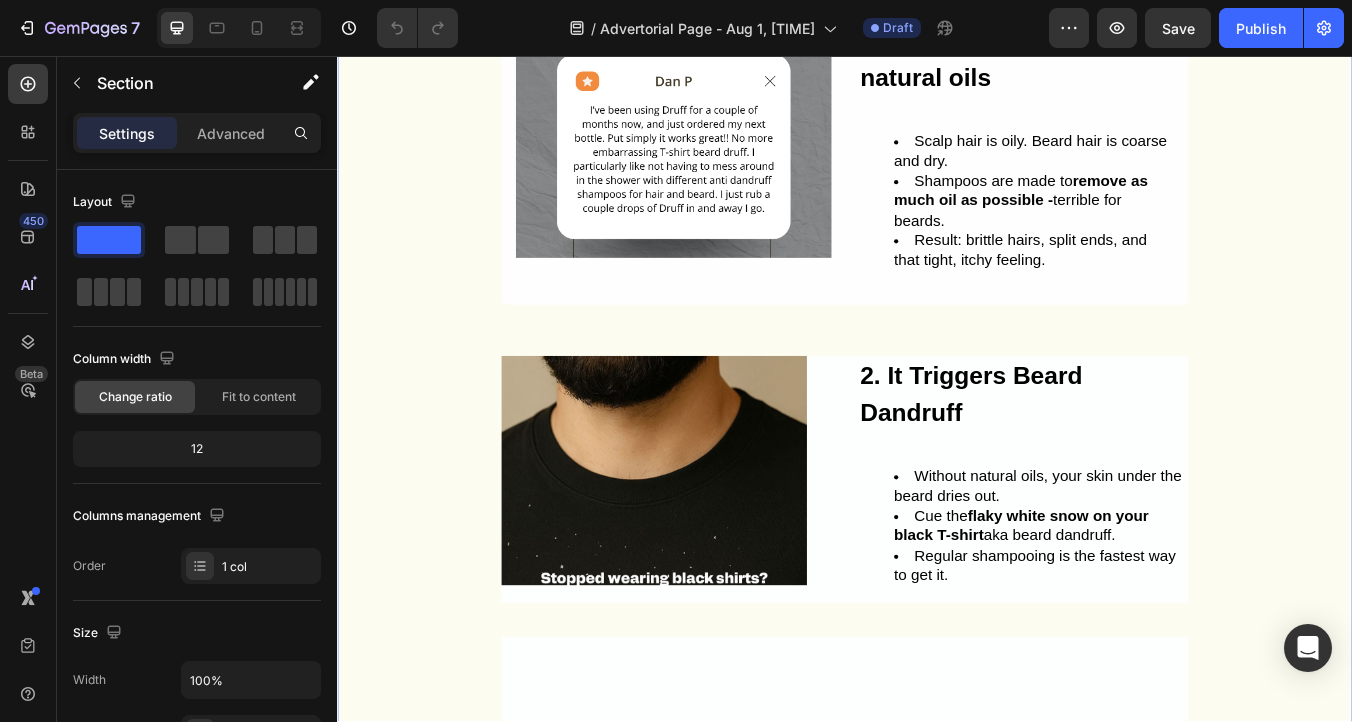 scroll, scrollTop: 456, scrollLeft: 0, axis: vertical 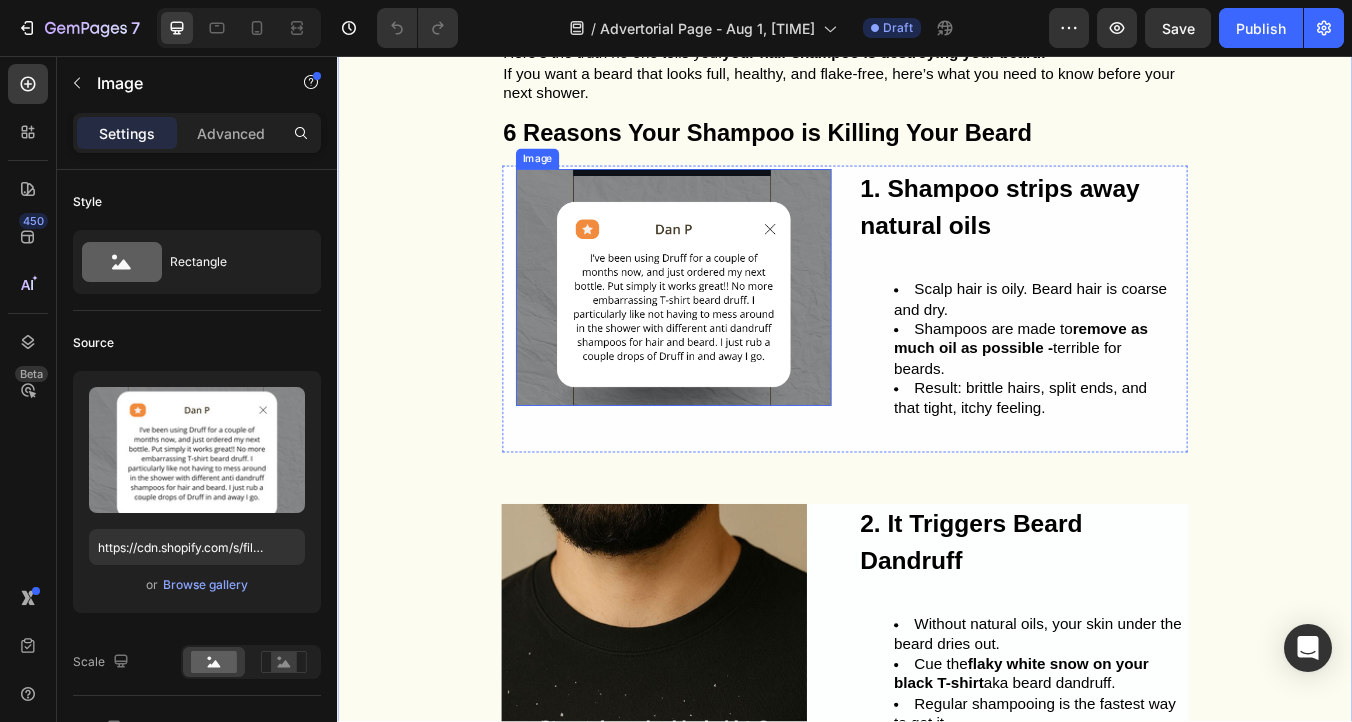 click at bounding box center [734, 330] 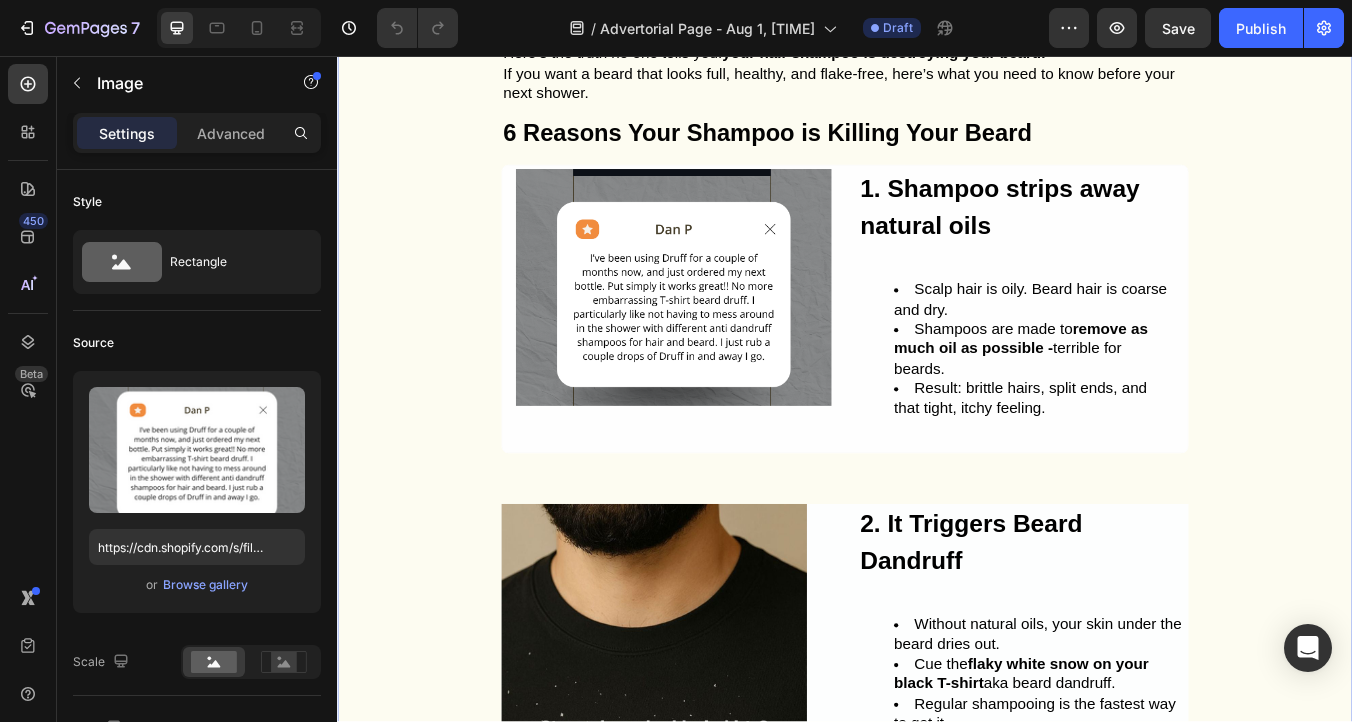 click on "Your Beard is Under Attack (and Your Shampoo is to Blame) Heading Image By Sam H Text Block Last Updated July 29,2025 Text Block Row Row Read this BEFORE your next shower! Text Block Row You step out of the shower thinking your beard is clean. But by the afternoon, it’s itchy, flaky, and looks like a snowstorm on your dark shirt. Here’s the truth no one tells you:  your hair shampoo is destroying your beard. If you want a beard that looks full, healthy, and flake-free, here’s what you need to know before your next shower.   6 Reasons Your Shampoo is Killing Your Beard Text Block Image 1. Shampoo strips away natural oils Heading Scalp hair is oily. Beard hair is coarse and dry. Shampoos are made to  remove as much oil as possible -  terrible for beards. Result: brittle hairs, split ends, and that tight, itchy feeling. Text Block Row Row Image 2. It Triggers Beard Dandruff Heading Without natural oils, your skin under the beard dries out. Cue the  flaky white snow on your black T-shirt  Text Block Row" at bounding box center (937, 952) 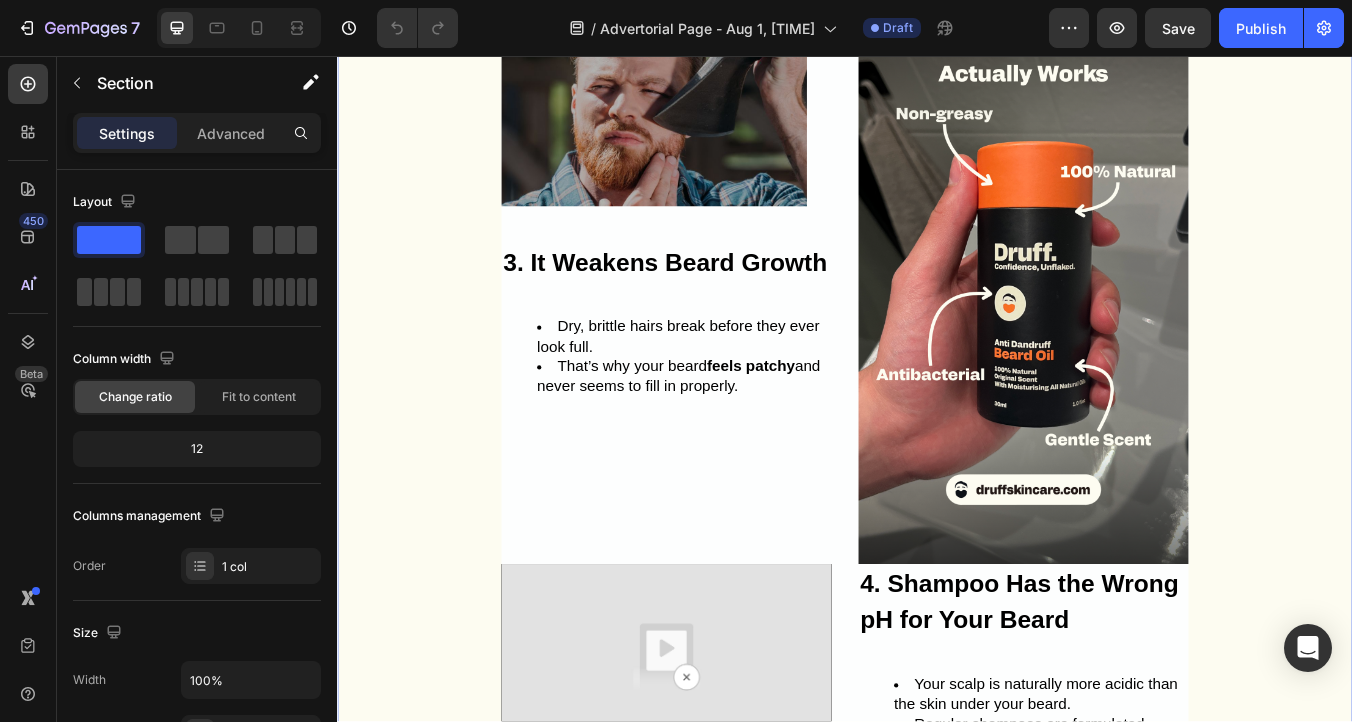 scroll, scrollTop: 1417, scrollLeft: 0, axis: vertical 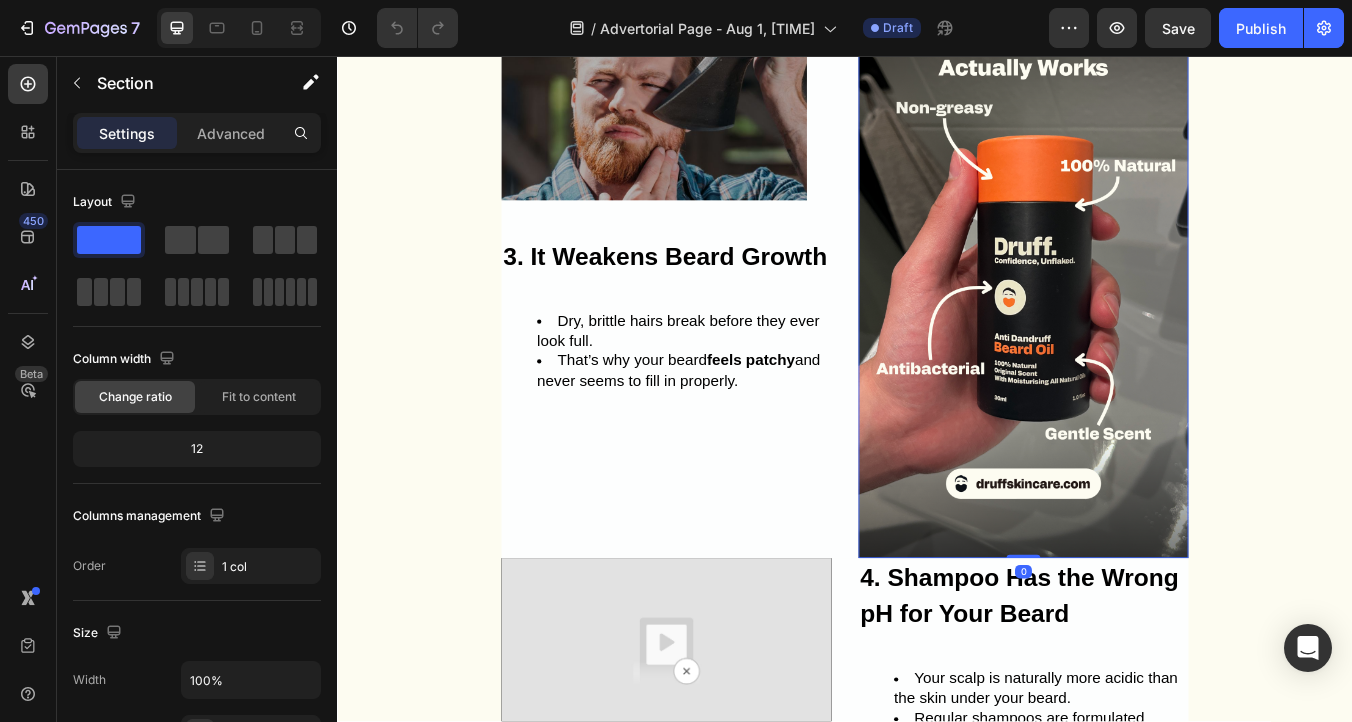 click at bounding box center (1148, 303) 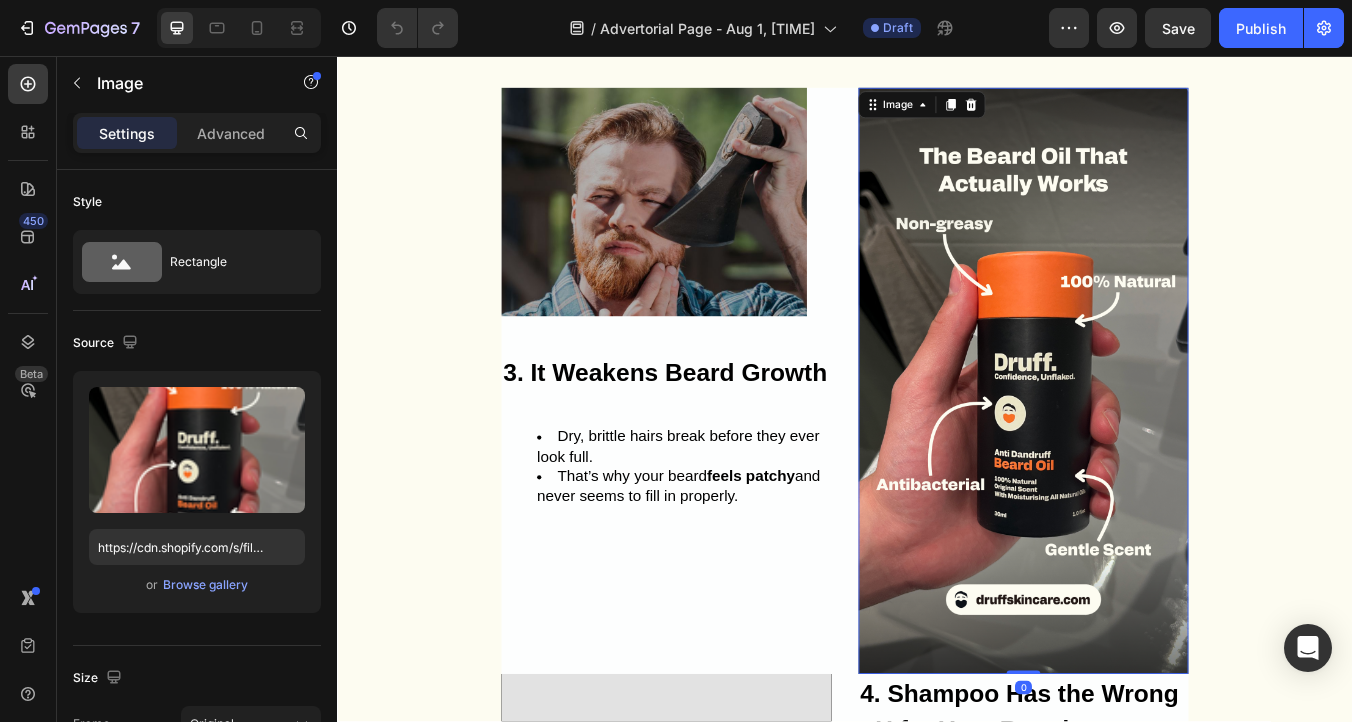 scroll, scrollTop: 1265, scrollLeft: 0, axis: vertical 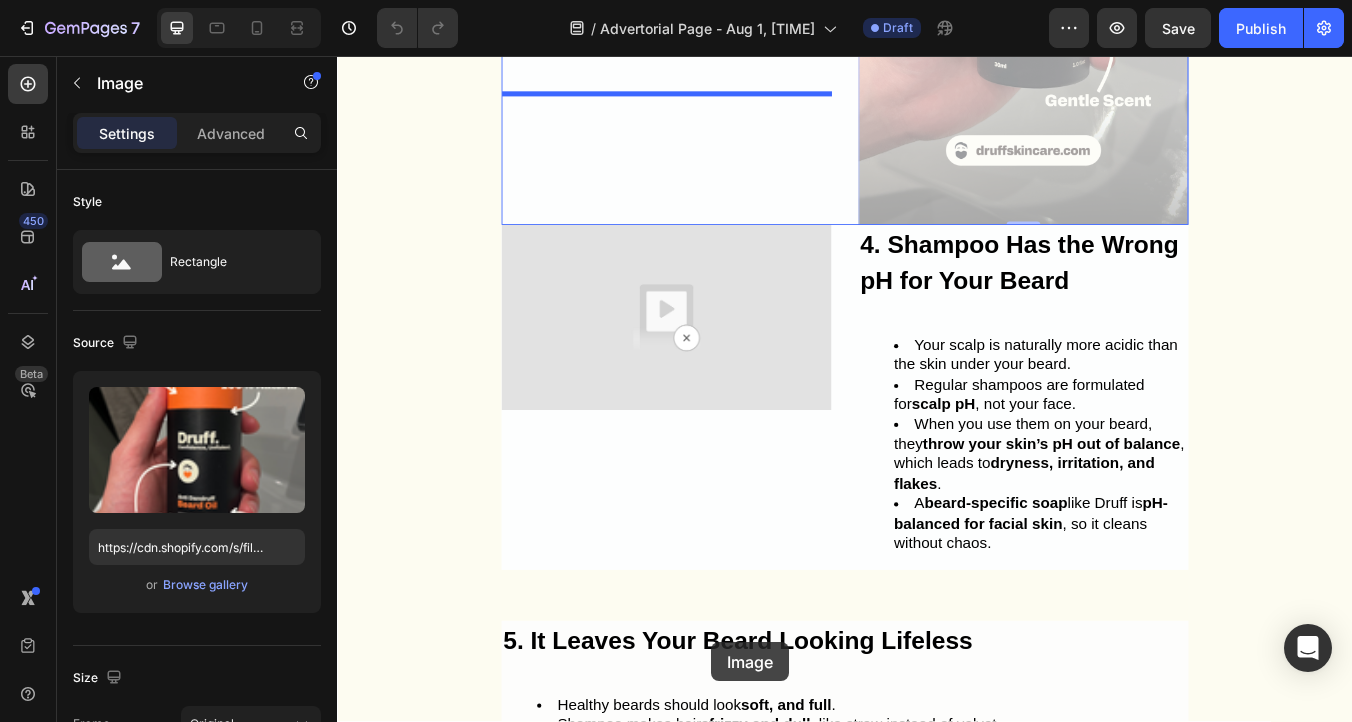 drag, startPoint x: 1102, startPoint y: 356, endPoint x: 779, endPoint y: 749, distance: 508.70227 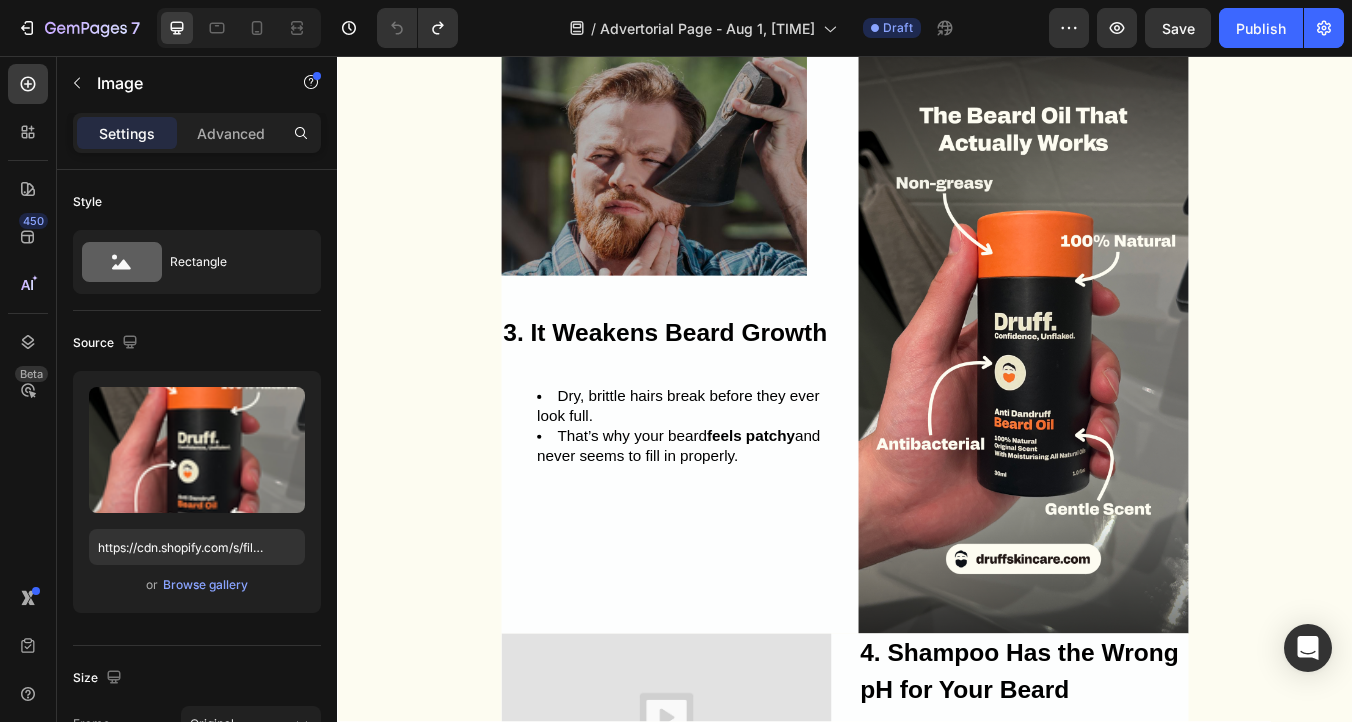 scroll, scrollTop: 1354, scrollLeft: 0, axis: vertical 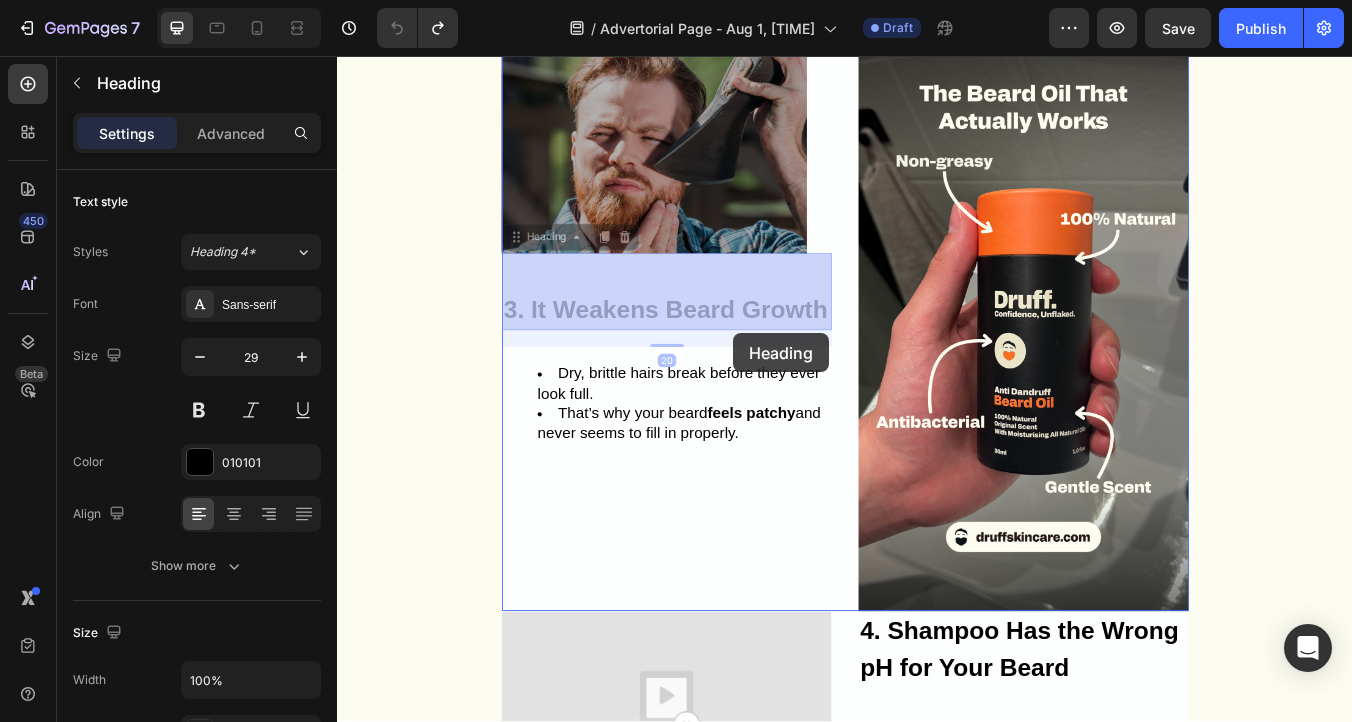 drag, startPoint x: 653, startPoint y: 365, endPoint x: 804, endPoint y: 382, distance: 151.95393 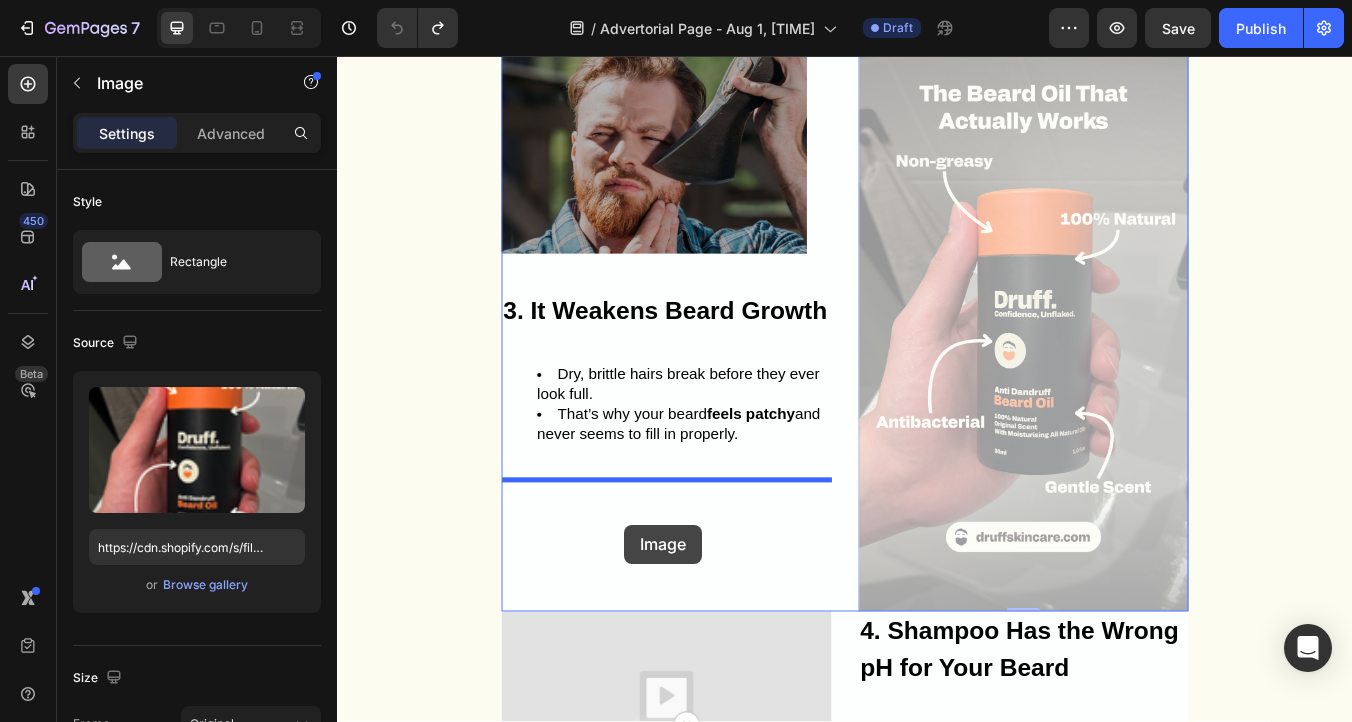 drag, startPoint x: 1092, startPoint y: 198, endPoint x: 676, endPoint y: 610, distance: 585.4913 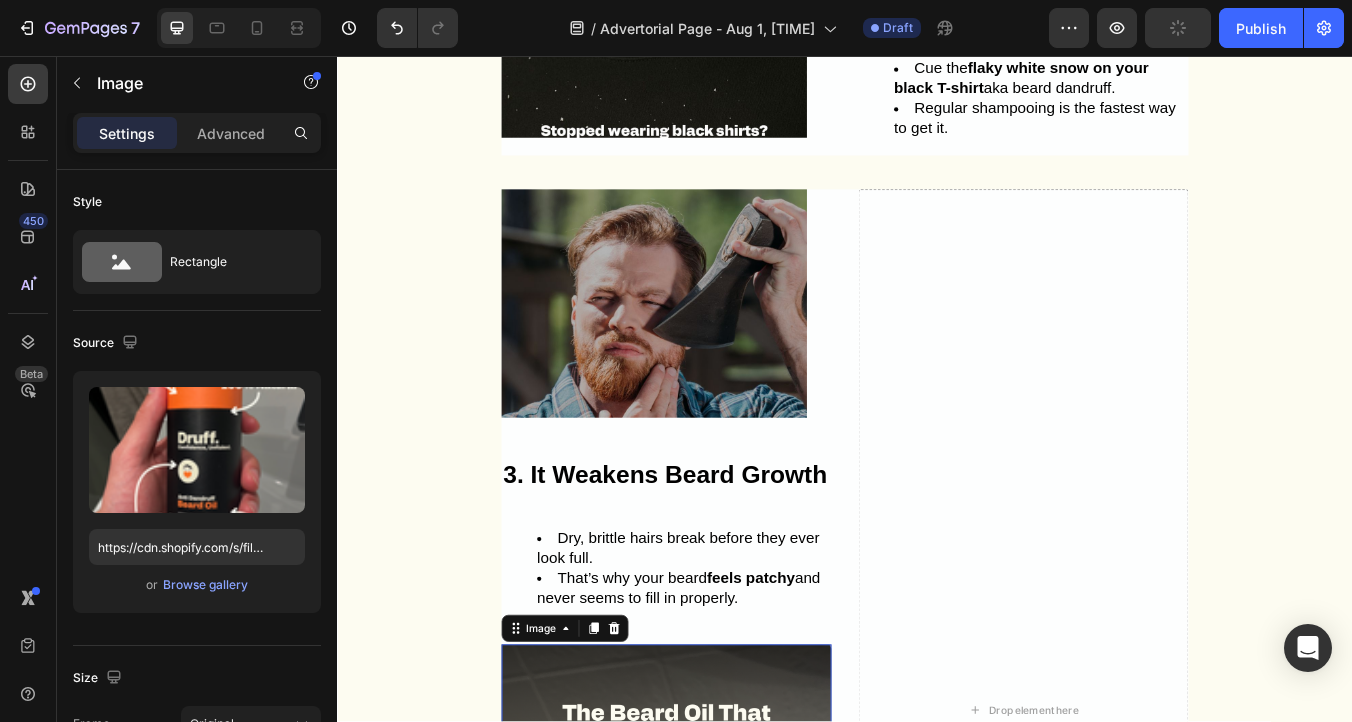 scroll, scrollTop: 1154, scrollLeft: 0, axis: vertical 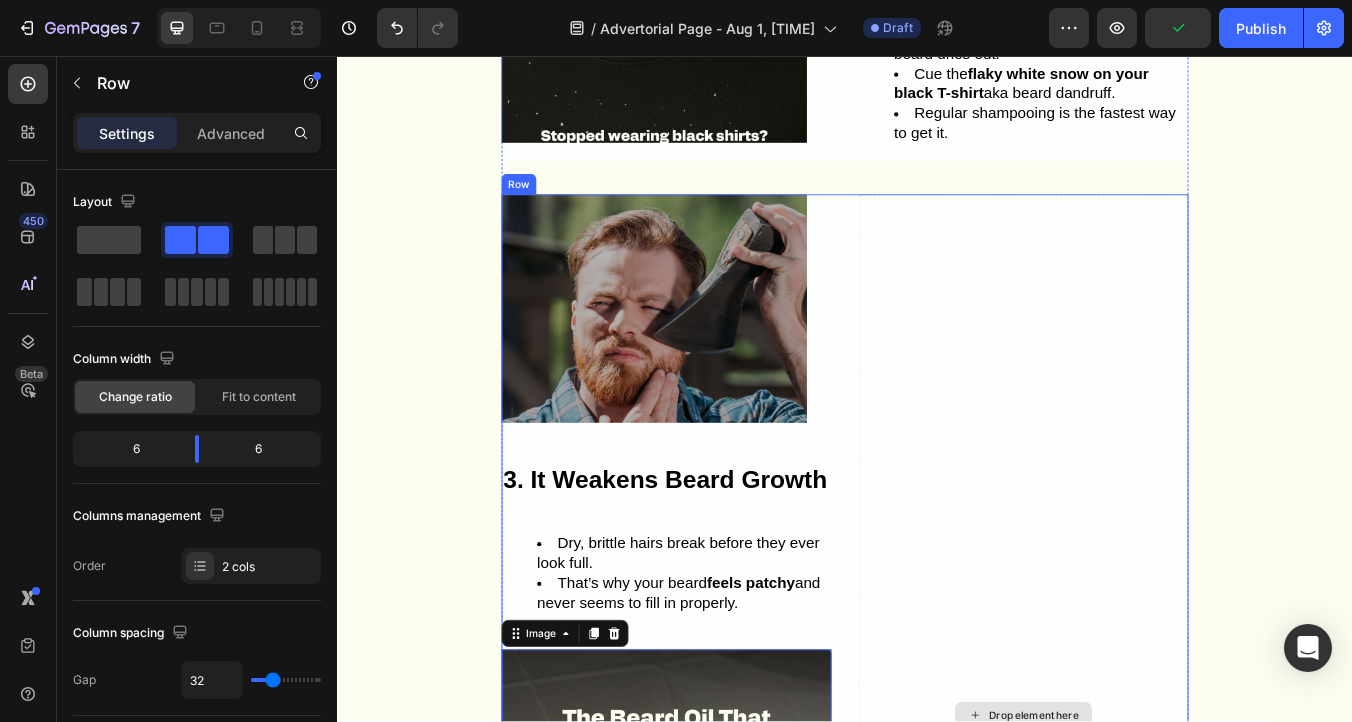 click on "Drop element here" at bounding box center [1148, 836] 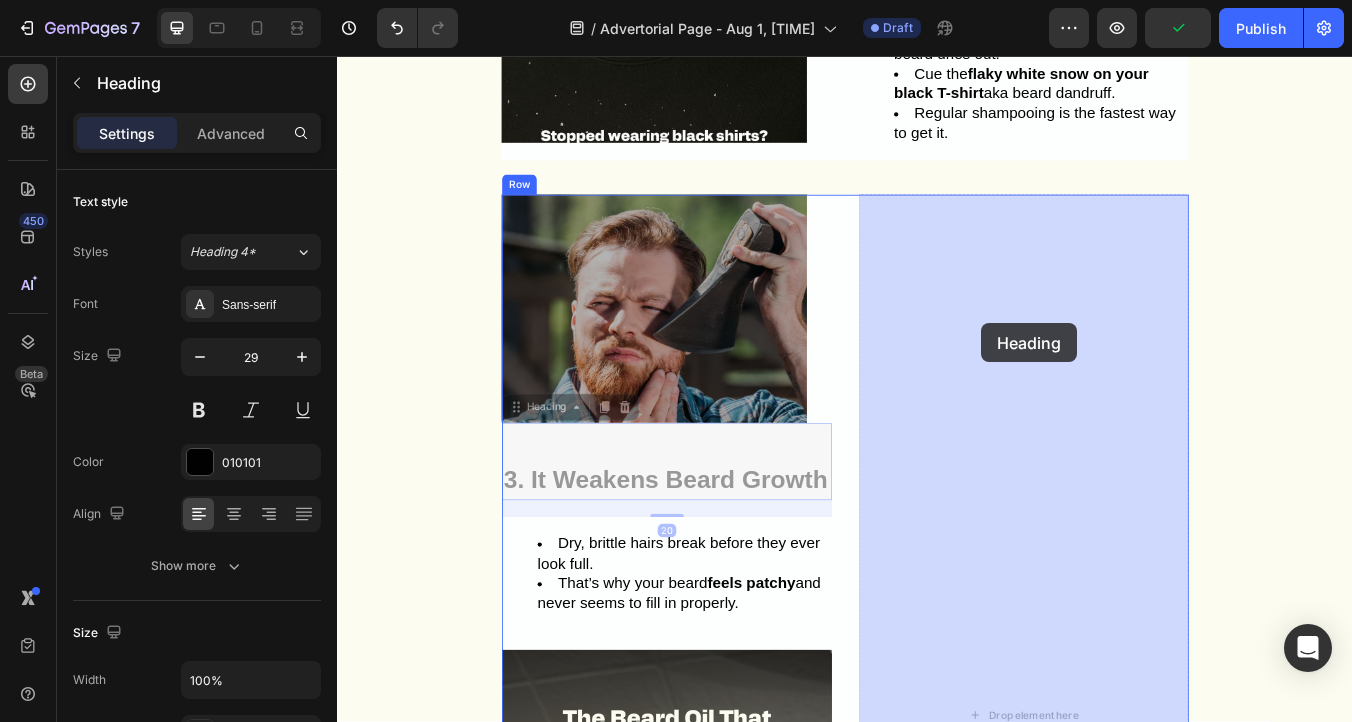 drag, startPoint x: 739, startPoint y: 562, endPoint x: 1098, endPoint y: 372, distance: 406.17853 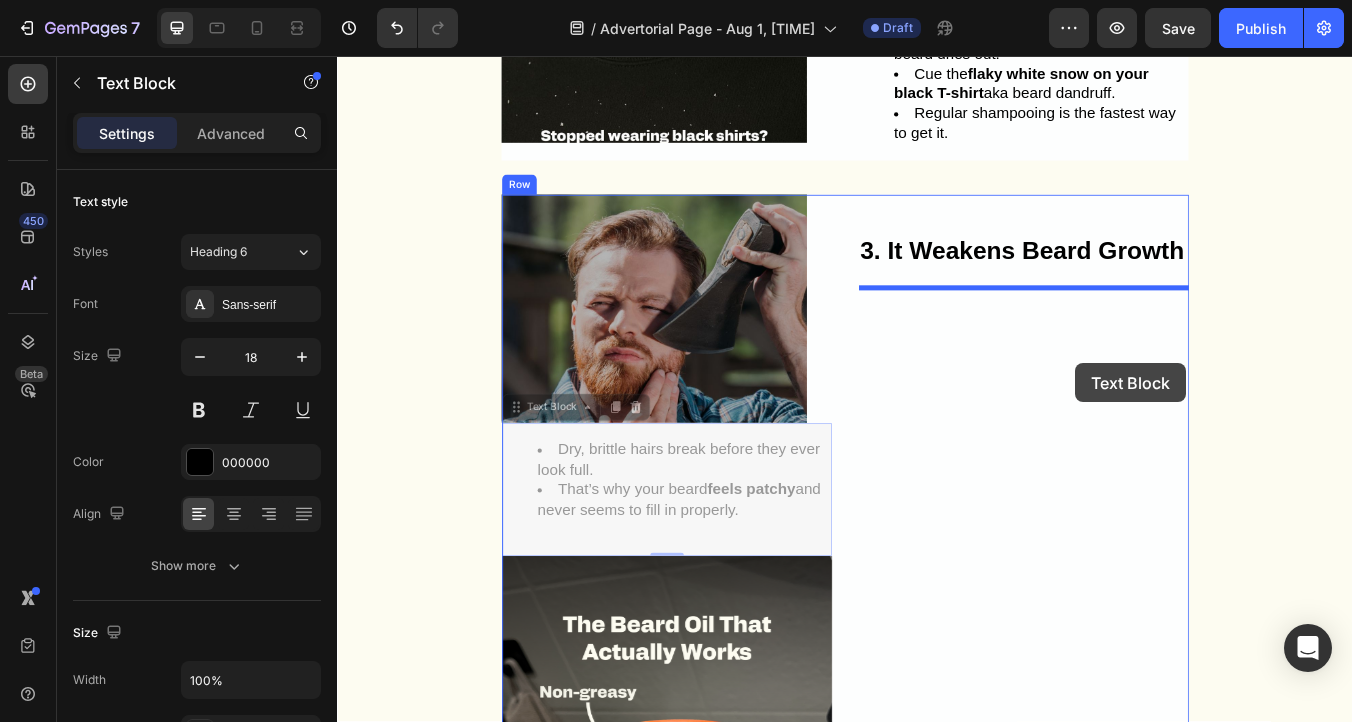 drag, startPoint x: 769, startPoint y: 572, endPoint x: 1209, endPoint y: 419, distance: 465.84225 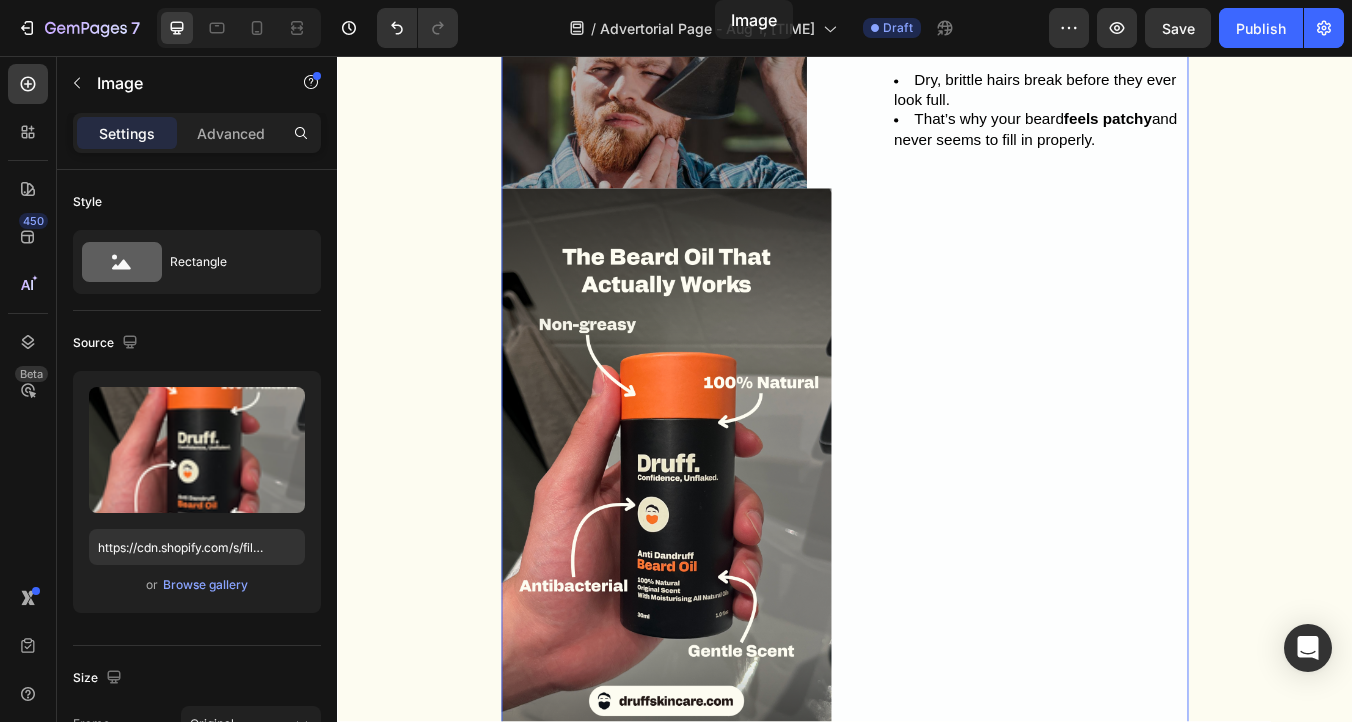 scroll, scrollTop: 1343, scrollLeft: 0, axis: vertical 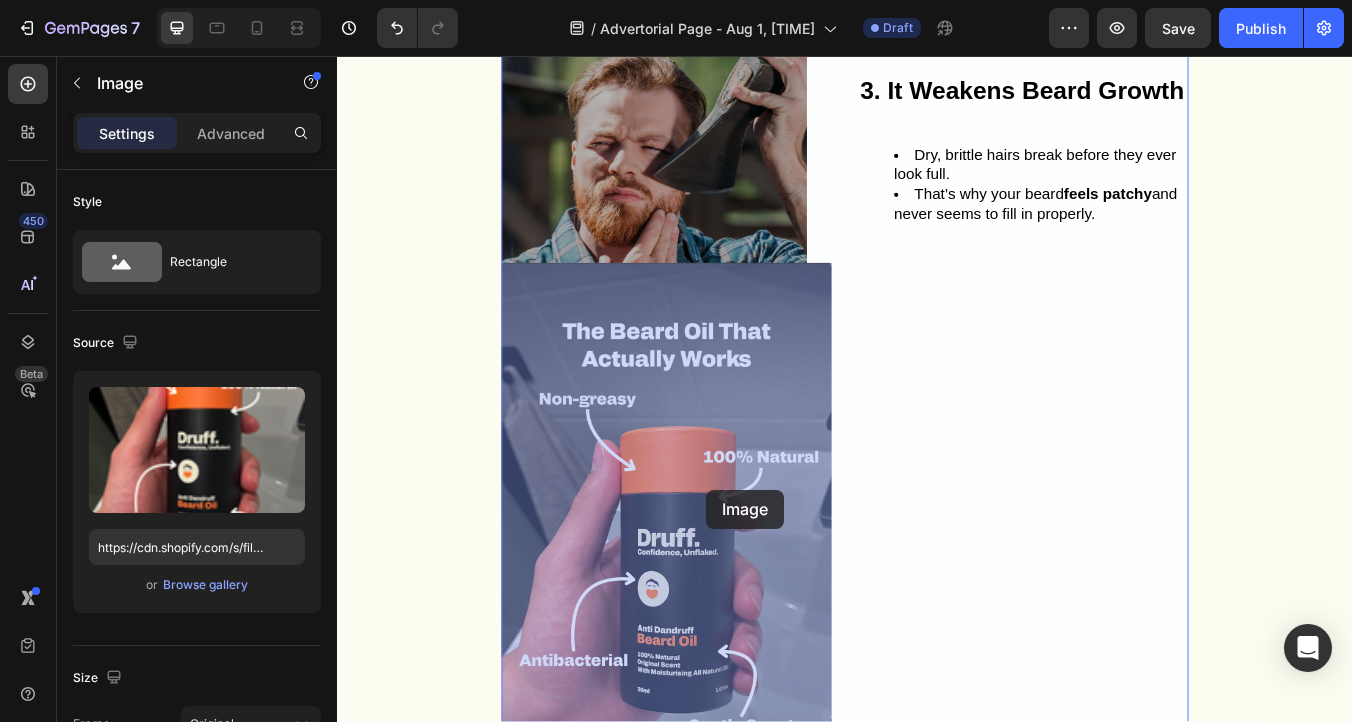 drag, startPoint x: 825, startPoint y: 340, endPoint x: 773, endPoint y: 568, distance: 233.85466 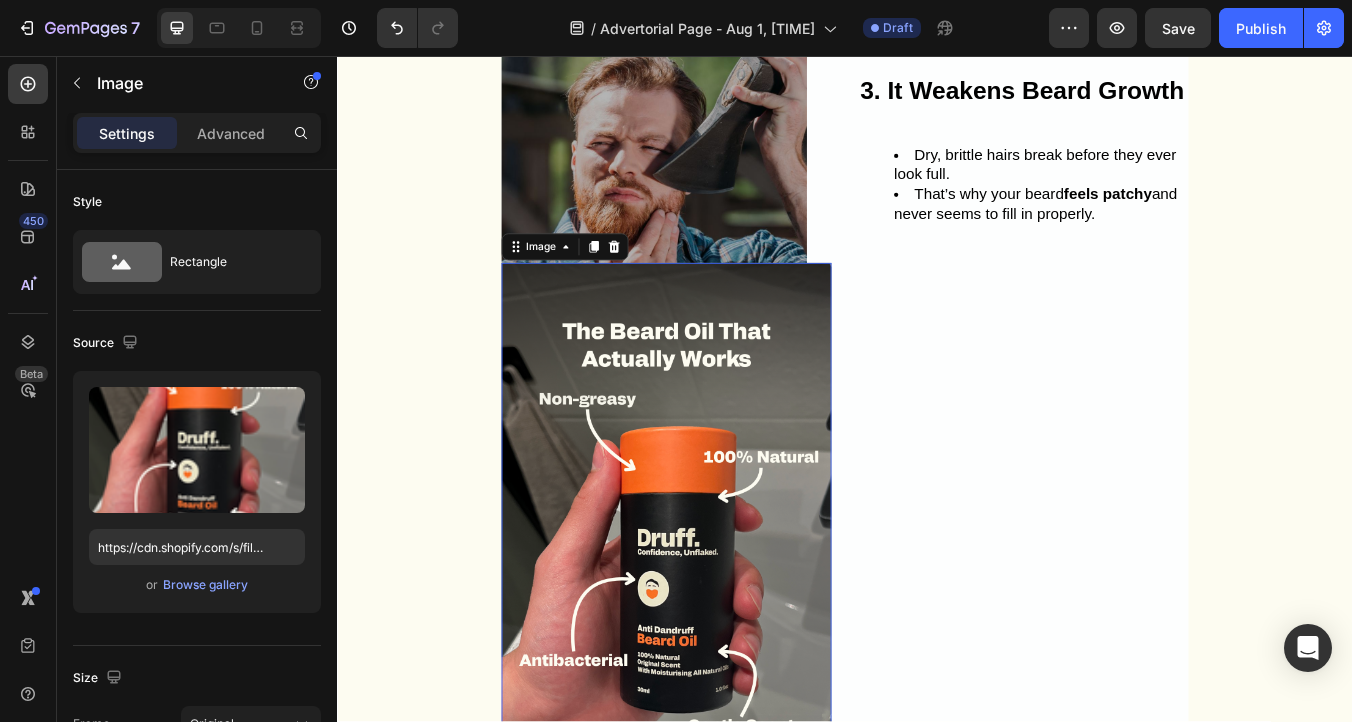 click at bounding box center [726, 647] 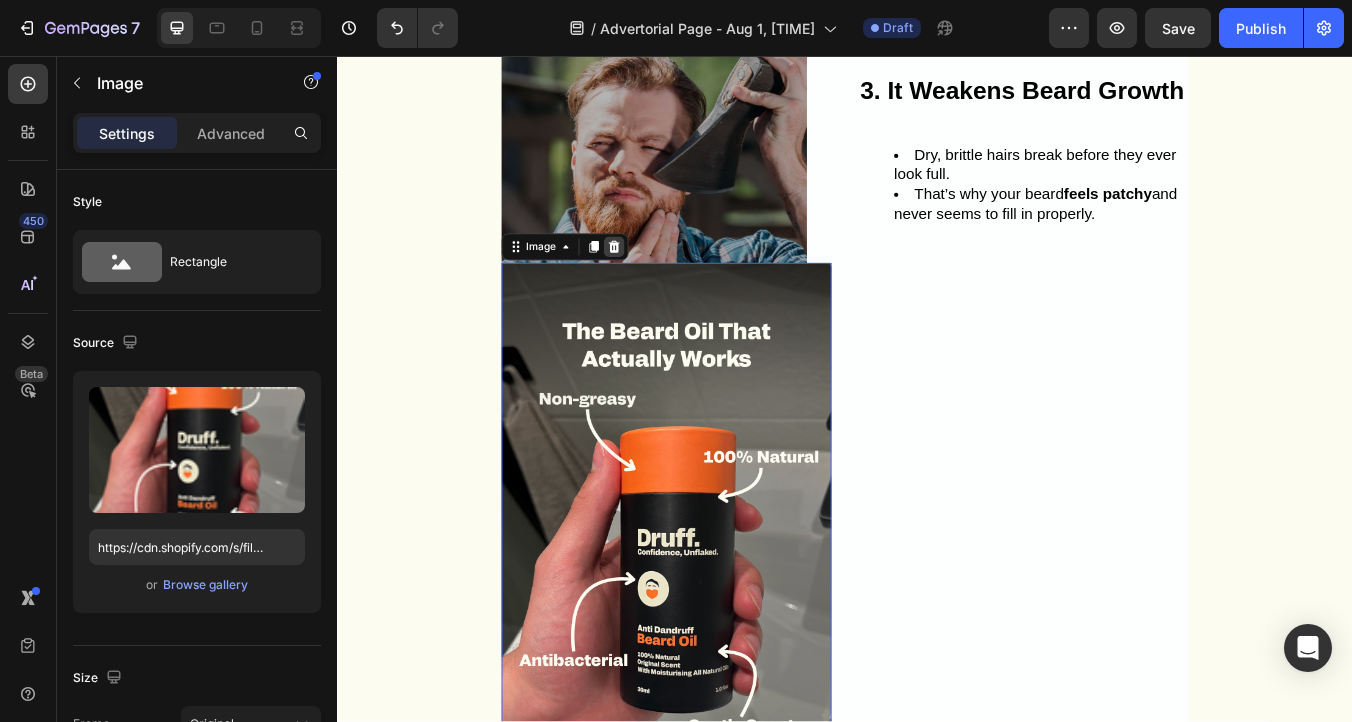 click 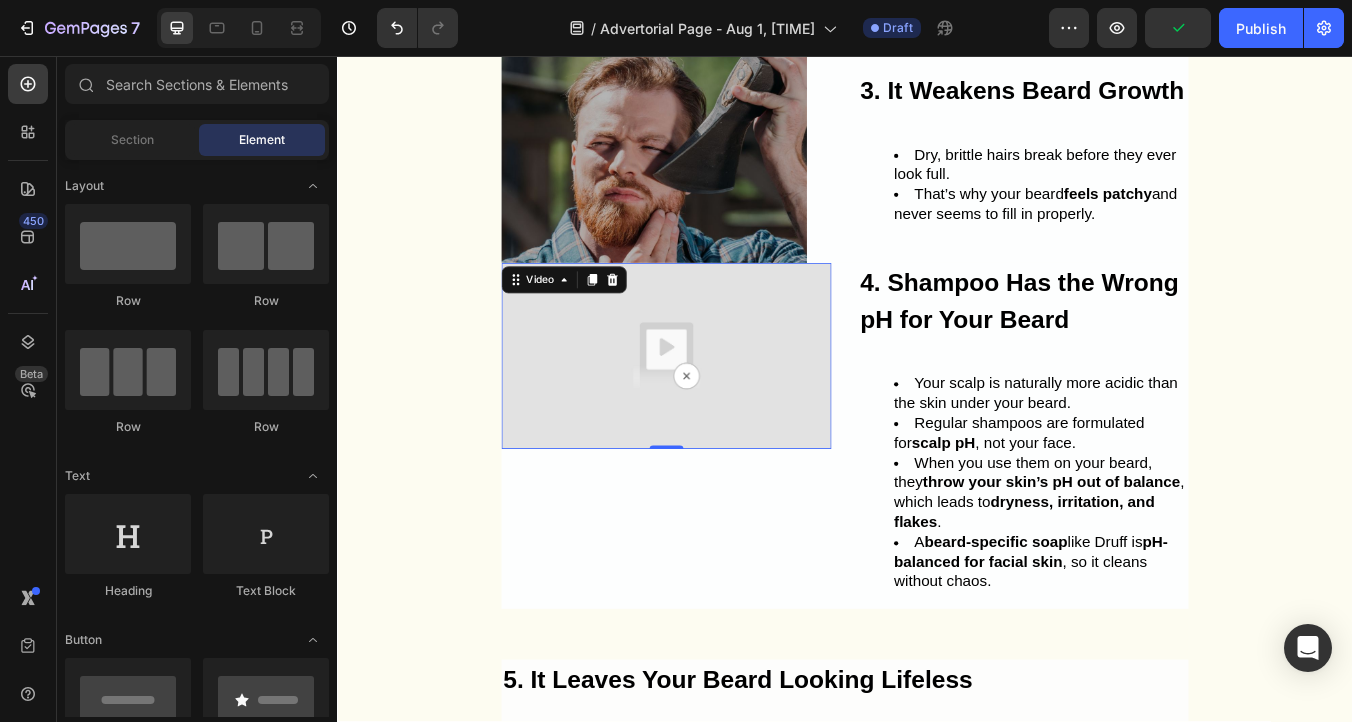 click at bounding box center (726, 410) 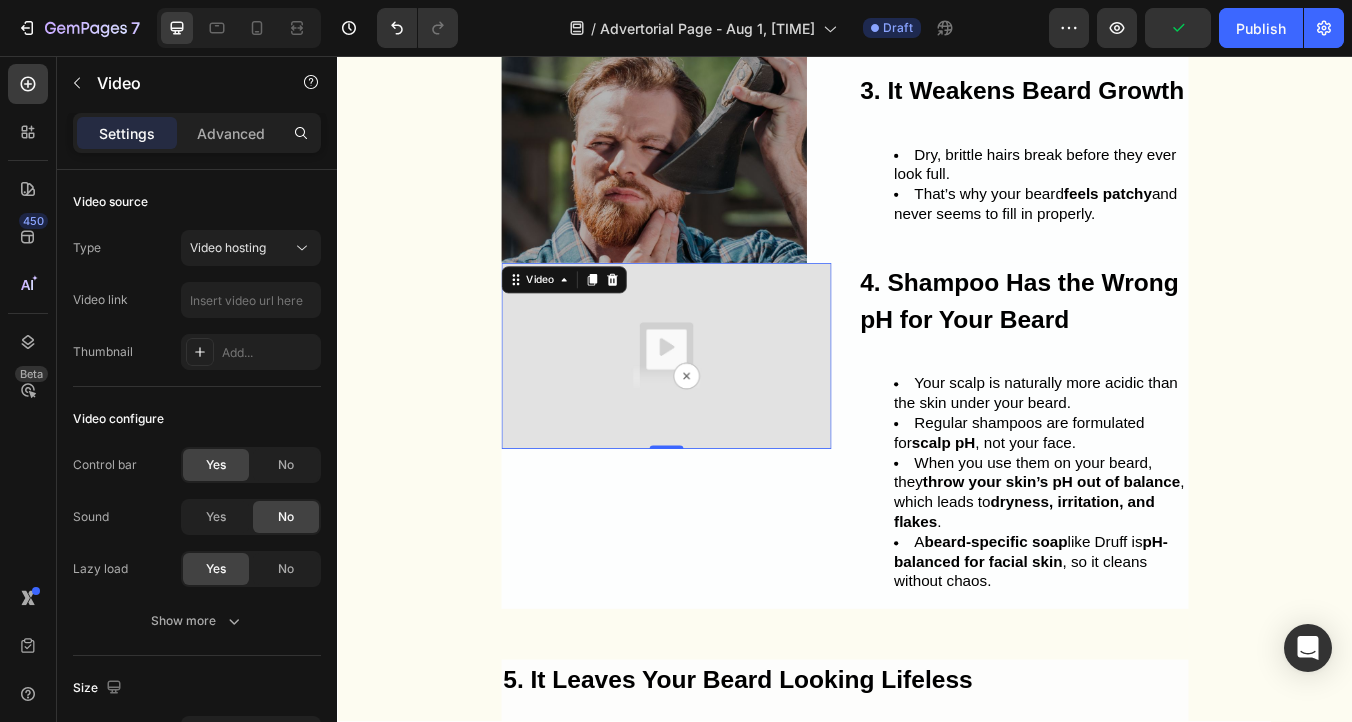 click at bounding box center (726, 410) 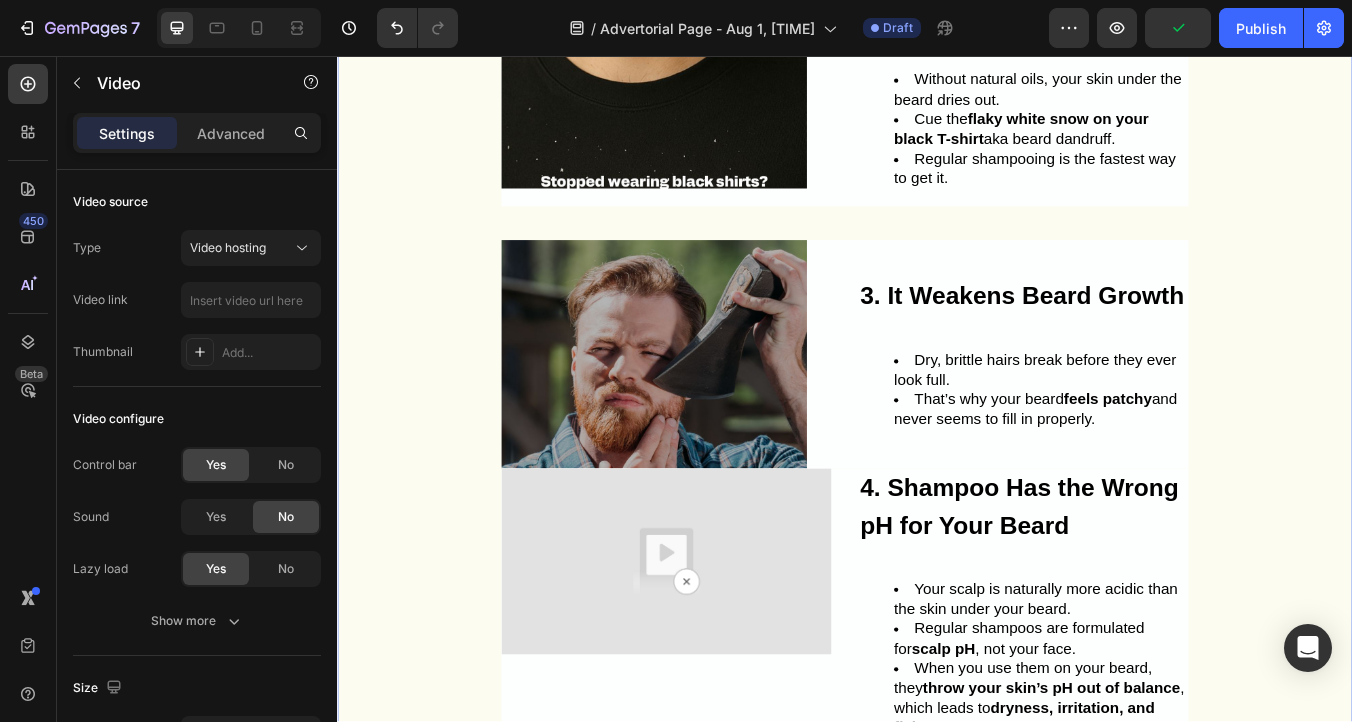click on "Your Beard is Under Attack (and Your Shampoo is to Blame) Heading Image By Sam H Text Block Last Updated July 29,2025 Text Block Row Row Read this BEFORE your next shower! Text Block Row You step out of the shower thinking your beard is clean. But by the afternoon, it’s itchy, flaky, and looks like a snowstorm on your dark shirt. Here’s the truth no one tells you:  your hair shampoo is destroying your beard. If you want a beard that looks full, healthy, and flake-free, here’s what you need to know before your next shower.   6 Reasons Your Shampoo is Killing Your Beard Text Block Image 1. Shampoo strips away natural oils Heading Scalp hair is oily. Beard hair is coarse and dry. Shampoos are made to  remove as much oil as possible -  terrible for beards. Result: brittle hairs, split ends, and that tight, itchy feeling. Text Block Row Row Image 2. It Triggers Beard Dandruff Heading Without natural oils, your skin under the beard dries out. Cue the  flaky white snow on your black T-shirt  Text Block Row" at bounding box center [937, 97] 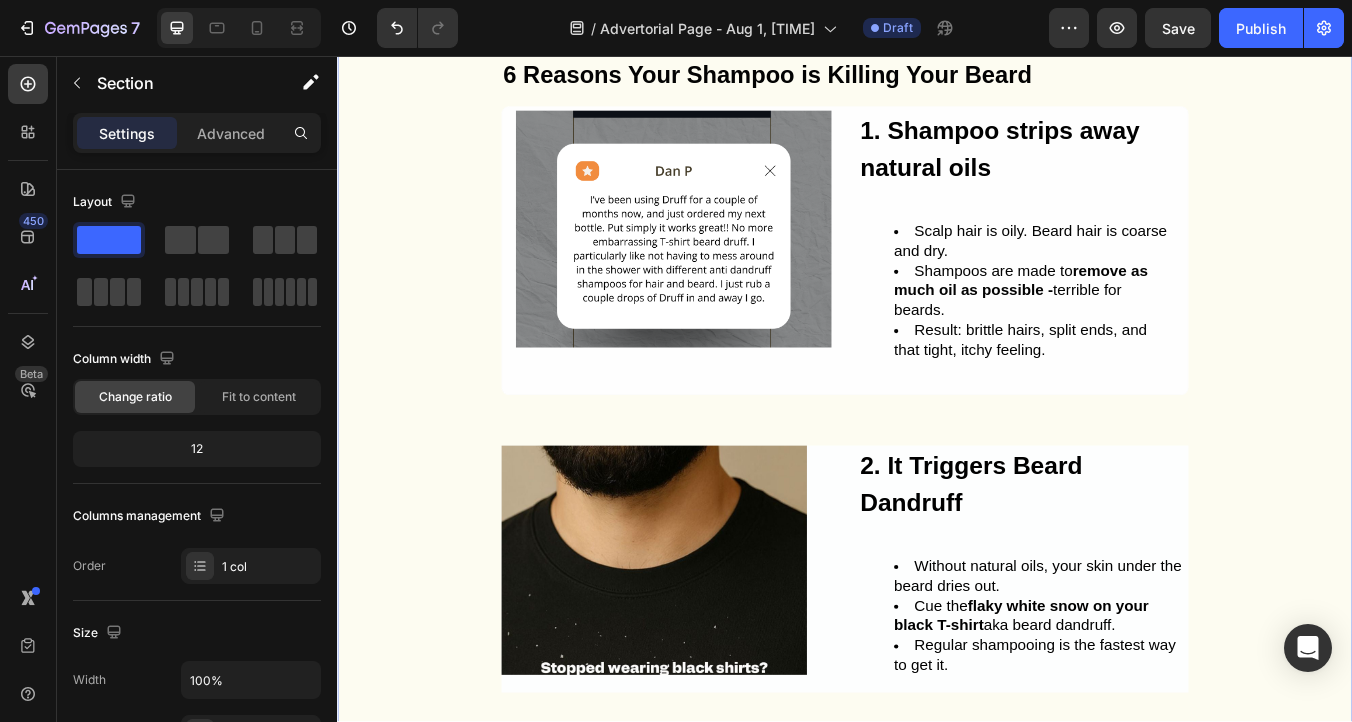 scroll, scrollTop: 521, scrollLeft: 0, axis: vertical 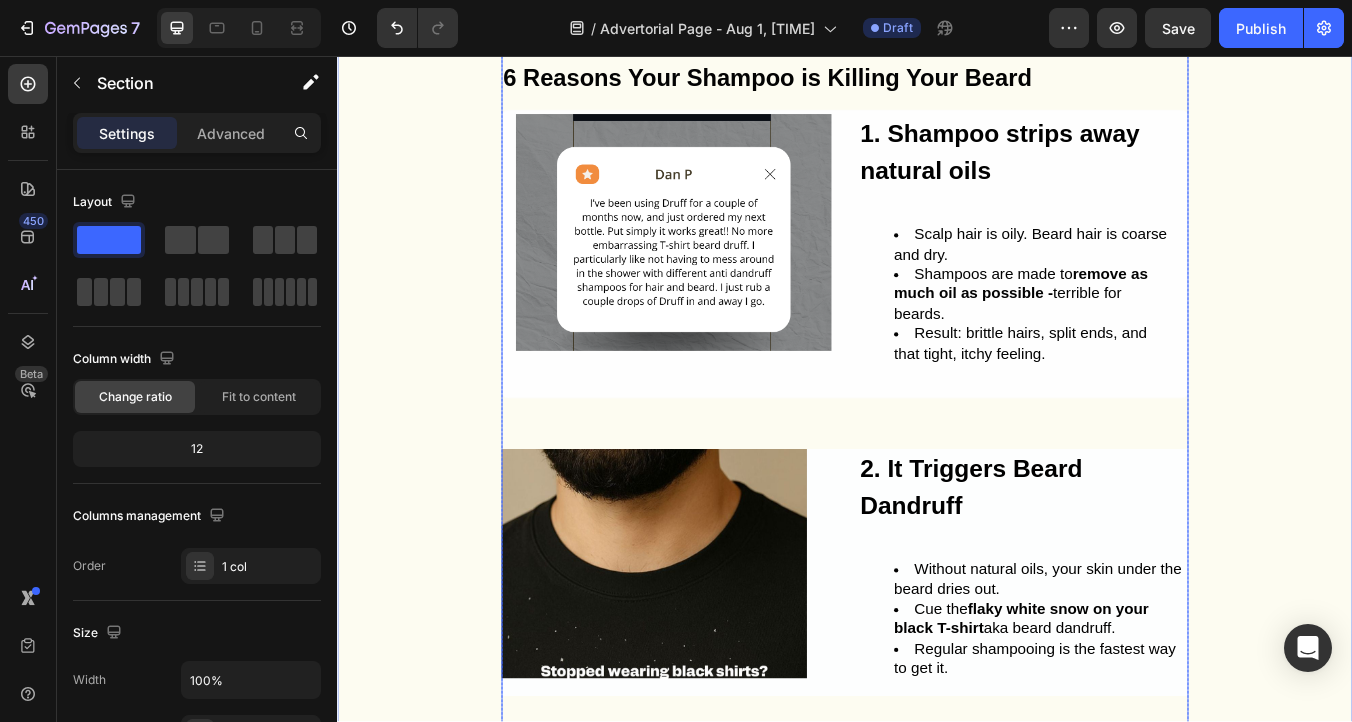 click on "Your Beard is Under Attack (and Your Shampoo is to Blame) Heading Image By Sam H Text Block Last Updated July 29,2025 Text Block Row Row Read this BEFORE your next shower! Text Block Row You step out of the shower thinking your beard is clean. But by the afternoon, it’s itchy, flaky, and looks like a snowstorm on your dark shirt. Here’s the truth no one tells you:  your hair shampoo is destroying your beard. If you want a beard that looks full, healthy, and flake-free, here’s what you need to know before your next shower.   6 Reasons Your Shampoo is Killing Your Beard Text Block Image 1. Shampoo strips away natural oils Heading Scalp hair is oily. Beard hair is coarse and dry. Shampoos are made to  remove as much oil as possible -  terrible for beards. Result: brittle hairs, split ends, and that tight, itchy feeling. Text Block Row Row Image 2. It Triggers Beard Dandruff Heading Without natural oils, your skin under the beard dries out. Cue the  flaky white snow on your black T-shirt  Text Block Row" at bounding box center (937, 569) 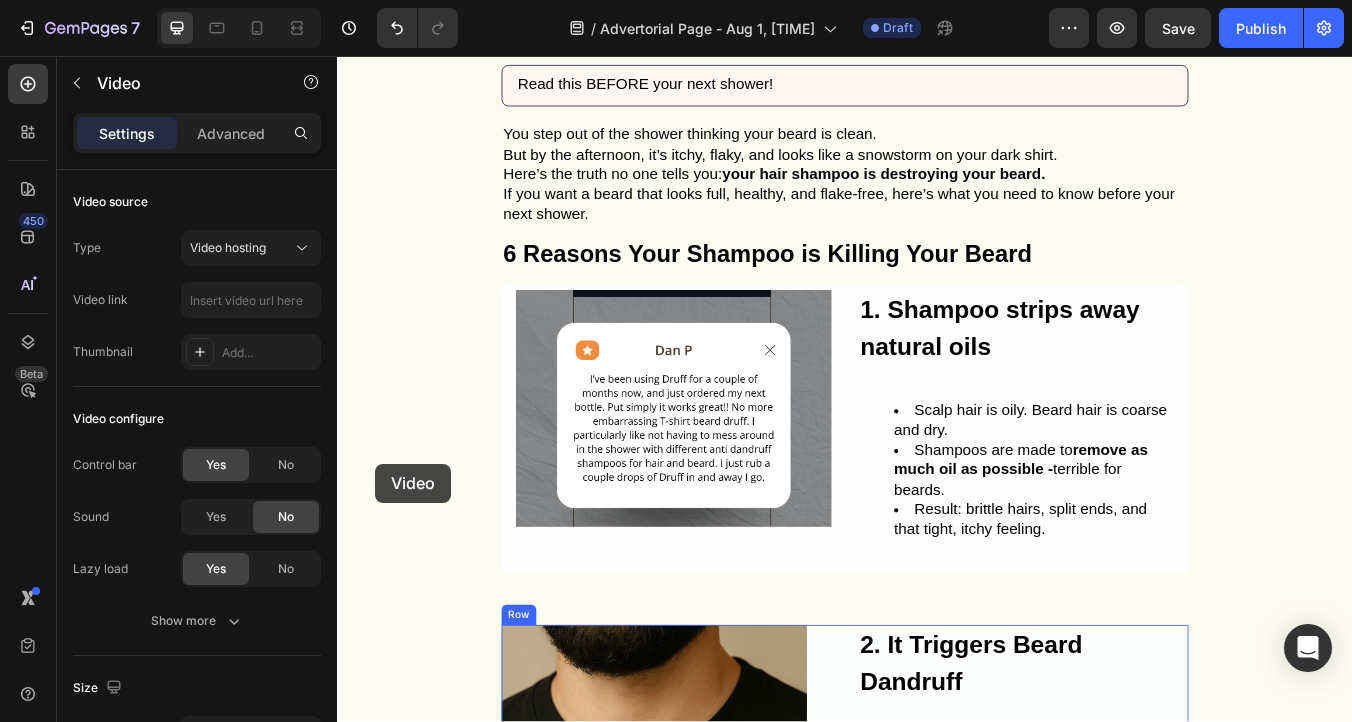 scroll, scrollTop: 0, scrollLeft: 0, axis: both 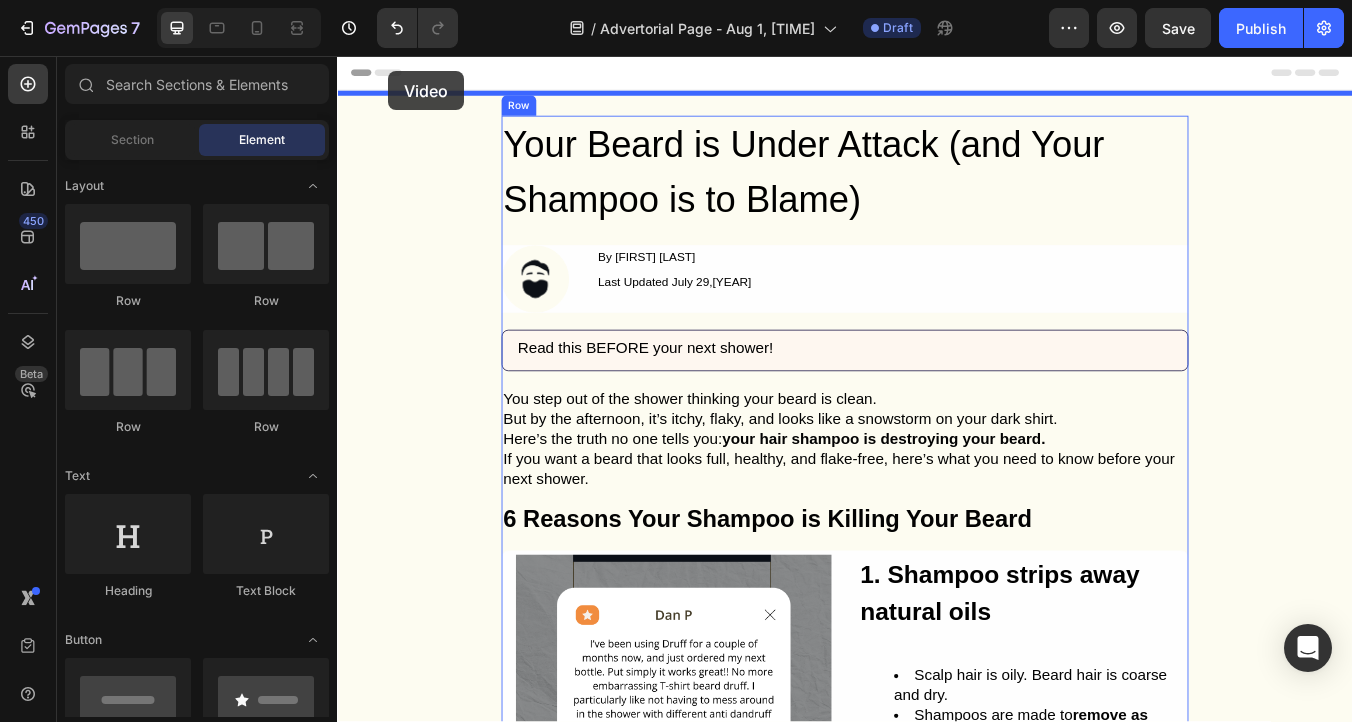 click at bounding box center [937, 2242] 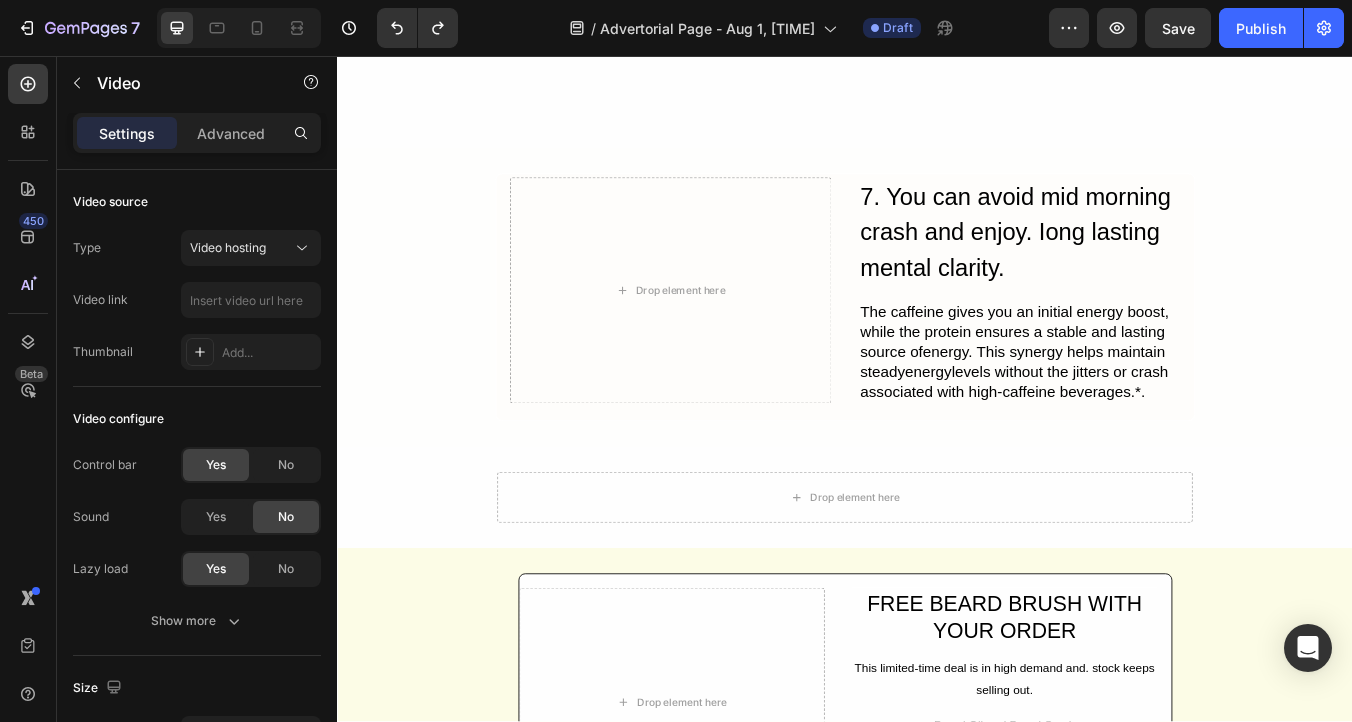scroll, scrollTop: 3585, scrollLeft: 0, axis: vertical 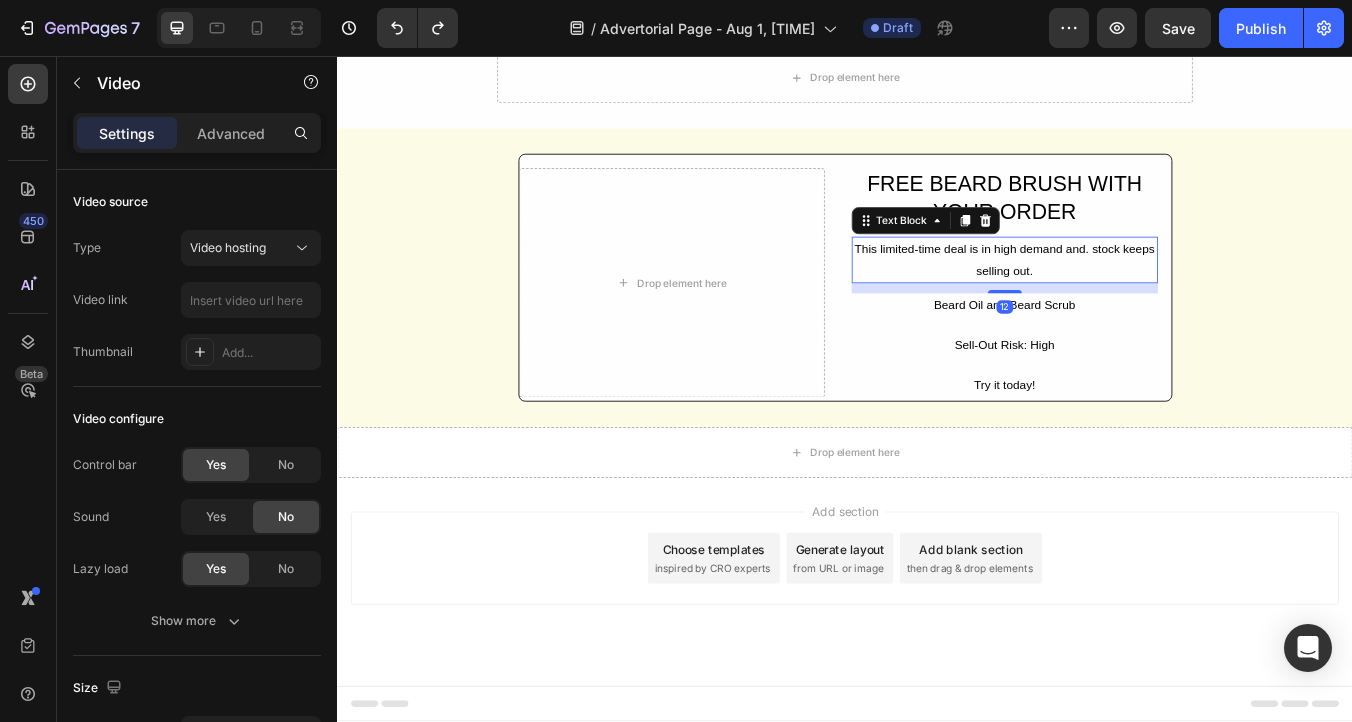 click on "This limited-time deal is in high demand and. stock keeps selling out." at bounding box center [1126, 297] 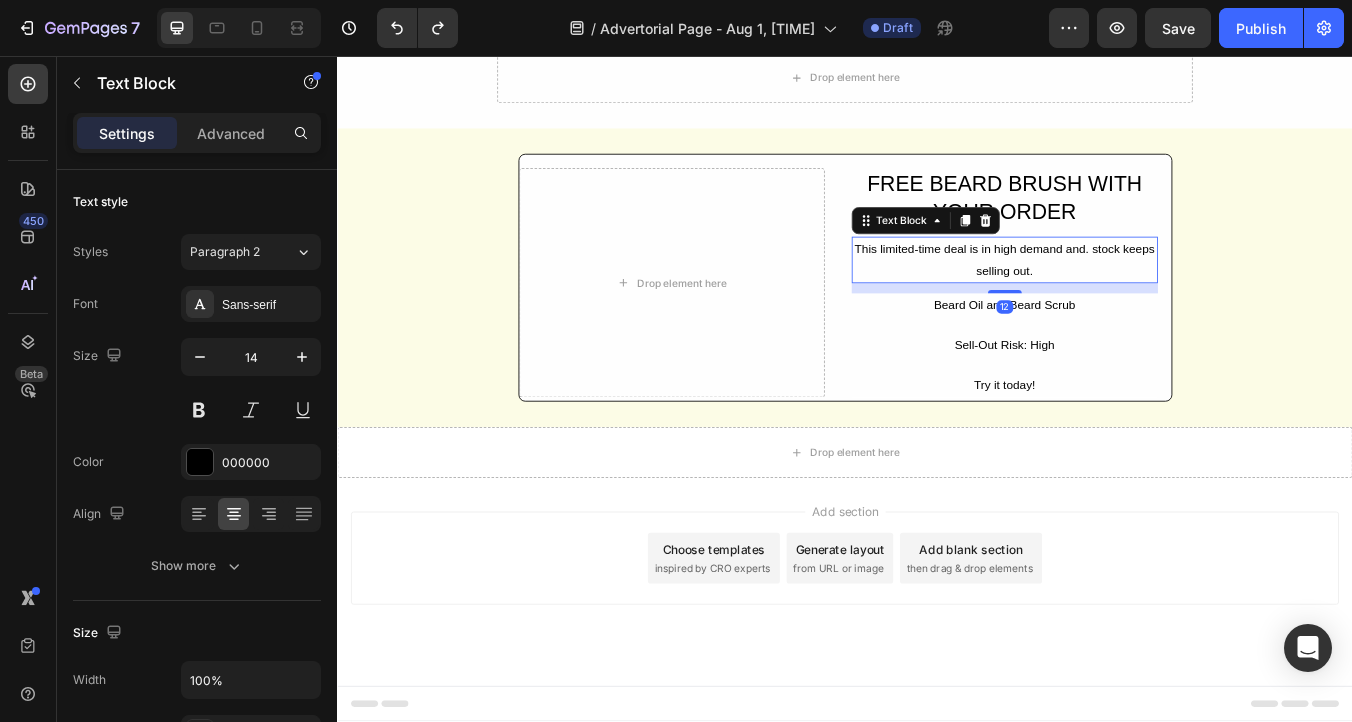 click on "This limited-time deal is in high demand and. stock keeps selling out." at bounding box center (1126, 297) 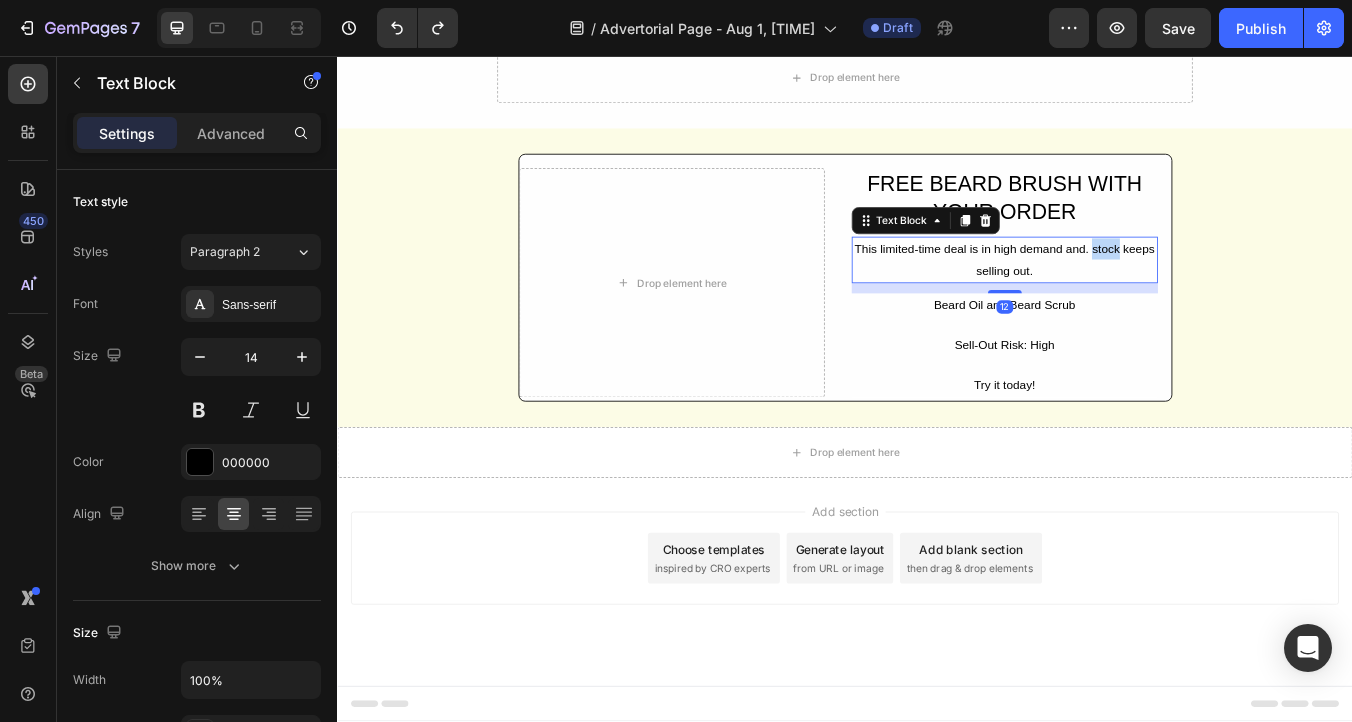 click on "This limited-time deal is in high demand and. stock keeps selling out." at bounding box center [1126, 297] 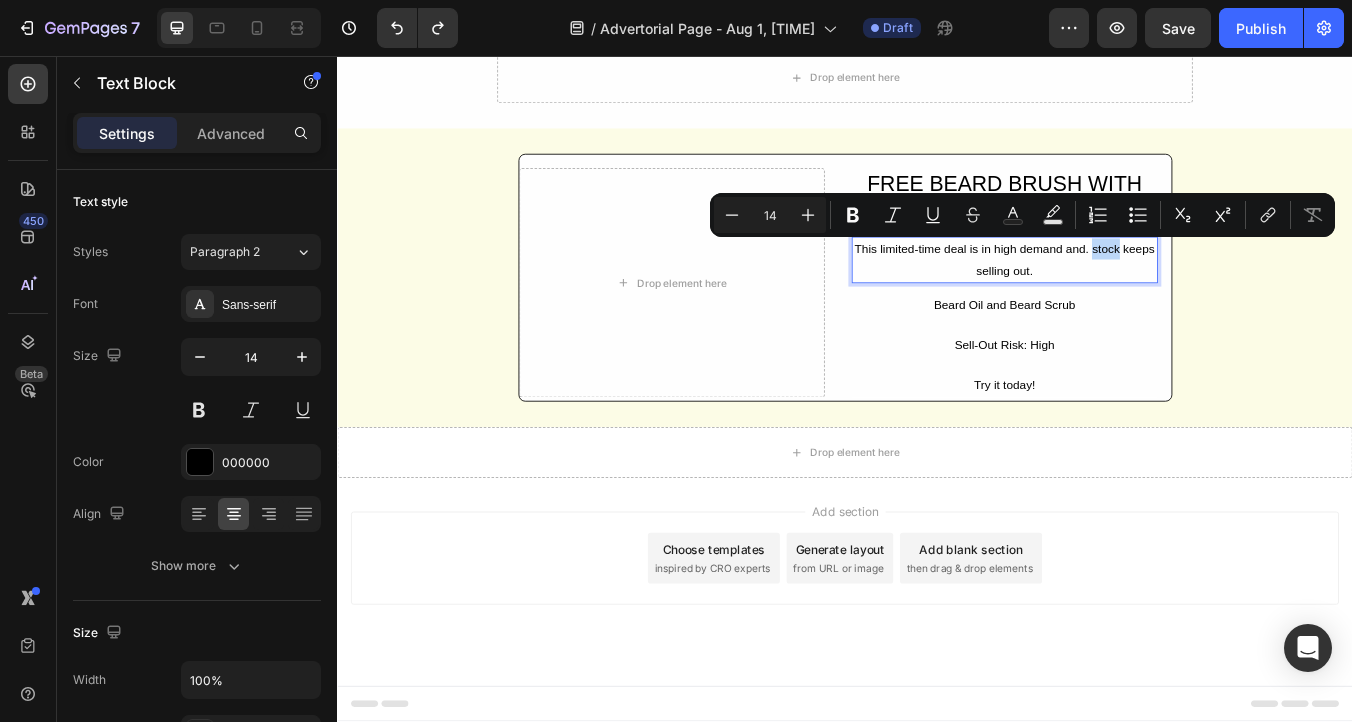 click on "This limited-time deal is in high demand and. stock keeps selling out." at bounding box center [1126, 297] 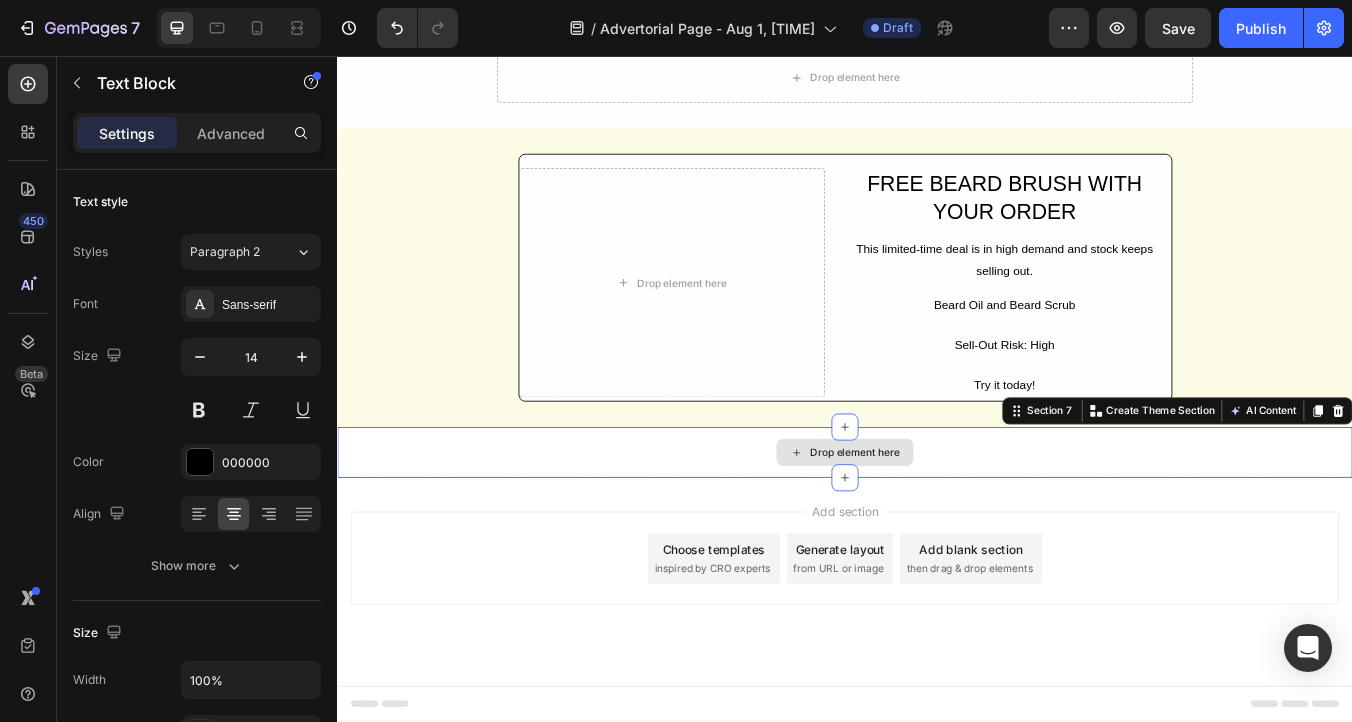 click on "Drop element here" at bounding box center (937, 525) 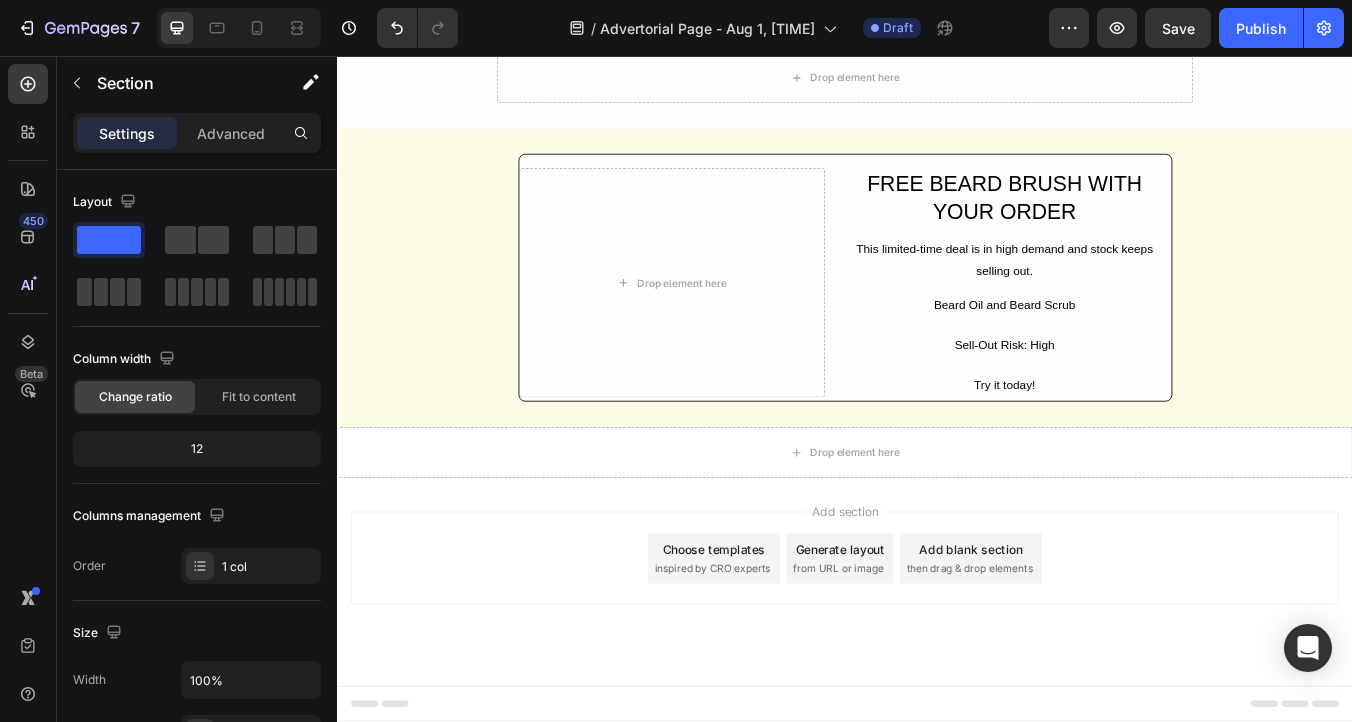 click on "Add section Choose templates inspired by CRO experts Generate layout from URL or image Add blank section then drag & drop elements" at bounding box center [937, 678] 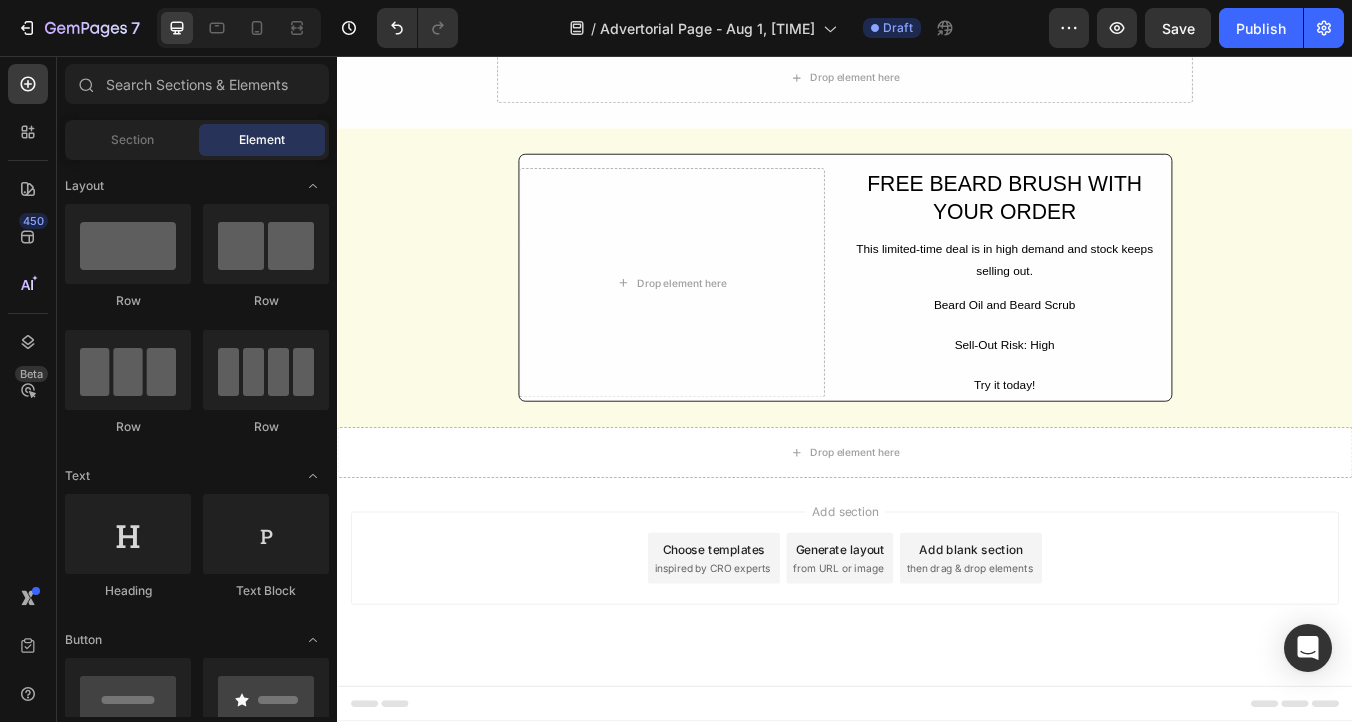 click on "Generate layout" at bounding box center (931, 639) 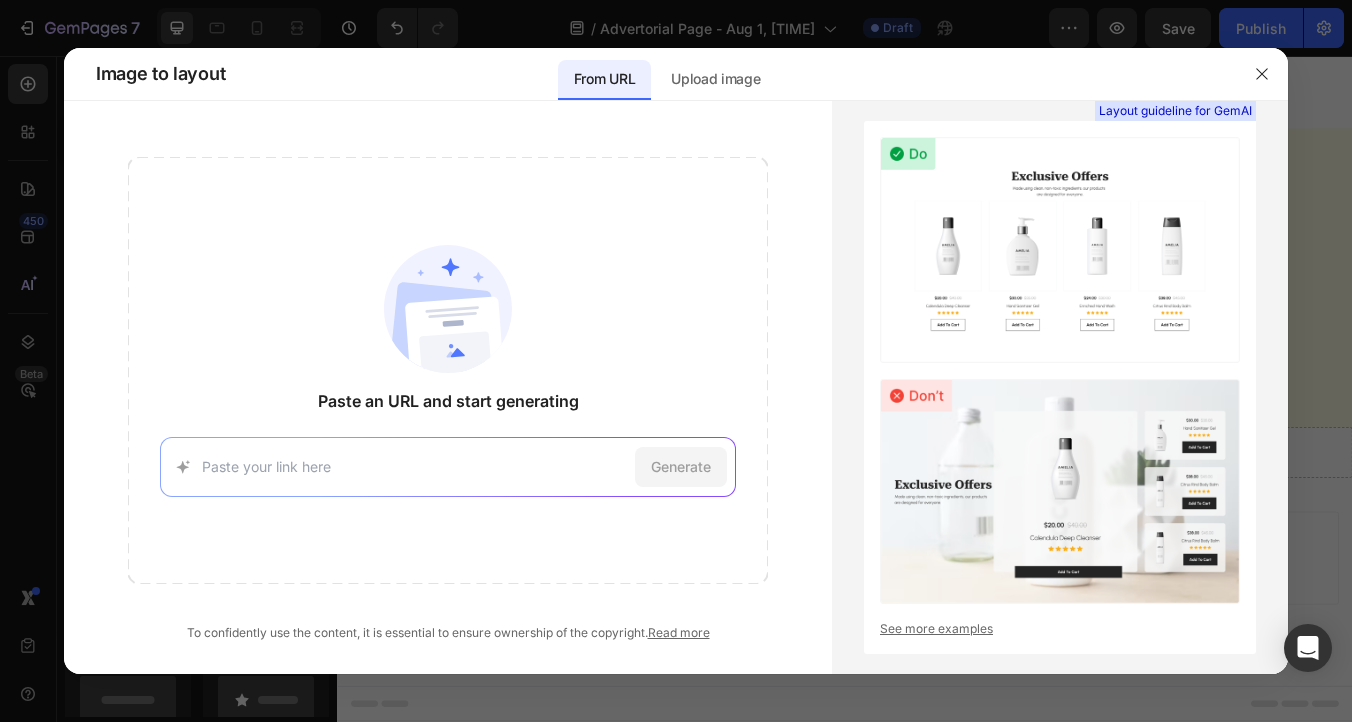 paste on "https://try.javvycoffee.com/ps" 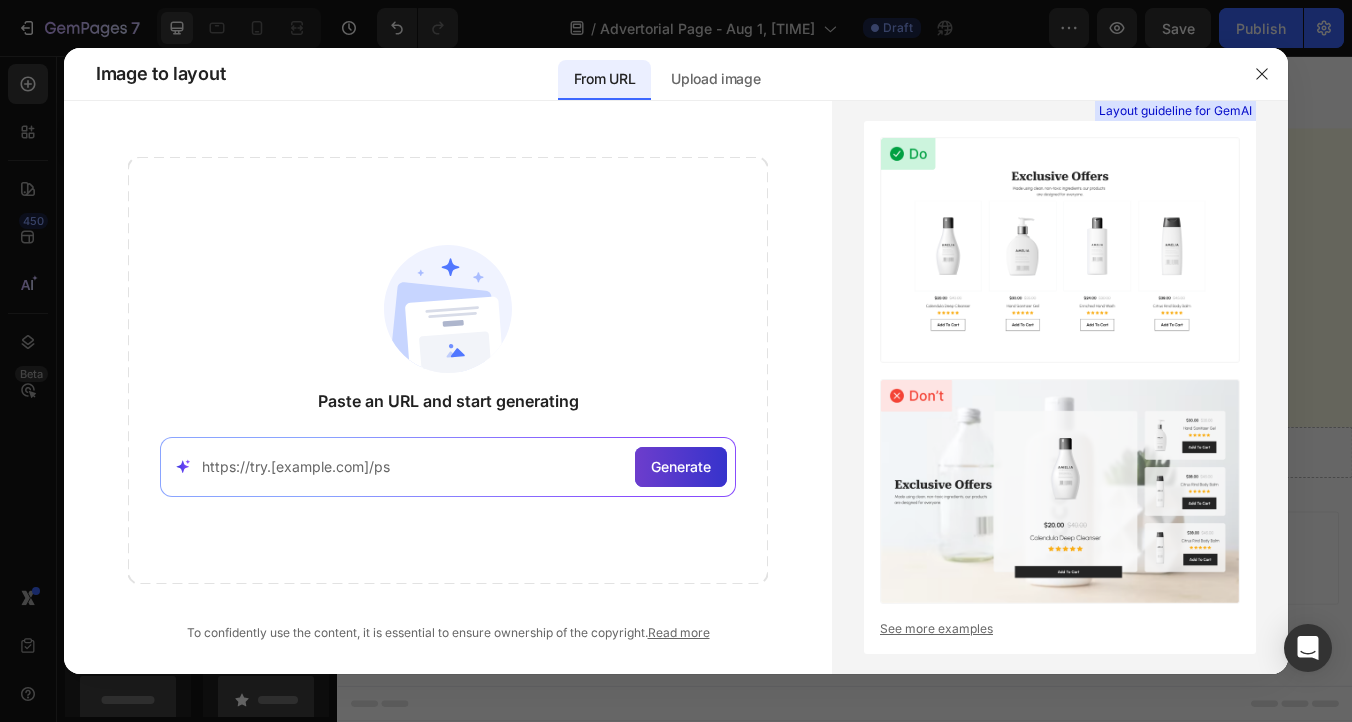 type on "https://try.javvycoffee.com/ps" 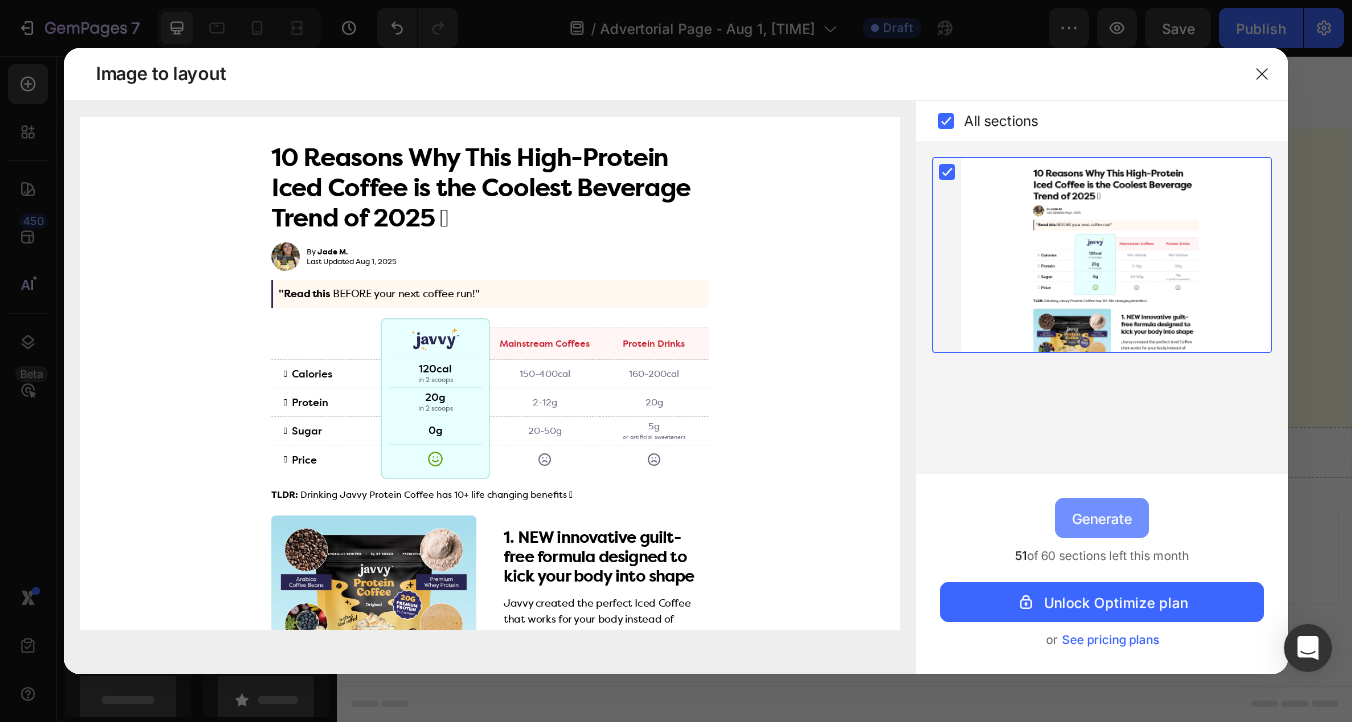 click on "Generate" at bounding box center (1102, 518) 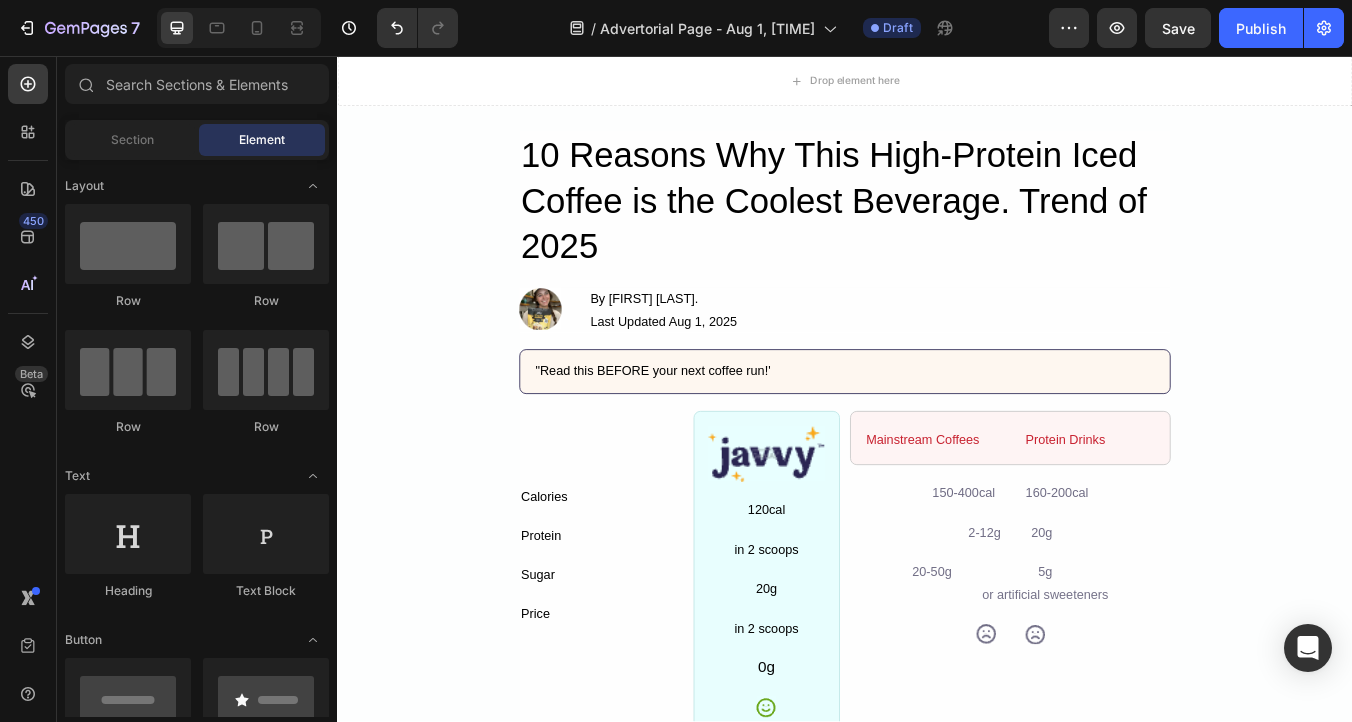 scroll, scrollTop: 4012, scrollLeft: 0, axis: vertical 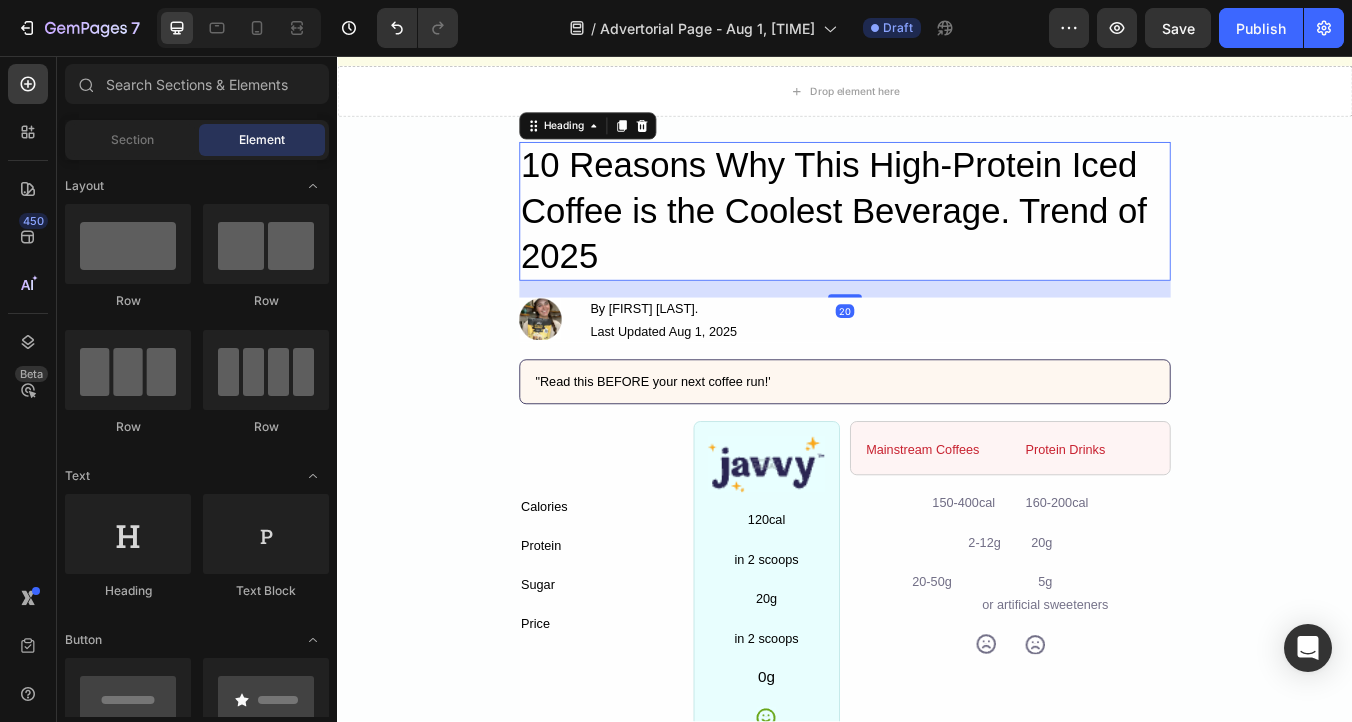 click on "10 Reasons Why This High-Protein Iced Coffee is the Coolest Beverage. Trend of 2025" at bounding box center [937, 240] 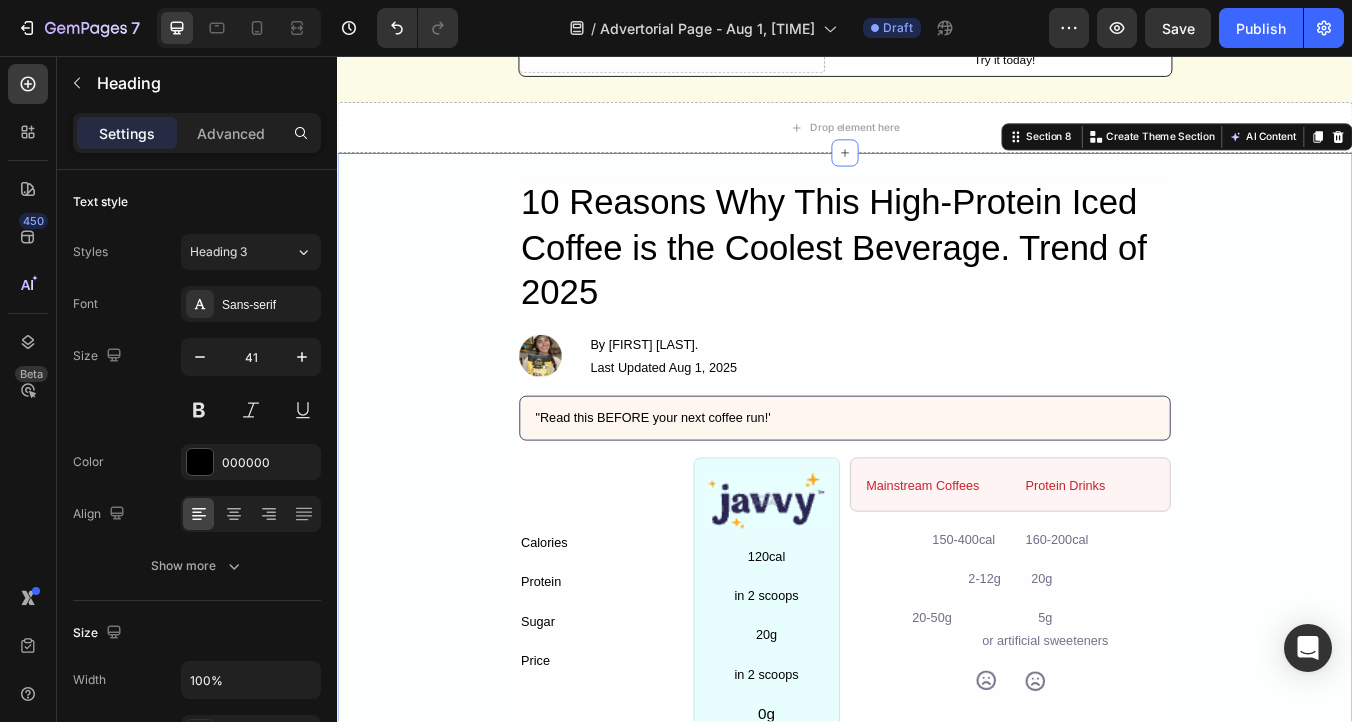 click on "10 Reasons Why This High-Protein Iced Coffee is the Coolest Beverage. Trend of 2025 Heading Image By Jade M. Text Block Last Updated Aug 1, 2025 Text Block Row Row "Read this BEFORE your next coffee run!' Text Block Row Calories Text Block Protein Text Block Sugar Text Block Price Text Block Row Image 120cal Text Block in 2 scoops Text Block 20g Text Block in 2 scoops Text Block 0g Text Block     Icon Row Row Mainstream Coffees Text Block Protein Drinks Text Block Row 150-400cal Text Block 160-200cal Text Block Row 2-12g Text Block 20g Text Block Row 20-50g Text Block 5g Text Block or artificial sweeteners Text Block Row Row     Icon     Icon Row Row Row TLDR: Drinking Javvy Protein Coffee has 1O+ life changing benefits Text Block Image 1. NEw innovative guilt-. free formula designed to kick your body into shape. Heading Javvy created the perfect Iced Coffee that works for your body instead of. Text Block Row Row Row" at bounding box center [937, 695] 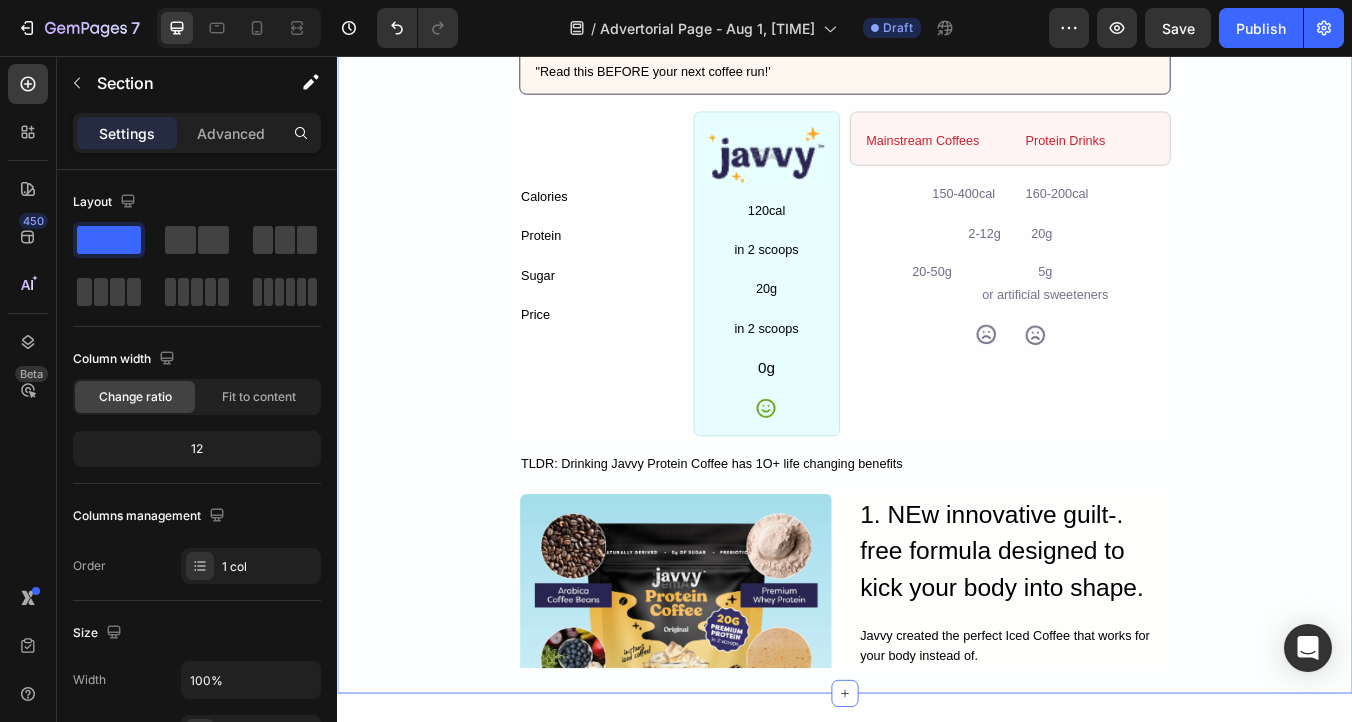 scroll, scrollTop: 4632, scrollLeft: 0, axis: vertical 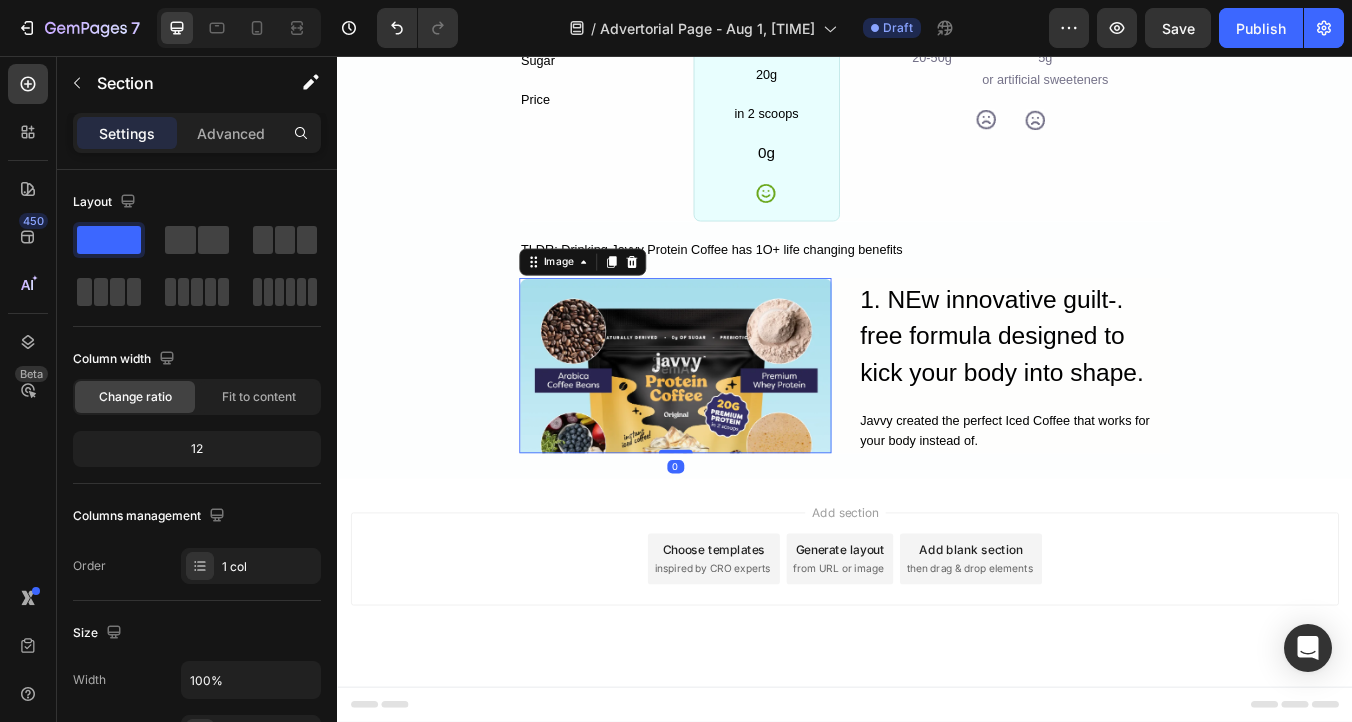 click at bounding box center [736, 422] 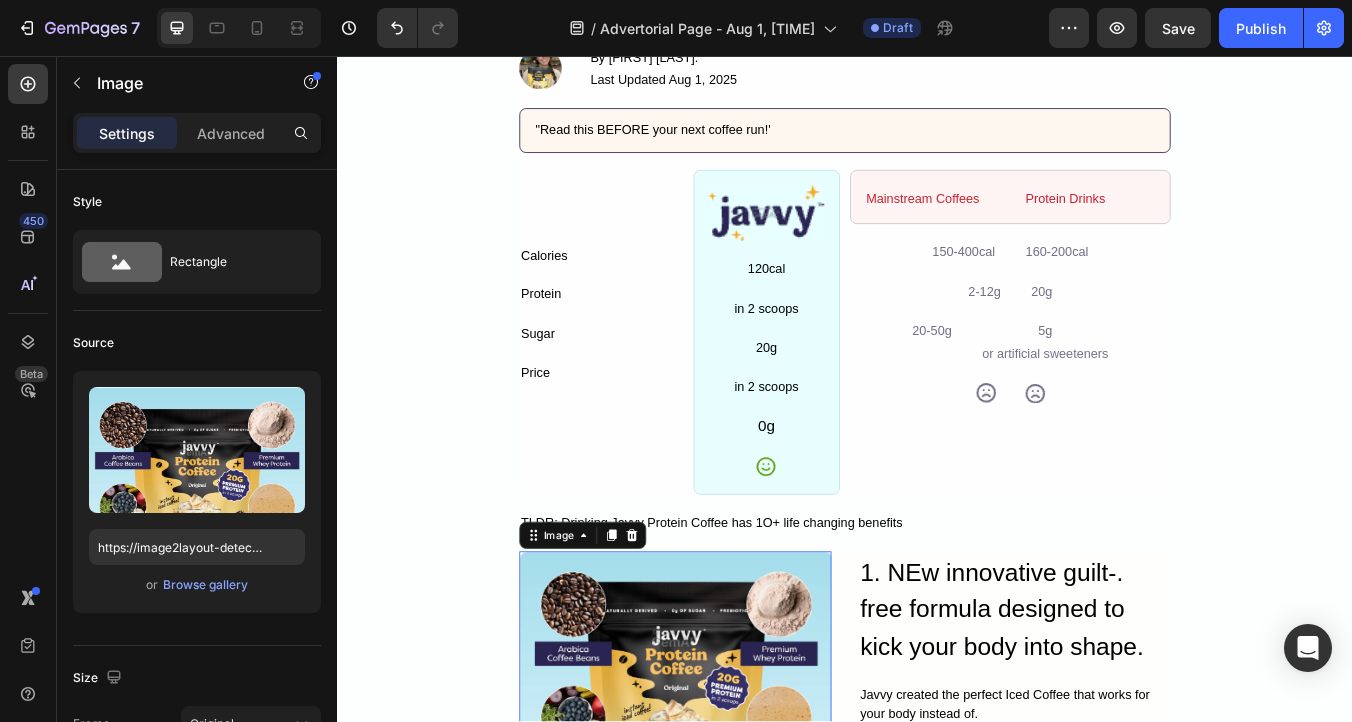 scroll, scrollTop: 4278, scrollLeft: 0, axis: vertical 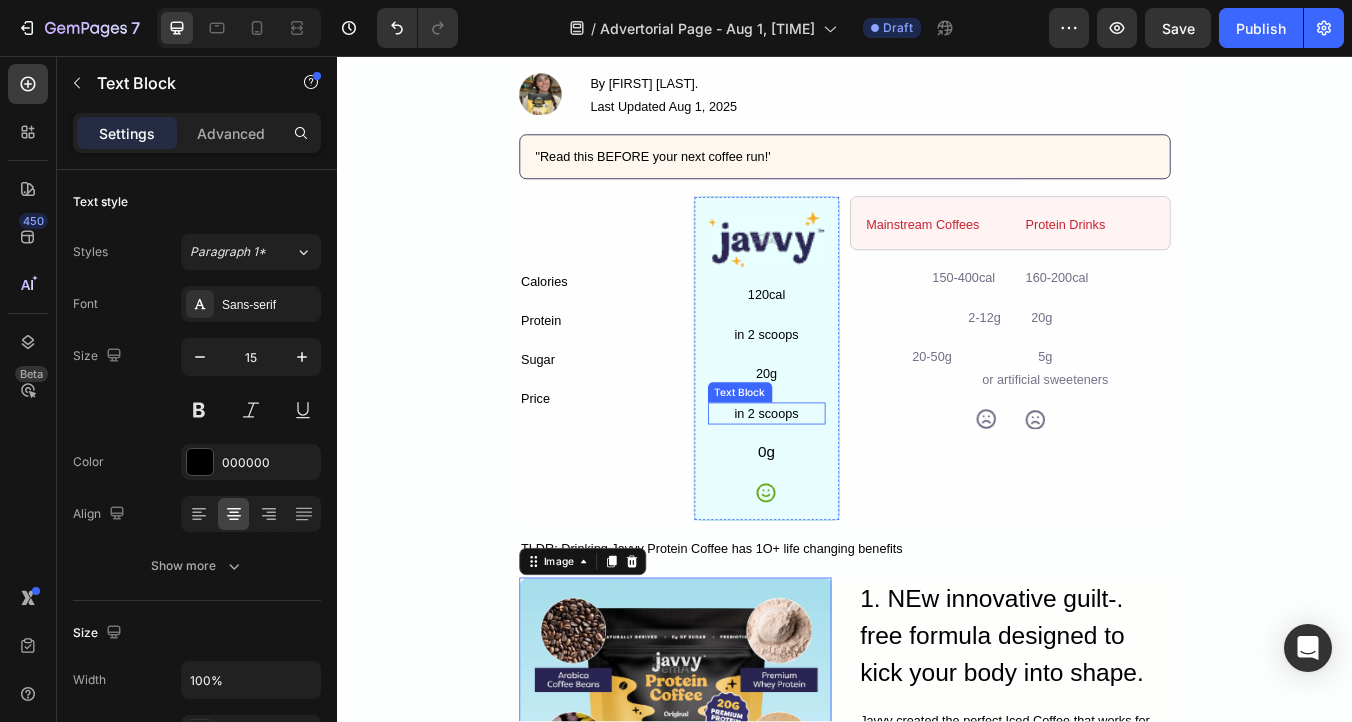 click on "in 2 scoops" at bounding box center [845, 479] 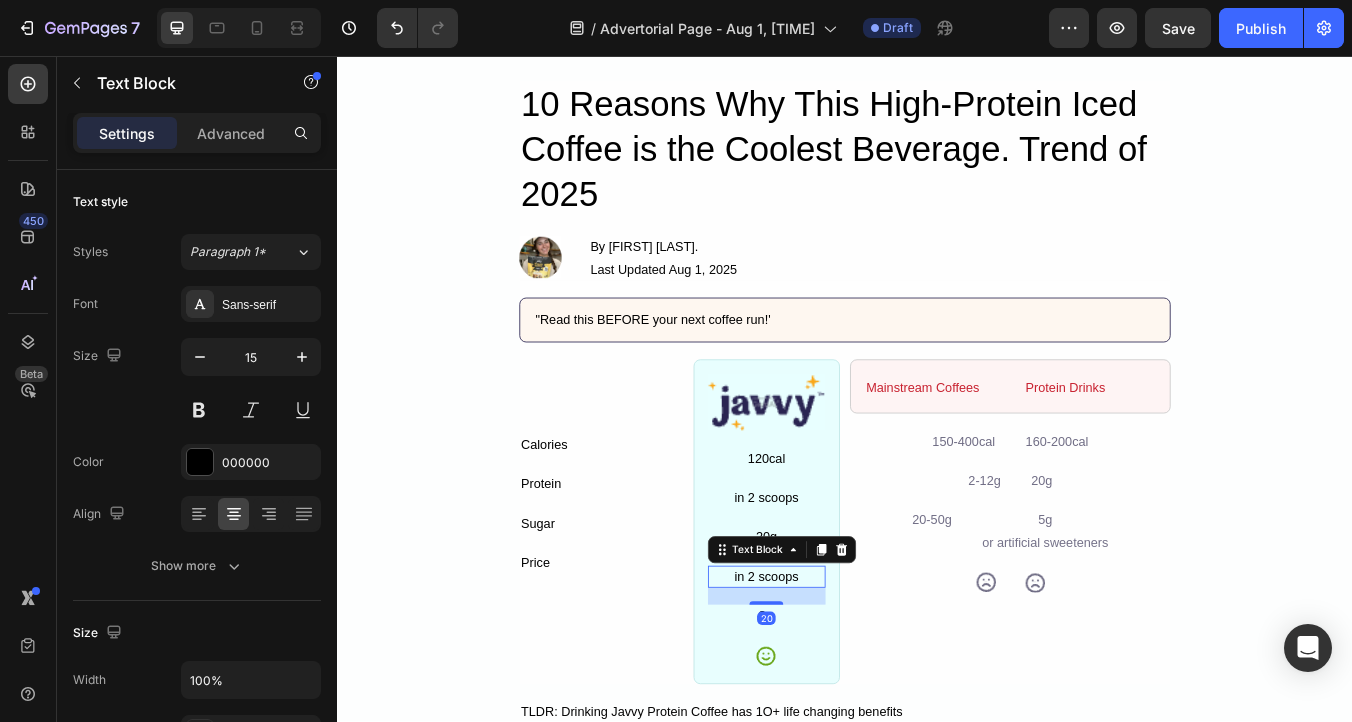 scroll, scrollTop: 4084, scrollLeft: 0, axis: vertical 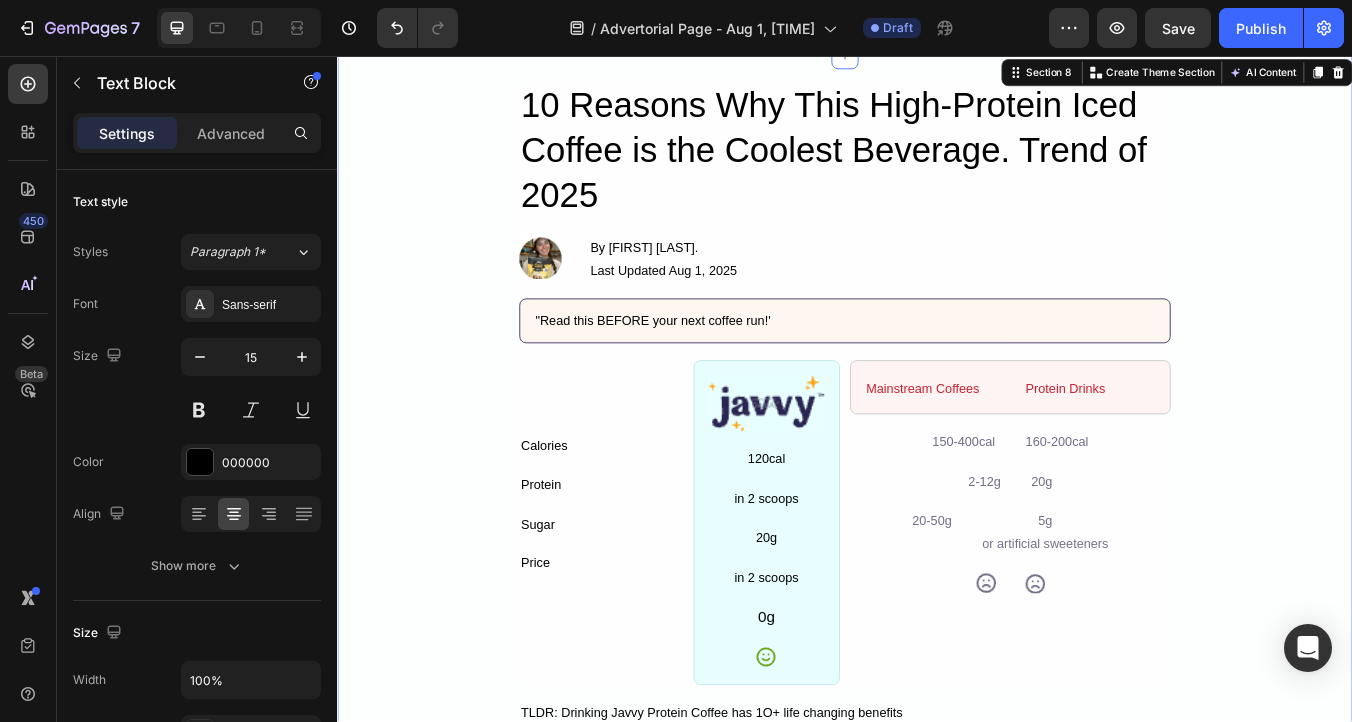 click on "10 Reasons Why This High-Protein Iced Coffee is the Coolest Beverage. Trend of 2025 Heading Image By Jade M. Text Block Last Updated Aug 1, 2025 Text Block Row Row "Read this BEFORE your next coffee run!' Text Block Row Calories Text Block Protein Text Block Sugar Text Block Price Text Block Row Image 120cal Text Block in 2 scoops Text Block 20g Text Block in 2 scoops Text Block 0g Text Block     Icon Row Row Mainstream Coffees Text Block Protein Drinks Text Block Row 150-400cal Text Block 160-200cal Text Block Row 2-12g Text Block 20g Text Block Row 20-50g Text Block 5g Text Block or artificial sweeteners Text Block Row Row     Icon     Icon Row Row Row TLDR: Drinking Javvy Protein Coffee has 1O+ life changing benefits Text Block Image 1. NEw innovative guilt-. free formula designed to kick your body into shape. Heading Javvy created the perfect Iced Coffee that works for your body instead of. Text Block Row Row Row" at bounding box center (937, 580) 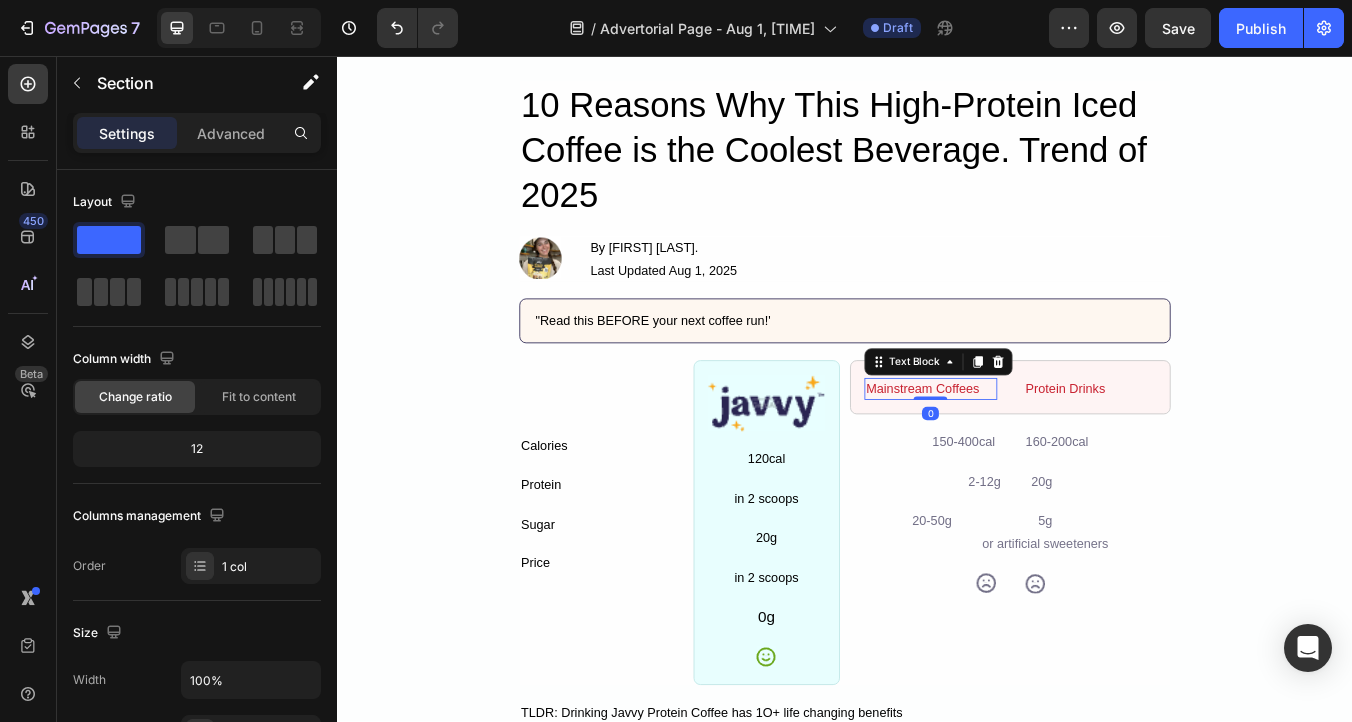 click on "Mainstream Coffees" at bounding box center (1038, 450) 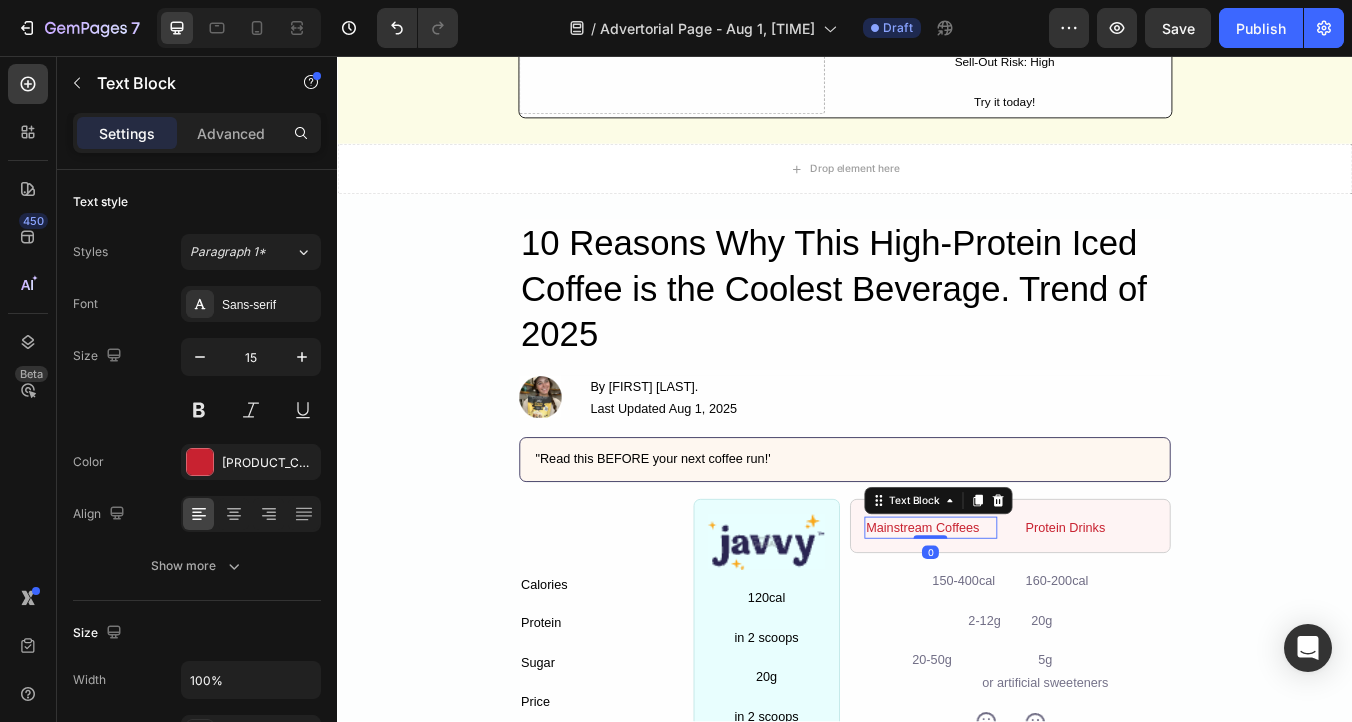 scroll, scrollTop: 3911, scrollLeft: 0, axis: vertical 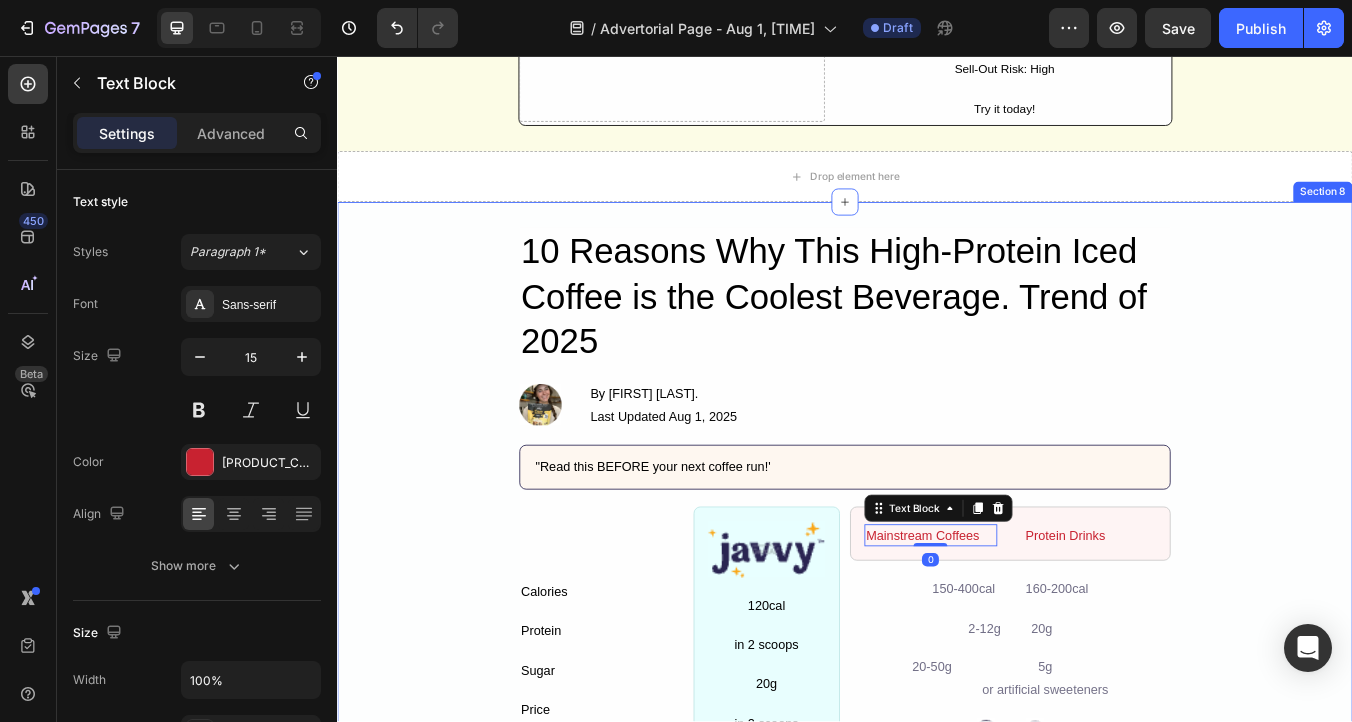 click on "10 Reasons Why This High-Protein Iced Coffee is the Coolest Beverage. Trend of 2025 Heading Image By Jade M. Text Block Last Updated Aug 1, 2025 Text Block Row Row "Read this BEFORE your next coffee run!' Text Block Row Calories Text Block Protein Text Block Sugar Text Block Price Text Block Row Image 120cal Text Block in 2 scoops Text Block 20g Text Block in 2 scoops Text Block 0g Text Block     Icon Row Row Mainstream Coffees Text Block   0 Protein Drinks Text Block Row 150-400cal Text Block 160-200cal Text Block Row 2-12g Text Block 20g Text Block Row 20-50g Text Block 5g Text Block or artificial sweeteners Text Block Row Row     Icon     Icon Row Row Row TLDR: Drinking Javvy Protein Coffee has 1O+ life changing benefits Text Block Image 1. NEw innovative guilt-. free formula designed to kick your body into shape. Heading Javvy created the perfect Iced Coffee that works for your body instead of. Text Block Row Row Row" at bounding box center [937, 753] 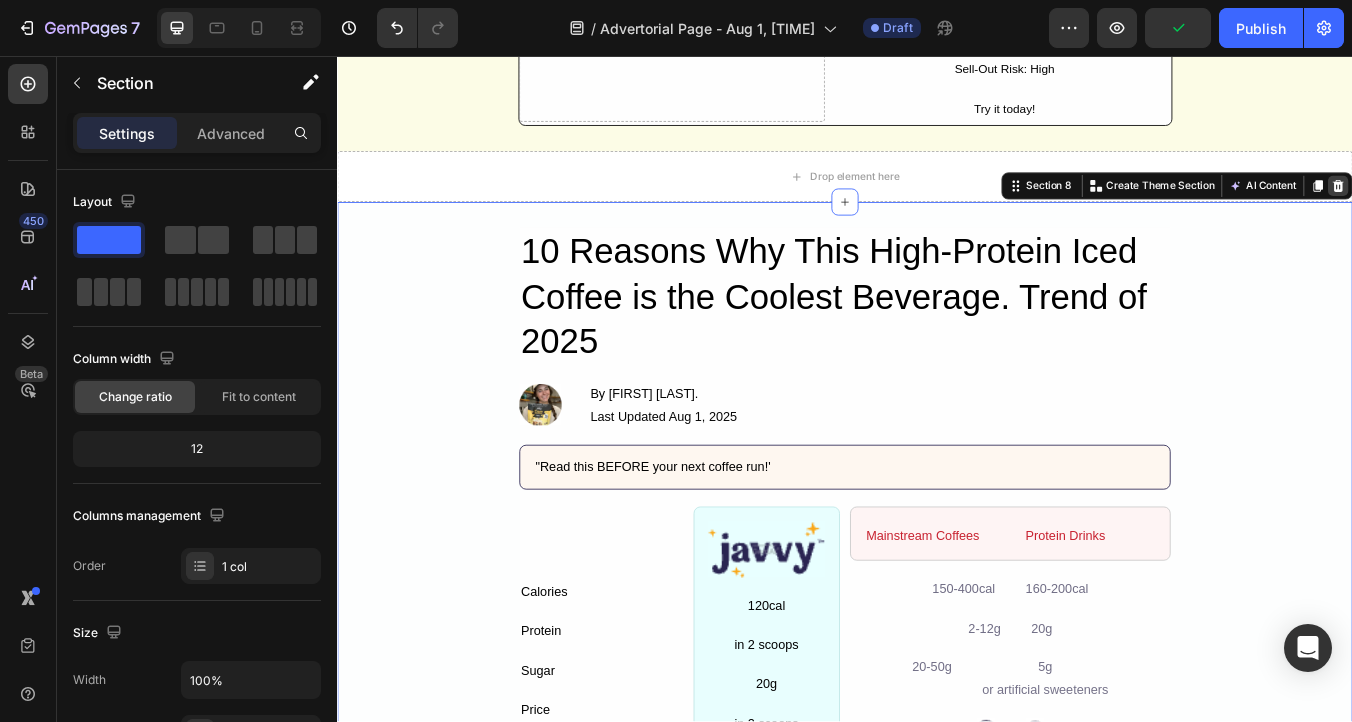 click 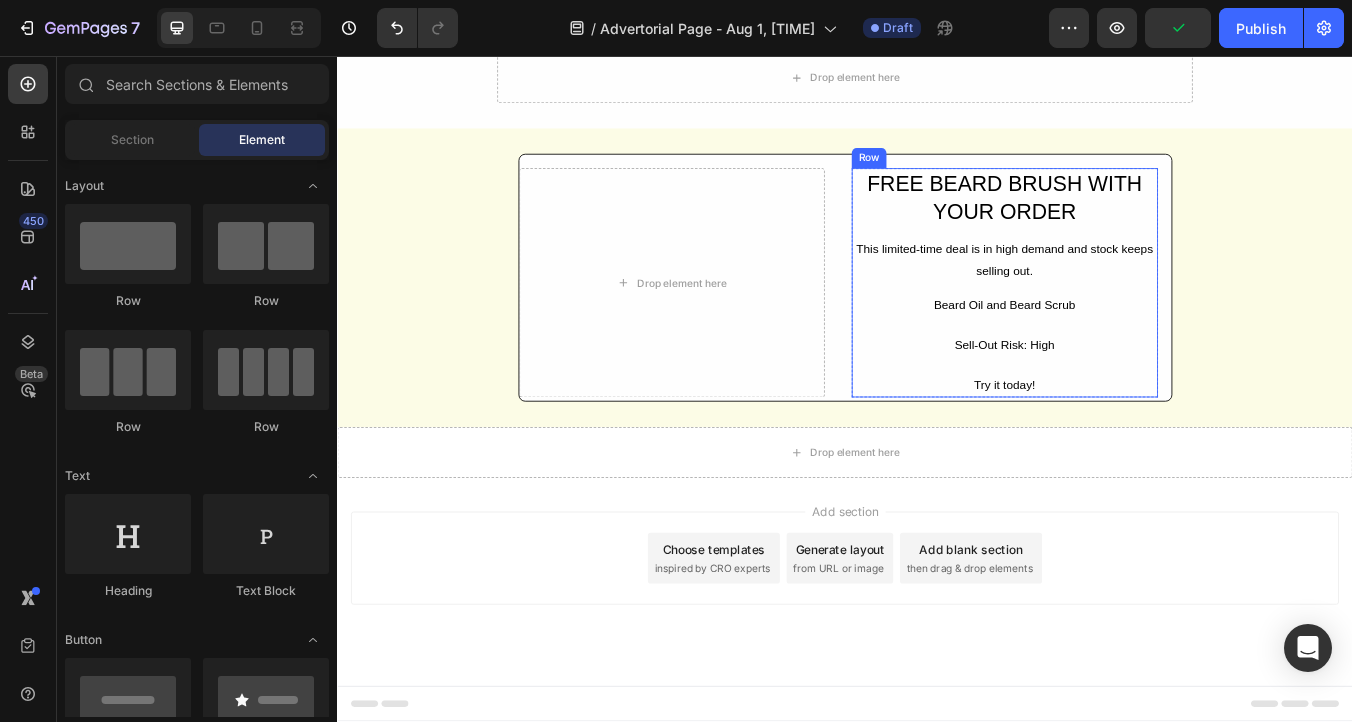 scroll, scrollTop: 3516, scrollLeft: 0, axis: vertical 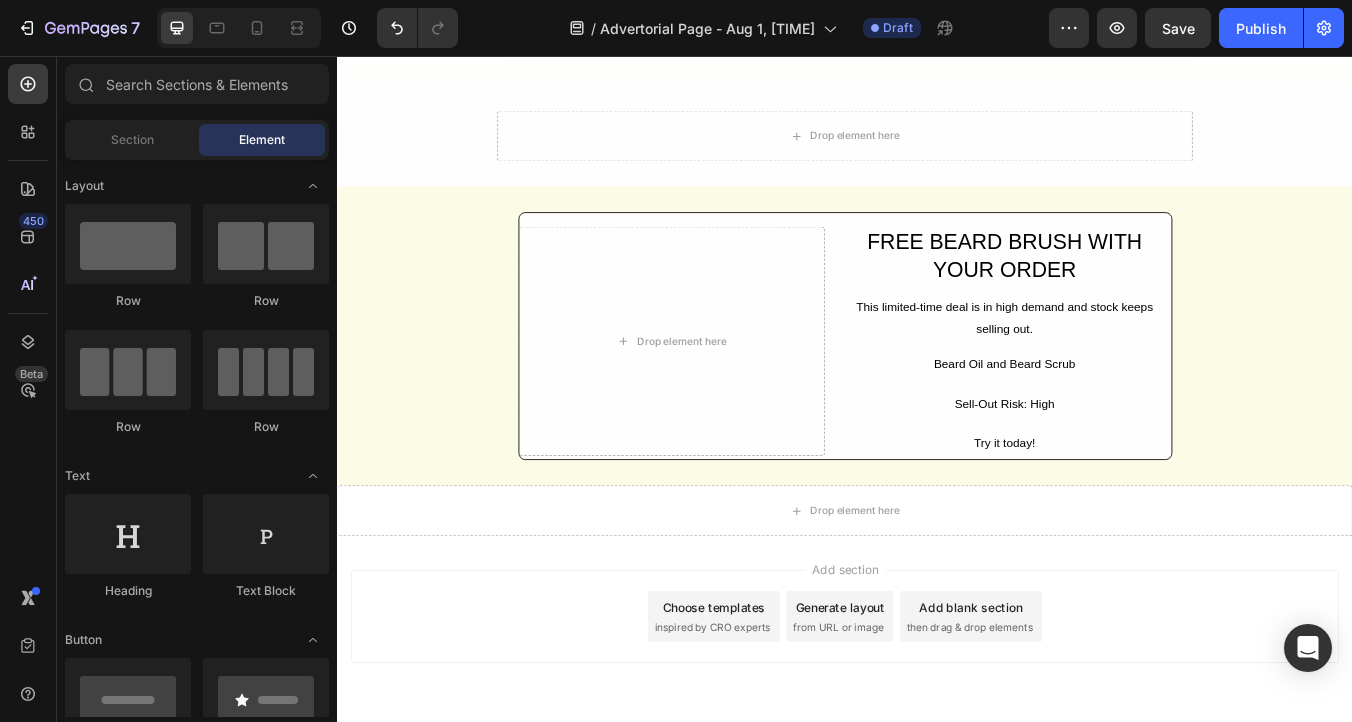 click on "inspired by CRO experts" at bounding box center (780, 732) 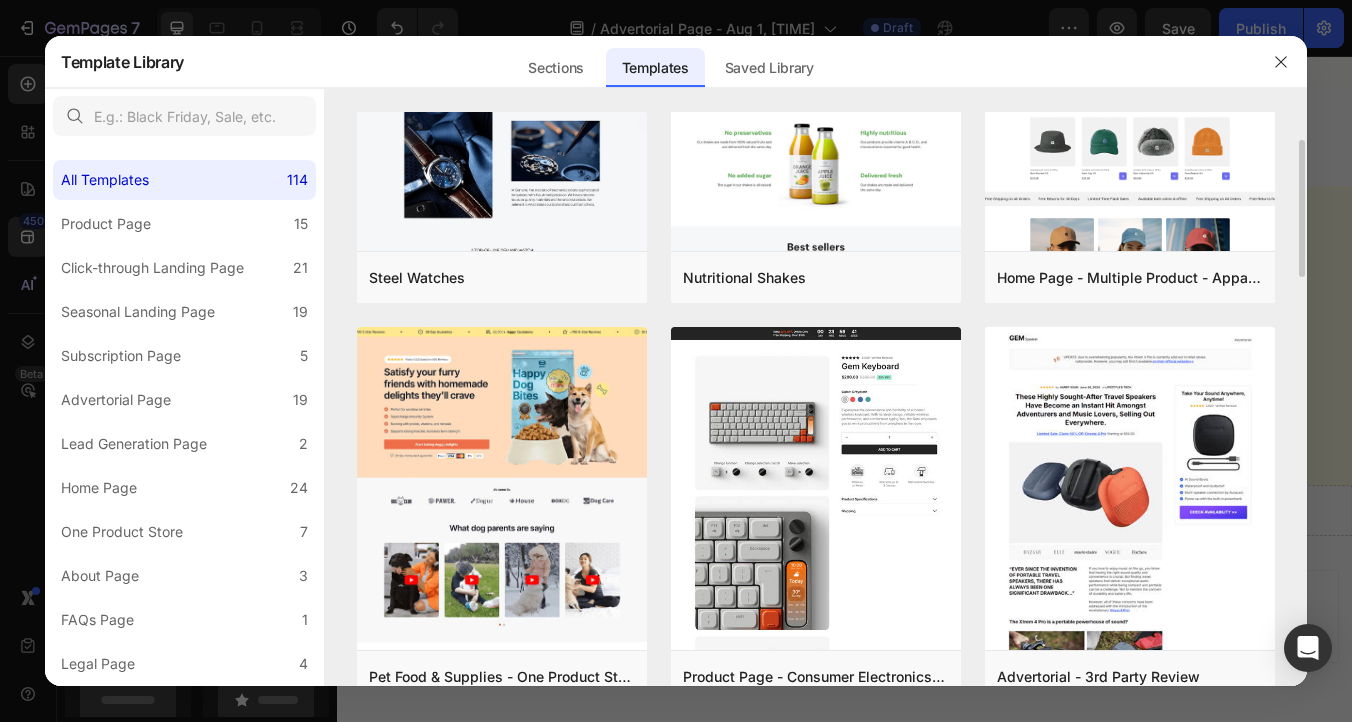 scroll, scrollTop: 0, scrollLeft: 0, axis: both 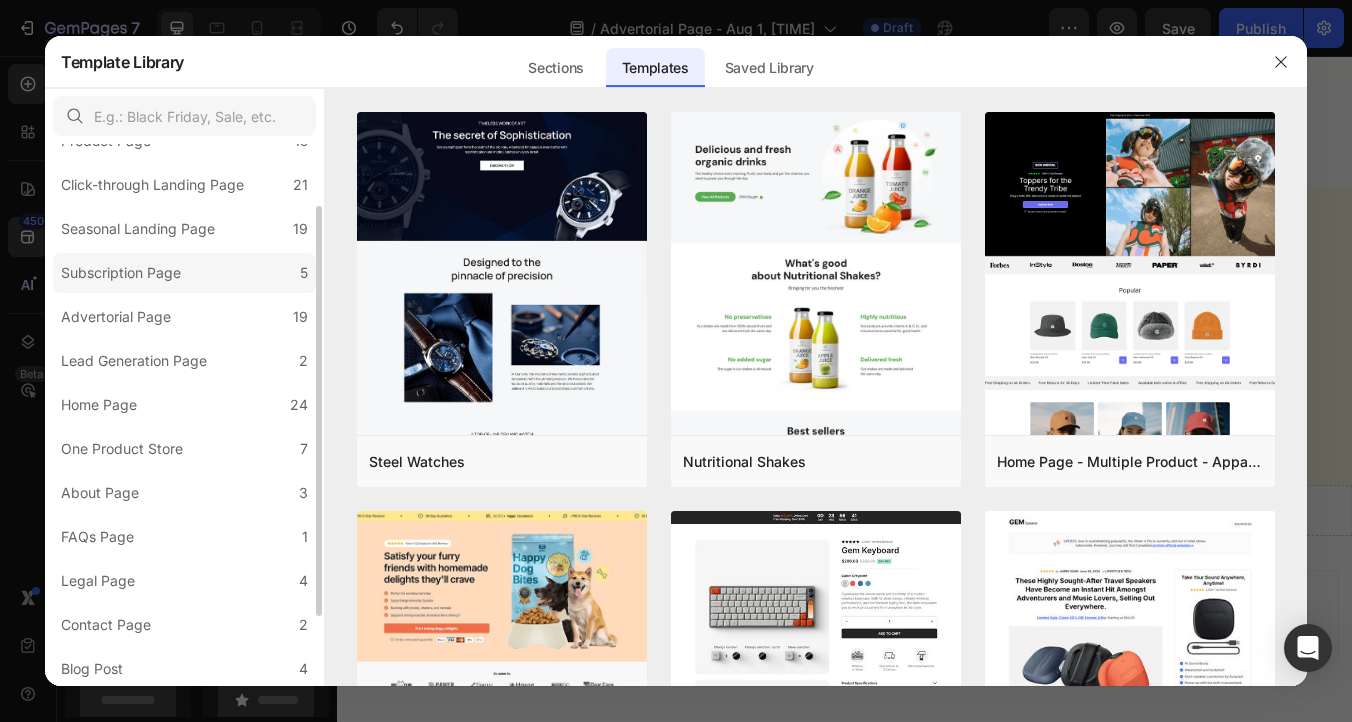 click on "Subscription Page" at bounding box center [121, 273] 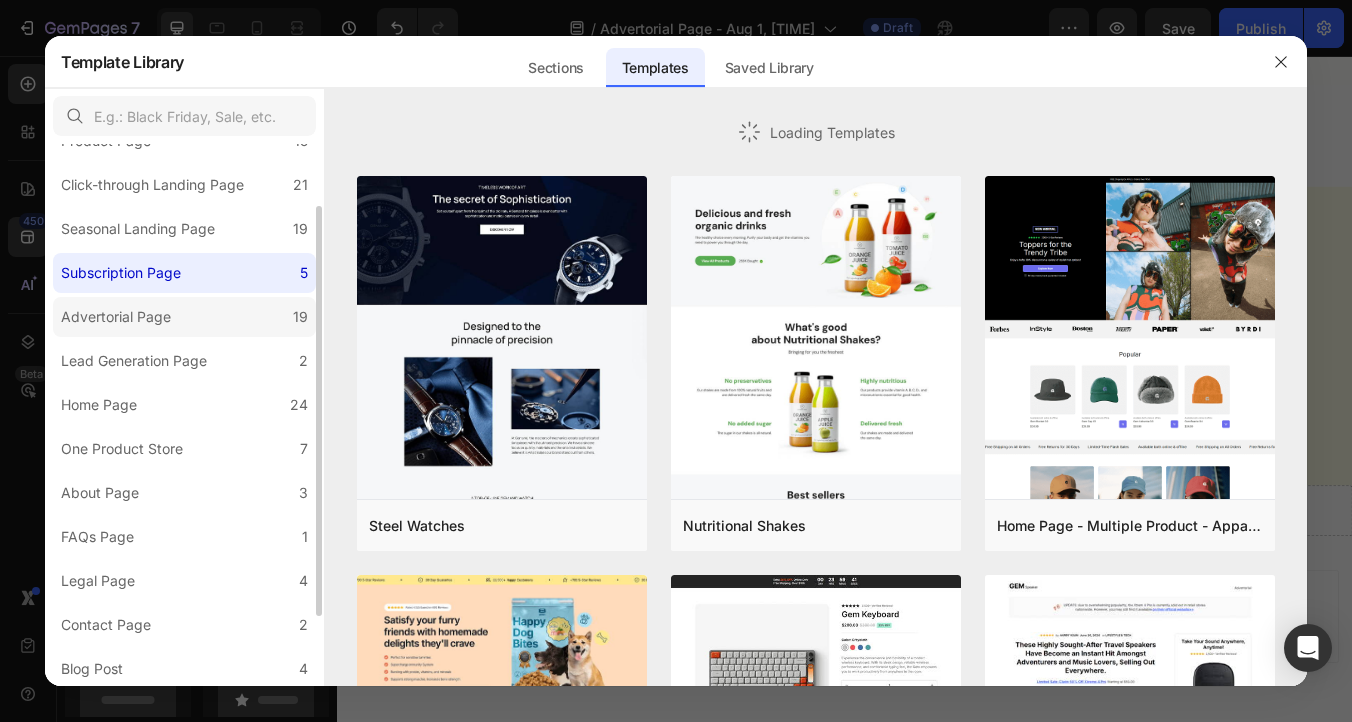 click on "Advertorial Page" at bounding box center (116, 317) 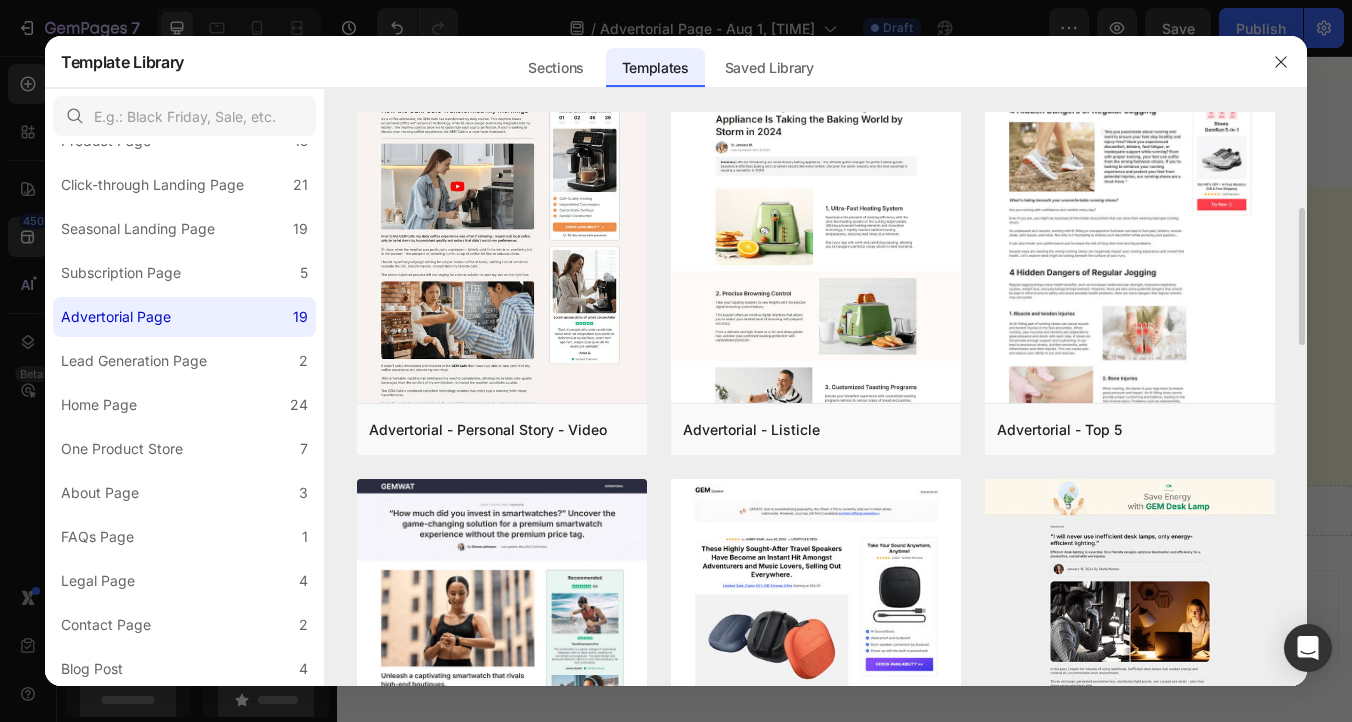 scroll, scrollTop: 429, scrollLeft: 0, axis: vertical 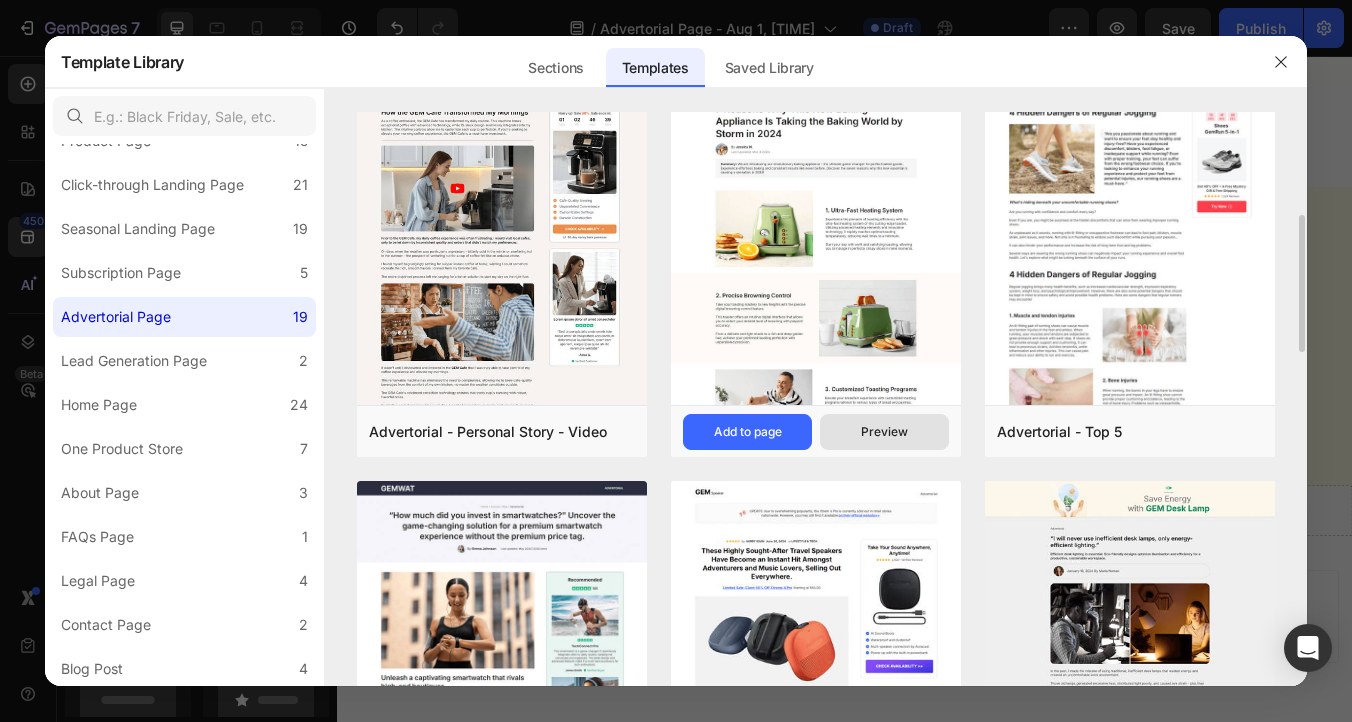 click on "Preview" at bounding box center (884, 432) 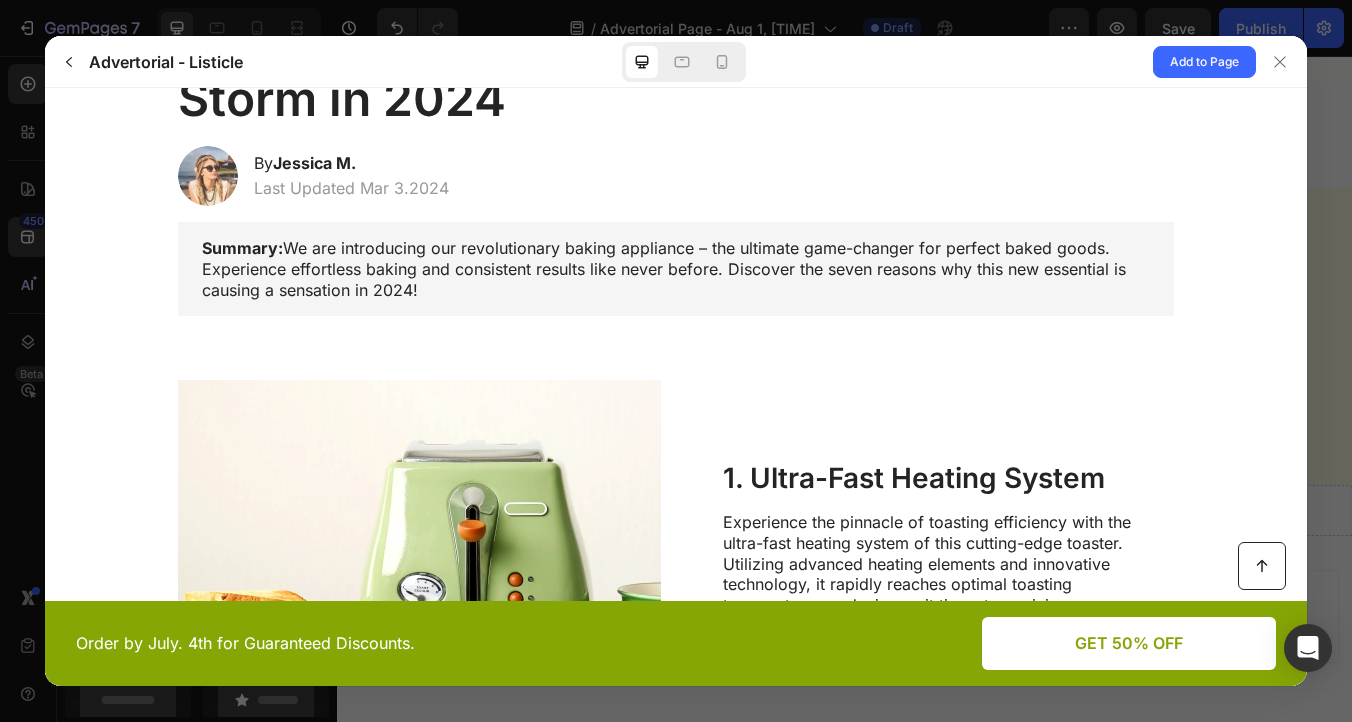 scroll, scrollTop: 0, scrollLeft: 0, axis: both 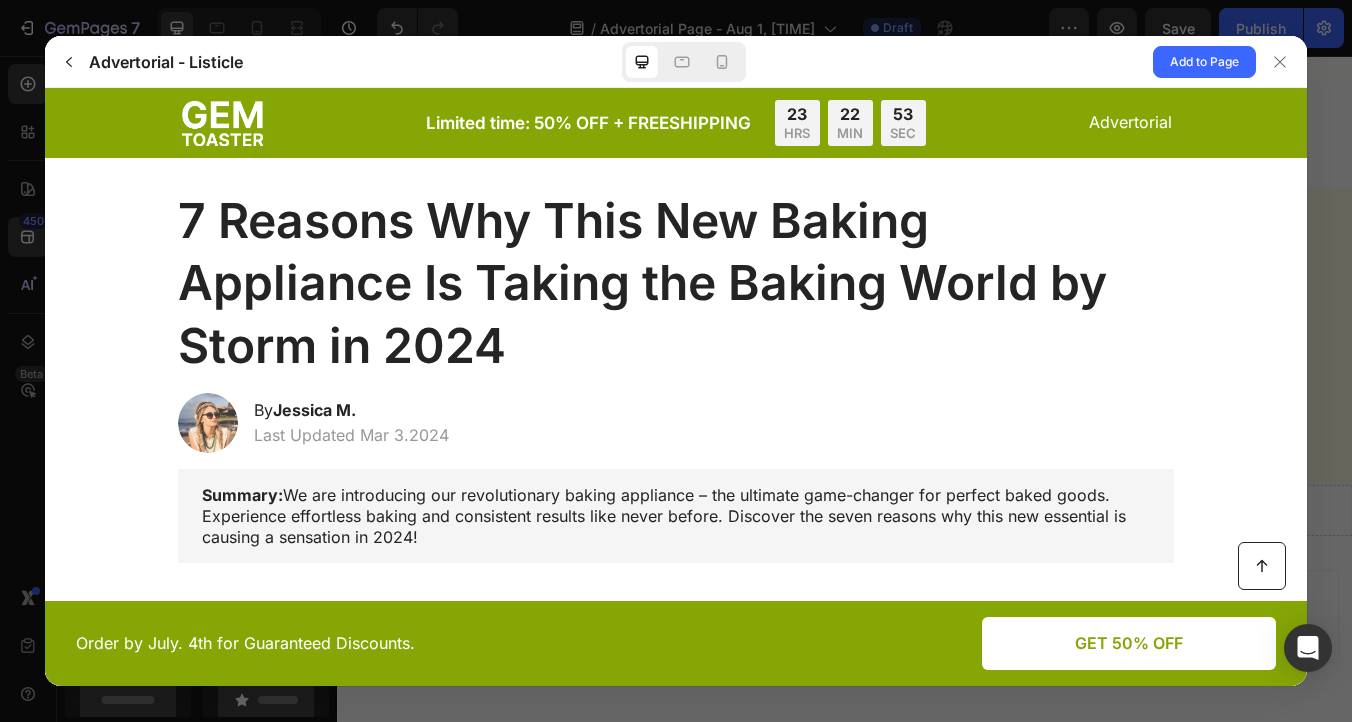 drag, startPoint x: 1330, startPoint y: 153, endPoint x: 1190, endPoint y: 245, distance: 167.52313 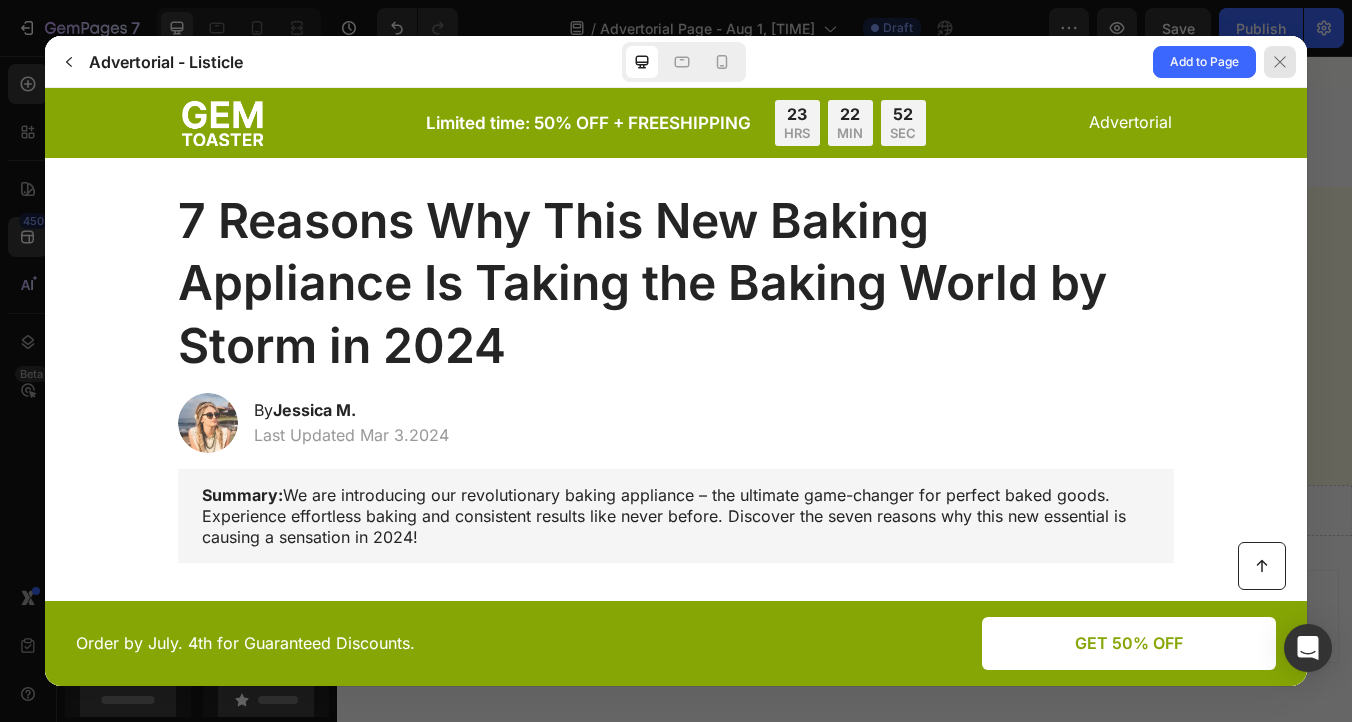 click at bounding box center [1280, 62] 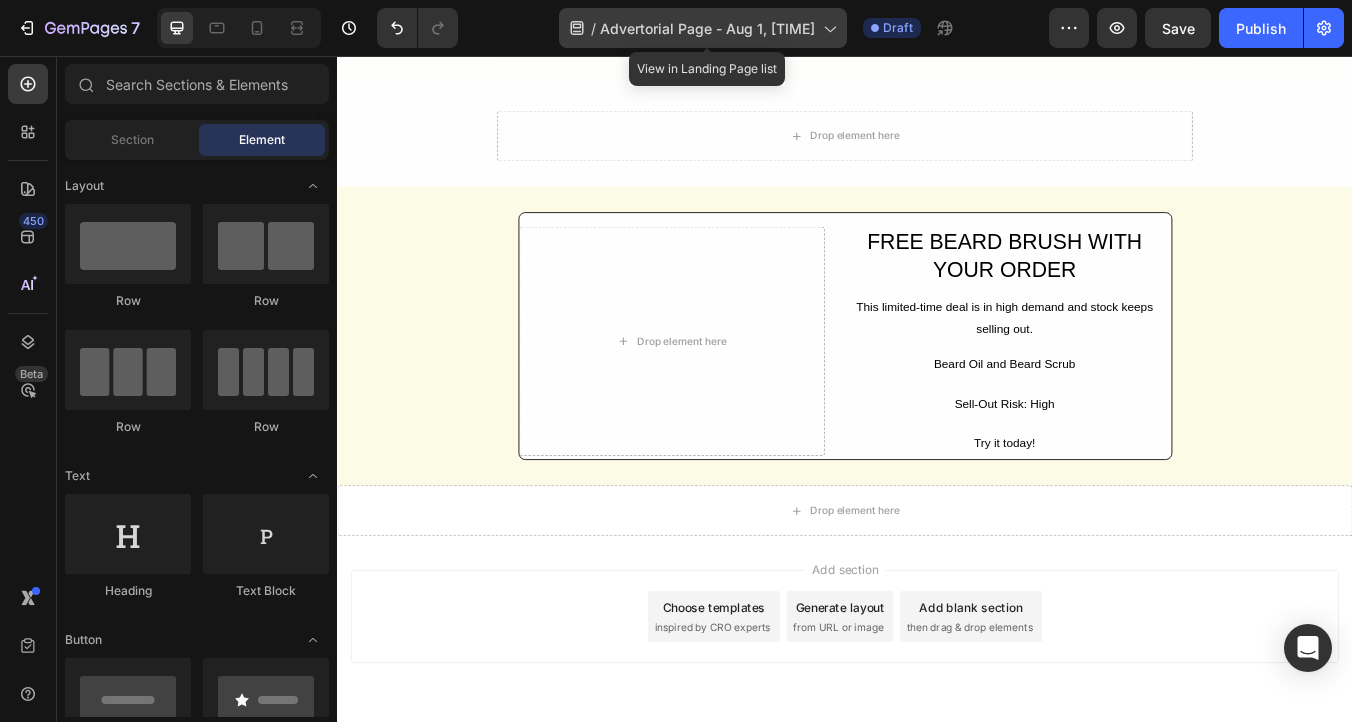 click on "Advertorial Page - Aug 1, 14:12:20" at bounding box center (707, 28) 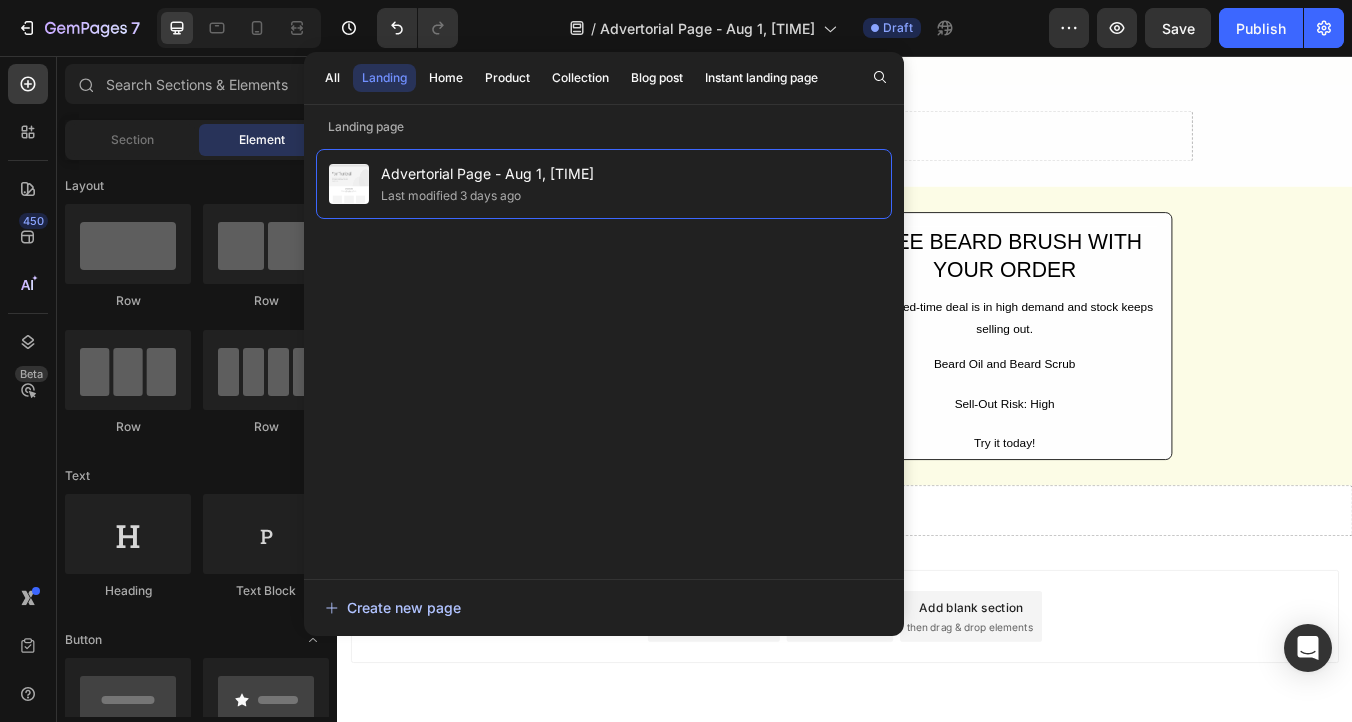 click on "Create new page" at bounding box center [393, 607] 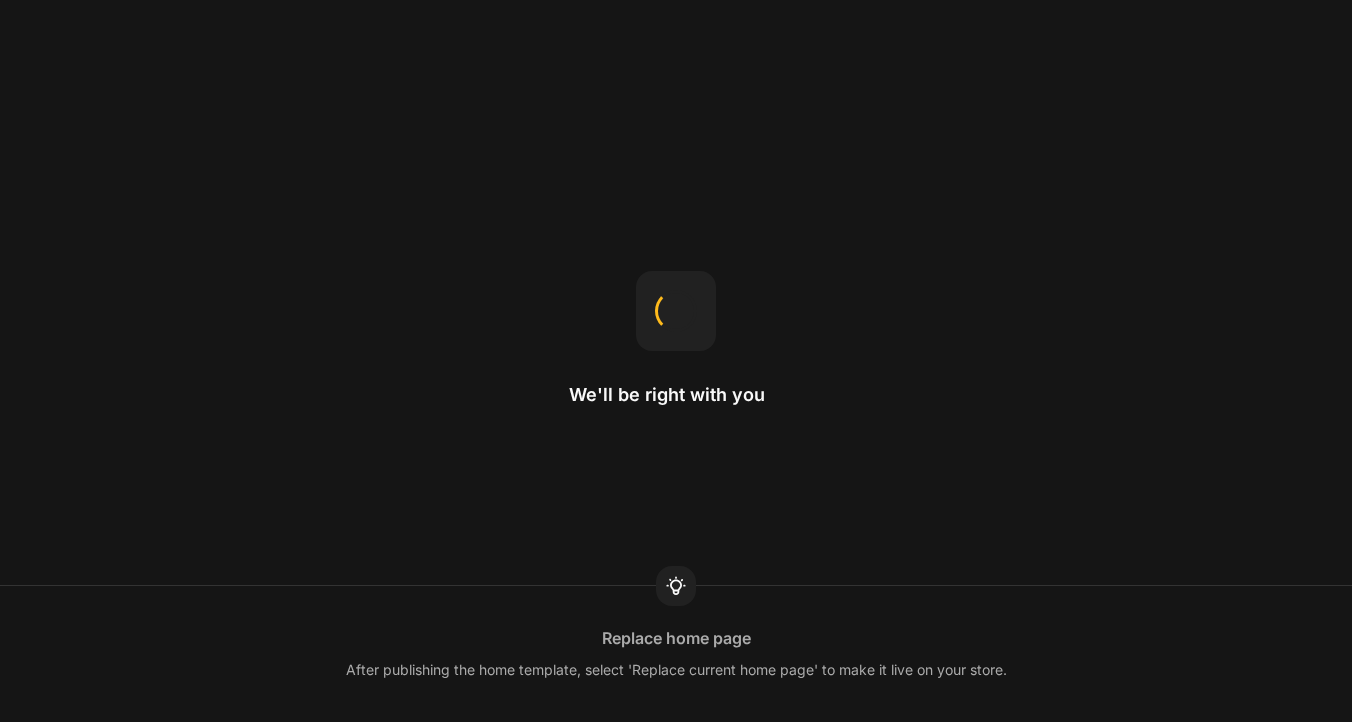 scroll, scrollTop: 0, scrollLeft: 0, axis: both 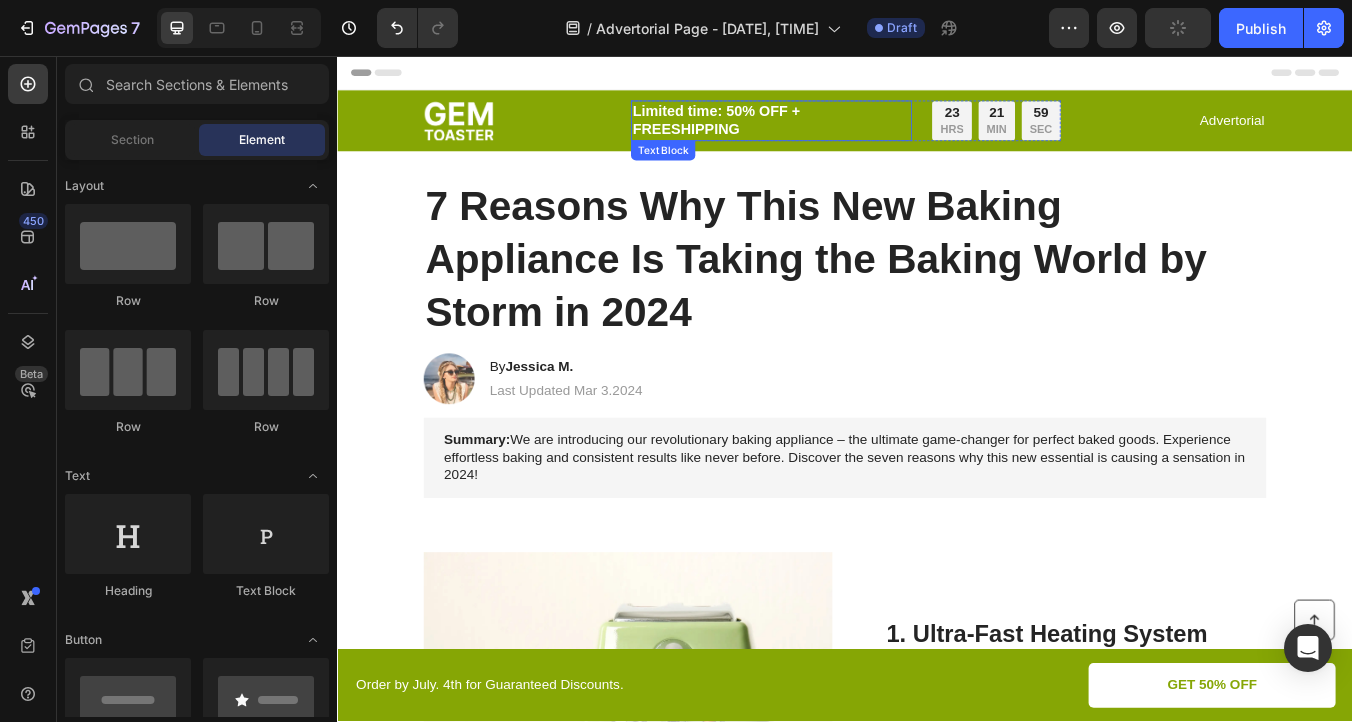 click on "Limited time: 50% OFF + FREESHIPPING" at bounding box center [850, 133] 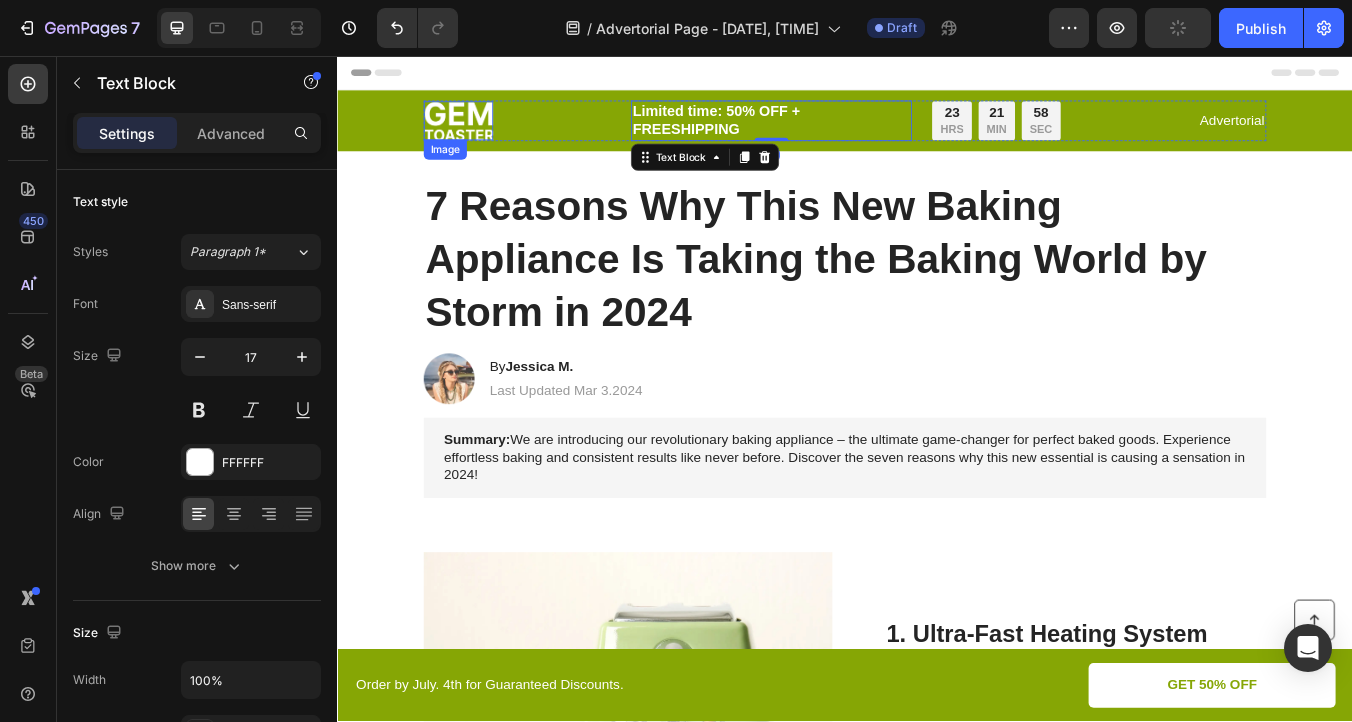 click at bounding box center [480, 133] 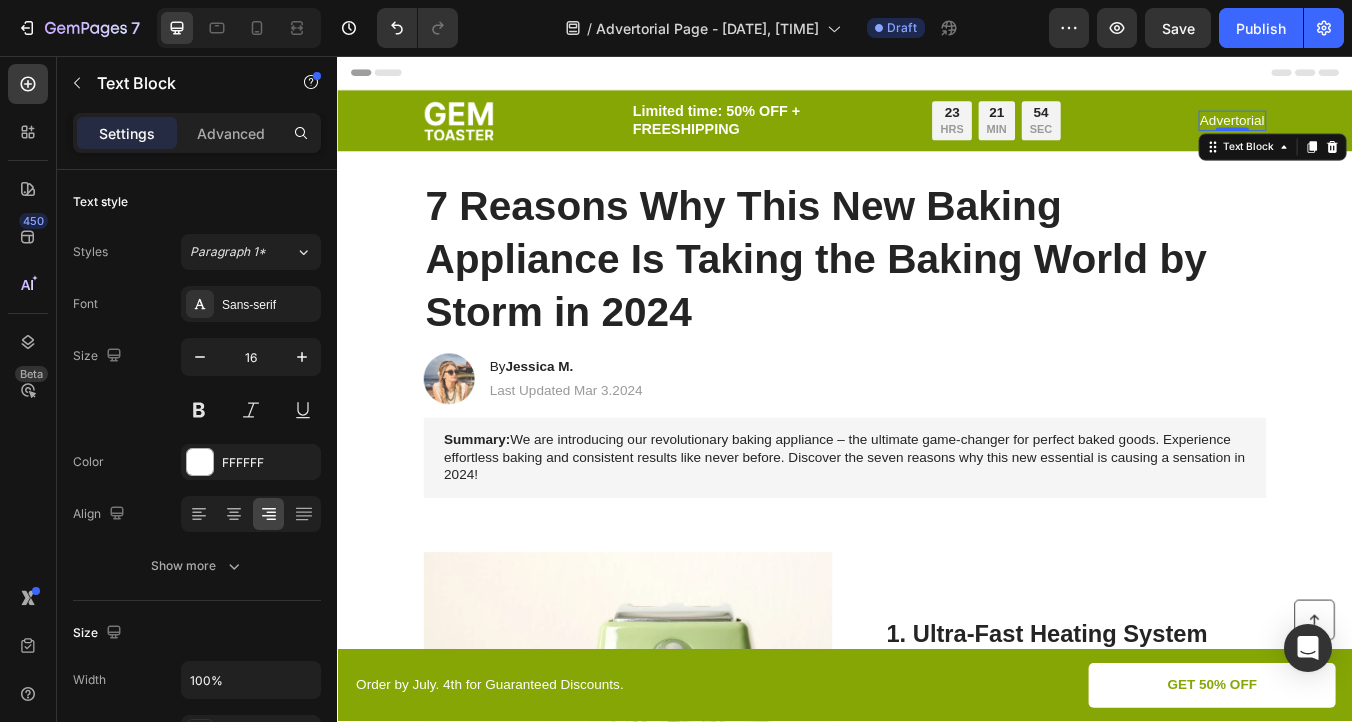 click on "Advertorial" at bounding box center (1395, 133) 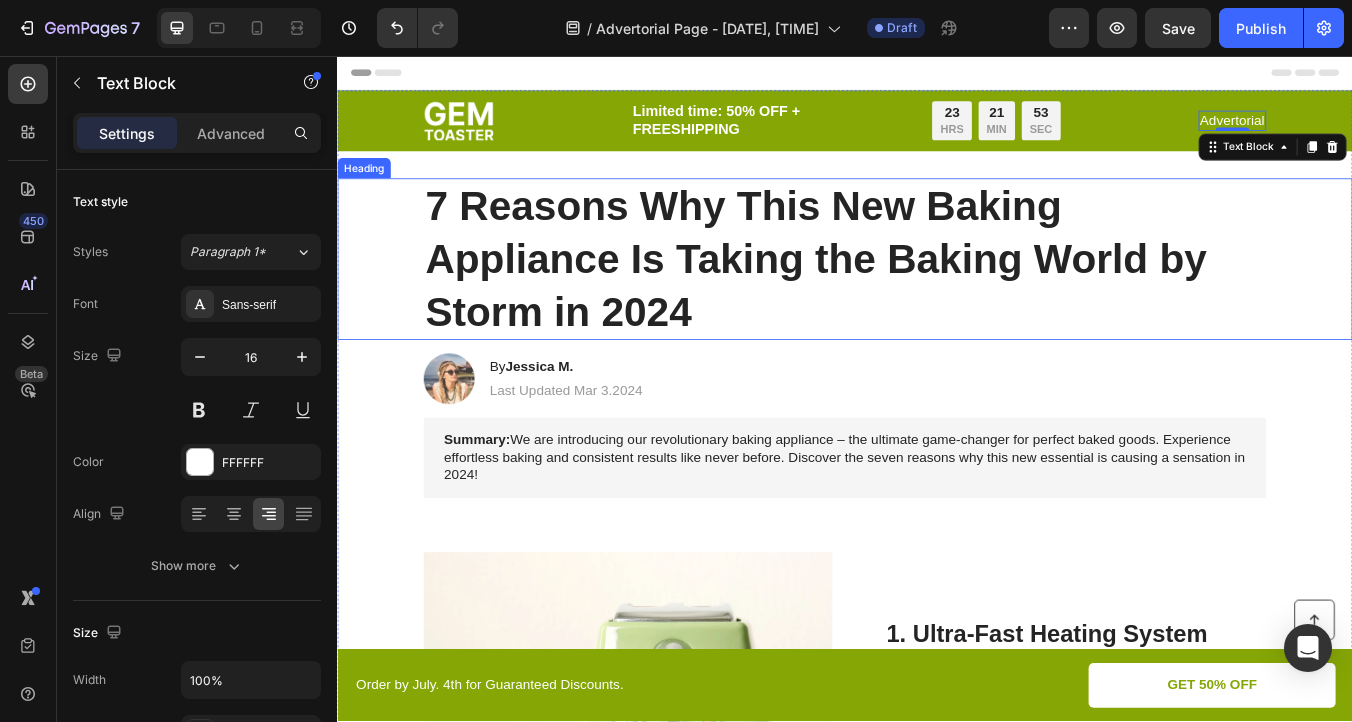 click on "7 Reasons Why This New Baking Appliance Is Taking the Baking World by Storm in 2024" at bounding box center [937, 296] 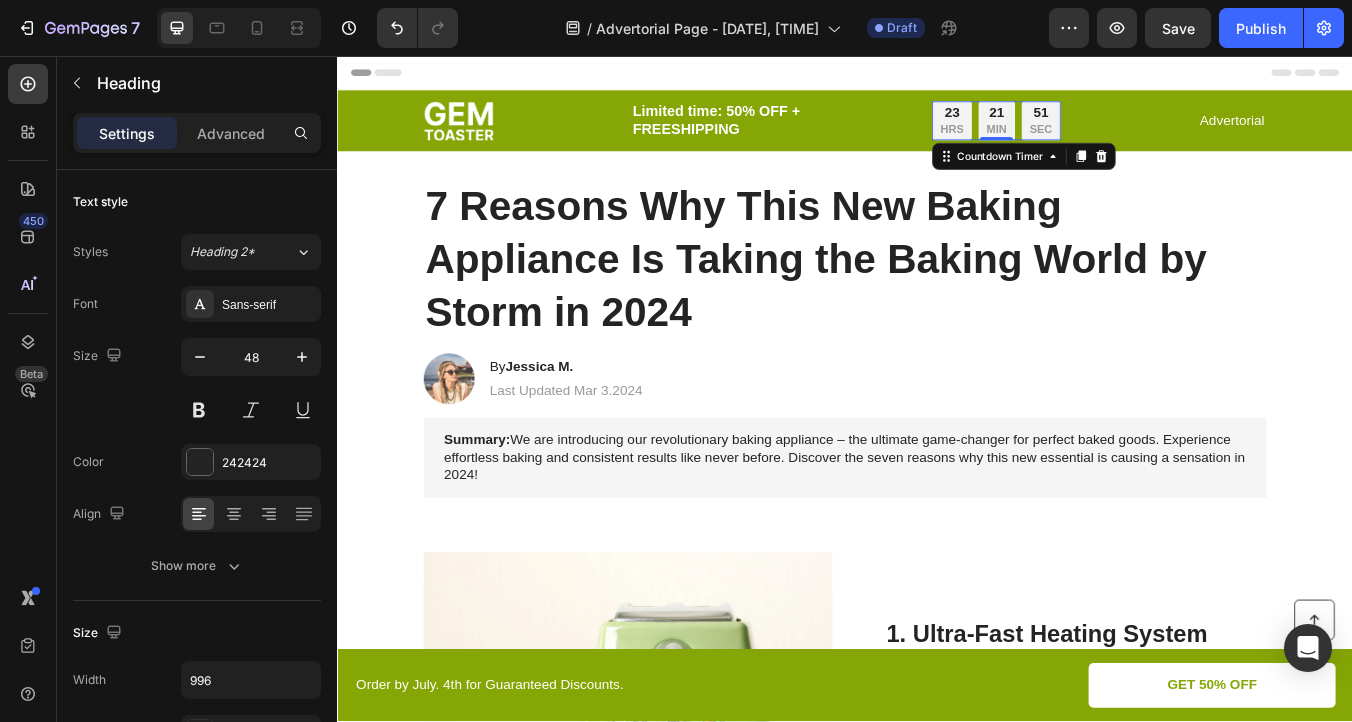 click on "HRS" at bounding box center (1063, 143) 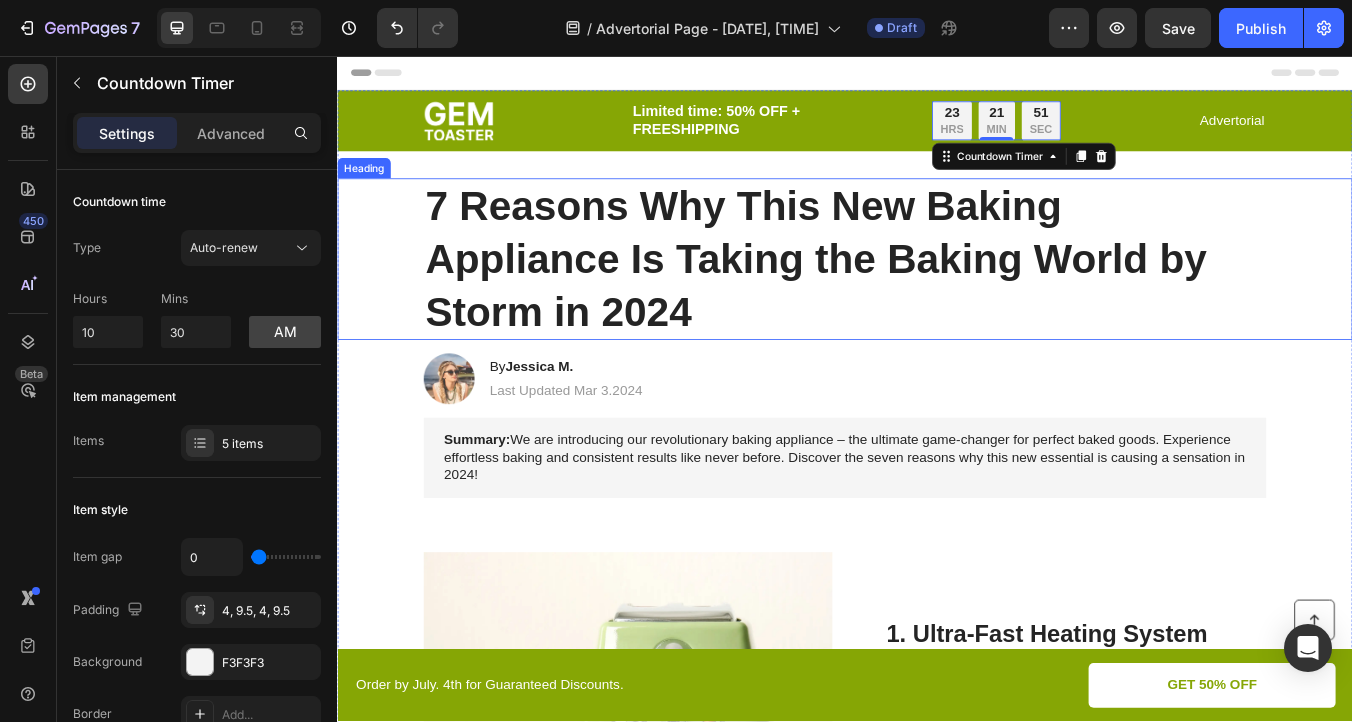 click on "7 Reasons Why This New Baking Appliance Is Taking the Baking World by Storm in 2024" at bounding box center [937, 296] 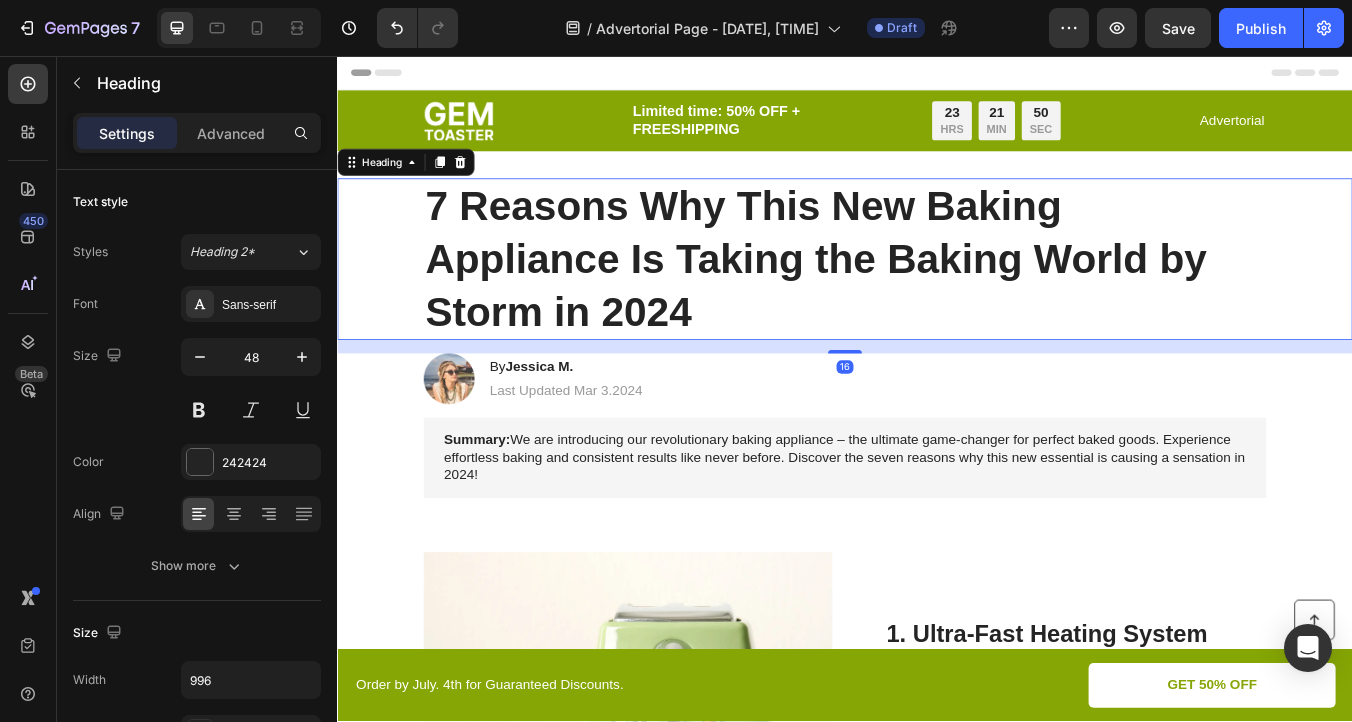click on "7 Reasons Why This New Baking Appliance Is Taking the Baking World by Storm in 2024" at bounding box center [937, 296] 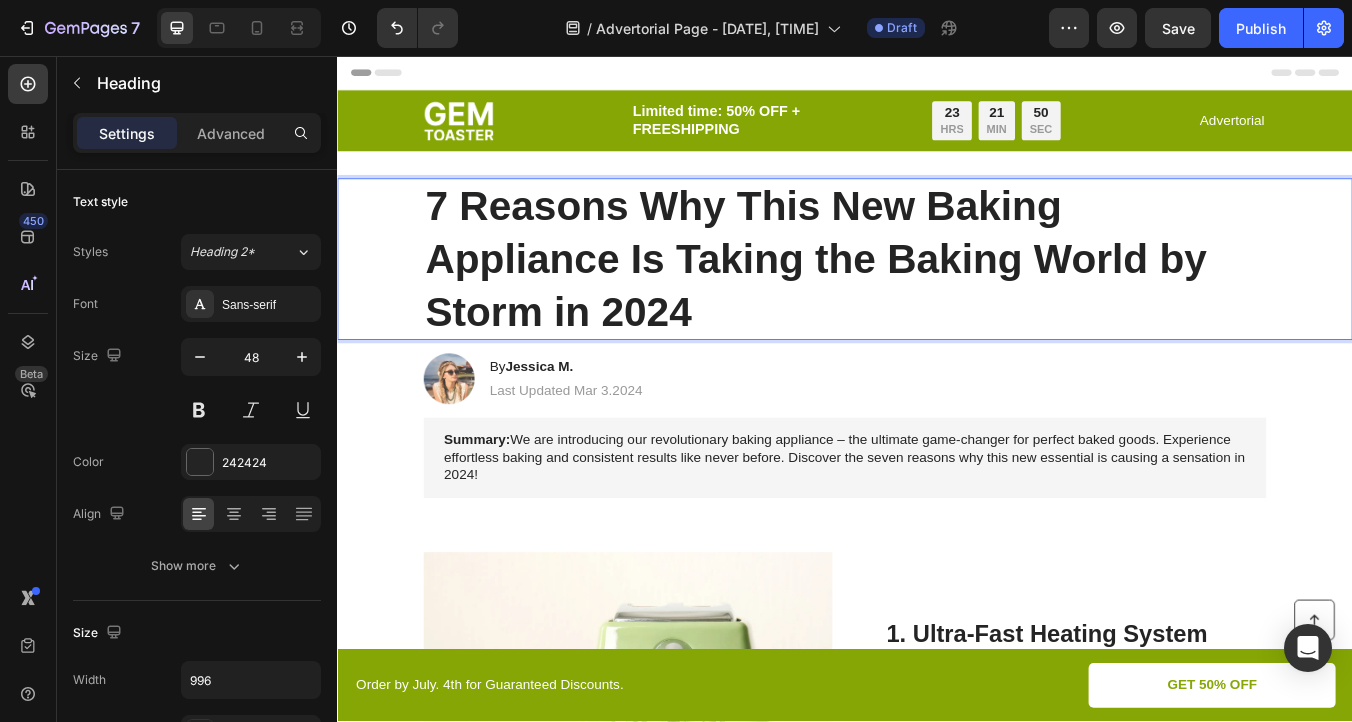 click on "7 Reasons Why This New Baking Appliance Is Taking the Baking World by Storm in 2024" at bounding box center (937, 296) 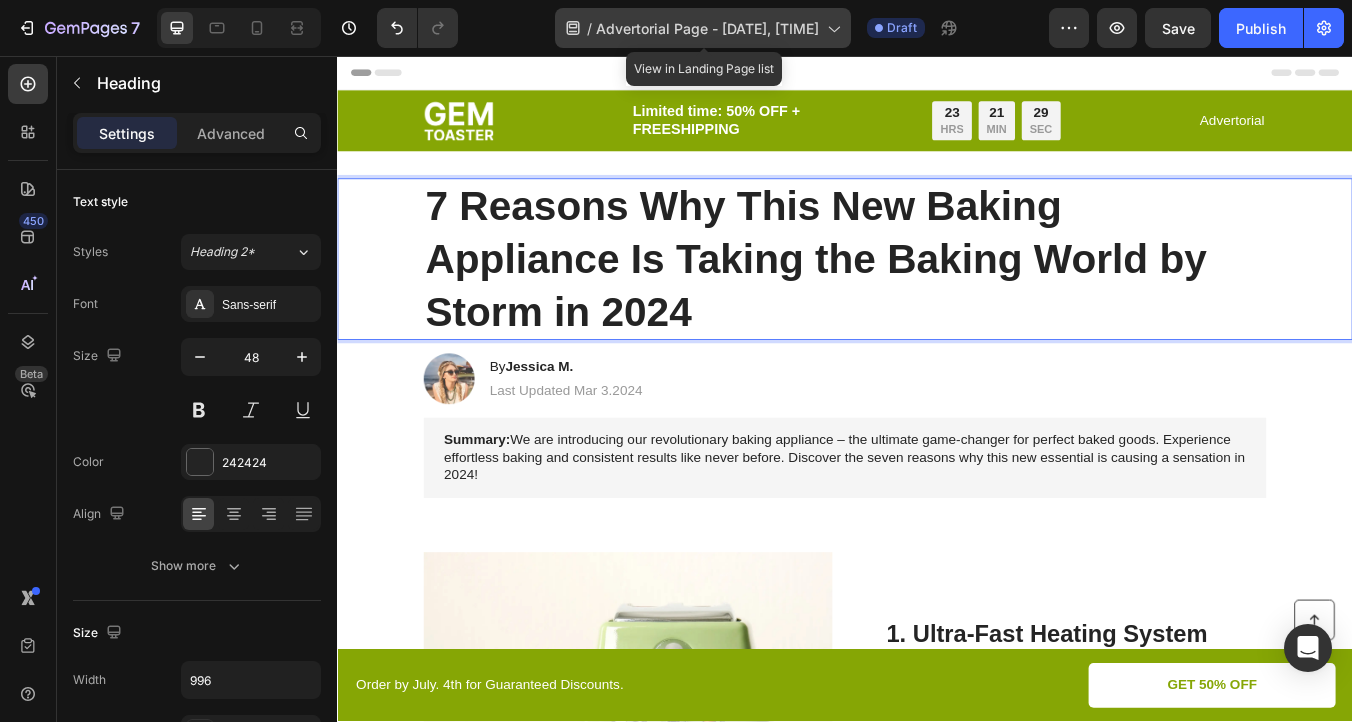 click on "Advertorial Page - Aug 4, 11:07:43" at bounding box center (707, 28) 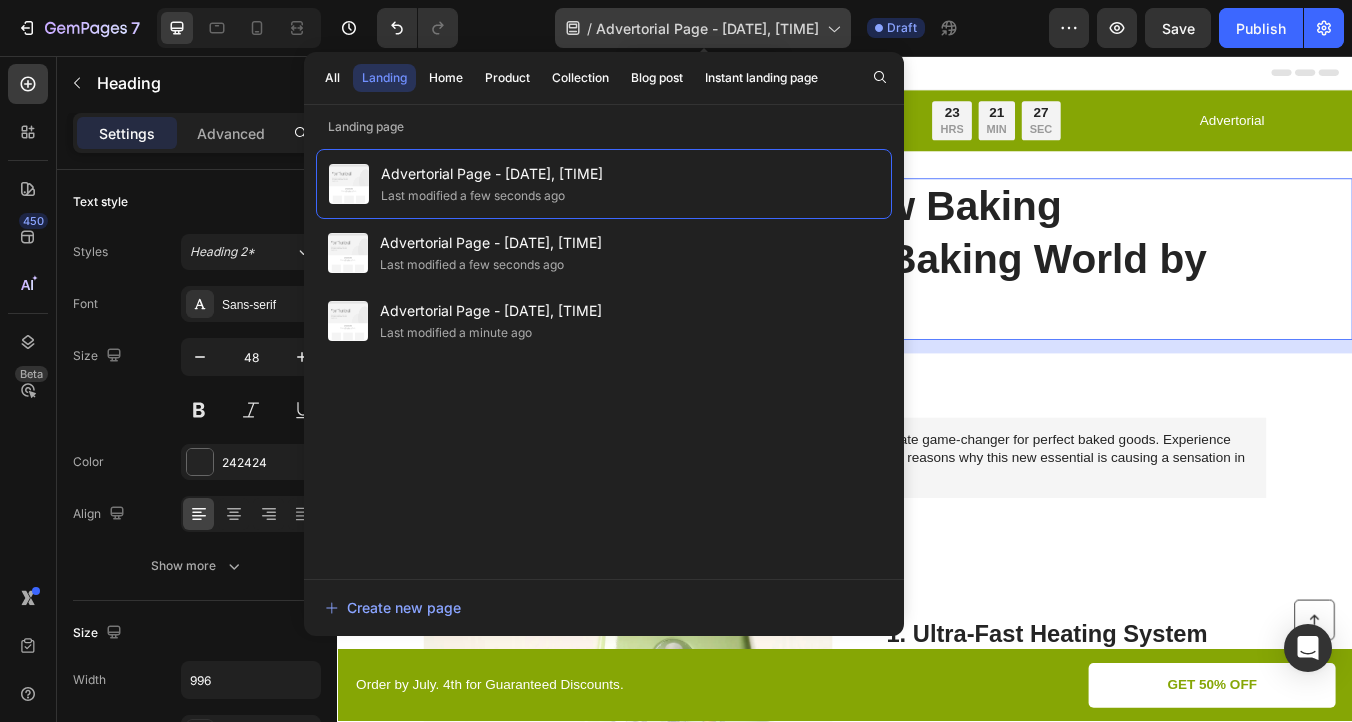 click on "Advertorial Page - Aug 4, 11:07:43" at bounding box center [707, 28] 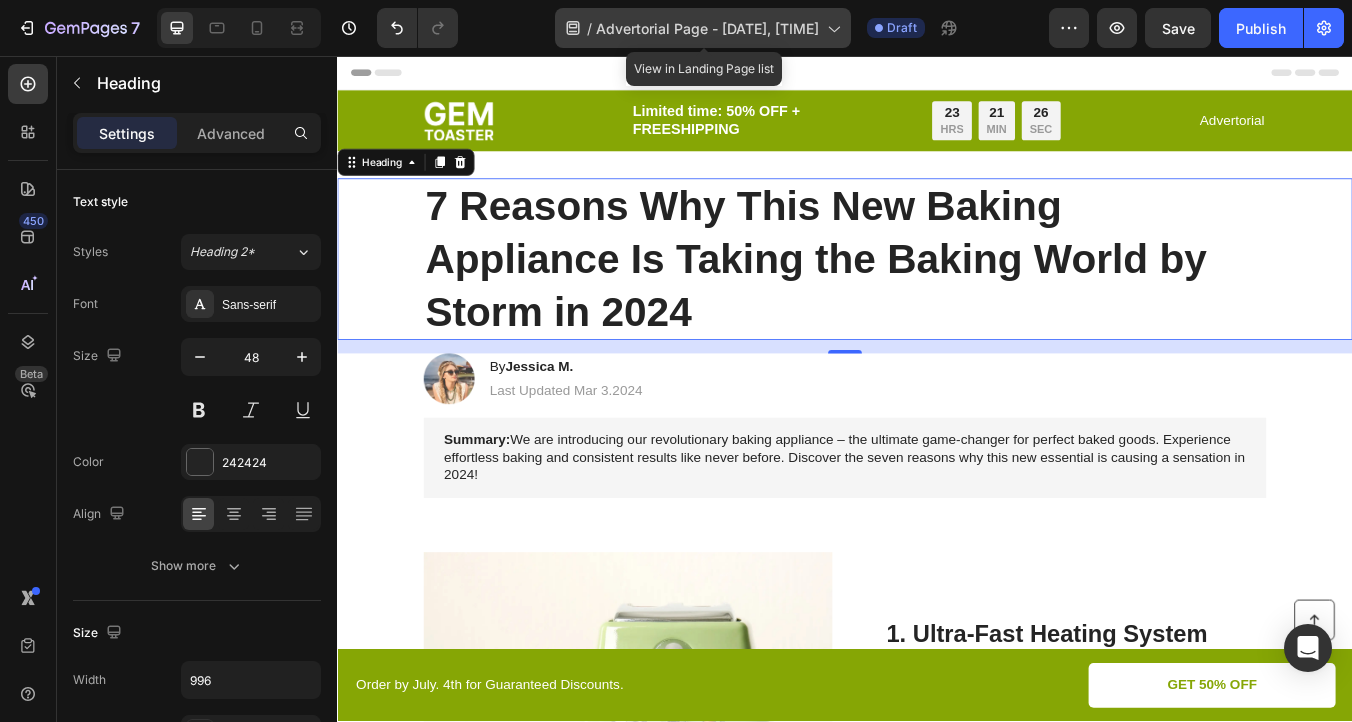 click on "Advertorial Page - Aug 4, 11:07:43" at bounding box center (707, 28) 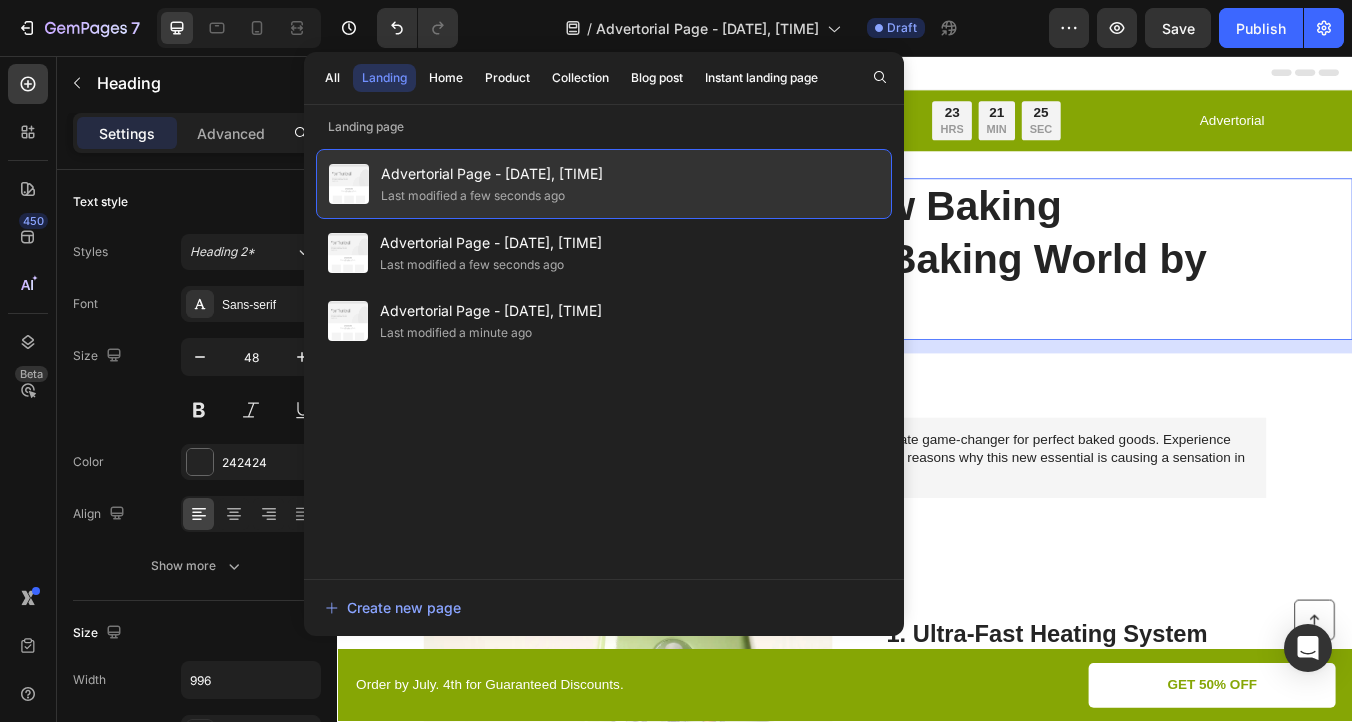 click on "Advertorial Page - Aug 4, 11:07:43" at bounding box center (492, 174) 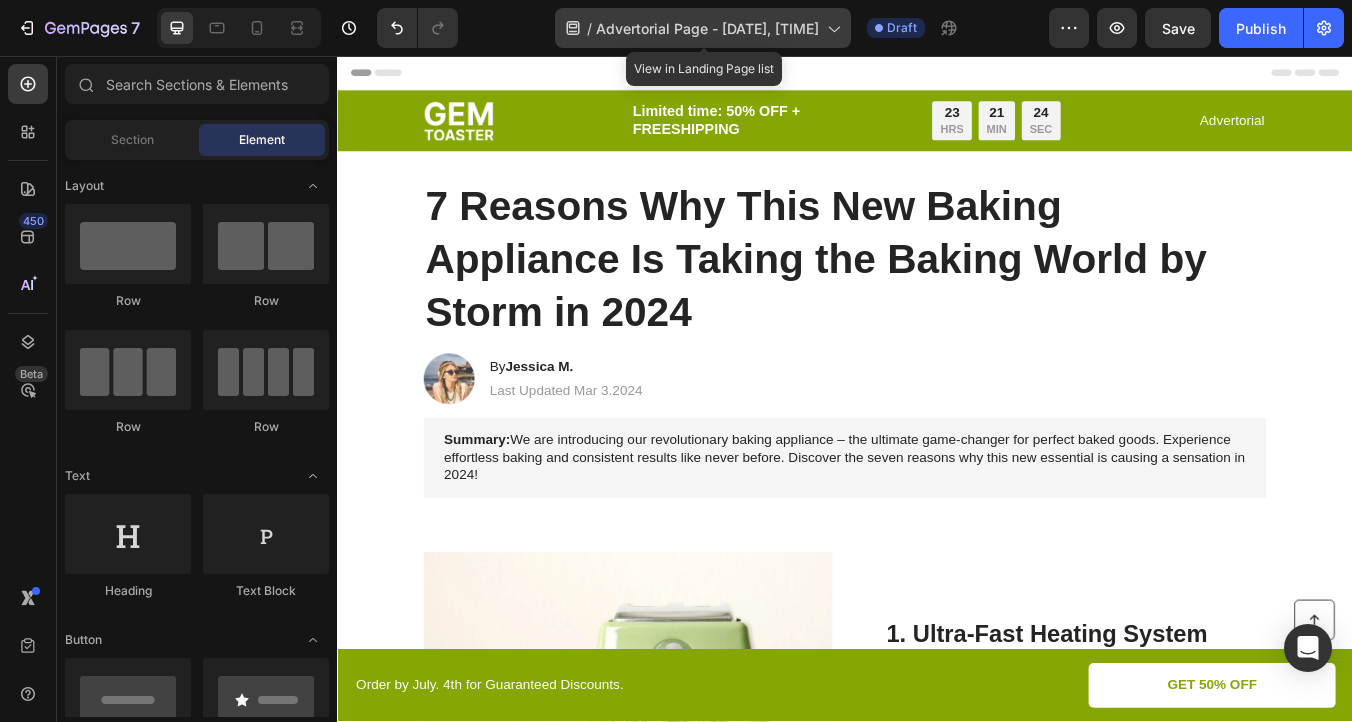 click on "Advertorial Page - Aug 4, 11:07:43" at bounding box center (707, 28) 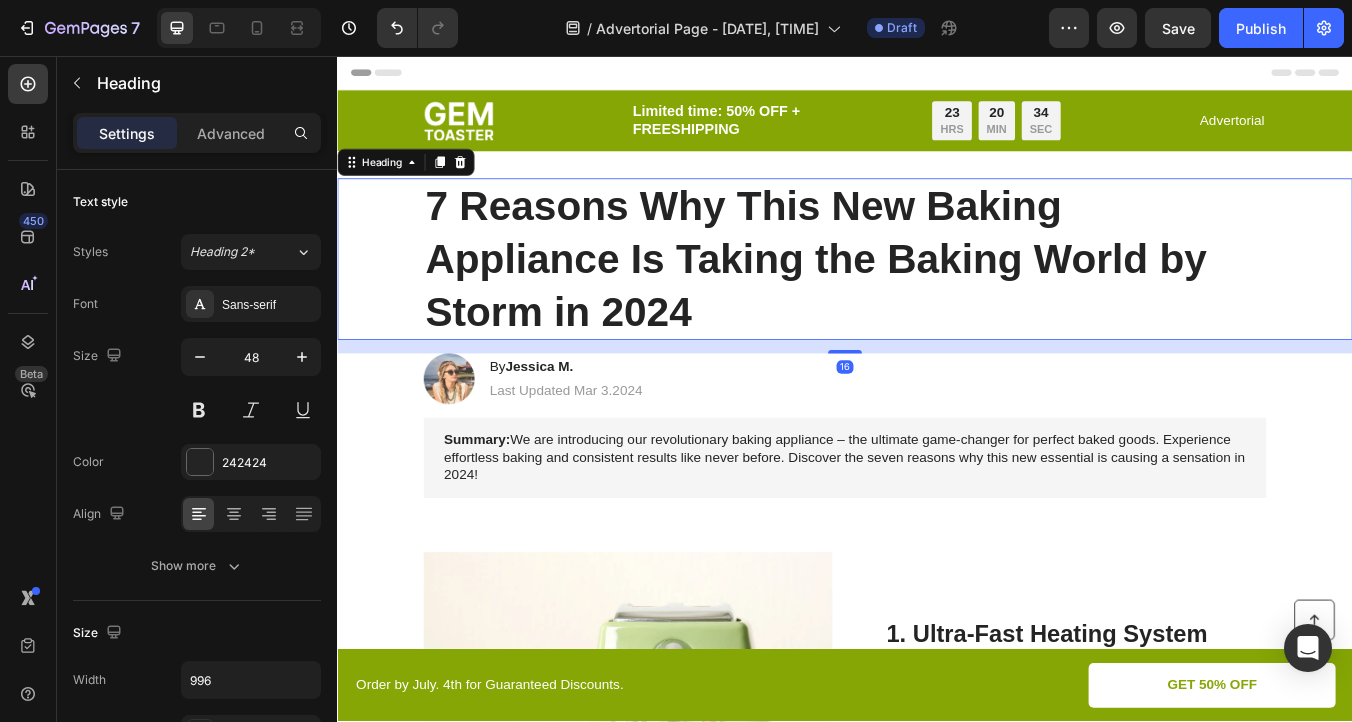 click on "7 Reasons Why This New Baking Appliance Is Taking the Baking World by Storm in 2024" at bounding box center (937, 296) 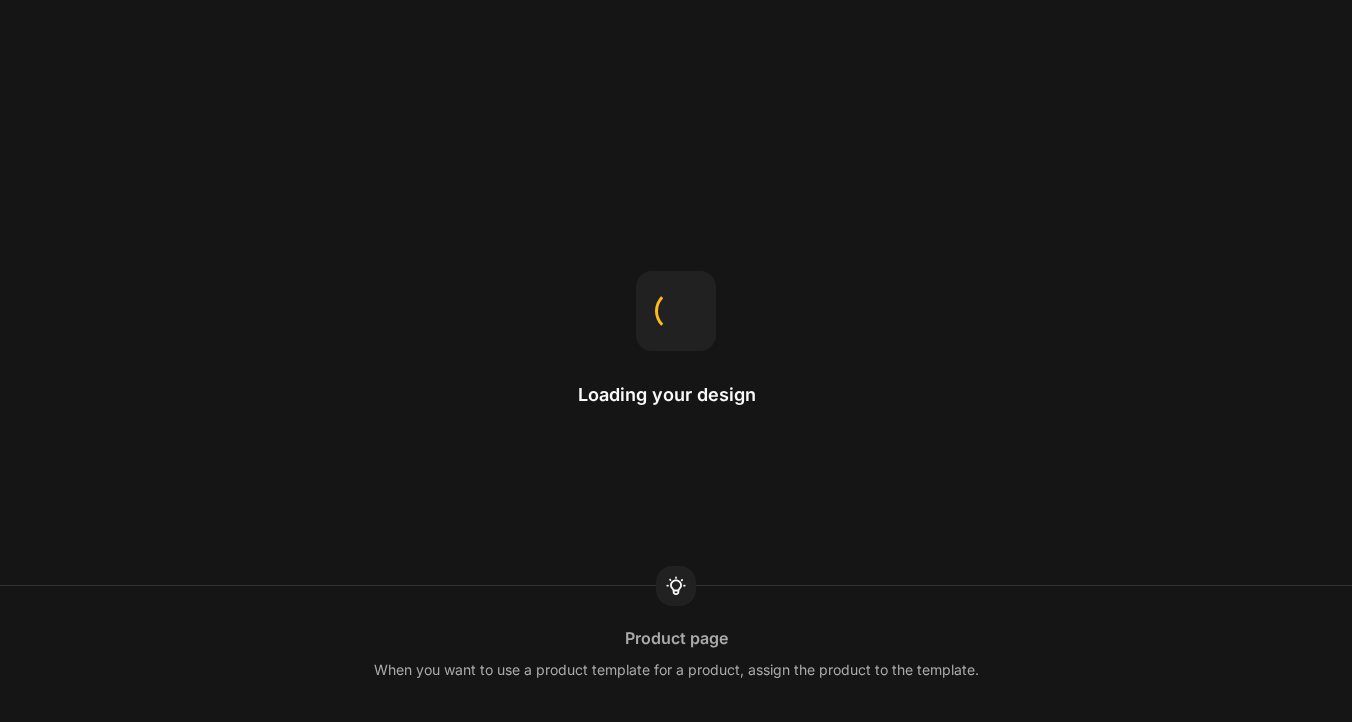 scroll, scrollTop: 0, scrollLeft: 0, axis: both 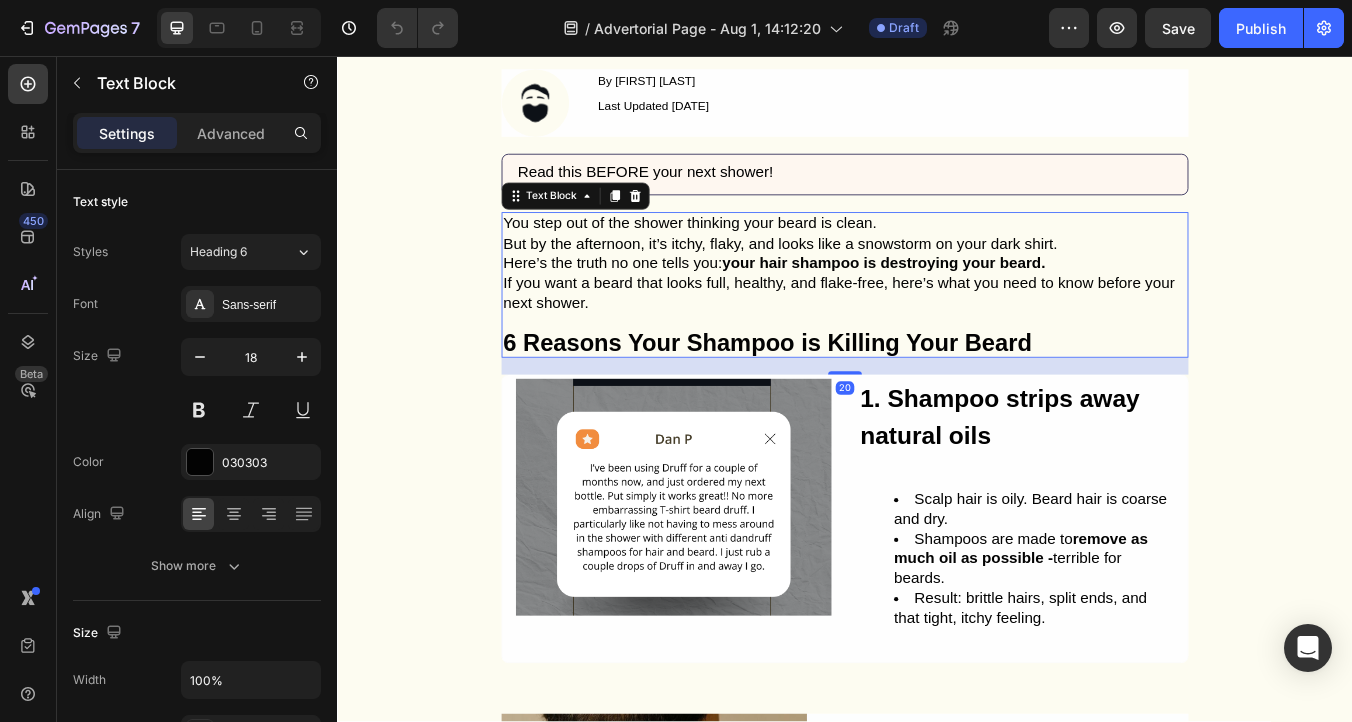 click on "your hair shampoo is destroying your beard." at bounding box center [983, 301] 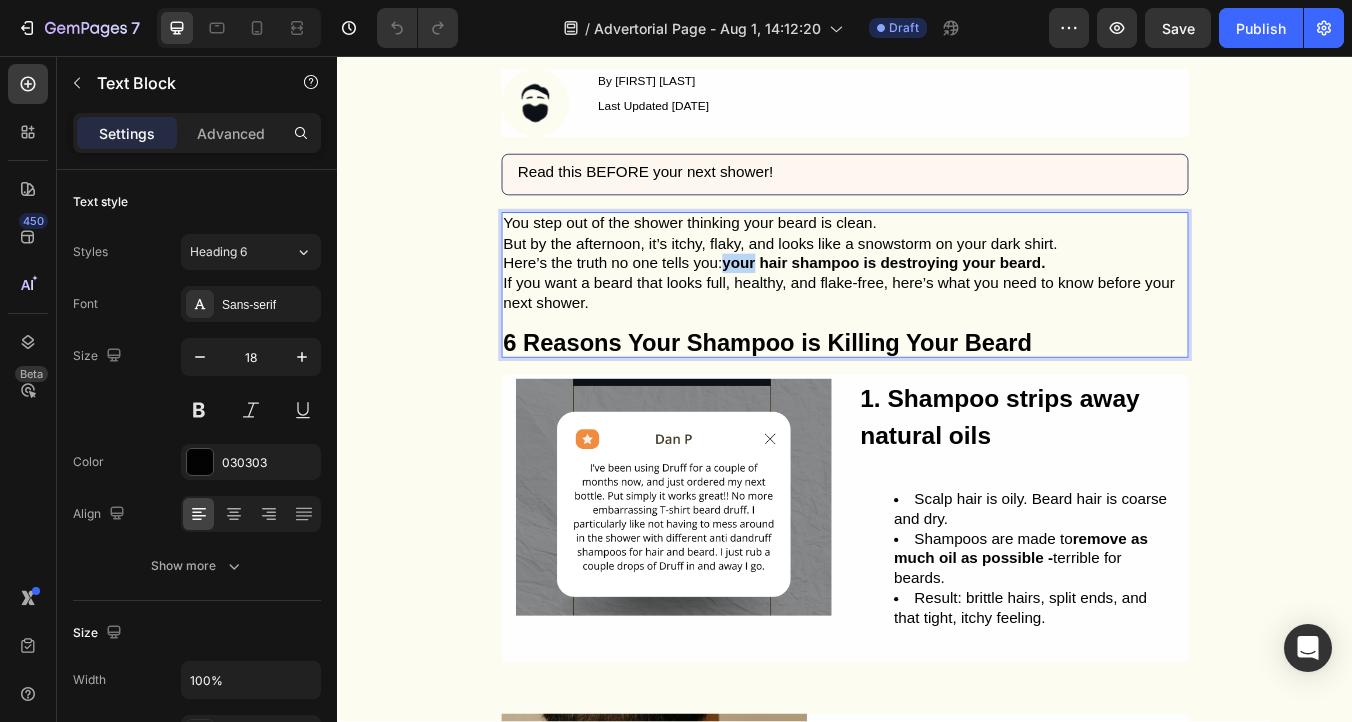 click on "your hair shampoo is destroying your beard." at bounding box center [983, 301] 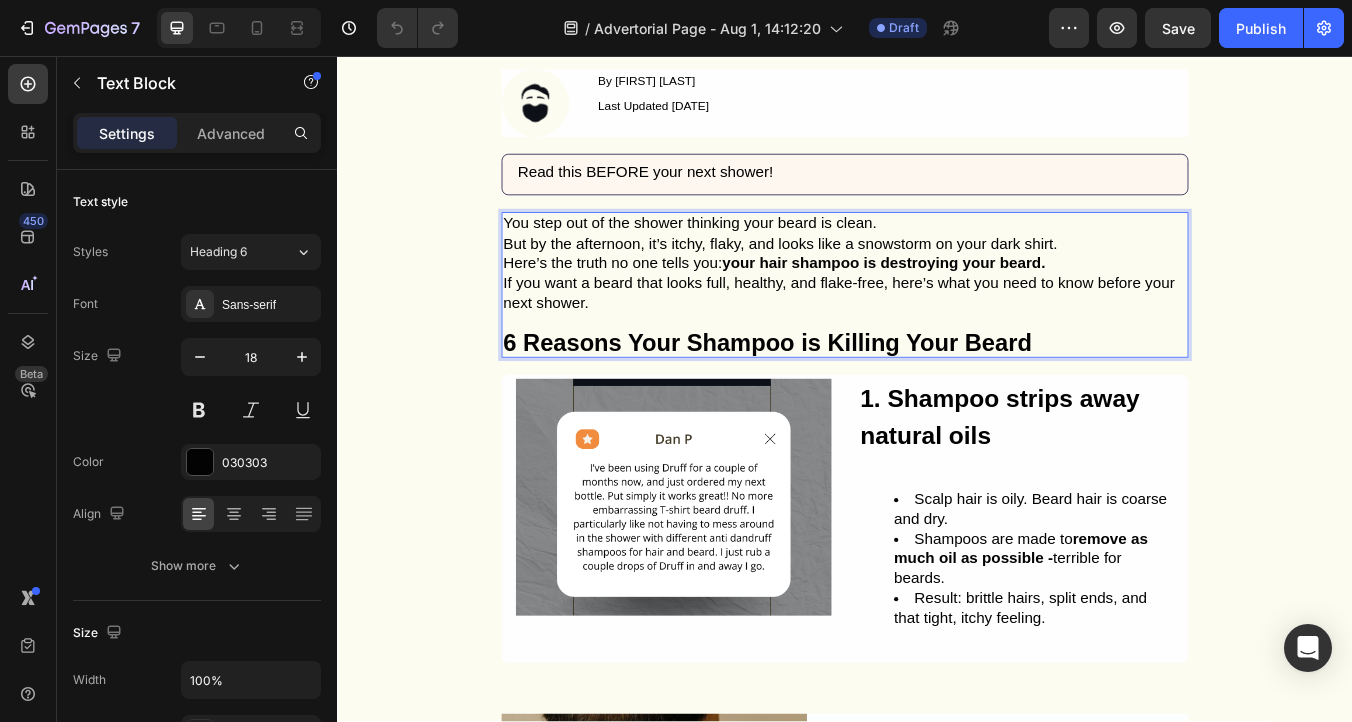 click on "If you want a beard that looks full, healthy, and flake-free, here’s what you need to know before your next shower." at bounding box center (937, 337) 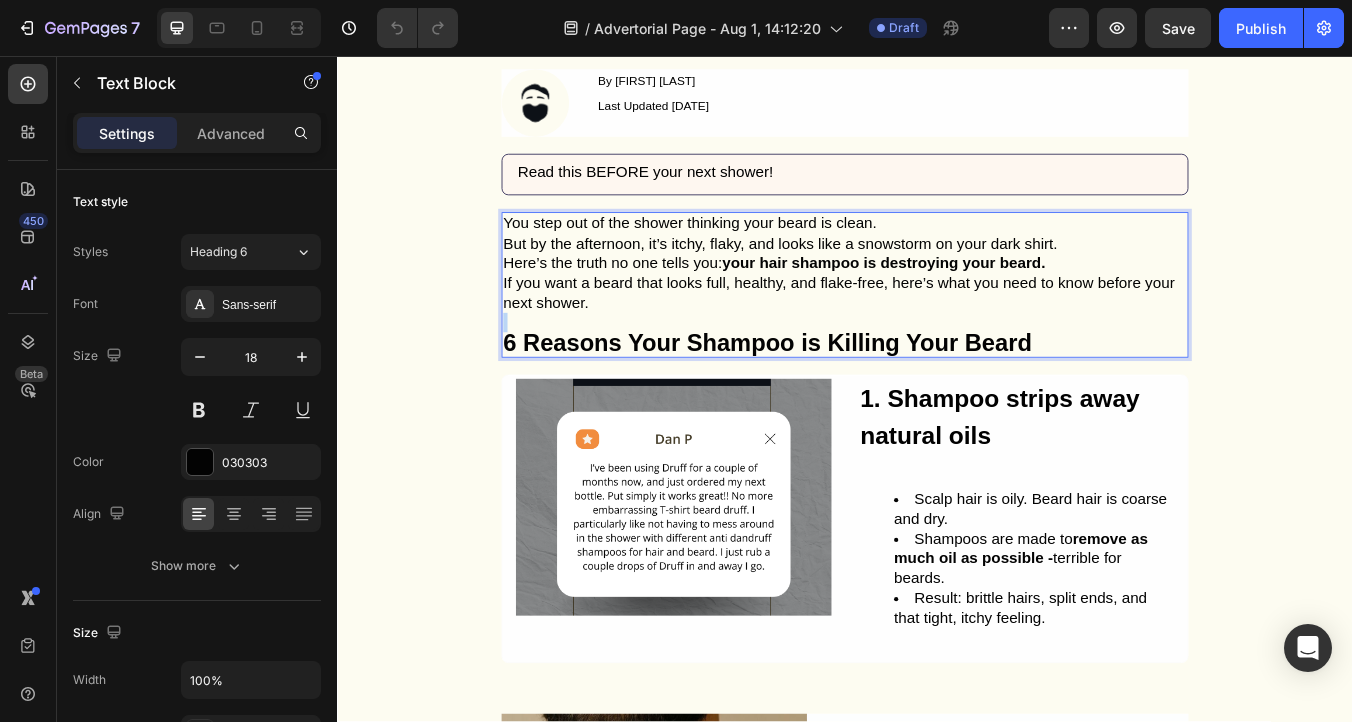click on "If you want a beard that looks full, healthy, and flake-free, here’s what you need to know before your next shower." at bounding box center [937, 337] 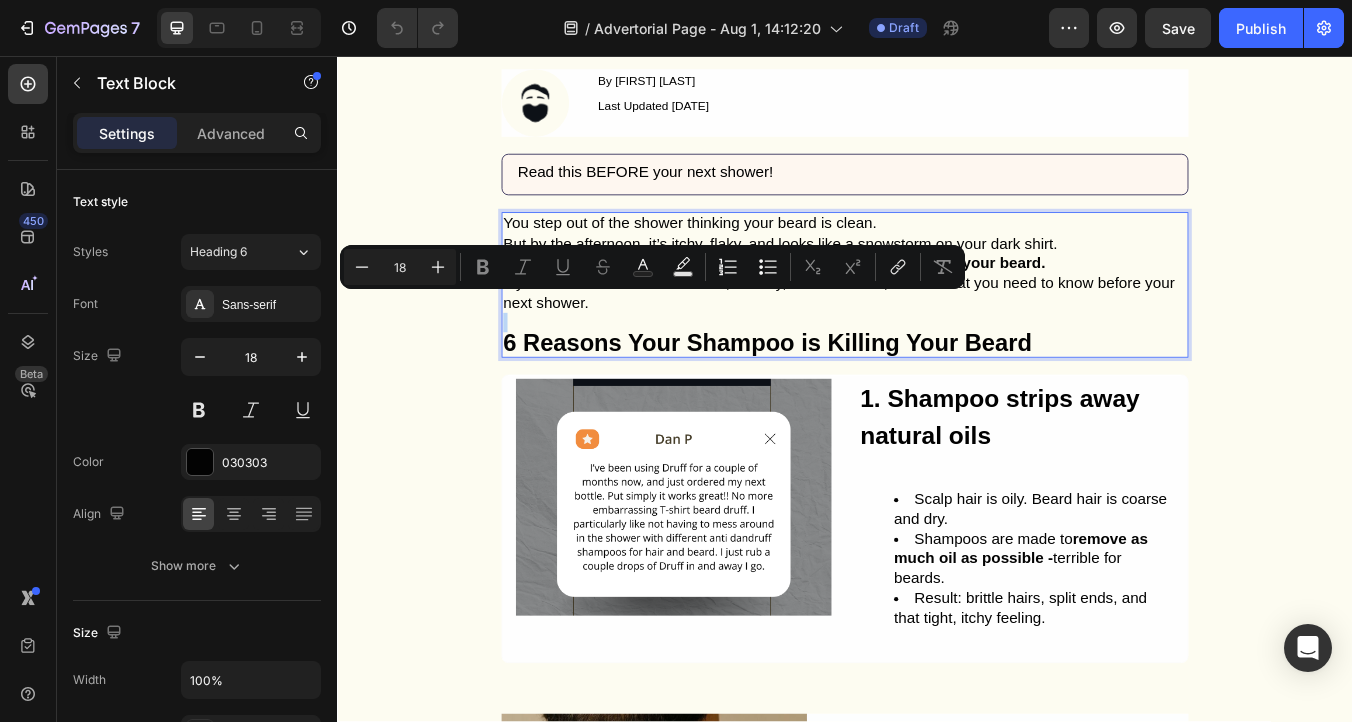 click on "If you want a beard that looks full, healthy, and flake-free, here’s what you need to know before your next shower." at bounding box center [937, 337] 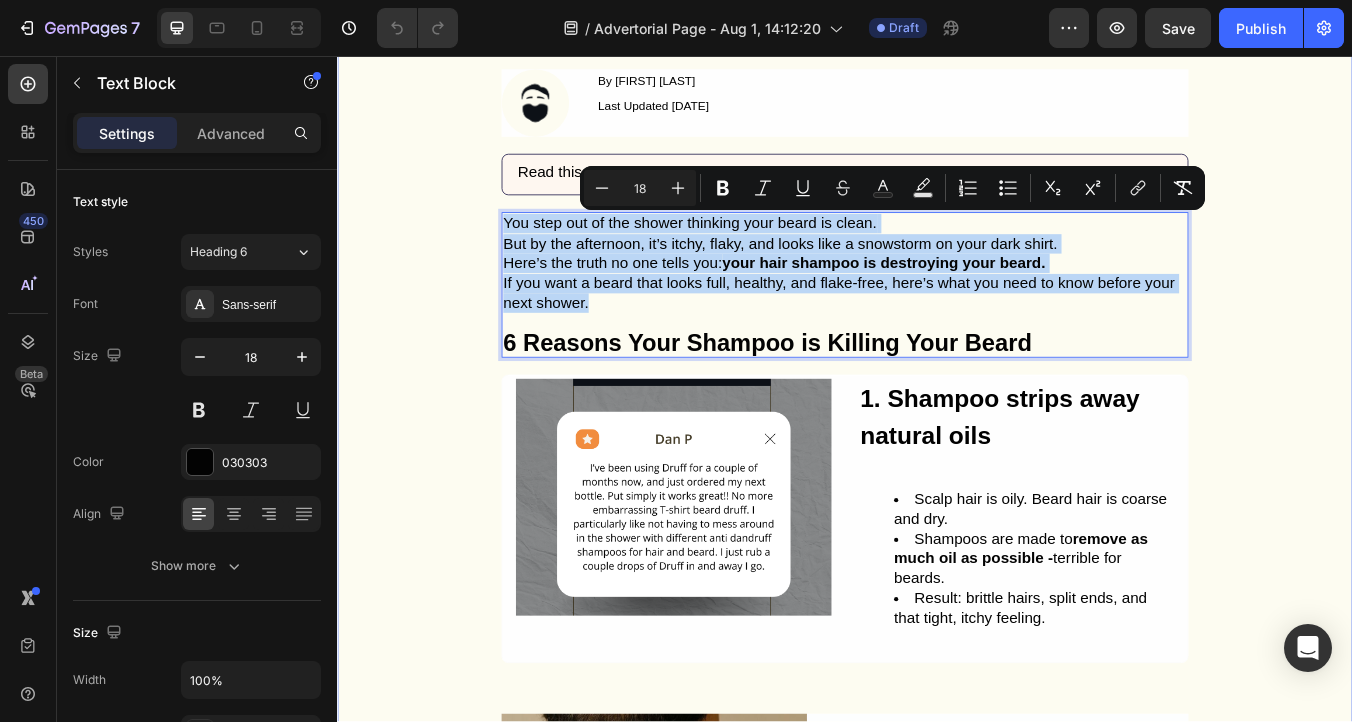 drag, startPoint x: 632, startPoint y: 356, endPoint x: 527, endPoint y: 254, distance: 146.38647 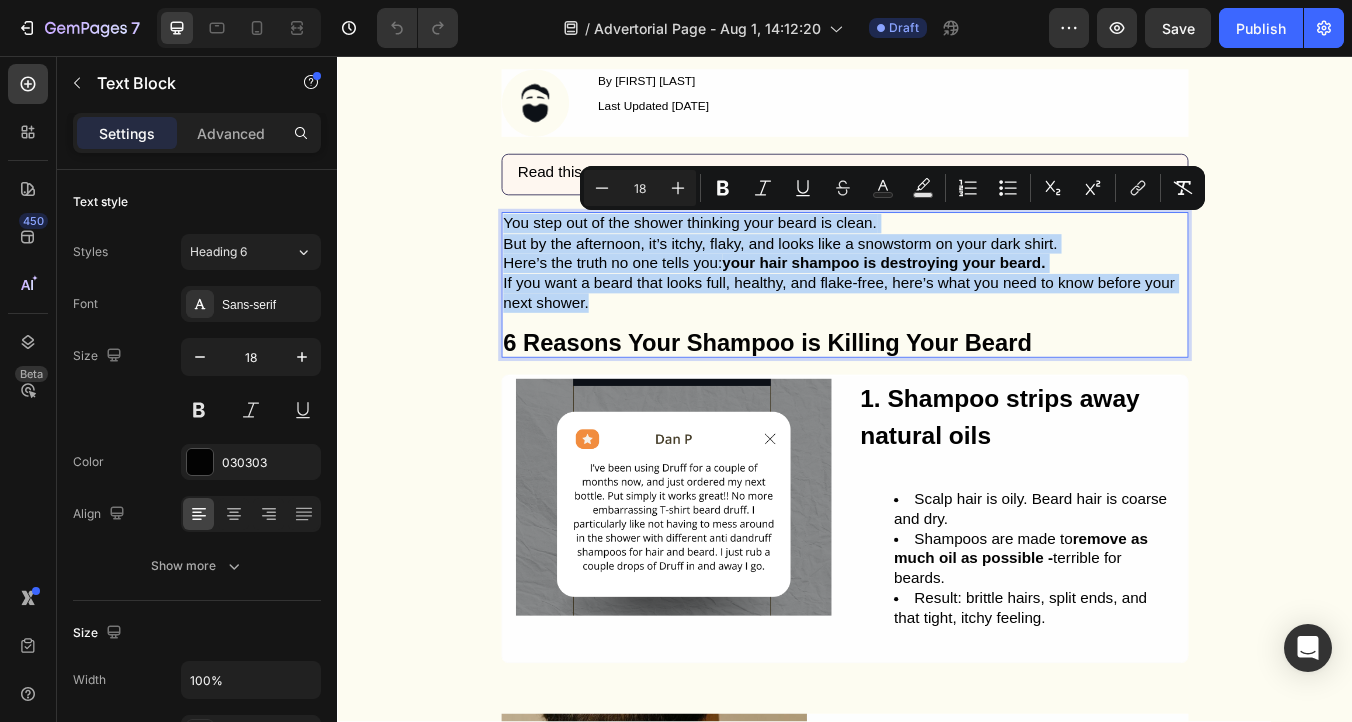 copy on "You step out of the shower thinking your beard is clean. But by the afternoon, it’s itchy, flaky, and looks like a snowstorm on your dark shirt. Here’s the truth no one tells you:  your hair shampoo is destroying your beard. If you want a beard that looks full, healthy, and flake-free, here’s what you need to know before your next shower." 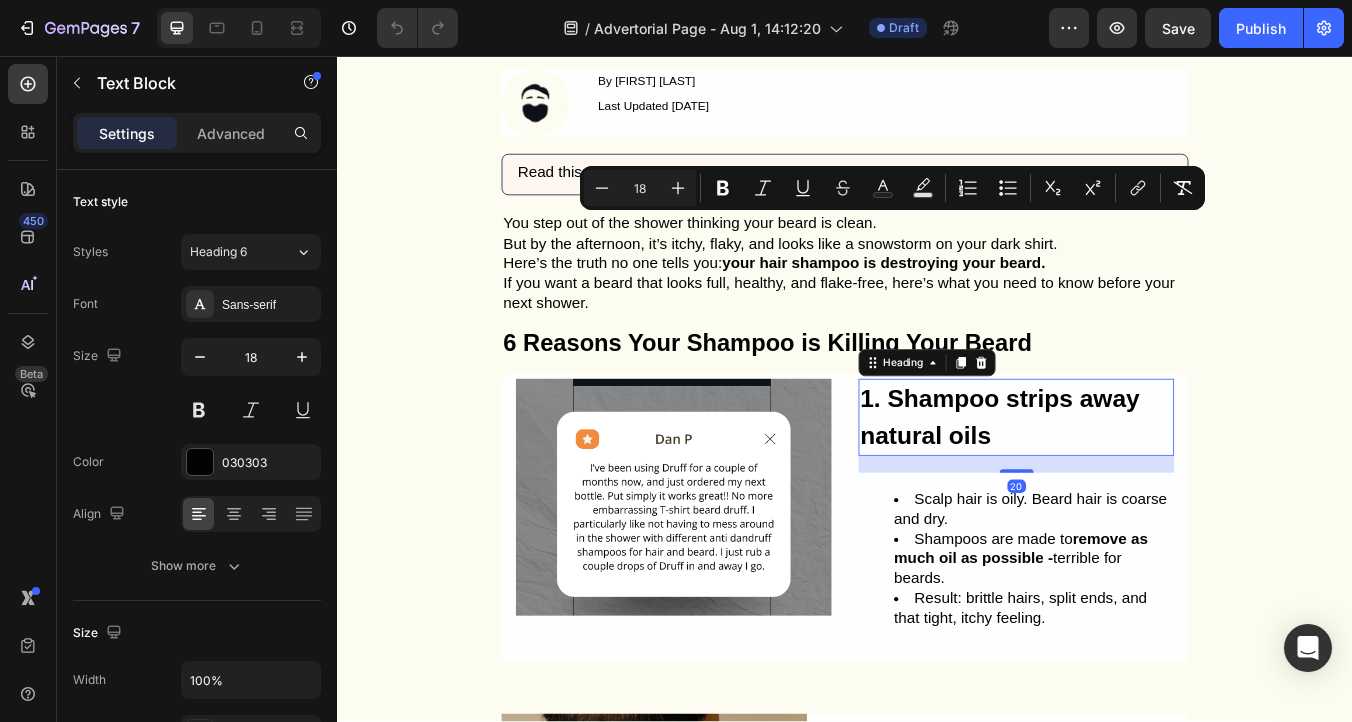 click on "1. Shampoo strips away natural oils" at bounding box center (1120, 483) 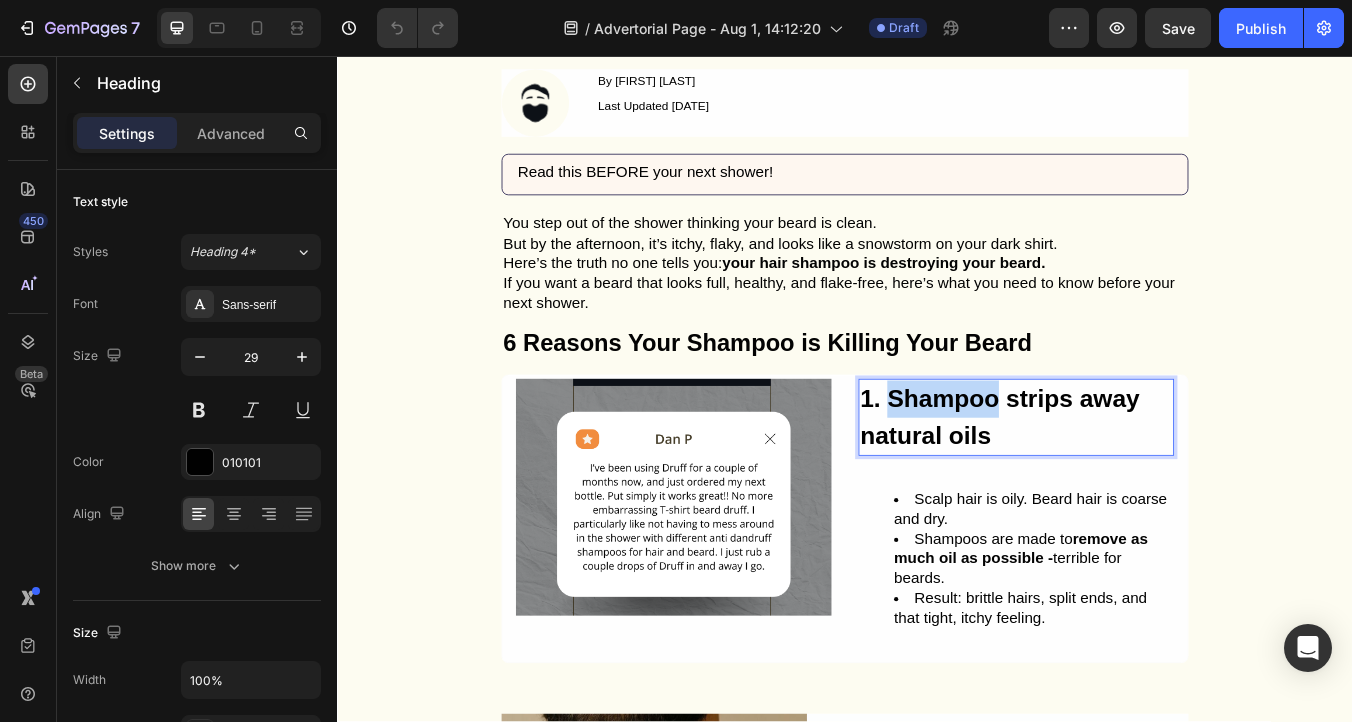 click on "1. Shampoo strips away natural oils" at bounding box center [1120, 483] 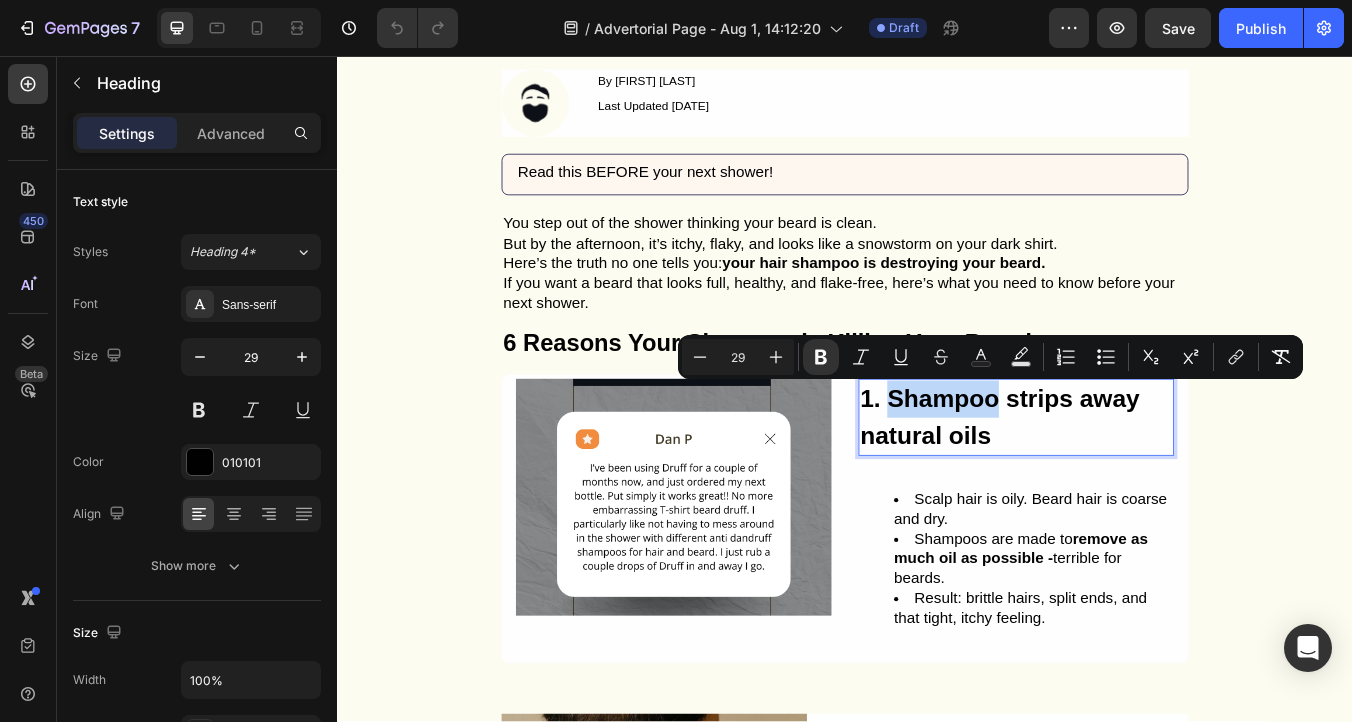 click on "1. Shampoo strips away natural oils" at bounding box center (1120, 483) 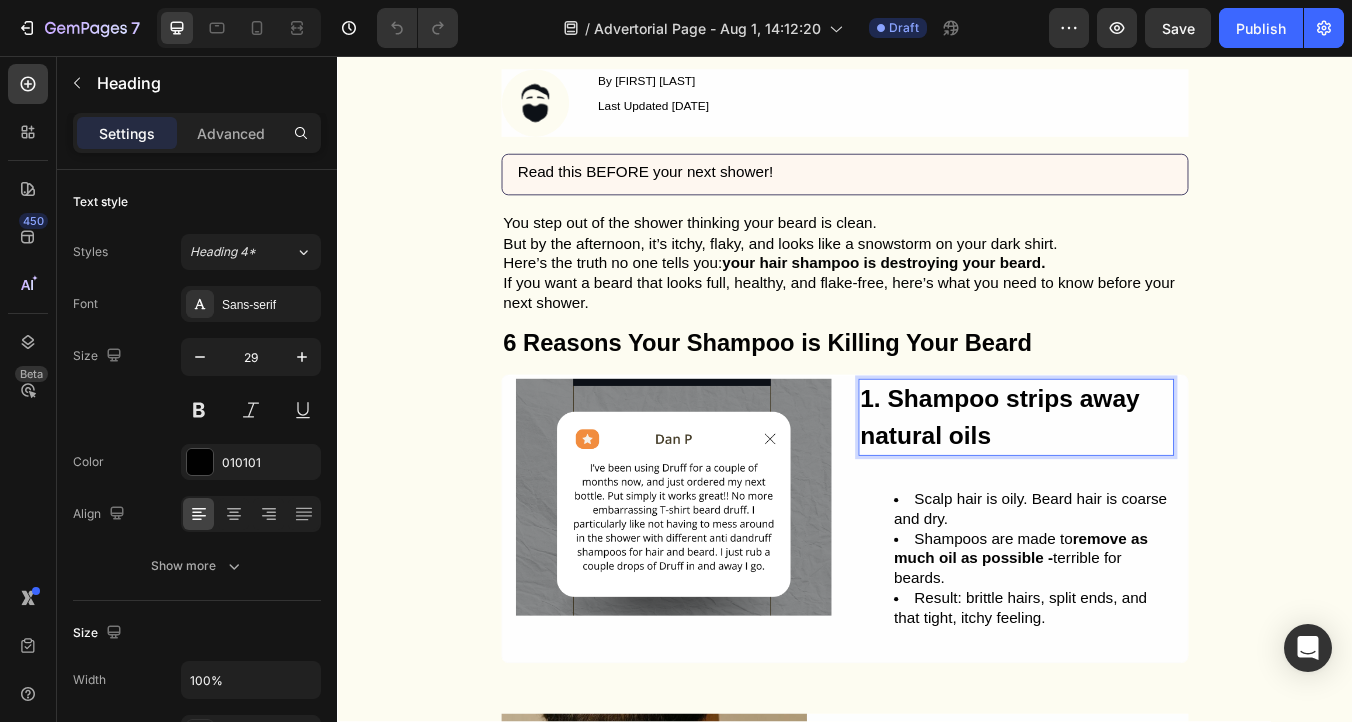 click on "1. Shampoo strips away natural oils" at bounding box center [1120, 483] 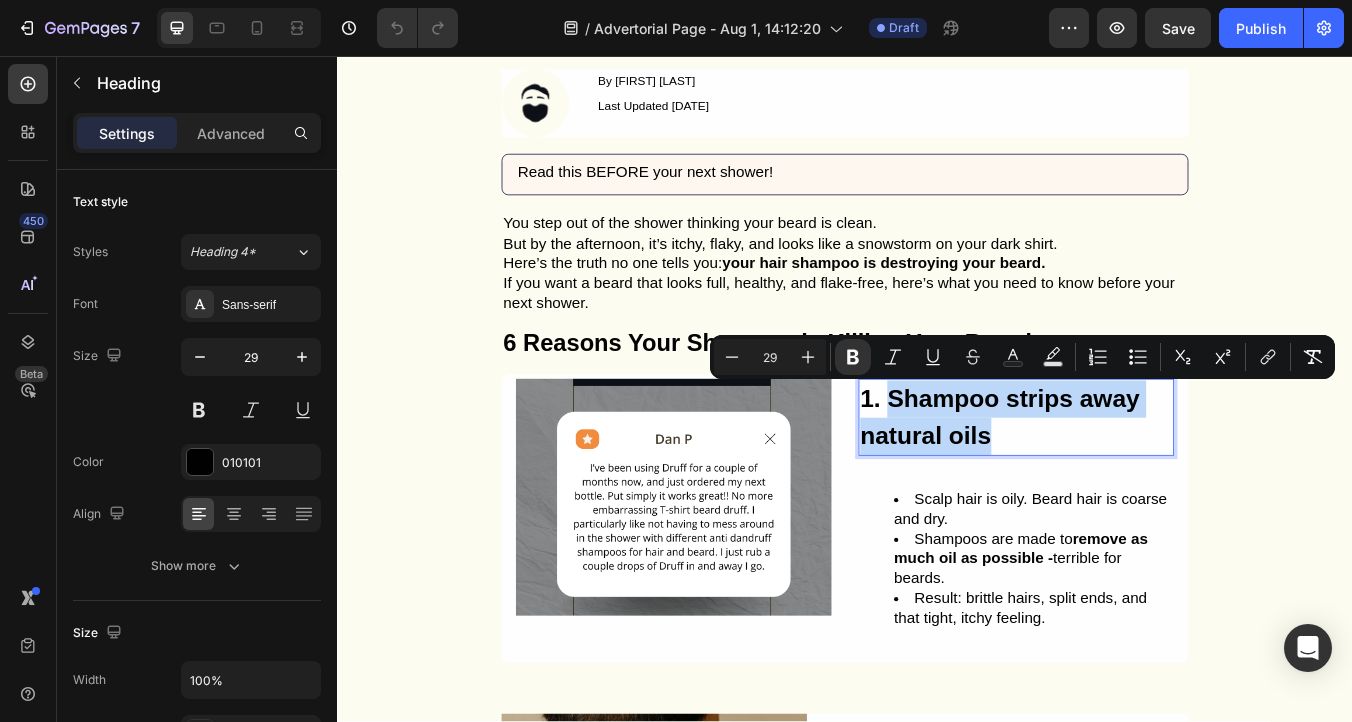 drag, startPoint x: 986, startPoint y: 464, endPoint x: 1125, endPoint y: 516, distance: 148.40822 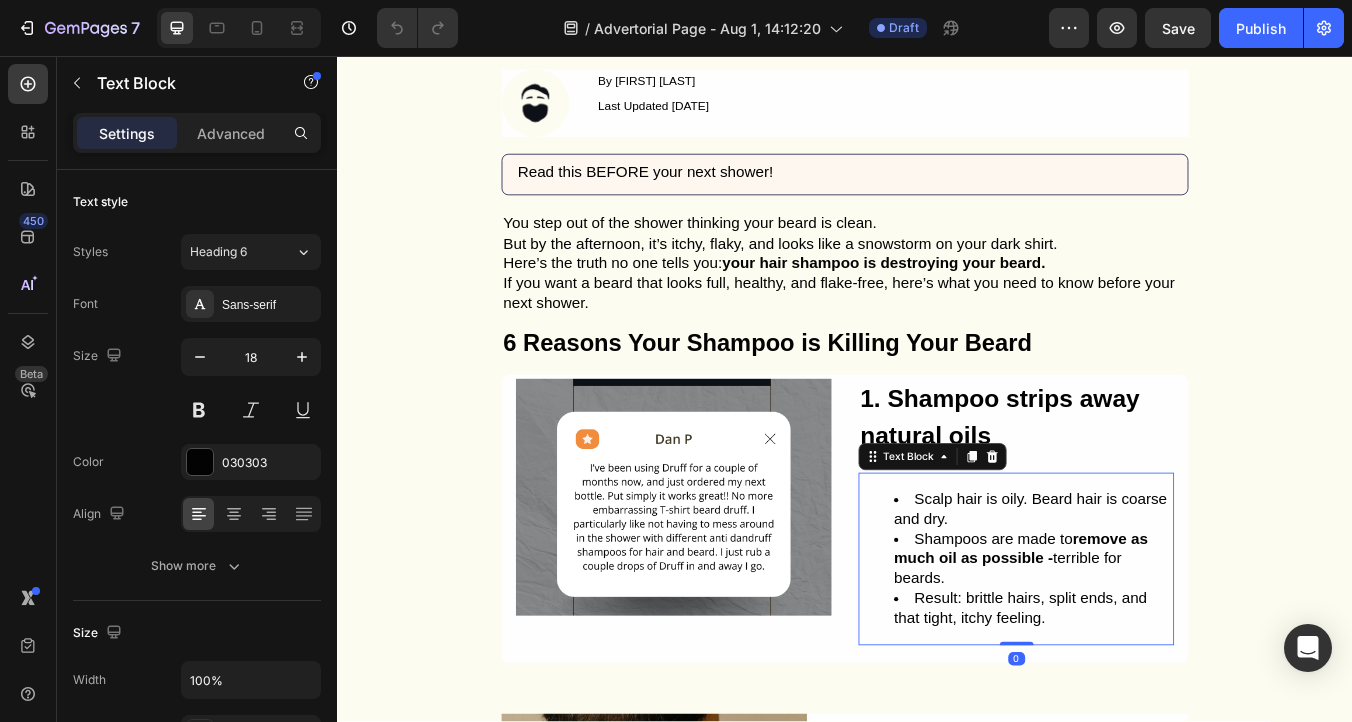 click on "Shampoos are made to  remove as much oil as possible -  terrible for beards." at bounding box center [1159, 651] 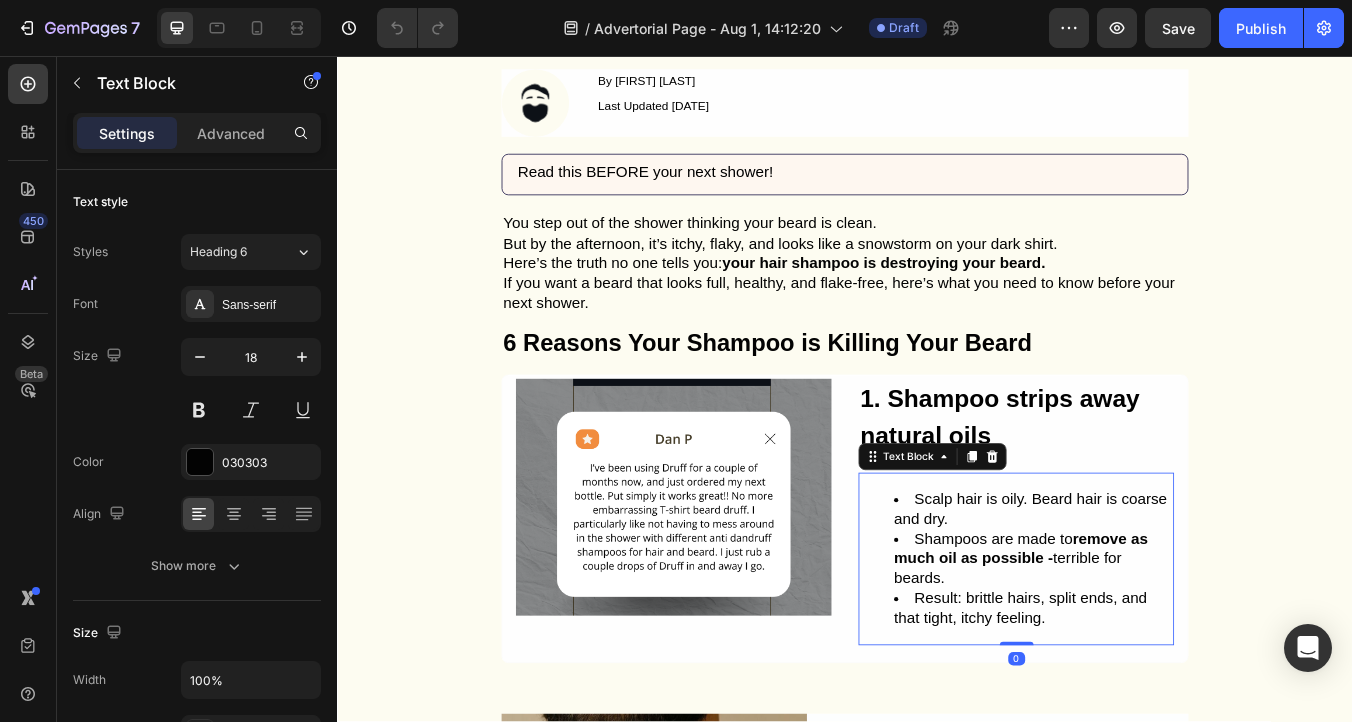 click on "Shampoos are made to  remove as much oil as possible -  terrible for beards." at bounding box center (1159, 651) 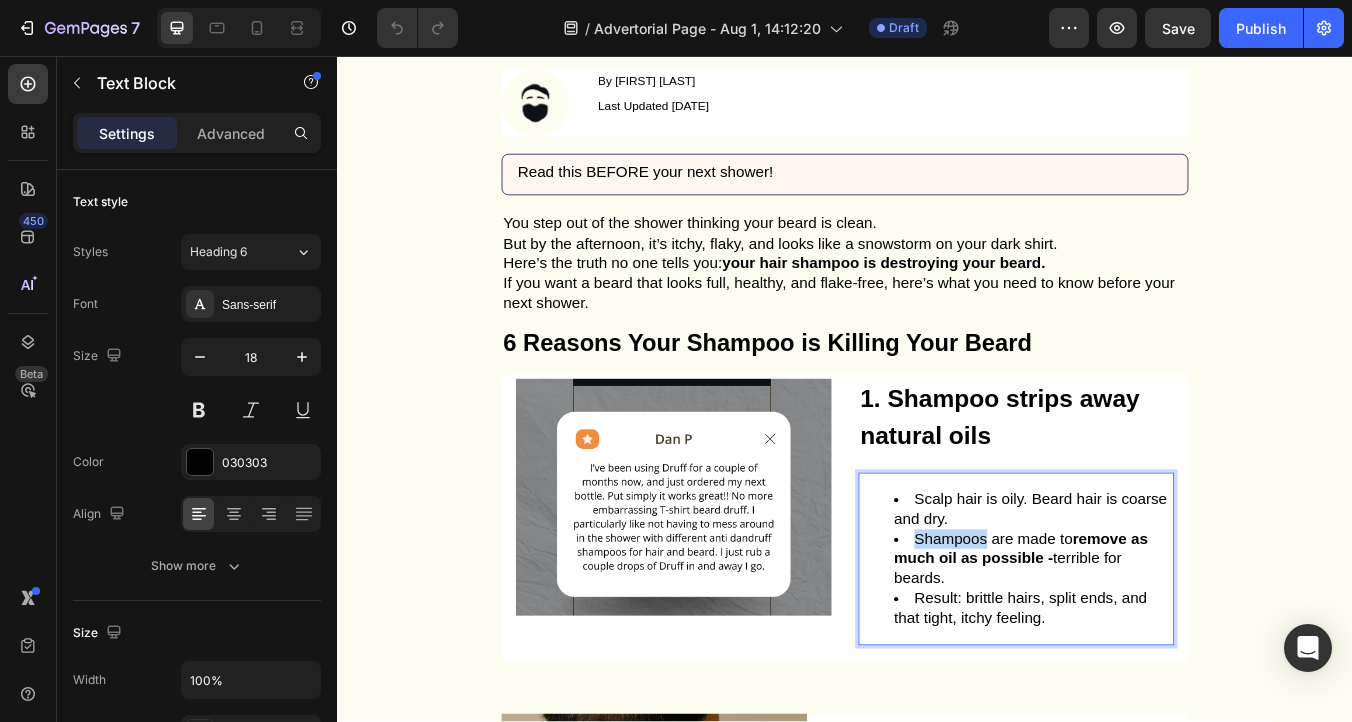 click on "Shampoos are made to  remove as much oil as possible -  terrible for beards." at bounding box center [1159, 651] 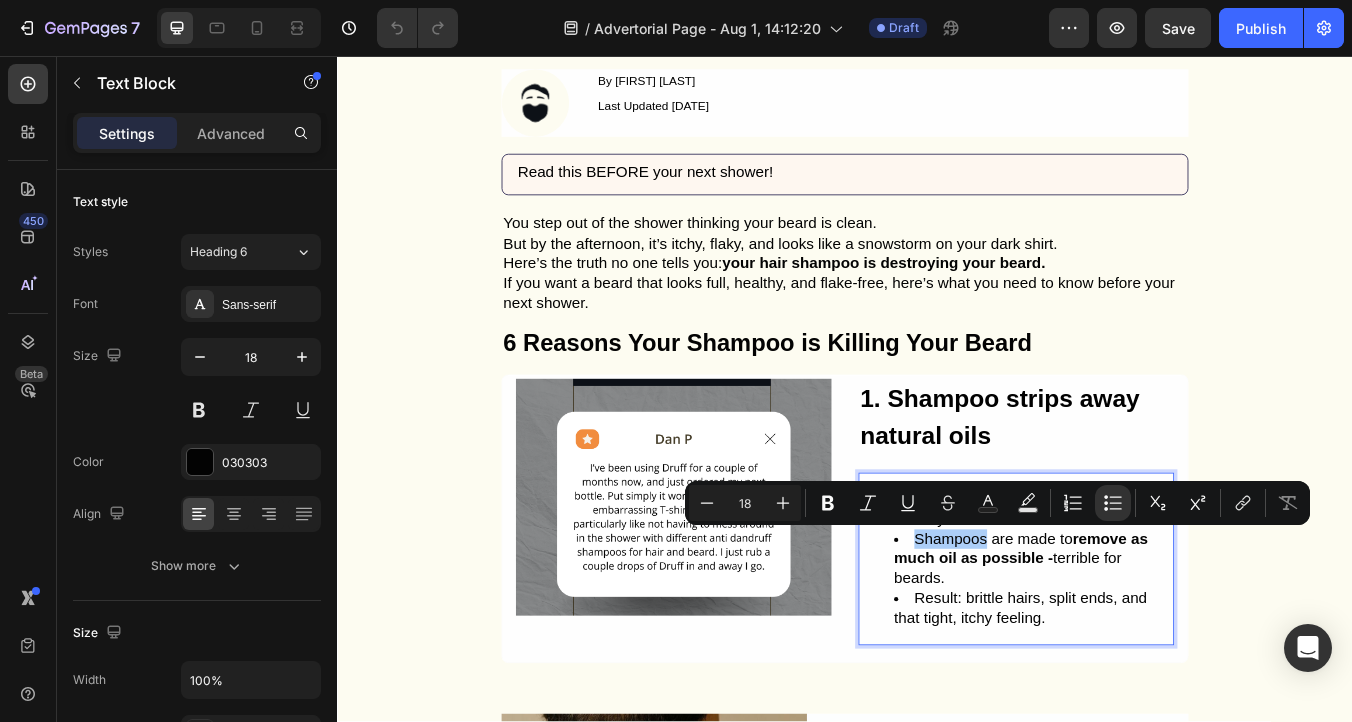 click on "Minus 18 Plus Bold Italic Underline       Strikethrough
Text Color
Text Background Color Numbered List Bulleted List Subscript Superscript       link Remove Format" at bounding box center [997, 503] 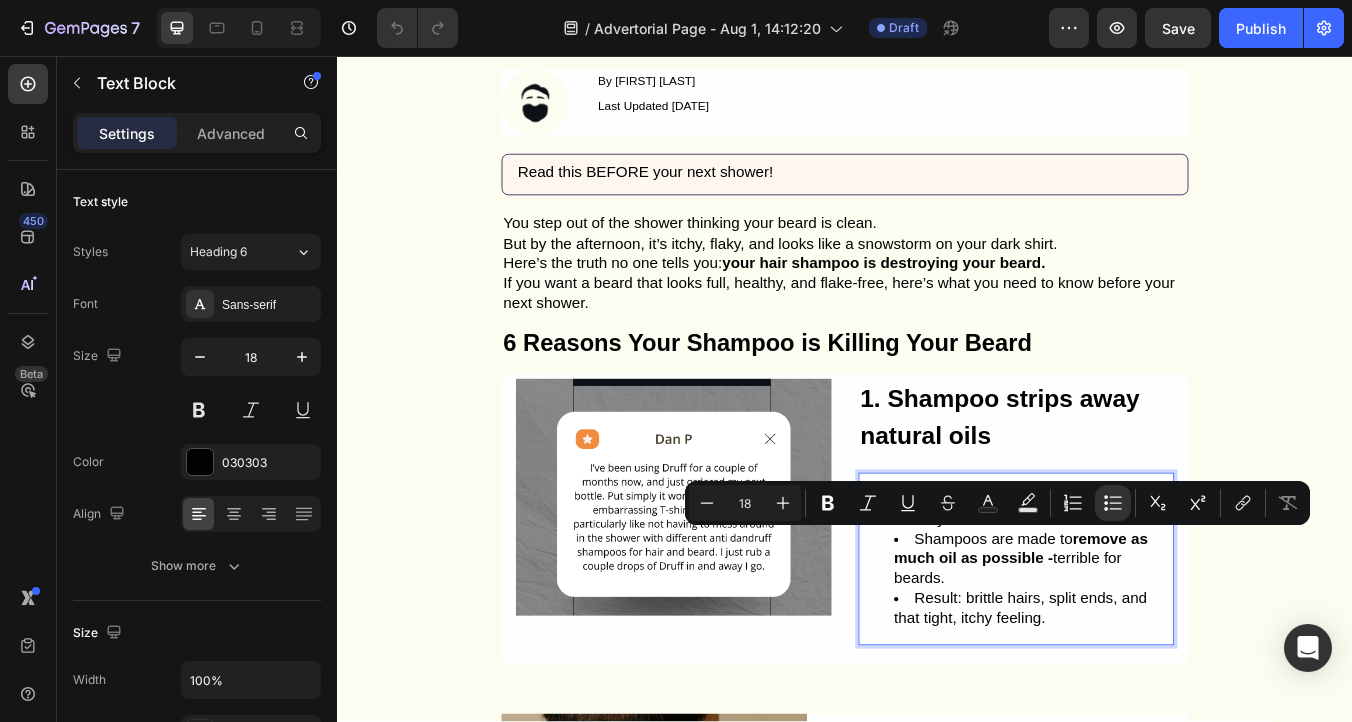 click on "remove as much oil as possible -" at bounding box center (1145, 638) 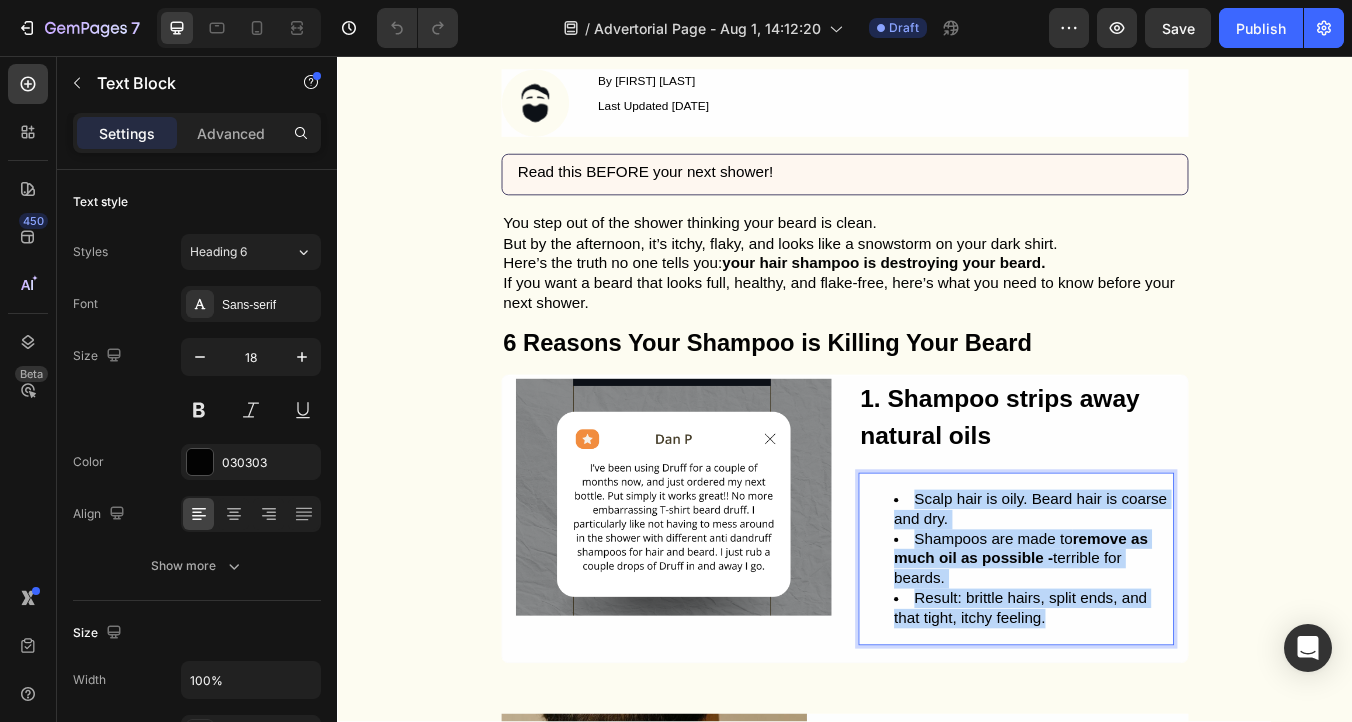 drag, startPoint x: 1024, startPoint y: 580, endPoint x: 1208, endPoint y: 721, distance: 231.81242 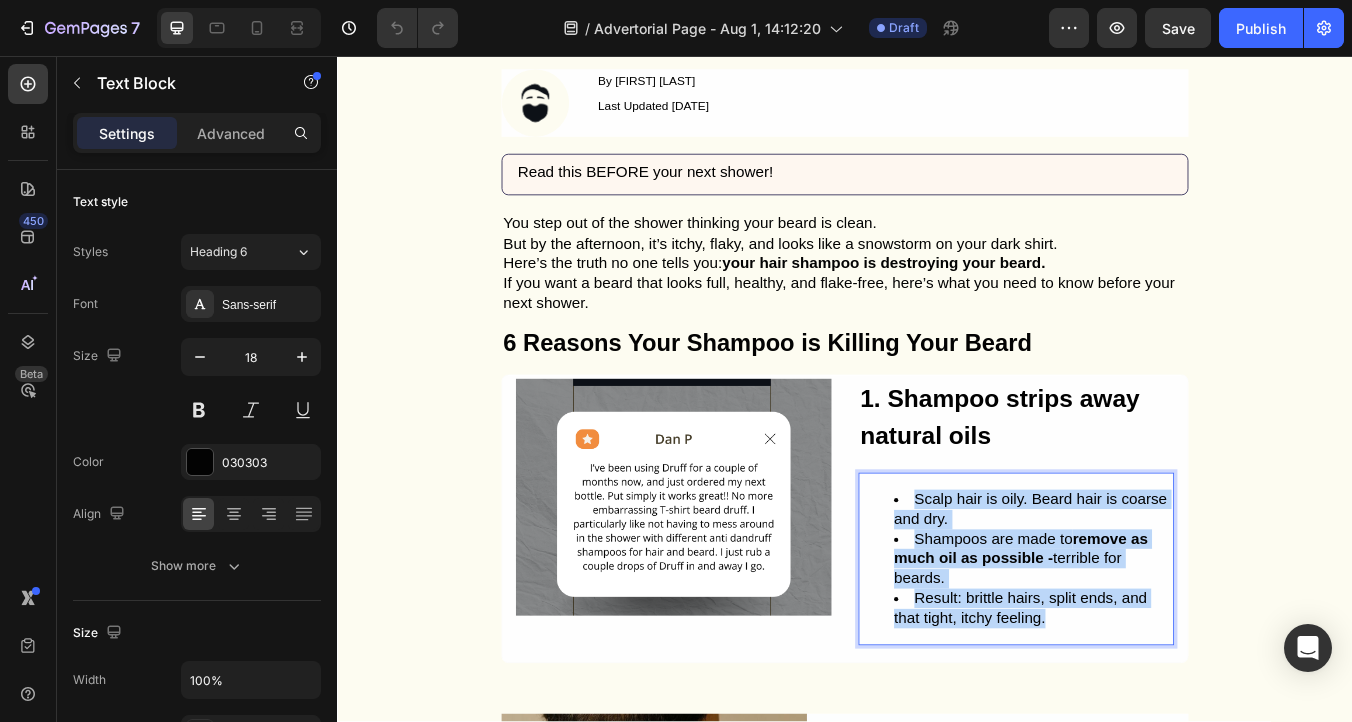 click on "Scalp hair is oily. Beard hair is coarse and dry. Shampoos are made to  remove as much oil as possible -  terrible for beards. Result: brittle hairs, split ends, and that tight, itchy feeling." at bounding box center [1139, 651] 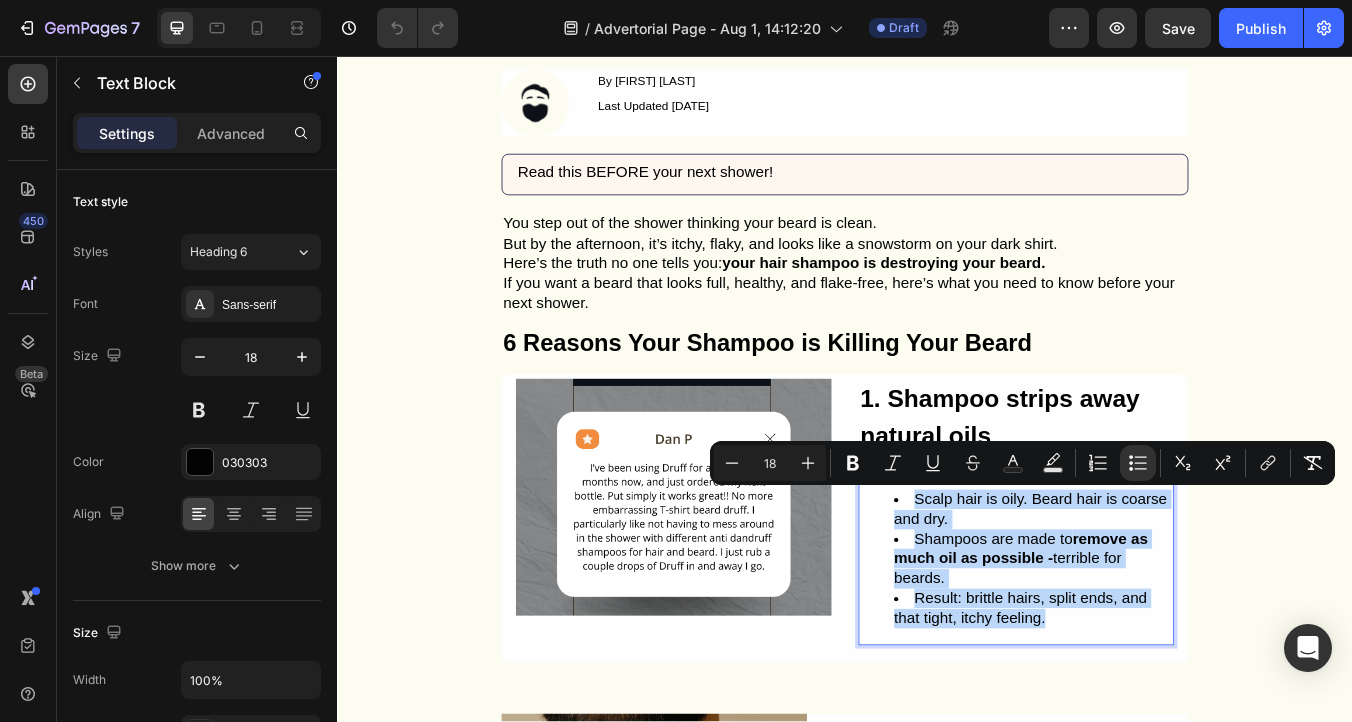 copy on "Scalp hair is oily. Beard hair is coarse and dry. Shampoos are made to  remove as much oil as possible -  terrible for beards. Result: brittle hairs, split ends, and that tight, itchy feeling." 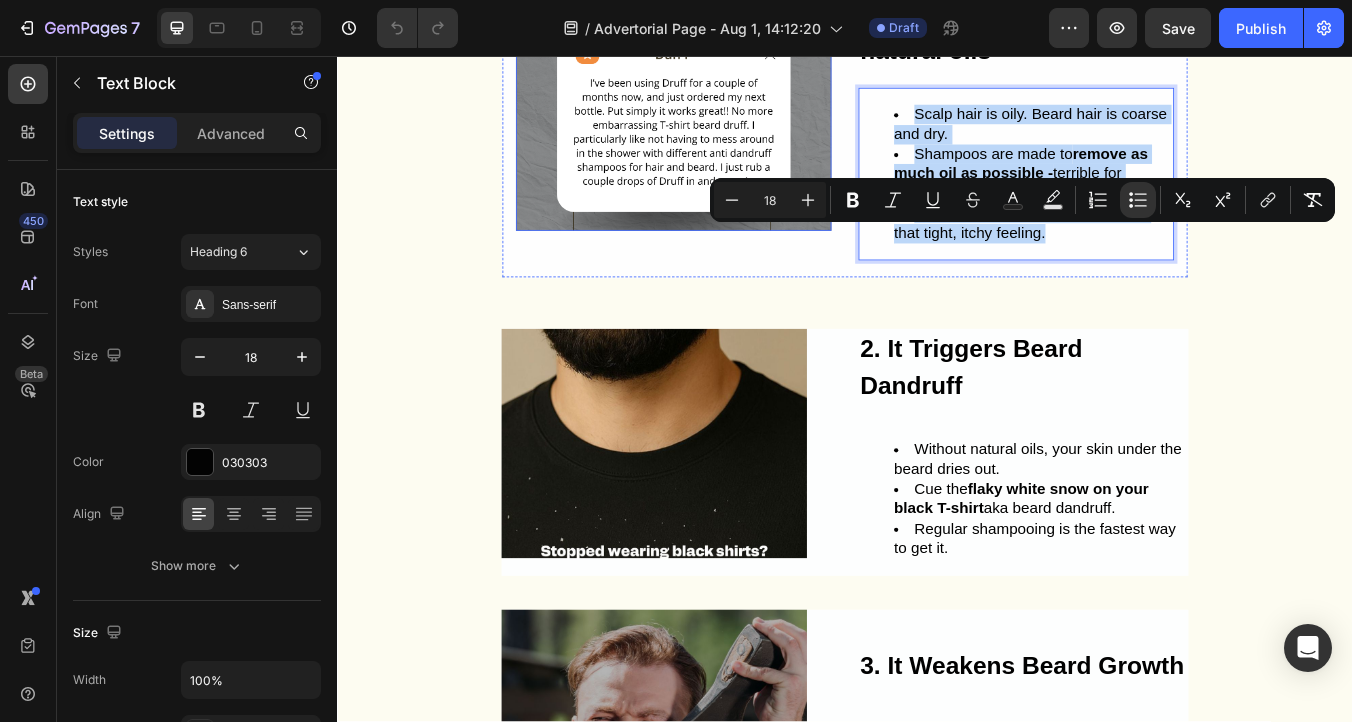 scroll, scrollTop: 678, scrollLeft: 0, axis: vertical 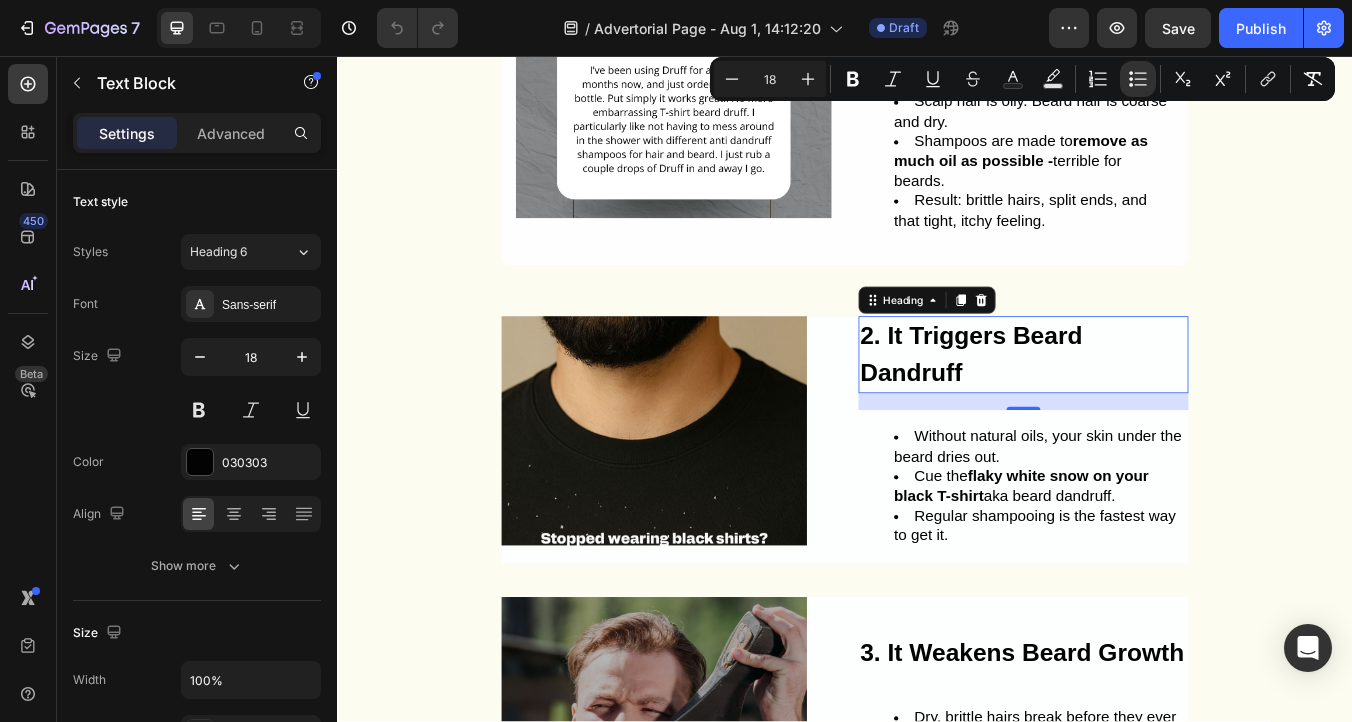 click on "2. It Triggers Beard Dandruff" at bounding box center [1148, 409] 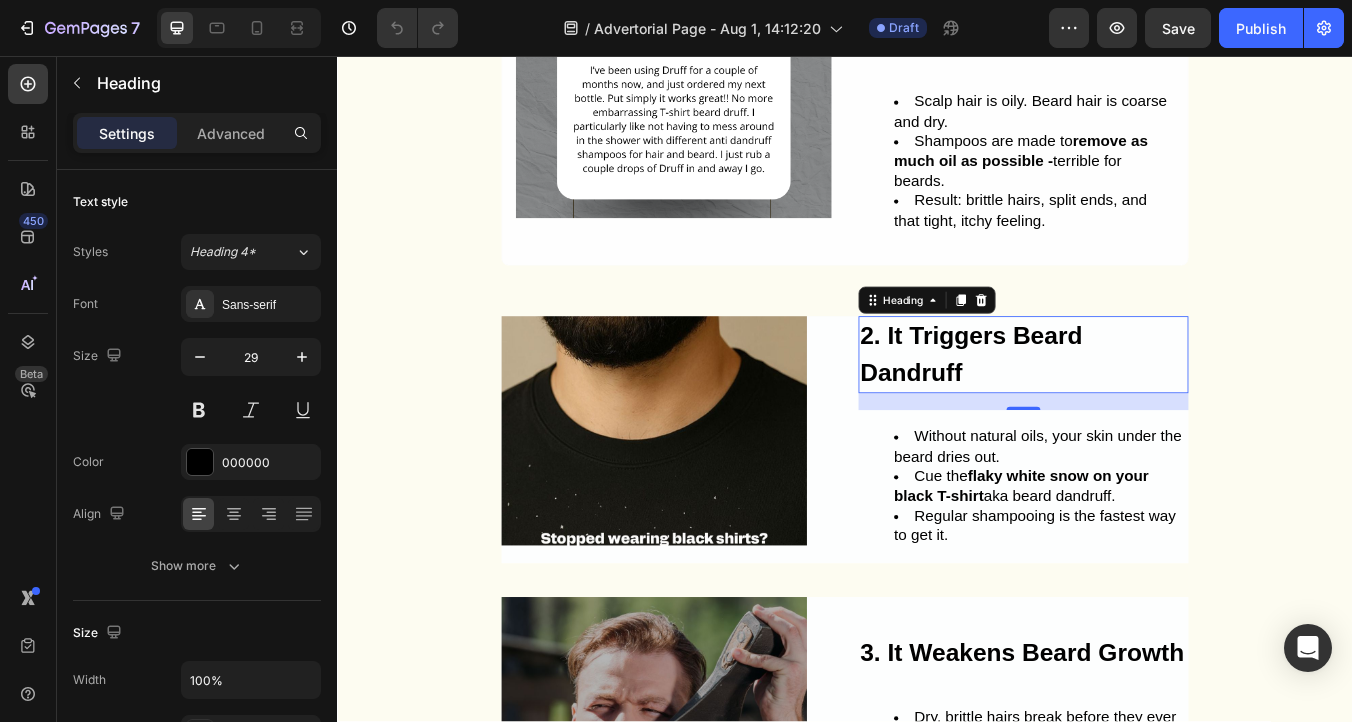 click on "2. It Triggers Beard Dandruff" at bounding box center (1148, 409) 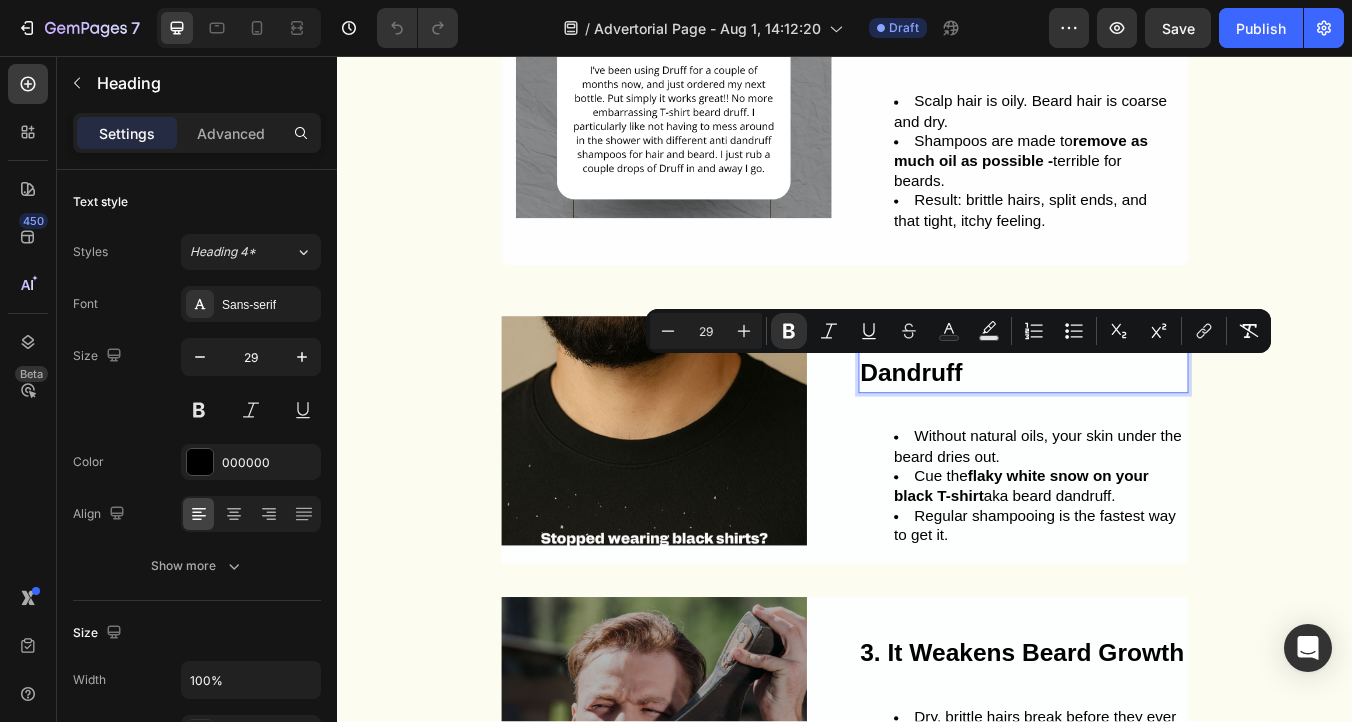 click on "2. It Triggers Beard Dandruff" at bounding box center (1148, 409) 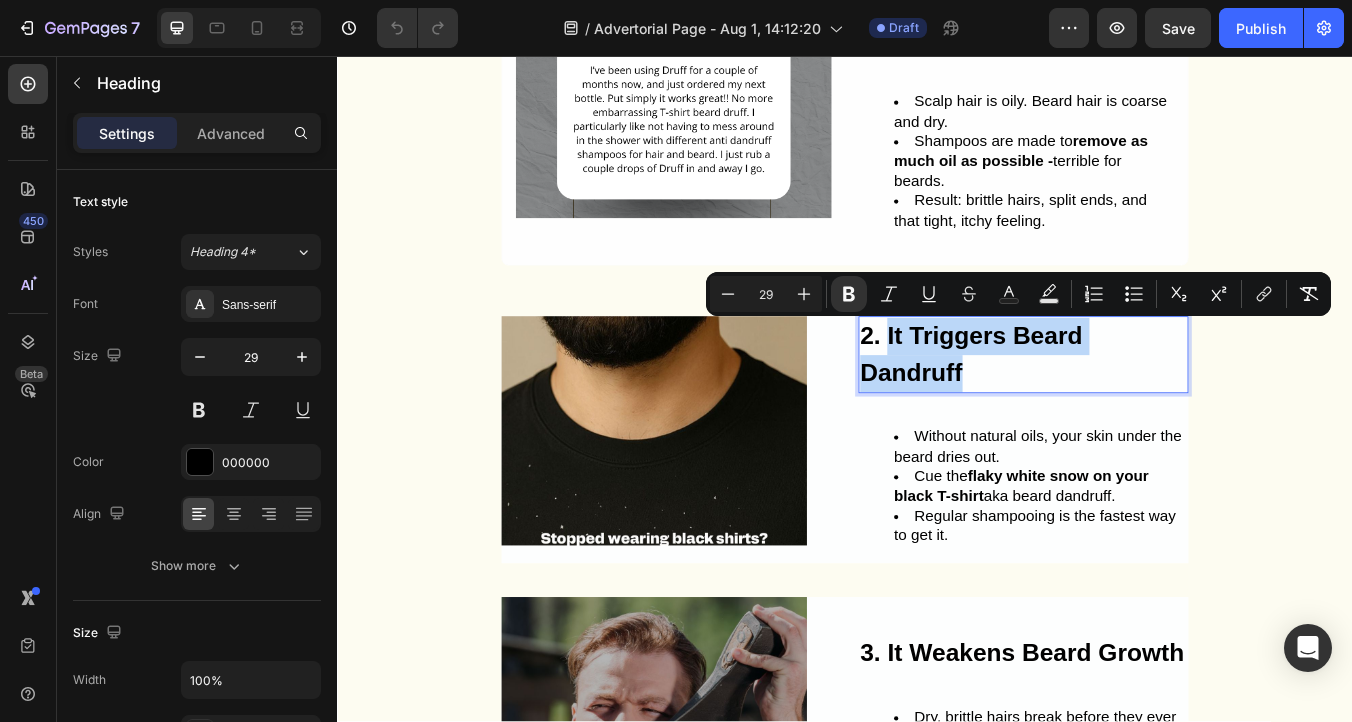 drag, startPoint x: 1080, startPoint y: 430, endPoint x: 990, endPoint y: 388, distance: 99.31767 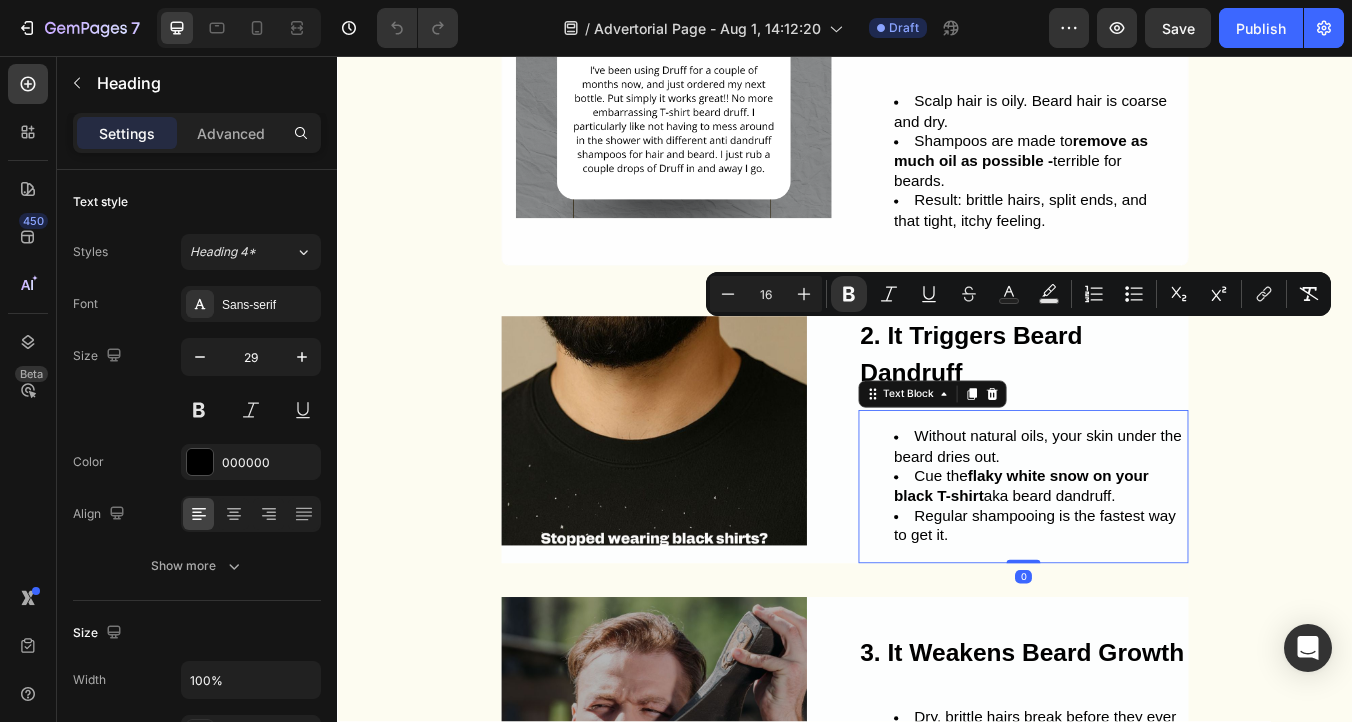 click on "Cue the  flaky white snow on your black T-shirt  aka beard dandruff." at bounding box center (1168, 565) 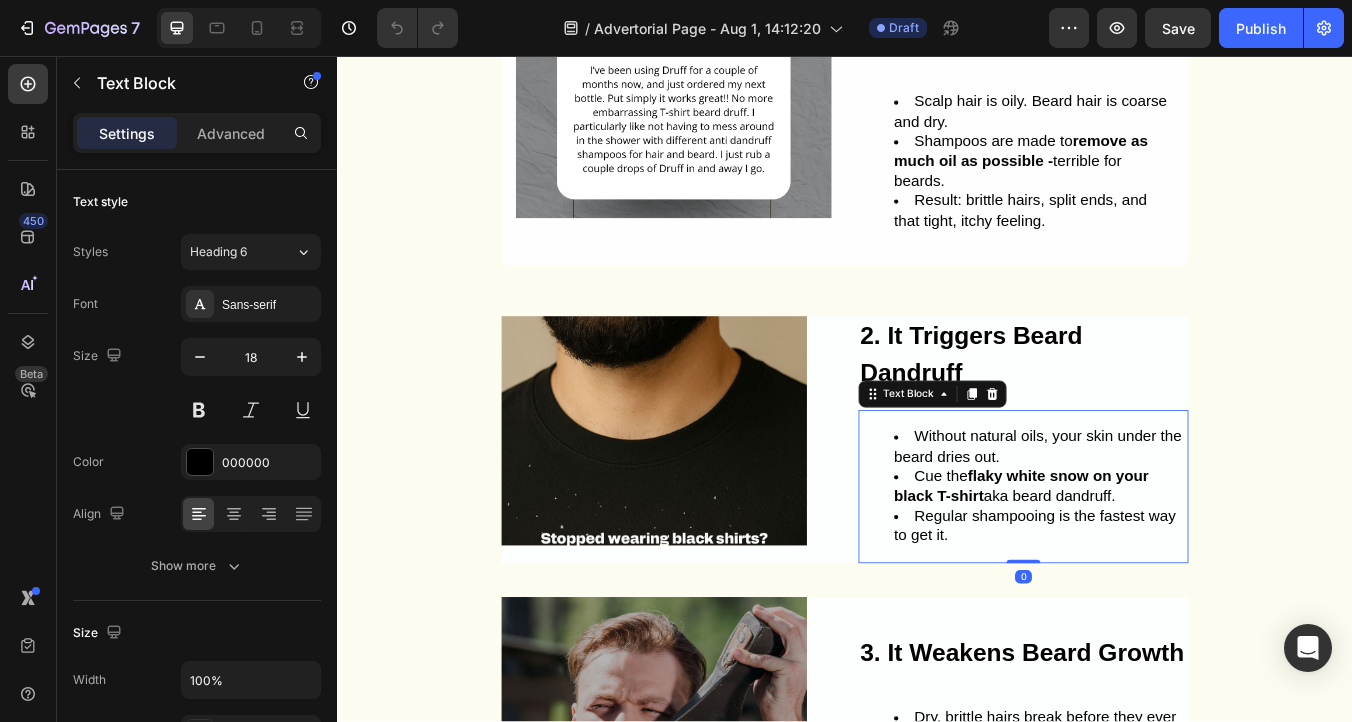 click on "Without natural oils, your skin under the beard dries out." at bounding box center (1168, 518) 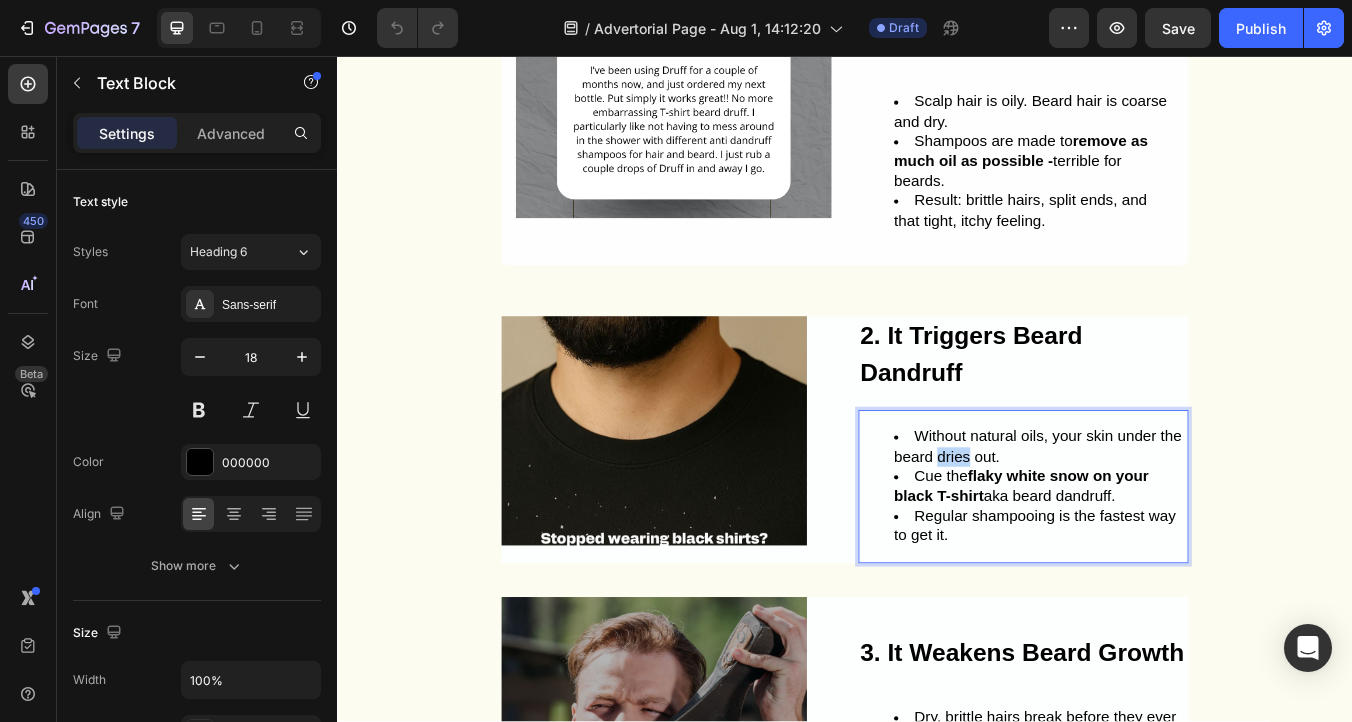 click on "Without natural oils, your skin under the beard dries out." at bounding box center [1168, 518] 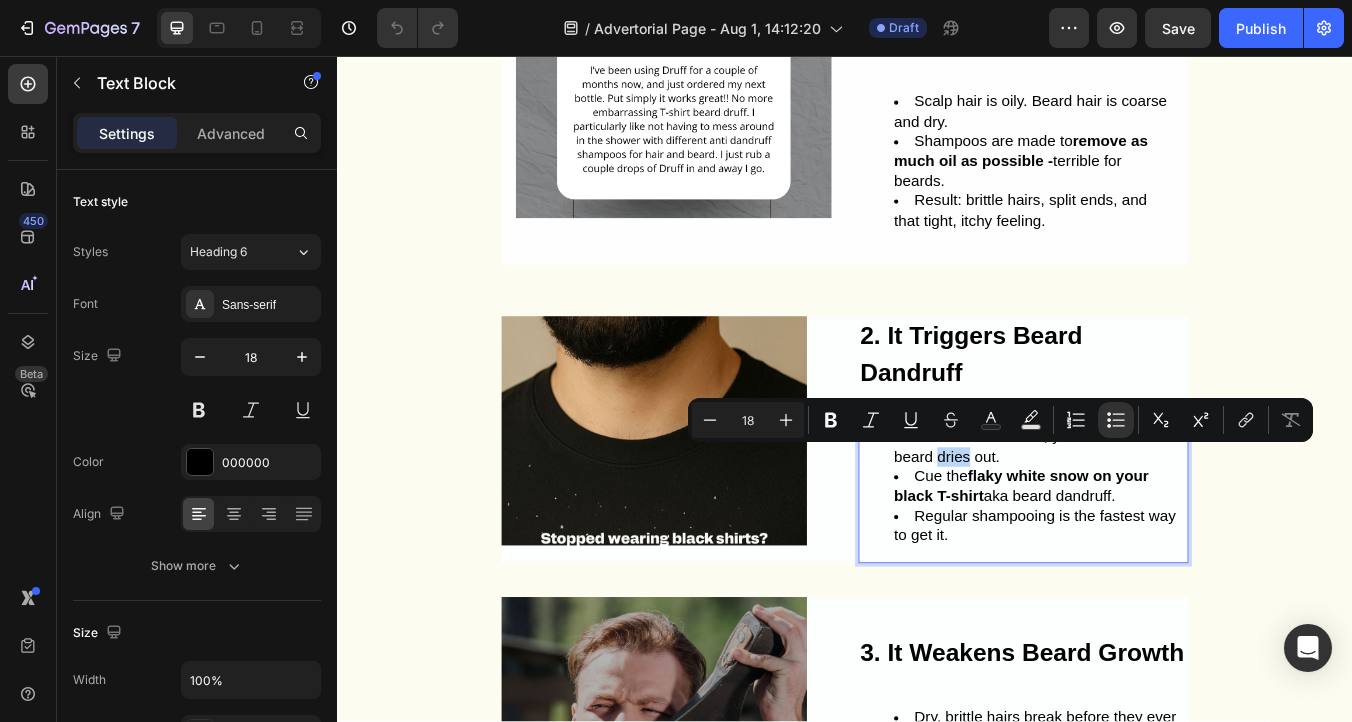 click on "Minus 18 Plus Bold Italic Underline       Strikethrough
Text Color
Text Background Color Numbered List Bulleted List Subscript Superscript       link Remove Format" at bounding box center (1000, 420) 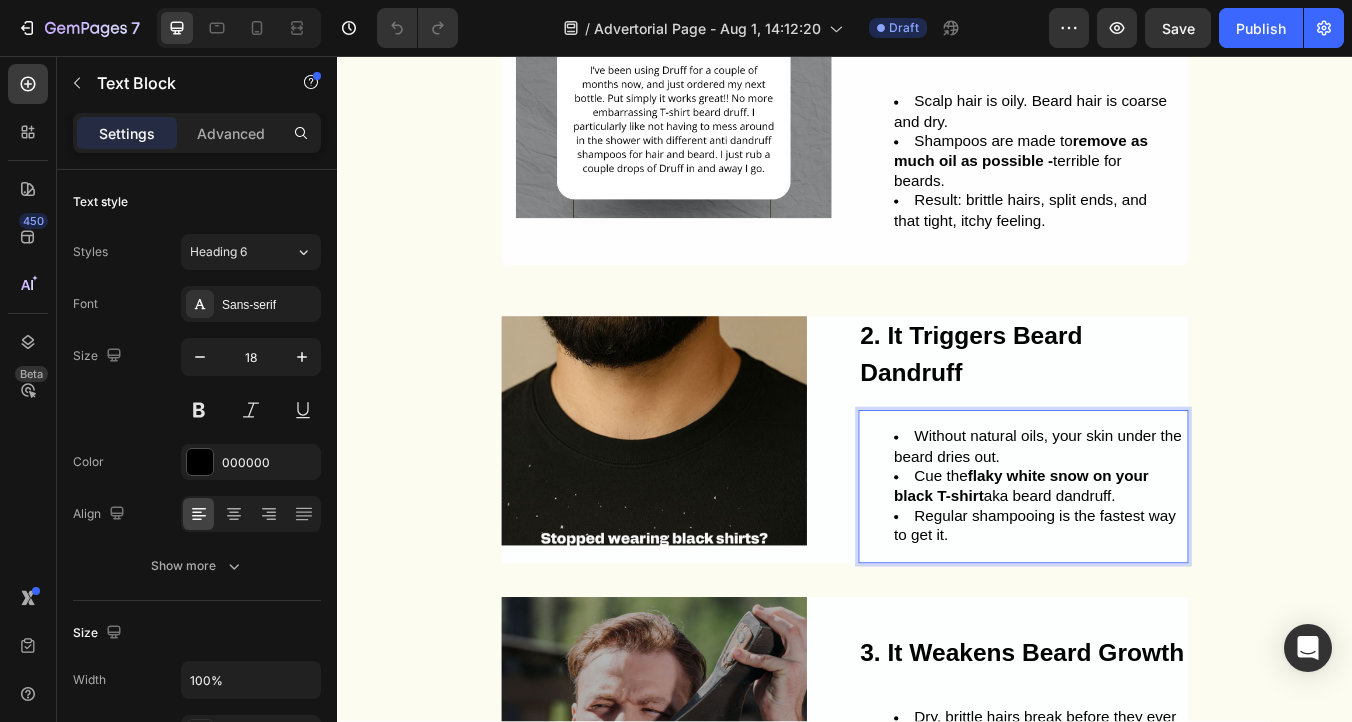 click on "Cue the  flaky white snow on your black T-shirt  aka beard dandruff." at bounding box center (1168, 565) 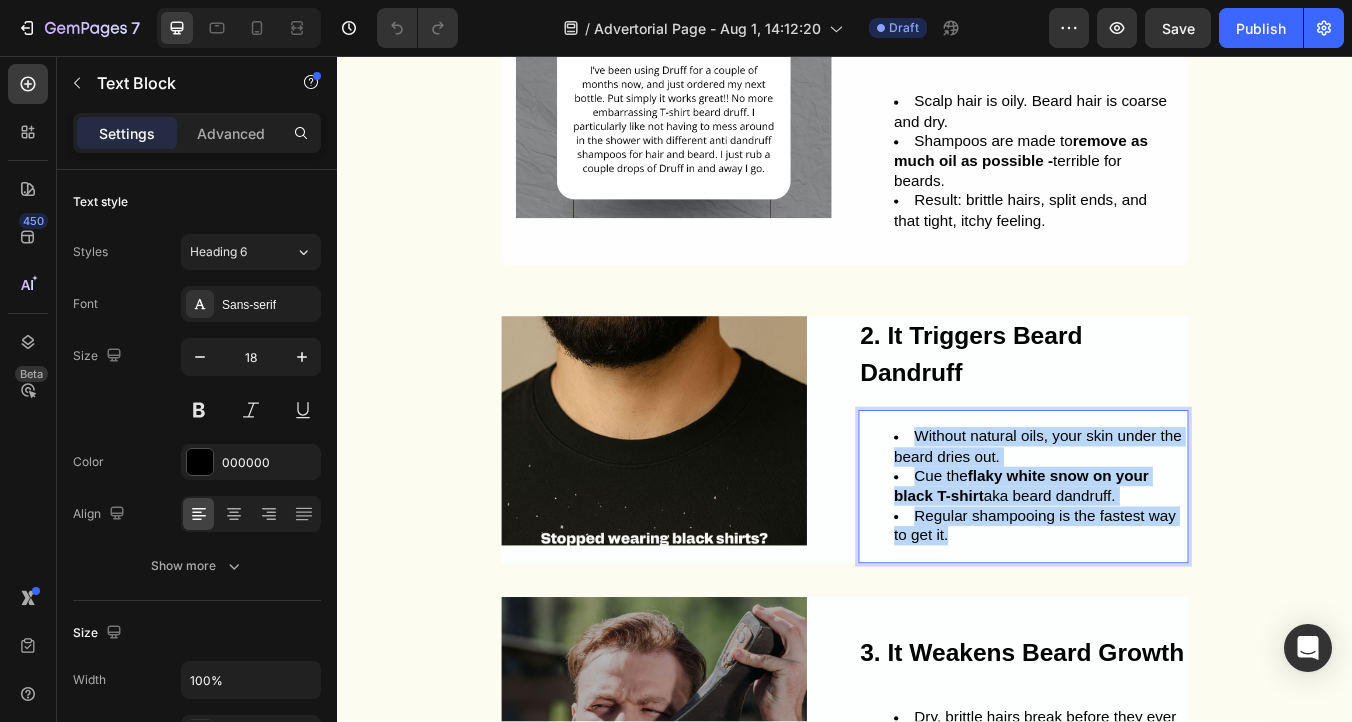 drag, startPoint x: 1065, startPoint y: 618, endPoint x: 1023, endPoint y: 506, distance: 119.61605 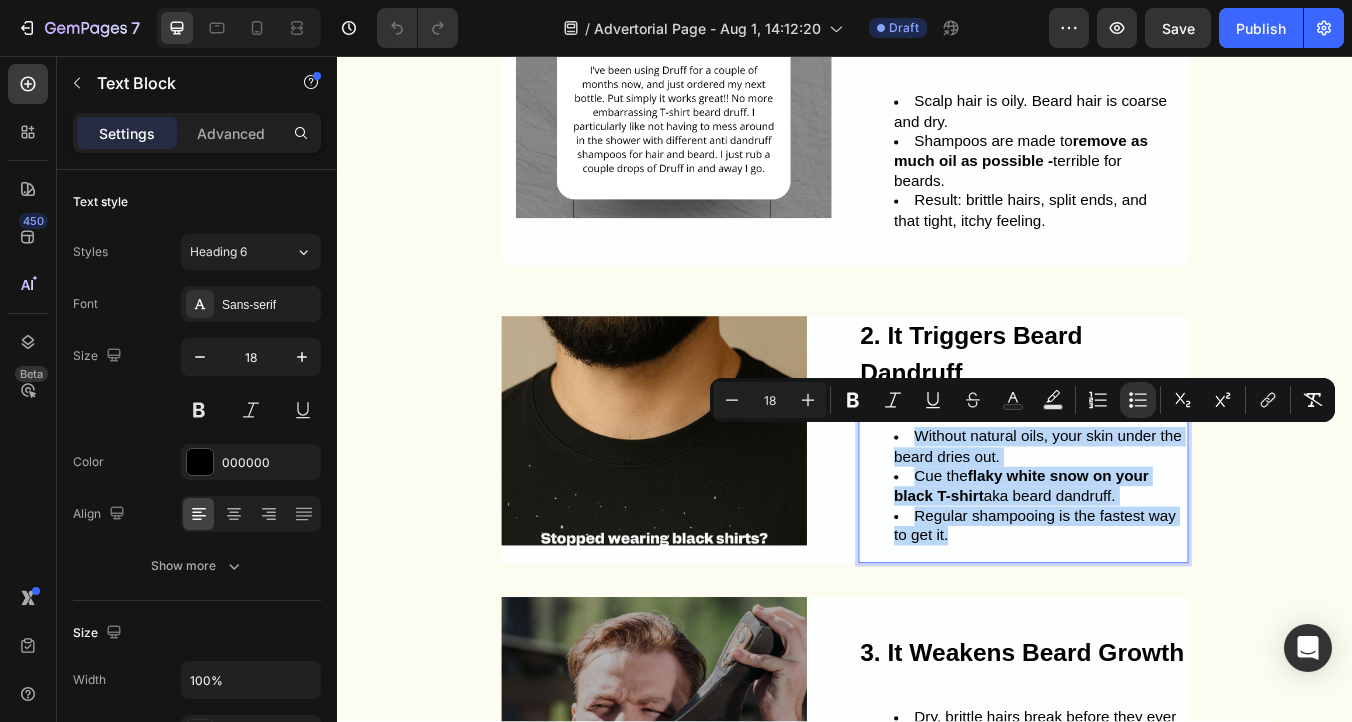copy on "Without natural oils, your skin under the beard dries out. Cue the  flaky white snow on your black T-shirt  aka beard dandruff. Regular shampooing is the fastest way to get it." 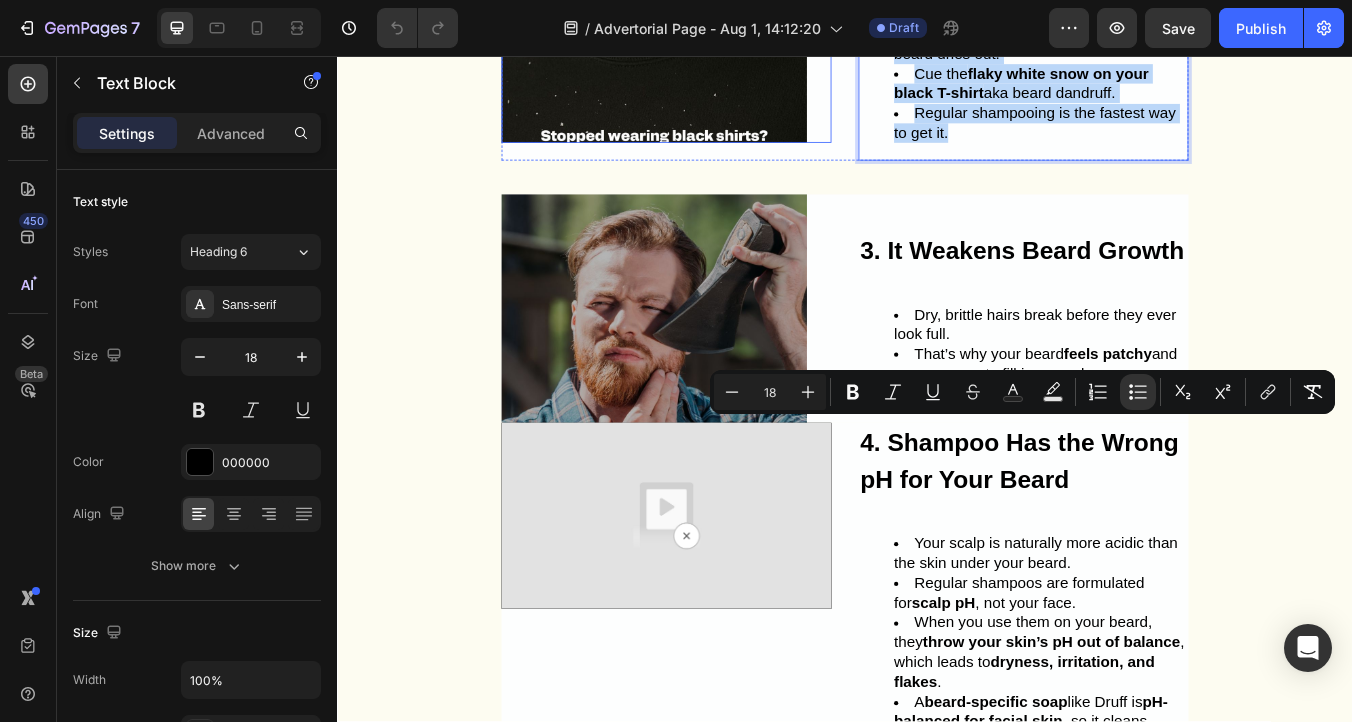 scroll, scrollTop: 1165, scrollLeft: 0, axis: vertical 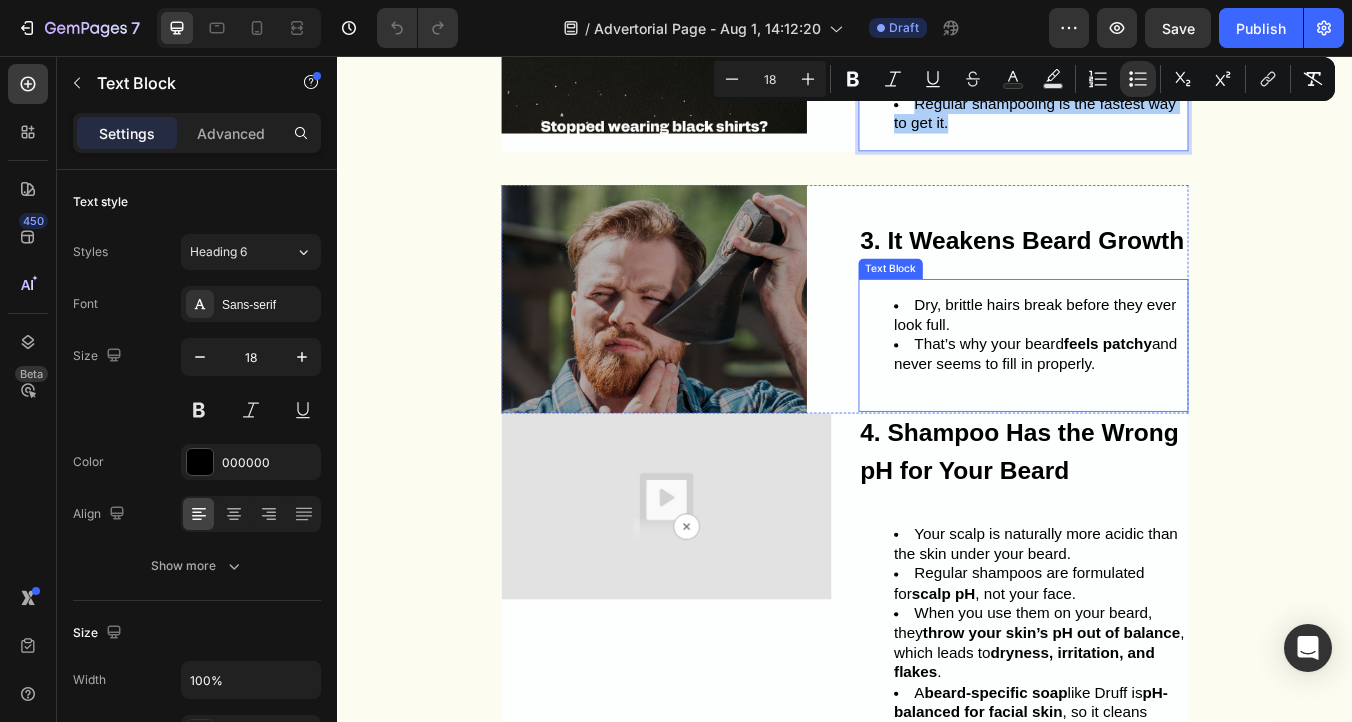 click on "That’s why your beard  feels patchy  and never seems to fill in properly." at bounding box center [1168, 409] 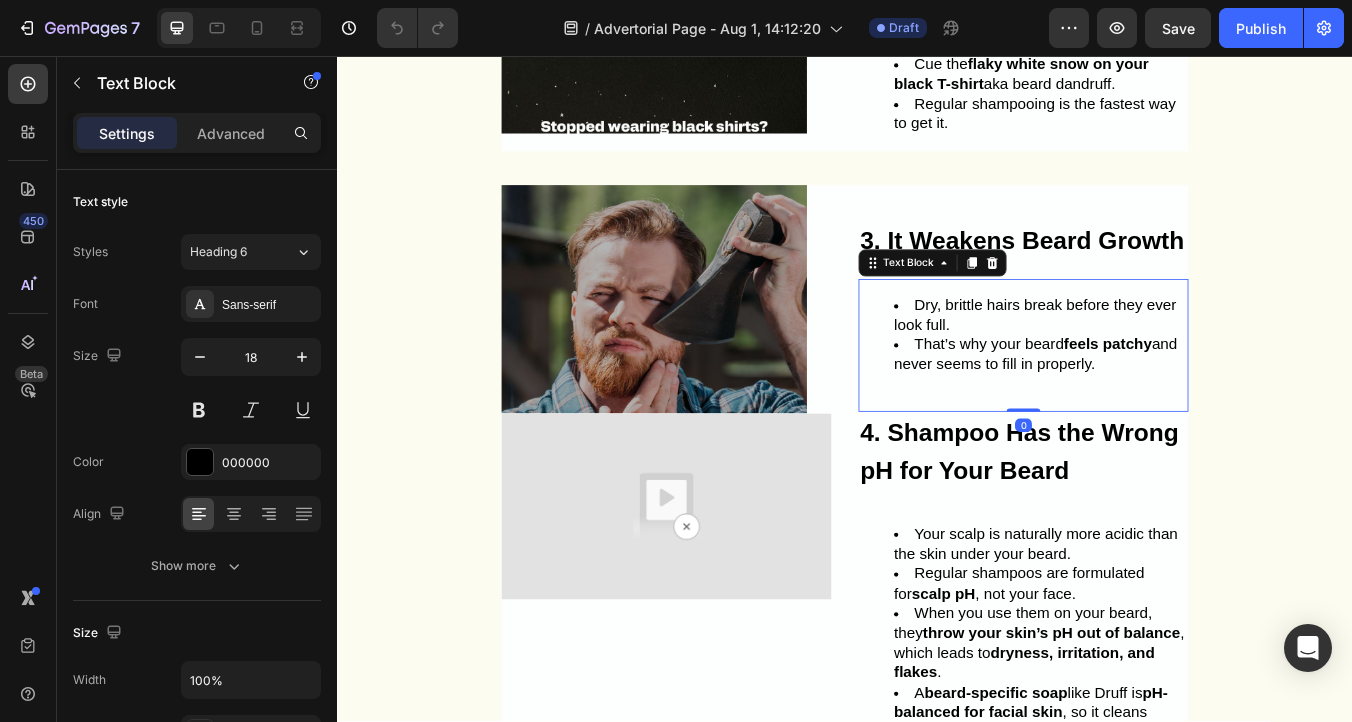 click on "That’s why your beard  feels patchy  and never seems to fill in properly." at bounding box center (1168, 409) 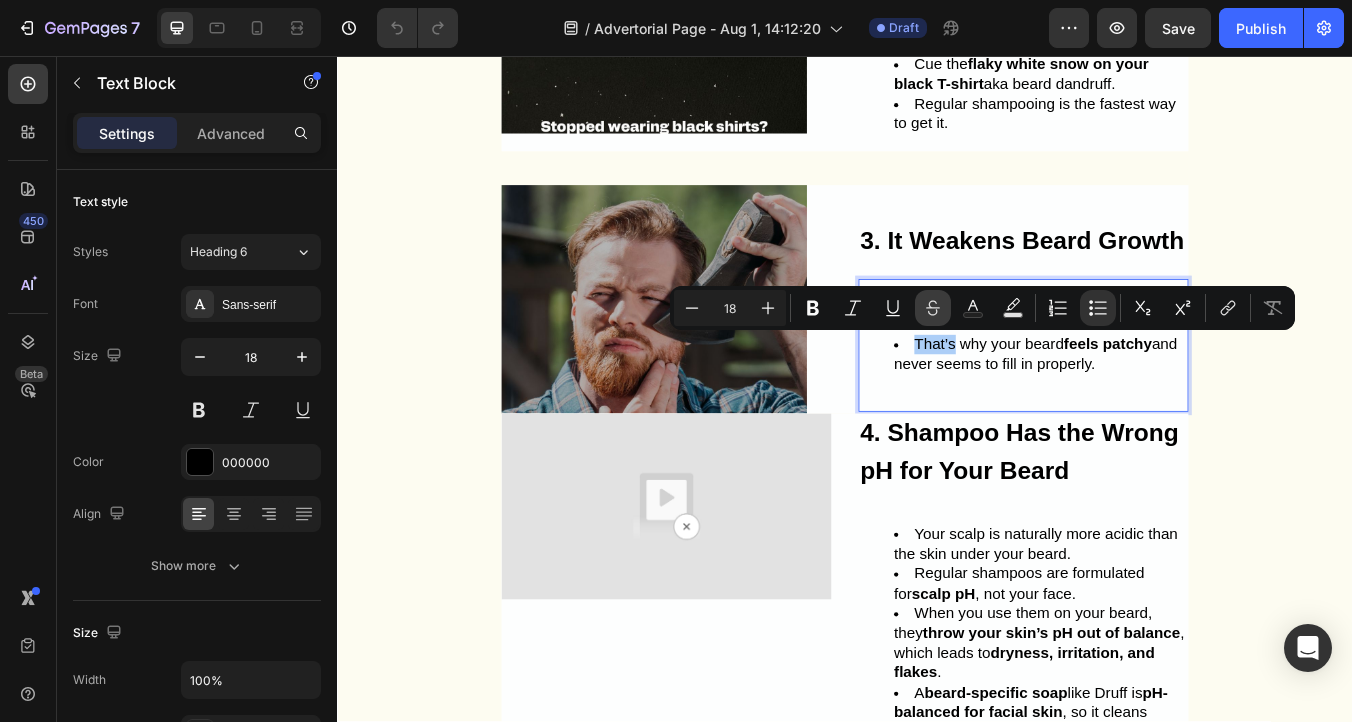 click on "Strikethrough" at bounding box center [933, 308] 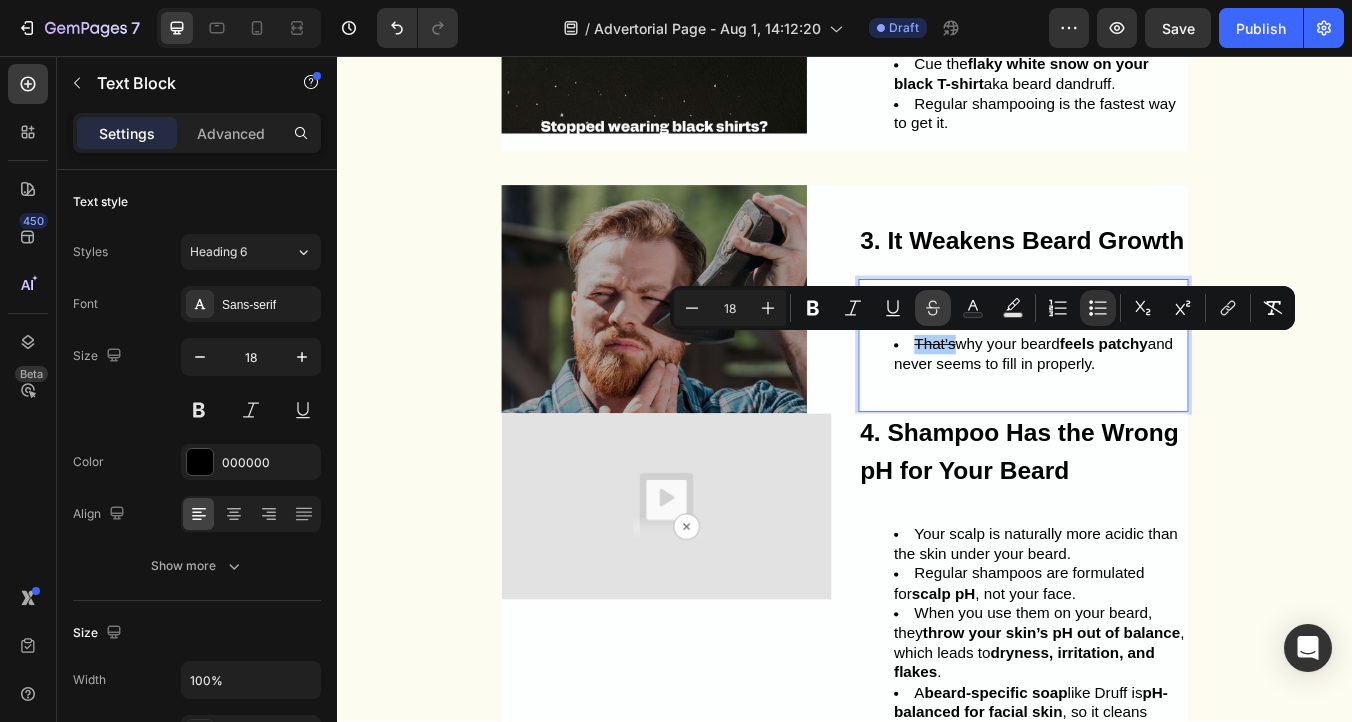 click 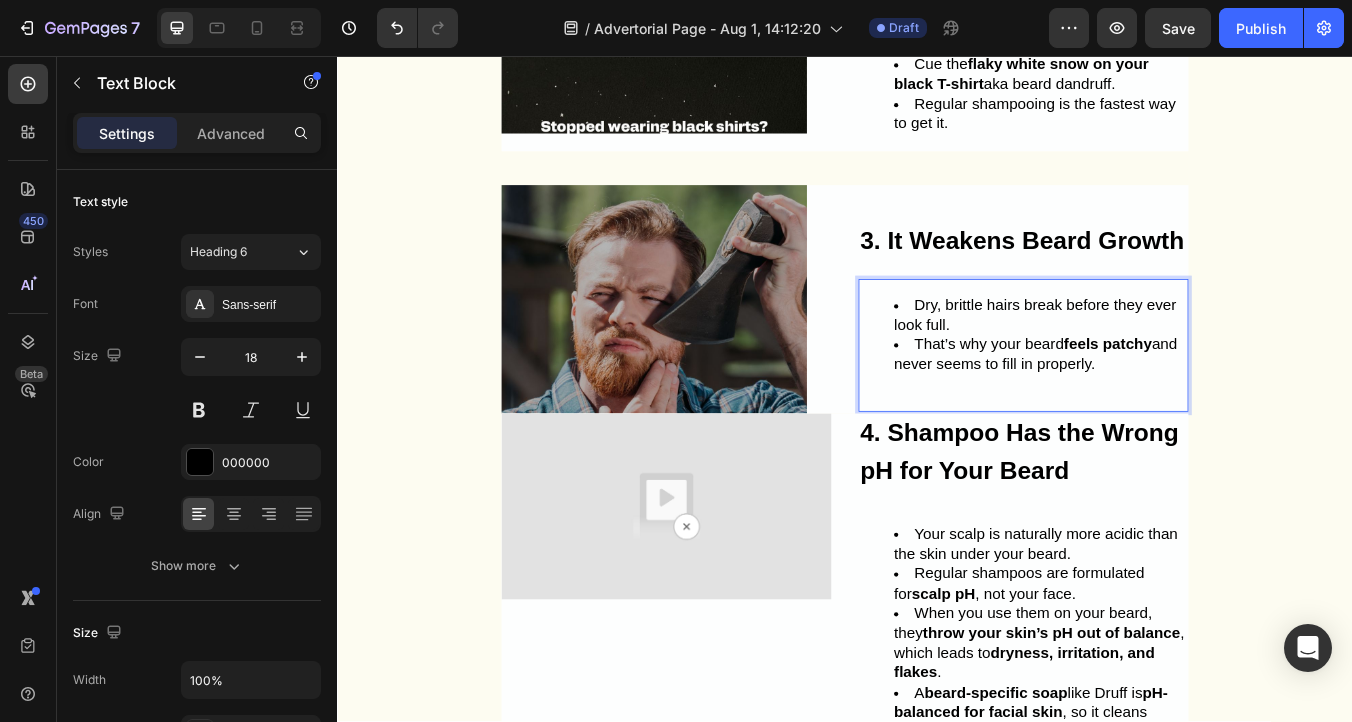 click on "Dry, brittle hairs break before they ever look full. That’s why your beard  feels patchy  and never seems to fill in properly." at bounding box center (1148, 398) 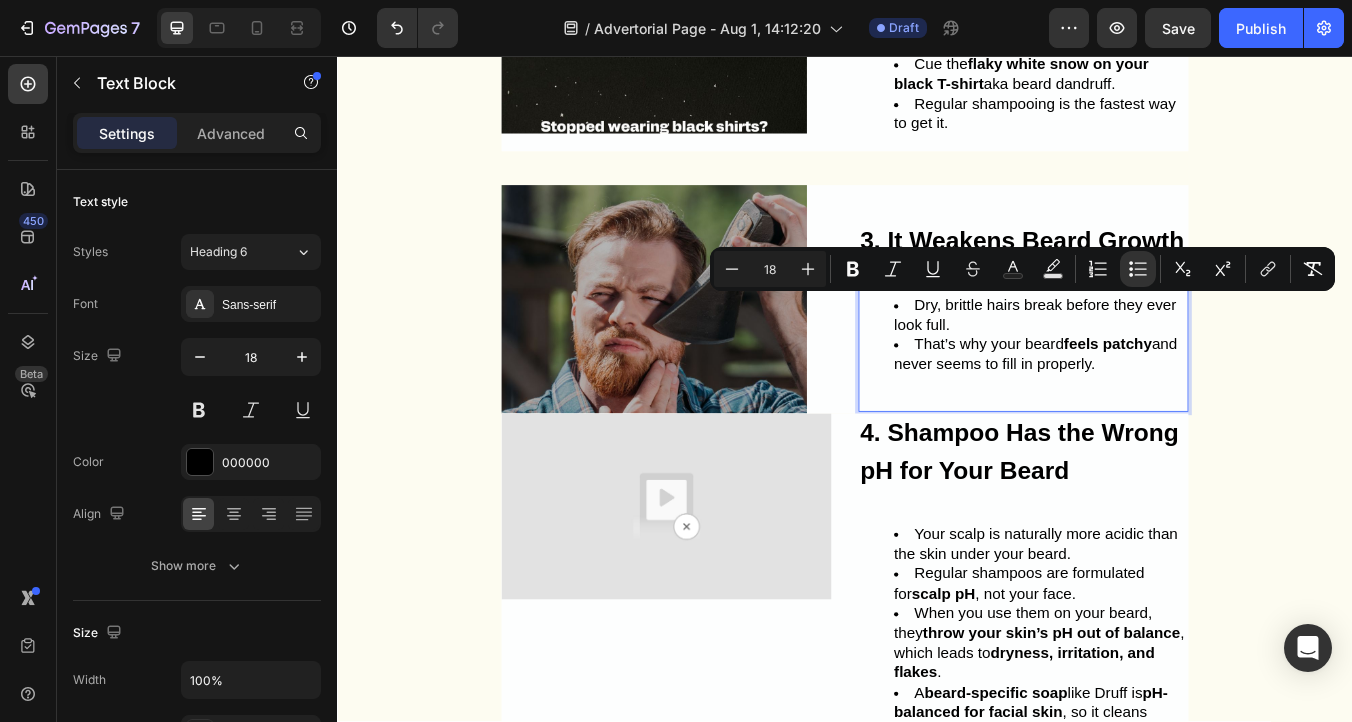 copy on "Dry, brittle hairs break before they ever look full. That’s why your beard  feels patchy  and never seems to fill in properly." 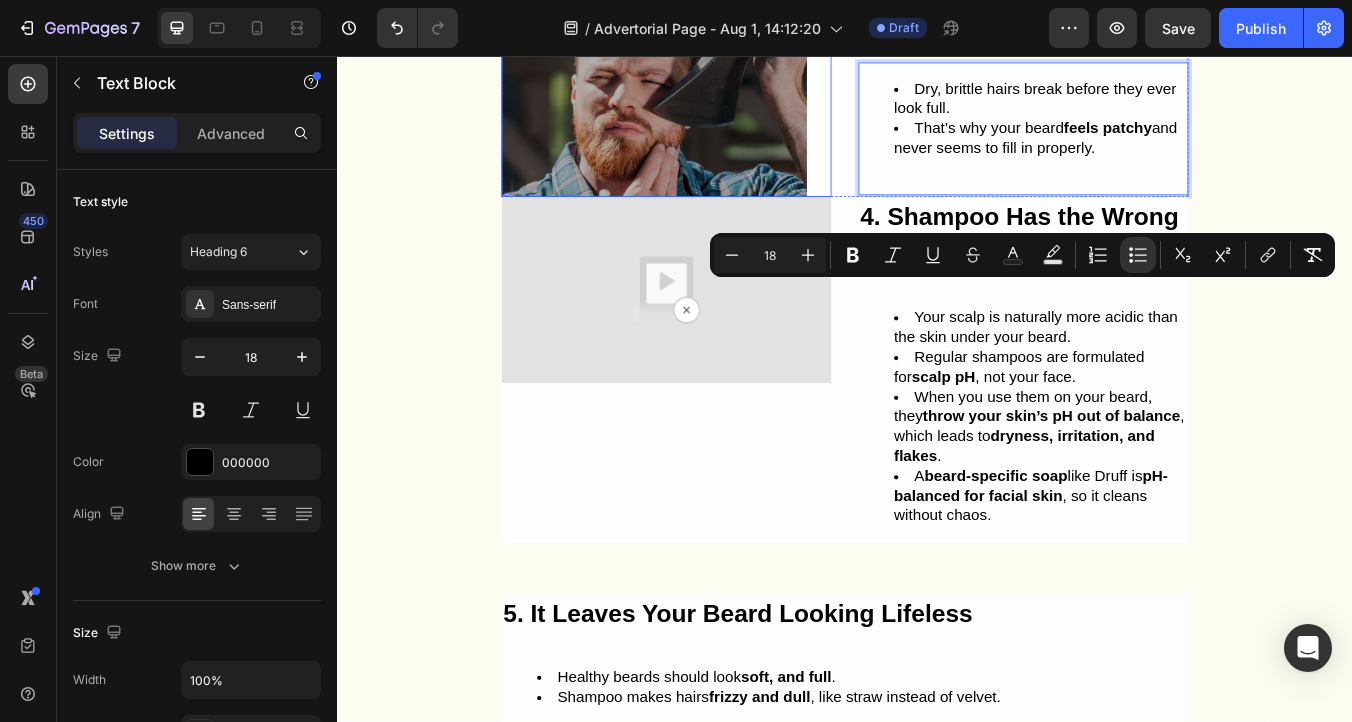 scroll, scrollTop: 1425, scrollLeft: 0, axis: vertical 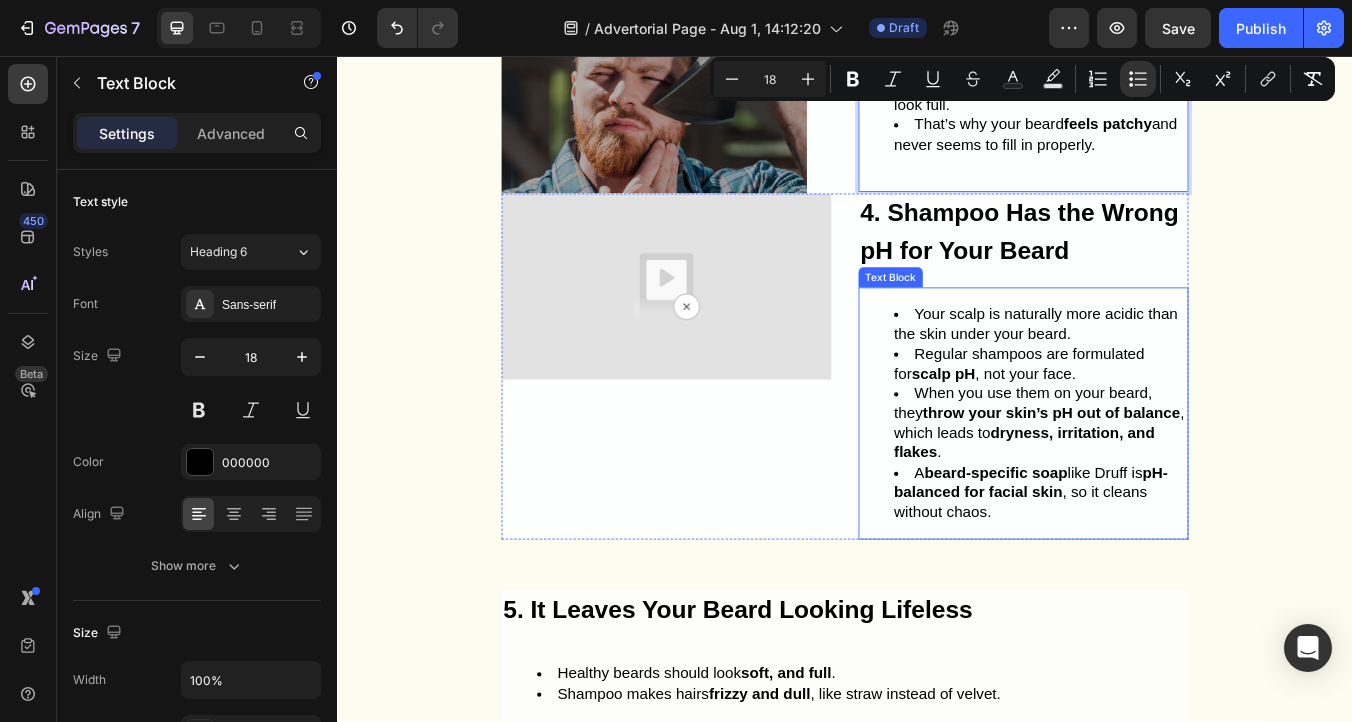 click on "4. Shampoo Has the Wrong pH for Your Beard" at bounding box center [1143, 264] 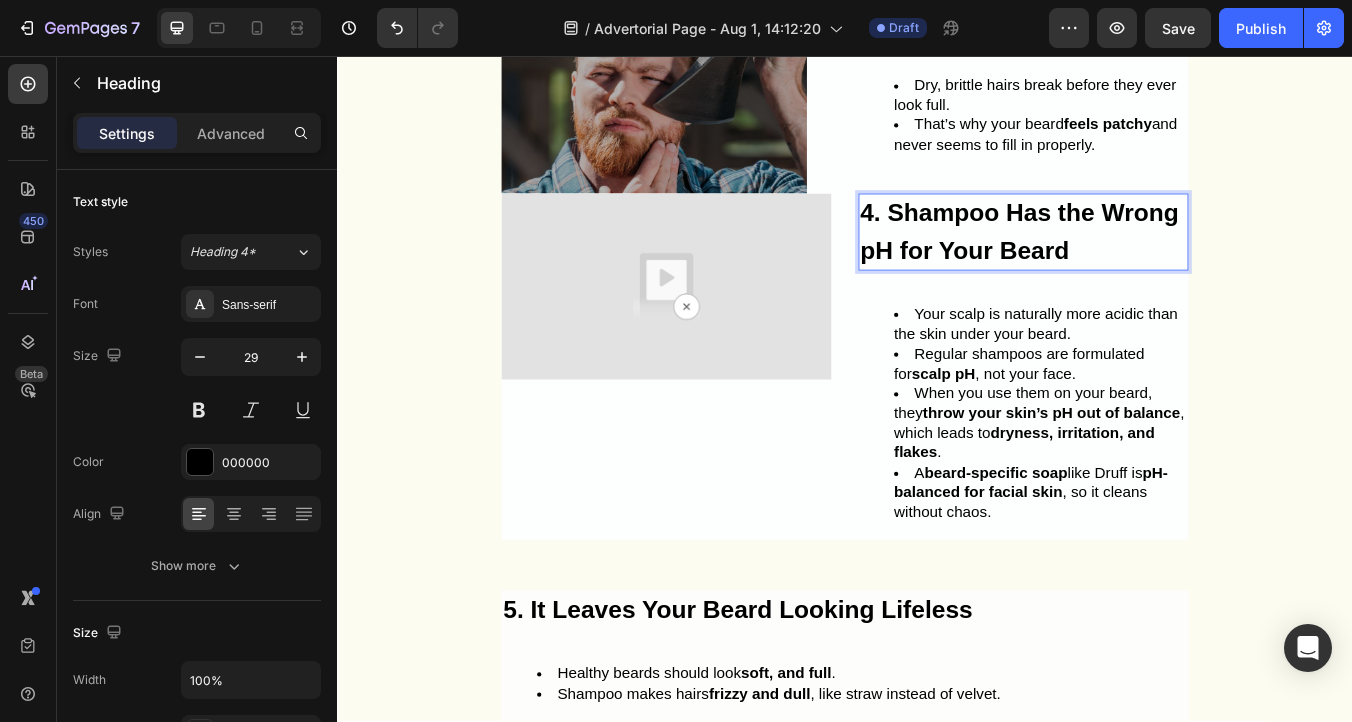 click on "4. Shampoo Has the Wrong pH for Your Beard" at bounding box center [1148, 264] 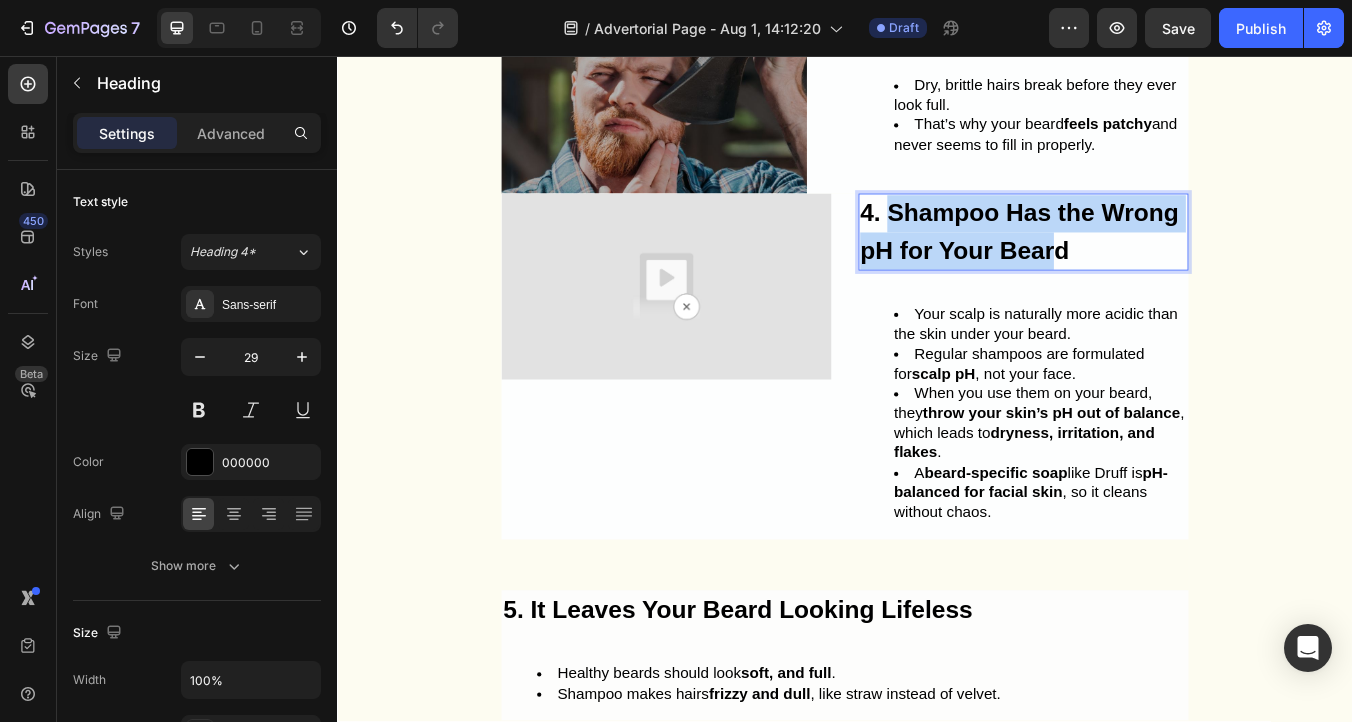 drag, startPoint x: 1192, startPoint y: 288, endPoint x: 985, endPoint y: 254, distance: 209.77368 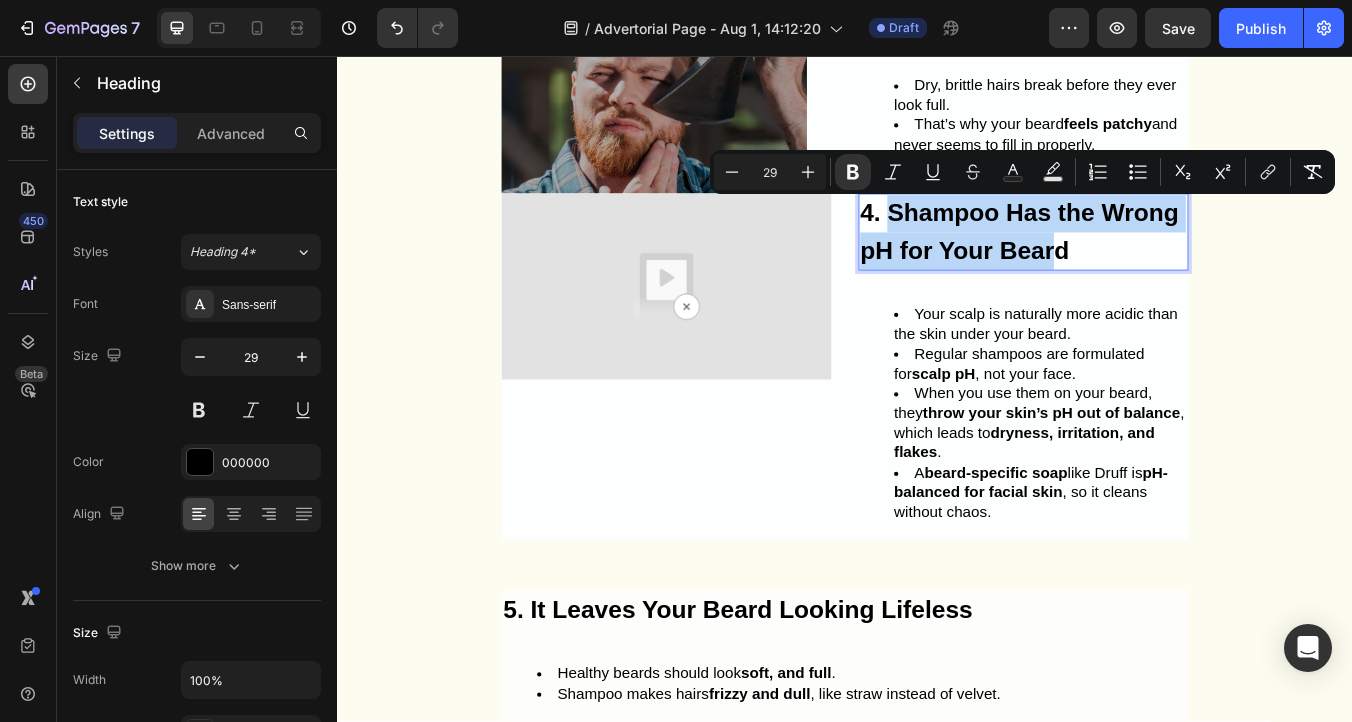 copy on "Shampoo Has the Wrong pH for Your Bear" 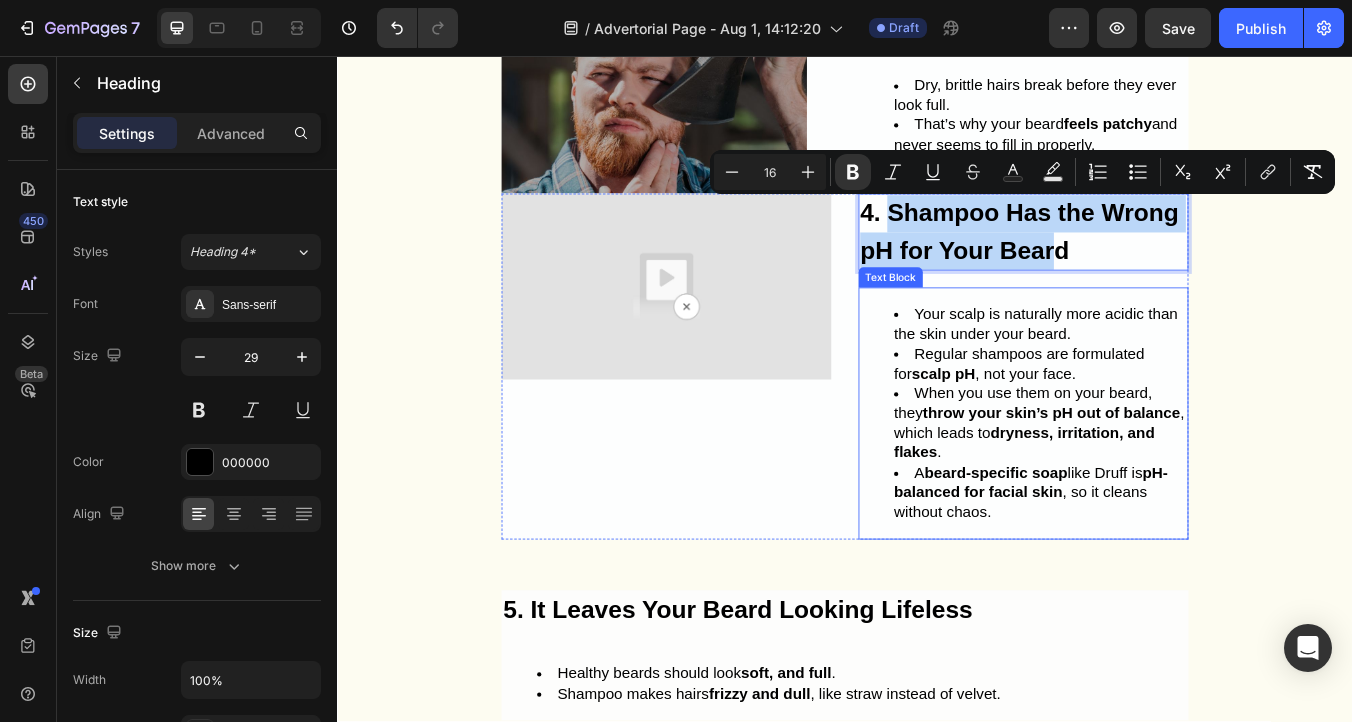 click on "Regular shampoos are formulated for  scalp pH , not your face." at bounding box center (1168, 420) 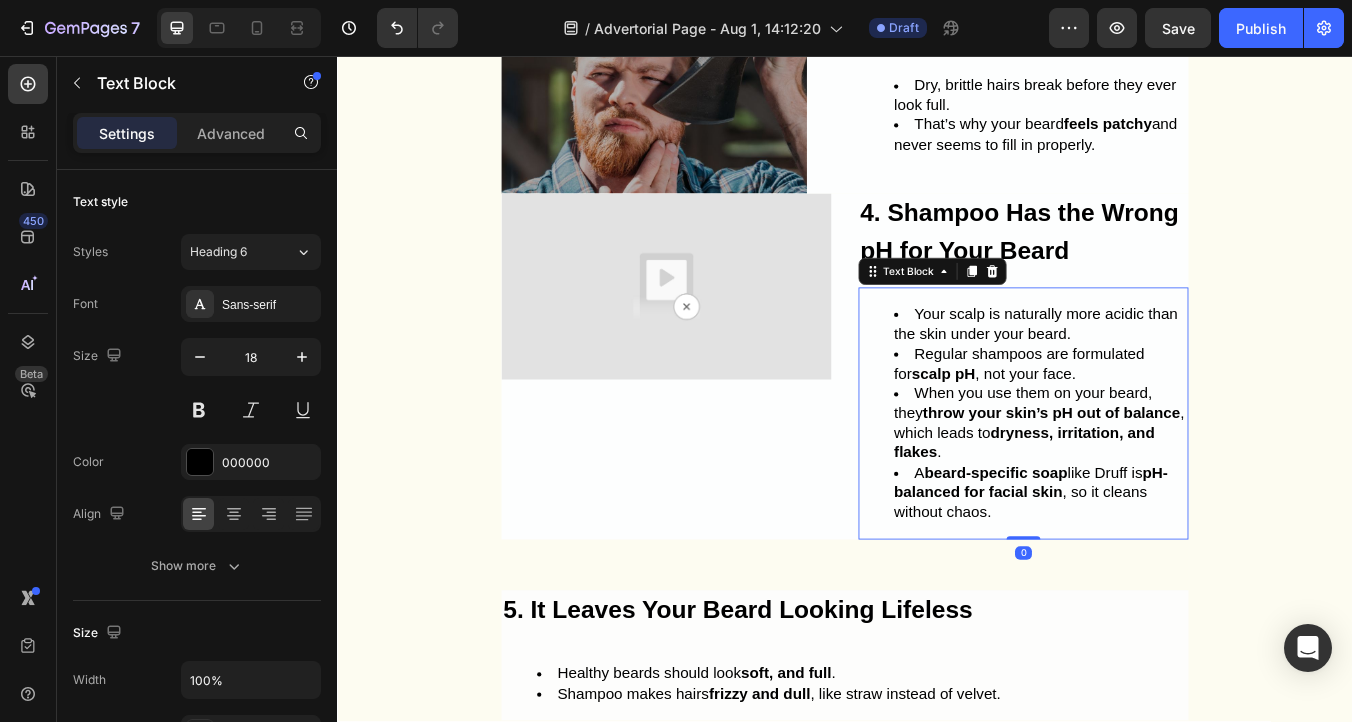 click on "Regular shampoos are formulated for  scalp pH , not your face." at bounding box center (1168, 420) 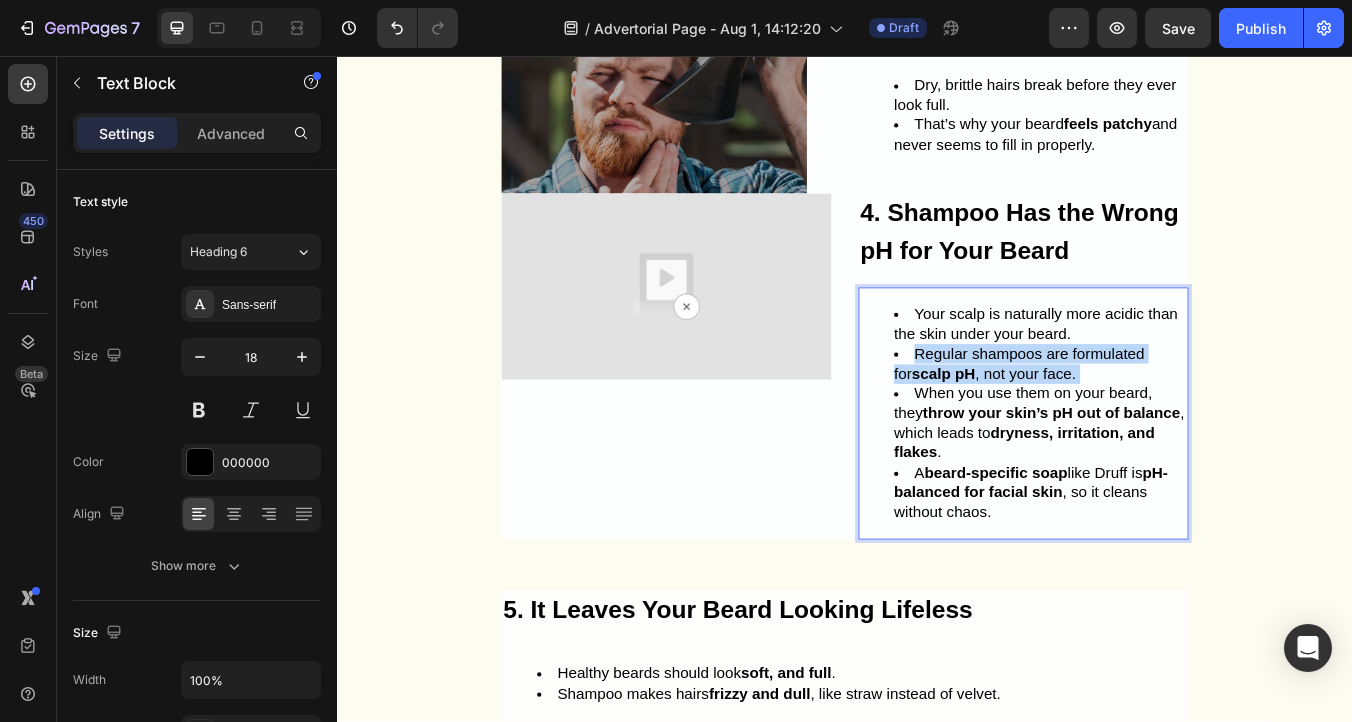 click on "Regular shampoos are formulated for  scalp pH , not your face." at bounding box center (1168, 420) 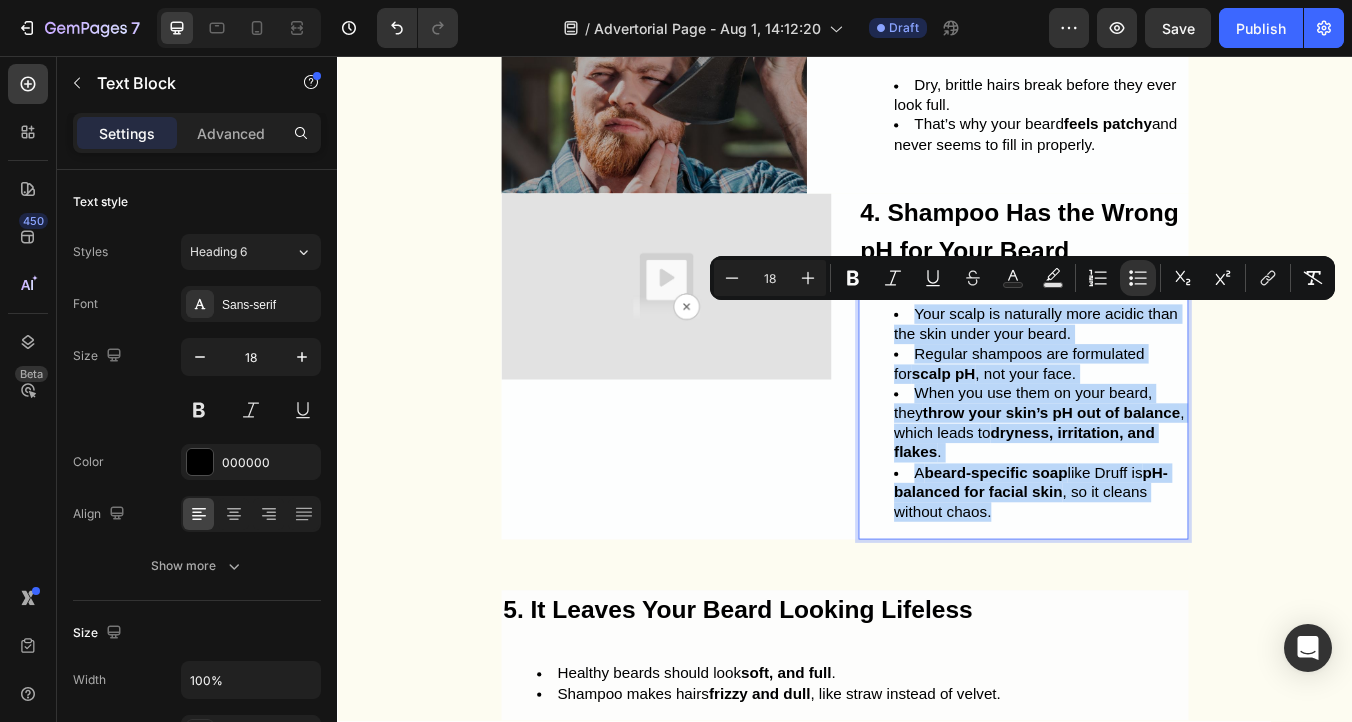 copy on "Your scalp is naturally more acidic than the skin under your beard. Regular shampoos are formulated for  scalp pH , not your face. When you use them on your beard, they  throw your skin’s pH out of balance , which leads to  dryness, irritation, and flakes . A  beard-specific soap  like Druff is  pH-balanced for facial skin , so it cleans without chaos." 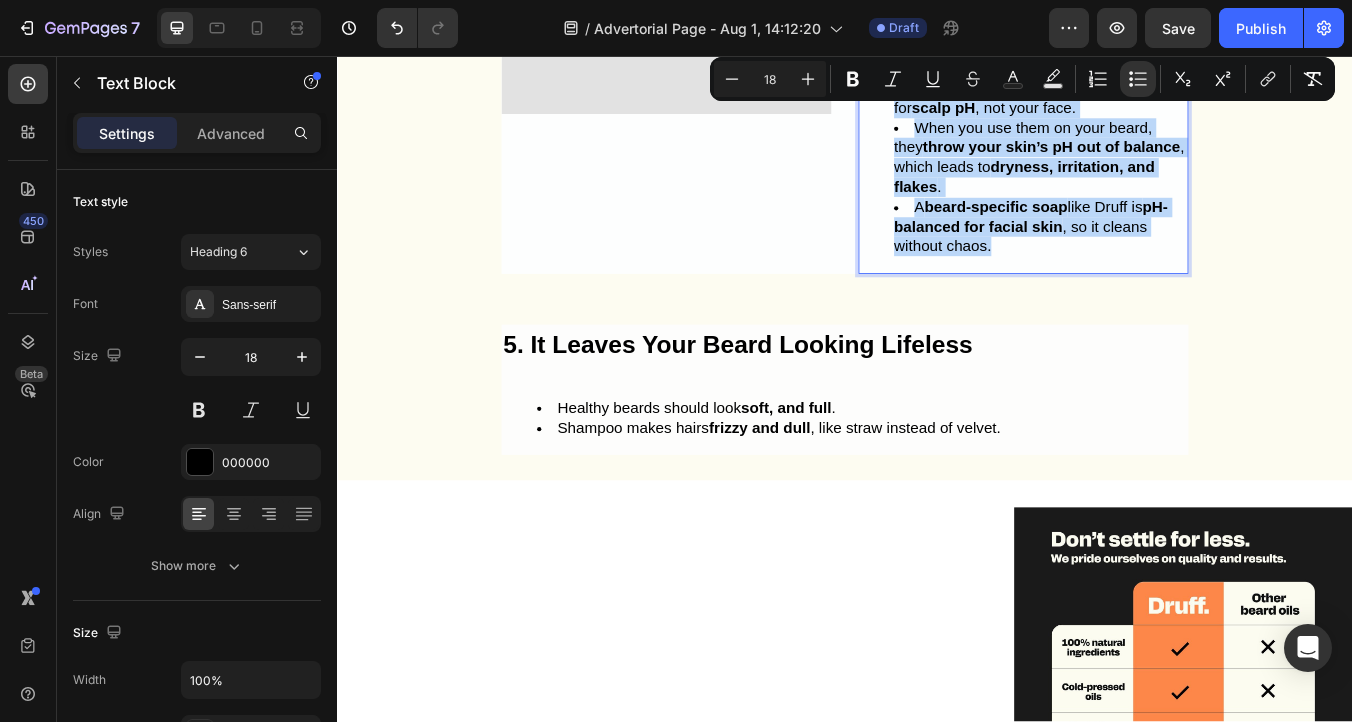 scroll, scrollTop: 1740, scrollLeft: 0, axis: vertical 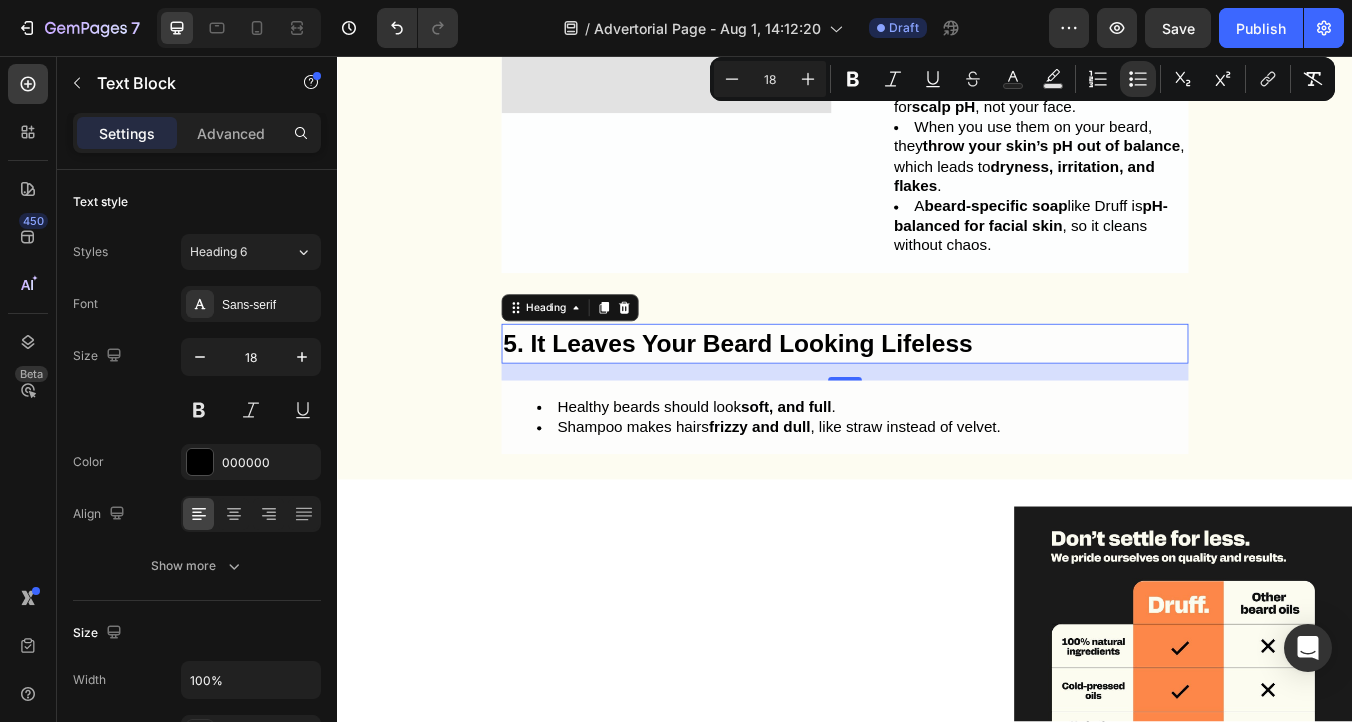 click on "5. It Leaves Your Beard Looking Lifeless" at bounding box center [810, 396] 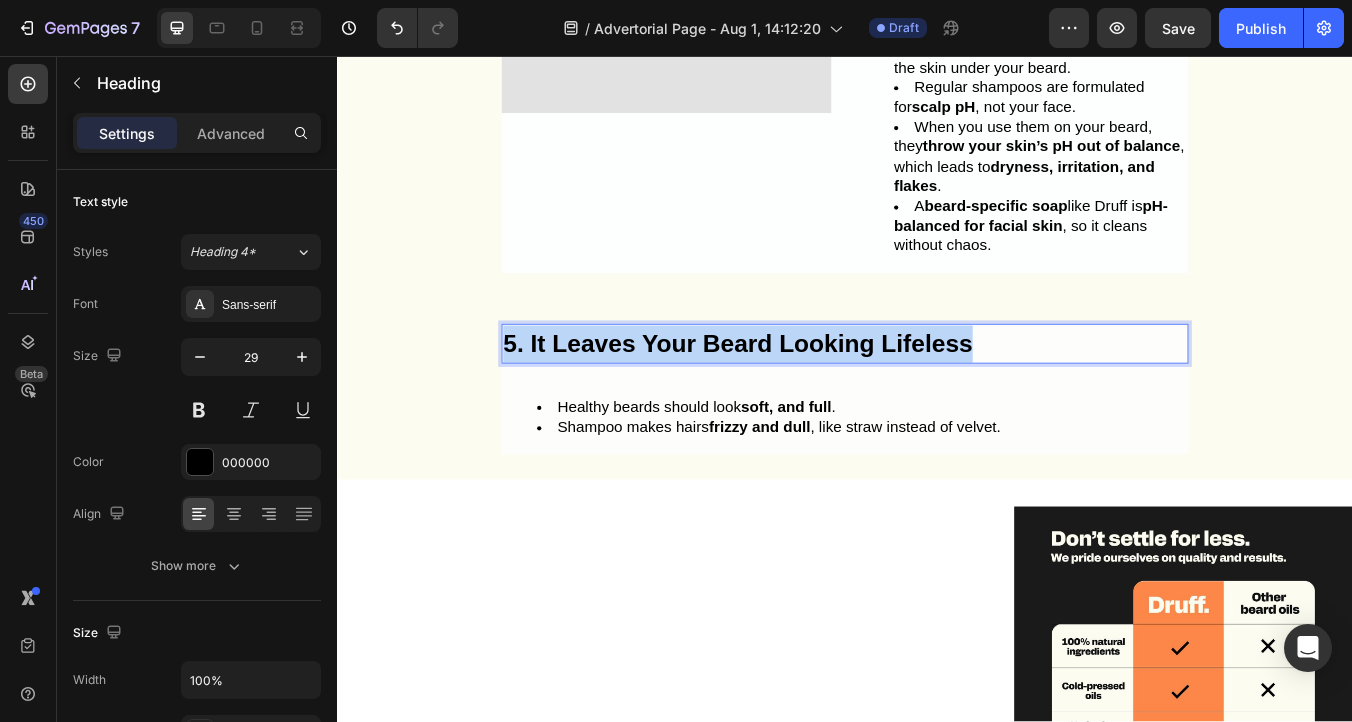 click on "5. It Leaves Your Beard Looking Lifeless" at bounding box center (810, 396) 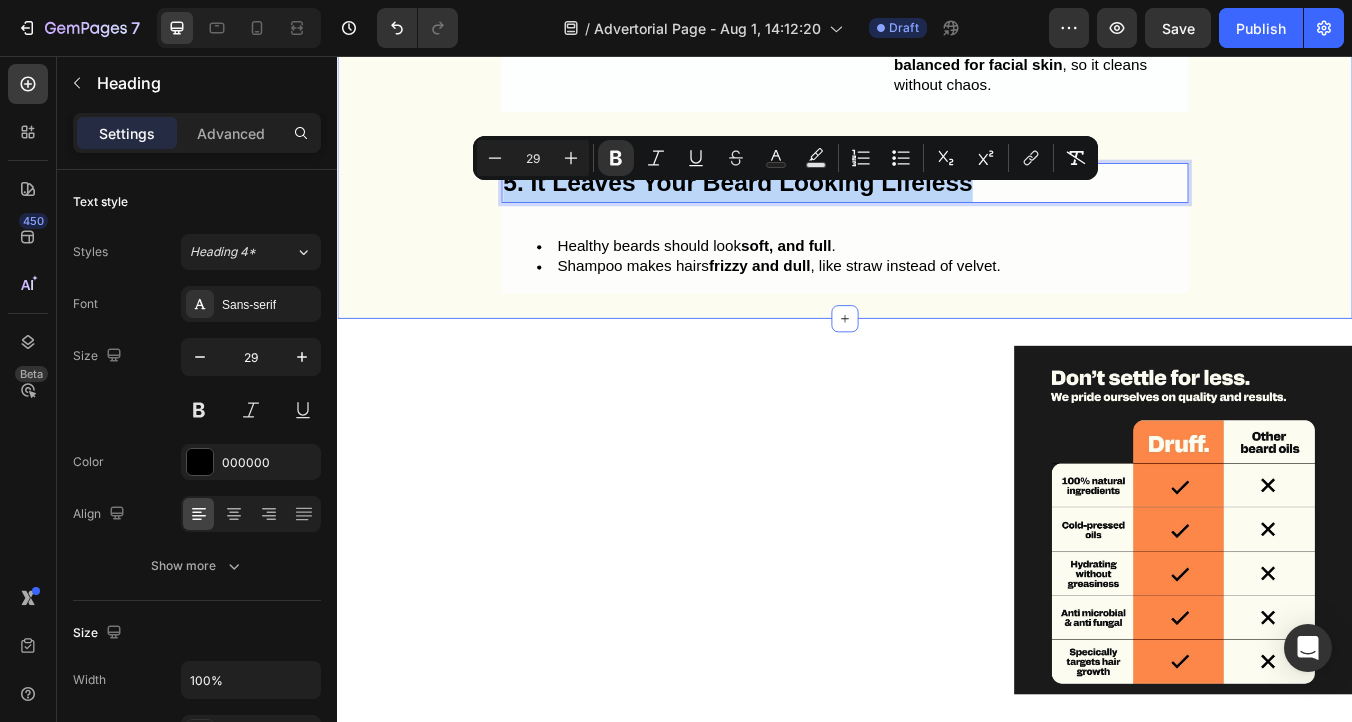 scroll, scrollTop: 1943, scrollLeft: 0, axis: vertical 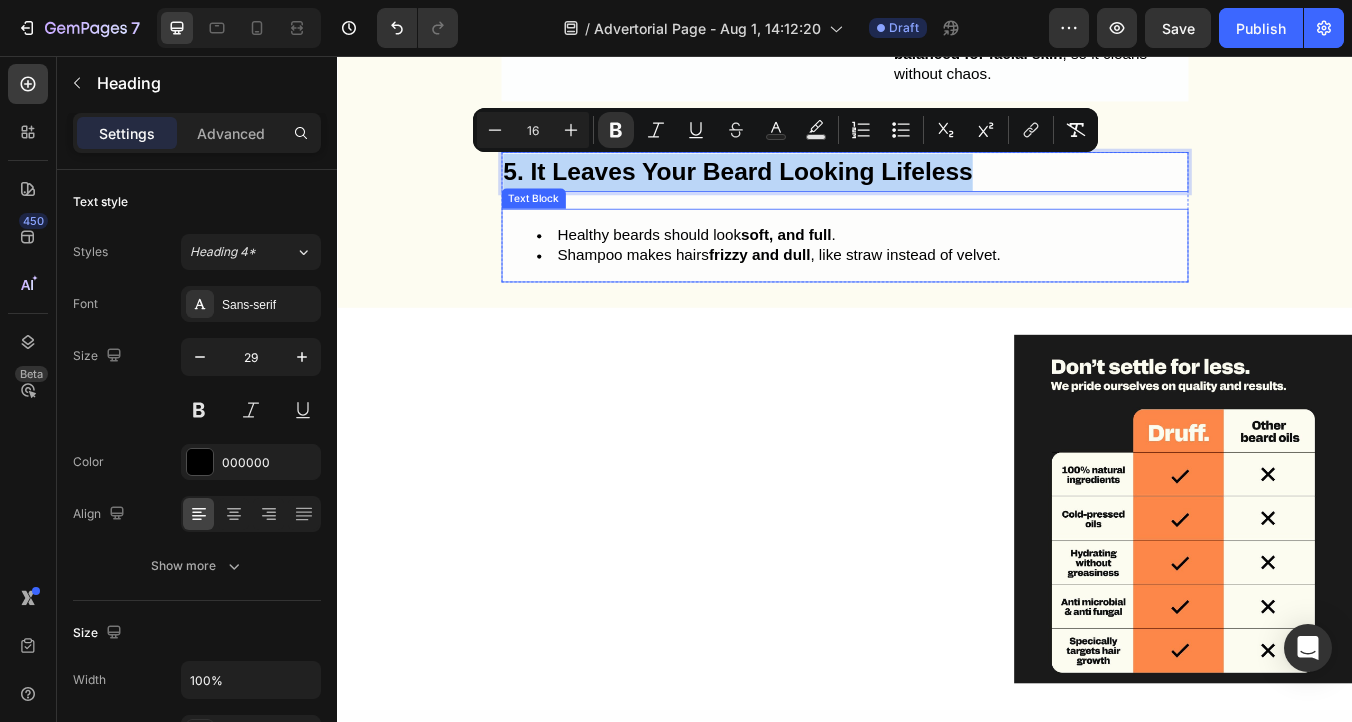 click on "frizzy and dull" at bounding box center [836, 292] 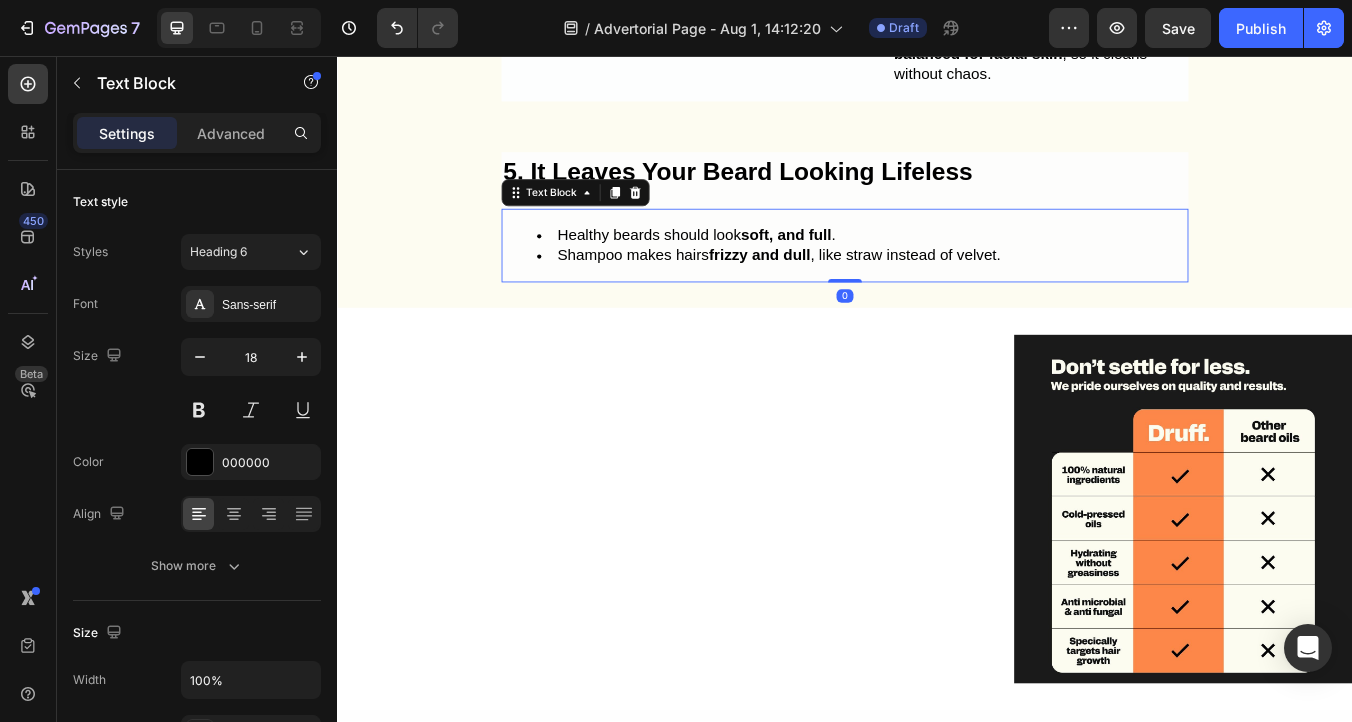 click on "frizzy and dull" at bounding box center [836, 292] 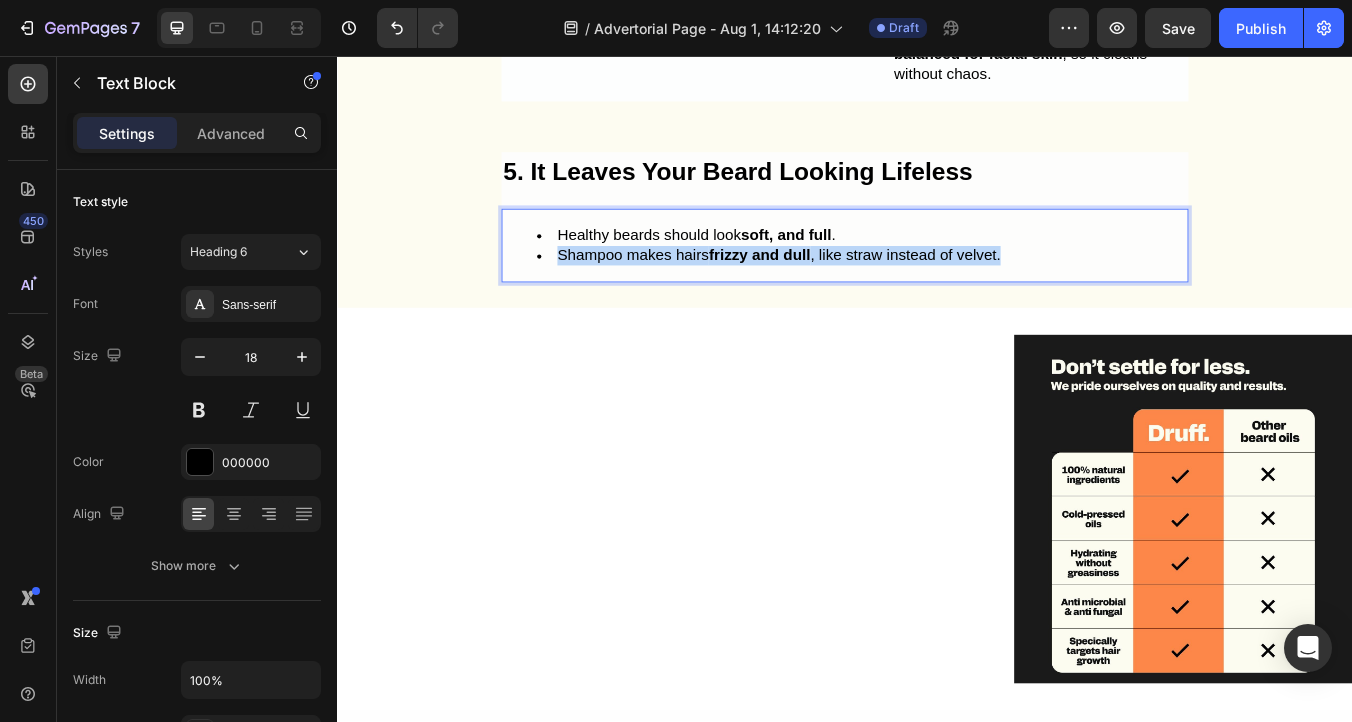 click on "frizzy and dull" at bounding box center (836, 292) 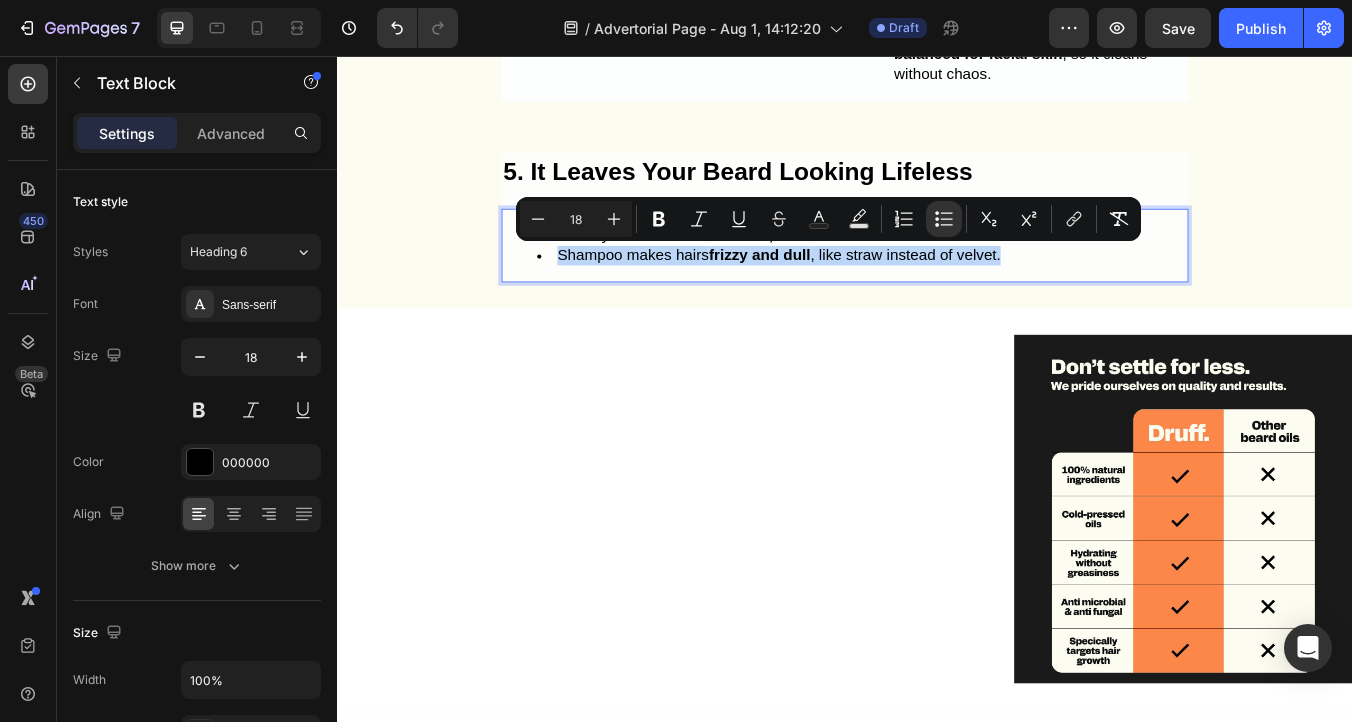 click on "frizzy and dull" at bounding box center (836, 292) 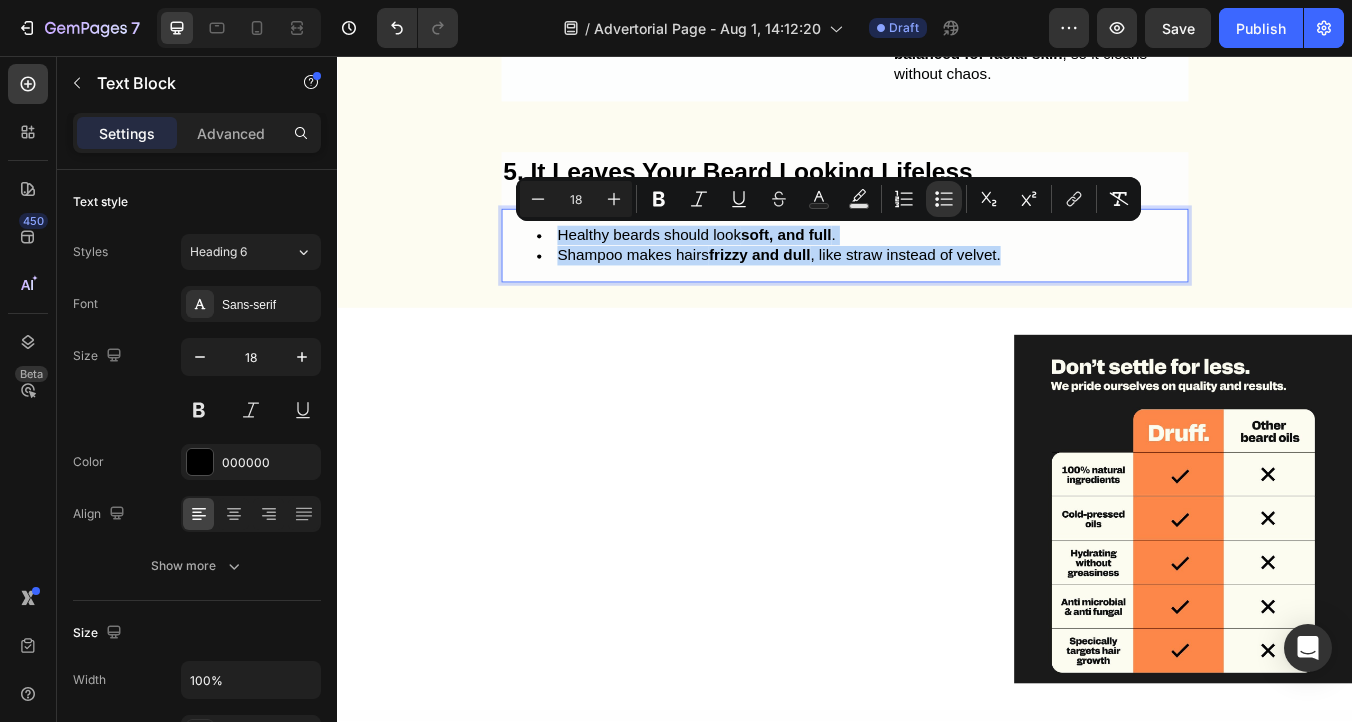 drag, startPoint x: 1143, startPoint y: 295, endPoint x: 601, endPoint y: 275, distance: 542.3689 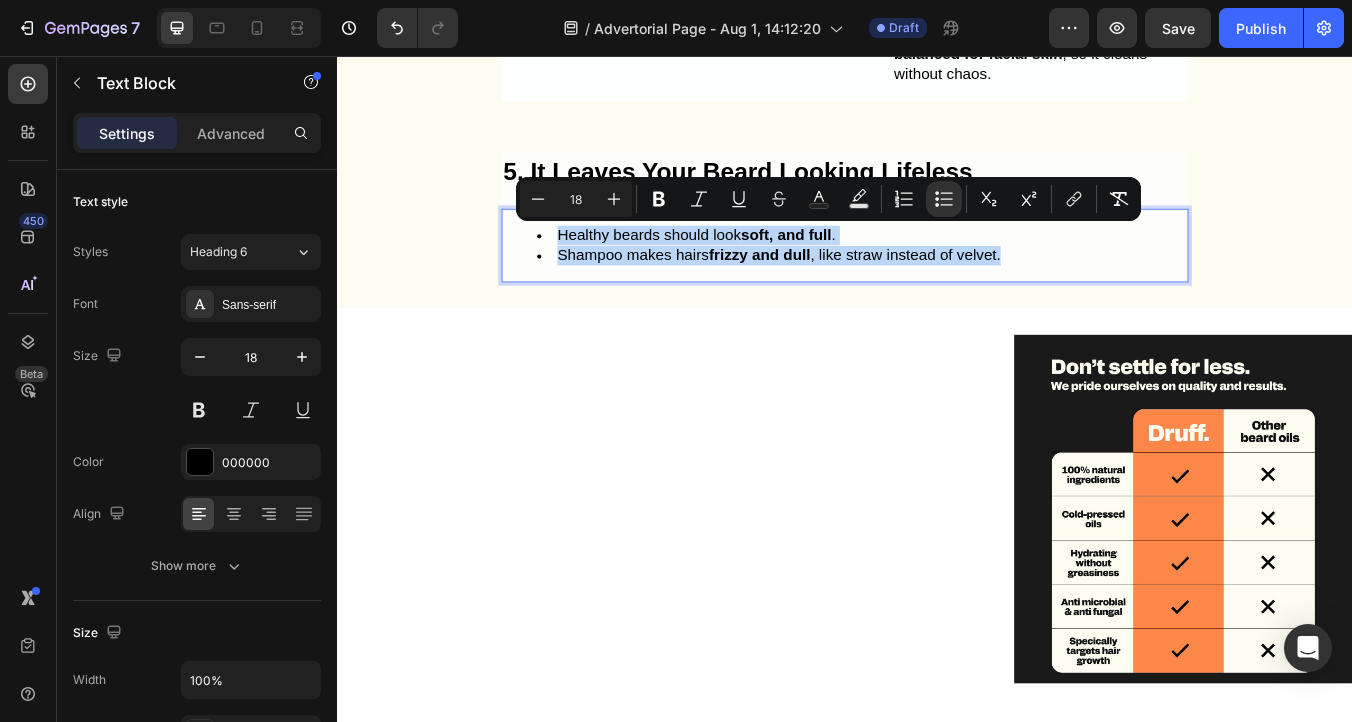 click on "Healthy beards should look  soft, and full . Shampoo makes hairs  frizzy and dull , like straw instead of velvet." at bounding box center [937, 280] 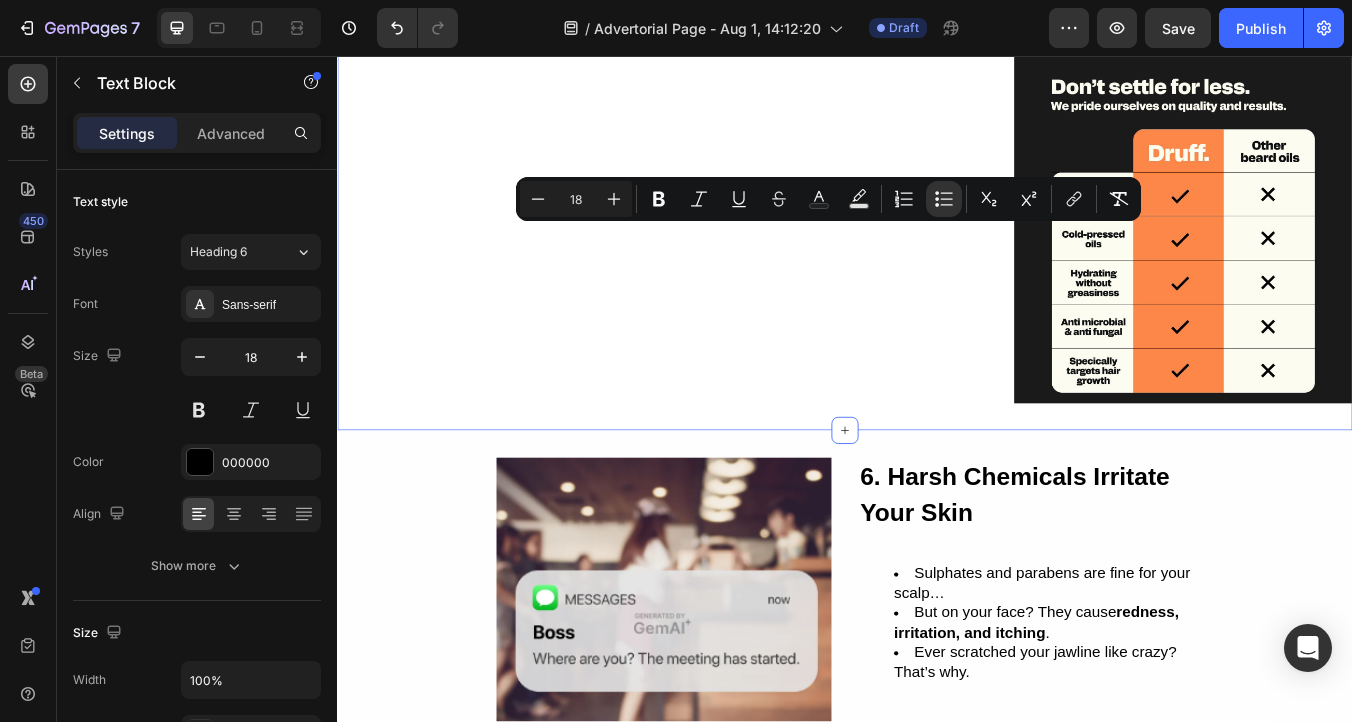 type on "16" 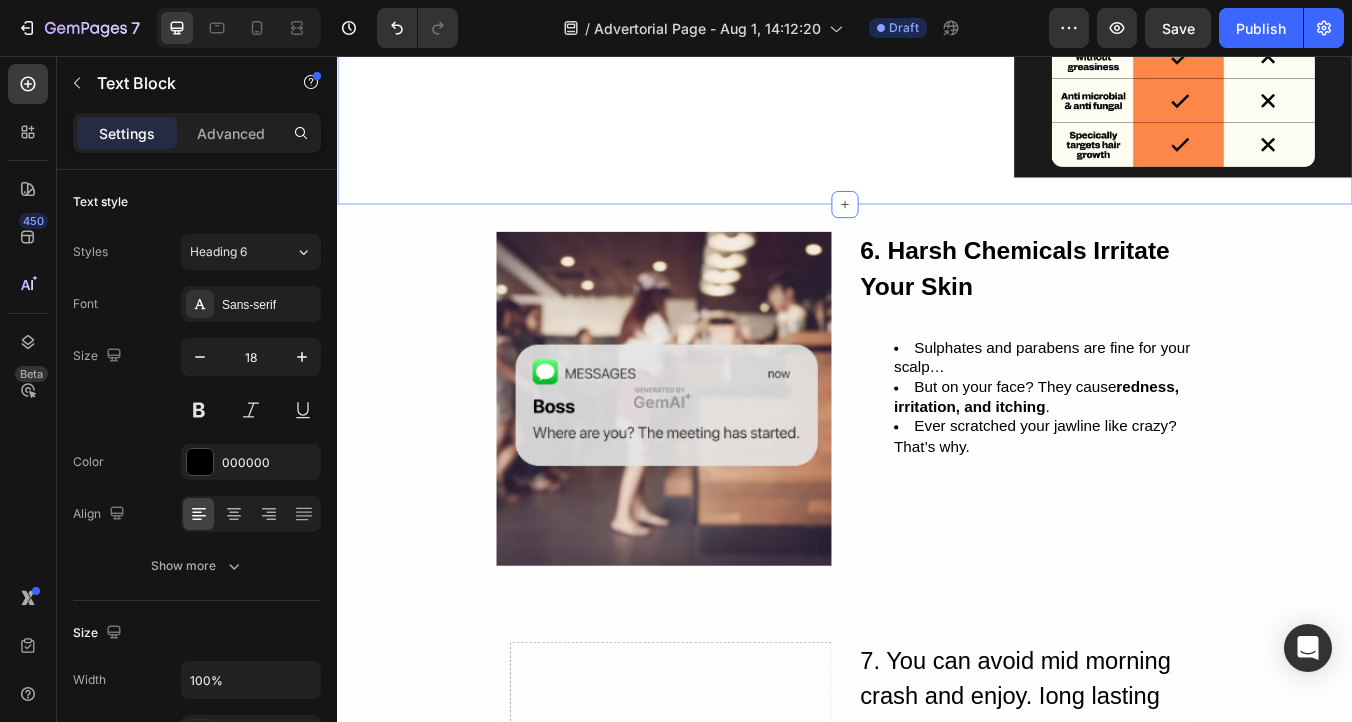 scroll, scrollTop: 2544, scrollLeft: 0, axis: vertical 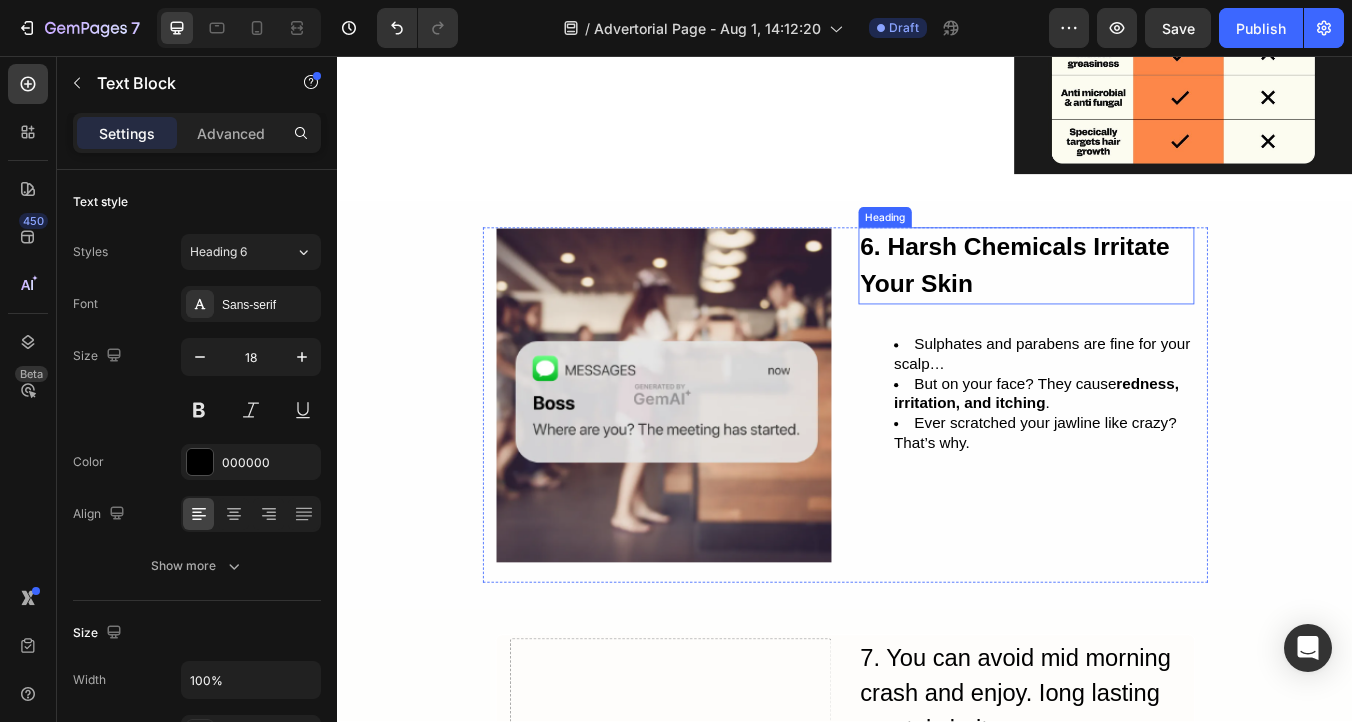 click on "6. Harsh Chemicals Irritate Your Skin" at bounding box center [1151, 304] 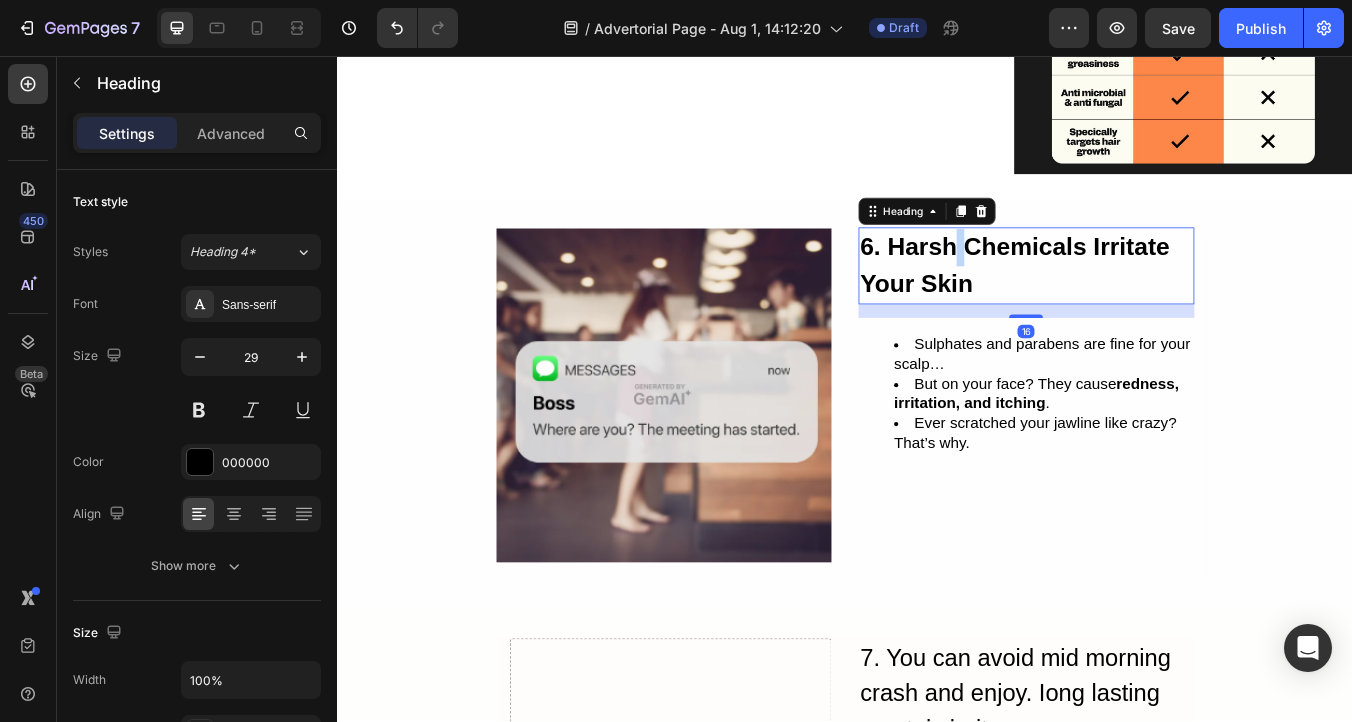 click on "6. Harsh Chemicals Irritate Your Skin" at bounding box center (1138, 304) 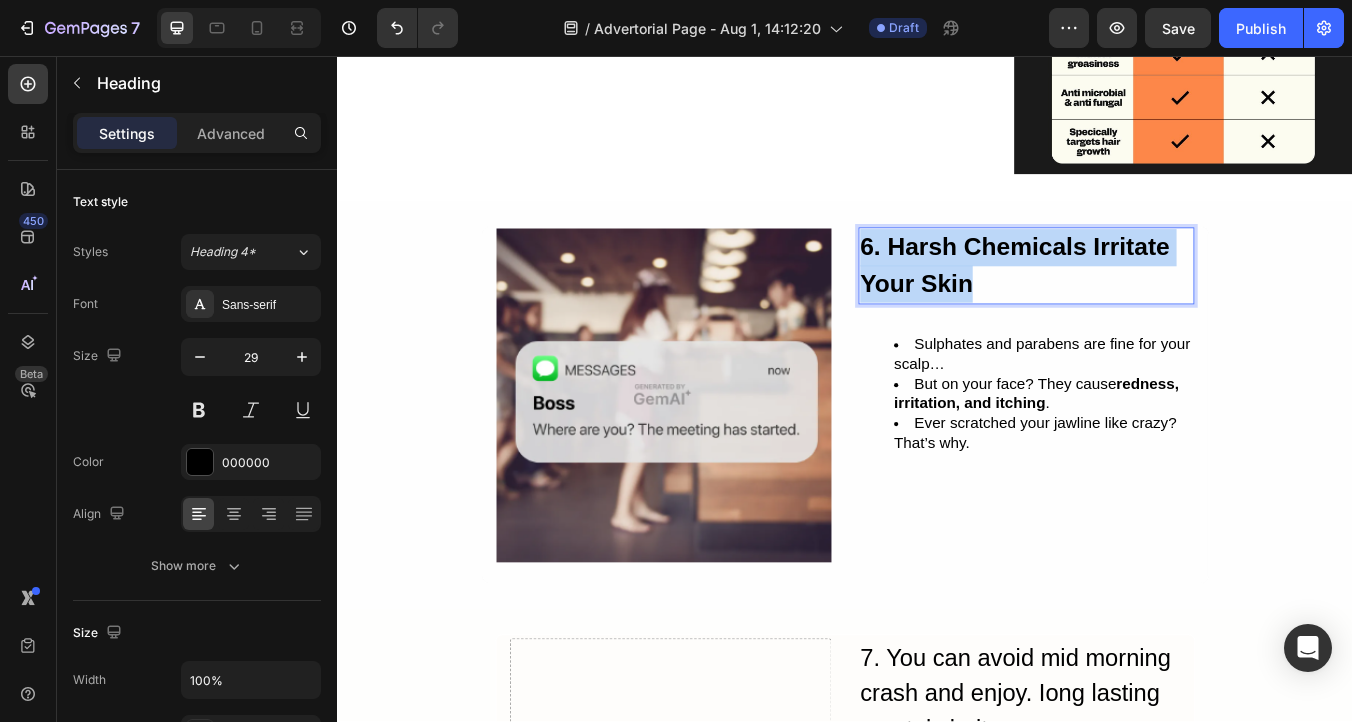 click on "6. Harsh Chemicals Irritate Your Skin" at bounding box center [1138, 304] 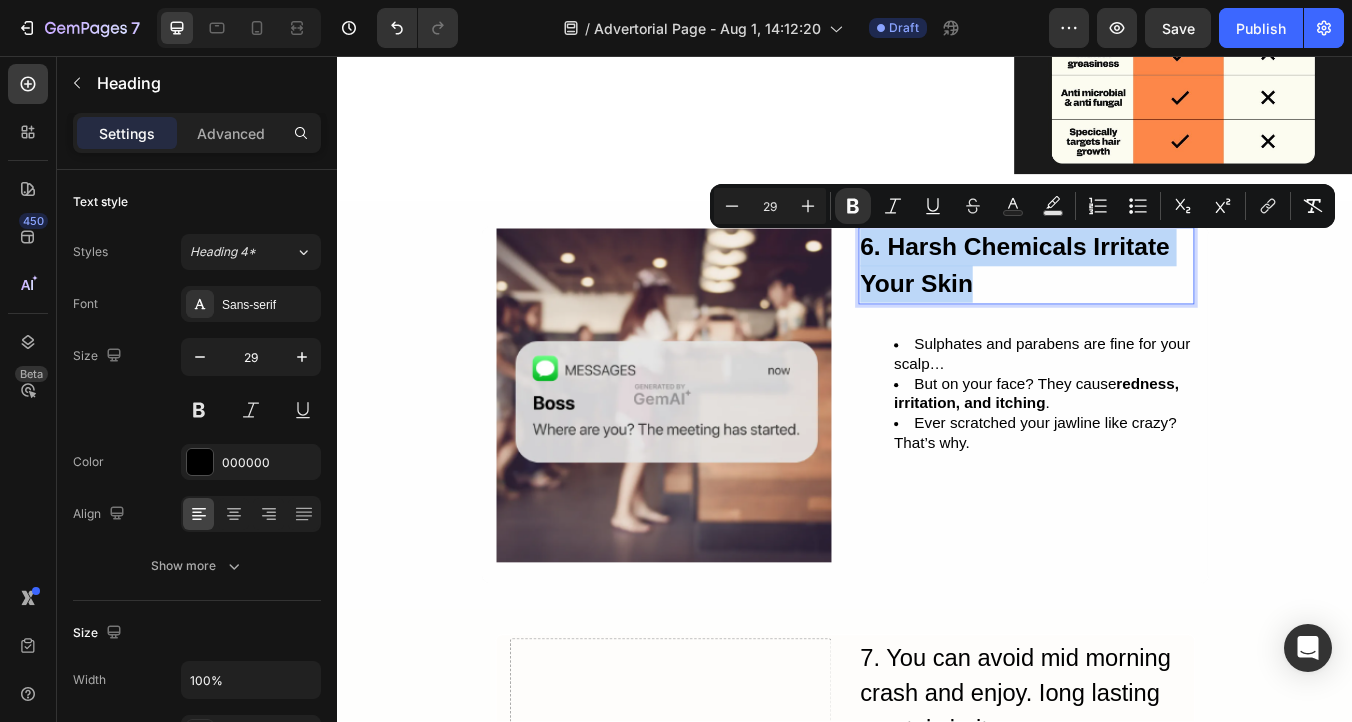 copy on "6. Harsh Chemicals Irritate Your Skin" 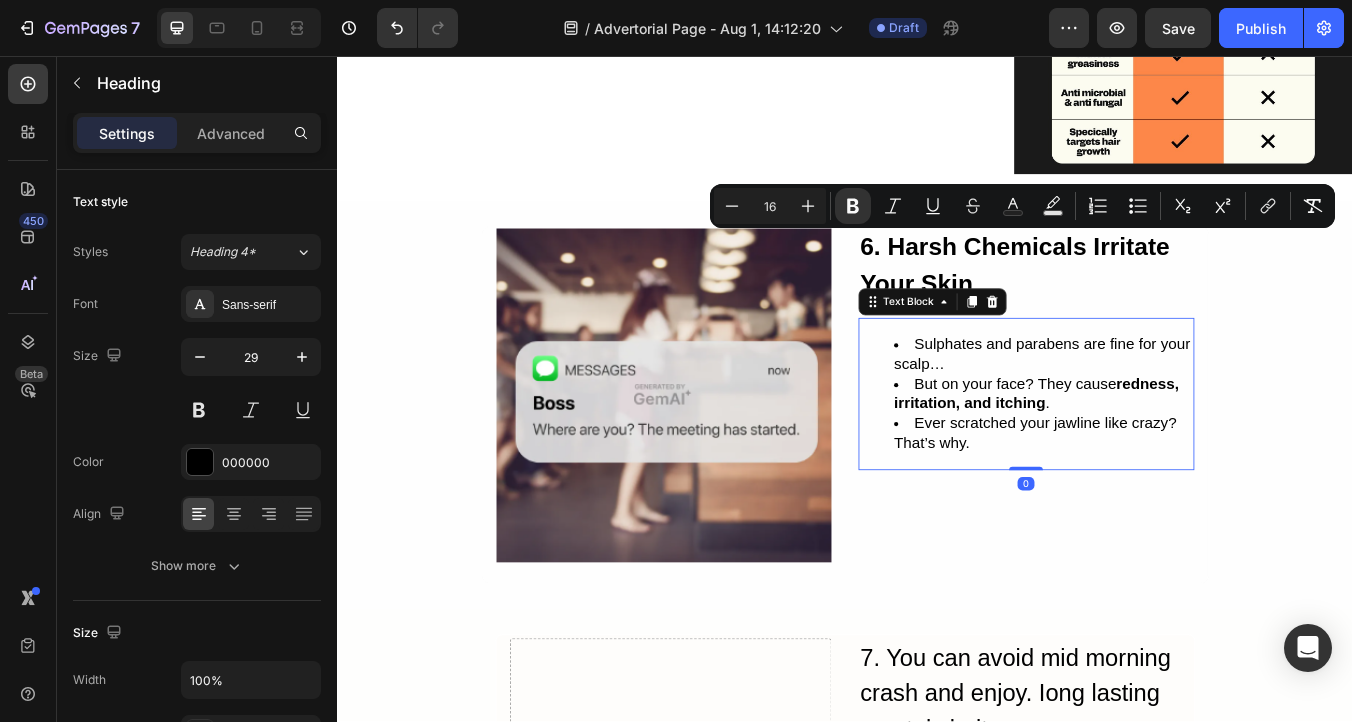 click on "redness, irritation, and itching" at bounding box center [1163, 455] 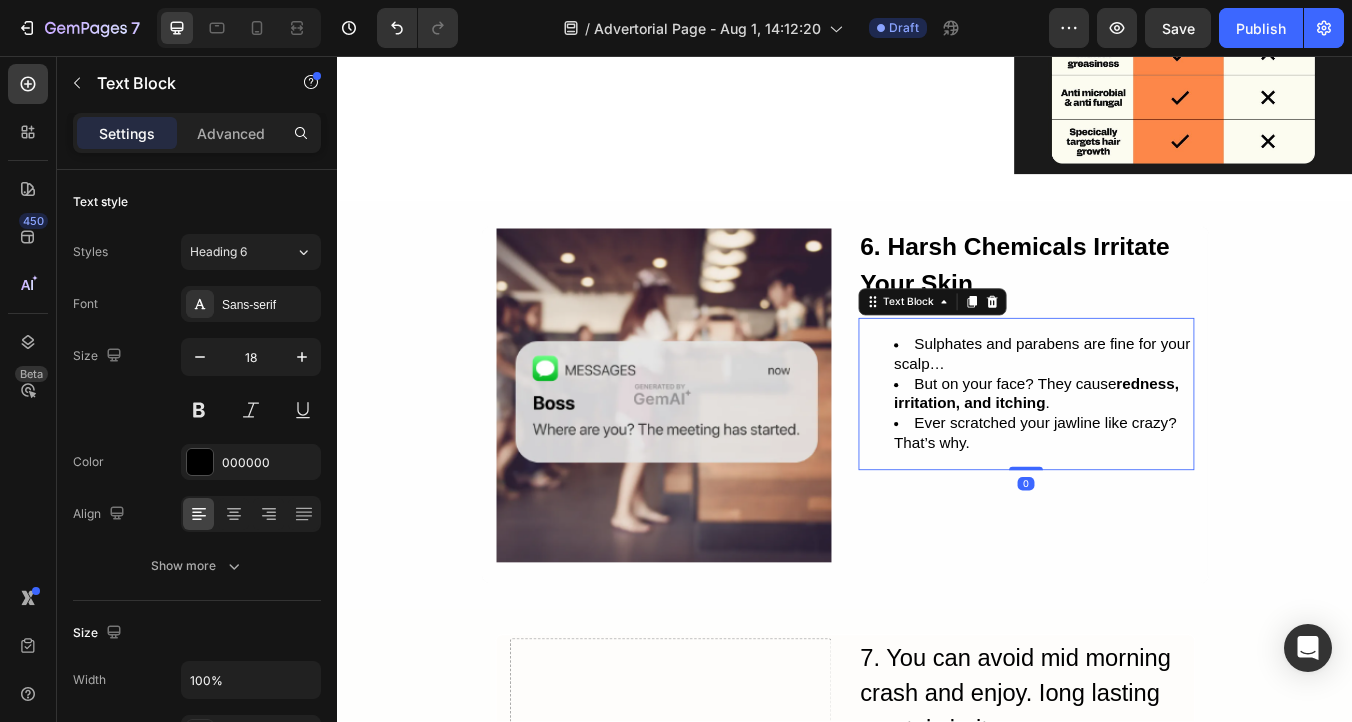 click on "redness, irritation, and itching" at bounding box center [1163, 455] 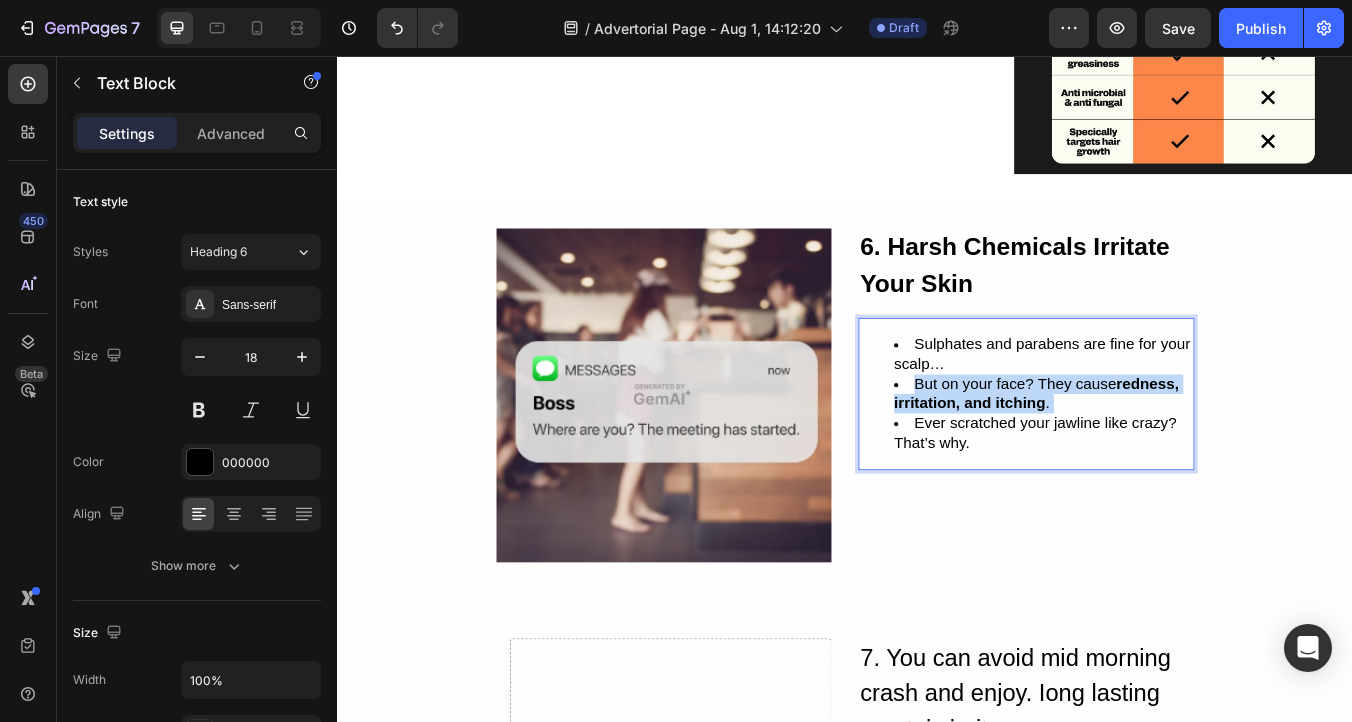 click on "redness, irritation, and itching" at bounding box center [1163, 455] 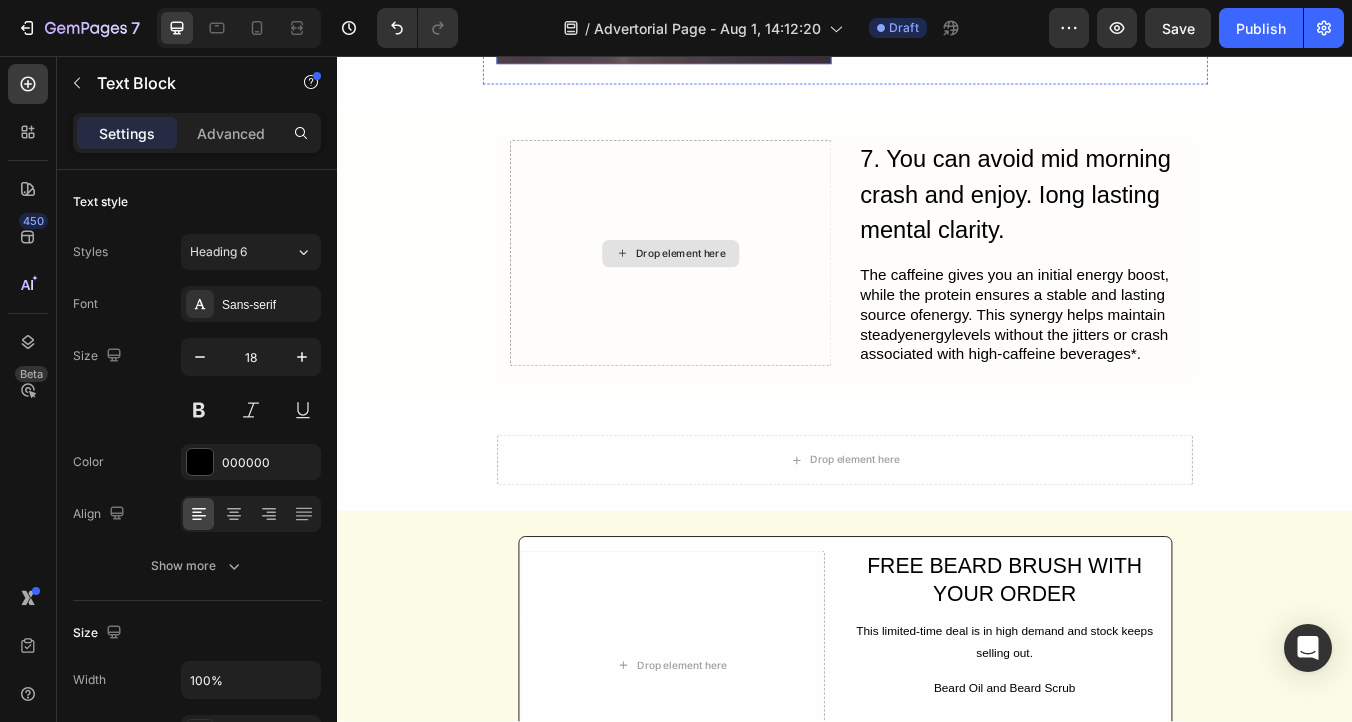 type on "16" 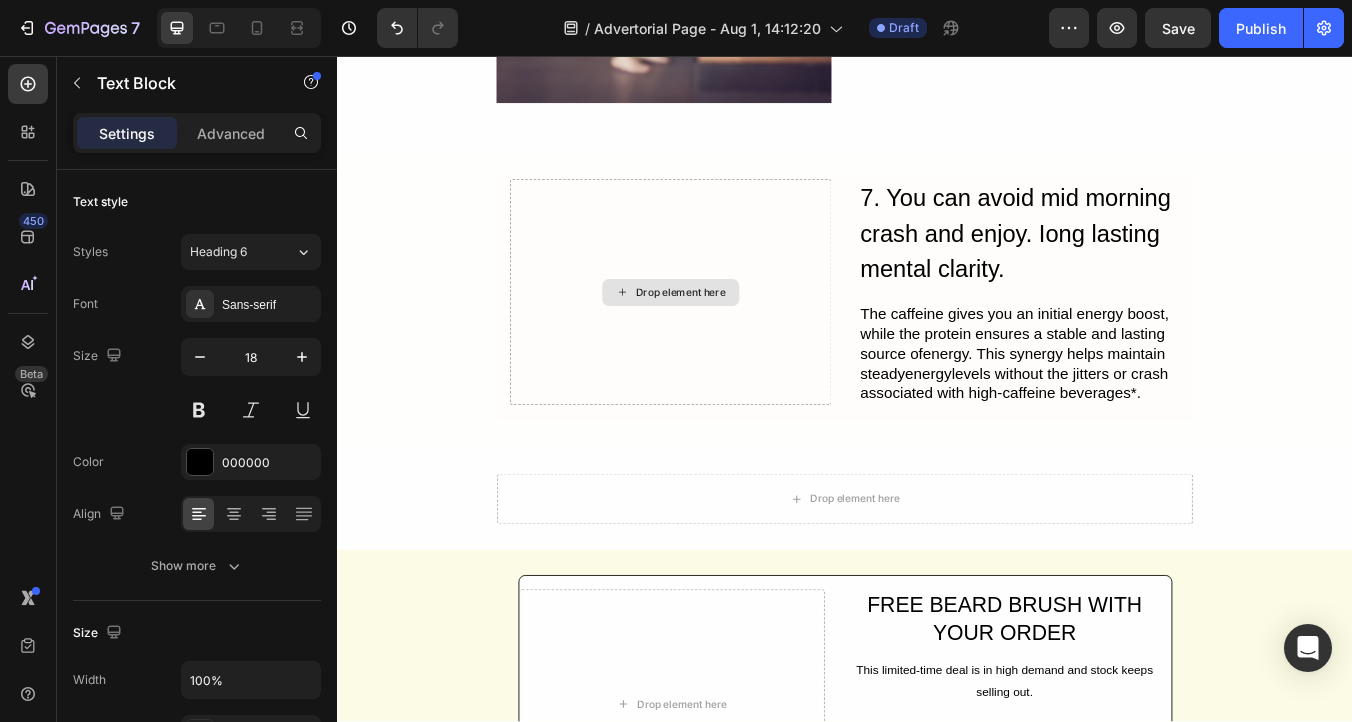 scroll, scrollTop: 3084, scrollLeft: 0, axis: vertical 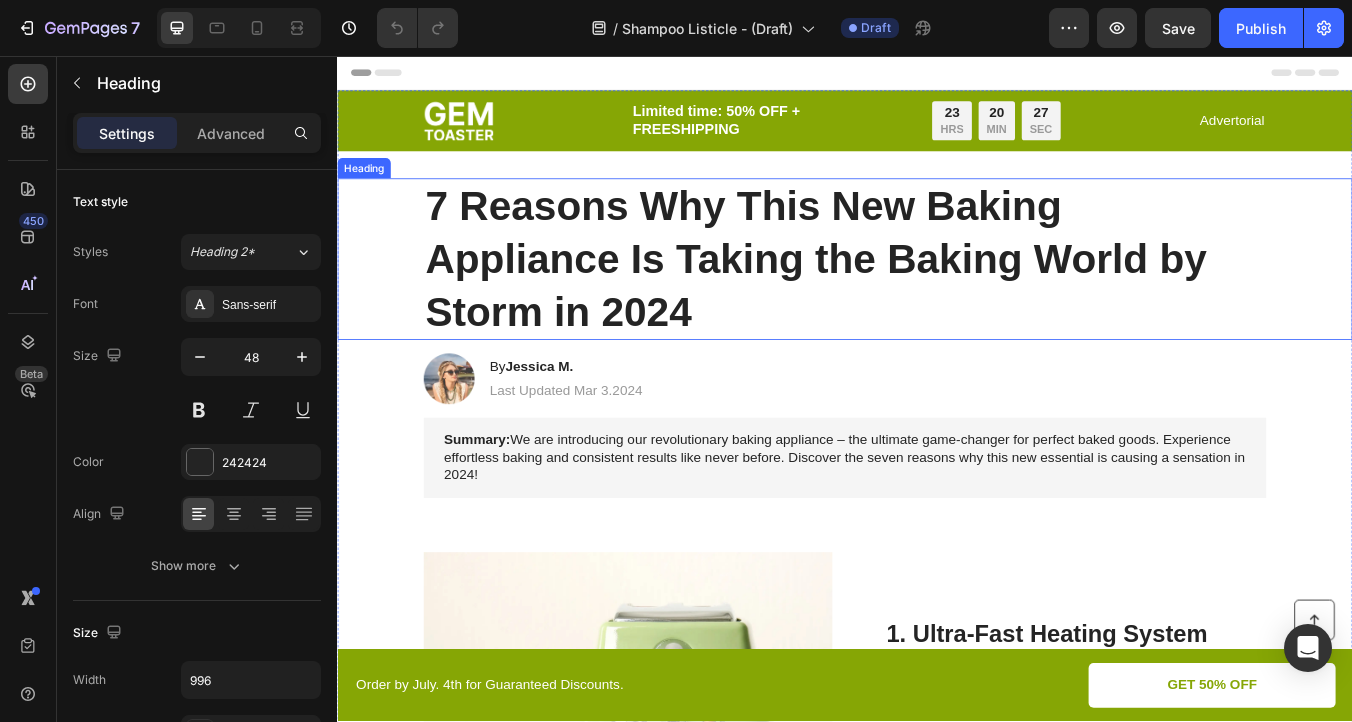 click on "7 Reasons Why This New Baking Appliance Is Taking the Baking World by Storm in 2024" at bounding box center [937, 296] 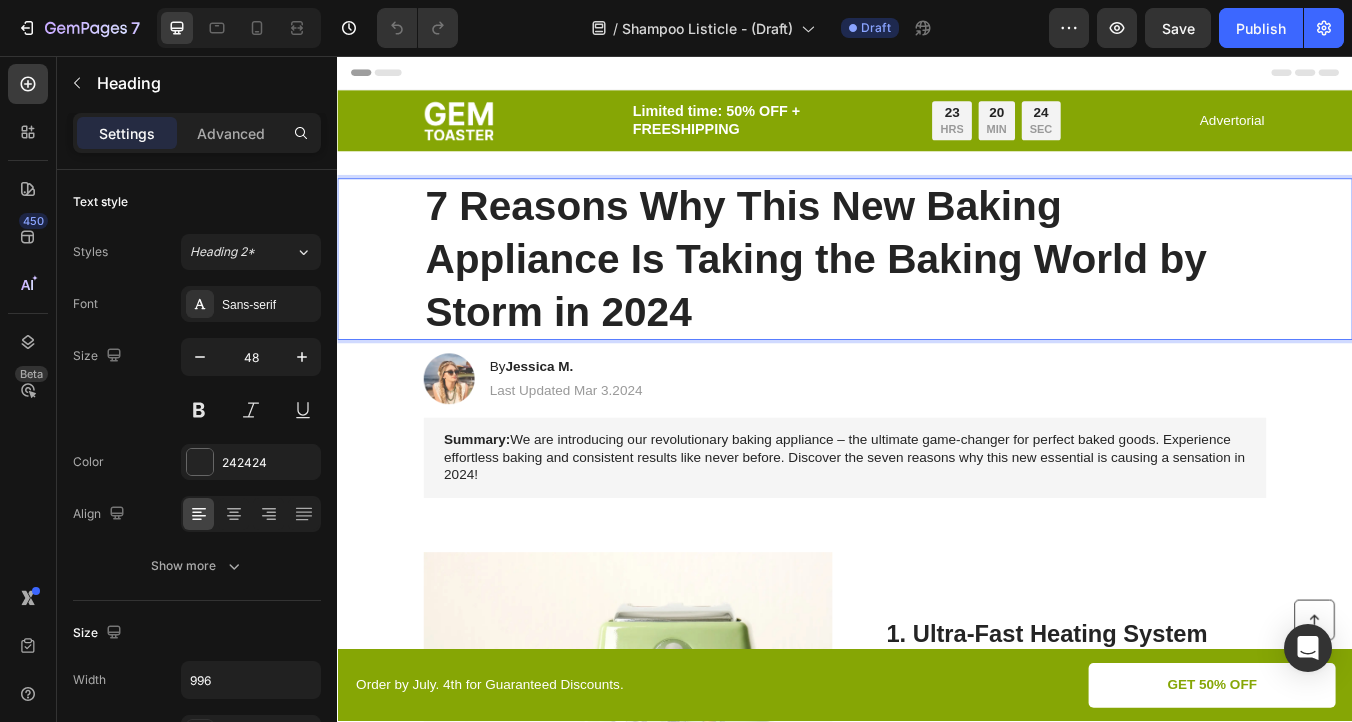 click on "7 Reasons Why This New Baking Appliance Is Taking the Baking World by Storm in 2024" at bounding box center [937, 296] 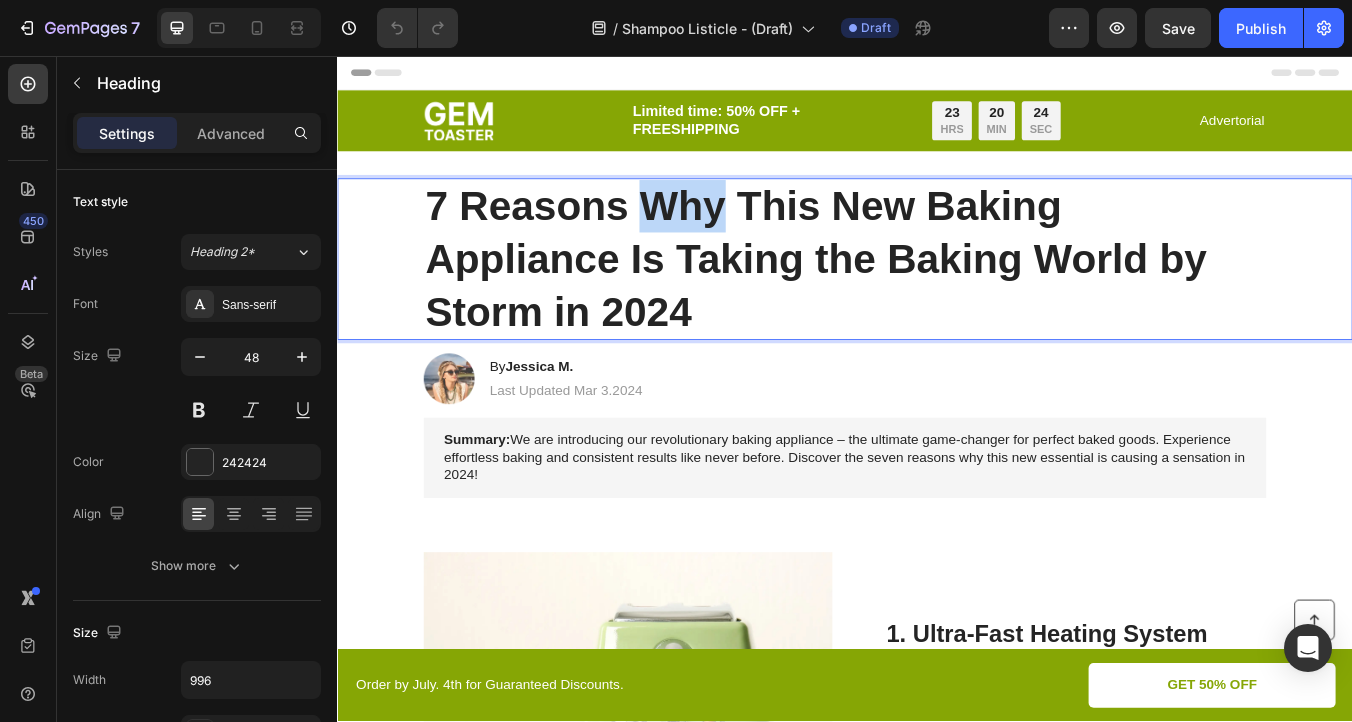 click on "7 Reasons Why This New Baking Appliance Is Taking the Baking World by Storm in 2024" at bounding box center [937, 296] 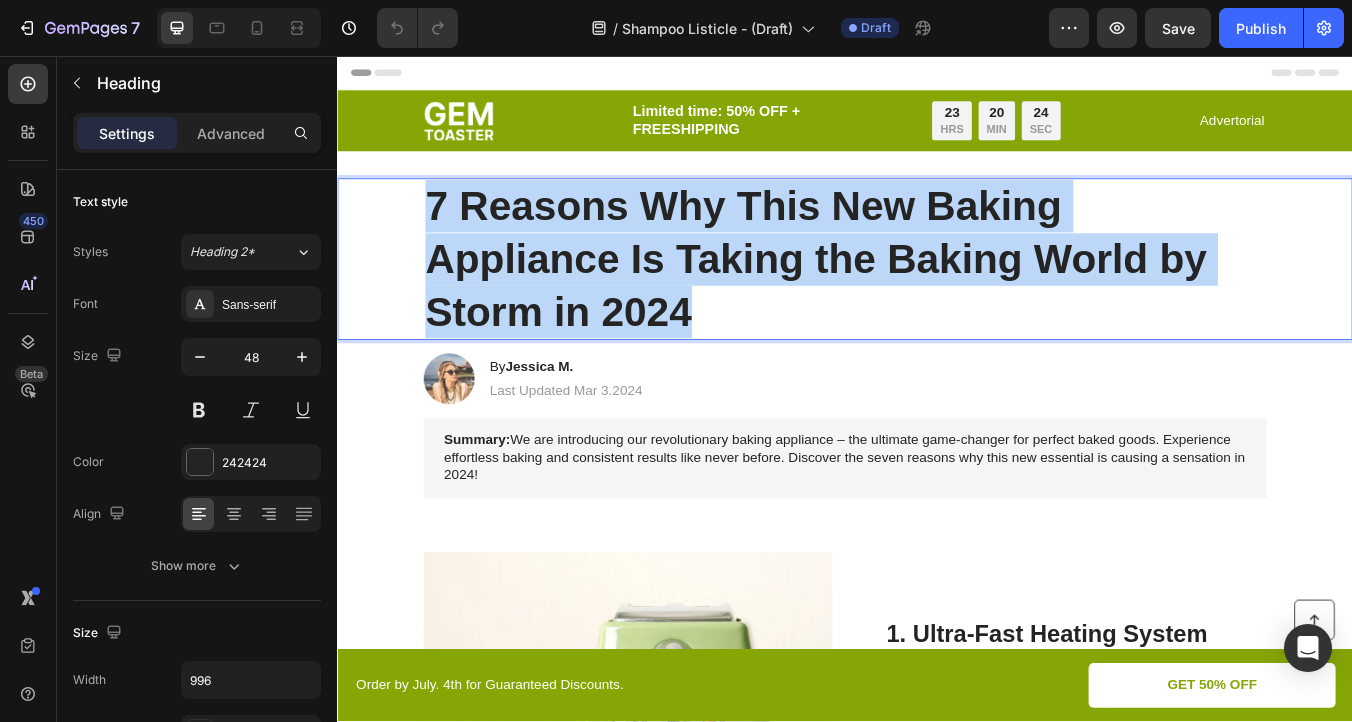 click on "7 Reasons Why This New Baking Appliance Is Taking the Baking World by Storm in 2024" at bounding box center (937, 296) 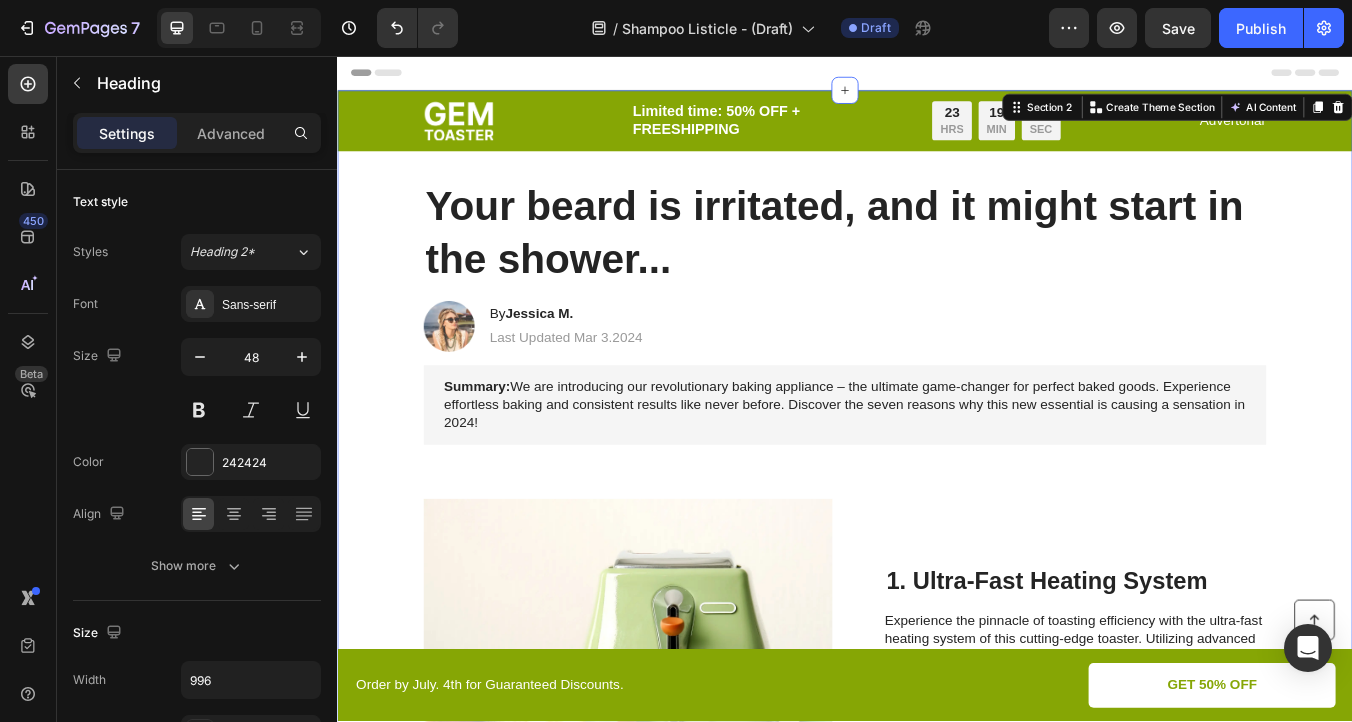 click on "Image Limited time: 50% OFF + FREESHIPPING Text Block 23 HRS 19 MIN 50 SEC Countdown Timer Row Advertorial Text Block Row Row Your beard is irritated, and it might start in the shower... Heading Image By [NAME] Heading Last Updated Mar 3.2024 Text Block Row Summary: We are introducing our revolutionary baking appliance – the ultimate game-changer for perfect baked goods. Experience effortless baking and consistent results like never before. Discover the seven reasons why this new essential is causing a sensation in 2024! Text Block Image 1. Ultra-Fast Heating System Heading Experience the pinnacle of toasting efficiency with the ultra-fast heating system of this cutting-edge toaster. Utilizing advanced heating elements and innovative technology, it rapidly reaches optimal toasting temperatures, reducing wait times to a minimum. Start your day with swift and satisfying toasting, allowing you to indulge in perfectly crispy slices in mere moments. Text Block Row 2. Precise Browning Control Heading Image" at bounding box center [937, 1210] 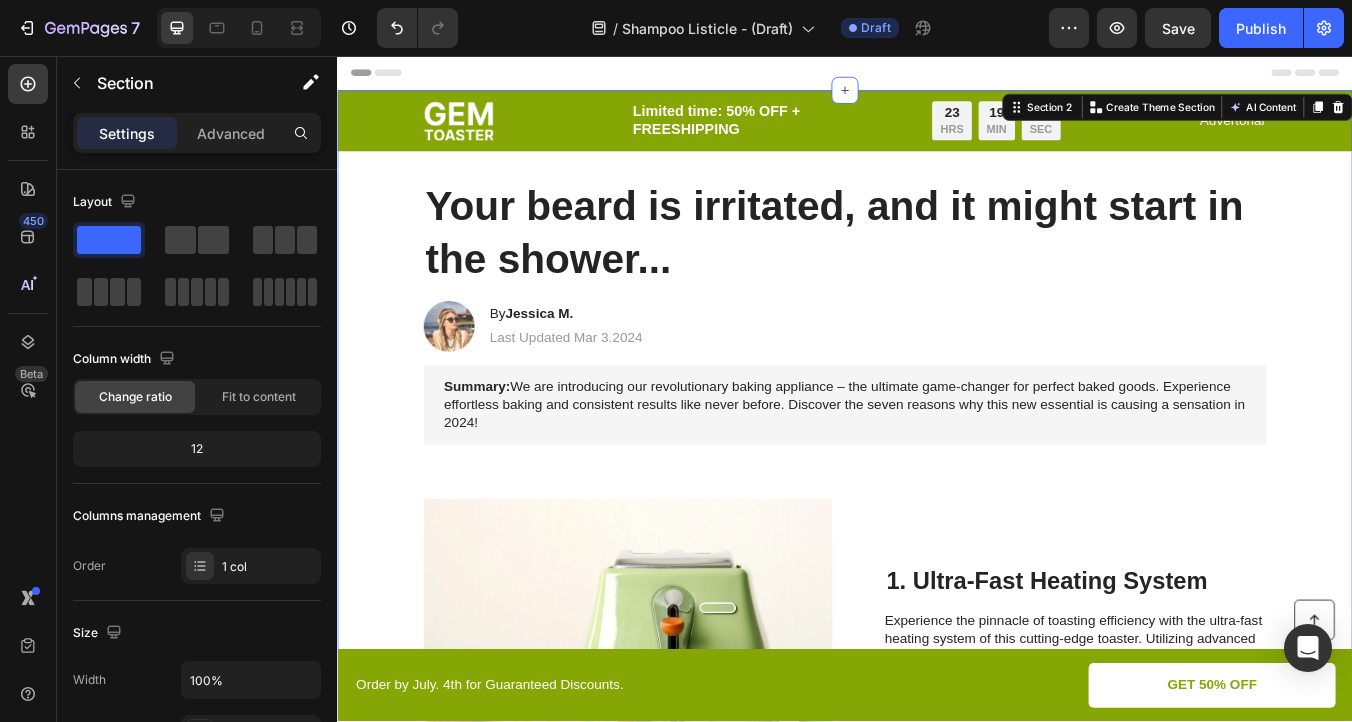 click on "Image Limited time: 50% OFF + FREESHIPPING Text Block 23 HRS 19 MIN 50 SEC Countdown Timer Row Advertorial Text Block Row Row Your beard is irritated, and it might start in the shower... Heading Image By [NAME] Heading Last Updated Mar 3.2024 Text Block Row Summary: We are introducing our revolutionary baking appliance – the ultimate game-changer for perfect baked goods. Experience effortless baking and consistent results like never before. Discover the seven reasons why this new essential is causing a sensation in 2024! Text Block Image 1. Ultra-Fast Heating System Heading Experience the pinnacle of toasting efficiency with the ultra-fast heating system of this cutting-edge toaster. Utilizing advanced heating elements and innovative technology, it rapidly reaches optimal toasting temperatures, reducing wait times to a minimum. Start your day with swift and satisfying toasting, allowing you to indulge in perfectly crispy slices in mere moments. Text Block Row 2. Precise Browning Control Heading Image" at bounding box center [937, 1210] 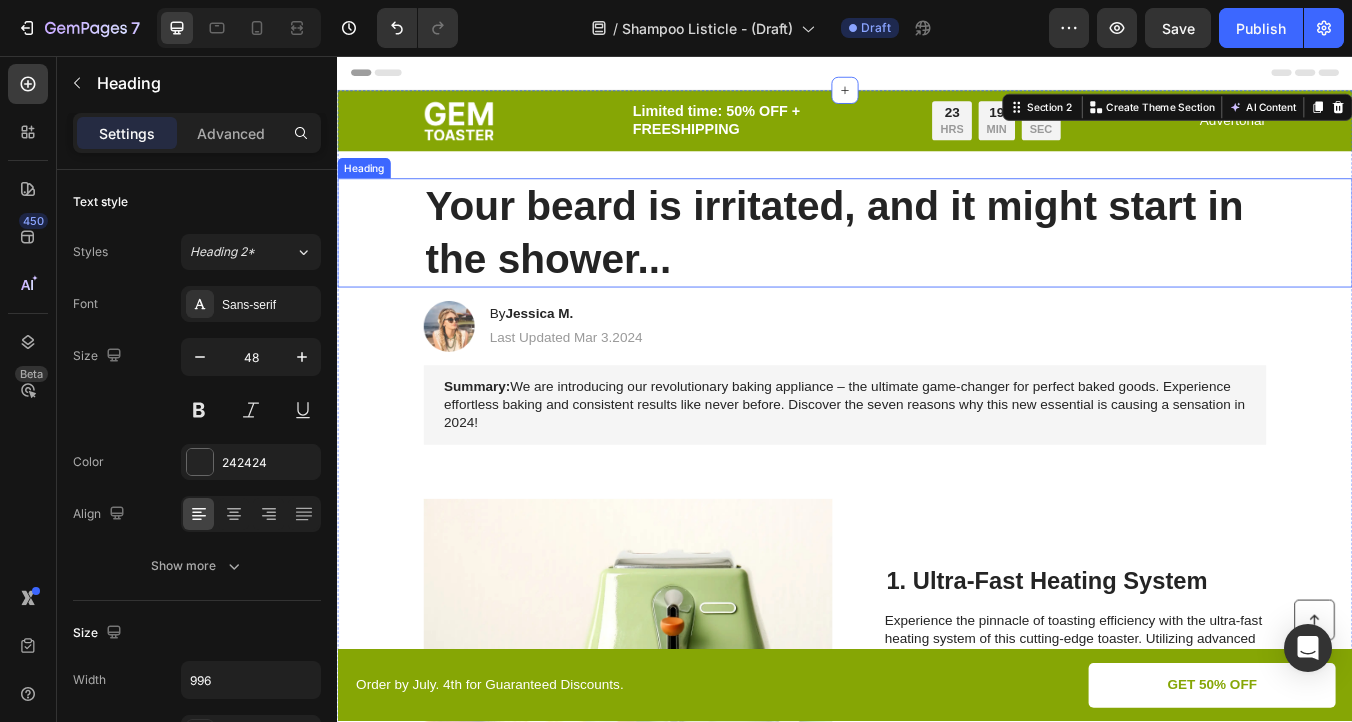click on "Your beard is irritated, and it might start in the shower..." at bounding box center [937, 265] 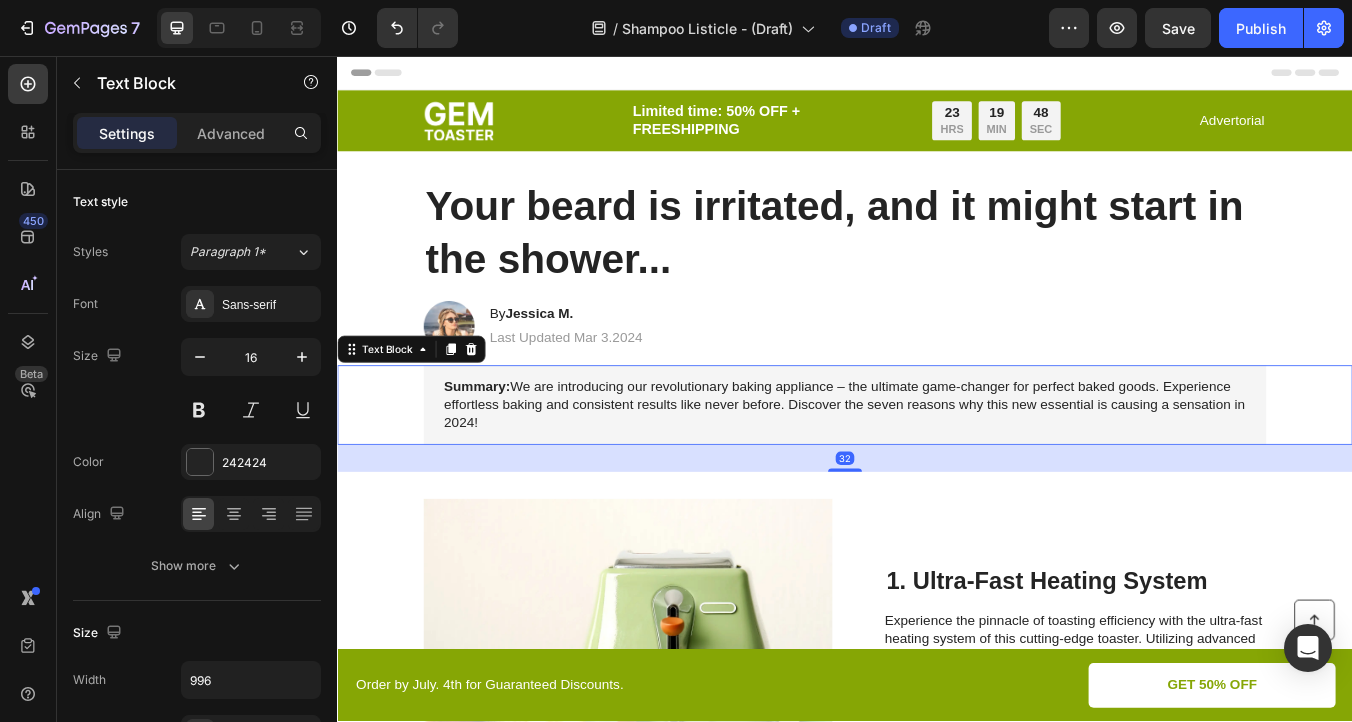 click on "Summary:  We are introducing our revolutionary baking appliance – the ultimate game-changer for perfect baked goods. Experience effortless baking and consistent results like never before. Discover the seven reasons why this new essential is causing a sensation in 2024!" at bounding box center [937, 469] 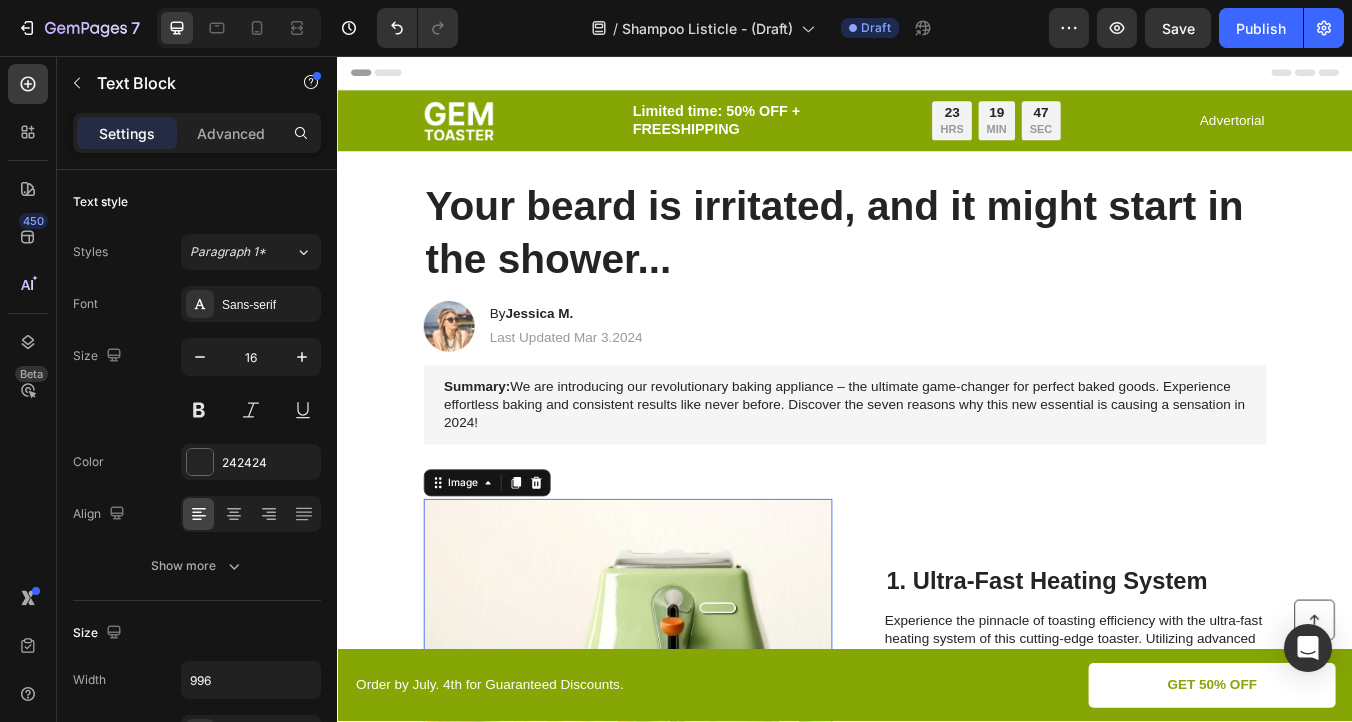 click at bounding box center [680, 770] 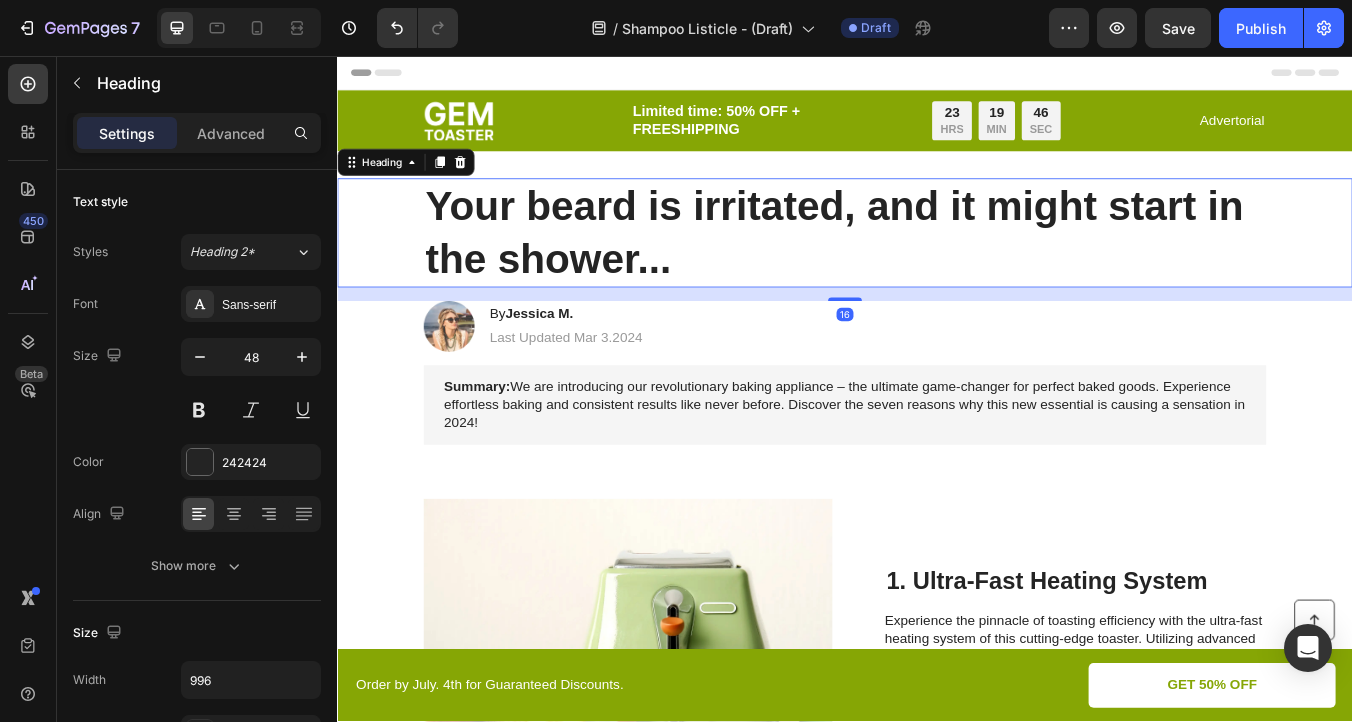 click on "Your beard is irritated, and it might start in the shower..." at bounding box center (937, 265) 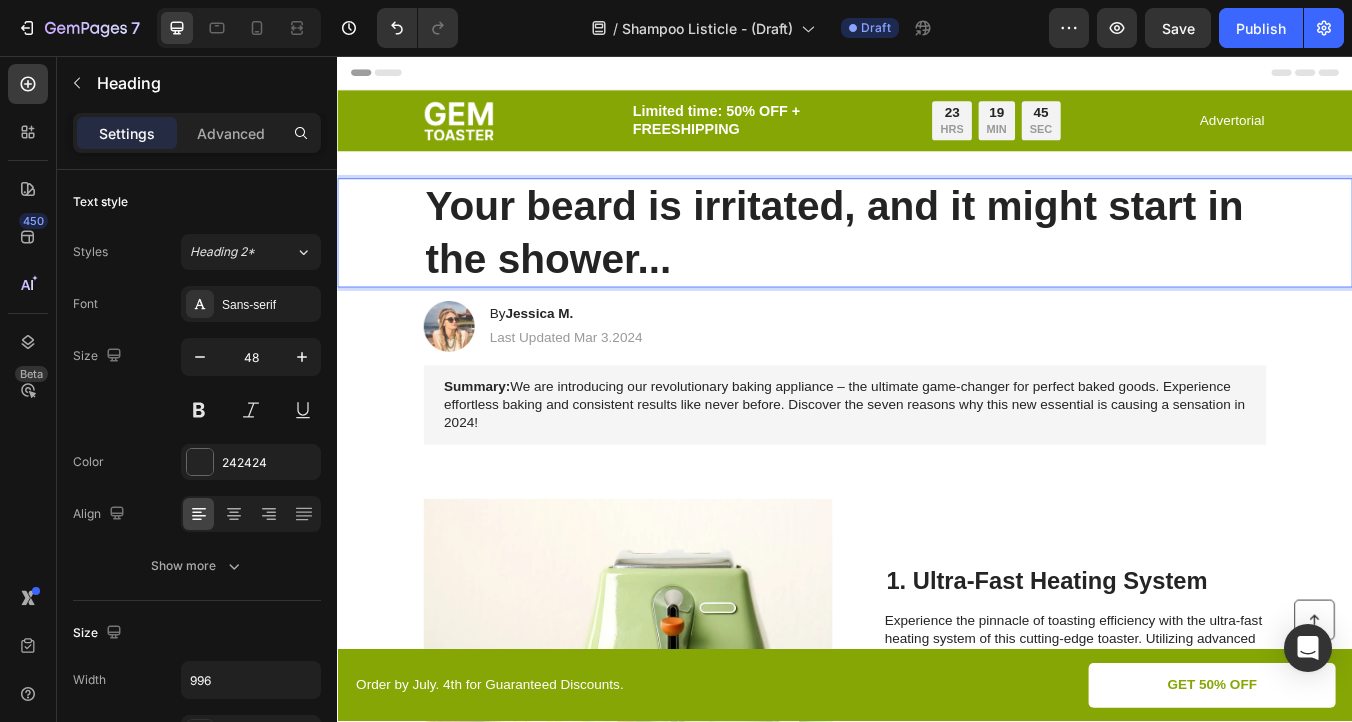 click on "Your beard is irritated, and it might start in the shower..." at bounding box center [937, 265] 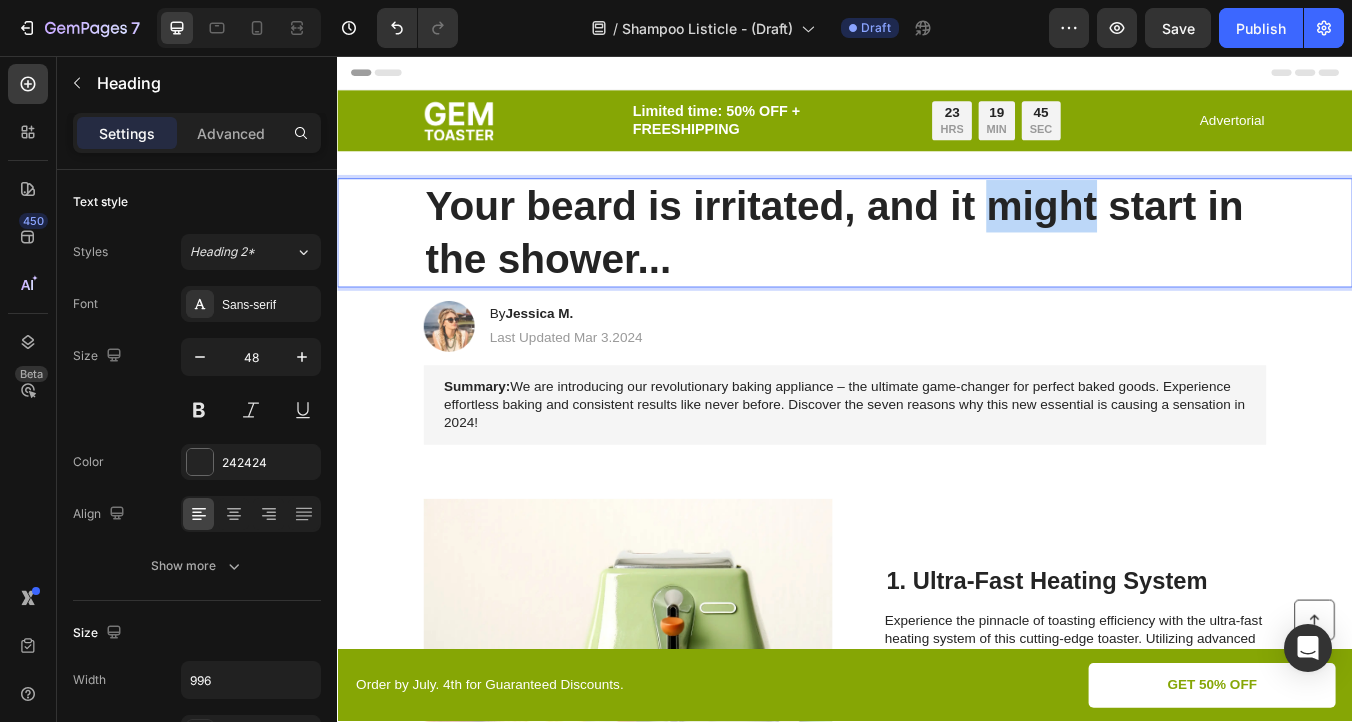 click on "Your beard is irritated, and it might start in the shower..." at bounding box center [937, 265] 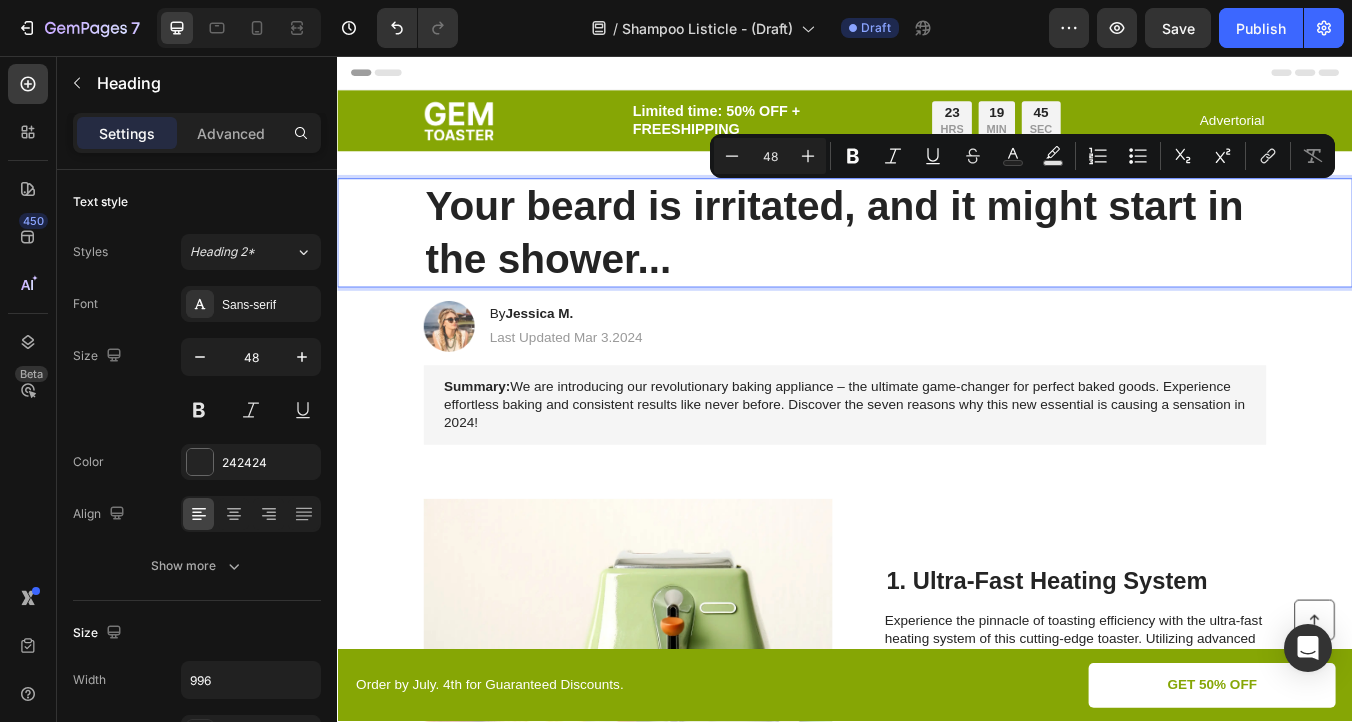 click on "Your beard is irritated, and it might start in the shower..." at bounding box center (937, 265) 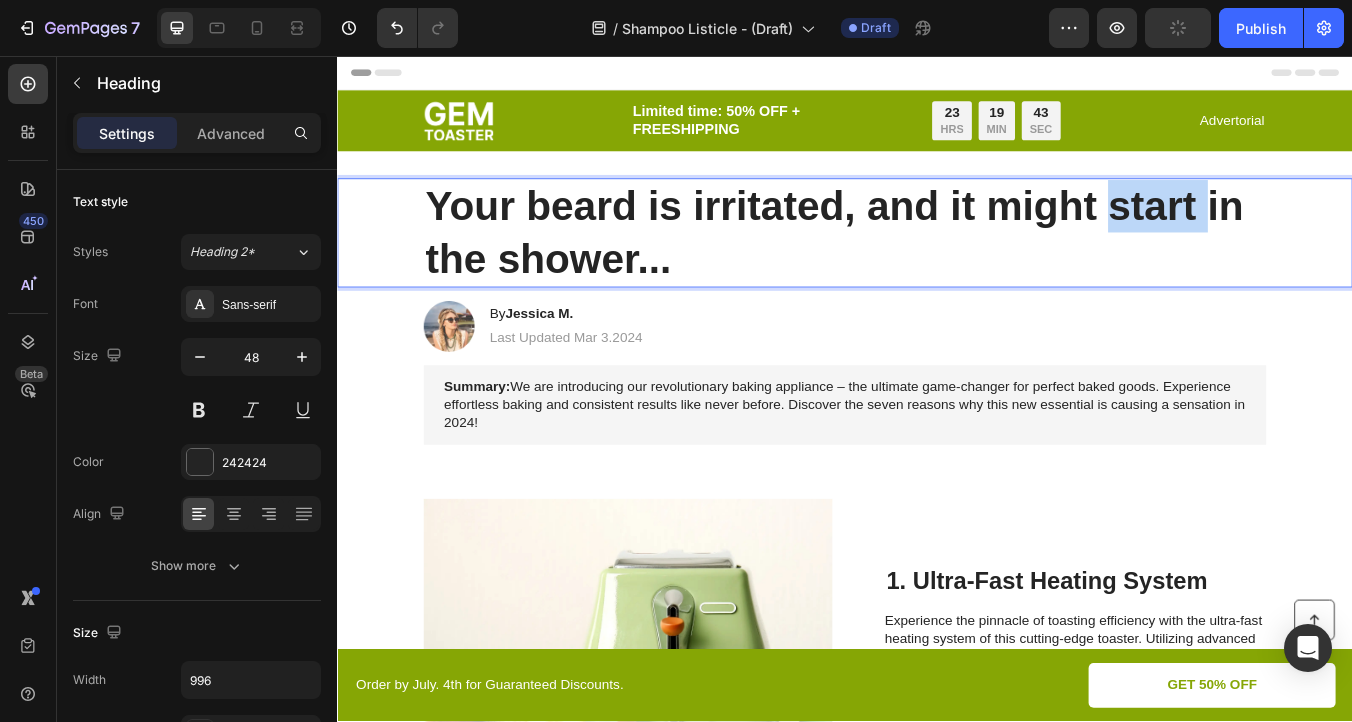 drag, startPoint x: 1361, startPoint y: 242, endPoint x: 1255, endPoint y: 245, distance: 106.04244 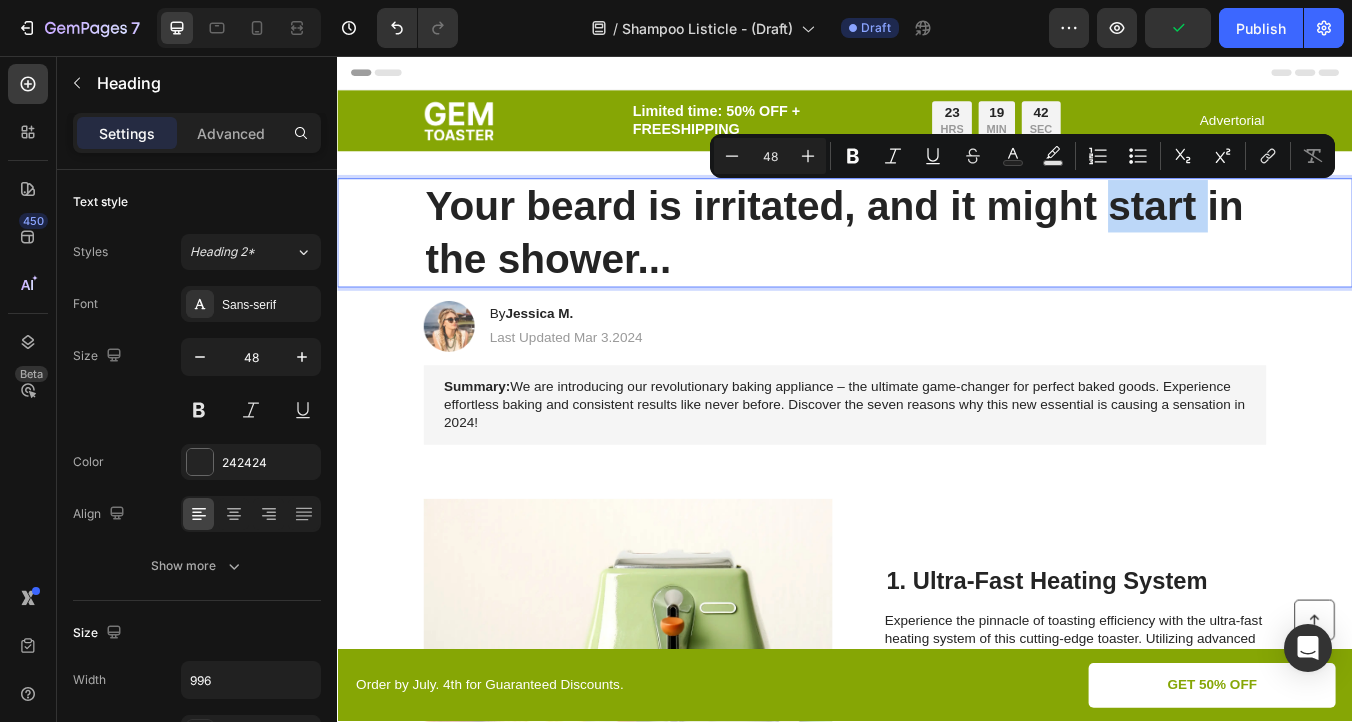 click on "Your beard is irritated, and it might start in the shower..." at bounding box center [937, 265] 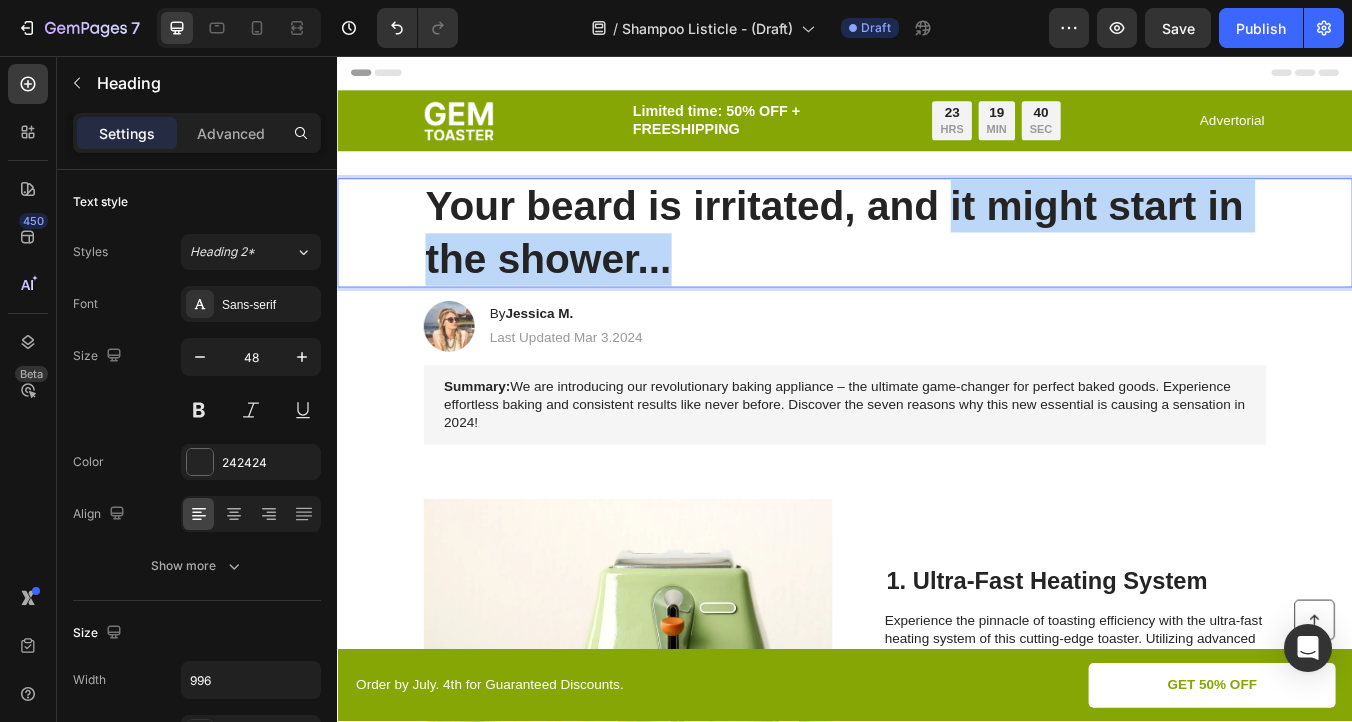 drag, startPoint x: 1066, startPoint y: 296, endPoint x: 1063, endPoint y: 241, distance: 55.081757 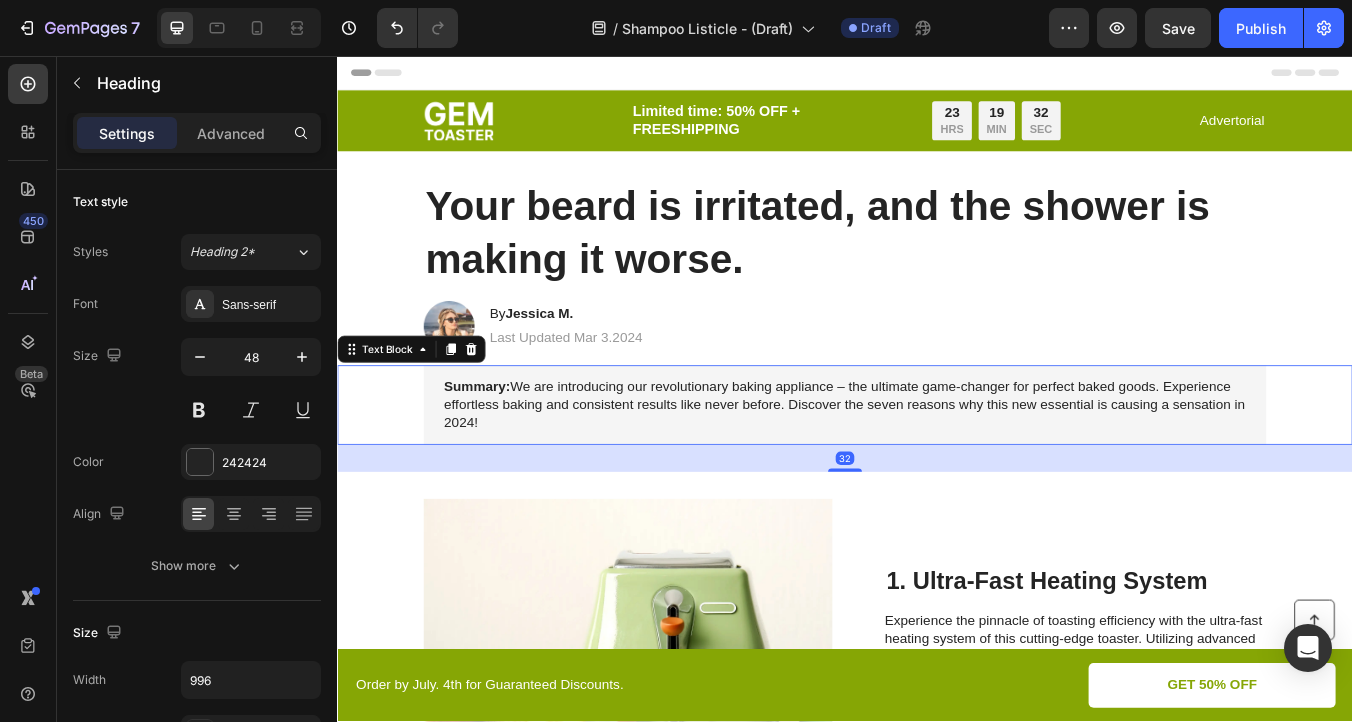 click on "Summary:  We are introducing our revolutionary baking appliance – the ultimate game-changer for perfect baked goods. Experience effortless baking and consistent results like never before. Discover the seven reasons why this new essential is causing a sensation in 2024!" at bounding box center (937, 469) 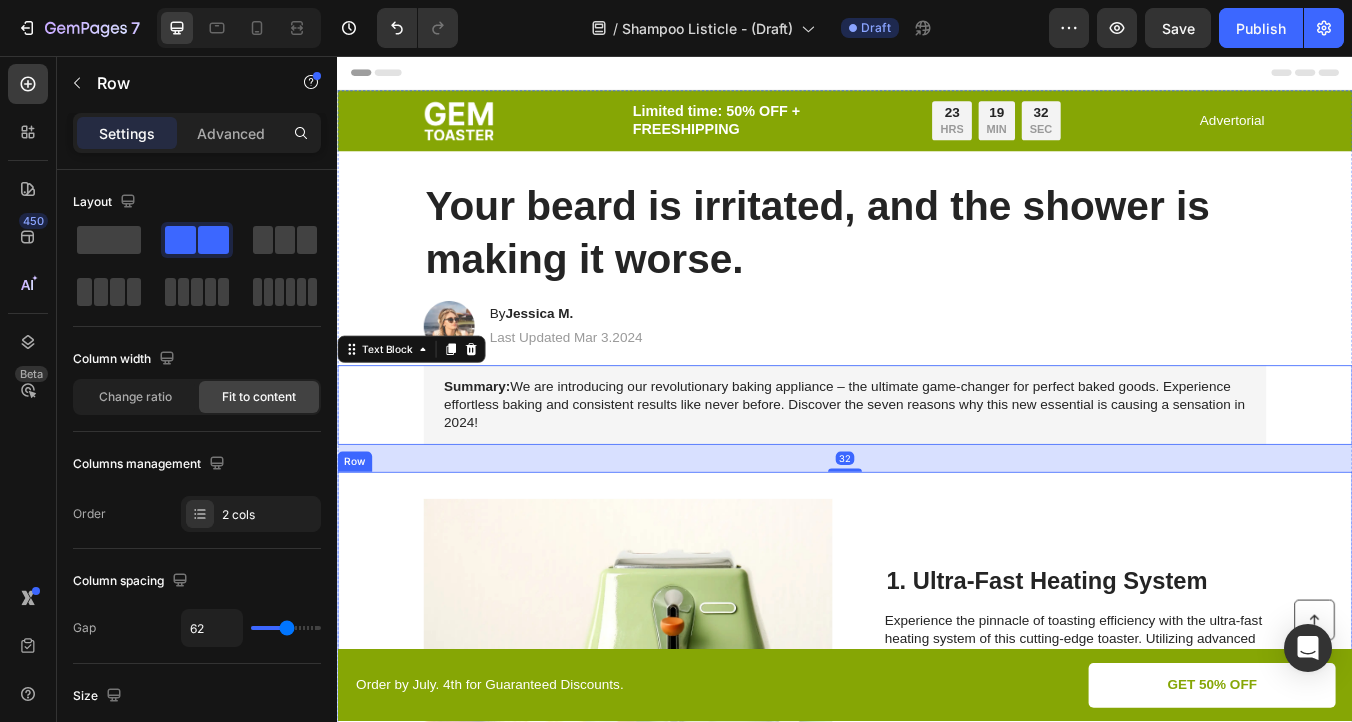 click on "Image 1. Ultra-Fast Heating System Heading Experience the pinnacle of toasting efficiency with the ultra-fast heating system of this cutting-edge toaster. Utilizing advanced heating elements and innovative technology, it rapidly reaches optimal toasting temperatures, reducing wait times to a minimum. Start your day with swift and satisfying toasting, allowing you to indulge in perfectly crispy slices in mere moments. Text Block Row" at bounding box center (937, 770) 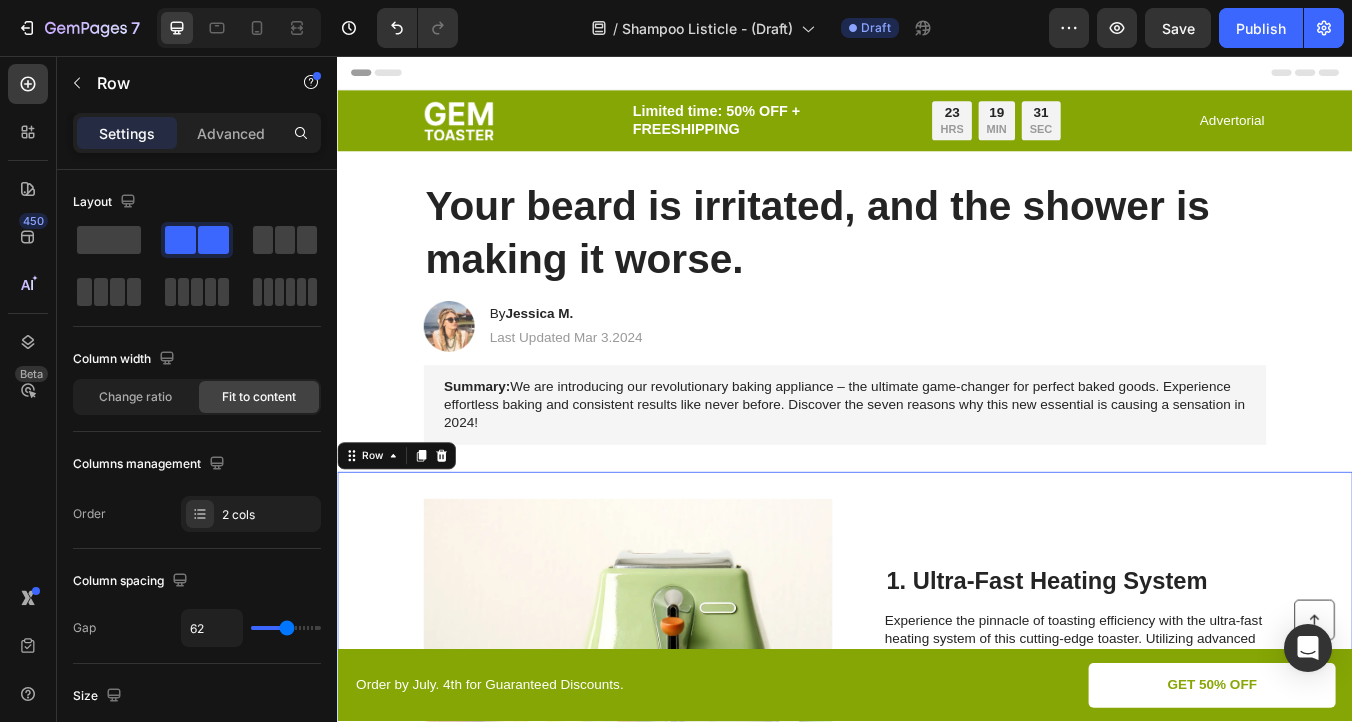 click on "Image 1. Ultra-Fast Heating System Heading Experience the pinnacle of toasting efficiency with the ultra-fast heating system of this cutting-edge toaster. Utilizing advanced heating elements and innovative technology, it rapidly reaches optimal toasting temperatures, reducing wait times to a minimum. Start your day with swift and satisfying toasting, allowing you to indulge in perfectly crispy slices in mere moments. Text Block Row   0" at bounding box center (937, 770) 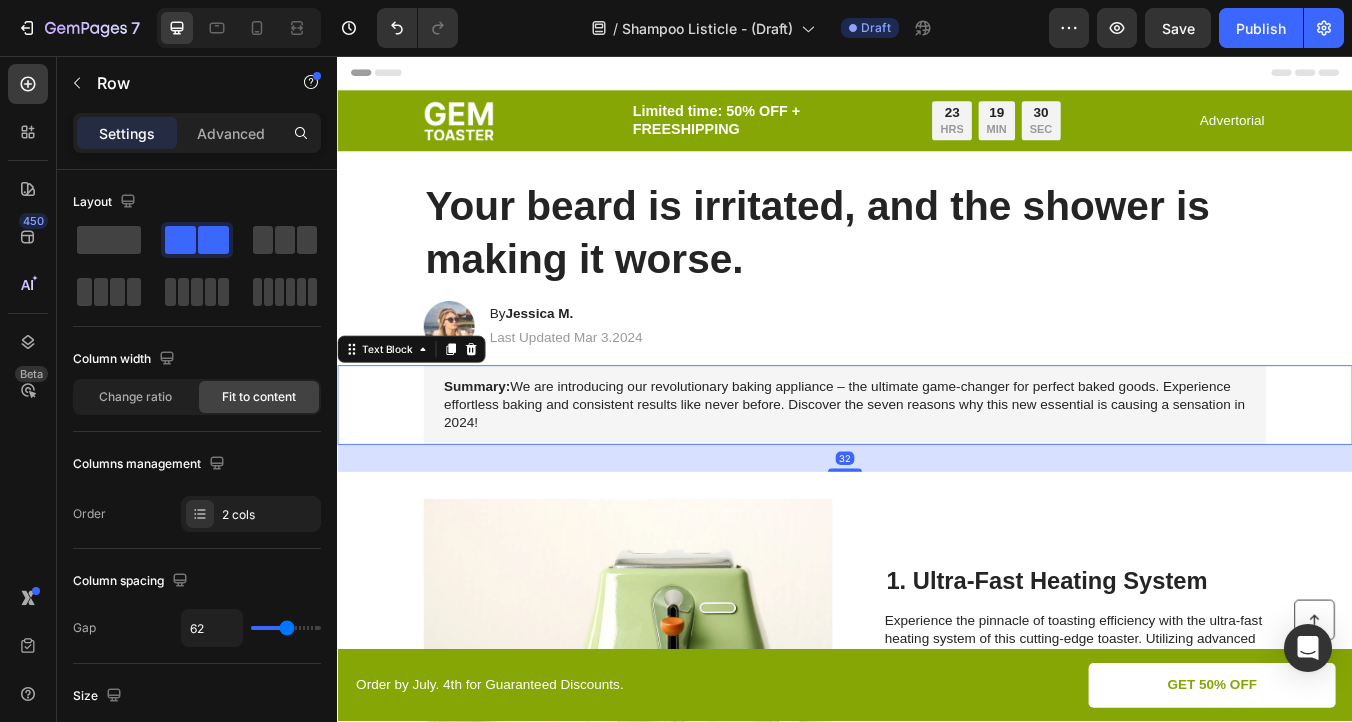 click on "Summary:  We are introducing our revolutionary baking appliance – the ultimate game-changer for perfect baked goods. Experience effortless baking and consistent results like never before. Discover the seven reasons why this new essential is causing a sensation in 2024!" at bounding box center [937, 469] 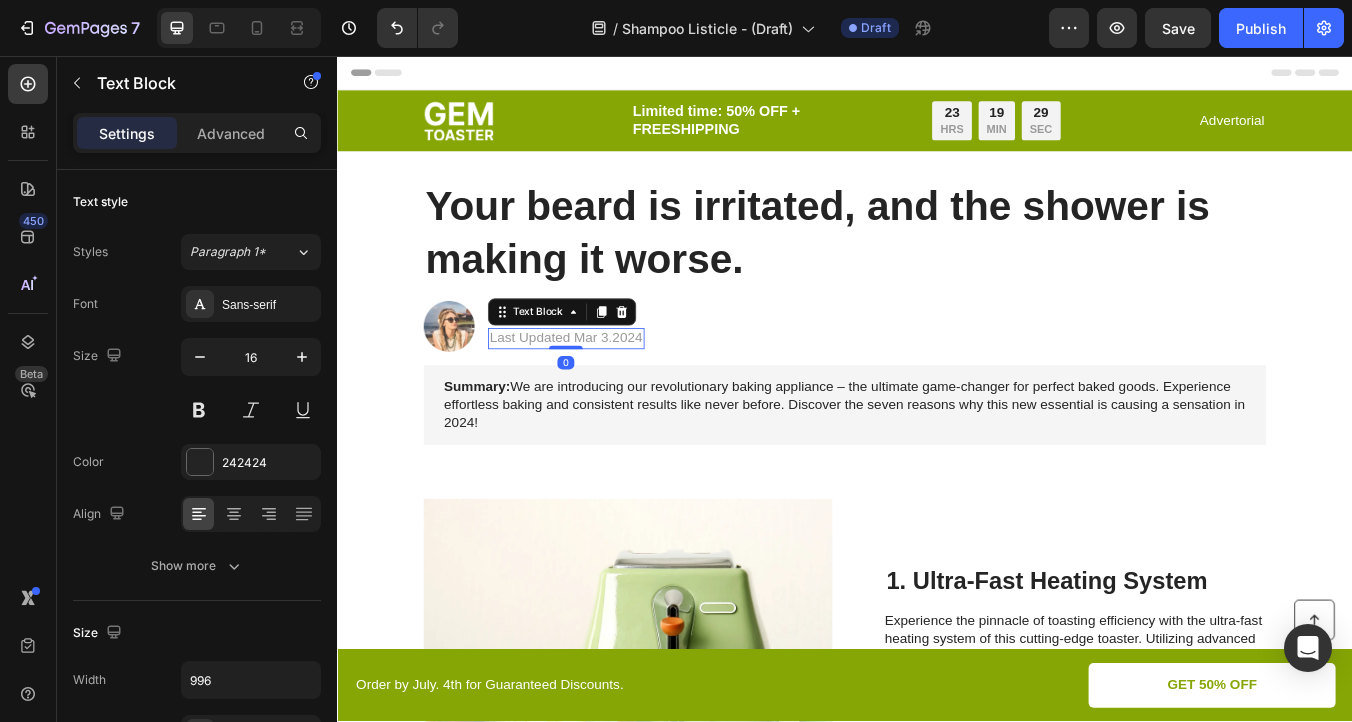 click on "Last Updated Mar 3.2024" at bounding box center [607, 390] 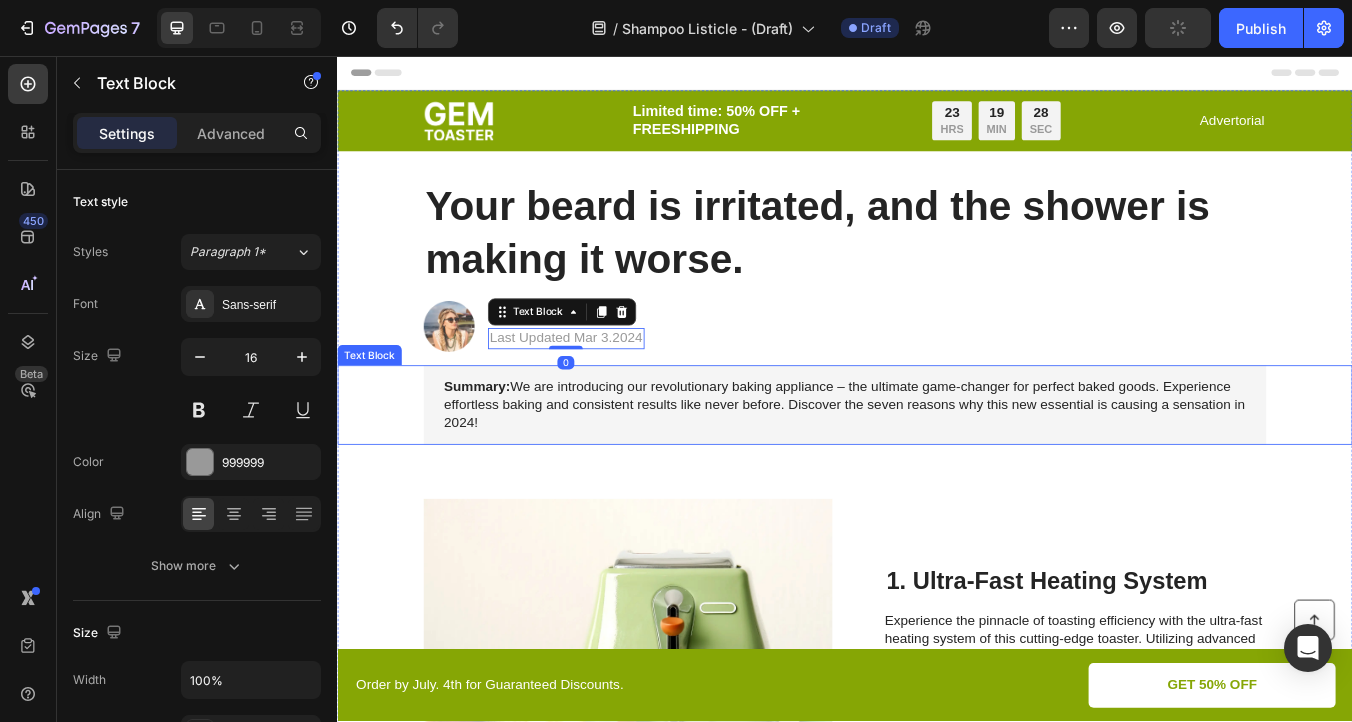 click on "Summary:  We are introducing our revolutionary baking appliance – the ultimate game-changer for perfect baked goods. Experience effortless baking and consistent results like never before. Discover the seven reasons why this new essential is causing a sensation in 2024!" at bounding box center [937, 469] 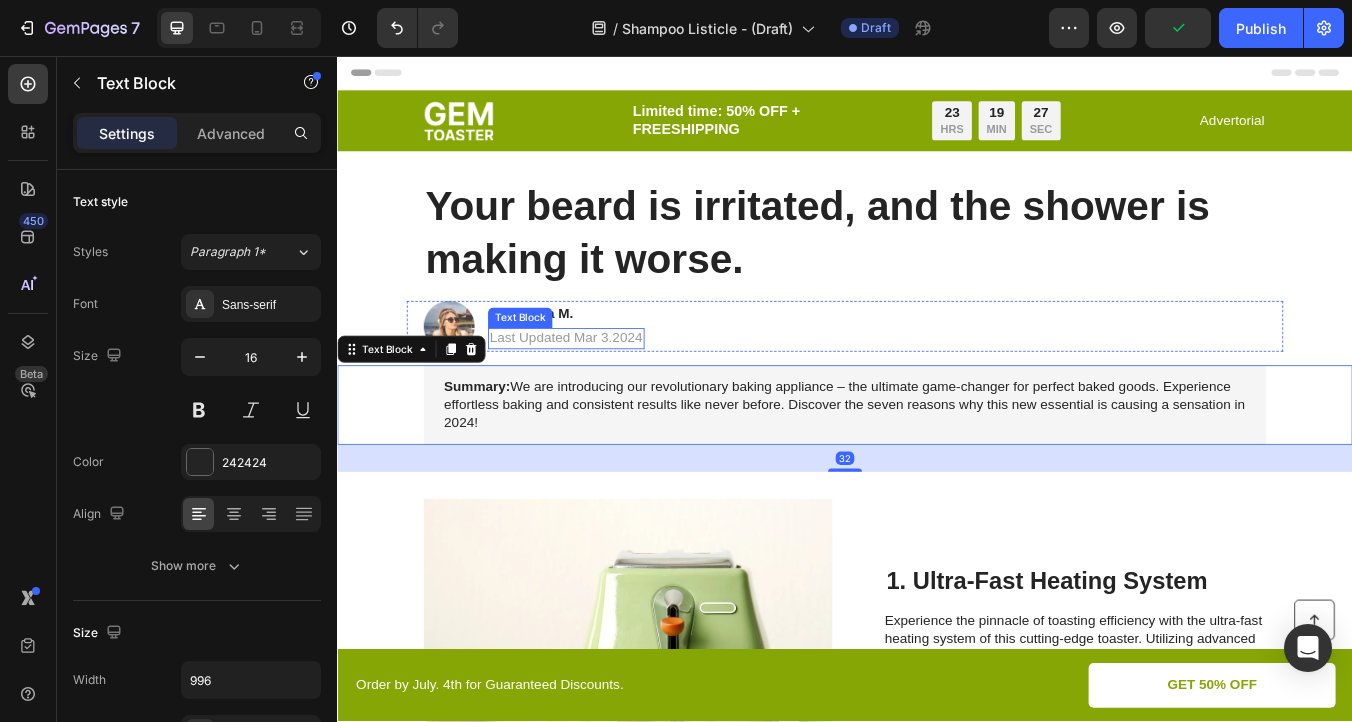 click on "Text Block" at bounding box center [553, 366] 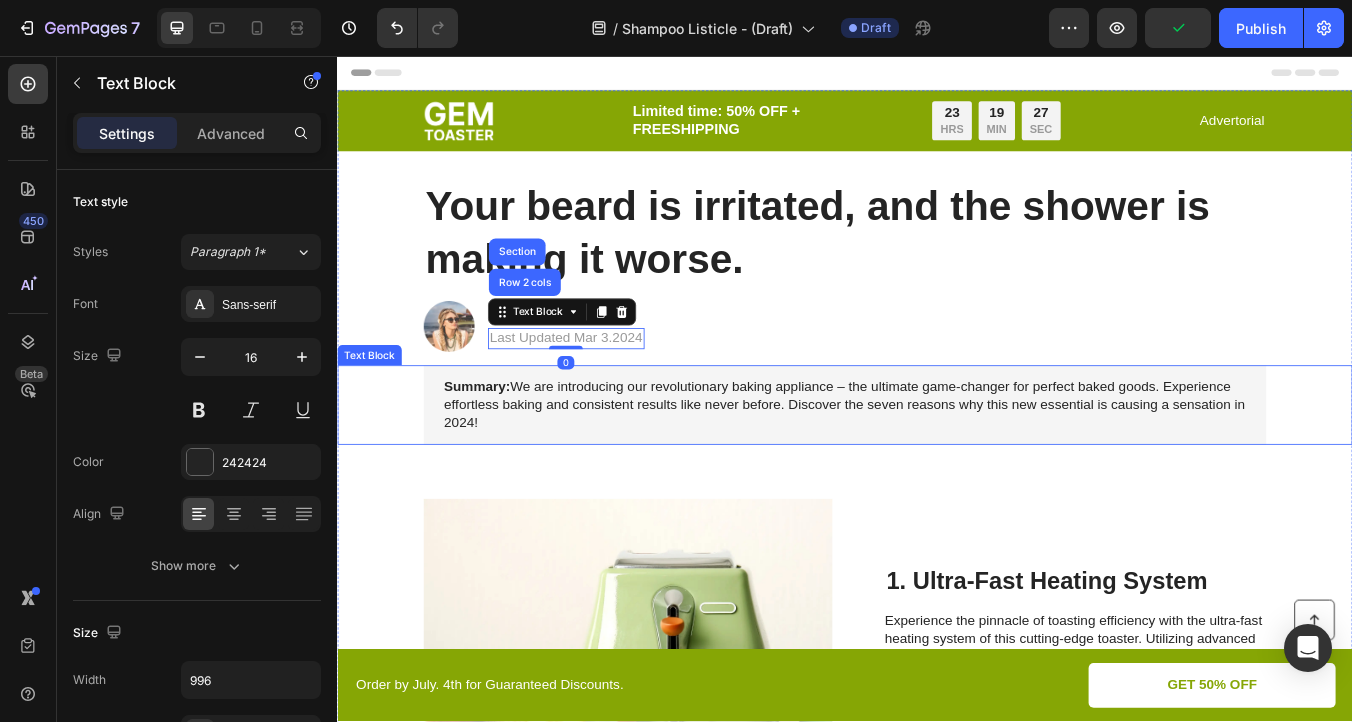 click on "Summary:  We are introducing our revolutionary baking appliance – the ultimate game-changer for perfect baked goods. Experience effortless baking and consistent results like never before. Discover the seven reasons why this new essential is causing a sensation in 2024!" at bounding box center [937, 469] 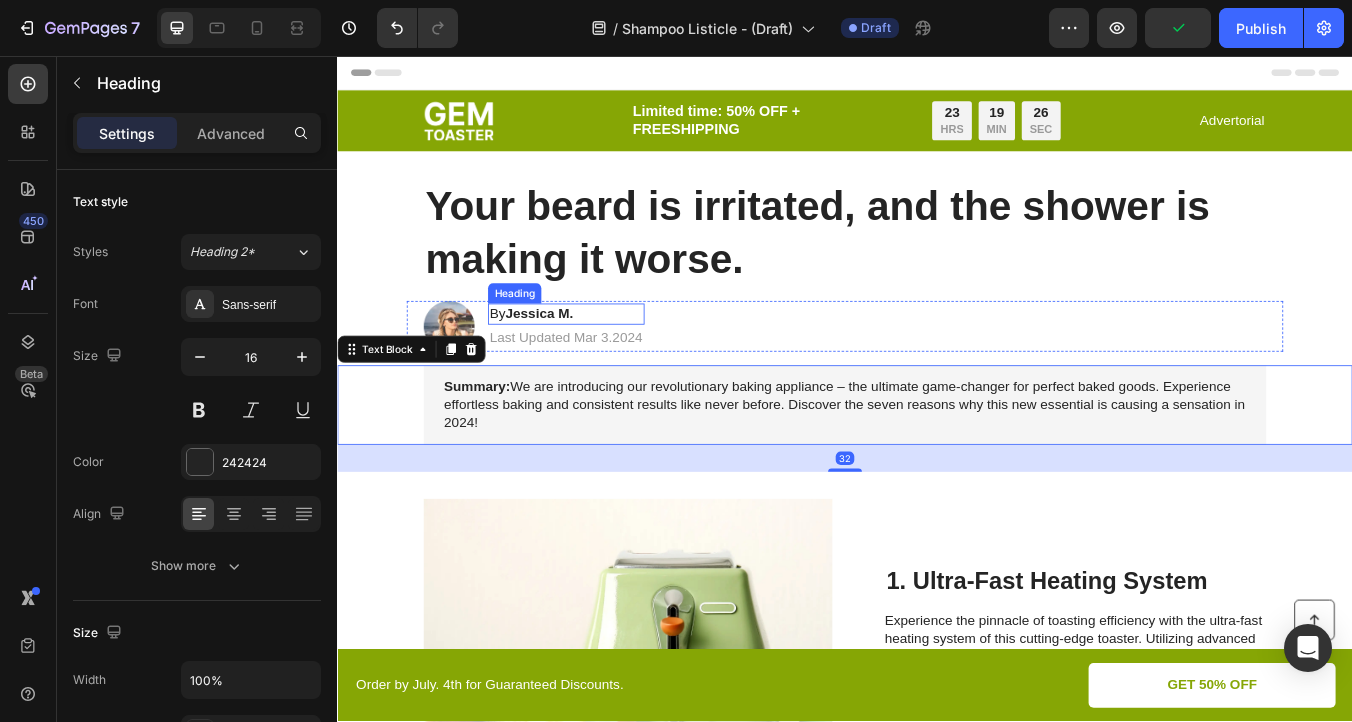 click on "Jessica M." at bounding box center [576, 360] 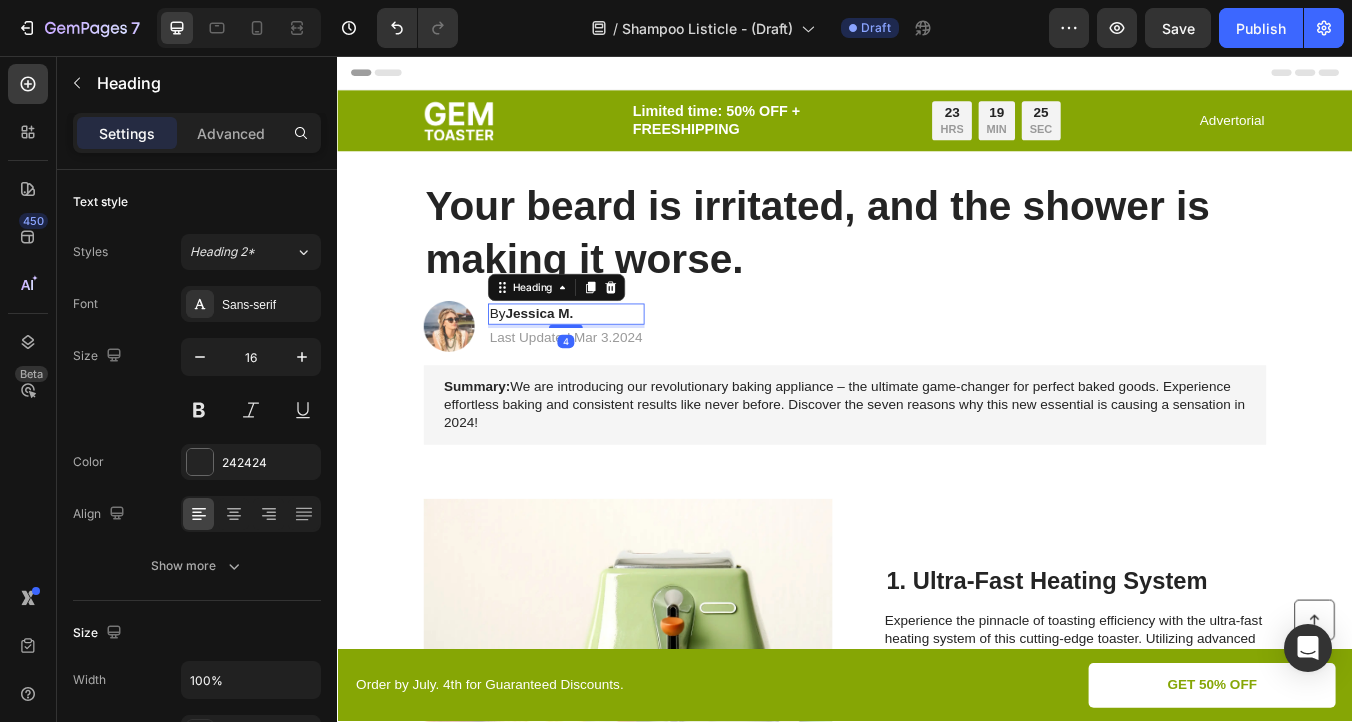 click on "By  Jessica M." at bounding box center (607, 361) 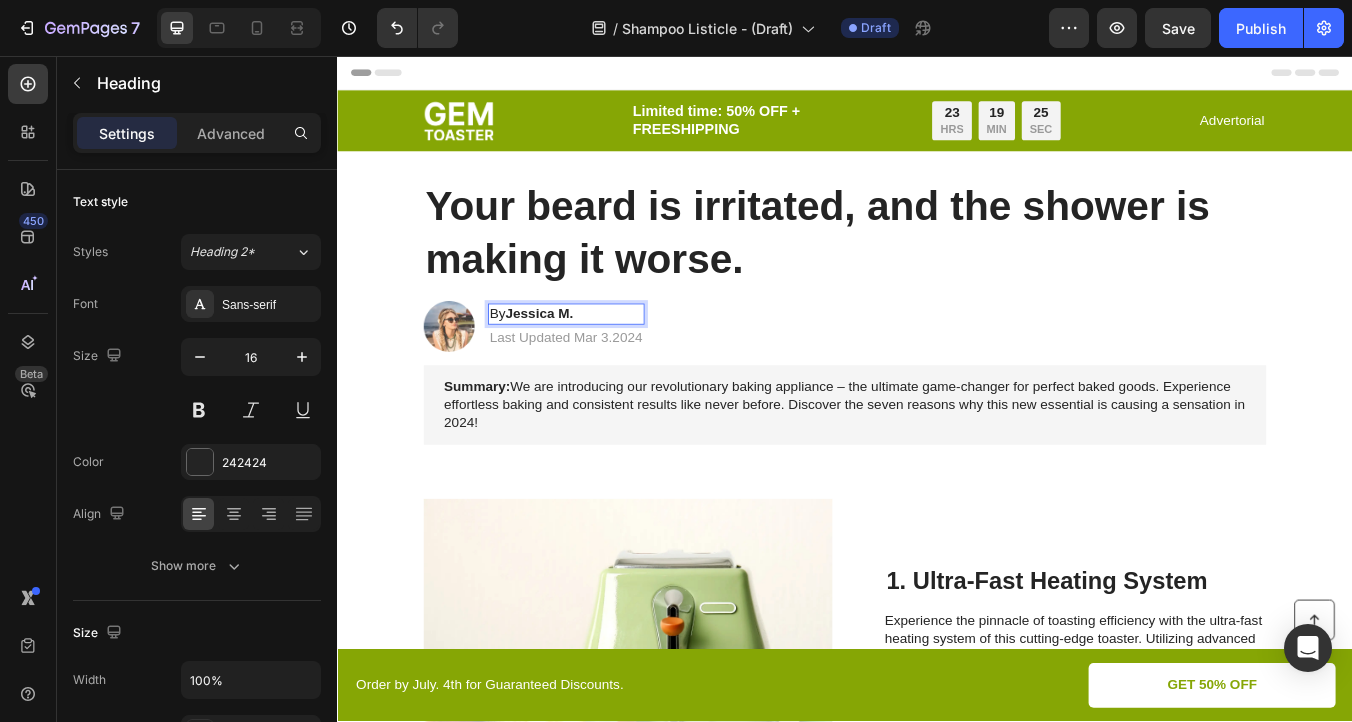 click on "By  Jessica M." at bounding box center (607, 361) 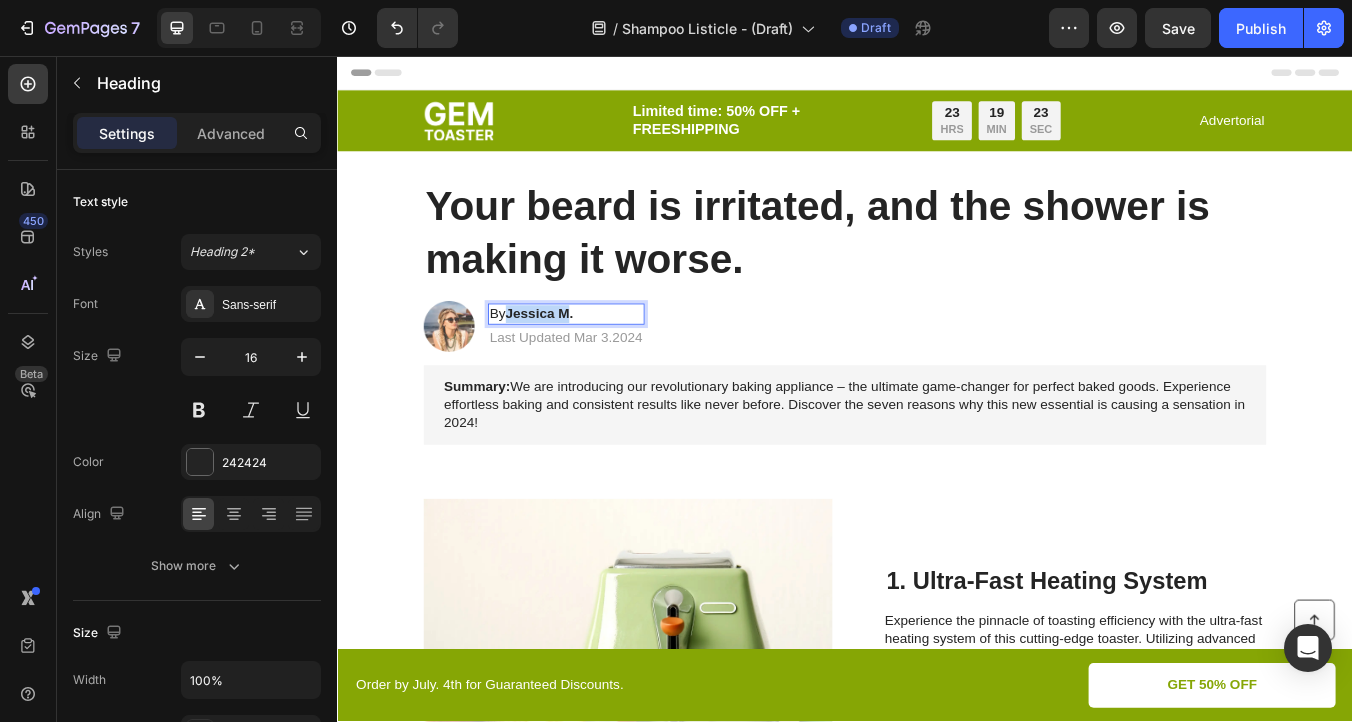 drag, startPoint x: 617, startPoint y: 362, endPoint x: 541, endPoint y: 366, distance: 76.105194 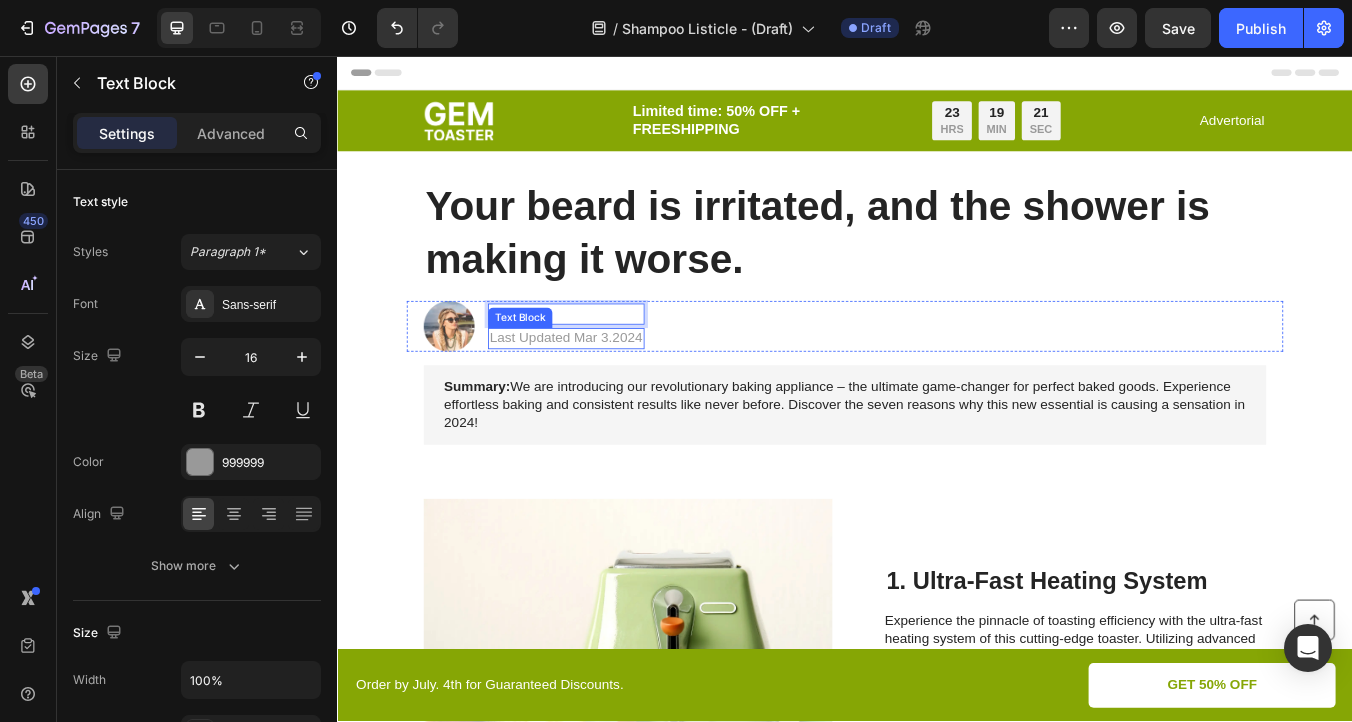 click on "Last Updated Mar 3.2024" at bounding box center [607, 390] 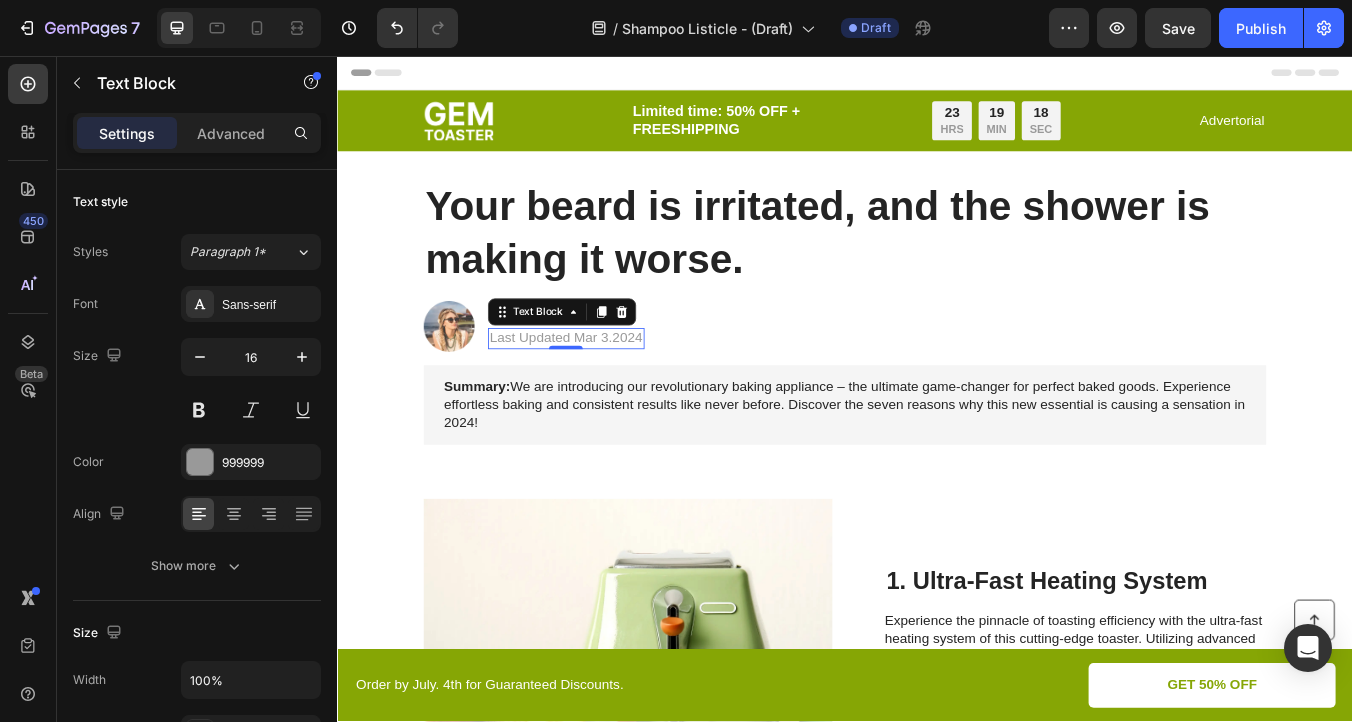 click on "Last Updated Mar 3.2024" at bounding box center [607, 390] 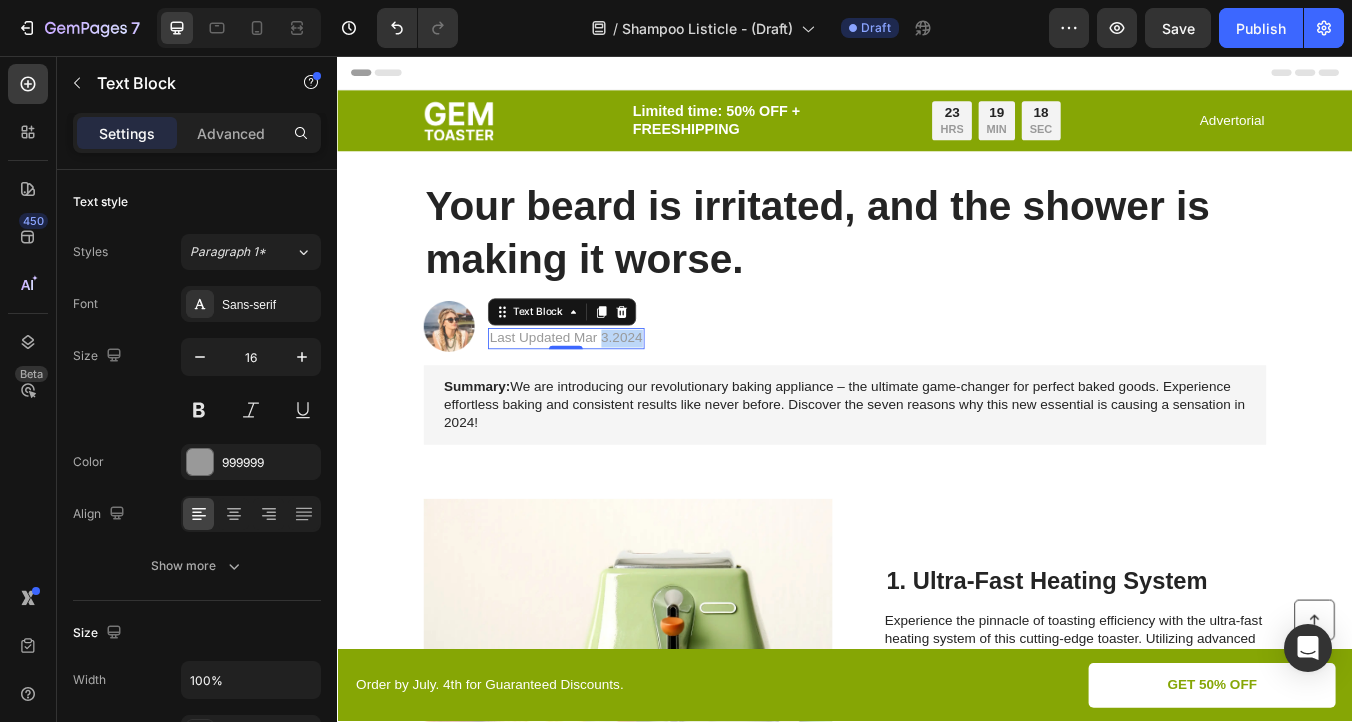 click on "Last Updated Mar 3.2024" at bounding box center (607, 390) 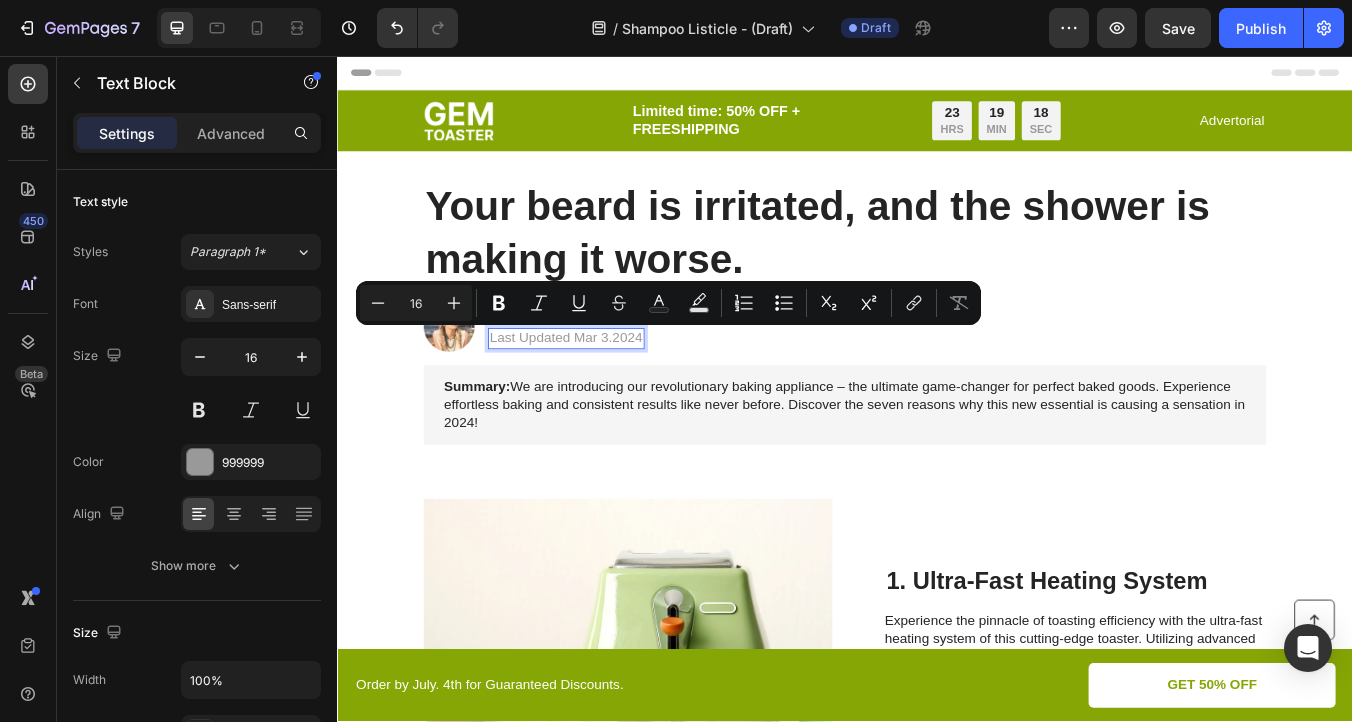 click on "Last Updated Mar 3.2024" at bounding box center (607, 390) 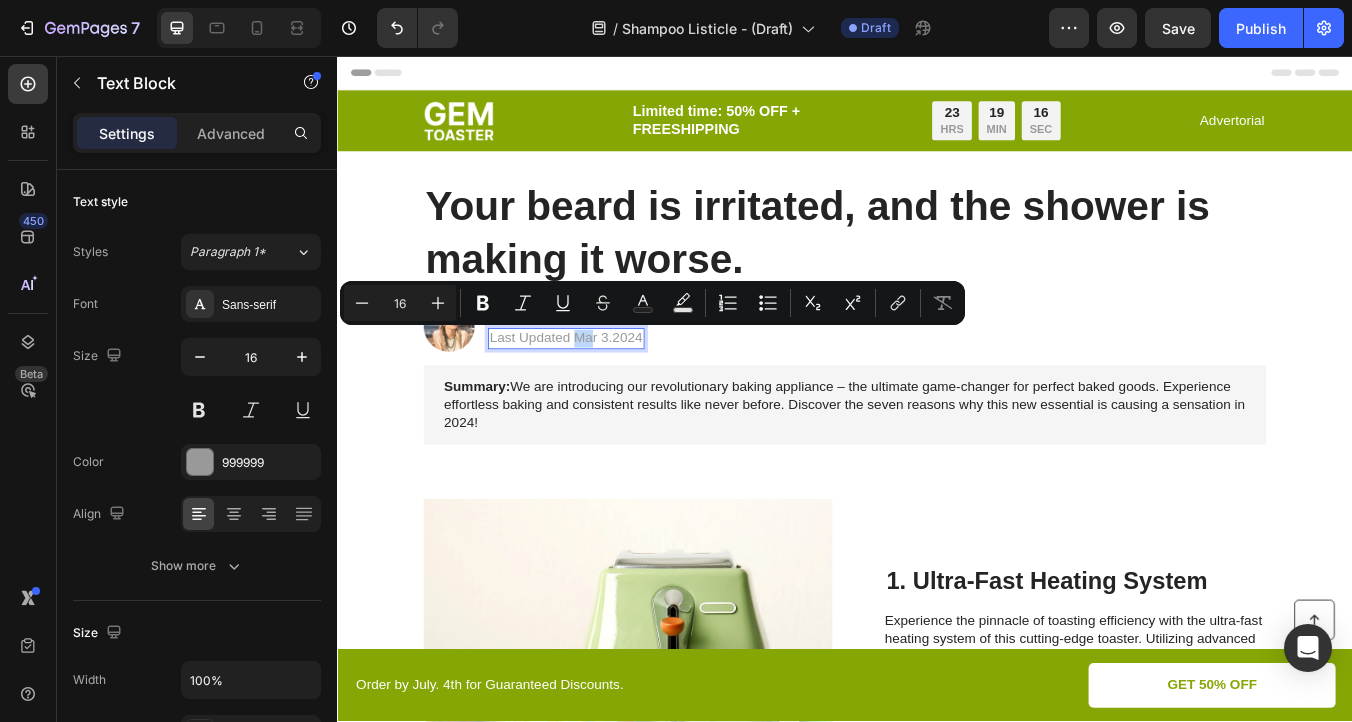 drag, startPoint x: 616, startPoint y: 393, endPoint x: 639, endPoint y: 395, distance: 23.086792 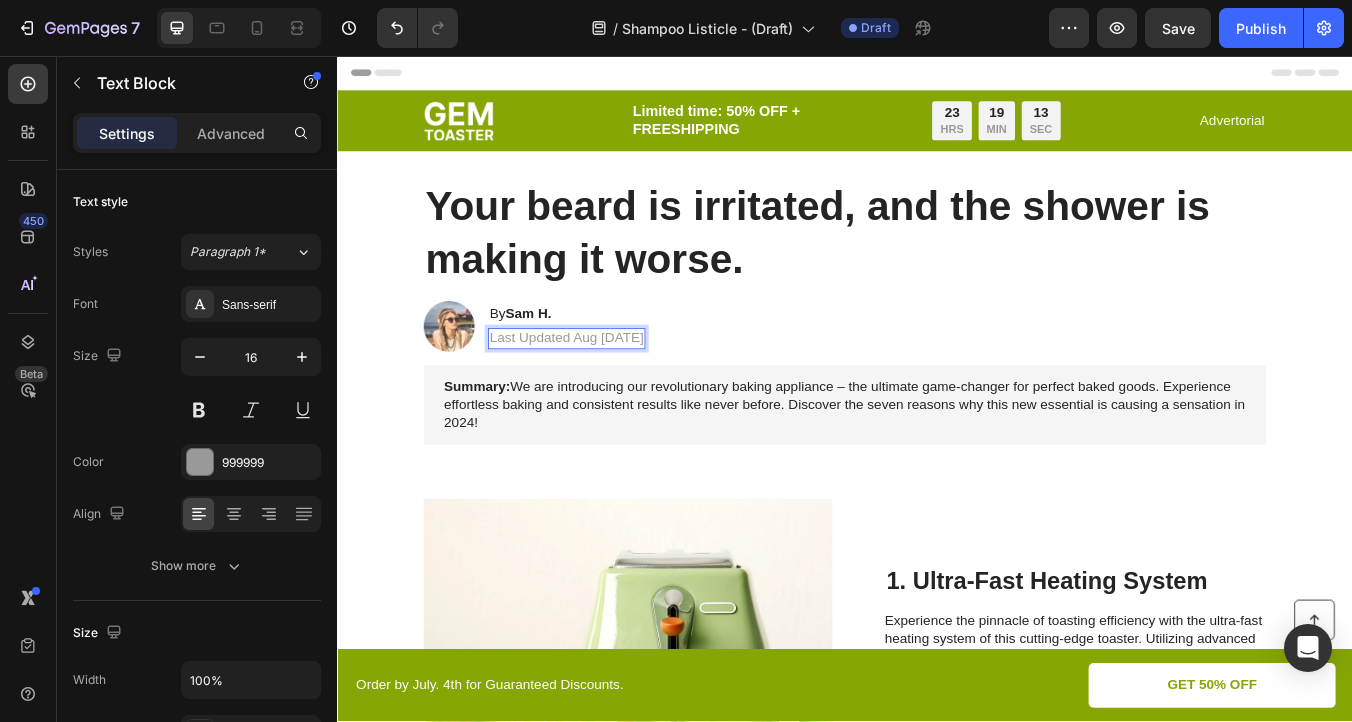 click on "Last Updated Aug [DATE]" at bounding box center (608, 390) 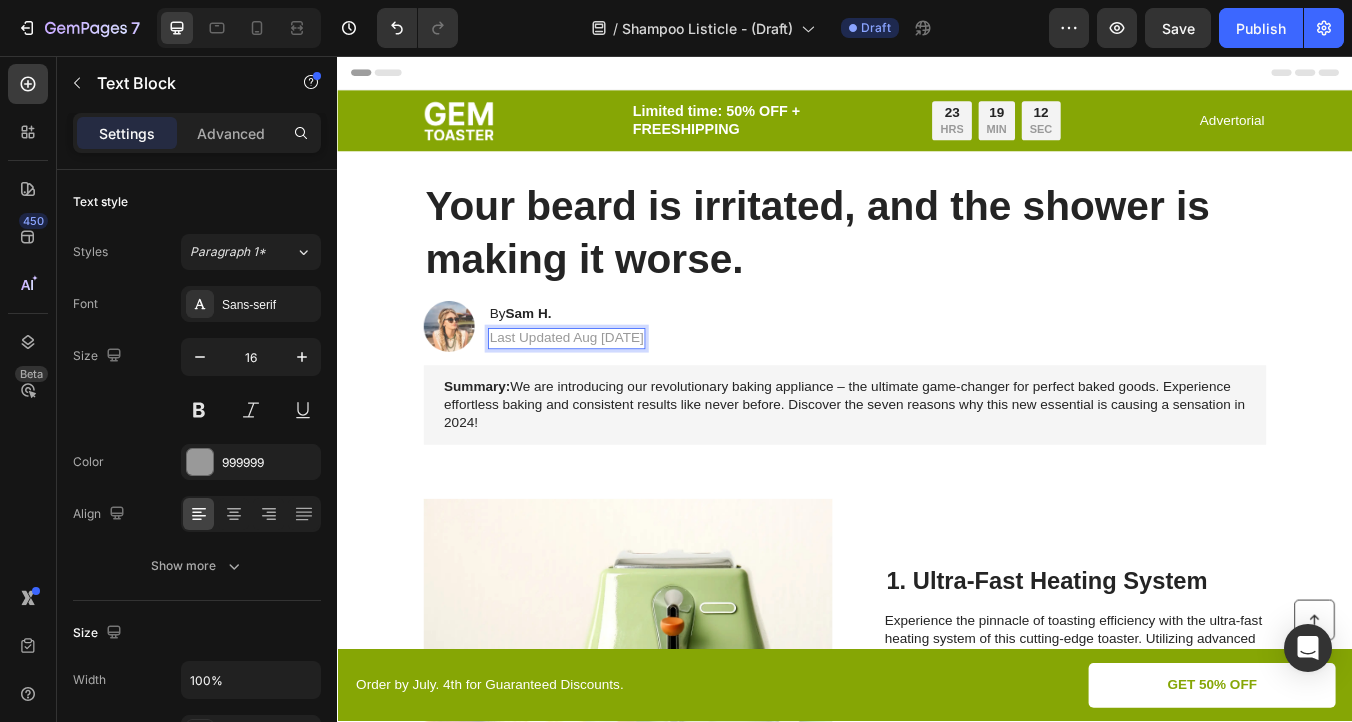 click on "Last Updated Aug [DATE]" at bounding box center [608, 390] 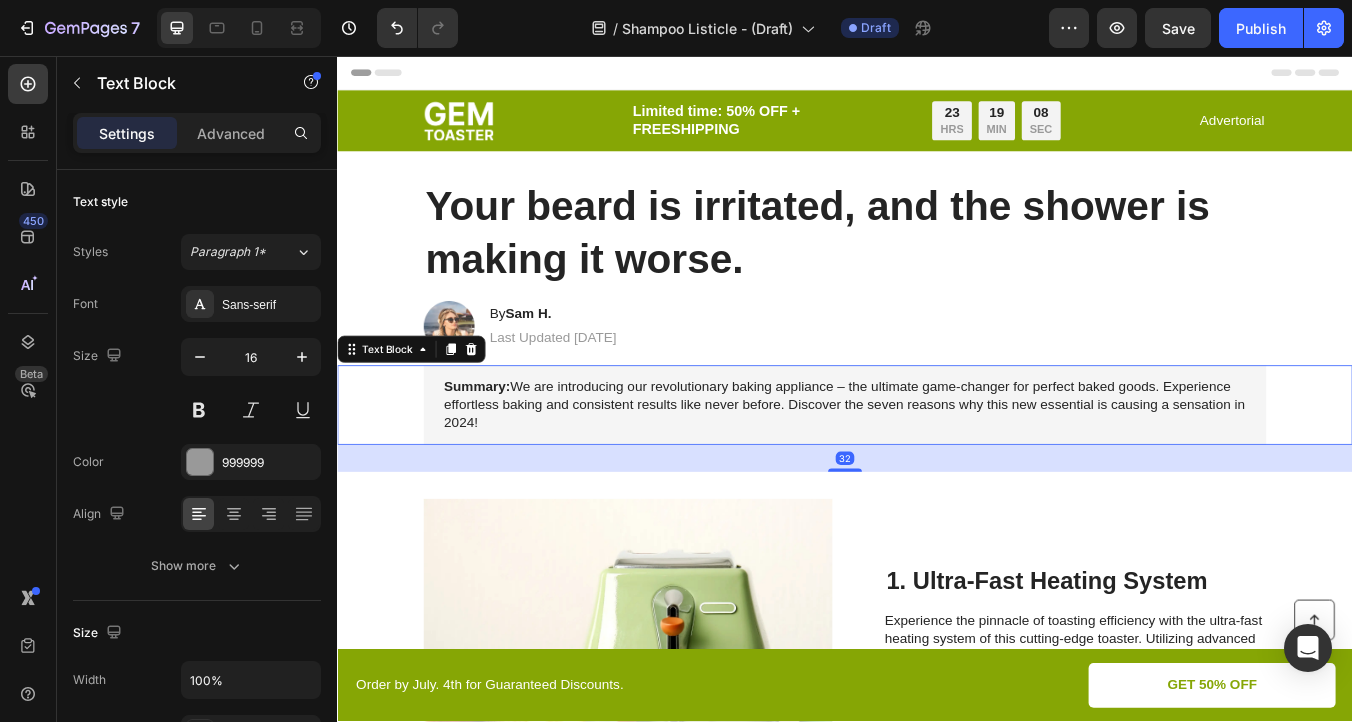 click on "Summary:  We are introducing our revolutionary baking appliance – the ultimate game-changer for perfect baked goods. Experience effortless baking and consistent results like never before. Discover the seven reasons why this new essential is causing a sensation in 2024!" at bounding box center (937, 469) 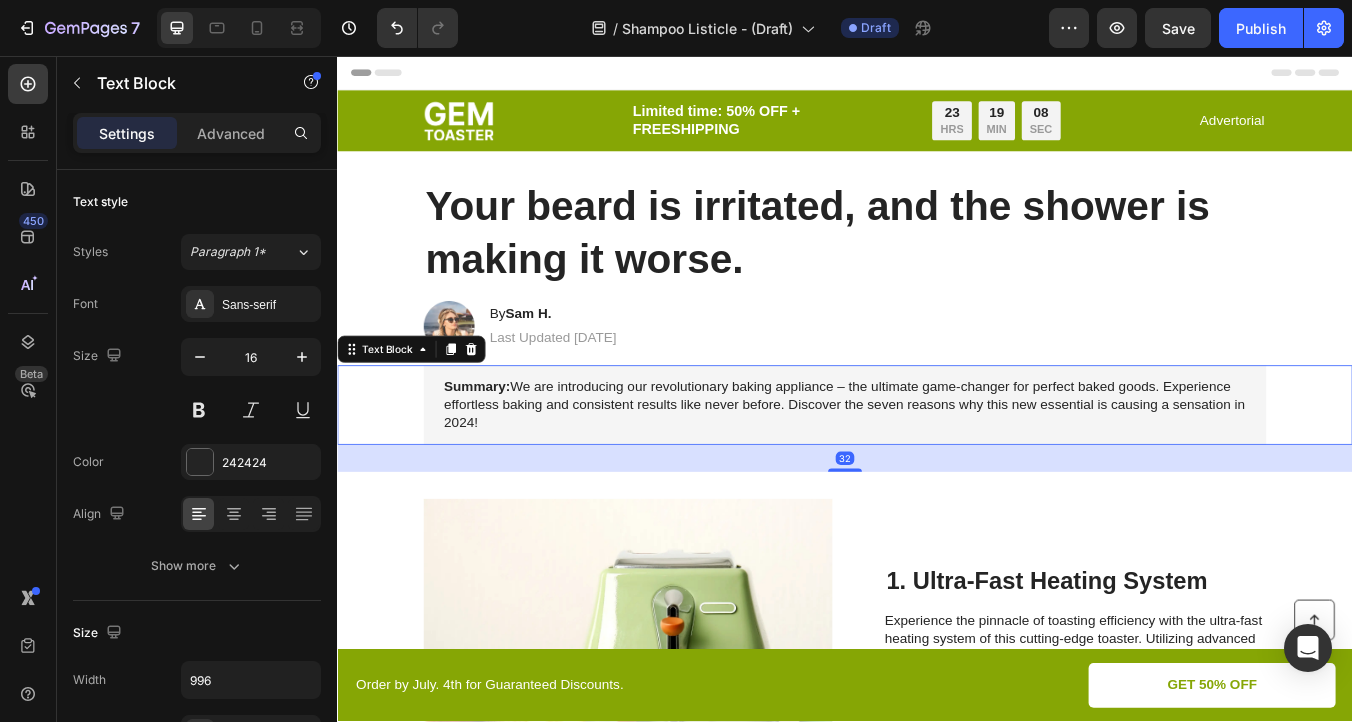 click on "Summary:  We are introducing our revolutionary baking appliance – the ultimate game-changer for perfect baked goods. Experience effortless baking and consistent results like never before. Discover the seven reasons why this new essential is causing a sensation in 2024!" at bounding box center [937, 469] 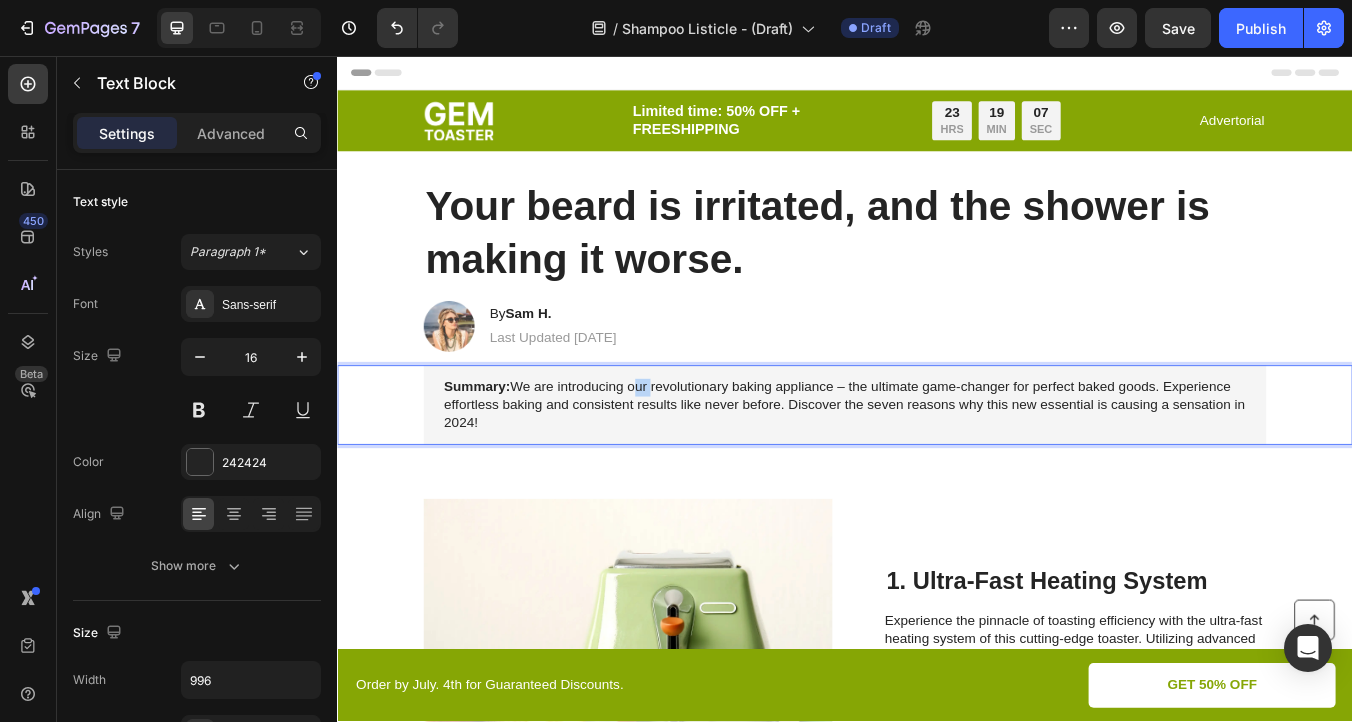 click on "Summary:  We are introducing our revolutionary baking appliance – the ultimate game-changer for perfect baked goods. Experience effortless baking and consistent results like never before. Discover the seven reasons why this new essential is causing a sensation in 2024!" at bounding box center (937, 469) 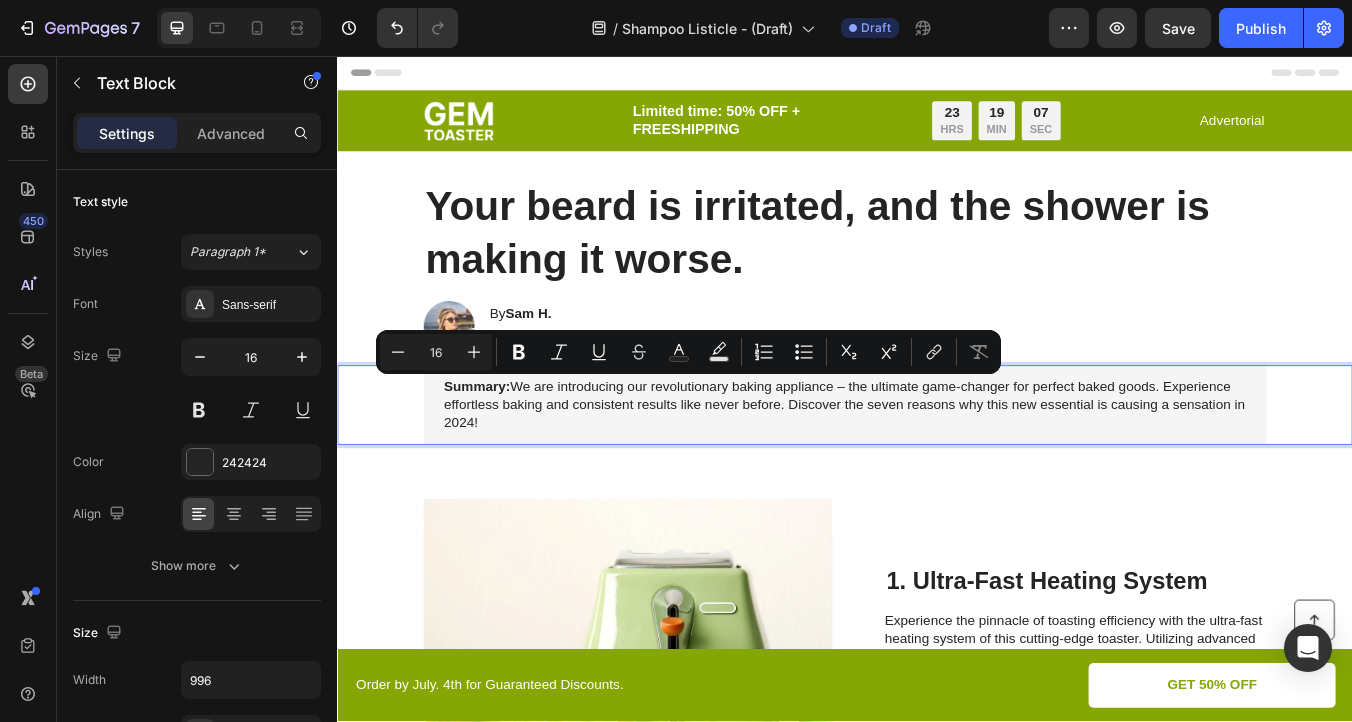 click on "Summary:  We are introducing our revolutionary baking appliance – the ultimate game-changer for perfect baked goods. Experience effortless baking and consistent results like never before. Discover the seven reasons why this new essential is causing a sensation in 2024!" at bounding box center (937, 469) 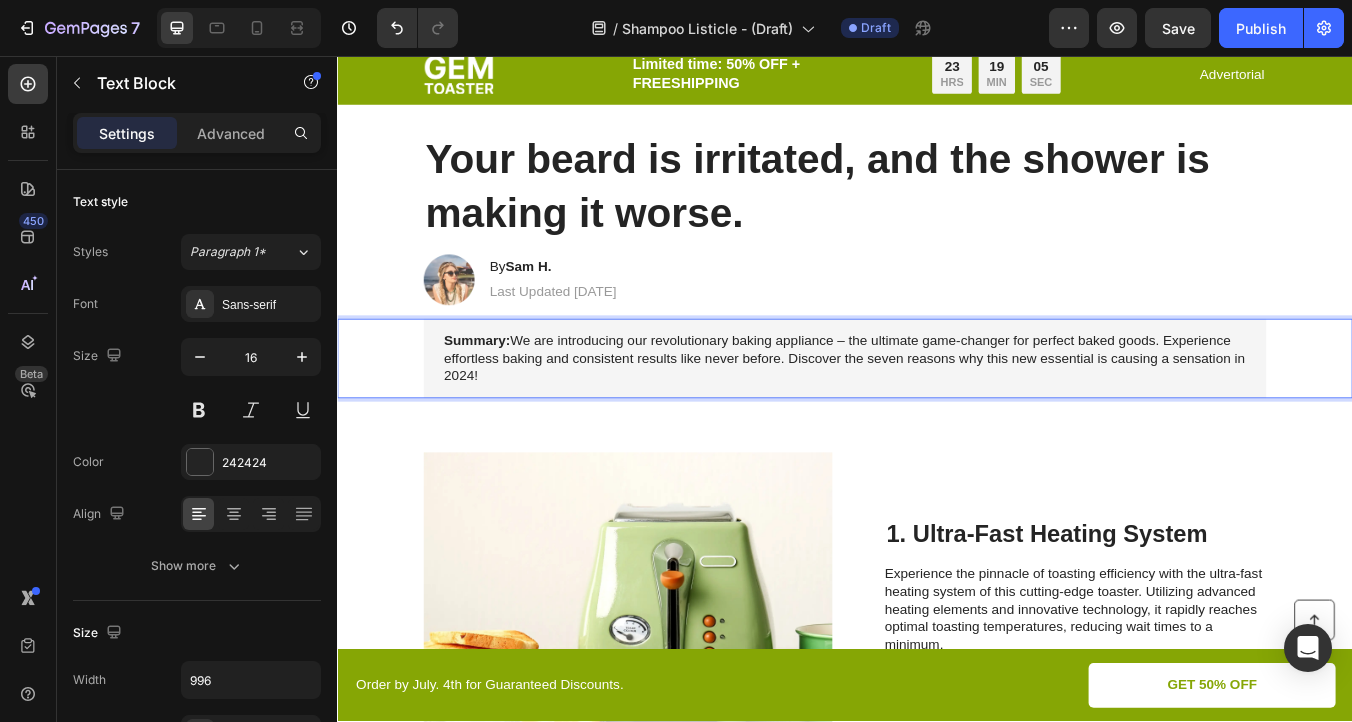 scroll, scrollTop: 57, scrollLeft: 0, axis: vertical 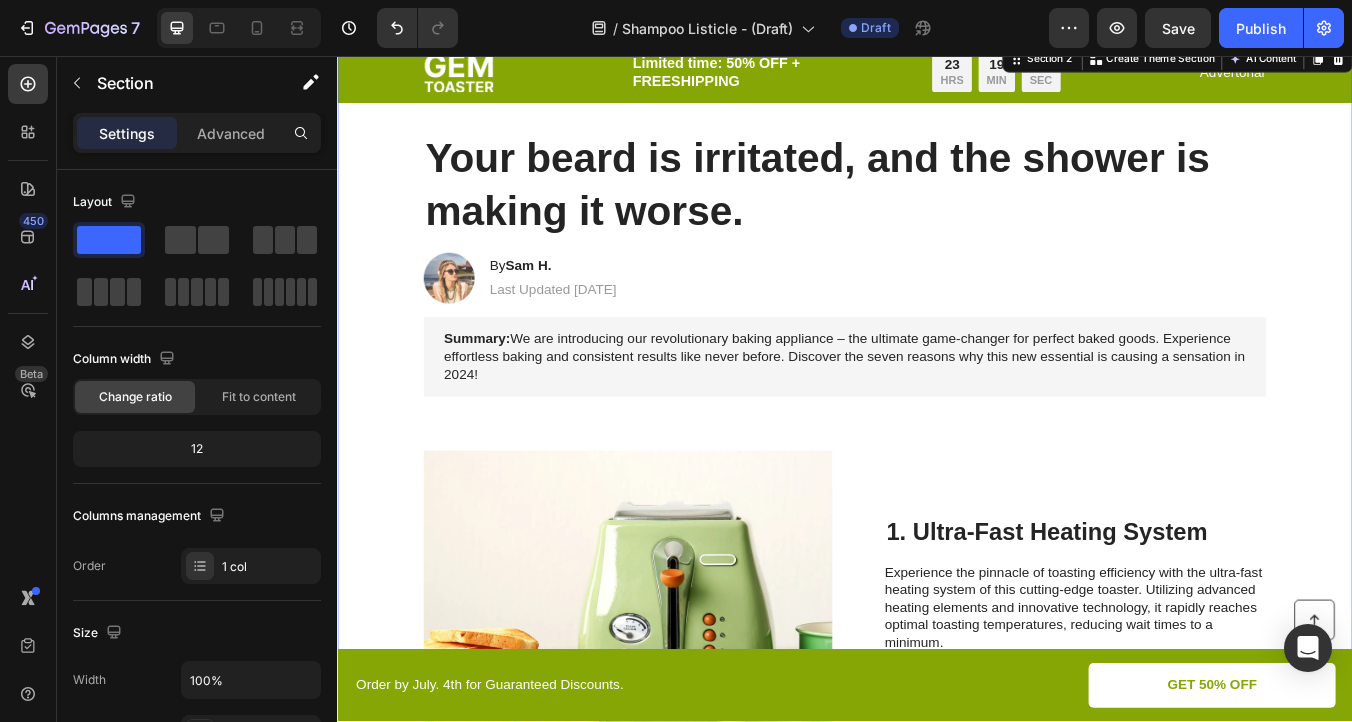 click on "Image Limited time: 50% OFF + FREESHIPPING Text Block 23 HRS 19 MIN 05 SEC Countdown Timer Row Advertorial Text Block Row Row Your beard is irritated, and the shower is making it worse. Heading Image By [NAME] Heading Last Updated Aug 4.2025 Text Block Row Summary: We are introducing our revolutionary baking appliance – the ultimate game-changer for perfect baked goods. Experience effortless baking and consistent results like never before. Discover the seven reasons why this new essential is causing a sensation in 2024! Text Block Image 1. Ultra-Fast Heating System Heading Experience the pinnacle of toasting efficiency with the ultra-fast heating system of this cutting-edge toaster. Utilizing advanced heating elements and innovative technology, it rapidly reaches optimal toasting temperatures, reducing wait times to a minimum. Start your day with swift and satisfying toasting, allowing you to indulge in perfectly crispy slices in mere moments. Text Block Row 2. Precise Browning Control Heading Text Block" at bounding box center [937, 1153] 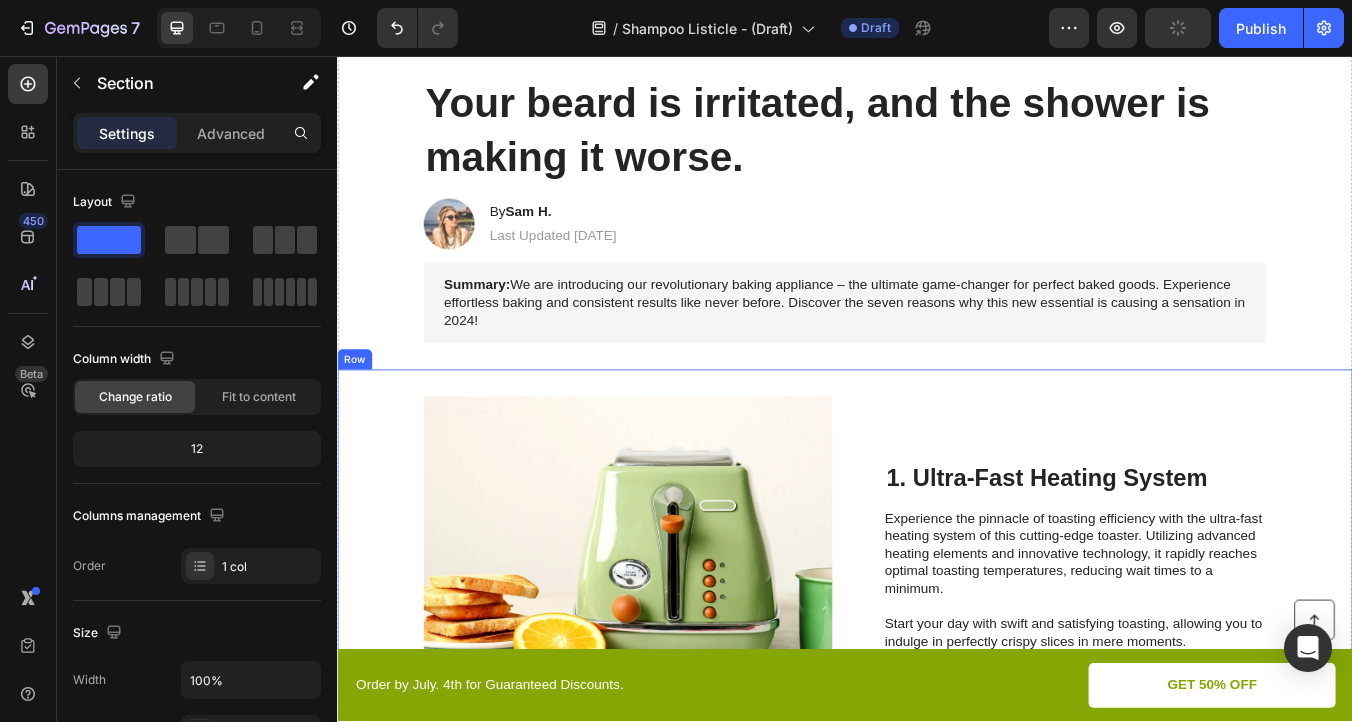 scroll, scrollTop: 118, scrollLeft: 0, axis: vertical 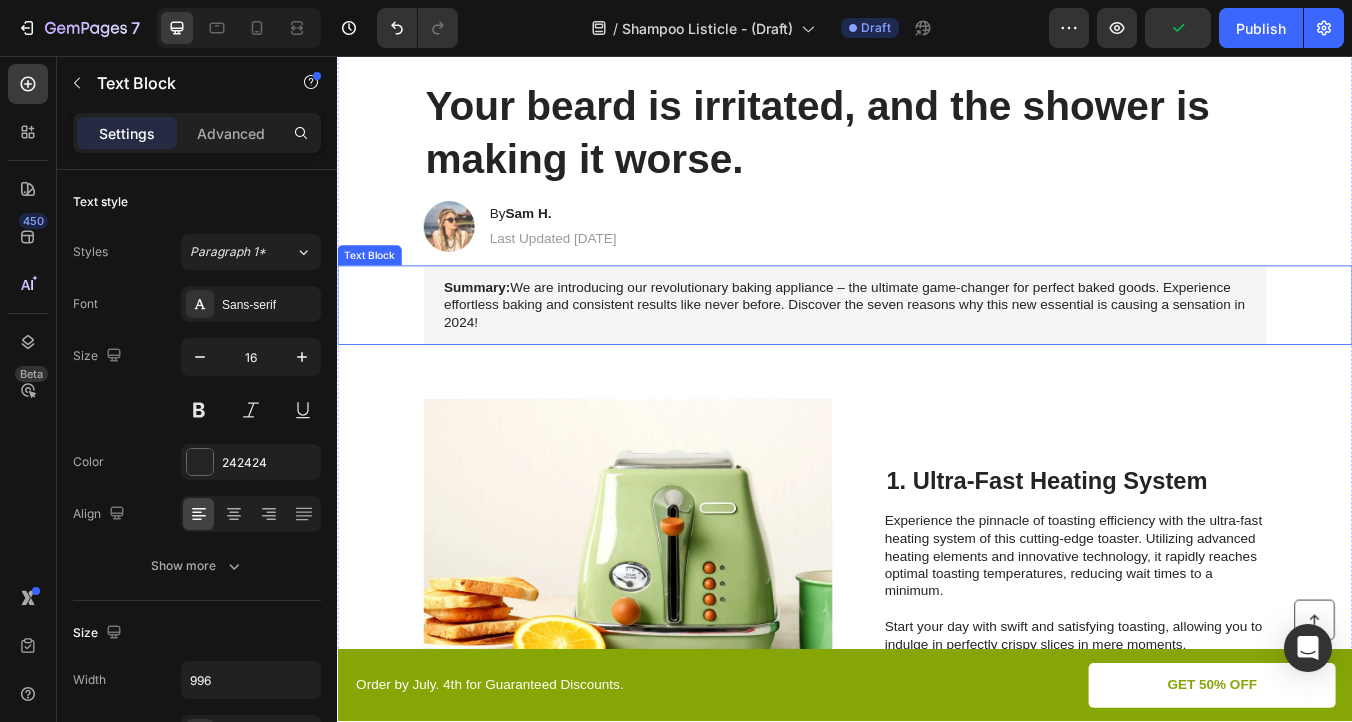 click on "Summary:  We are introducing our revolutionary baking appliance – the ultimate game-changer for perfect baked goods. Experience effortless baking and consistent results like never before. Discover the seven reasons why this new essential is causing a sensation in 2024!" at bounding box center [937, 351] 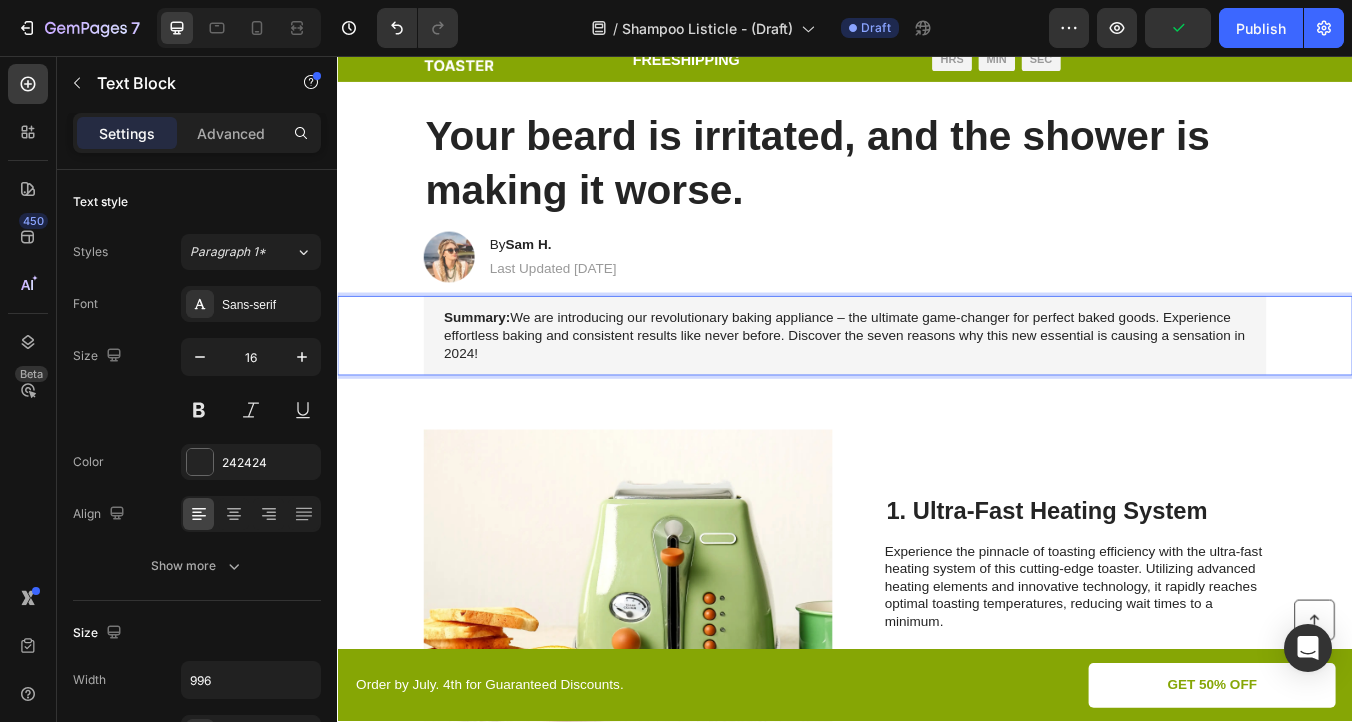 scroll, scrollTop: 67, scrollLeft: 0, axis: vertical 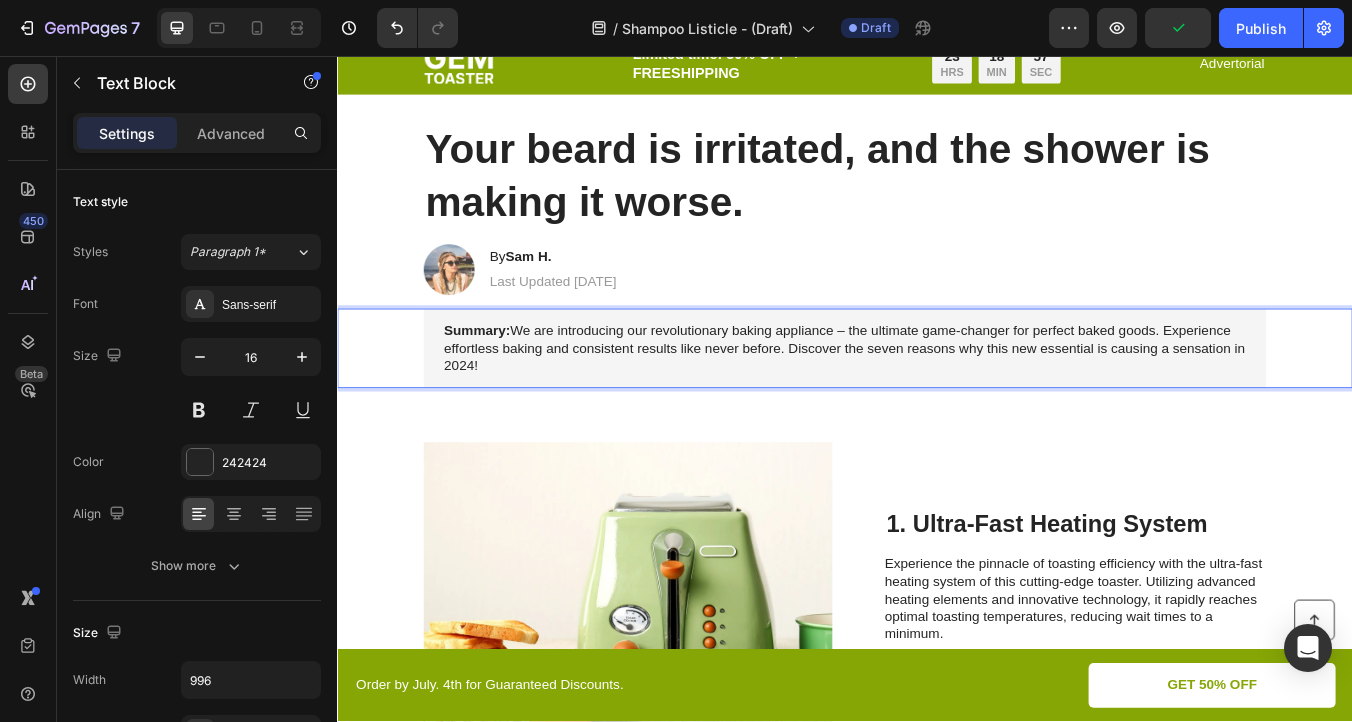 click on "Summary:  We are introducing our revolutionary baking appliance – the ultimate game-changer for perfect baked goods. Experience effortless baking and consistent results like never before. Discover the seven reasons why this new essential is causing a sensation in 2024!" at bounding box center (937, 402) 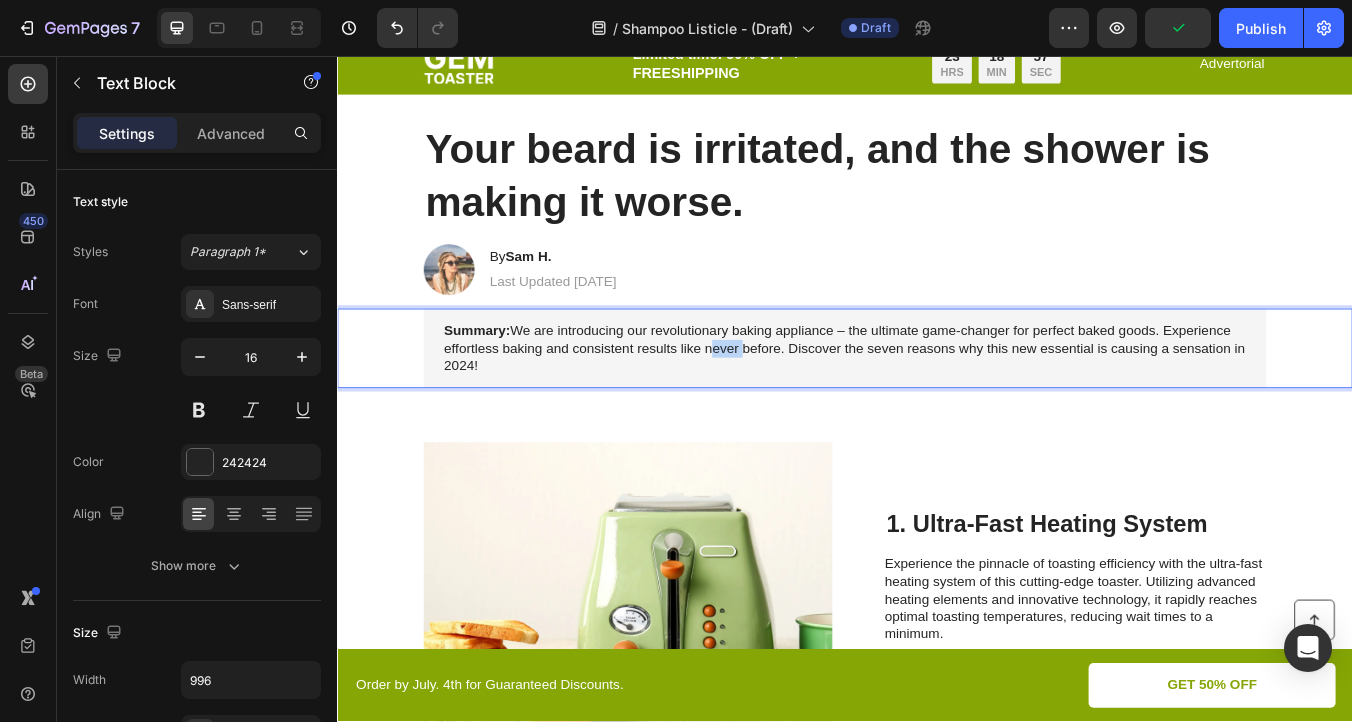 click on "Summary:  We are introducing our revolutionary baking appliance – the ultimate game-changer for perfect baked goods. Experience effortless baking and consistent results like never before. Discover the seven reasons why this new essential is causing a sensation in 2024!" at bounding box center [937, 402] 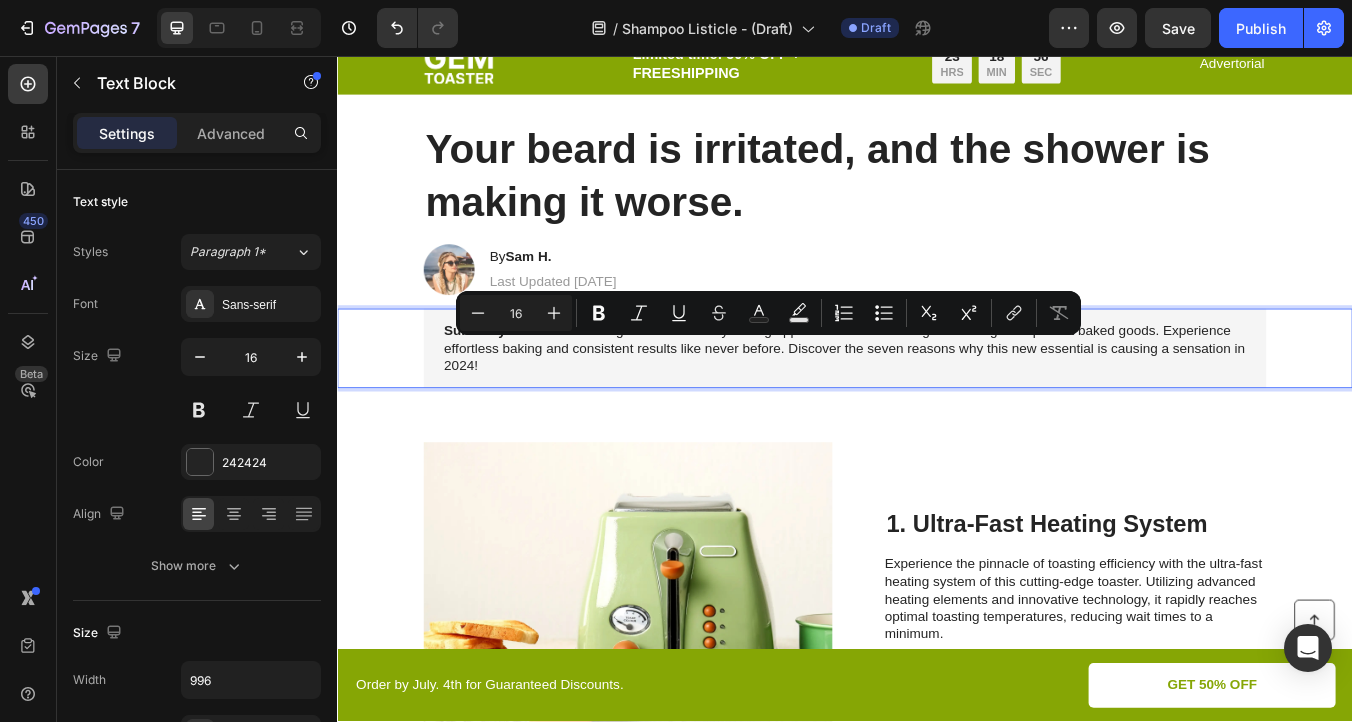 click on "Summary:  We are introducing our revolutionary baking appliance – the ultimate game-changer for perfect baked goods. Experience effortless baking and consistent results like never before. Discover the seven reasons why this new essential is causing a sensation in 2024!" at bounding box center (937, 402) 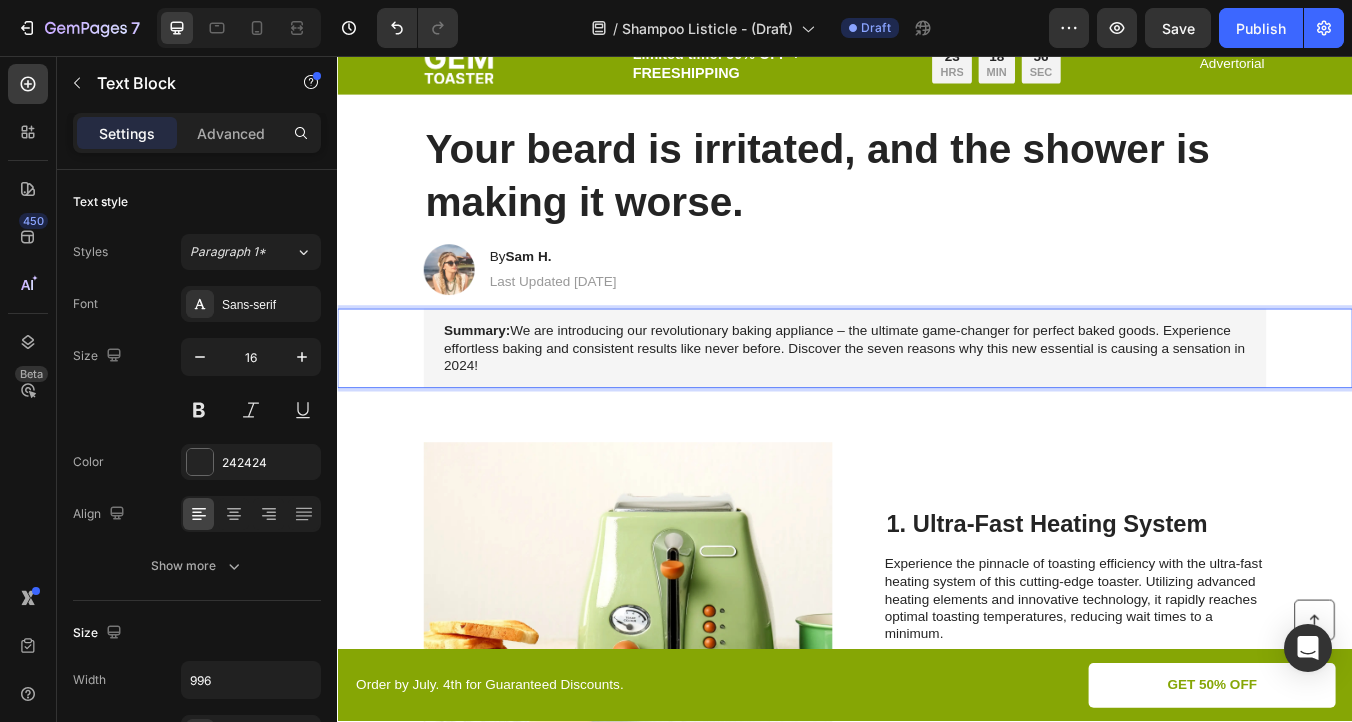 click on "Summary:  We are introducing our revolutionary baking appliance – the ultimate game-changer for perfect baked goods. Experience effortless baking and consistent results like never before. Discover the seven reasons why this new essential is causing a sensation in 2024!" at bounding box center [937, 402] 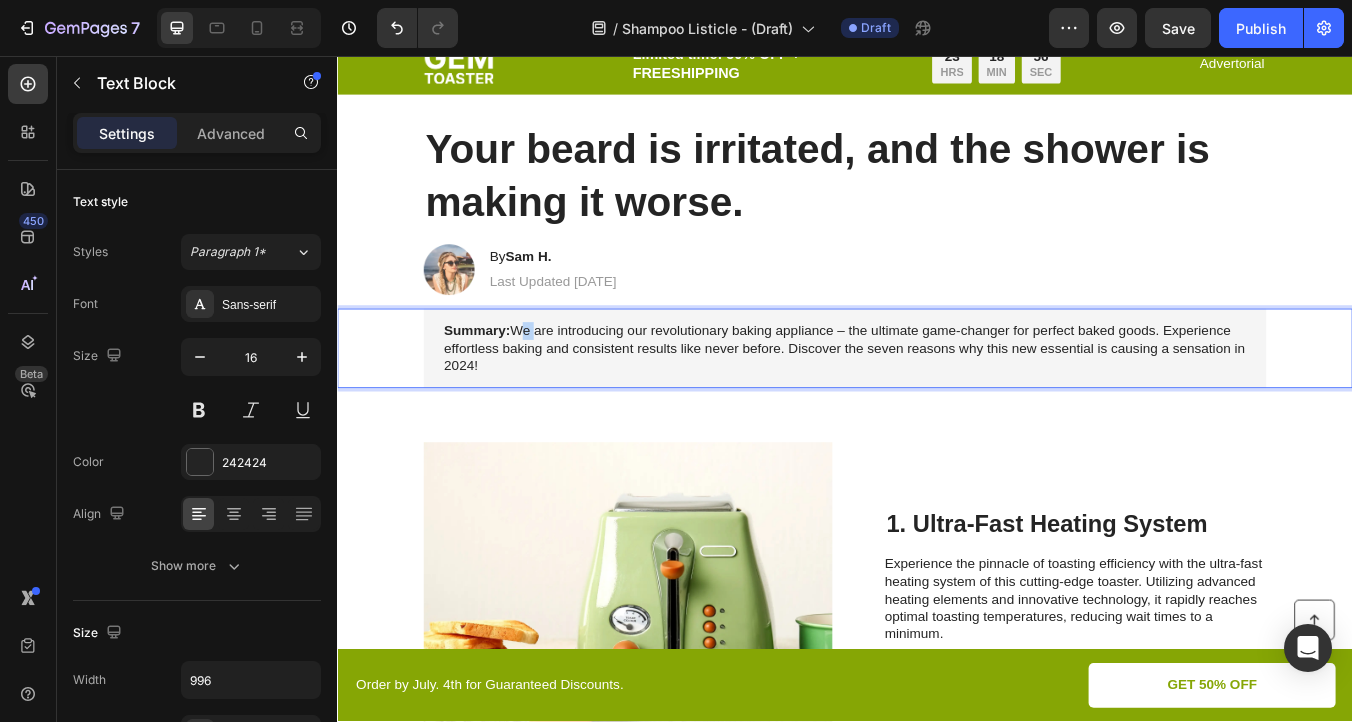 click on "Summary:  We are introducing our revolutionary baking appliance – the ultimate game-changer for perfect baked goods. Experience effortless baking and consistent results like never before. Discover the seven reasons why this new essential is causing a sensation in 2024!" at bounding box center [937, 402] 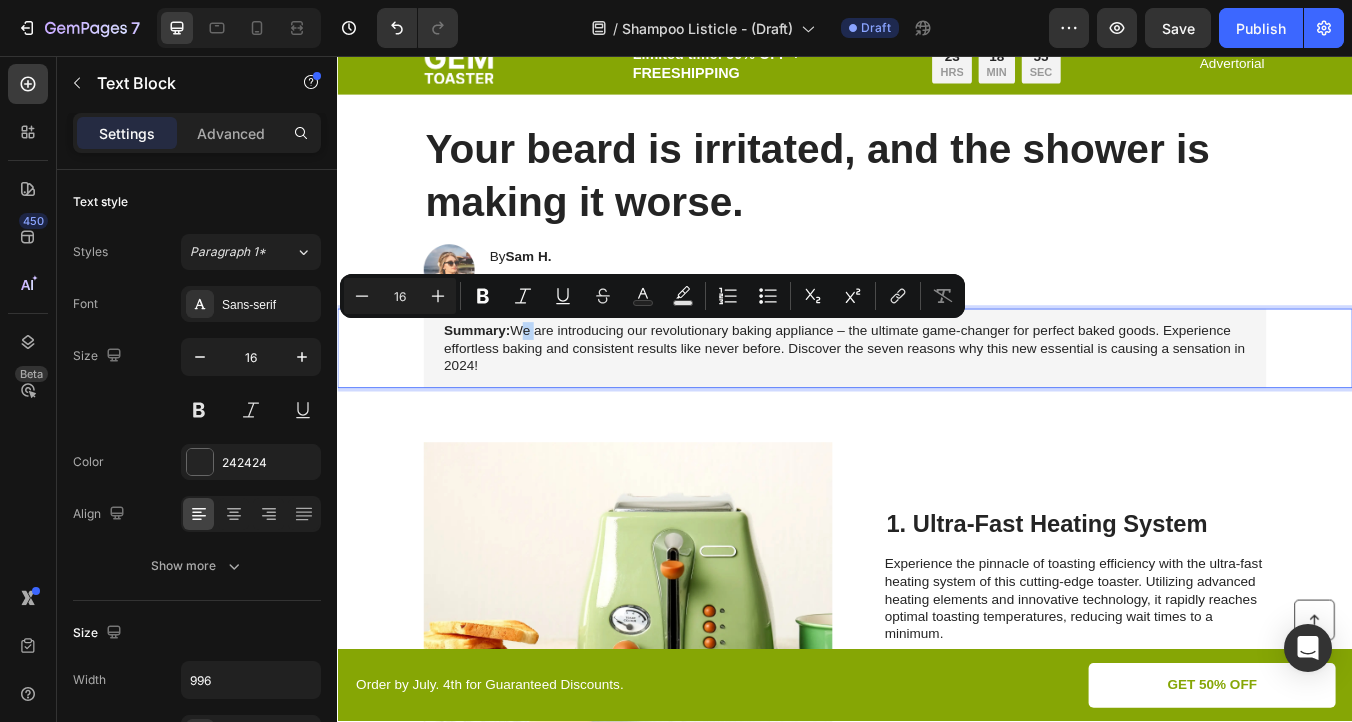 click on "Summary:  We are introducing our revolutionary baking appliance – the ultimate game-changer for perfect baked goods. Experience effortless baking and consistent results like never before. Discover the seven reasons why this new essential is causing a sensation in 2024!" at bounding box center [937, 402] 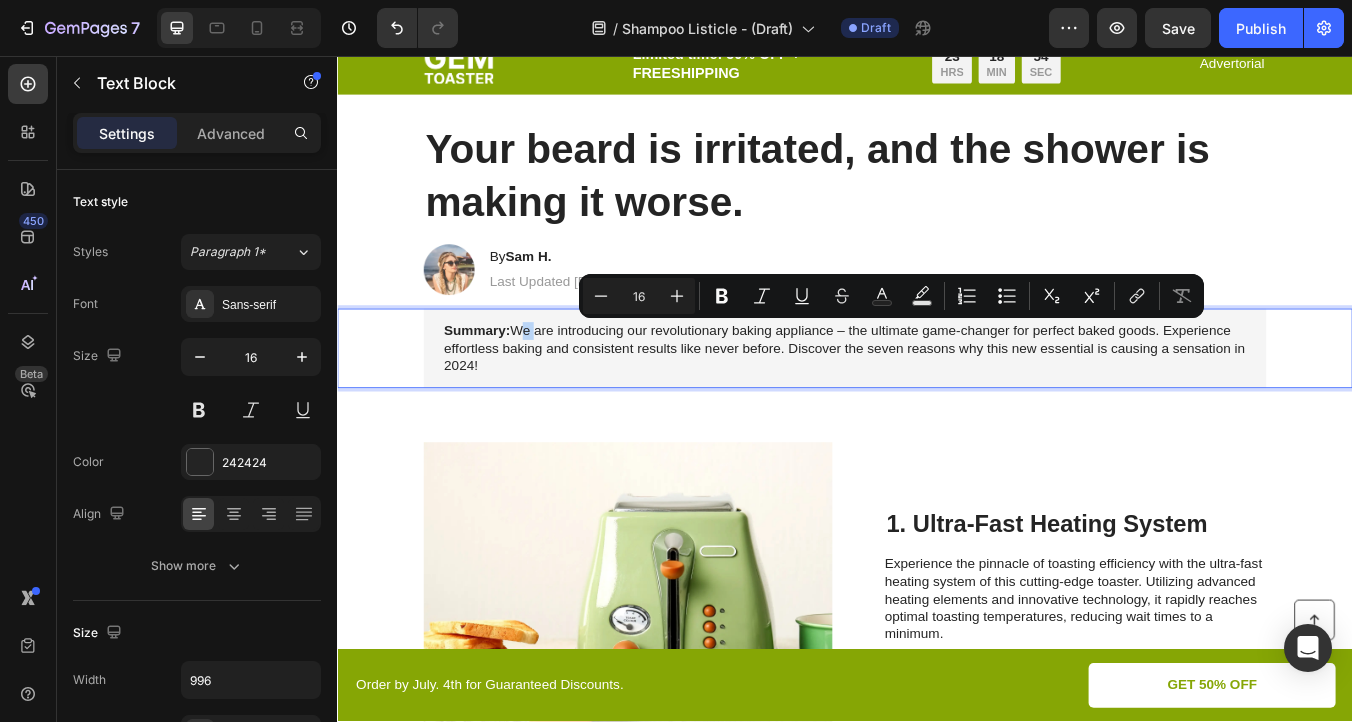 drag, startPoint x: 544, startPoint y: 380, endPoint x: 594, endPoint y: 428, distance: 69.31089 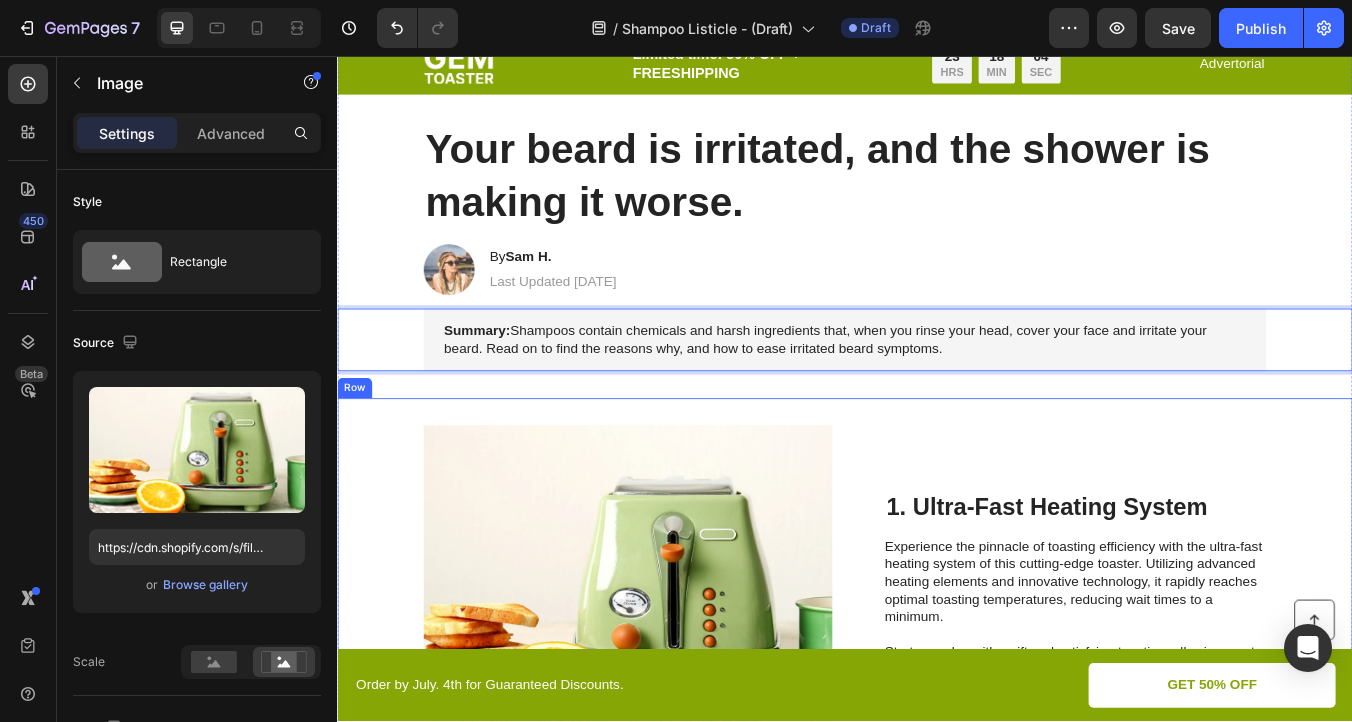 click at bounding box center (680, 683) 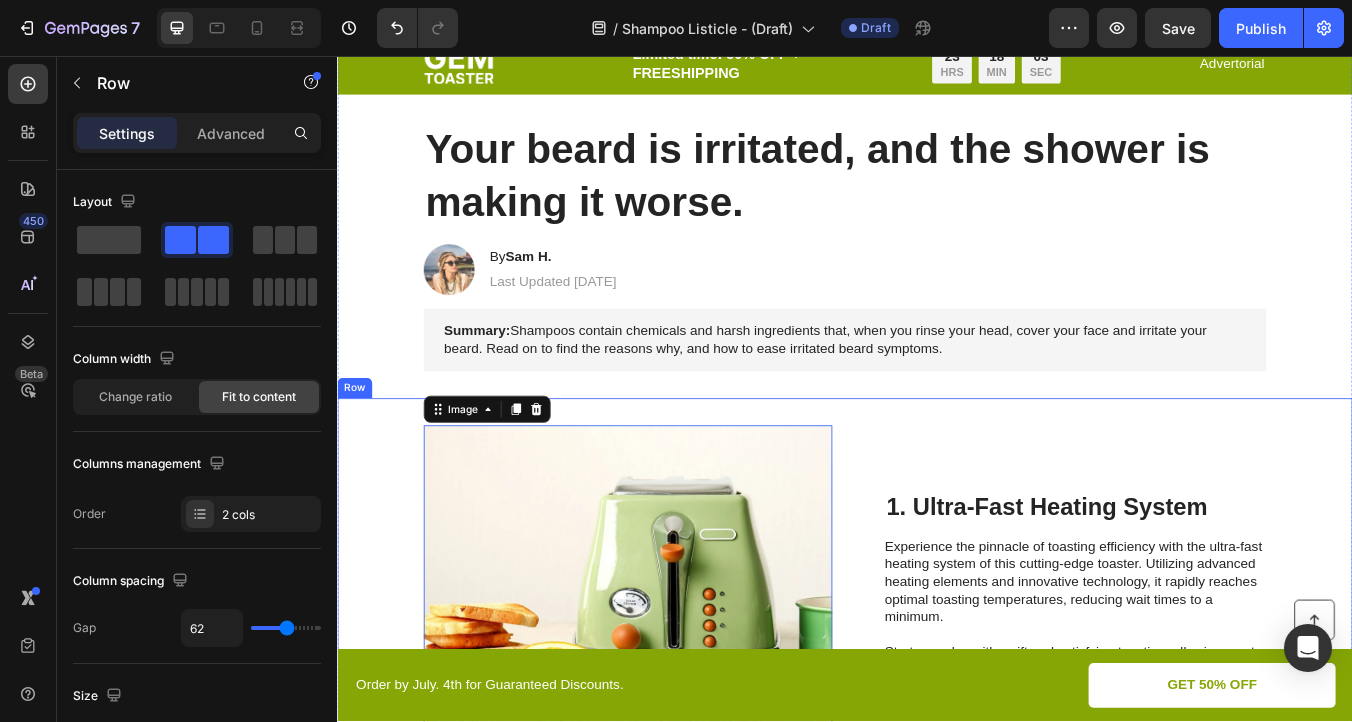 click on "Image   0 1. Ultra-Fast Heating System Heading Experience the pinnacle of toasting efficiency with the ultra-fast heating system of this cutting-edge toaster. Utilizing advanced heating elements and innovative technology, it rapidly reaches optimal toasting temperatures, reducing wait times to a minimum. Start your day with swift and satisfying toasting, allowing you to indulge in perfectly crispy slices in mere moments. Text Block Row" at bounding box center (937, 683) 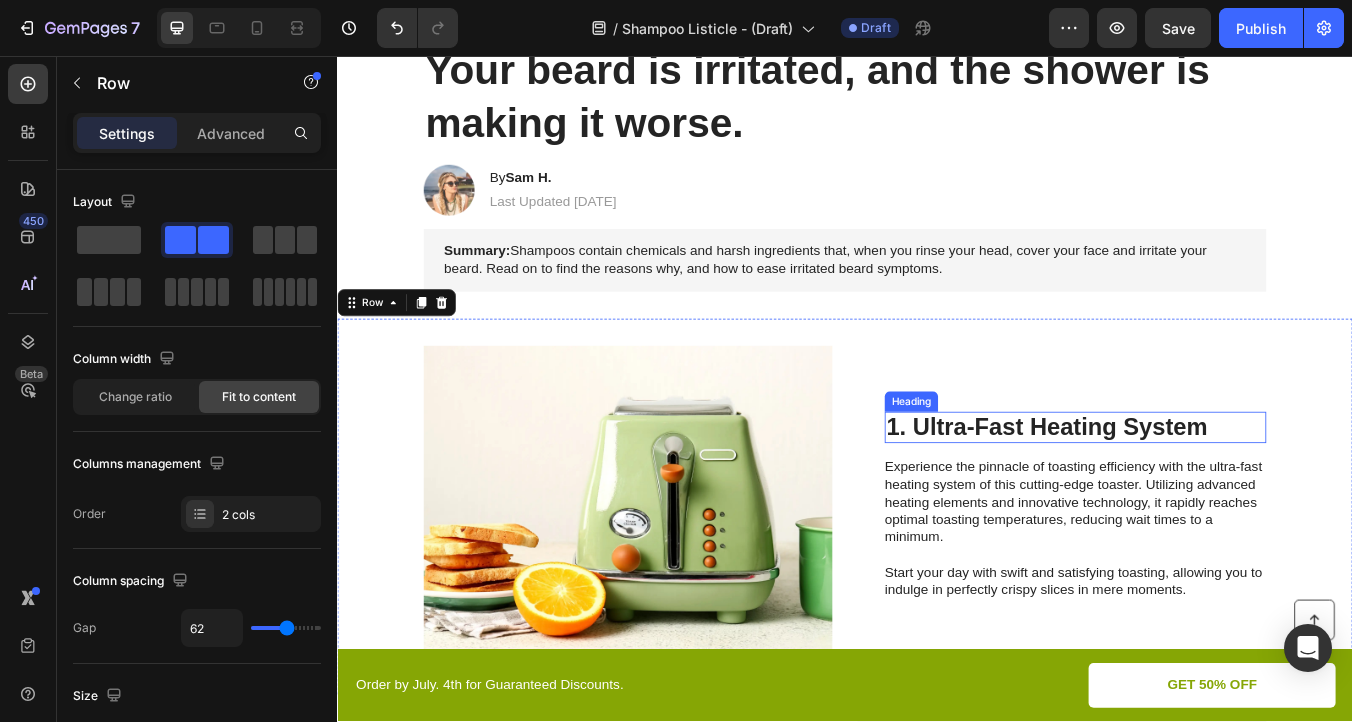 click on "1. Ultra-Fast Heating System" at bounding box center [1209, 496] 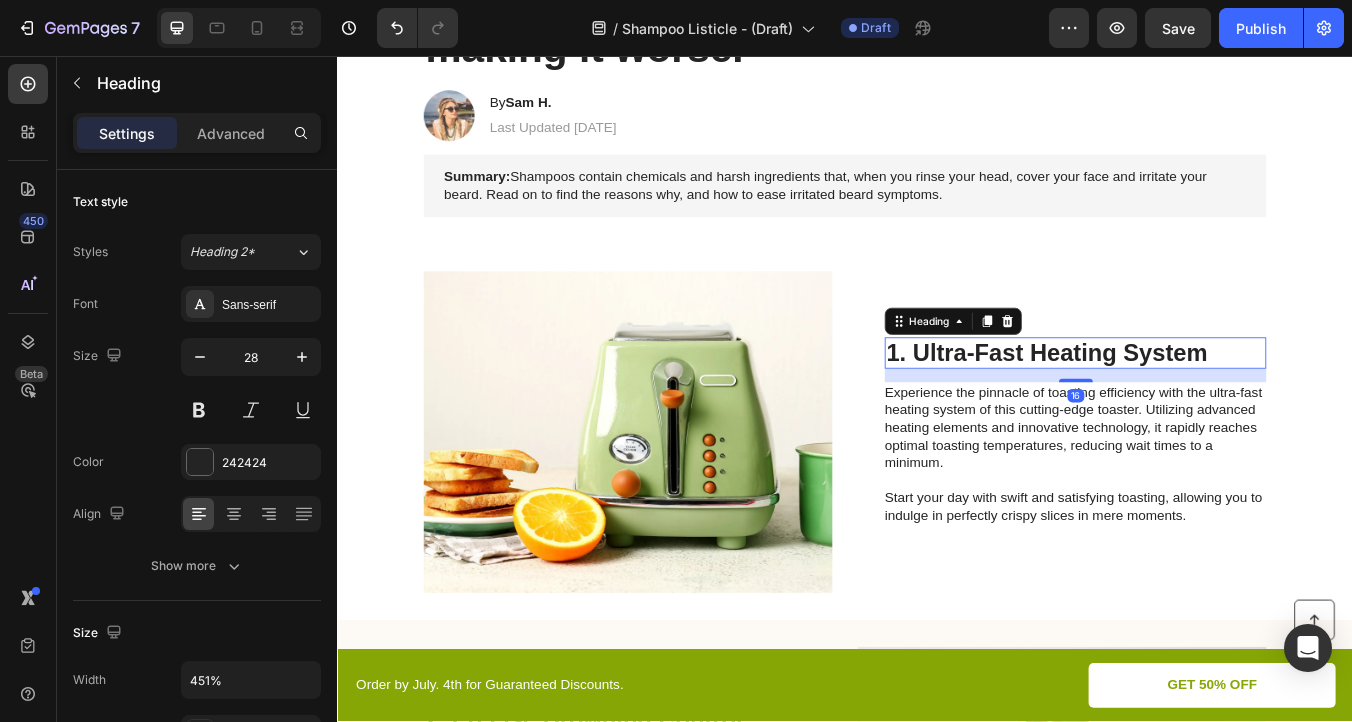 scroll, scrollTop: 253, scrollLeft: 0, axis: vertical 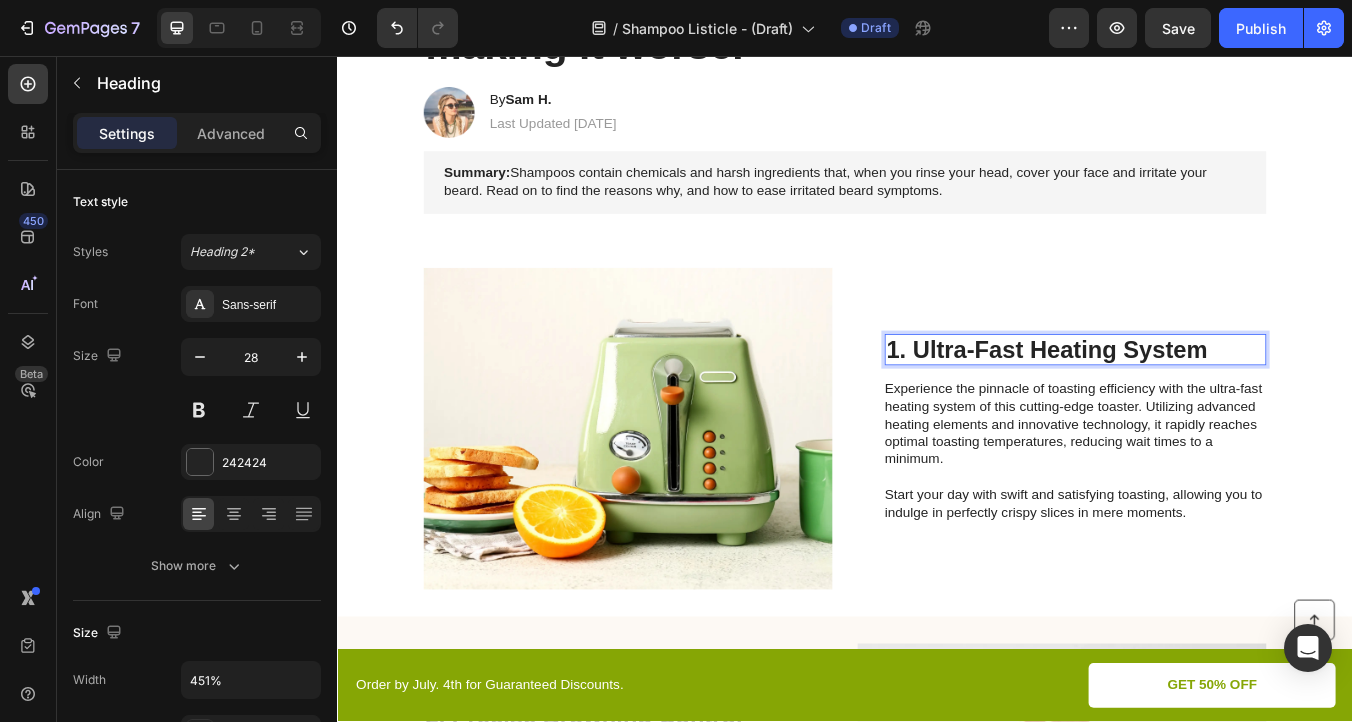 click on "1. Ultra-Fast Heating System" at bounding box center [1209, 404] 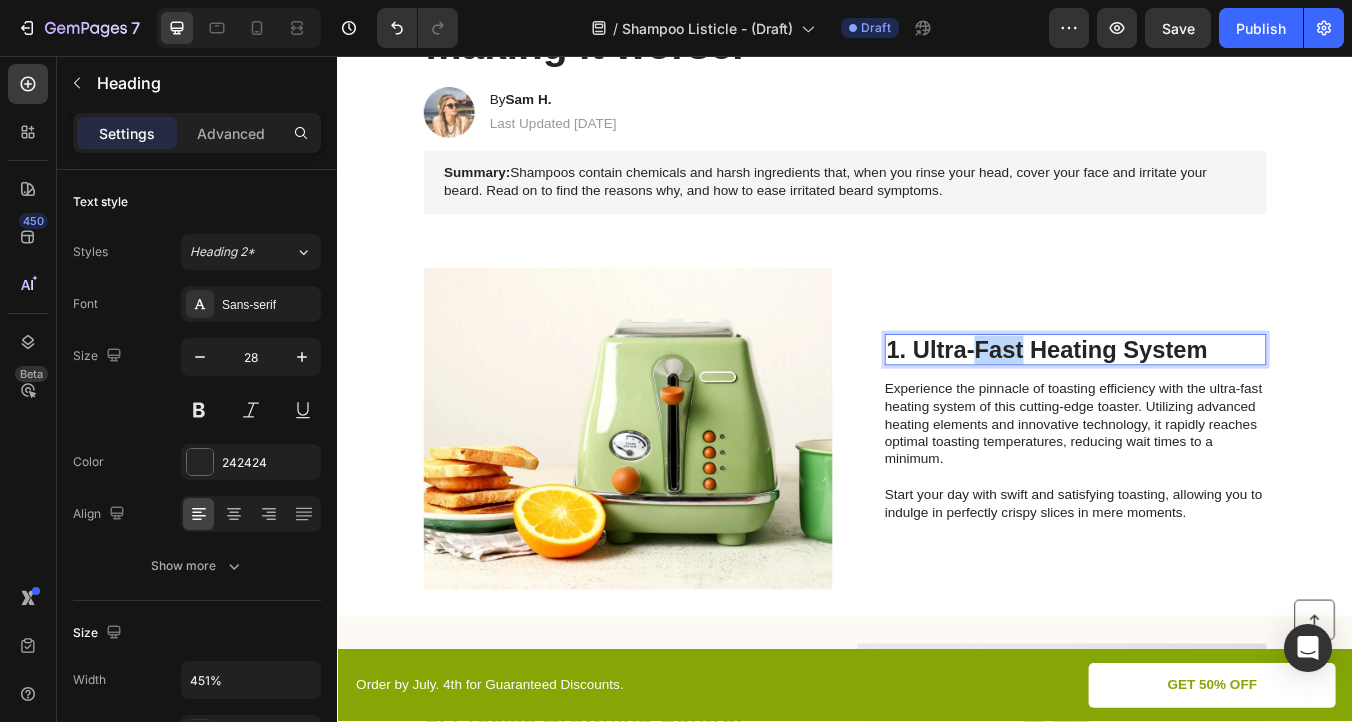 click on "1. Ultra-Fast Heating System" at bounding box center [1209, 404] 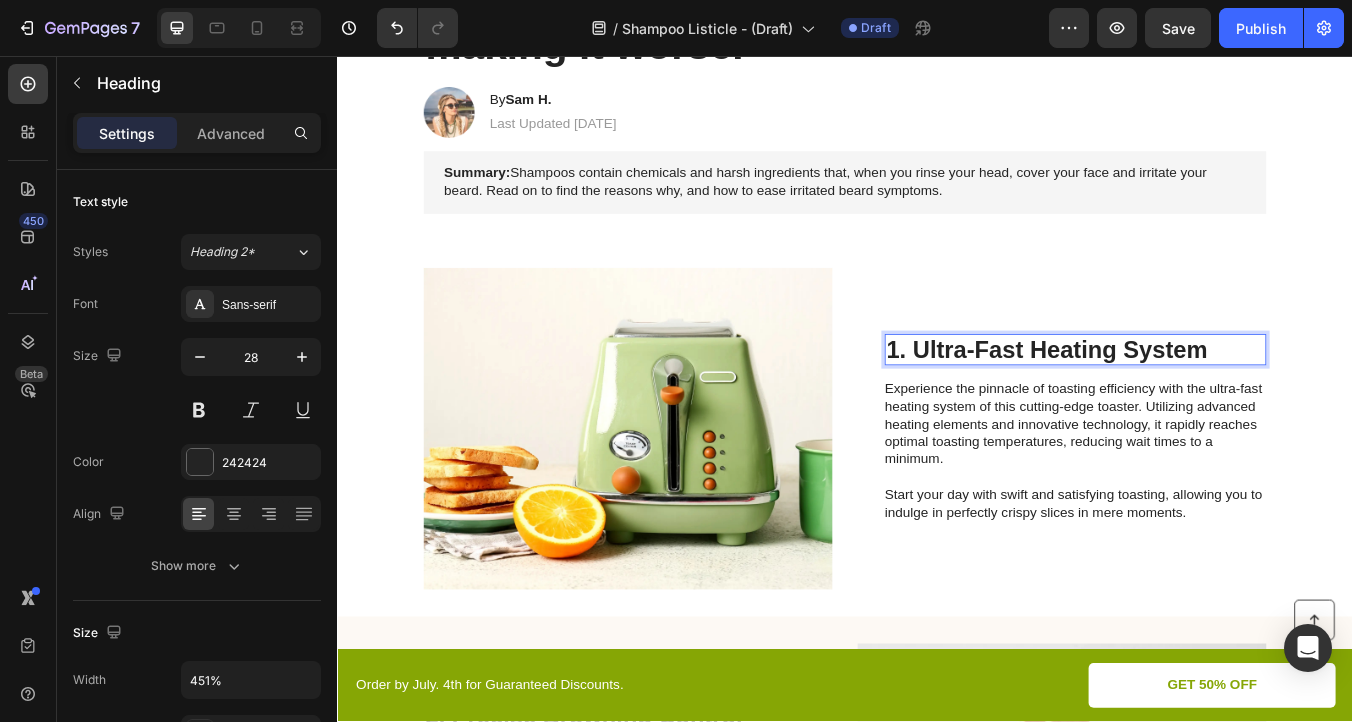 click on "1. Ultra-Fast Heating System" at bounding box center (1209, 404) 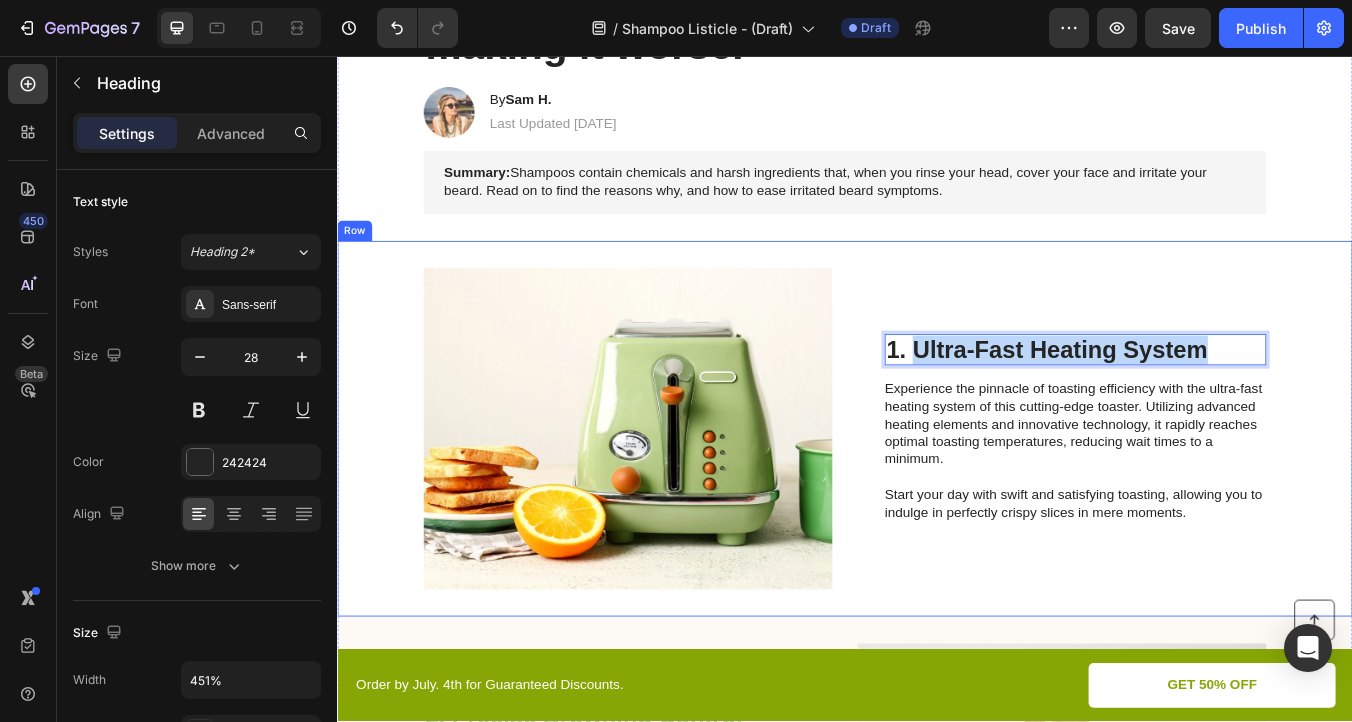 drag, startPoint x: 1023, startPoint y: 405, endPoint x: 1389, endPoint y: 424, distance: 366.49283 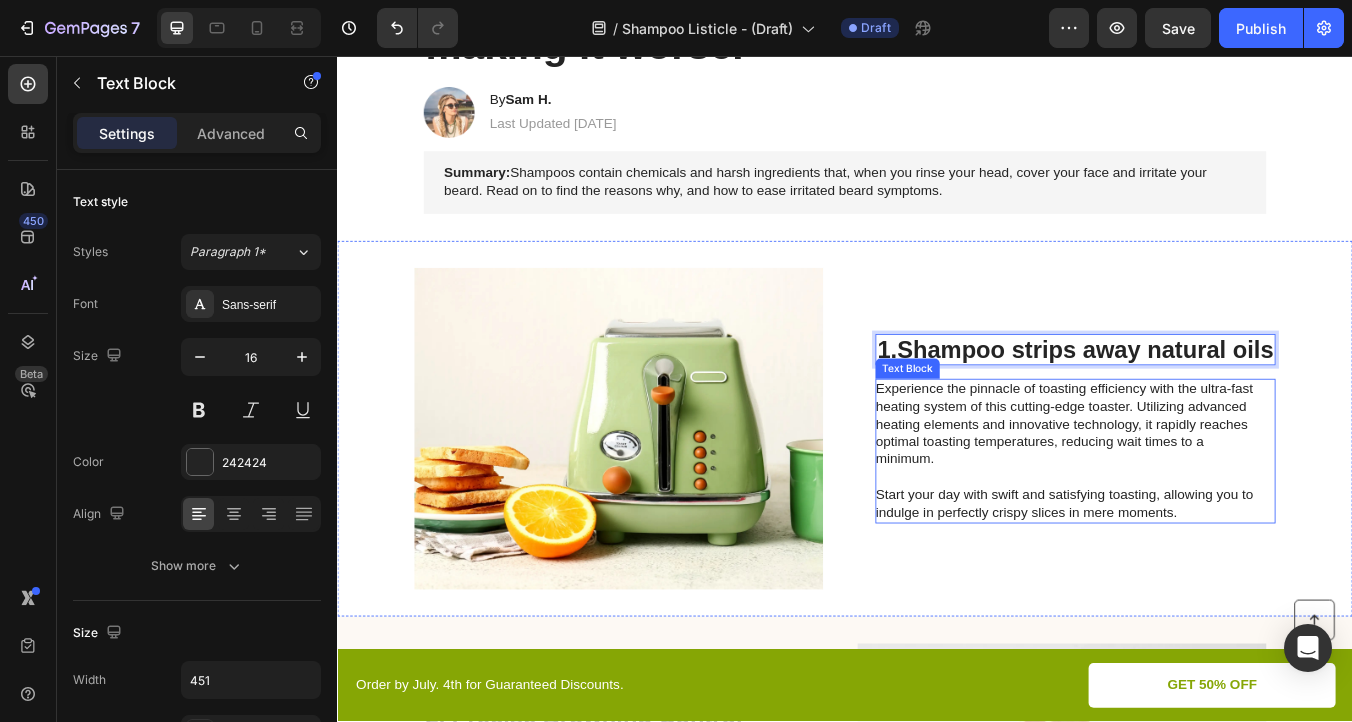 click on "Experience the pinnacle of toasting efficiency with the ultra-fast heating system of this cutting-edge toaster. Utilizing advanced heating elements and innovative technology, it rapidly reaches optimal toasting temperatures, reducing wait times to a minimum. Start your day with swift and satisfying toasting, allowing you to indulge in perfectly crispy slices in mere moments." at bounding box center [1197, 523] 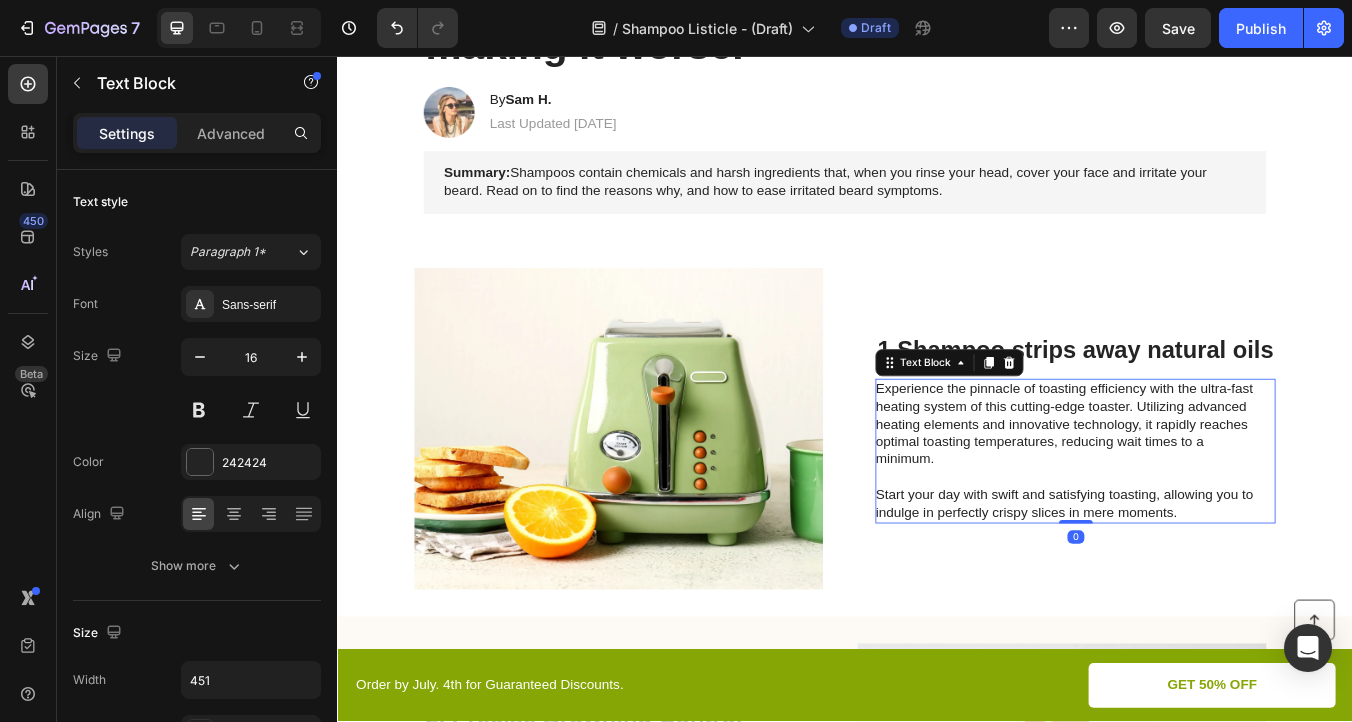 click on "Experience the pinnacle of toasting efficiency with the ultra-fast heating system of this cutting-edge toaster. Utilizing advanced heating elements and innovative technology, it rapidly reaches optimal toasting temperatures, reducing wait times to a minimum. Start your day with swift and satisfying toasting, allowing you to indulge in perfectly crispy slices in mere moments." at bounding box center [1197, 523] 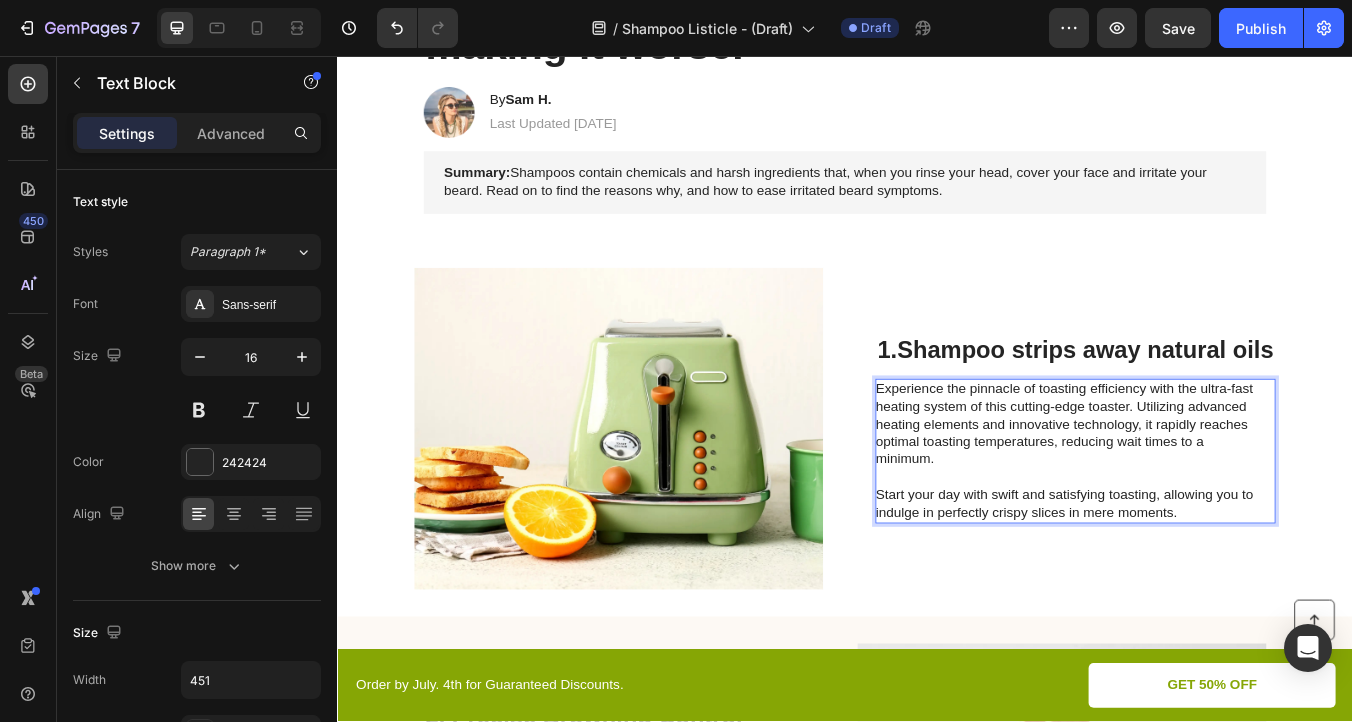 click on "Experience the pinnacle of toasting efficiency with the ultra-fast heating system of this cutting-edge toaster. Utilizing advanced heating elements and innovative technology, it rapidly reaches optimal toasting temperatures, reducing wait times to a minimum. Start your day with swift and satisfying toasting, allowing you to indulge in perfectly crispy slices in mere moments." at bounding box center (1197, 523) 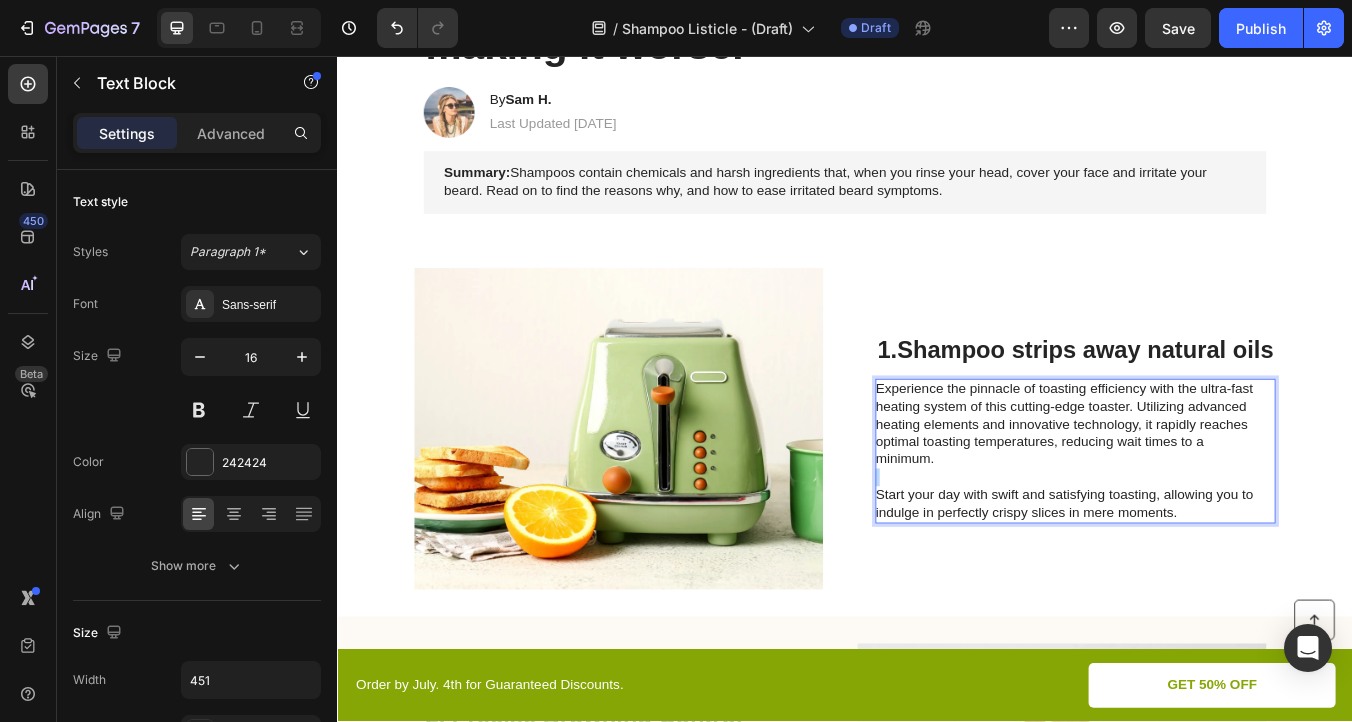 click on "Experience the pinnacle of toasting efficiency with the ultra-fast heating system of this cutting-edge toaster. Utilizing advanced heating elements and innovative technology, it rapidly reaches optimal toasting temperatures, reducing wait times to a minimum. ⁠⁠⁠⁠⁠⁠⁠ Start your day with swift and satisfying toasting, allowing you to indulge in perfectly crispy slices in mere moments." at bounding box center [1197, 523] 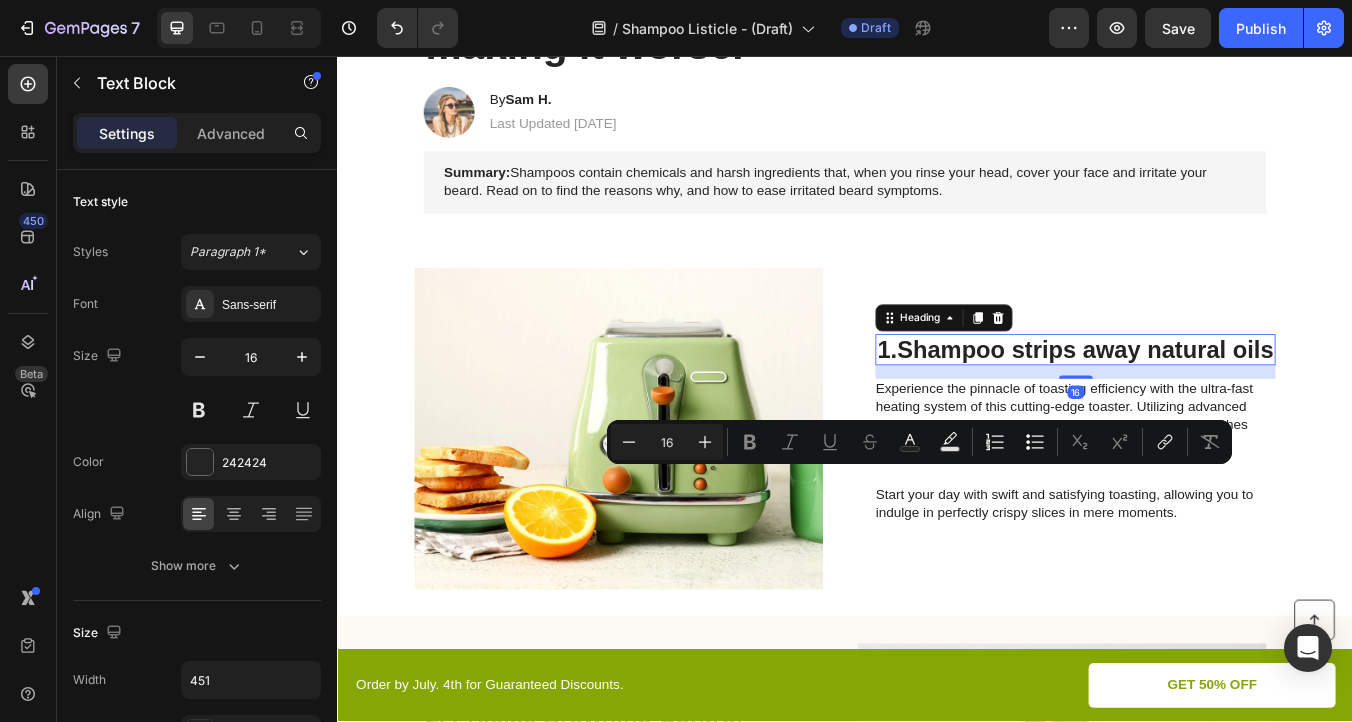 click on "Shampoo strips away natural oils" at bounding box center (1221, 403) 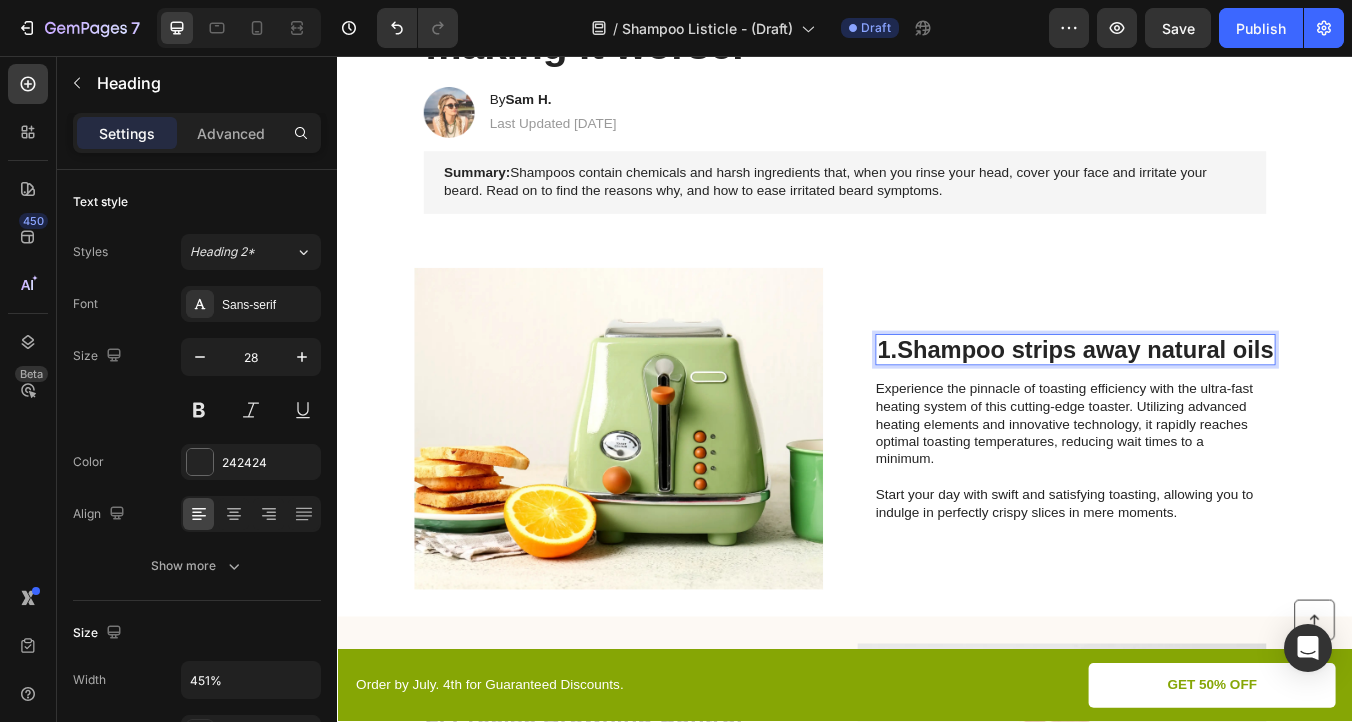 click on "Shampoo strips away natural oils" at bounding box center (1221, 403) 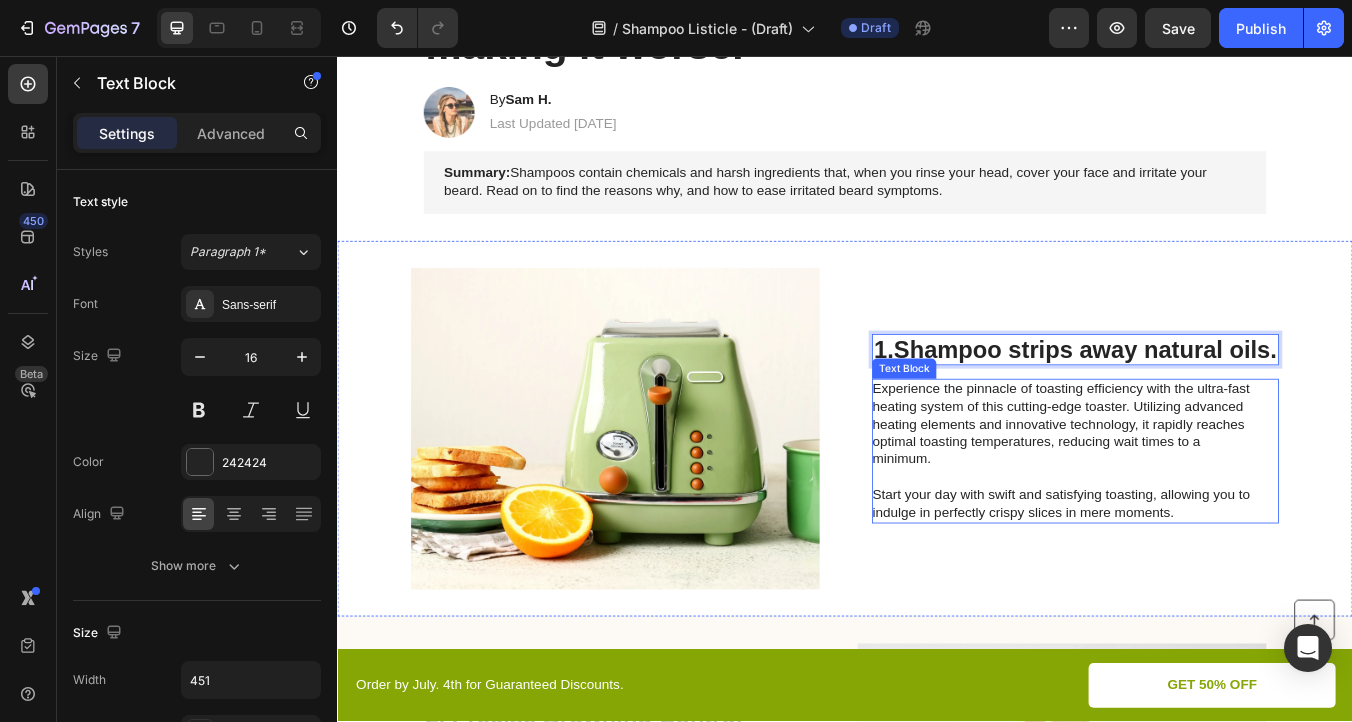 click on "Experience the pinnacle of toasting efficiency with the ultra-fast heating system of this cutting-edge toaster. Utilizing advanced heating elements and innovative technology, it rapidly reaches optimal toasting temperatures, reducing wait times to a minimum. Start your day with swift and satisfying toasting, allowing you to indulge in perfectly crispy slices in mere moments." at bounding box center (1193, 523) 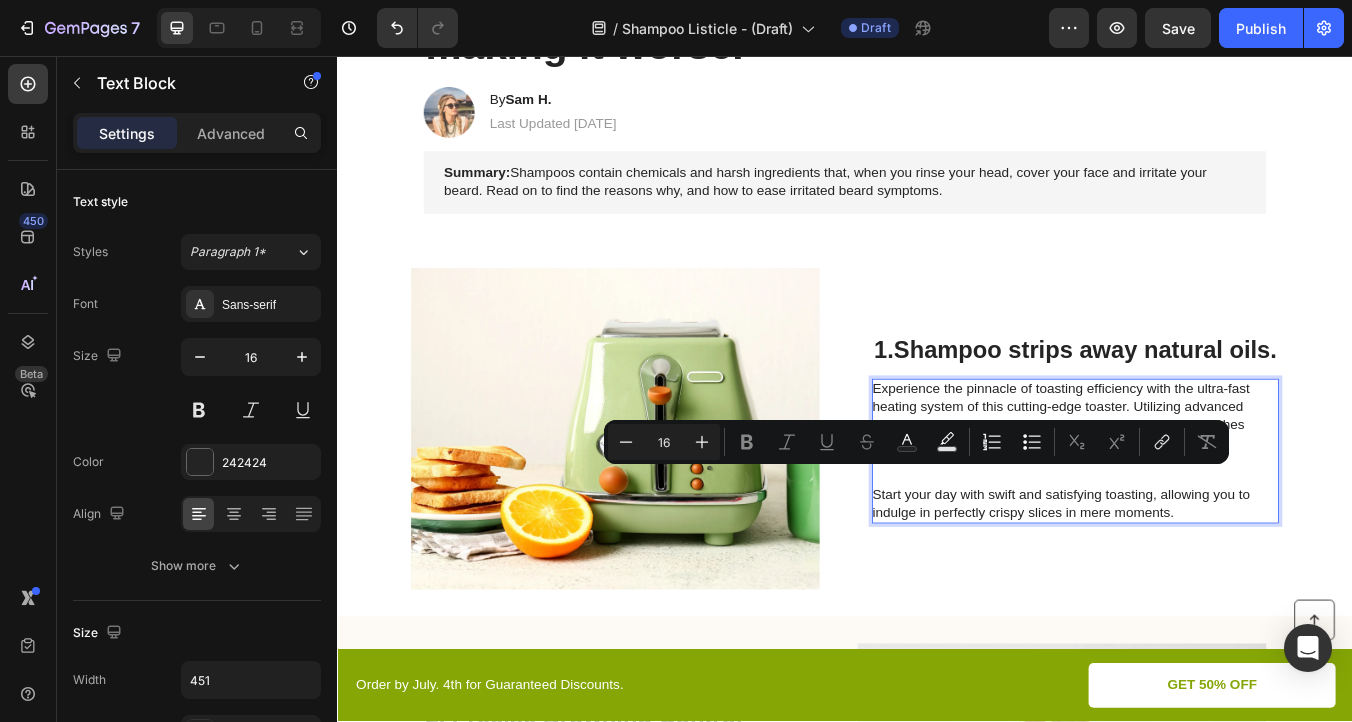 click on "Experience the pinnacle of toasting efficiency with the ultra-fast heating system of this cutting-edge toaster. Utilizing advanced heating elements and innovative technology, it rapidly reaches optimal toasting temperatures, reducing wait times to a minimum. Start your day with swift and satisfying toasting, allowing you to indulge in perfectly crispy slices in mere moments." at bounding box center [1193, 523] 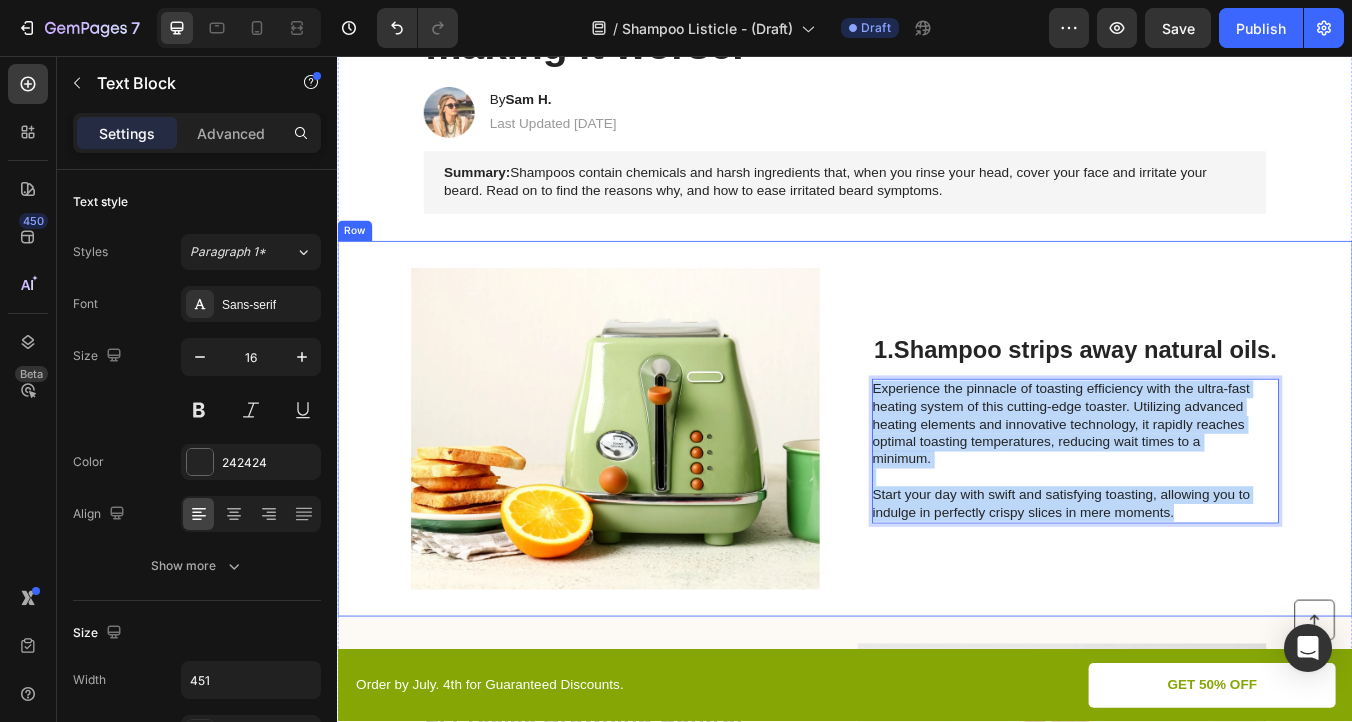 drag, startPoint x: 1335, startPoint y: 602, endPoint x: 948, endPoint y: 346, distance: 464.0097 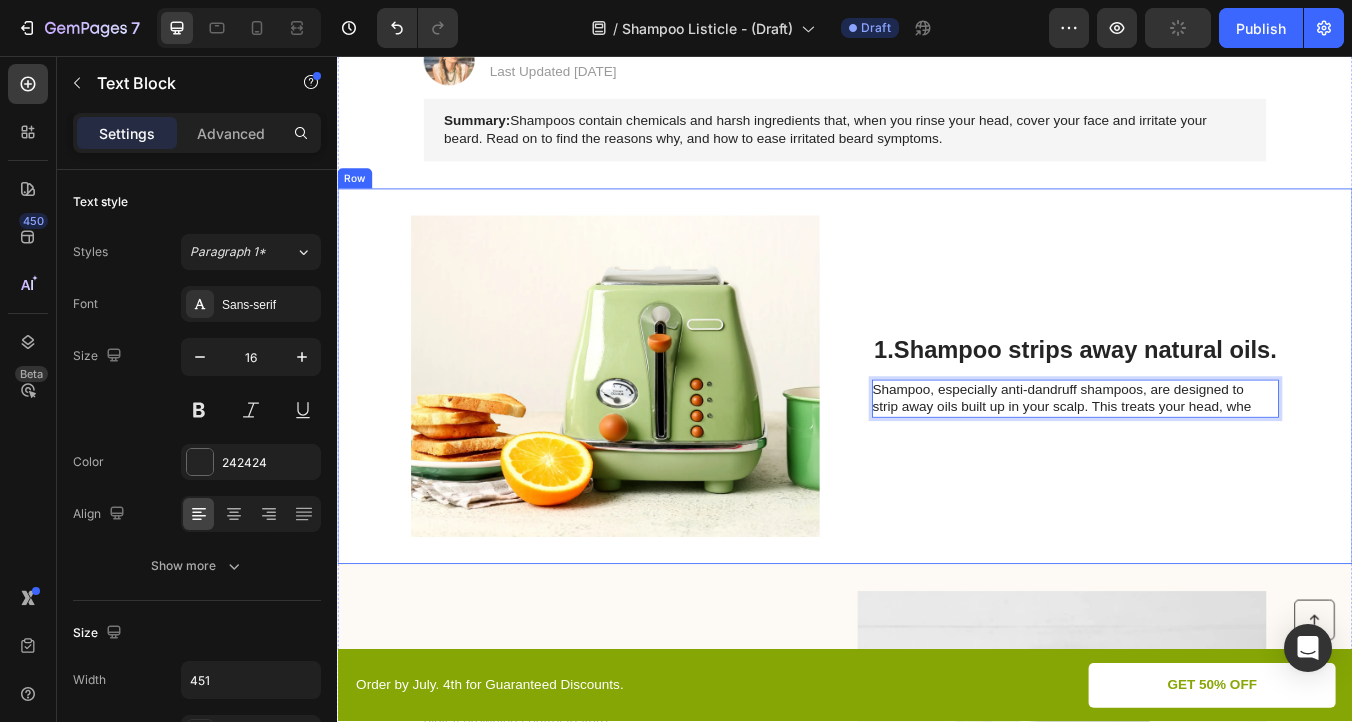 scroll, scrollTop: 305, scrollLeft: 0, axis: vertical 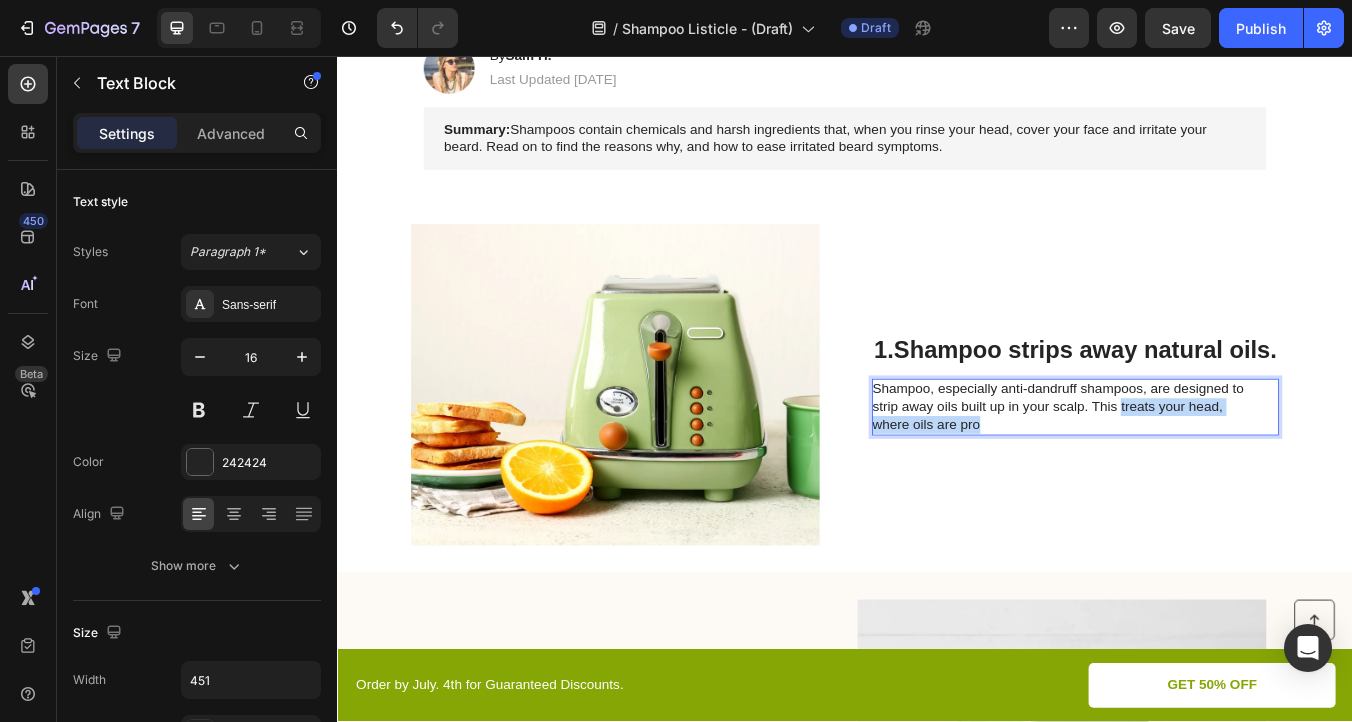 drag, startPoint x: 1112, startPoint y: 495, endPoint x: 1258, endPoint y: 472, distance: 147.80054 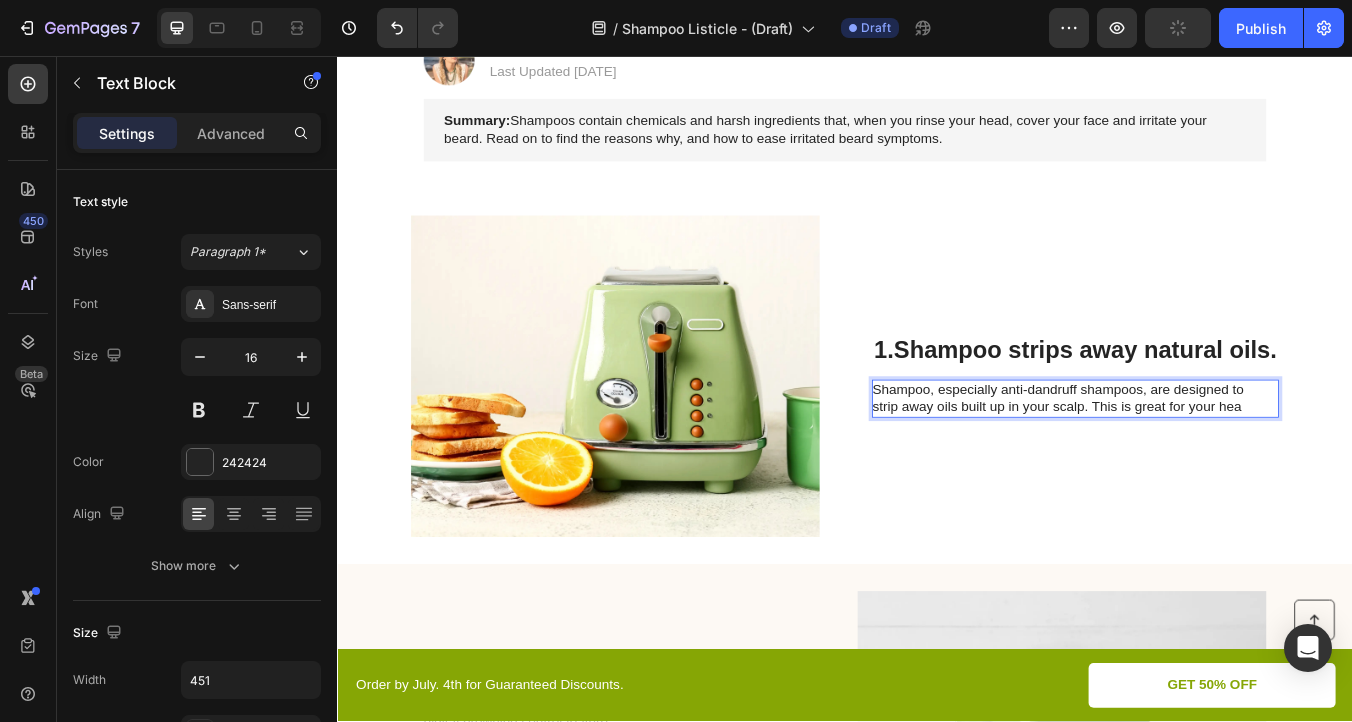 scroll, scrollTop: 305, scrollLeft: 0, axis: vertical 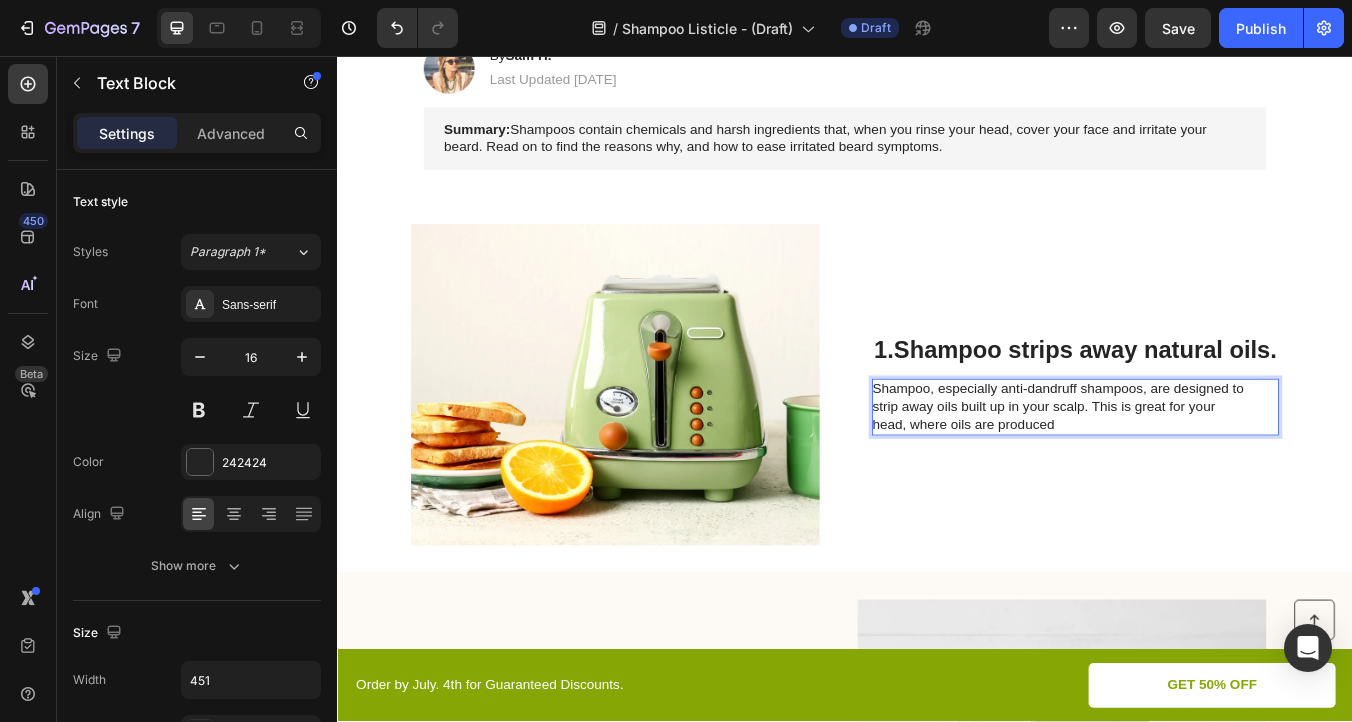 click on "Shampoo, especially anti-dandruff shampoos, are designed to strip away oils built up in your scalp. This is great for your head, where oils are produced" at bounding box center [1193, 471] 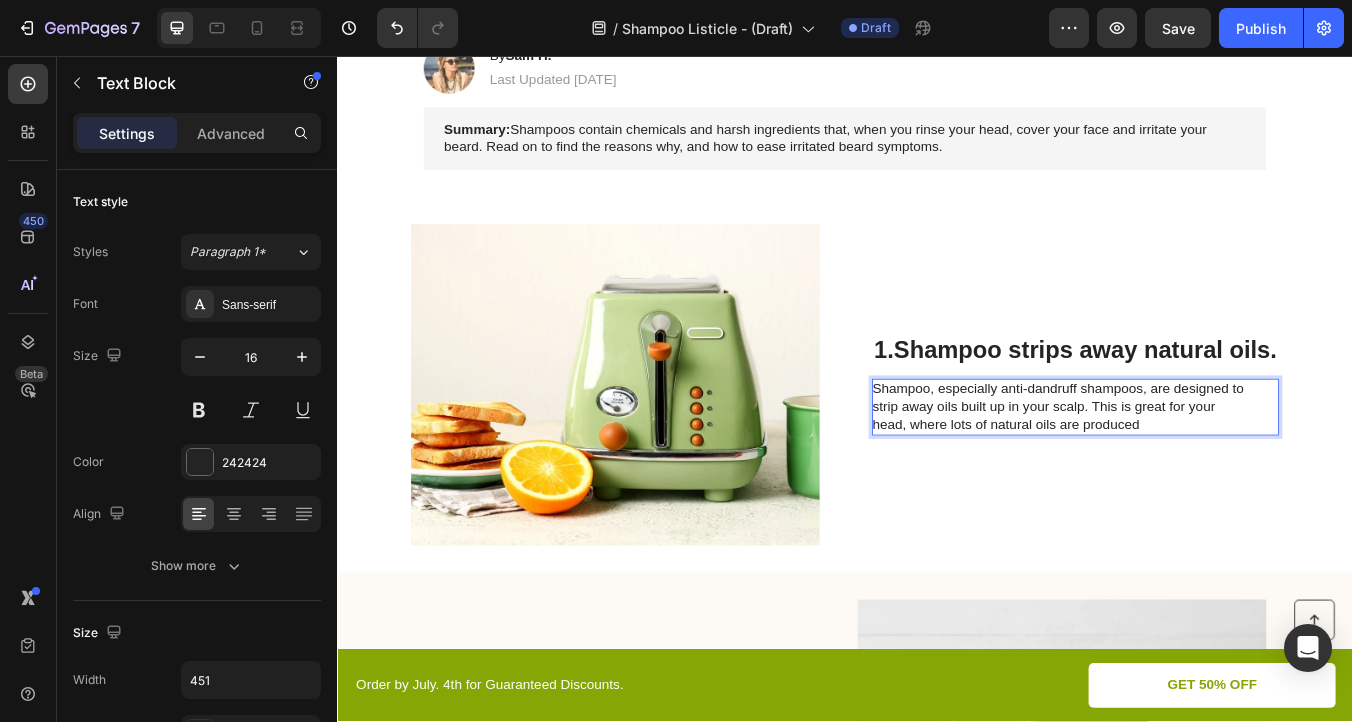 click on "Shampoo, especially anti-dandruff shampoos, are designed to strip away oils built up in your scalp. This is great for your head, where lots of natural oils are produced" at bounding box center [1193, 471] 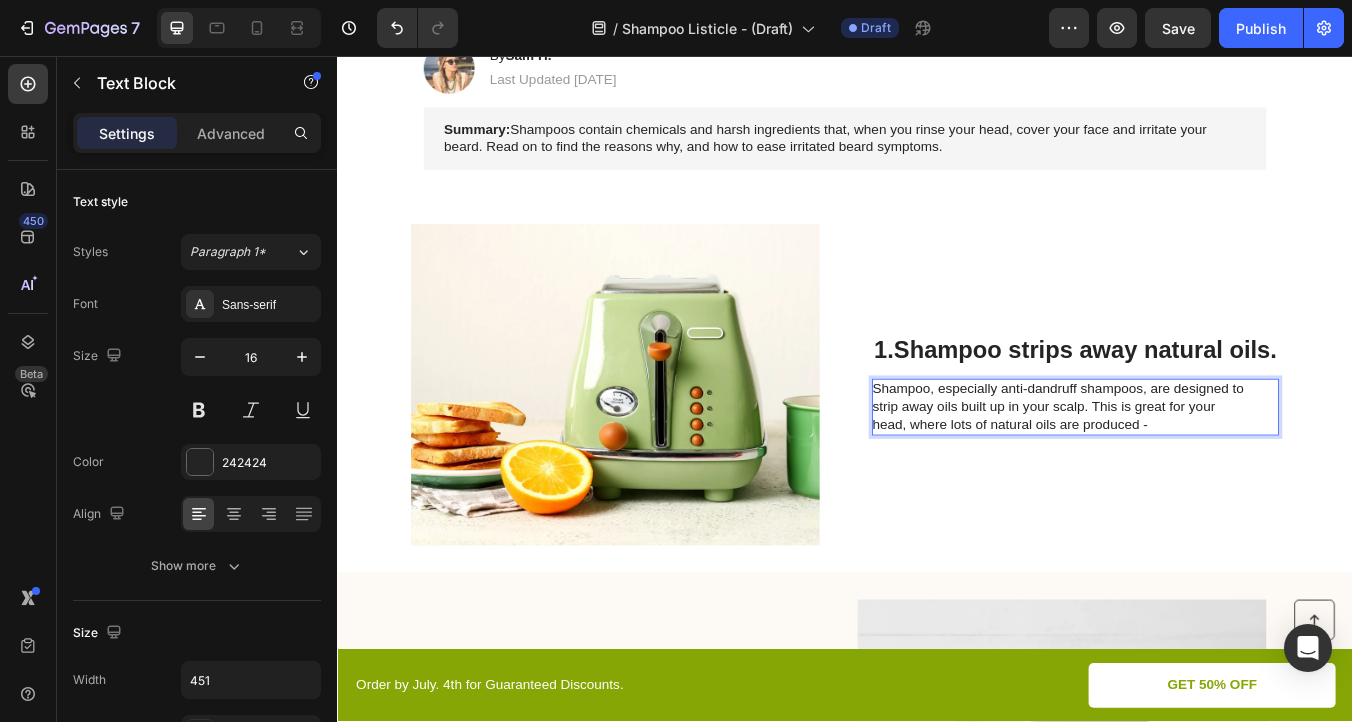 click on "Shampoo, especially anti-dandruff shampoos, are designed to strip away oils built up in your scalp. This is great for your head, where lots of natural oils are produced -" at bounding box center (1193, 471) 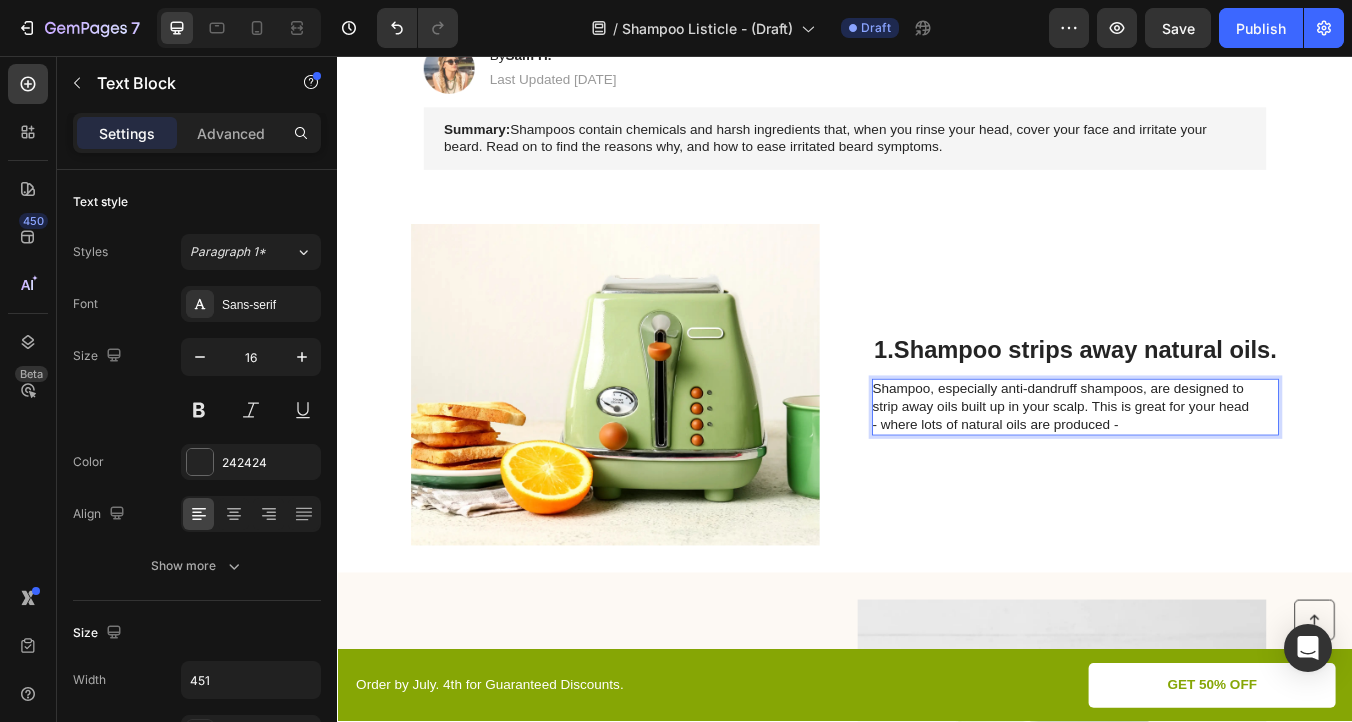 click on "Shampoo, especially anti-dandruff shampoos, are designed to strip away oils built up in your scalp. This is great for your head - where lots of natural oils are produced -" at bounding box center [1193, 471] 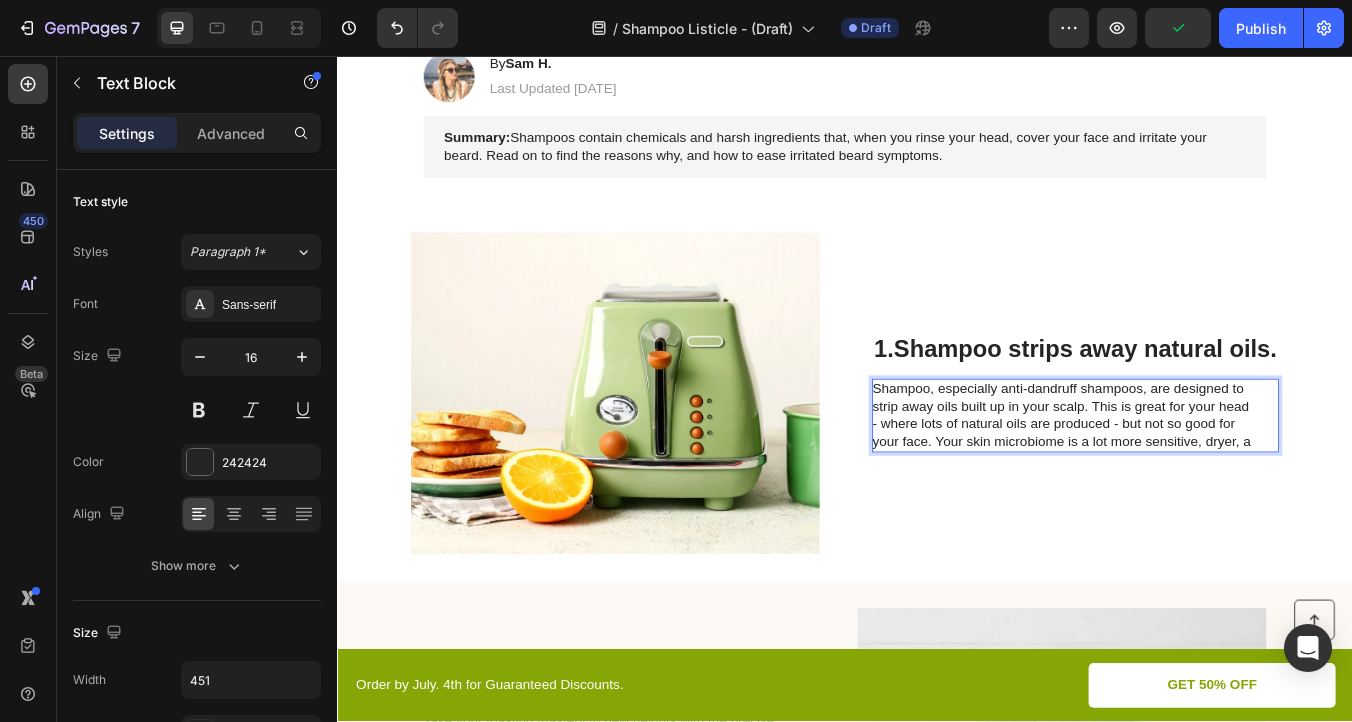 scroll, scrollTop: 284, scrollLeft: 0, axis: vertical 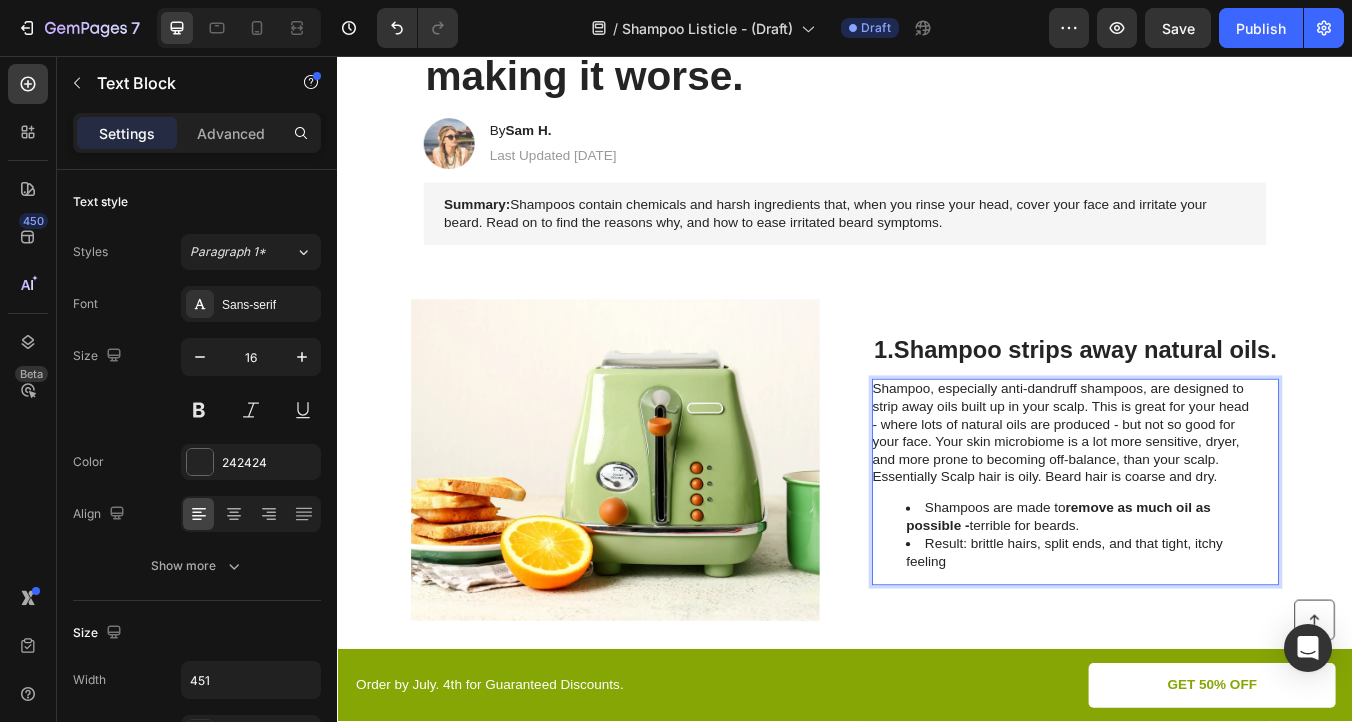 click on "Shampoo, especially anti-dandruff shampoos, are designed to strip away oils built up in your scalp. This is great for your head - where lots of natural oils are produced - but not so good for your face. Your skin microbiome is a lot more sensitive, dryer, and more prone to becoming off-balance, than your scalp. Essentially Scalp hair is oily. Beard hair is coarse and dry." at bounding box center [1193, 502] 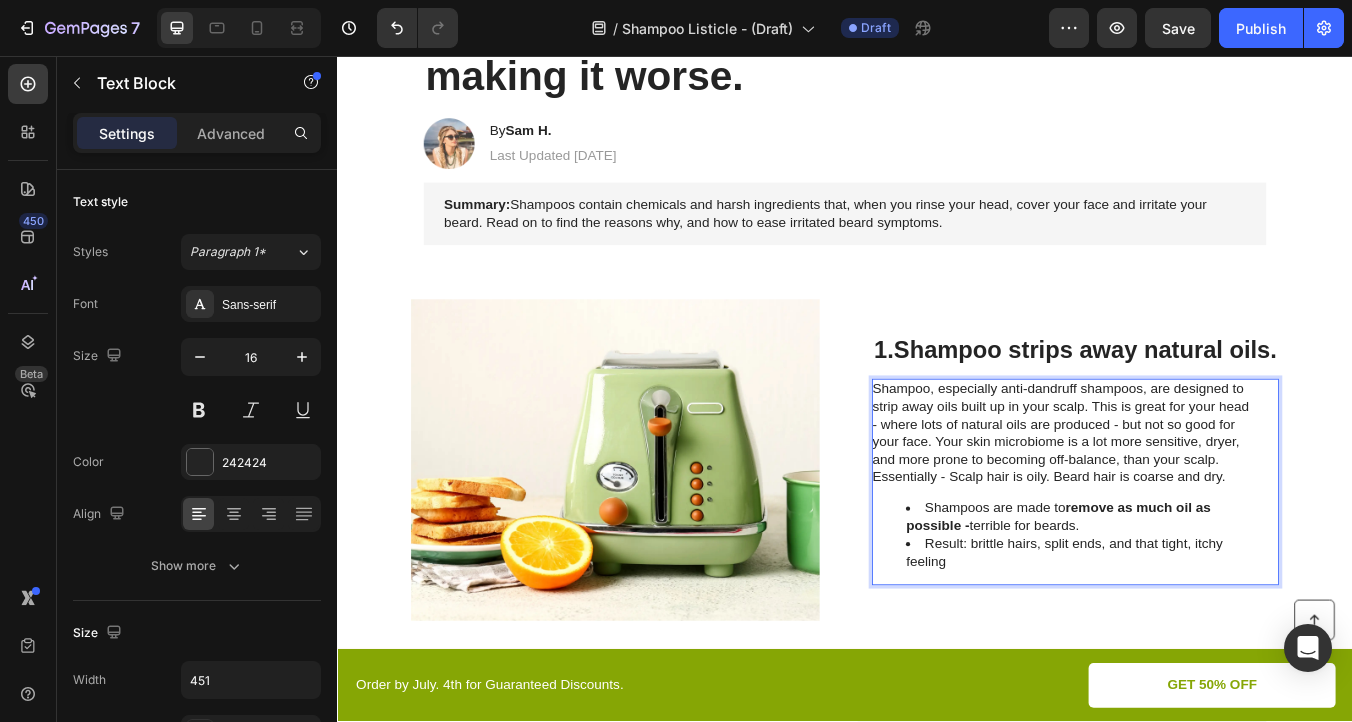 click on "Shampoo, especially anti-dandruff shampoos, are designed to strip away oils built up in your scalp. This is great for your head - where lots of natural oils are produced - but not so good for your face. Your skin microbiome is a lot more sensitive, dryer, and more prone to becoming off-balance, than your scalp. Essentially - Scalp hair is oily. Beard hair is coarse and dry." at bounding box center (1193, 502) 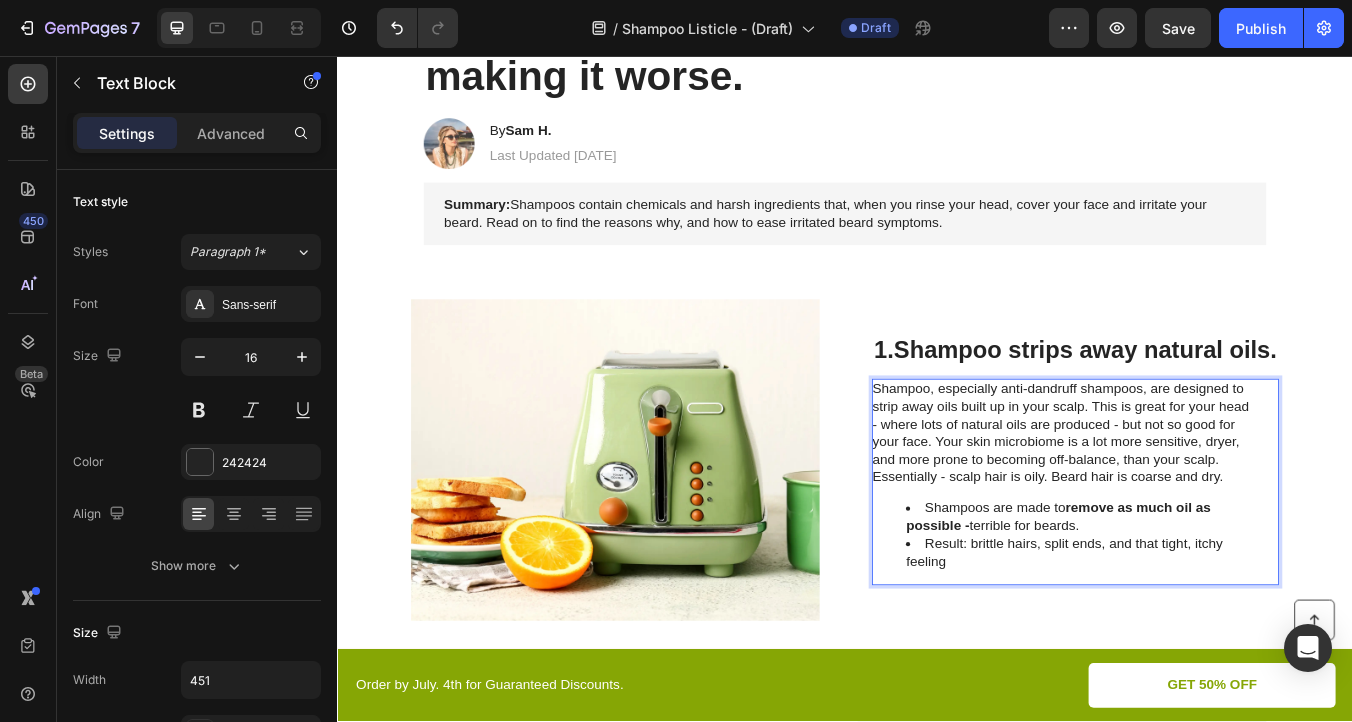 click on "Shampoos are made to  remove as much oil as possible -  terrible for beards." at bounding box center [1213, 602] 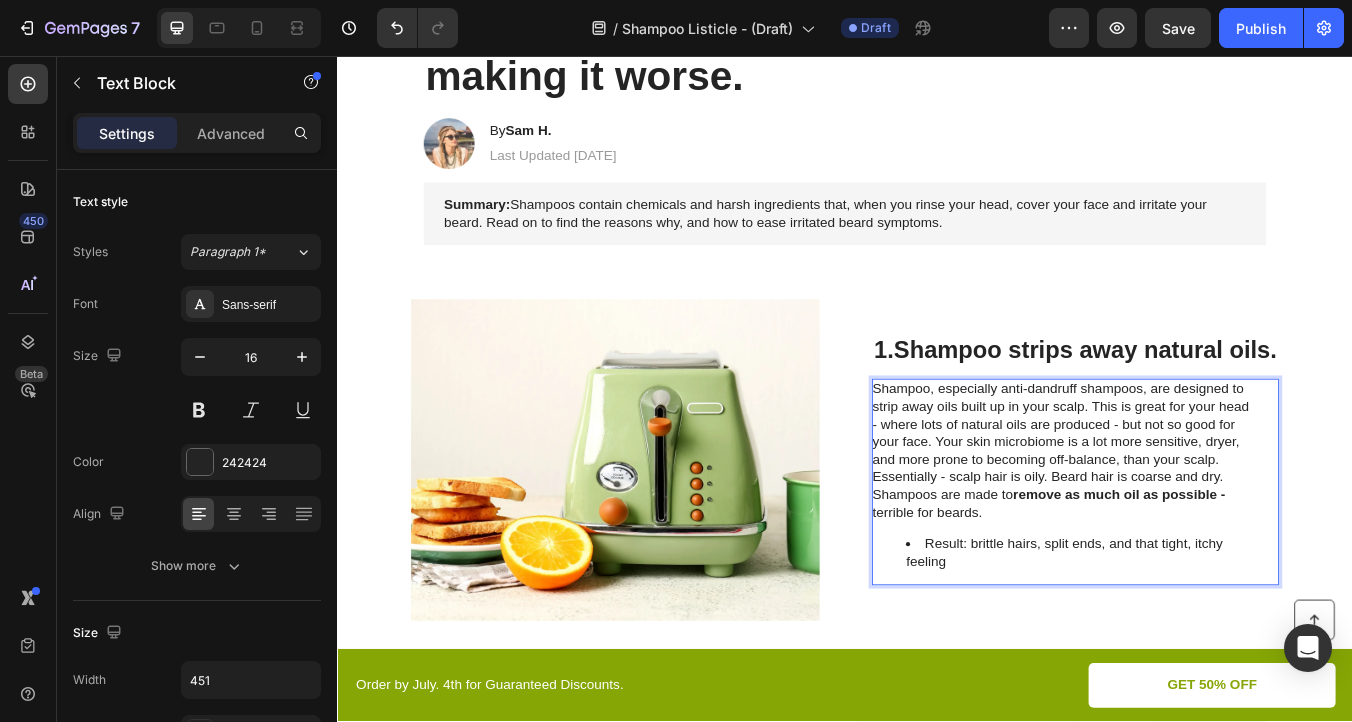 click on "Result: brittle hairs, split ends, and that tight, itchy feeling" at bounding box center [1213, 644] 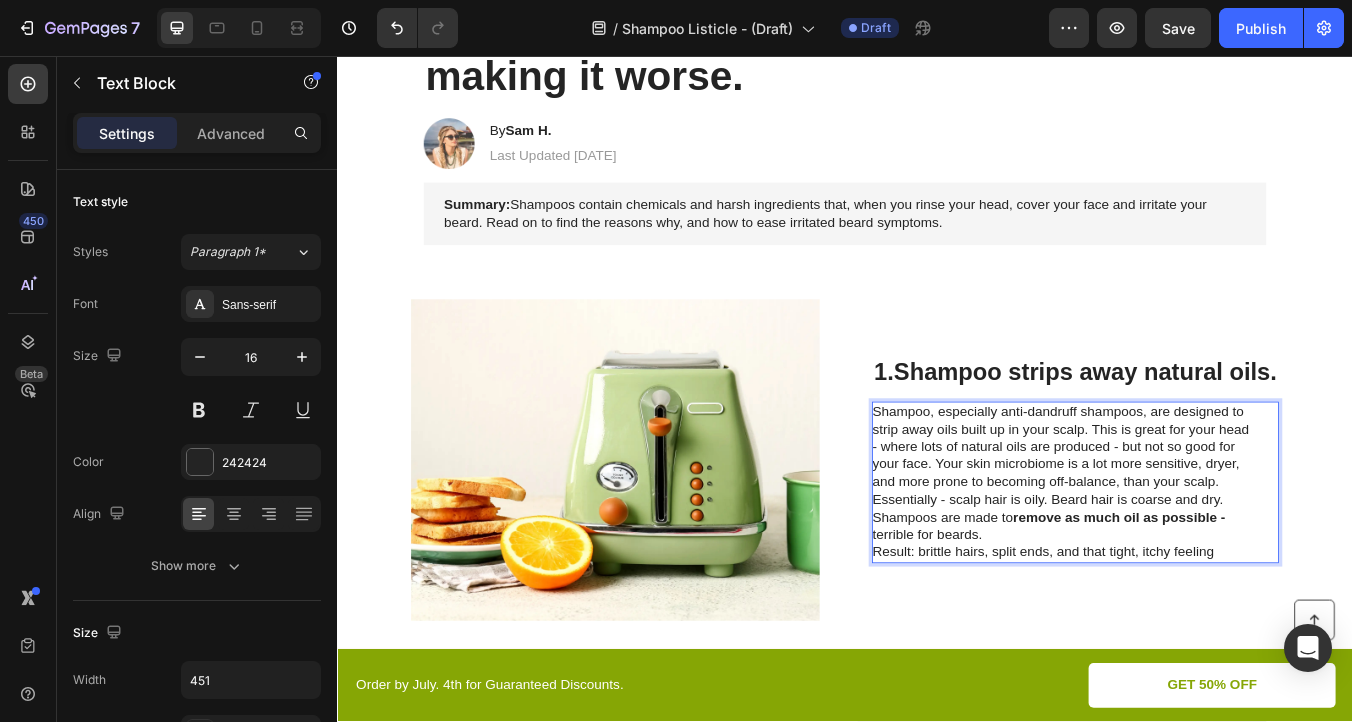 scroll, scrollTop: 243, scrollLeft: 0, axis: vertical 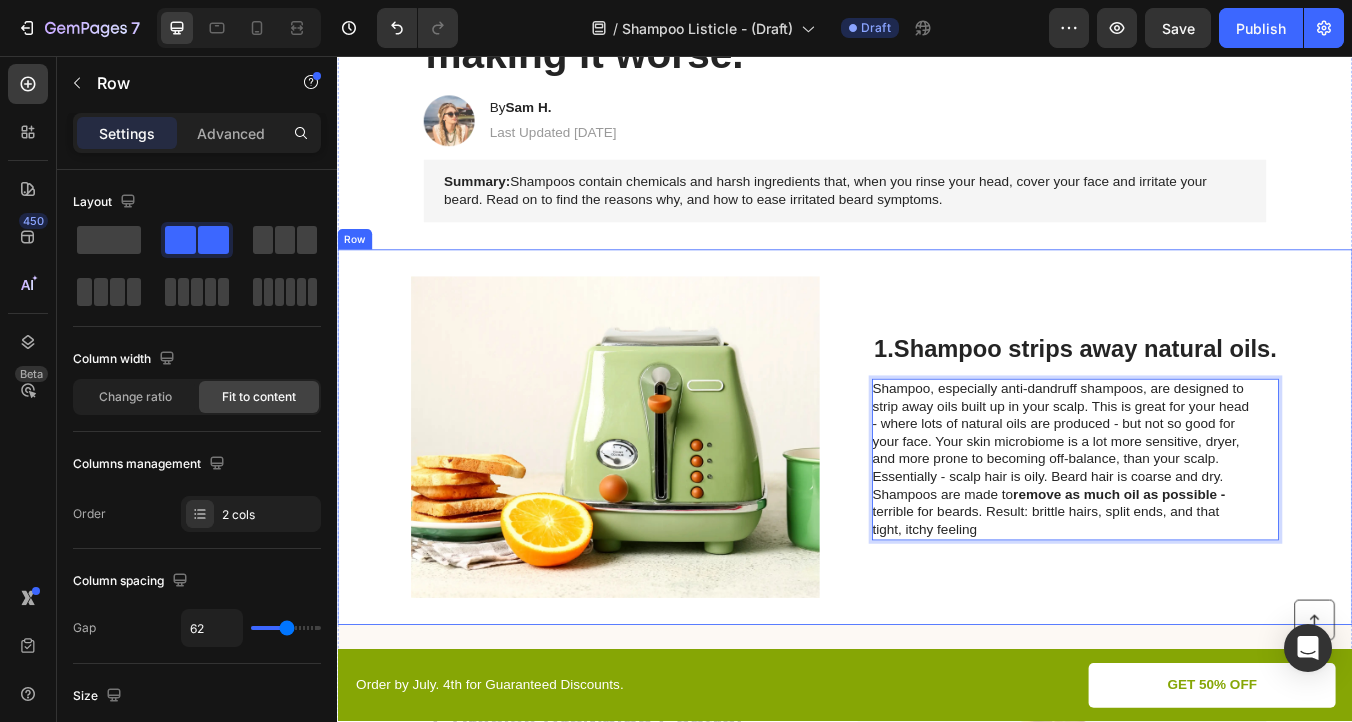 click on "1. Shampoo strips away natural oils. Heading Shampoo, especially anti-dandruff shampoos, are designed to strip away oils built up in your scalp. This is great for your head - where lots of natural oils are produced - but not so good for your face. Your skin microbiome is a lot more sensitive, dryer, and more prone to becoming off-balance, than your scalp. Essentially - scalp hair is oily. Beard hair is coarse and dry. Shampoos are made to remove as much oil as possible - terrible for beards. Result: brittle hairs, split ends, and that tight, itchy feeling Text Block 0" at bounding box center (1209, 507) 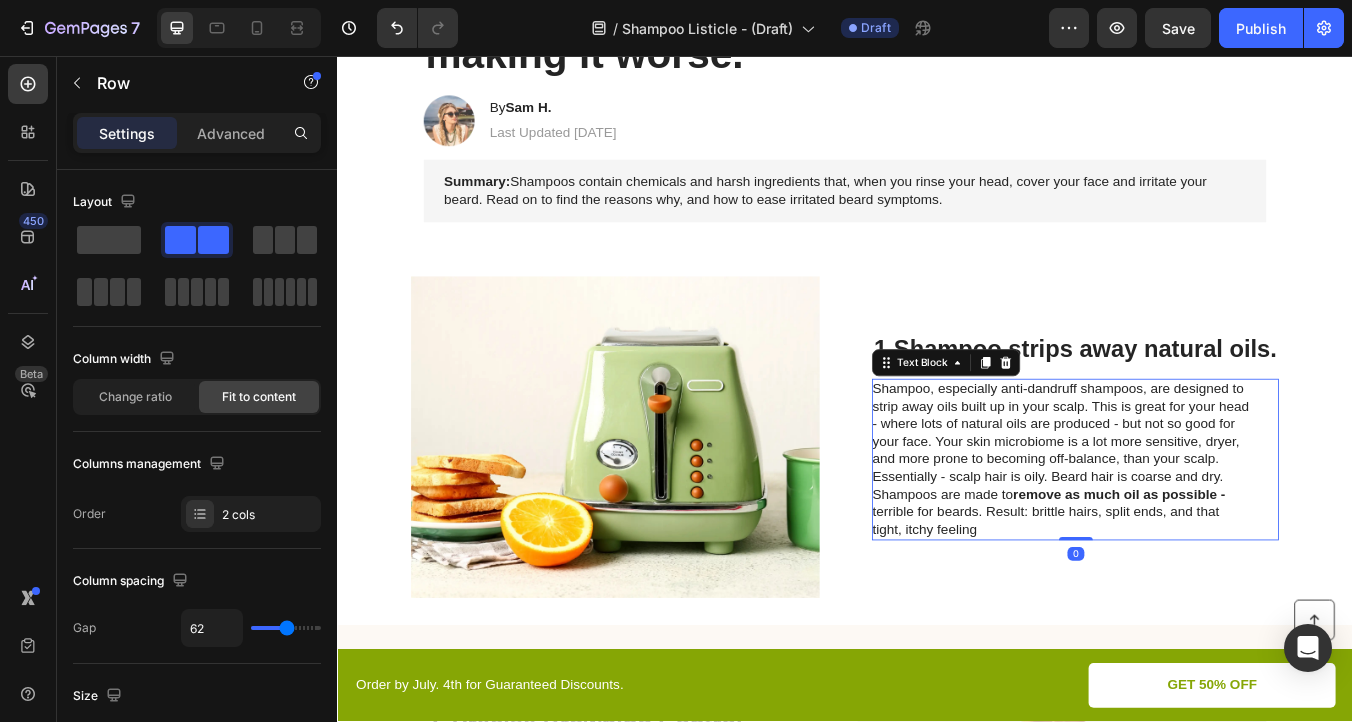 click on "Shampoo, especially anti-dandruff shampoos, are designed to strip away oils built up in your scalp. This is great for your head - where lots of natural oils are produced - but not so good for your face. Your skin microbiome is a lot more sensitive, dryer, and more prone to becoming off-balance, than your scalp. Essentially - scalp hair is oily. Beard hair is coarse and dry. Shampoos are made to  remove as much oil as possible -  terrible for beards. Result: brittle hairs, split ends, and that tight, itchy feeling" at bounding box center [1193, 533] 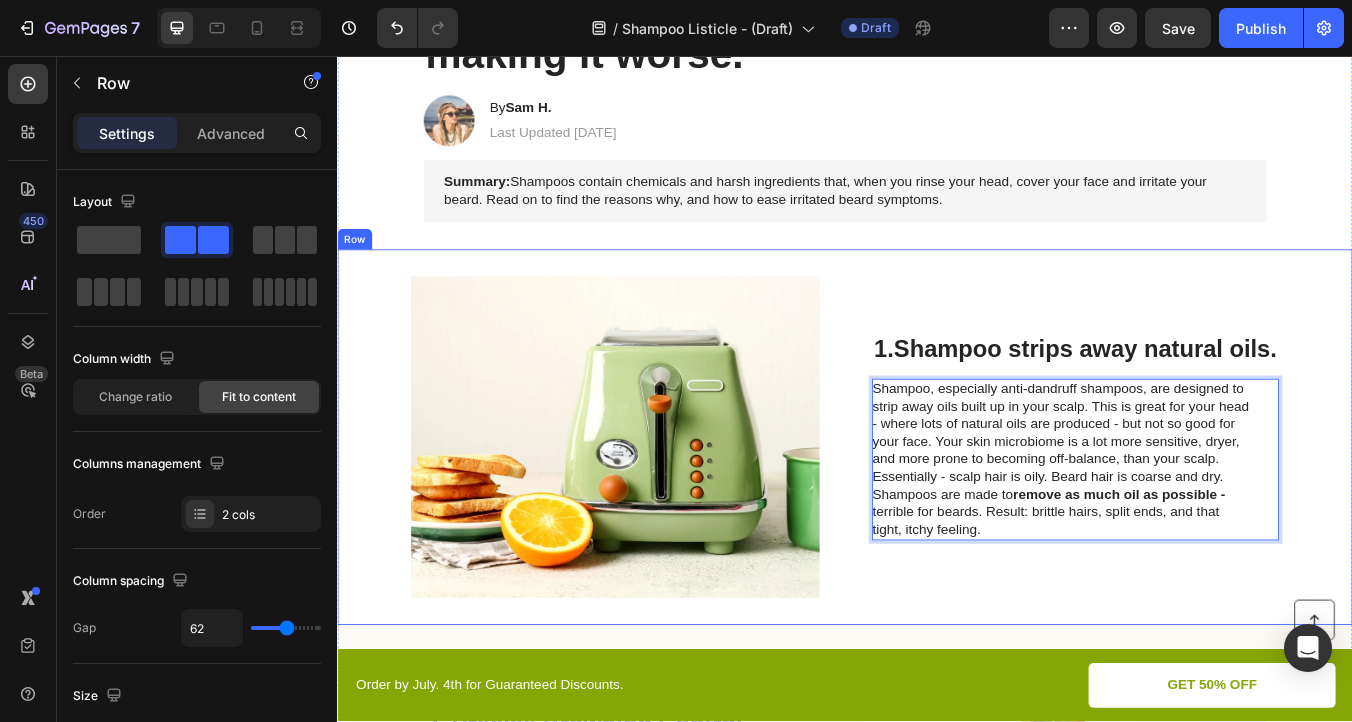 click on "1.  Shampoo strips away natural oils. Heading Shampoo, especially anti-dandruff shampoos, are designed to strip away oils built up in your scalp. This is great for your head - where lots of natural oils are produced - but not so good for your face. Your skin microbiome is a lot more sensitive, dryer, and more prone to becoming off-balance, than your scalp. Essentially - scalp hair is oily. Beard hair is coarse and dry. Shampoos are made to  remove as much oil as possible -  terrible for beards. Result: brittle hairs, split ends, and that tight, itchy feeling. Text Block   0" at bounding box center (1209, 507) 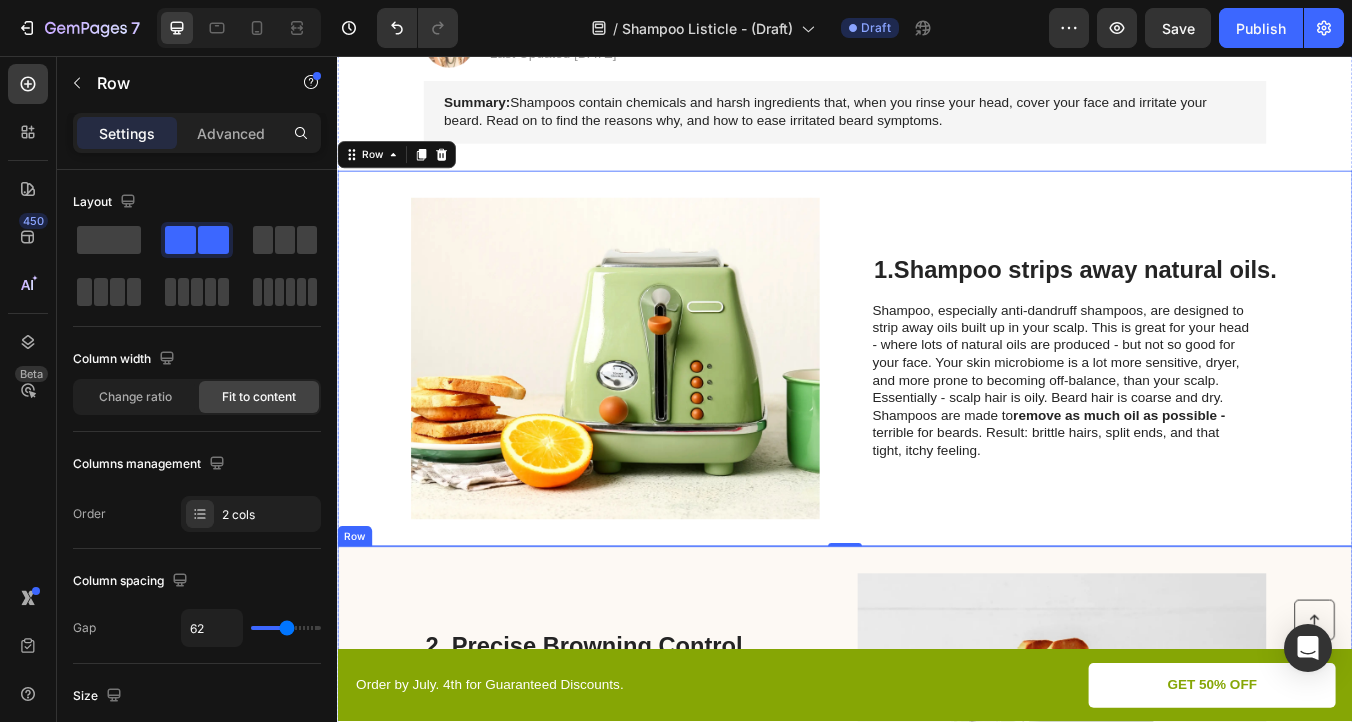 scroll, scrollTop: 328, scrollLeft: 0, axis: vertical 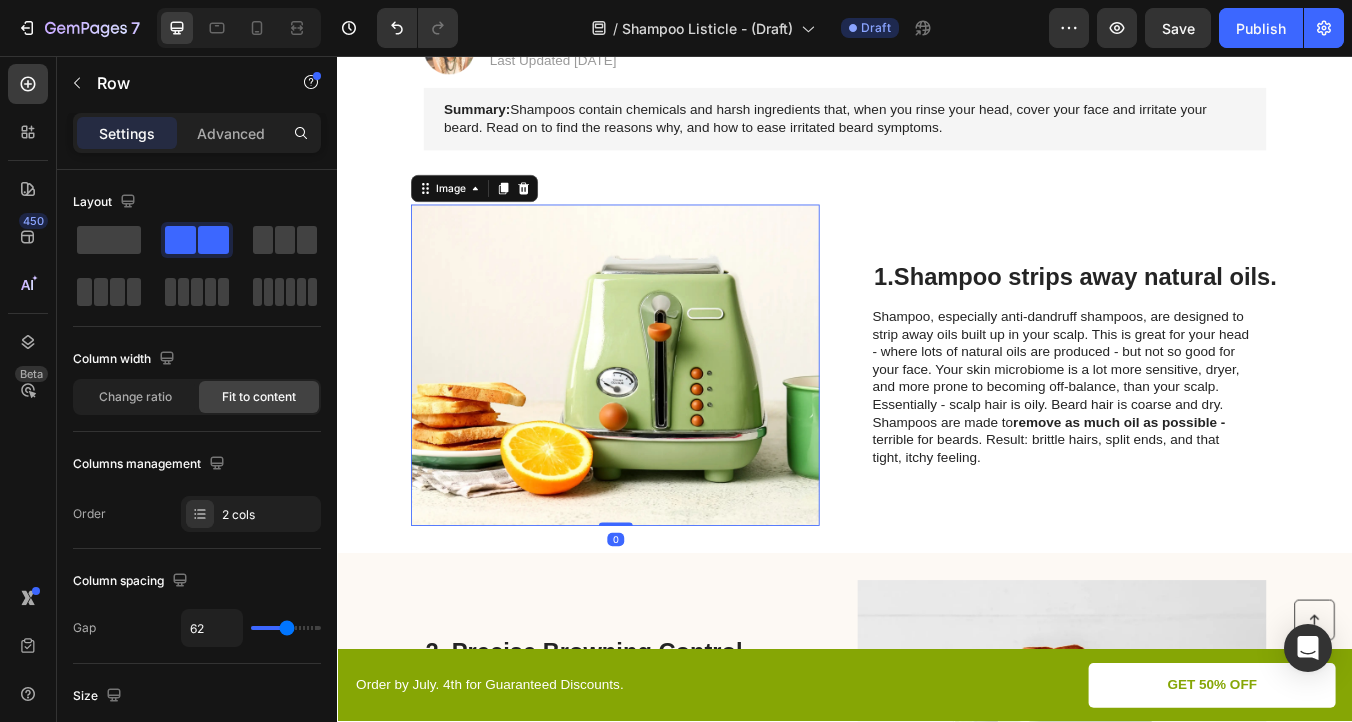 click at bounding box center [665, 422] 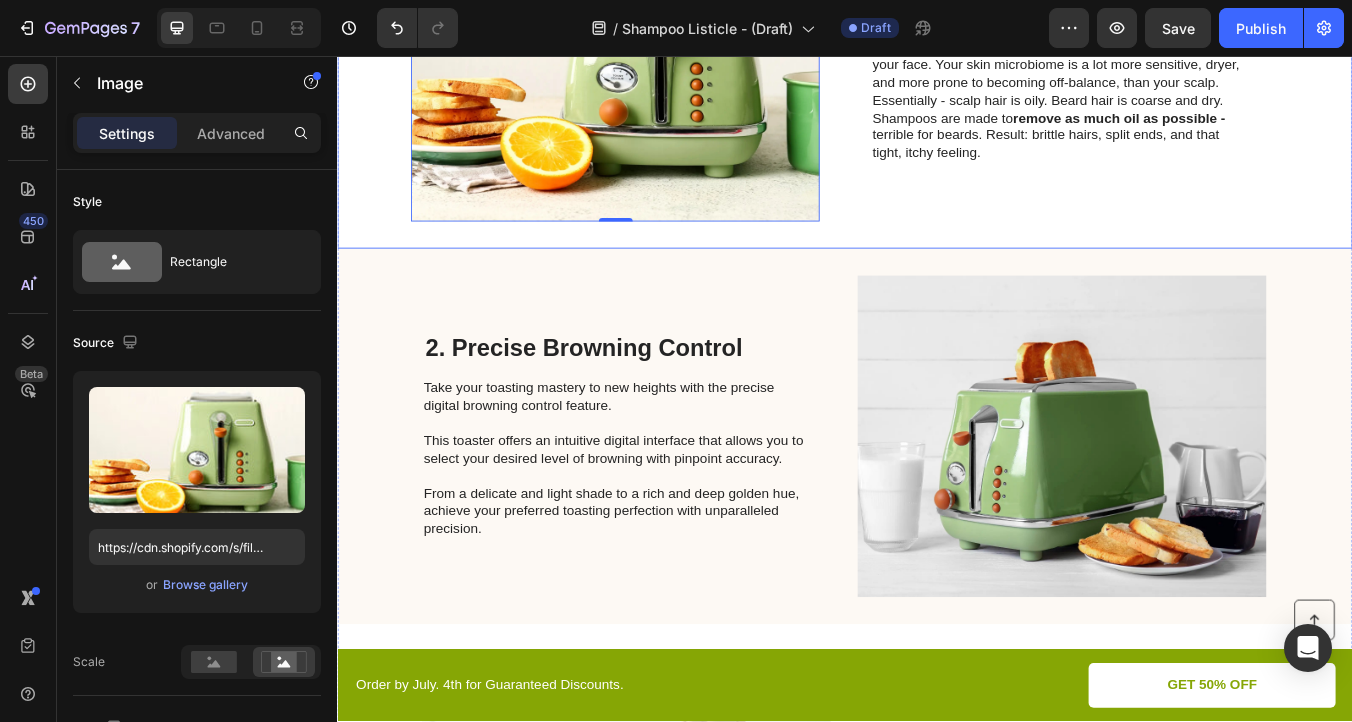 scroll, scrollTop: 690, scrollLeft: 0, axis: vertical 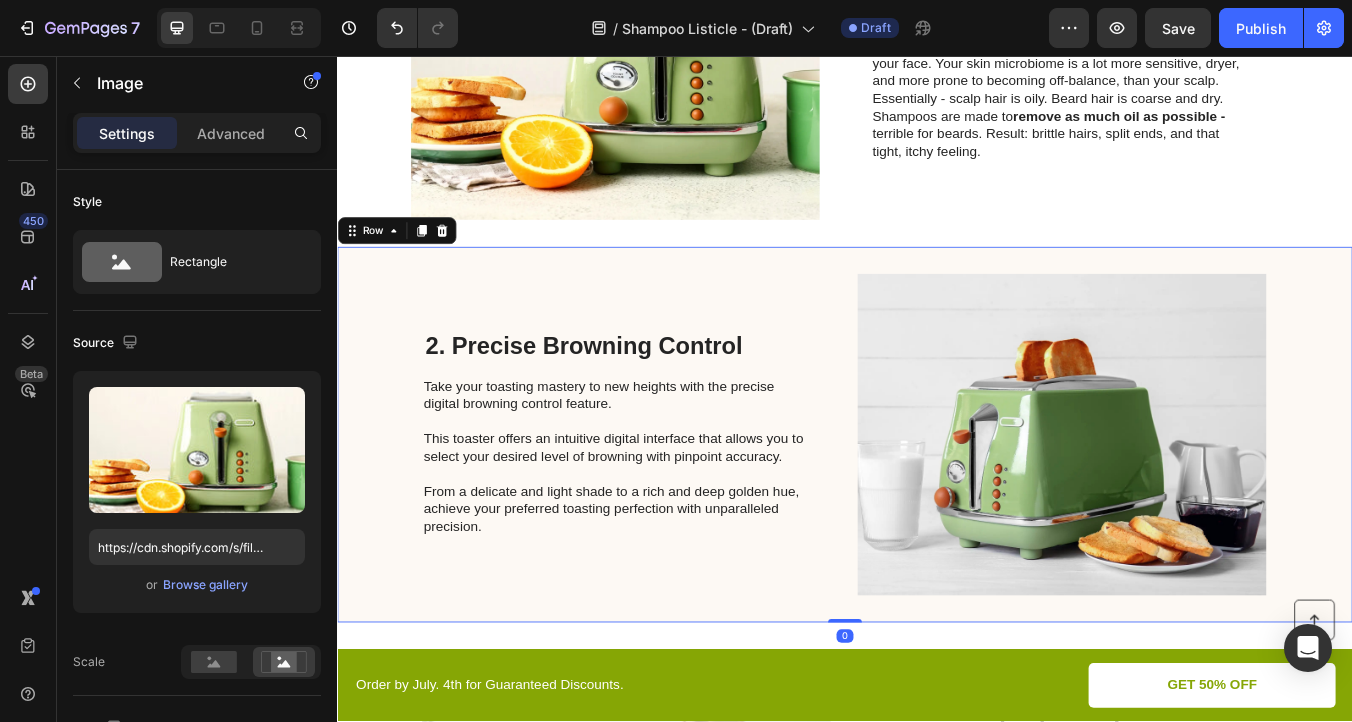 click on "2. Precise Browning Control Heading Take your toasting mastery to new heights with the precise digital browning control feature. This toaster offers an intuitive digital interface that allows you to select your desired level of browning with pinpoint accuracy.  From a delicate and light shade to a rich and deep golden hue, achieve your preferred toasting perfection with unparalleled precision. Text Block" at bounding box center (664, 504) 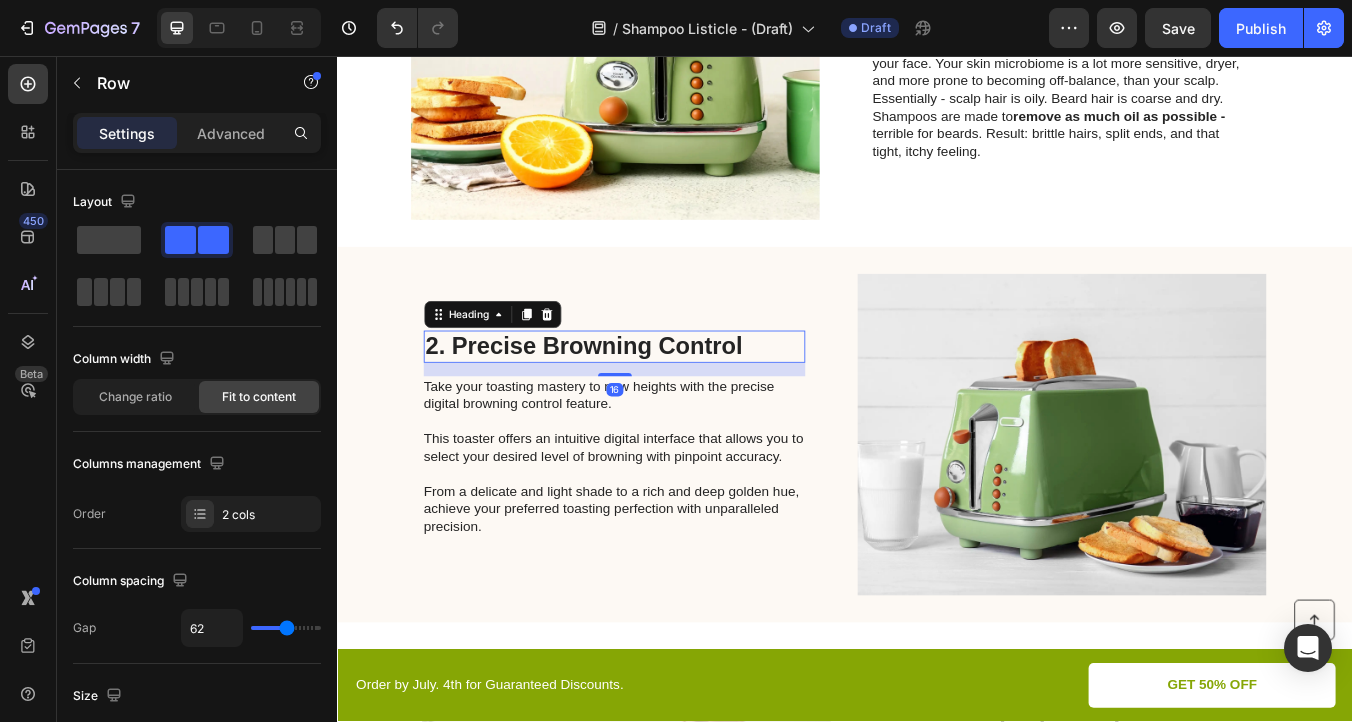 click on "2. Precise Browning Control" at bounding box center [664, 400] 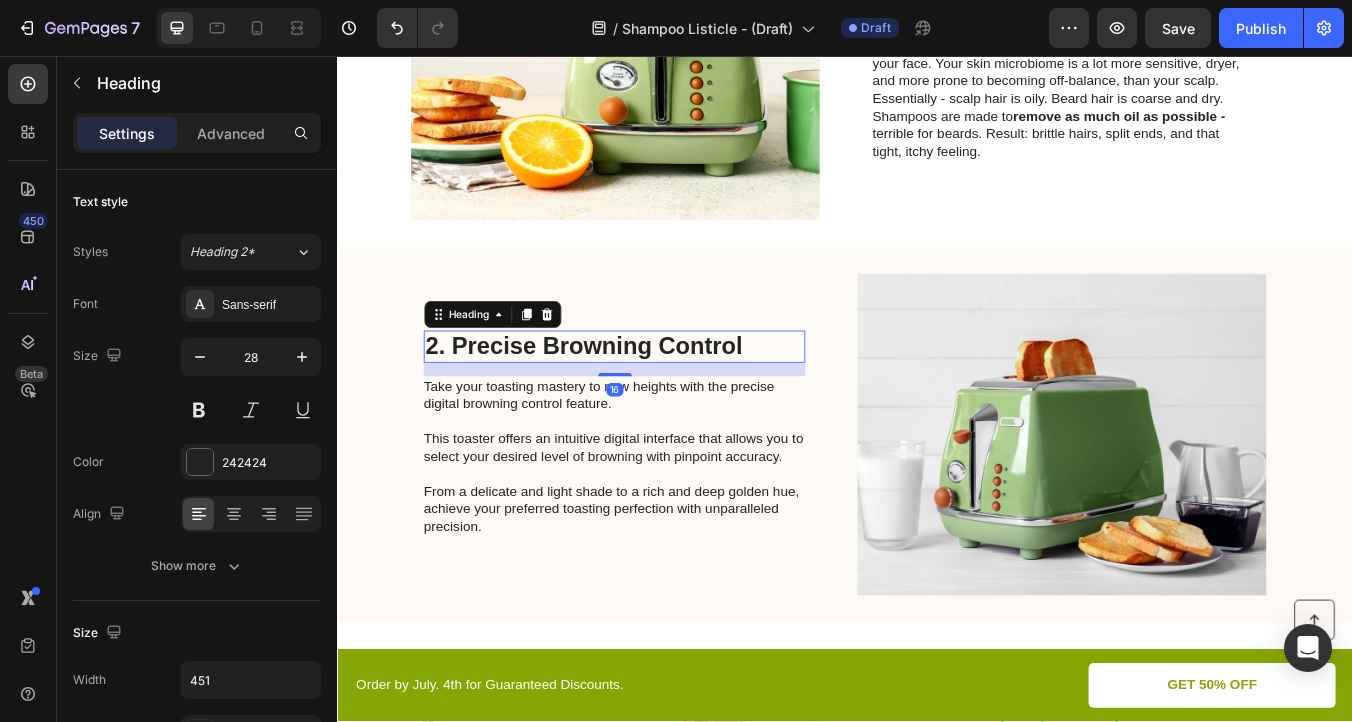 click on "2. Precise Browning Control" at bounding box center [664, 400] 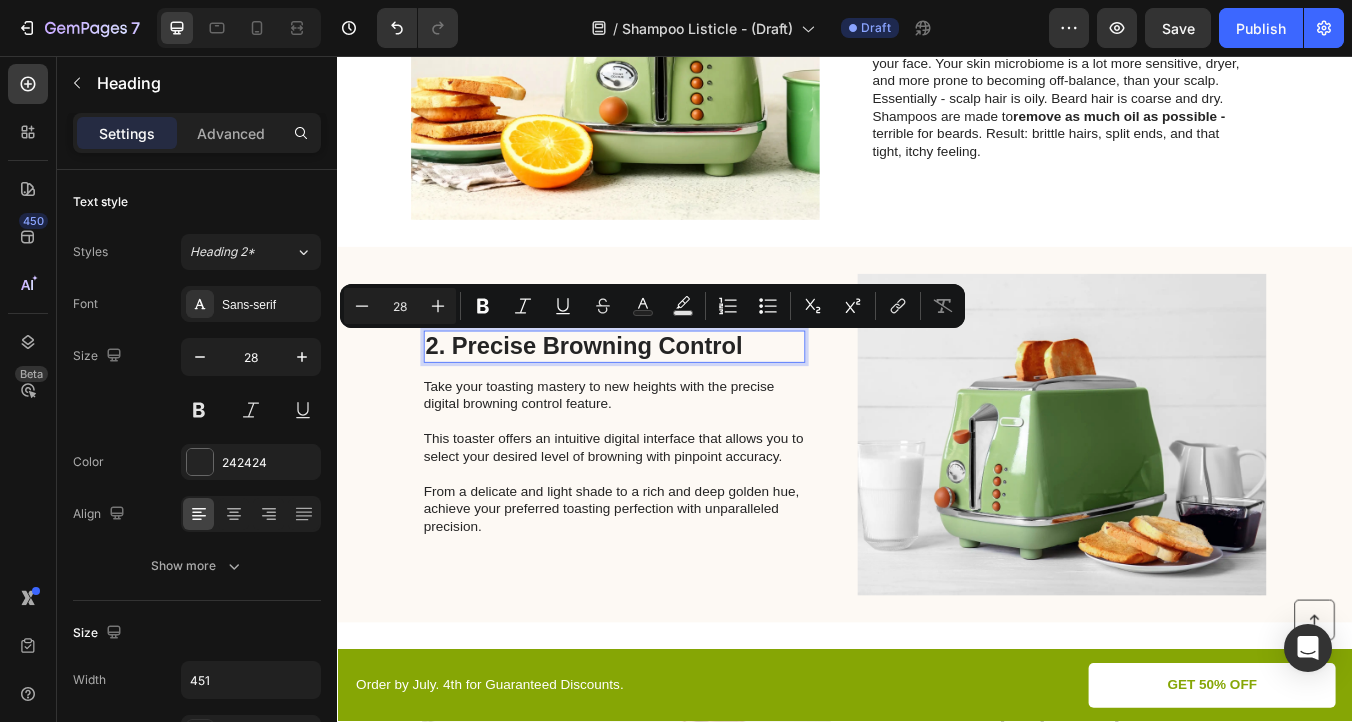 click on "2. Precise Browning Control" at bounding box center (664, 400) 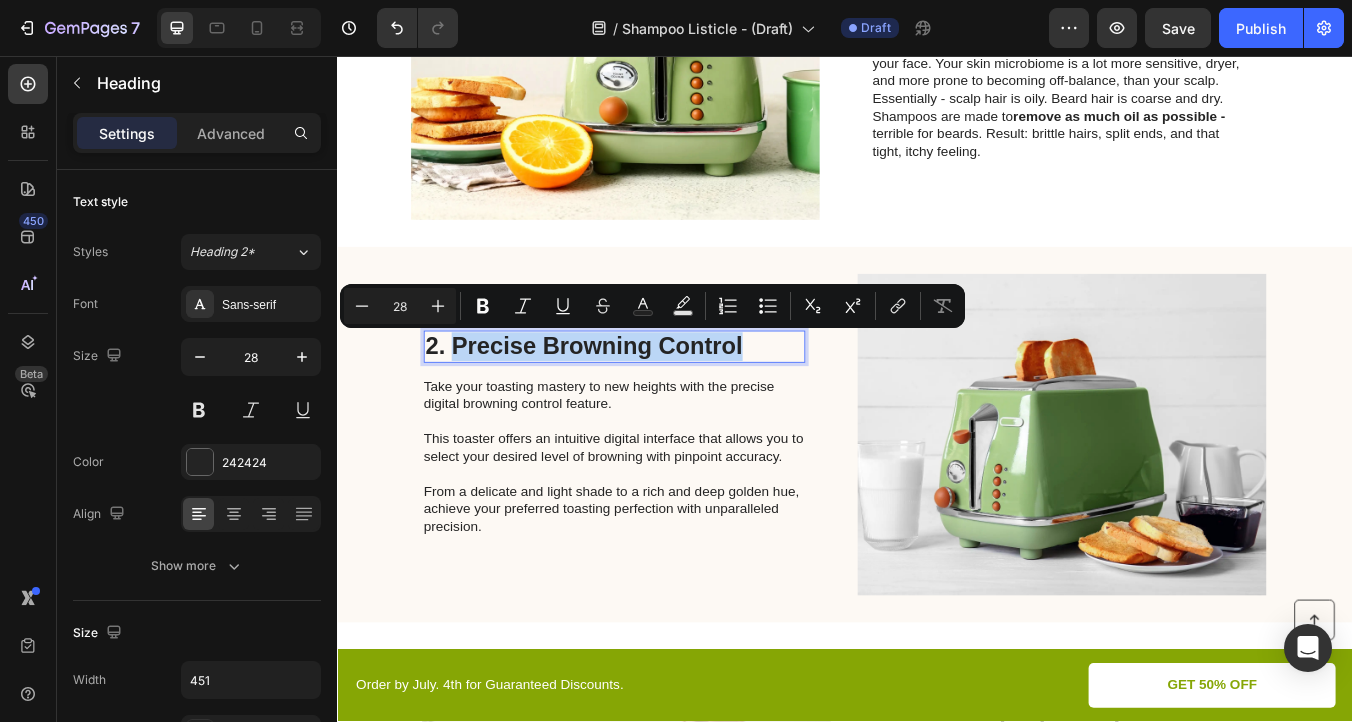 drag, startPoint x: 475, startPoint y: 403, endPoint x: 843, endPoint y: 403, distance: 368 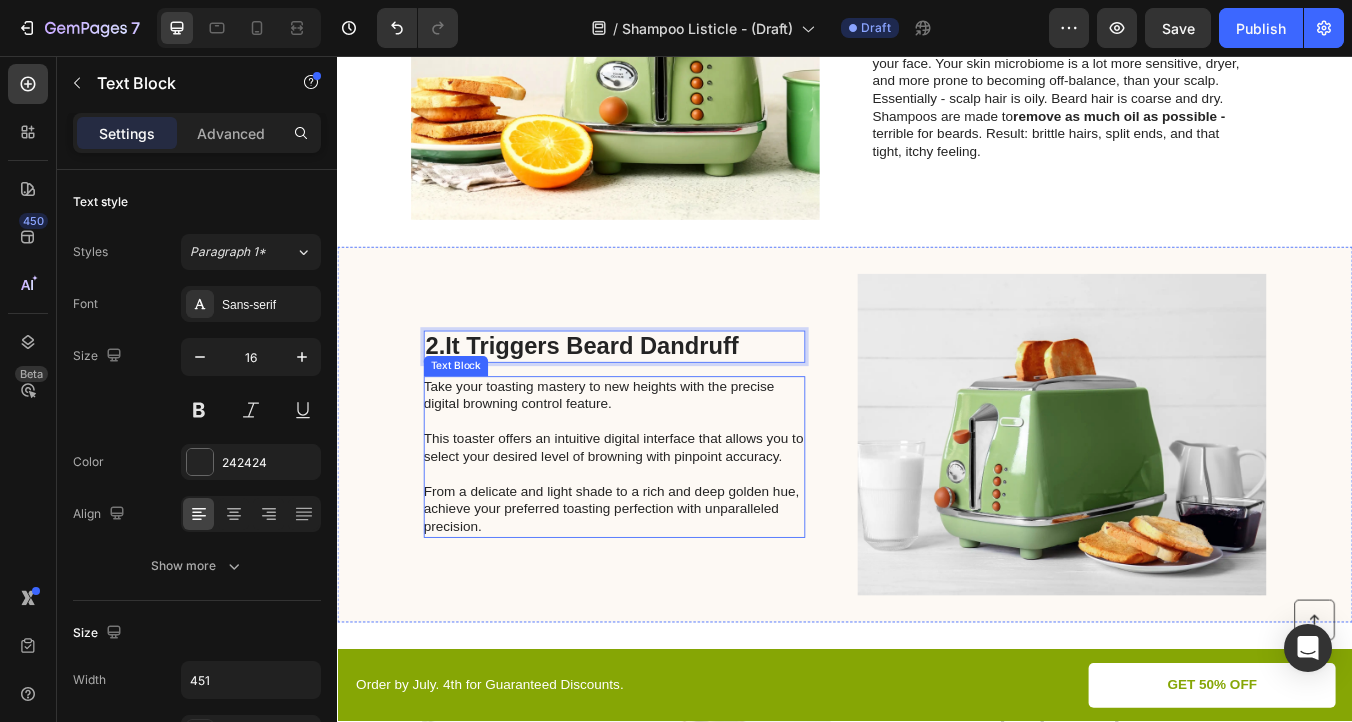 click on "Take your toasting mastery to new heights with the precise digital browning control feature. This toaster offers an intuitive digital interface that allows you to select your desired level of browning with pinpoint accuracy.  From a delicate and light shade to a rich and deep golden hue, achieve your preferred toasting perfection with unparalleled precision." at bounding box center [663, 530] 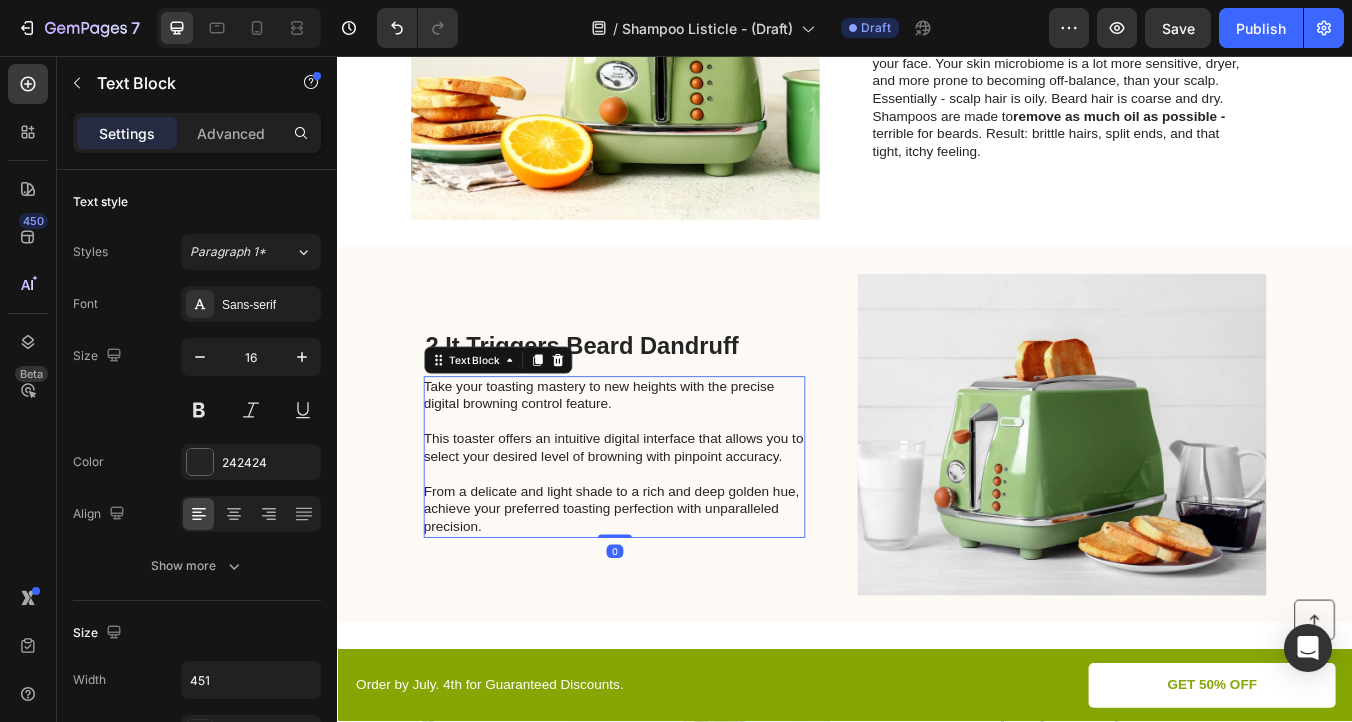 click on "Take your toasting mastery to new heights with the precise digital browning control feature. This toaster offers an intuitive digital interface that allows you to select your desired level of browning with pinpoint accuracy.  From a delicate and light shade to a rich and deep golden hue, achieve your preferred toasting perfection with unparalleled precision." at bounding box center [663, 530] 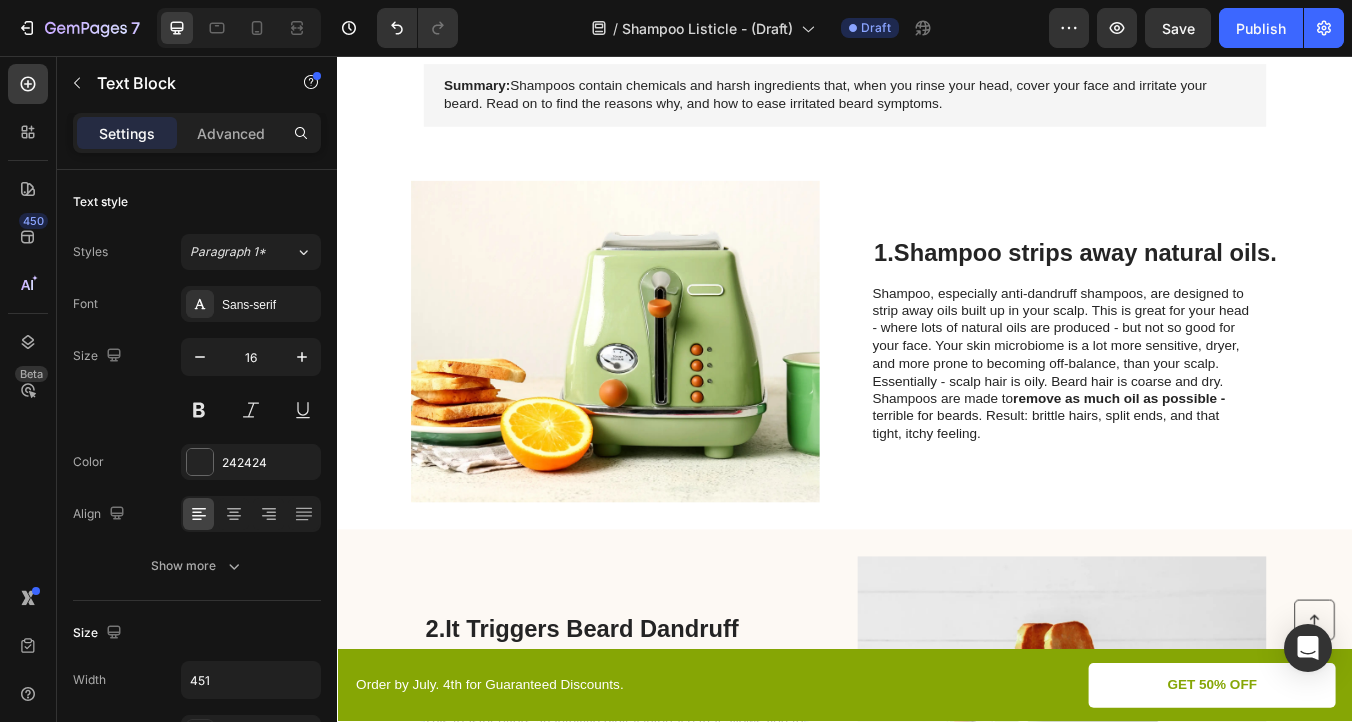 scroll, scrollTop: 348, scrollLeft: 0, axis: vertical 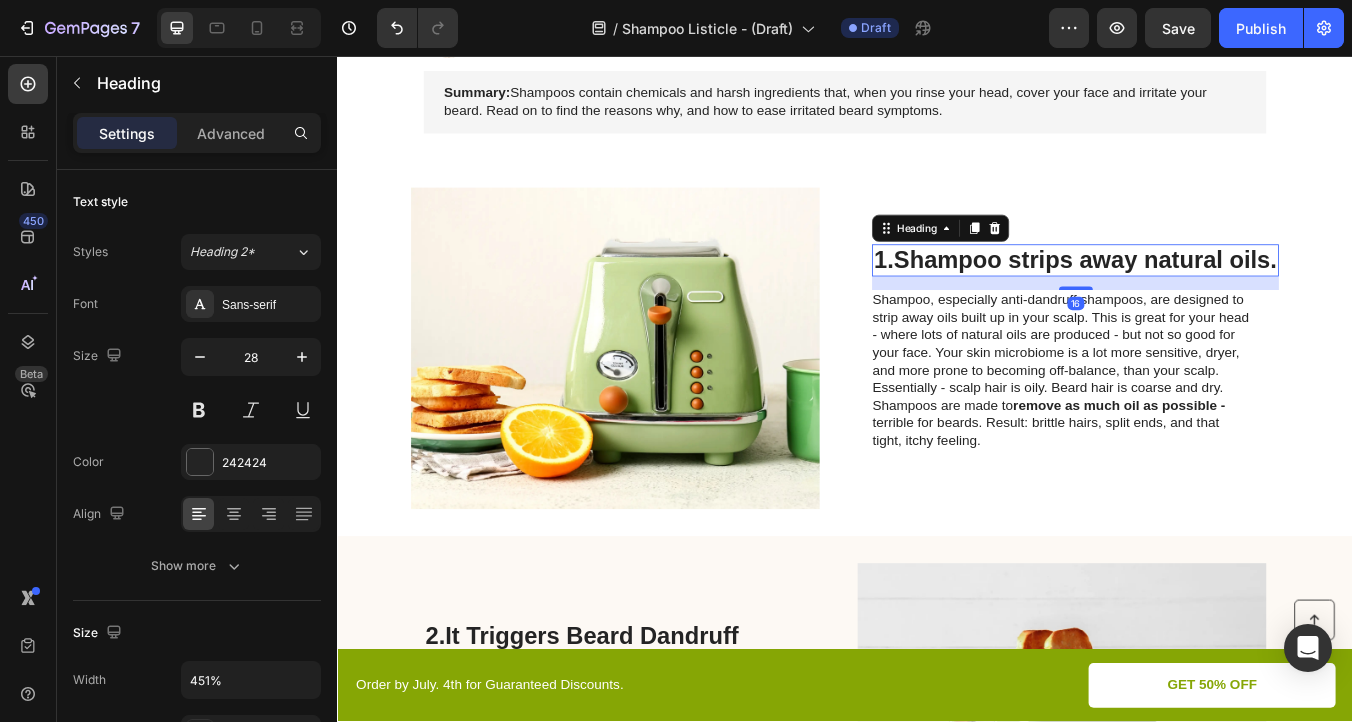 click on "Shampoo strips away natural oils." at bounding box center (1221, 297) 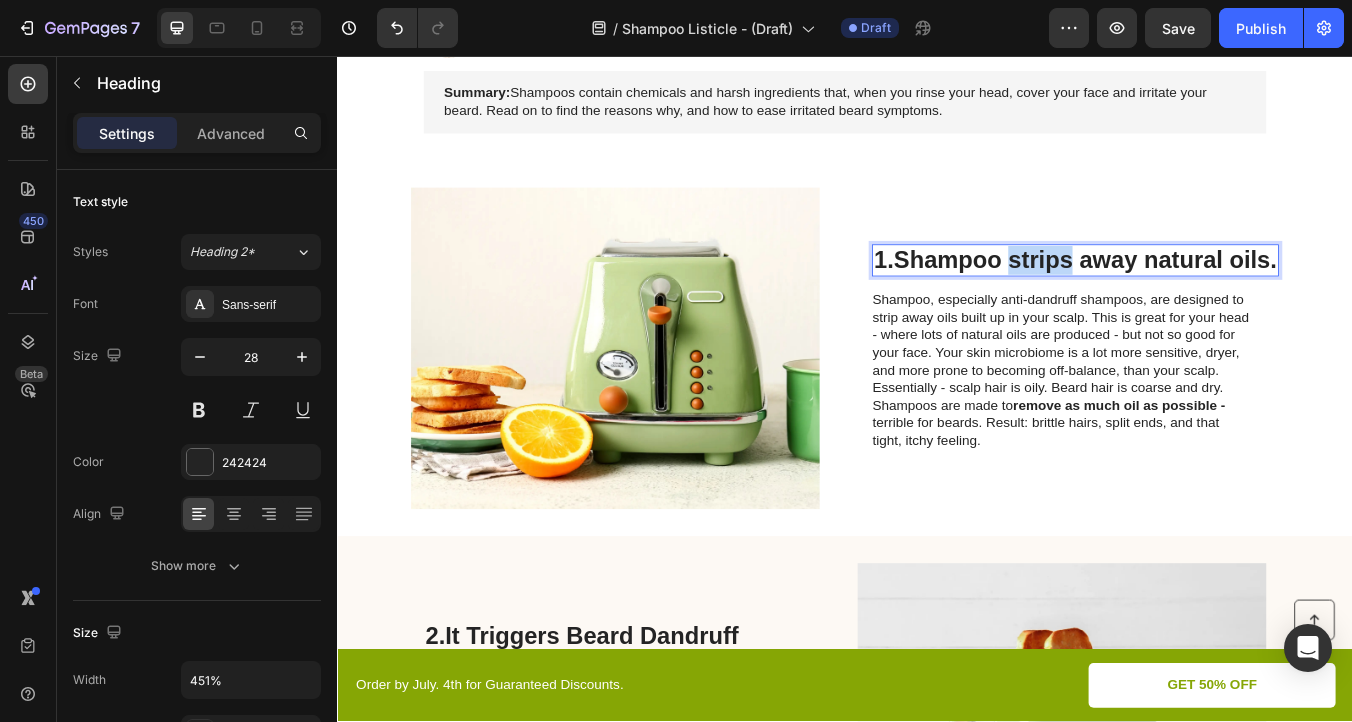 click on "Shampoo strips away natural oils." at bounding box center (1221, 297) 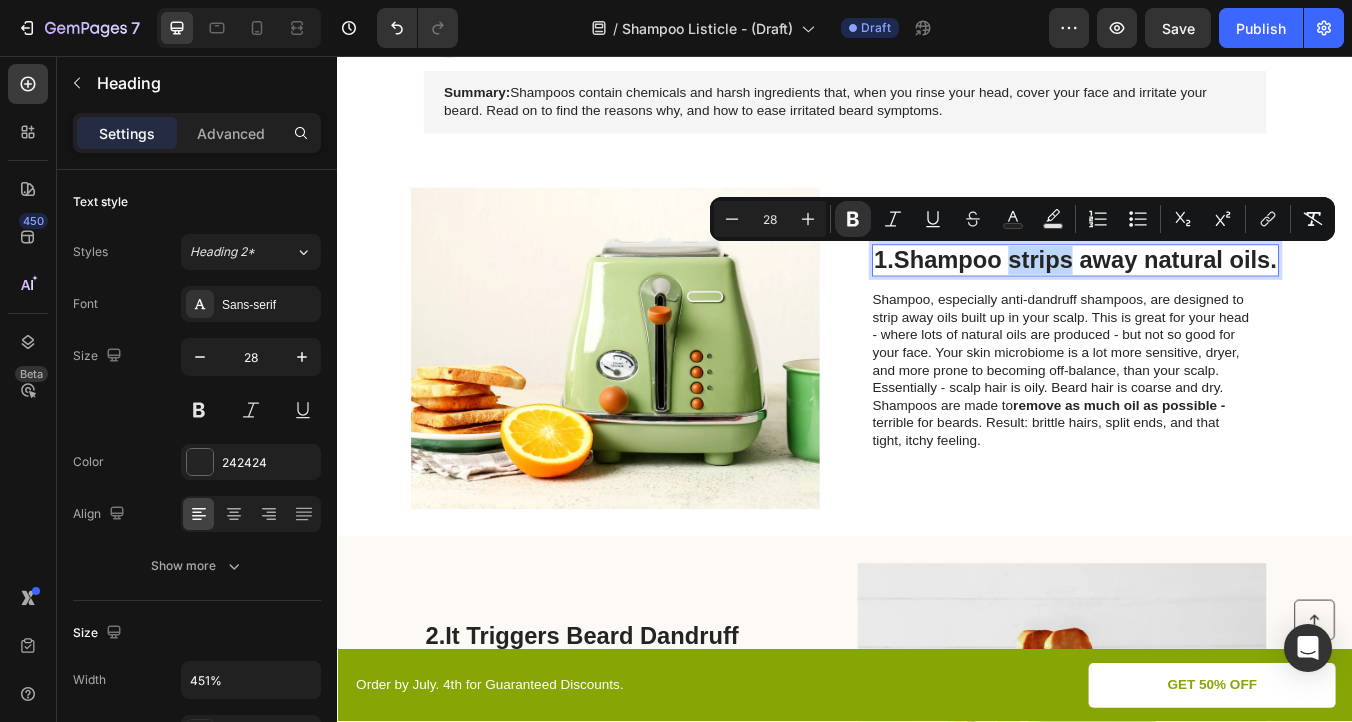 click on "Shampoo strips away natural oils." at bounding box center (1221, 297) 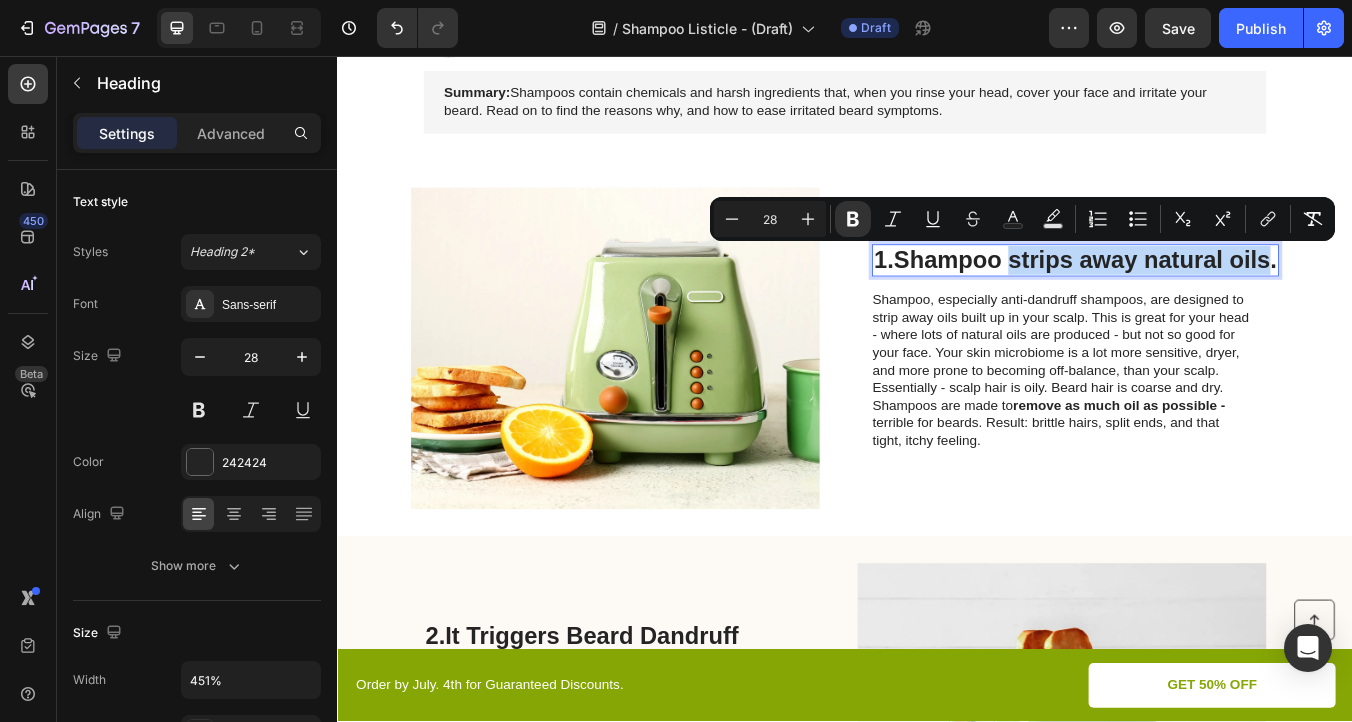 drag, startPoint x: 1130, startPoint y: 297, endPoint x: 1445, endPoint y: 301, distance: 315.0254 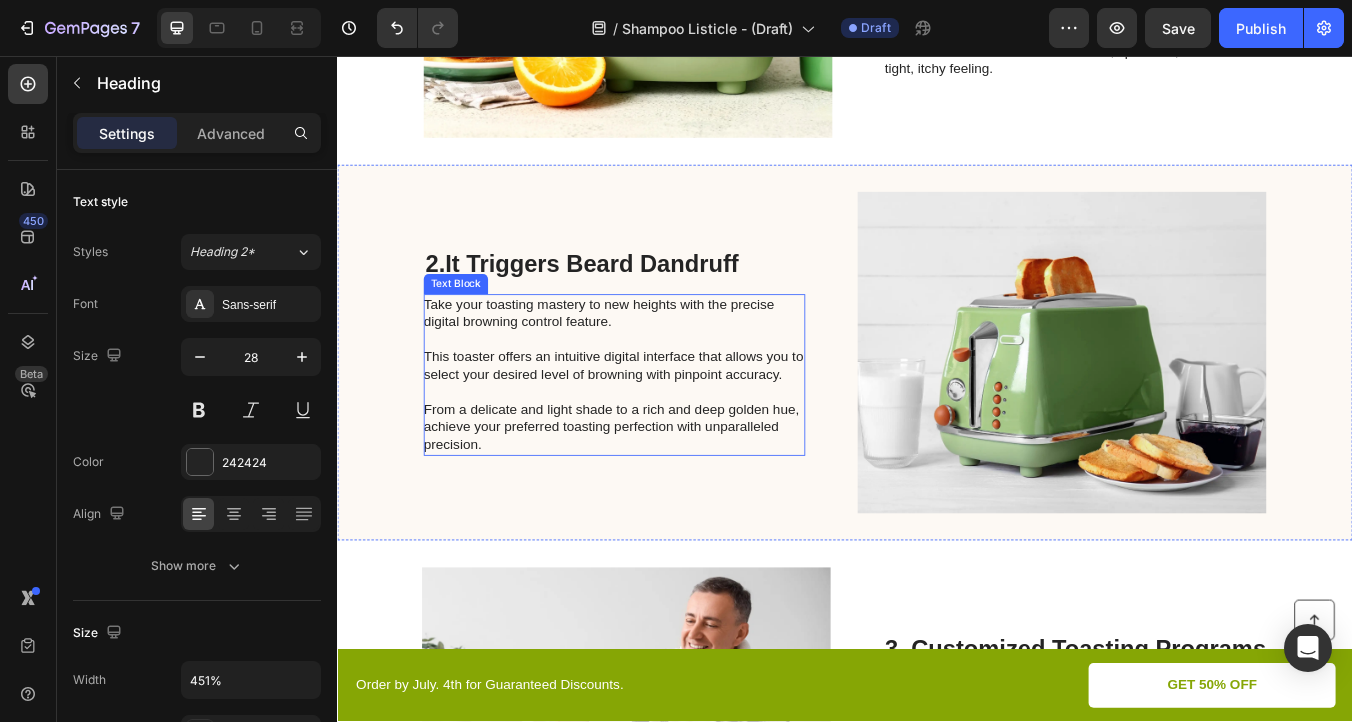 scroll, scrollTop: 789, scrollLeft: 0, axis: vertical 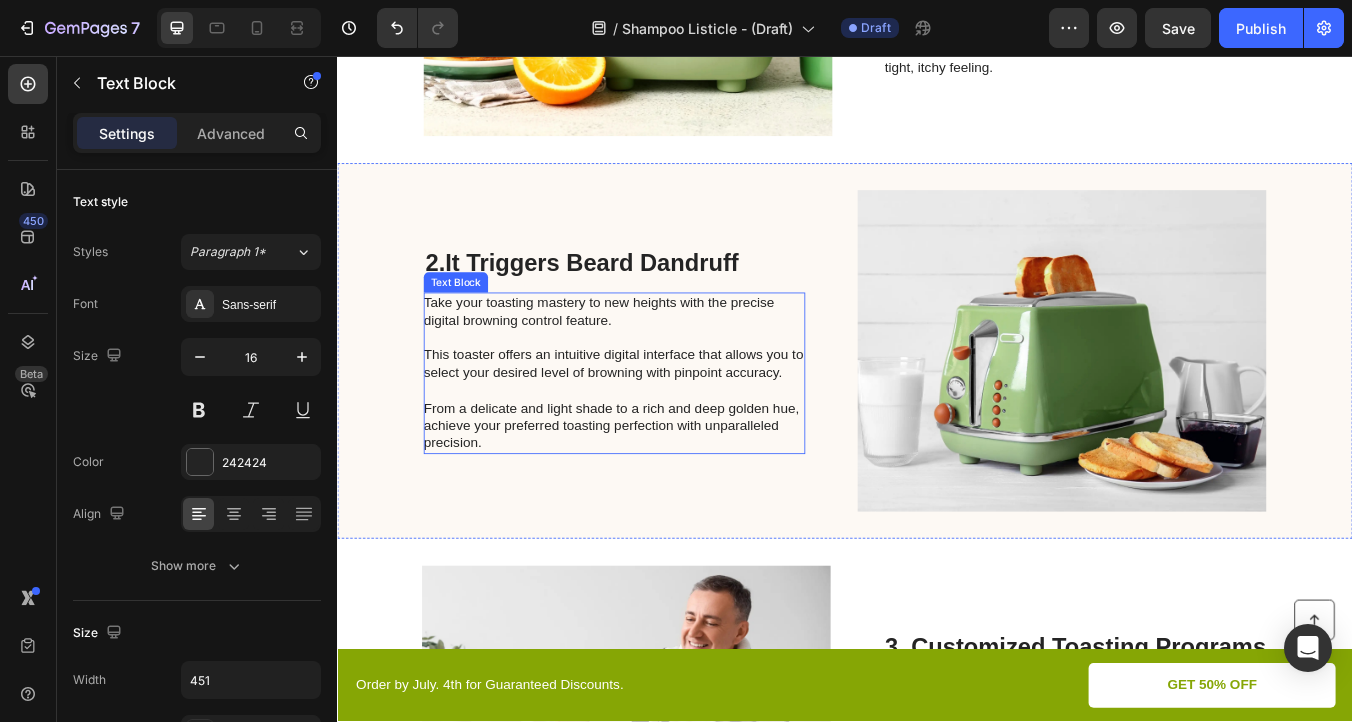 click on "Take your toasting mastery to new heights with the precise digital browning control feature. This toaster offers an intuitive digital interface that allows you to select your desired level of browning with pinpoint accuracy.  From a delicate and light shade to a rich and deep golden hue, achieve your preferred toasting perfection with unparalleled precision." at bounding box center (663, 431) 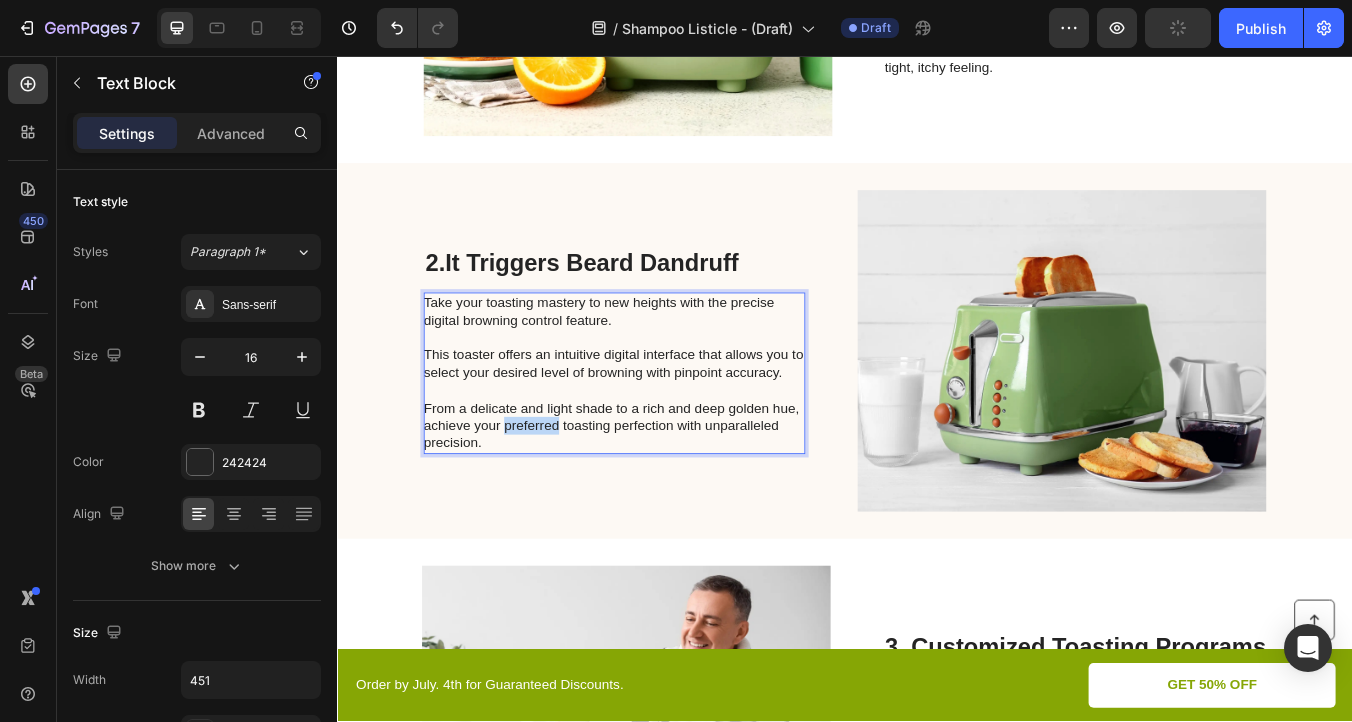 click on "Take your toasting mastery to new heights with the precise digital browning control feature. This toaster offers an intuitive digital interface that allows you to select your desired level of browning with pinpoint accuracy.  From a delicate and light shade to a rich and deep golden hue, achieve your preferred toasting perfection with unparalleled precision." at bounding box center [663, 431] 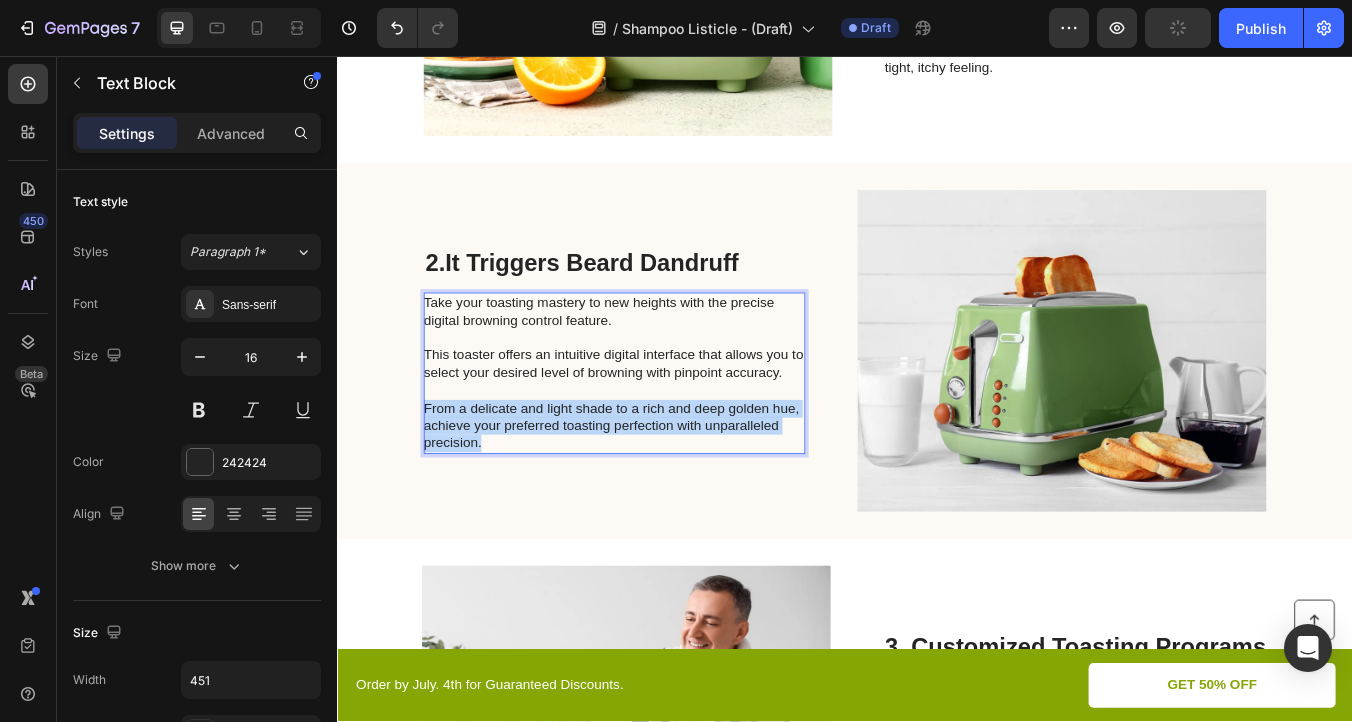 click on "Take your toasting mastery to new heights with the precise digital browning control feature. This toaster offers an intuitive digital interface that allows you to select your desired level of browning with pinpoint accuracy.  From a delicate and light shade to a rich and deep golden hue, achieve your preferred toasting perfection with unparalleled precision." at bounding box center (663, 431) 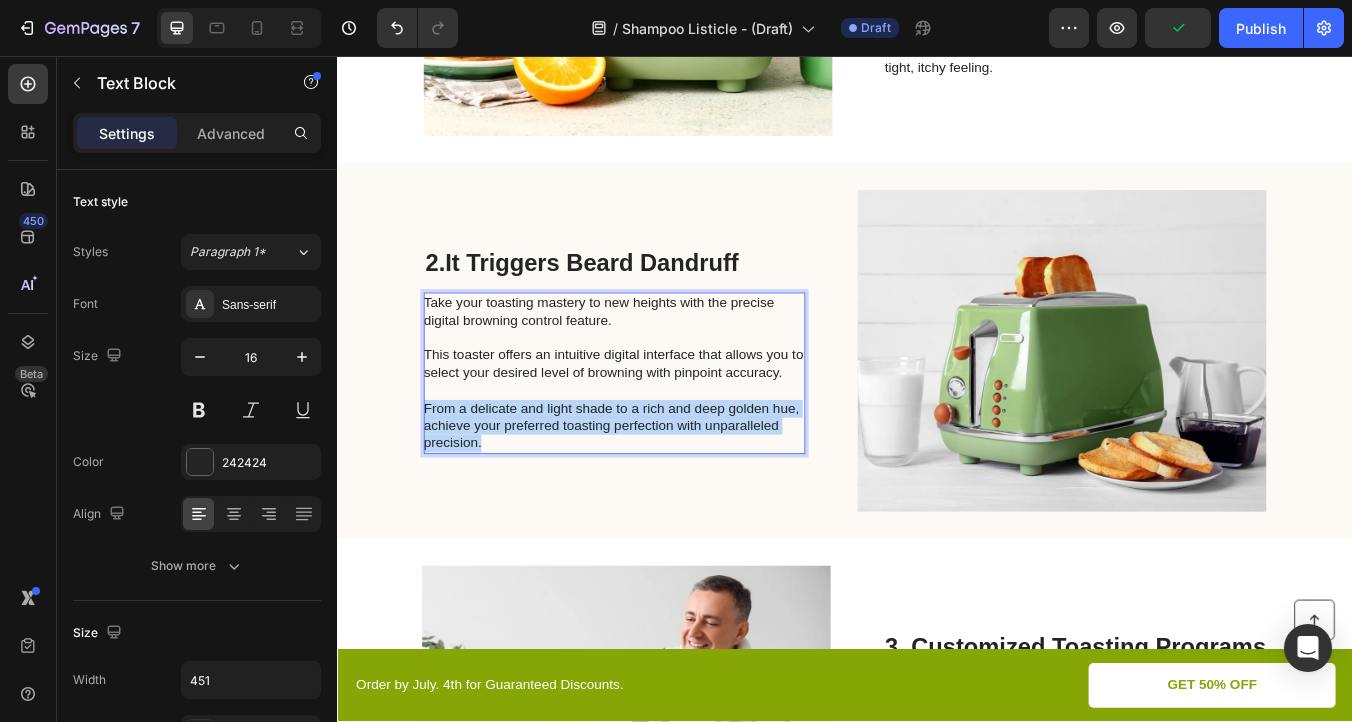 click on "Take your toasting mastery to new heights with the precise digital browning control feature. This toaster offers an intuitive digital interface that allows you to select your desired level of browning with pinpoint accuracy.  From a delicate and light shade to a rich and deep golden hue, achieve your preferred toasting perfection with unparalleled precision." at bounding box center (663, 431) 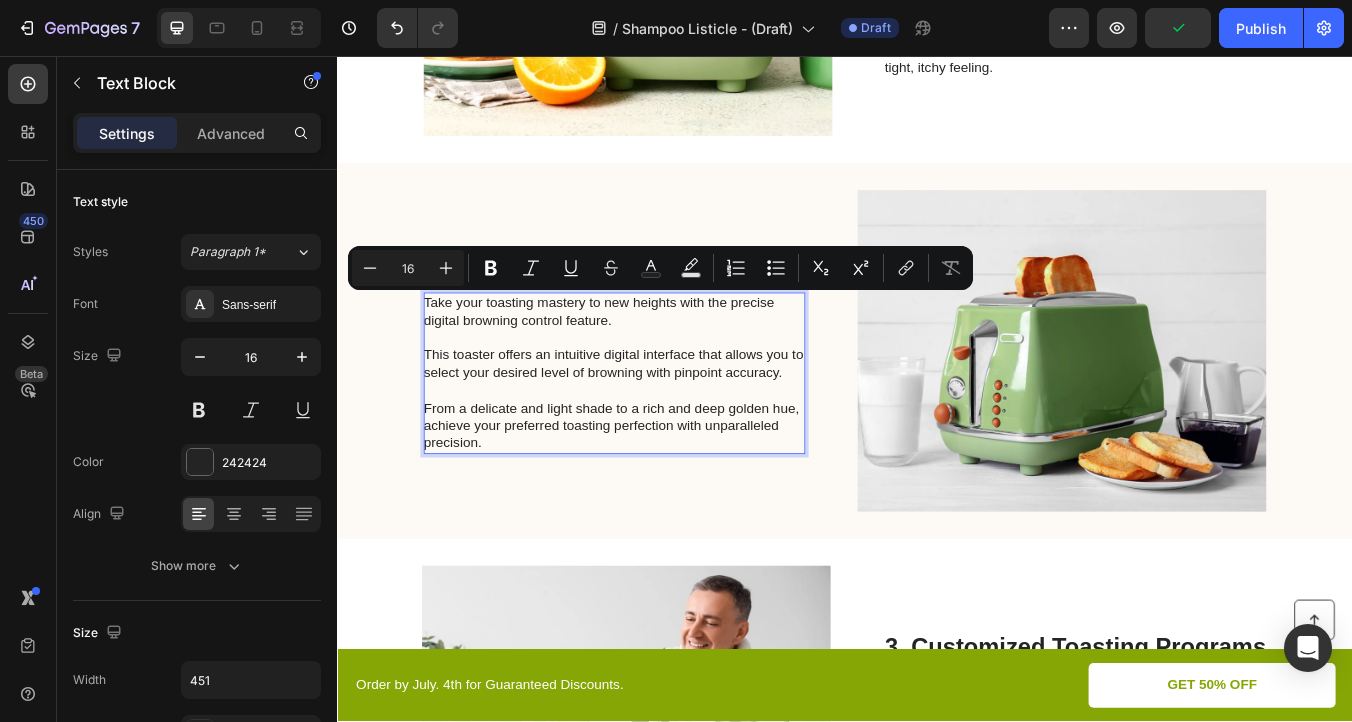 scroll, scrollTop: 814, scrollLeft: 0, axis: vertical 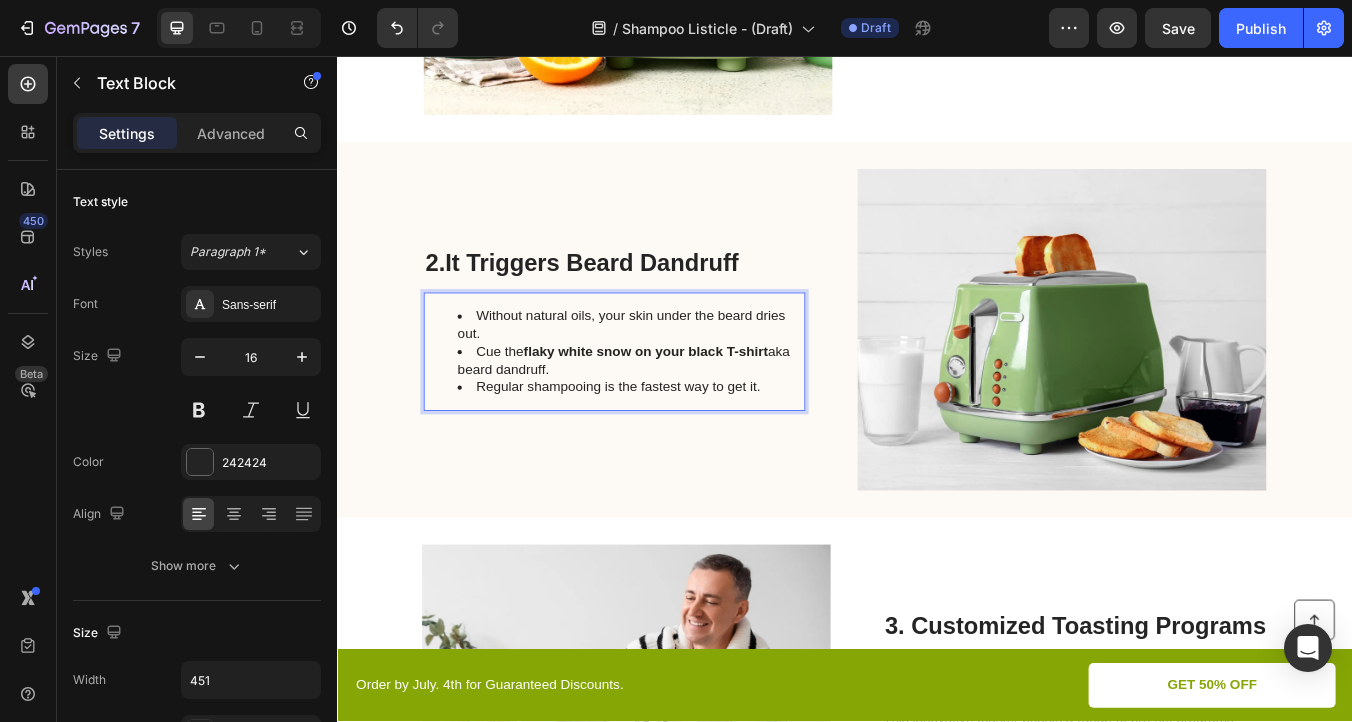 click on "Without natural oils, your skin under the beard dries out." at bounding box center (683, 375) 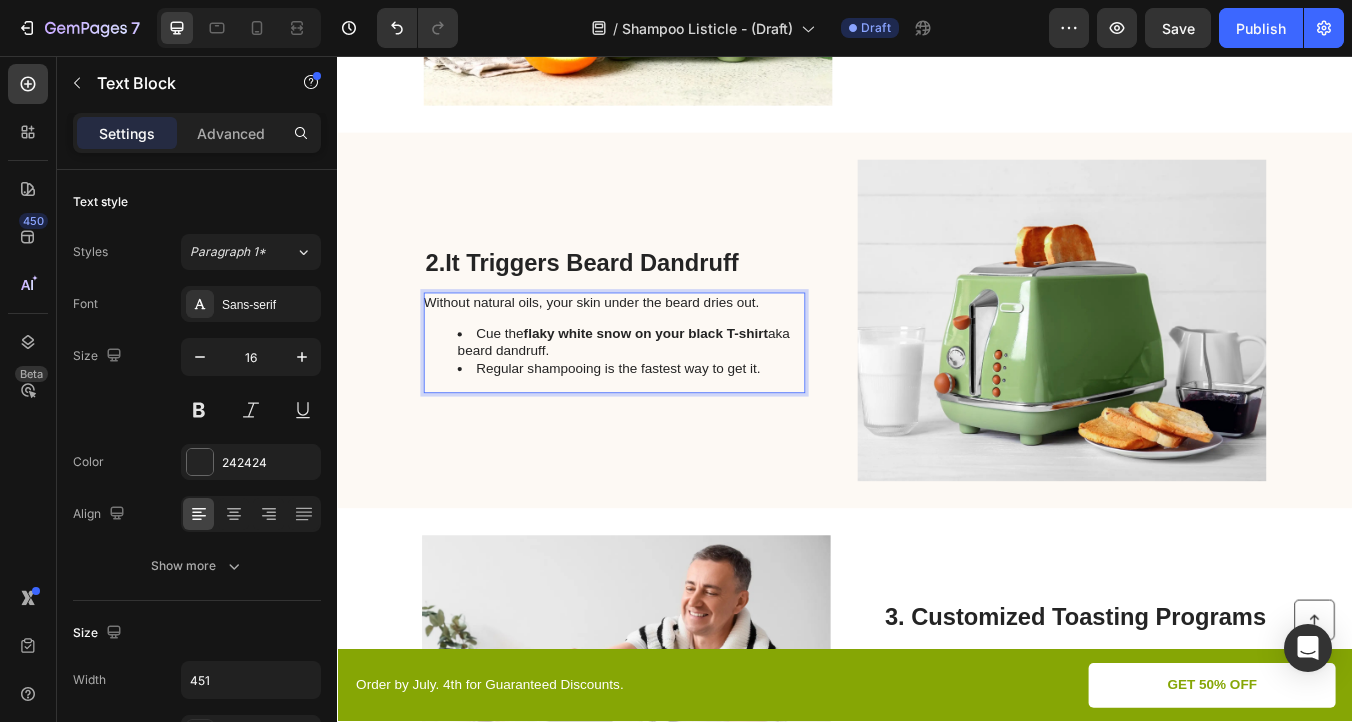 click on "Cue the  flaky white snow on your black T-shirt  aka beard dandruff." at bounding box center [683, 396] 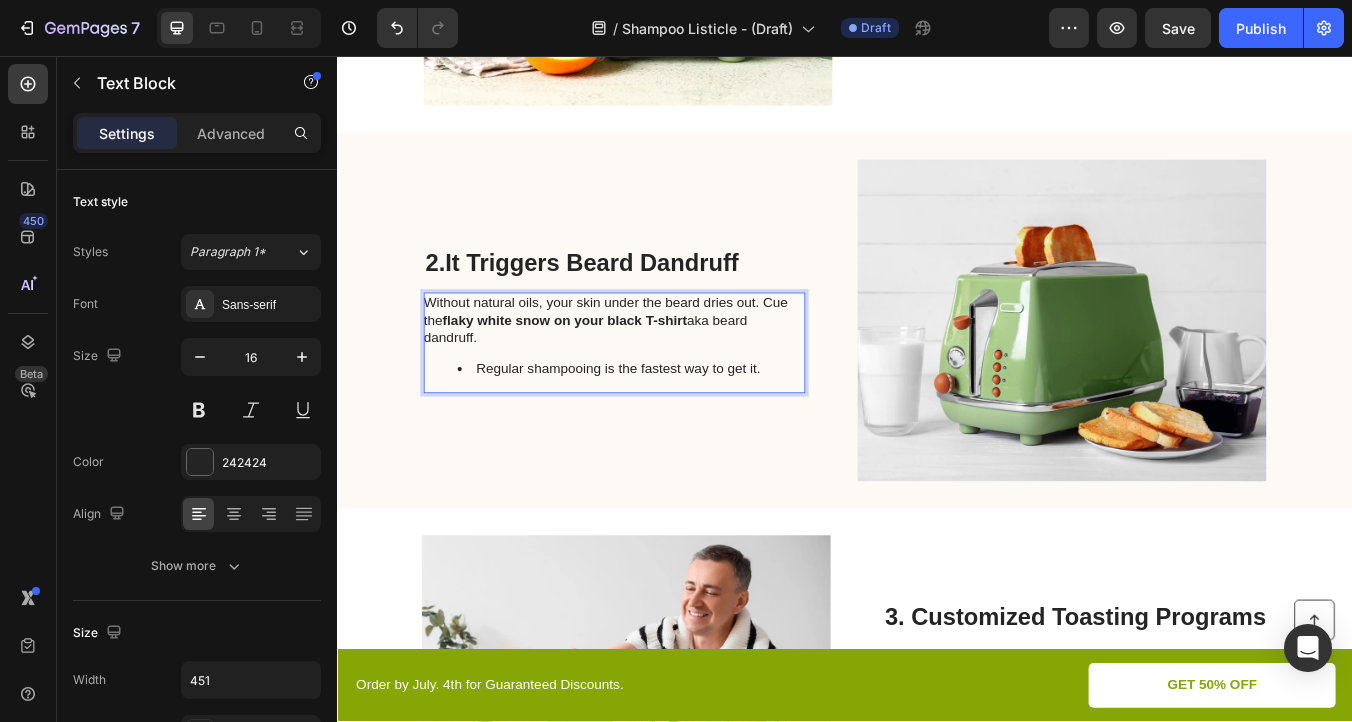 click on "Regular shampooing is the fastest way to get it." at bounding box center [683, 426] 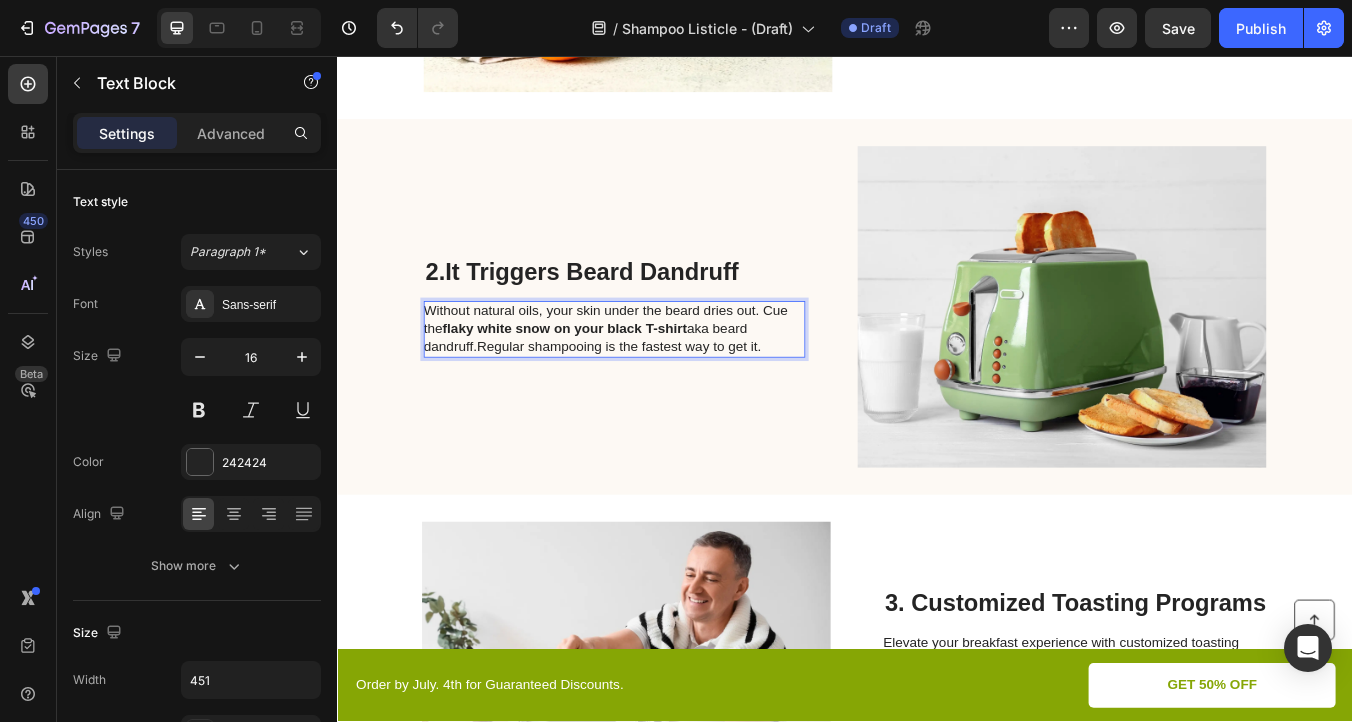 scroll, scrollTop: 851, scrollLeft: 0, axis: vertical 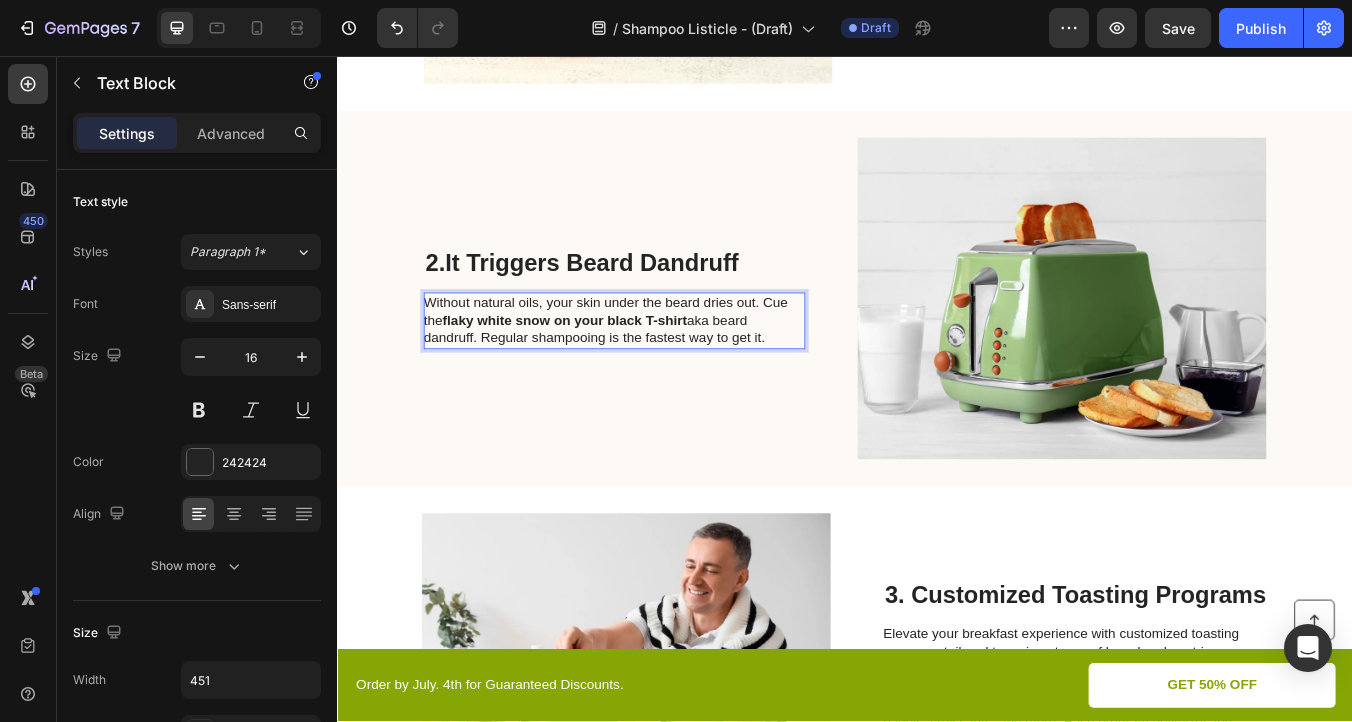 click on "flaky white snow on your black T-shirt" at bounding box center (605, 368) 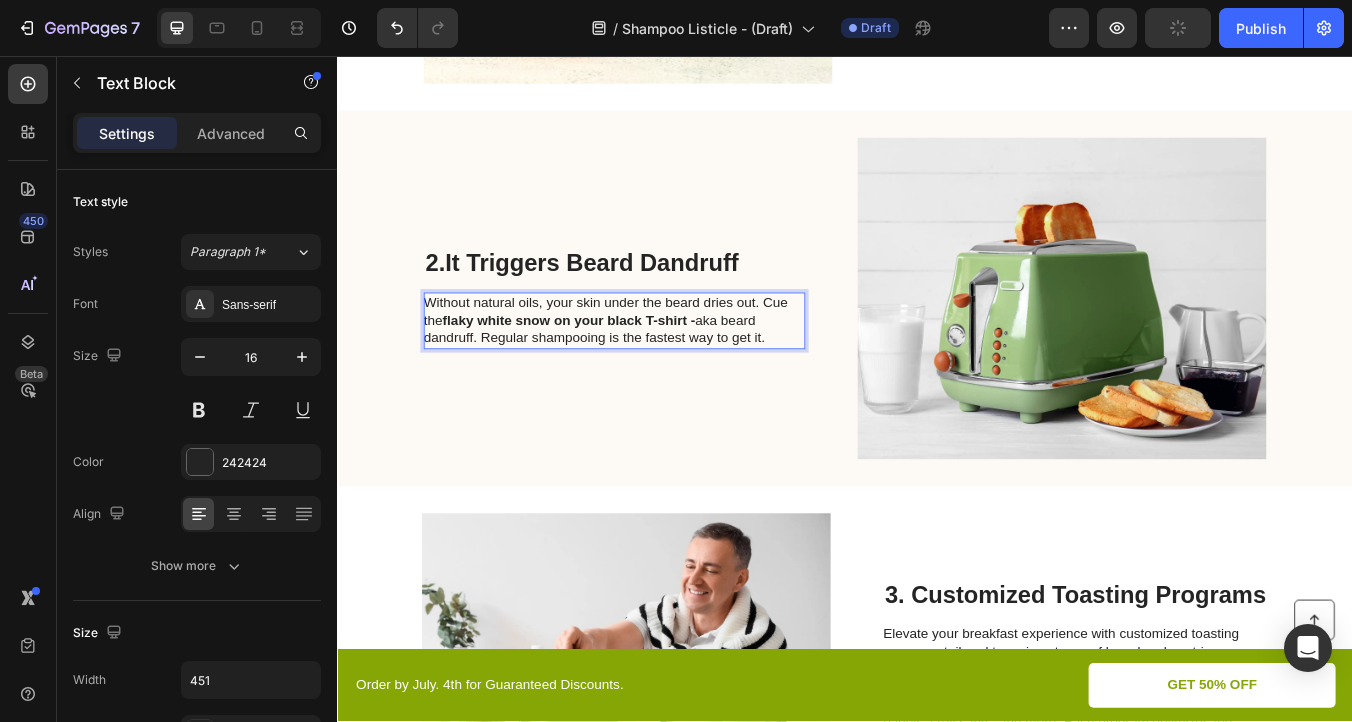 click on "Without natural oils, your skin under the beard dries out. Cue the flaky white snow on your black T-shirt - aka beard dandruff. Regular shampooing is the fastest way to get it." at bounding box center (663, 369) 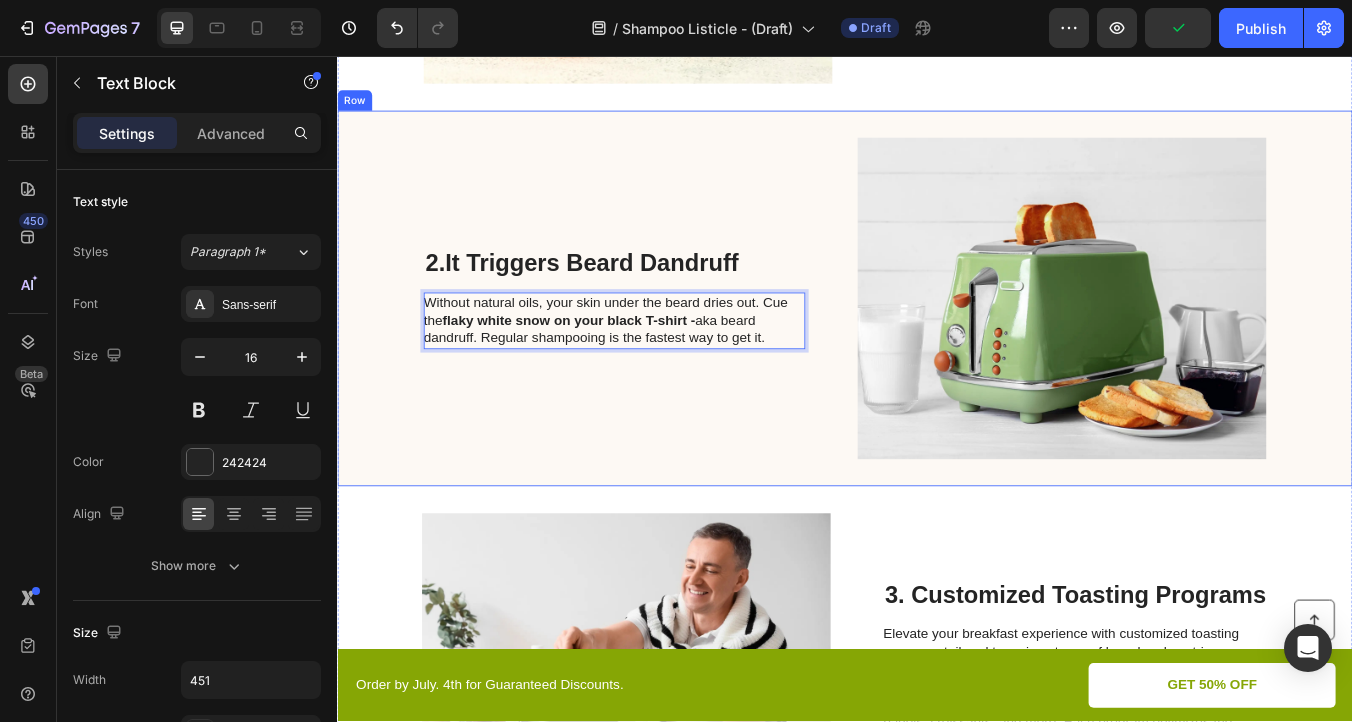 drag, startPoint x: 865, startPoint y: 387, endPoint x: 571, endPoint y: 408, distance: 294.74905 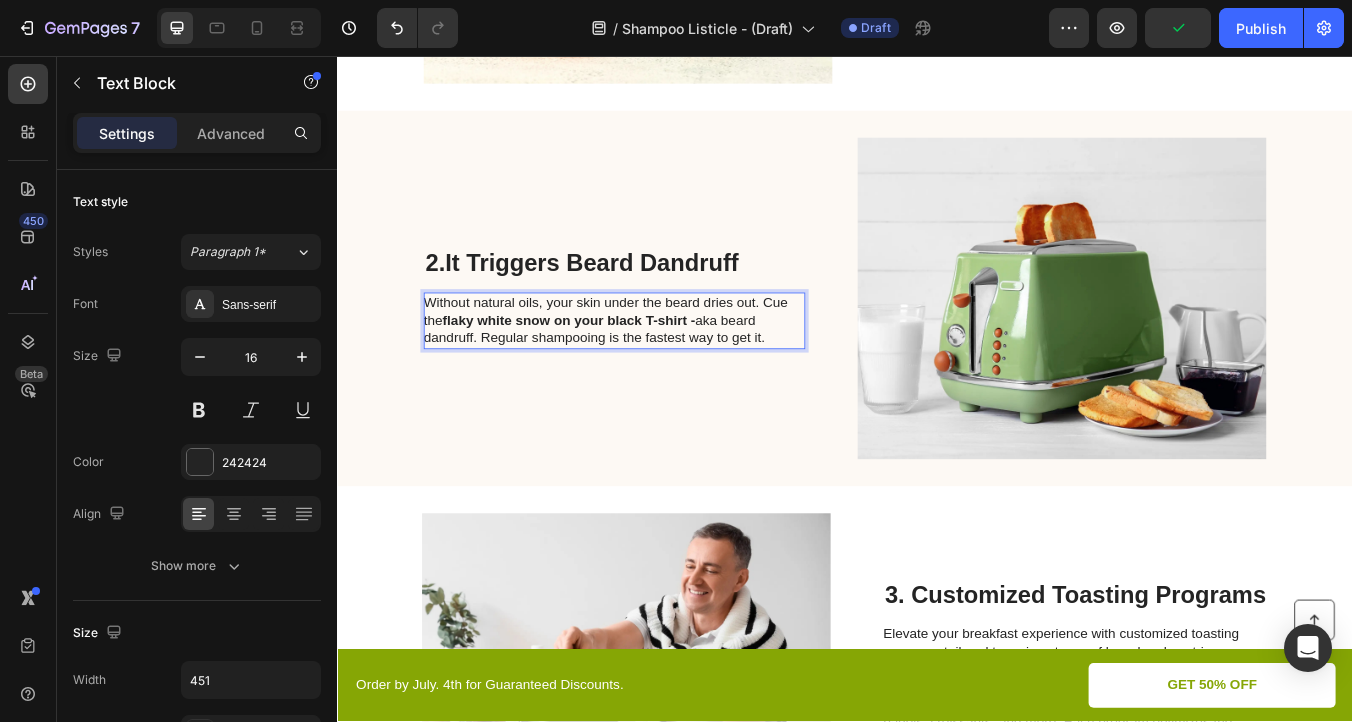 click on "Without natural oils, your skin under the beard dries out. Cue the flaky white snow on your black T-shirt - aka beard dandruff. Regular shampooing is the fastest way to get it." at bounding box center (663, 369) 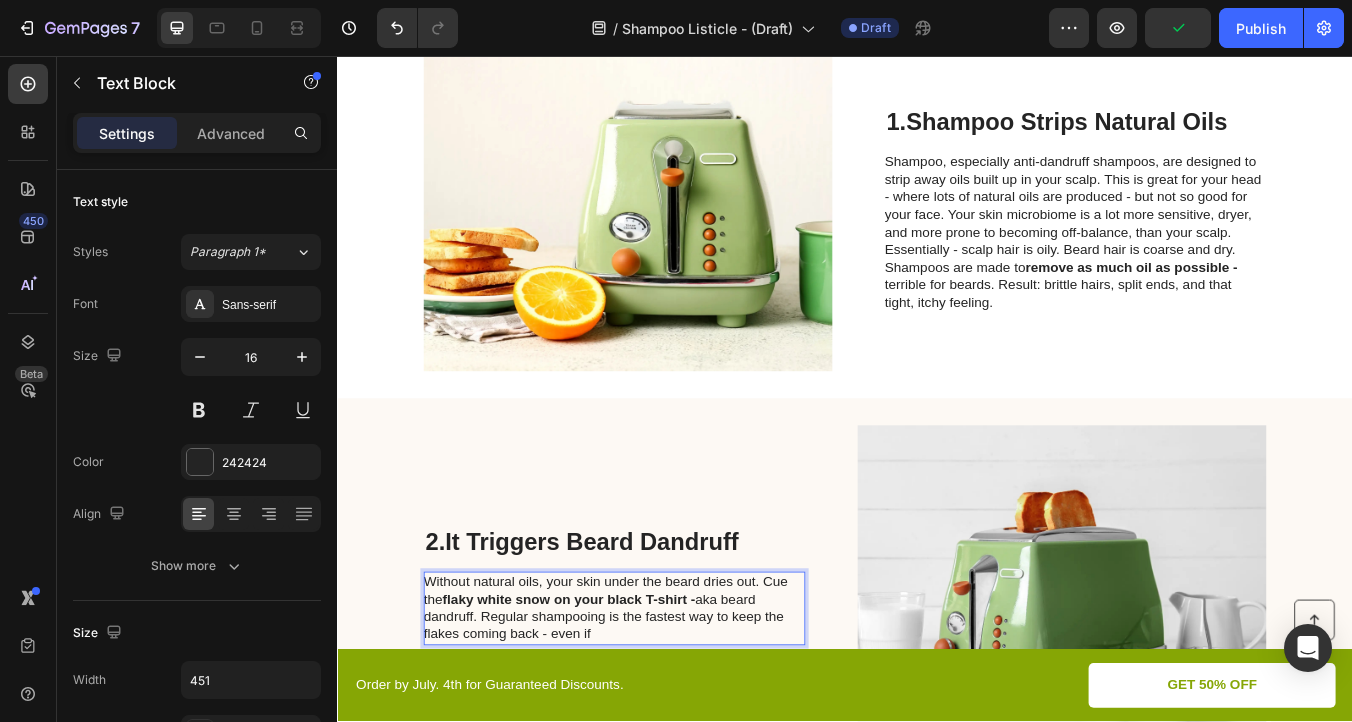 scroll, scrollTop: 513, scrollLeft: 0, axis: vertical 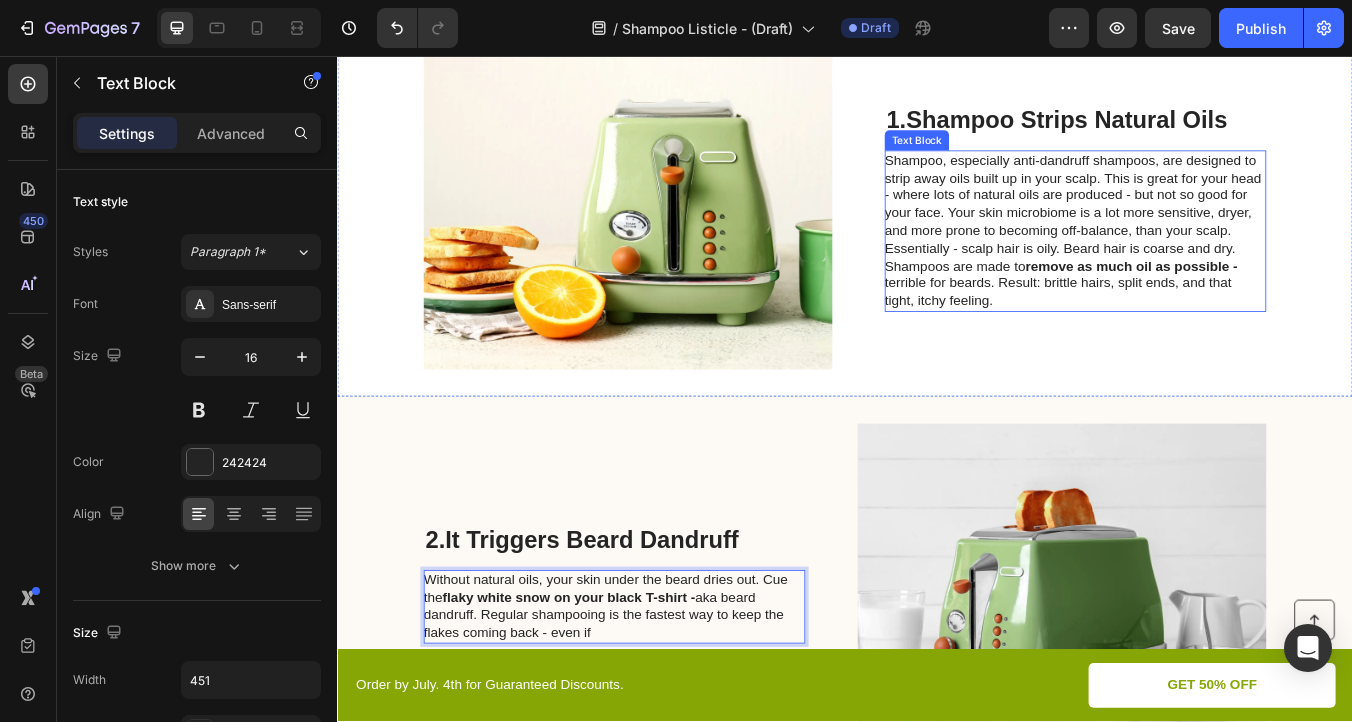 click on "Shampoo, especially anti-dandruff shampoos, are designed to strip away oils built up in your scalp. This is great for your head - where lots of natural oils are produced - but not so good for your face. Your skin microbiome is a lot more sensitive, dryer, and more prone to becoming off-balance, than your scalp. Essentially - scalp hair is oily. Beard hair is coarse and dry. Shampoos are made to  remove as much oil as possible -  terrible for beards. Result: brittle hairs, split ends, and that tight, itchy feeling." at bounding box center (1208, 263) 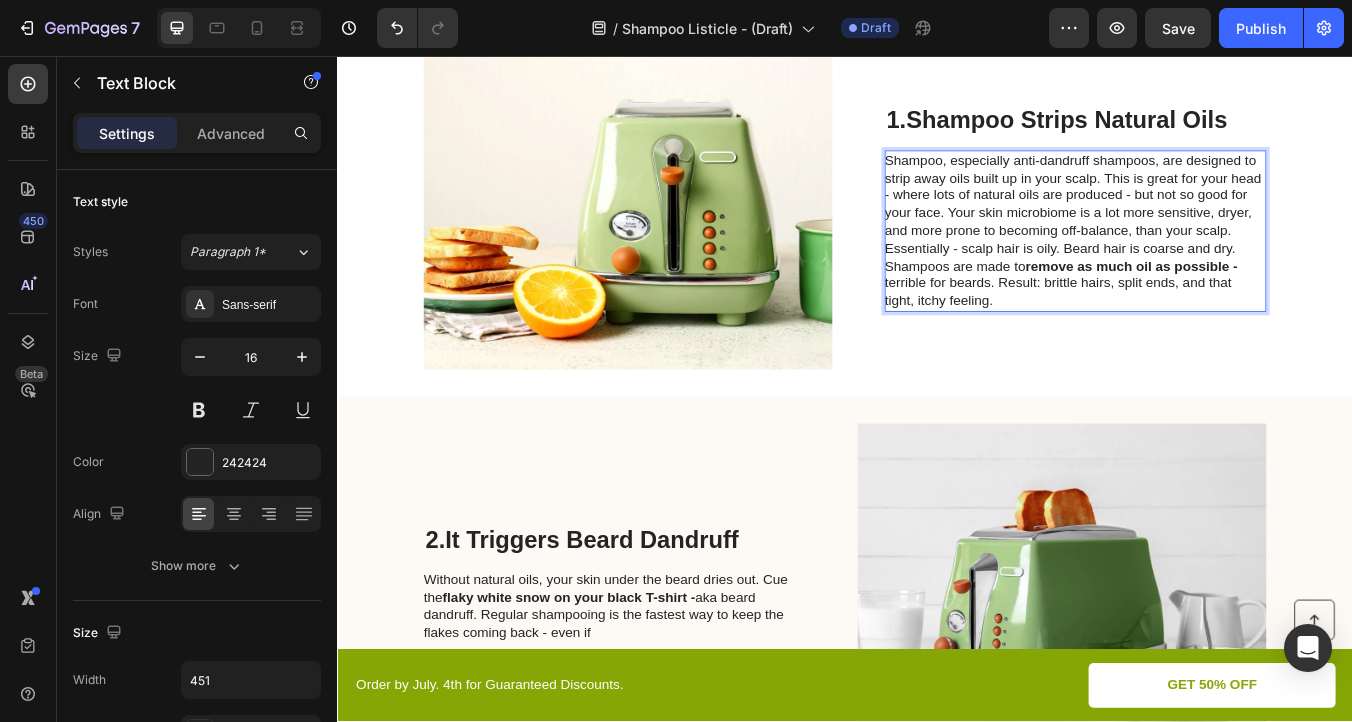 click on "Shampoo, especially anti-dandruff shampoos, are designed to strip away oils built up in your scalp. This is great for your head - where lots of natural oils are produced - but not so good for your face. Your skin microbiome is a lot more sensitive, dryer, and more prone to becoming off-balance, than your scalp. Essentially - scalp hair is oily. Beard hair is coarse and dry. Shampoos are made to  remove as much oil as possible -  terrible for beards. Result: brittle hairs, split ends, and that tight, itchy feeling." at bounding box center [1208, 263] 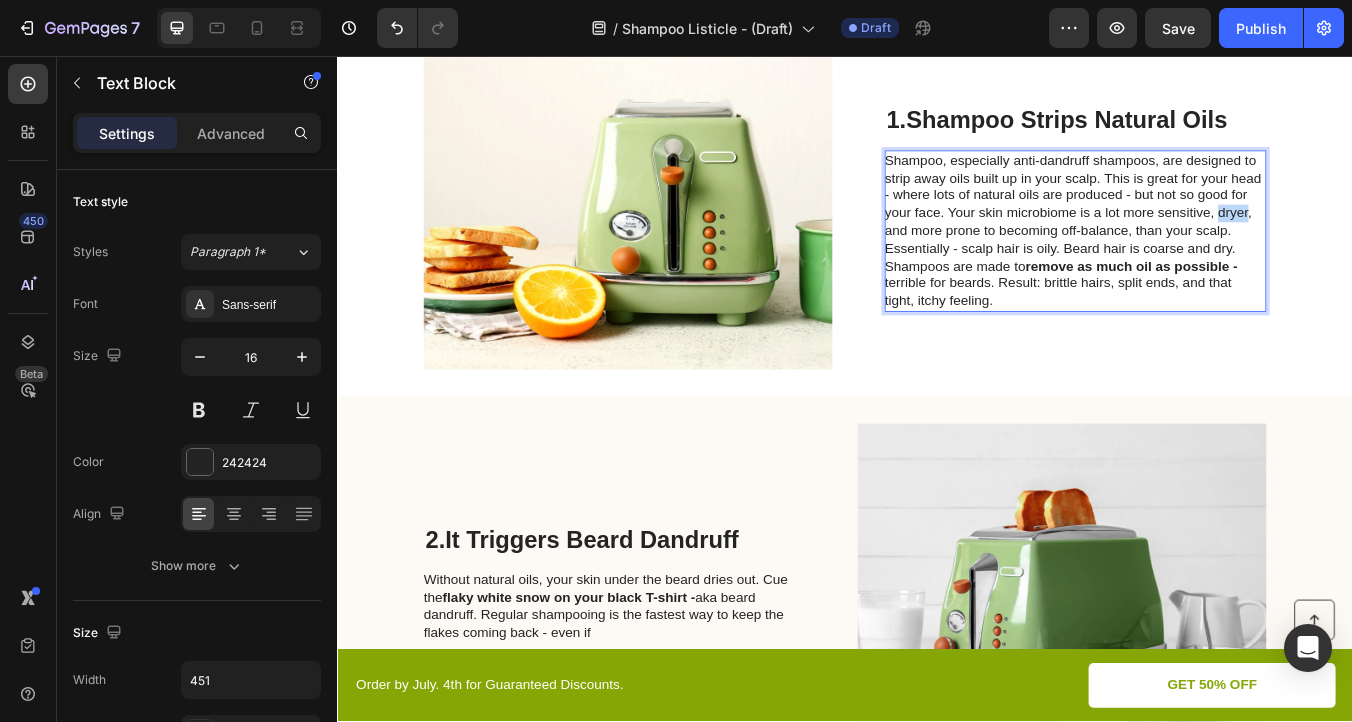 click on "Shampoo, especially anti-dandruff shampoos, are designed to strip away oils built up in your scalp. This is great for your head - where lots of natural oils are produced - but not so good for your face. Your skin microbiome is a lot more sensitive, dryer, and more prone to becoming off-balance, than your scalp. Essentially - scalp hair is oily. Beard hair is coarse and dry. Shampoos are made to  remove as much oil as possible -  terrible for beards. Result: brittle hairs, split ends, and that tight, itchy feeling." at bounding box center (1208, 263) 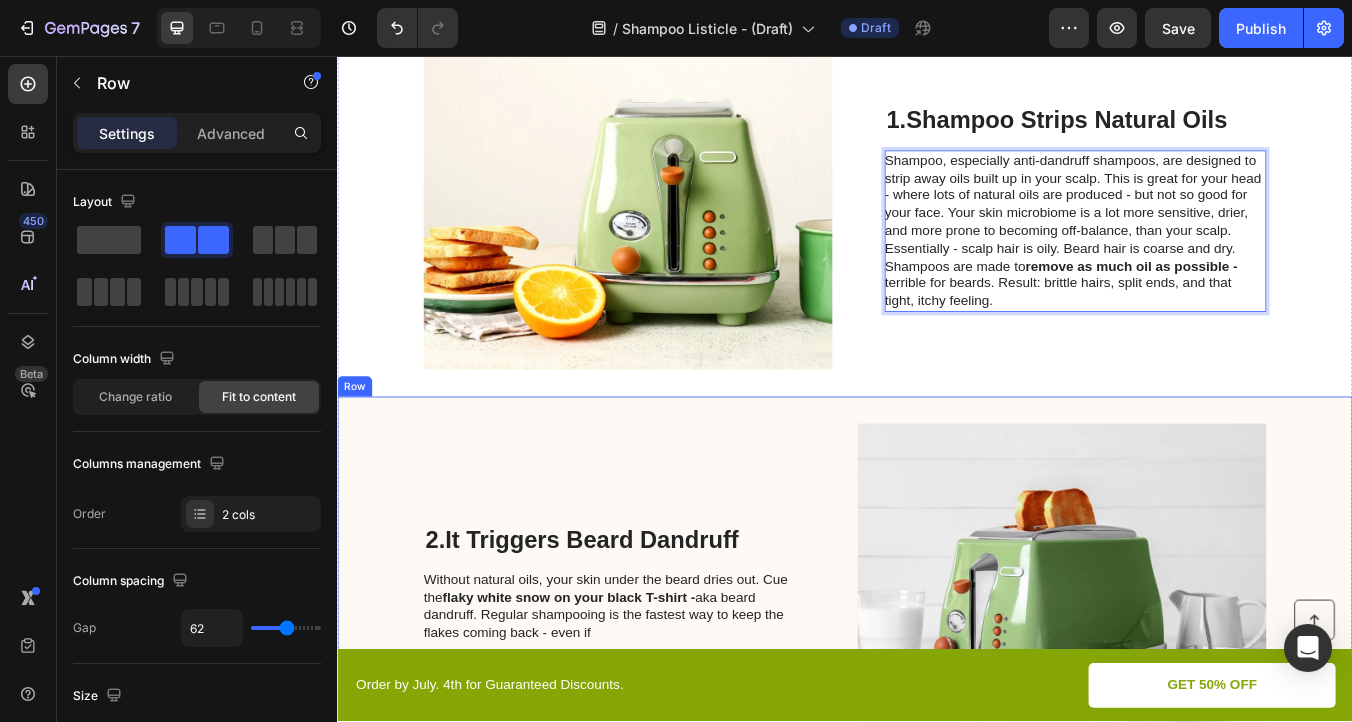 click on "2.  It Triggers Beard Dandruff Heading Without natural oils, your skin under the beard dries out. Cue the  flaky white snow on your black T-shirt -  aka beard dandruff. Regular shampooing is the fastest way to keep the flakes coming back - even if  Text Block Image Row" at bounding box center [937, 681] 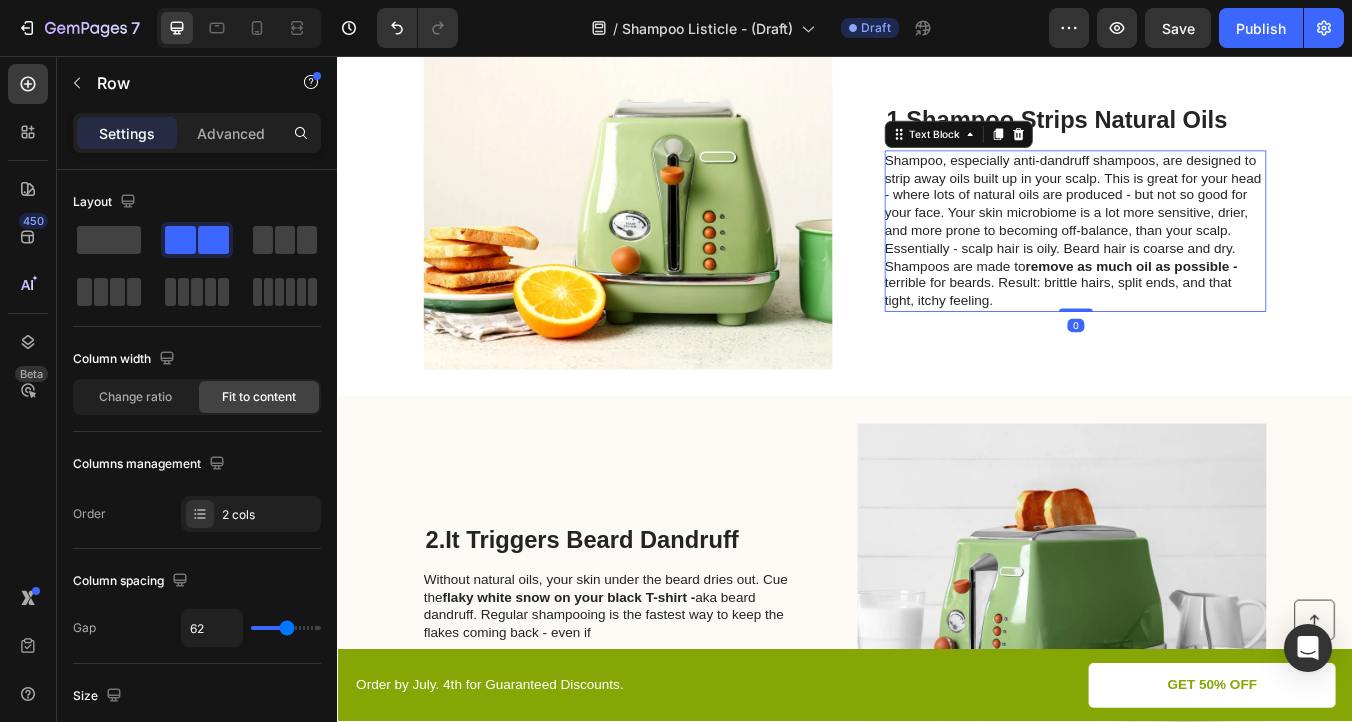 click on "Shampoo, especially anti-dandruff shampoos, are designed to strip away oils built up in your scalp. This is great for your head - where lots of natural oils are produced - but not so good for your face. Your skin microbiome is a lot more sensitive, drier, and more prone to becoming off-balance, than your scalp. Essentially - scalp hair is oily. Beard hair is coarse and dry. Shampoos are made to  remove as much oil as possible -  terrible for beards. Result: brittle hairs, split ends, and that tight, itchy feeling." at bounding box center [1208, 263] 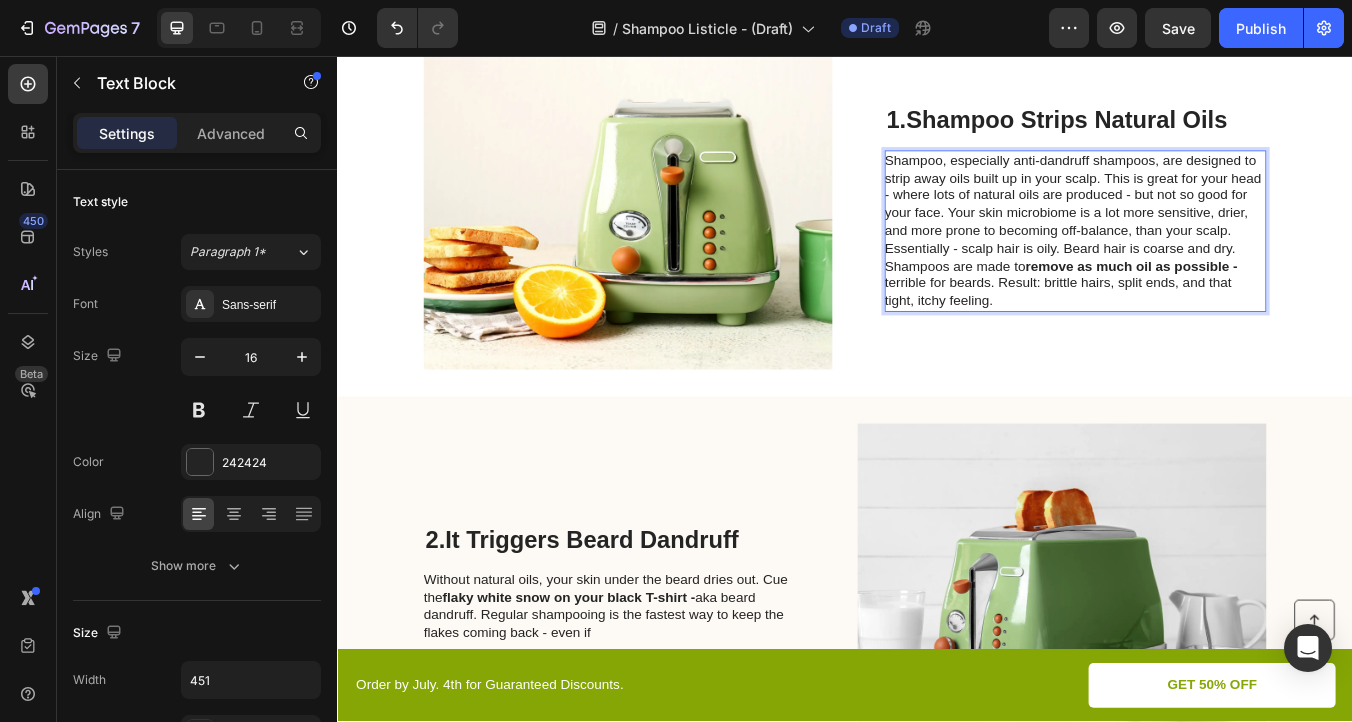 click on "Shampoo, especially anti-dandruff shampoos, are designed to strip away oils built up in your scalp. This is great for your head - where lots of natural oils are produced - but not so good for your face. Your skin microbiome is a lot more sensitive, drier, and more prone to becoming off-balance, than your scalp. Essentially - scalp hair is oily. Beard hair is coarse and dry. Shampoos are made to  remove as much oil as possible -  terrible for beards. Result: brittle hairs, split ends, and that tight, itchy feeling." at bounding box center (1208, 263) 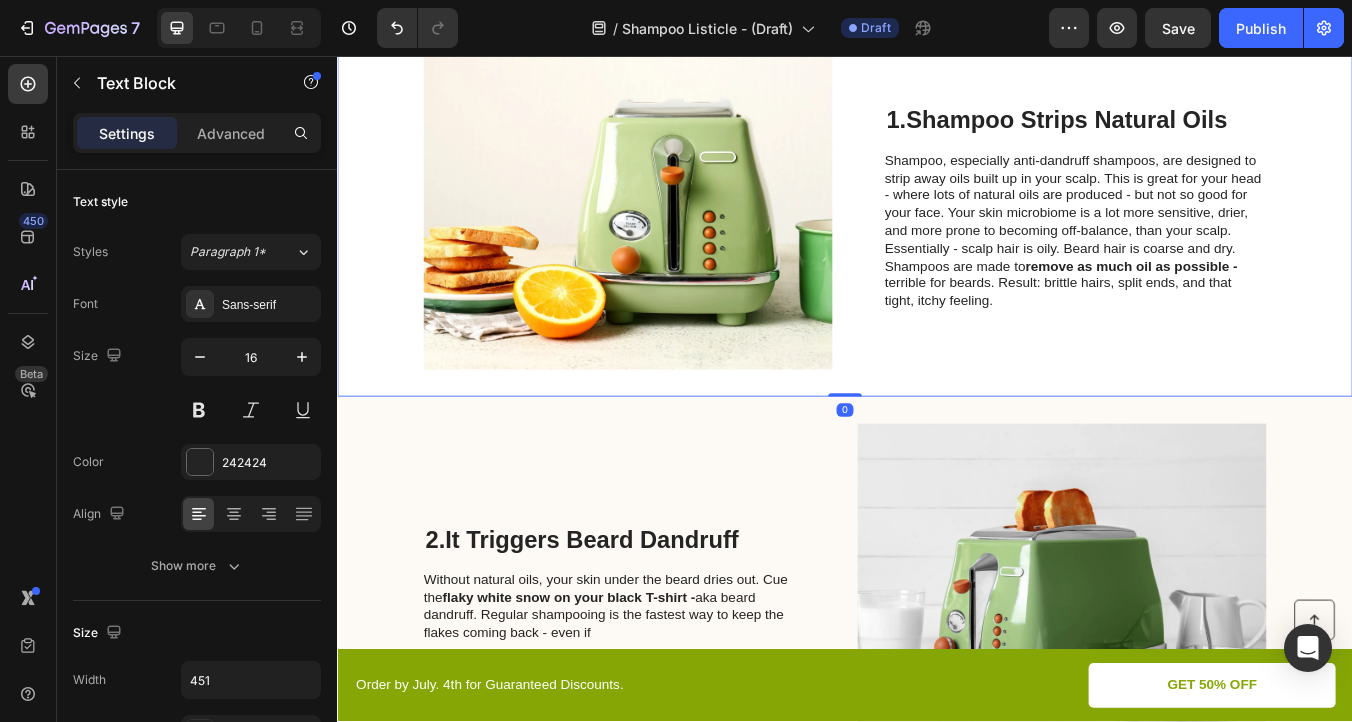 click on "1.  Shampoo Strips Natural Oils Heading Shampoo, especially anti-dandruff shampoos, are designed to strip away oils built up in your scalp. This is great for your head - where lots of natural oils are produced - but not so good for your face. Your skin microbiome is a lot more sensitive, drier, and more prone to becoming off-balance, than your scalp. Essentially - scalp hair is oily. Beard hair is coarse and dry. Shampoos are made to  remove as much oil as possible -  terrible for beards. Result: brittle hairs, split ends, and that tight, itchy feeling. Text Block" at bounding box center (1209, 237) 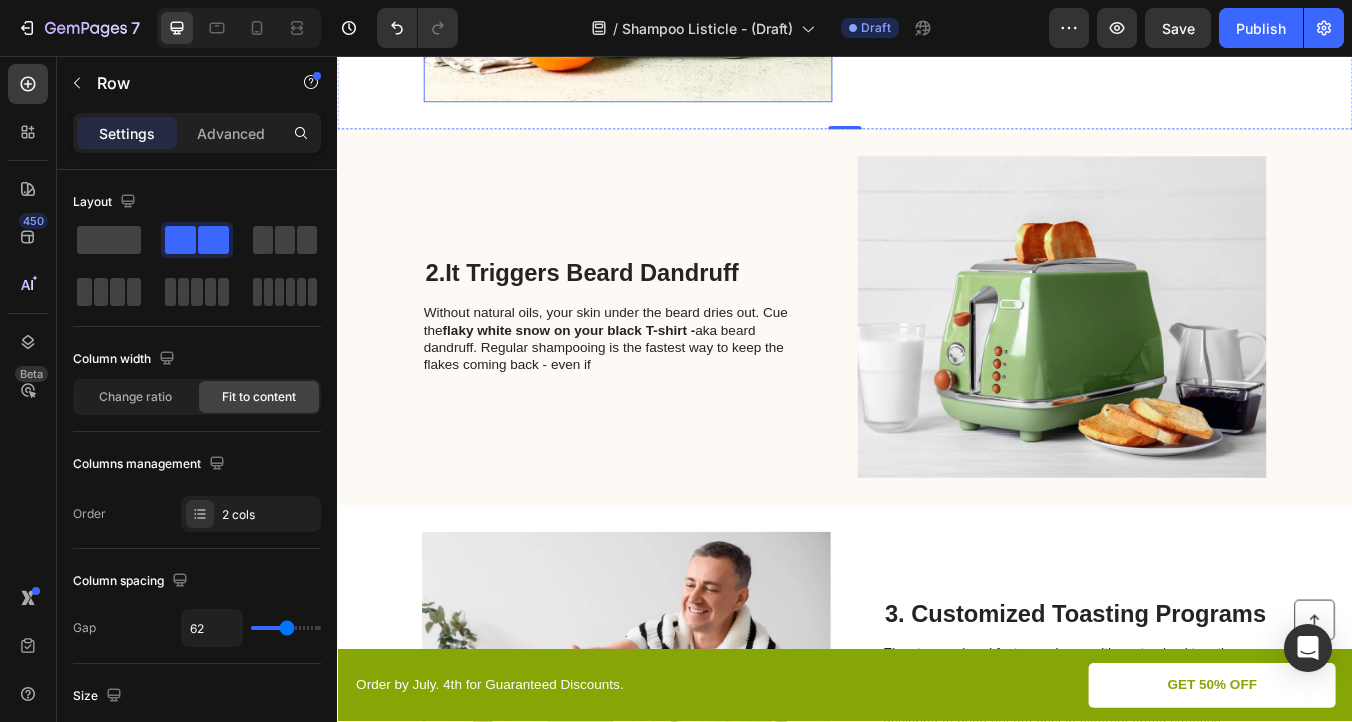 scroll, scrollTop: 831, scrollLeft: 0, axis: vertical 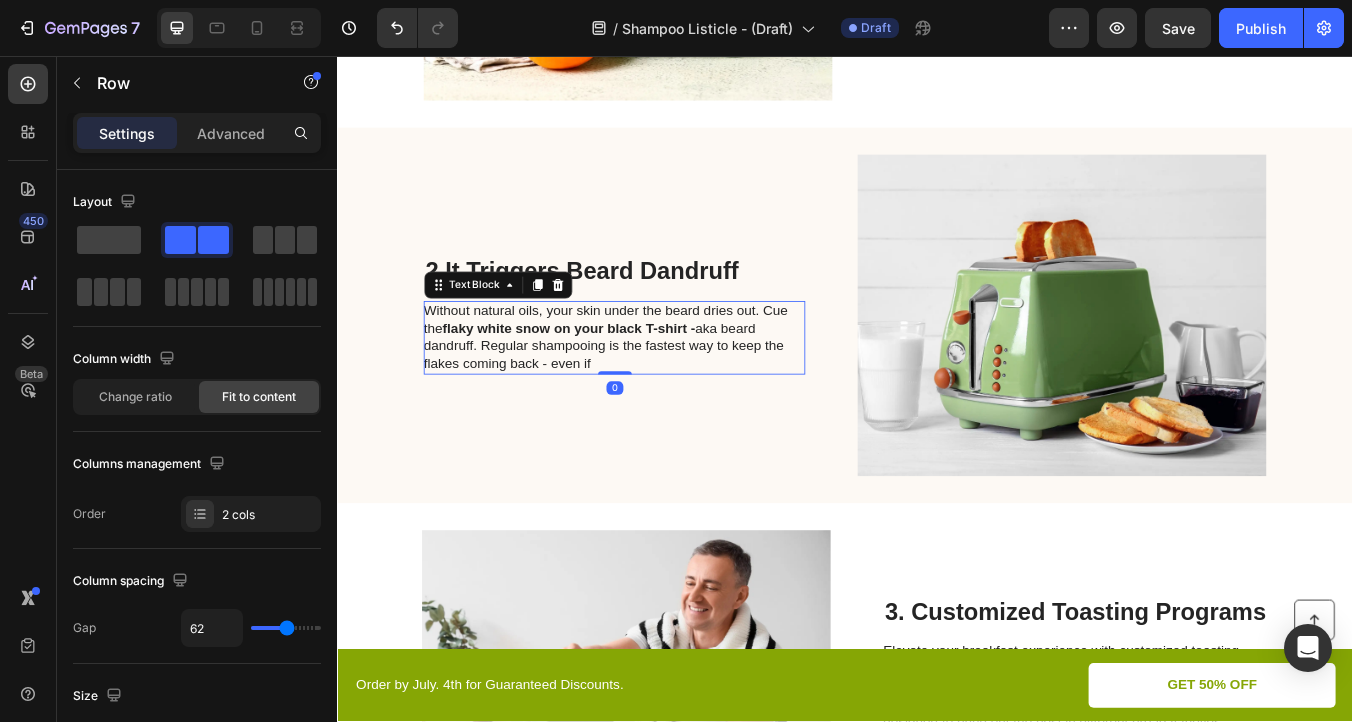click on "Without natural oils, your skin under the beard dries out. Cue the  flaky white snow on your black T-shirt -  aka beard dandruff. Regular shampooing is the fastest way to keep the flakes coming back - even if" at bounding box center (663, 389) 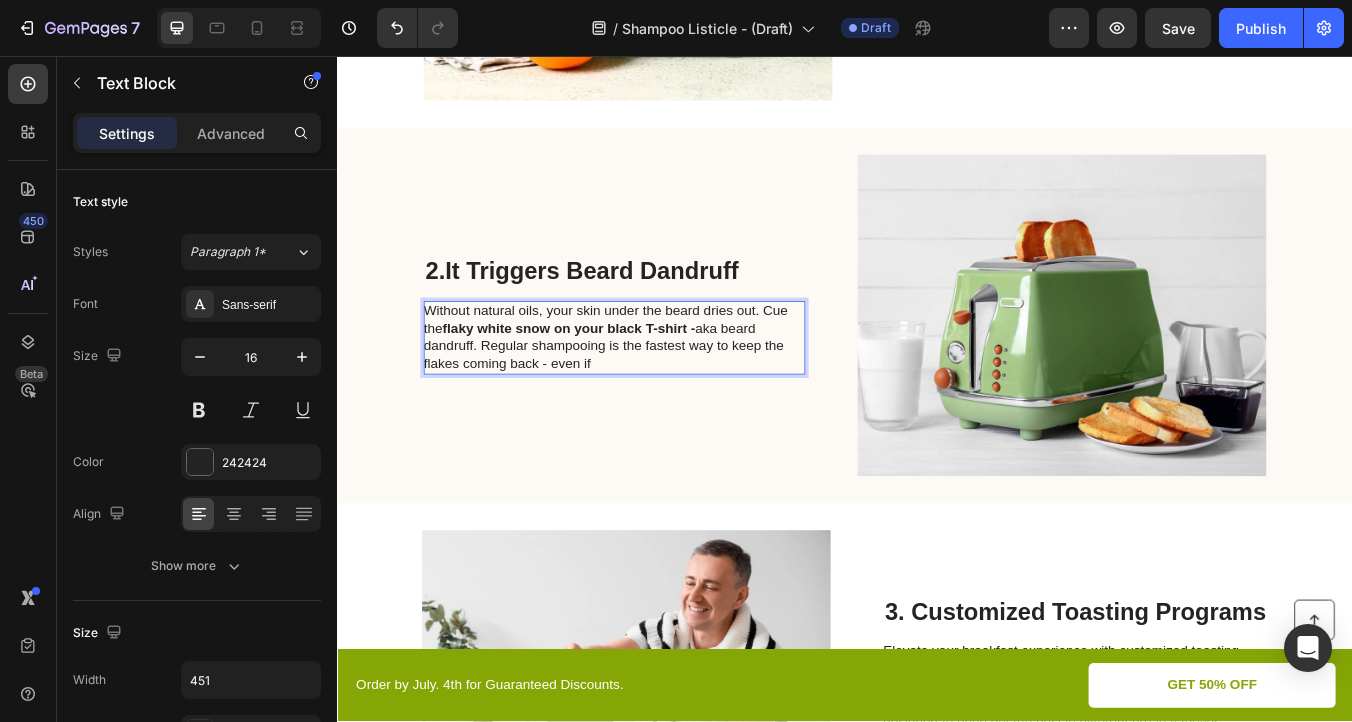 click on "Without natural oils, your skin under the beard dries out. Cue the  flaky white snow on your black T-shirt -  aka beard dandruff. Regular shampooing is the fastest way to keep the flakes coming back - even if" at bounding box center (663, 389) 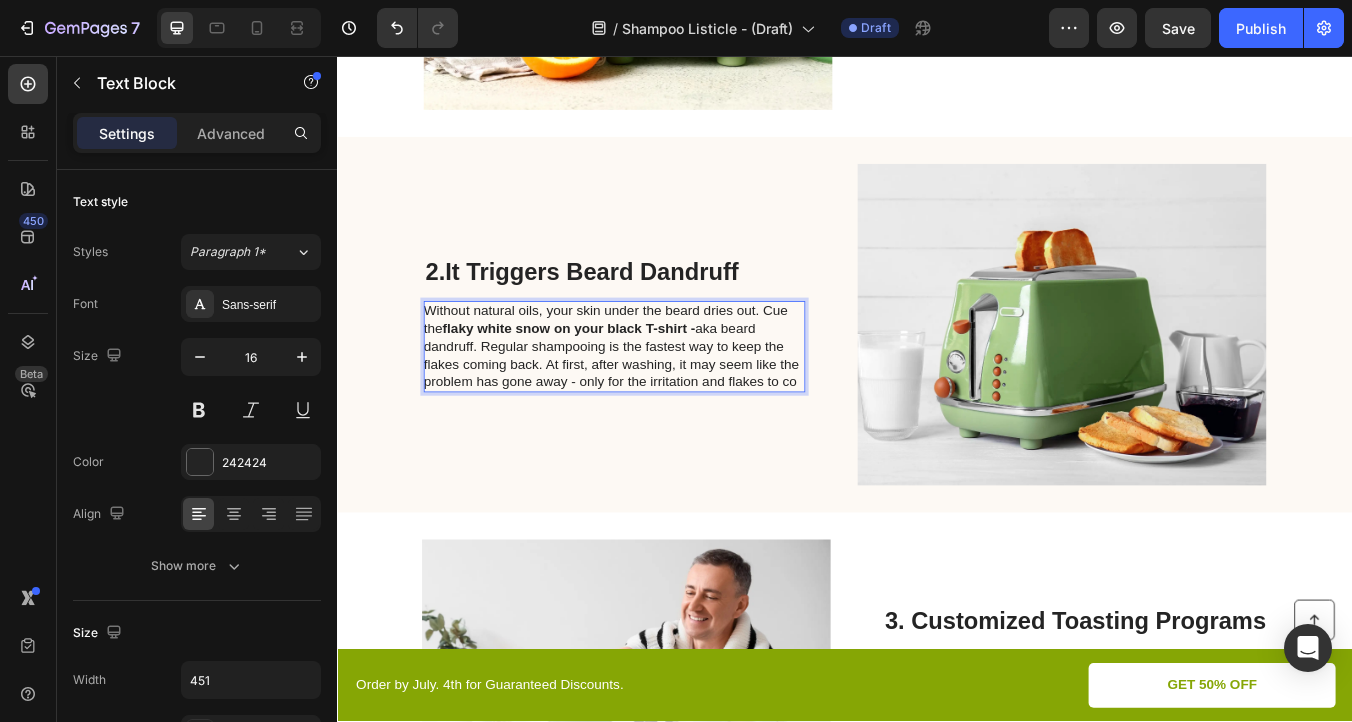scroll, scrollTop: 810, scrollLeft: 0, axis: vertical 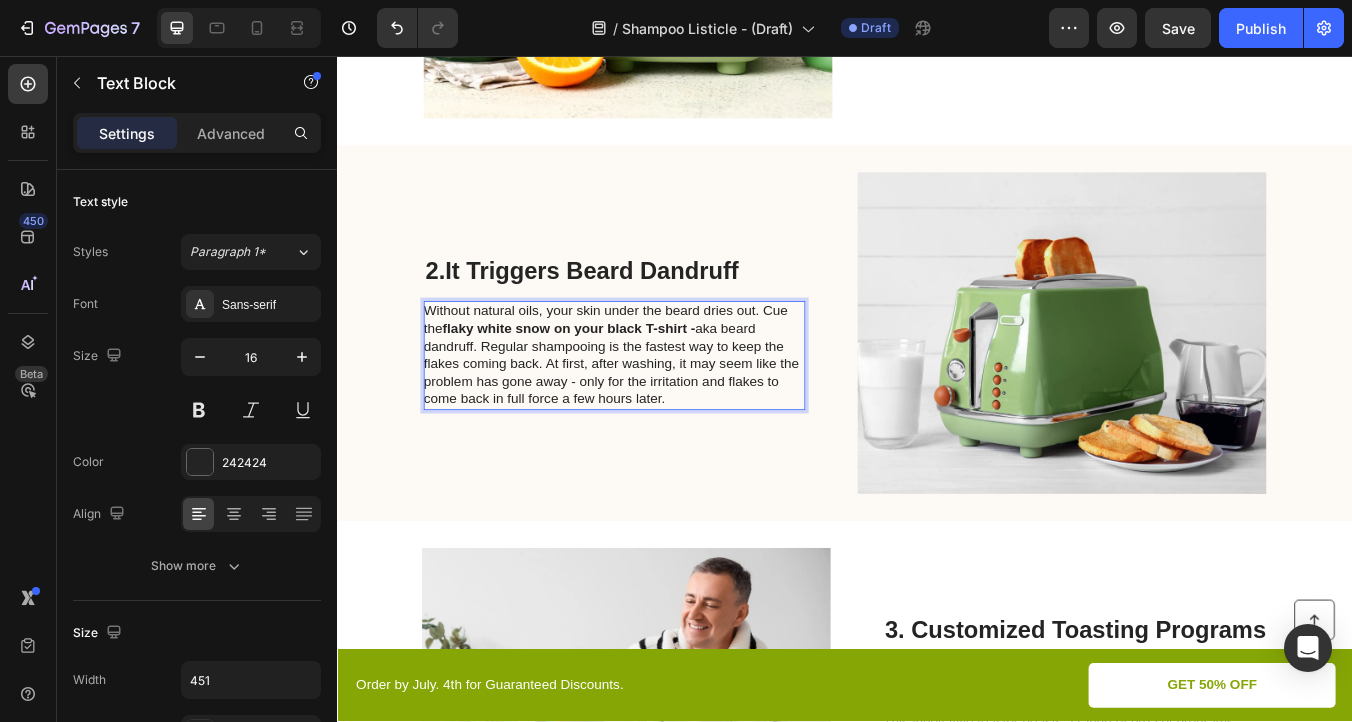 click on "Without natural oils, your skin under the beard dries out. Cue the  flaky white snow on your black T-shirt -  aka beard dandruff. Regular shampooing is the fastest way to keep the flakes coming back. At first, after washing, it may seem like the problem has gone away - only for the irritation and flakes to come back in full force a few hours later." at bounding box center [663, 410] 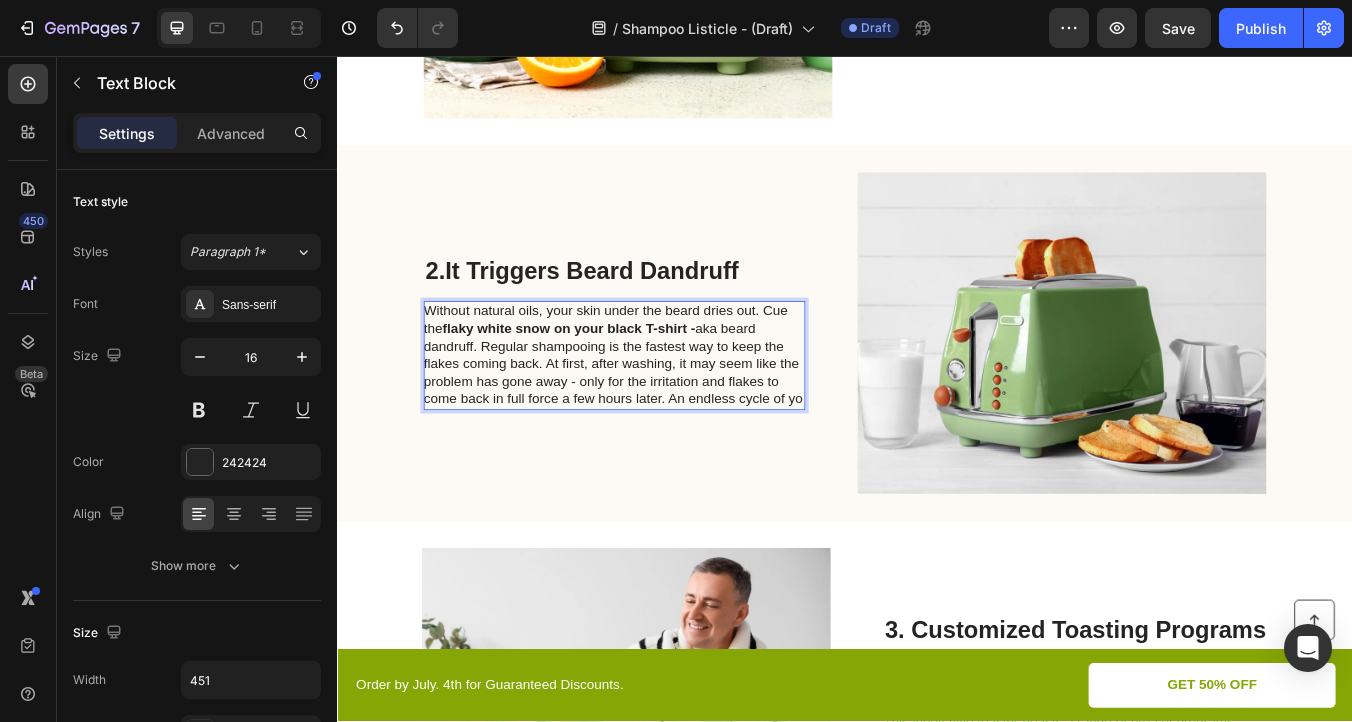 scroll, scrollTop: 799, scrollLeft: 0, axis: vertical 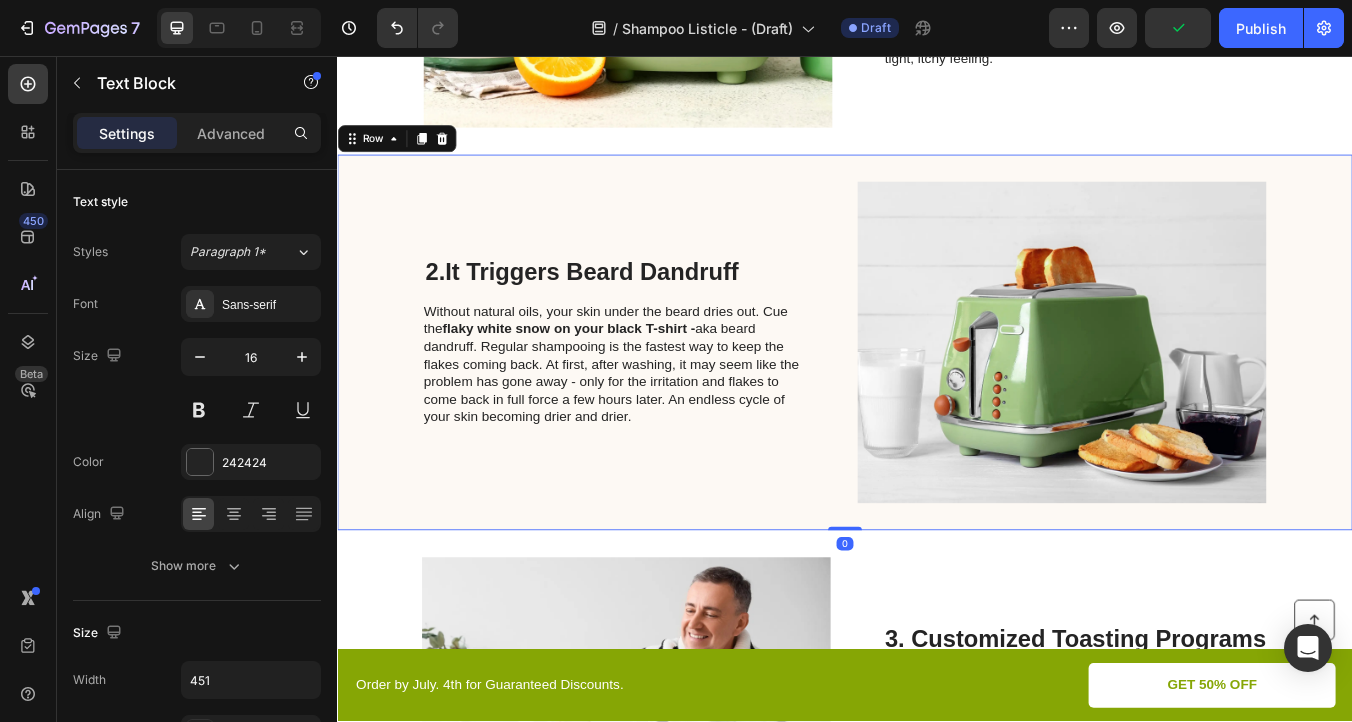 click on "2. It Triggers Beard Dandruff Heading Without natural oils, your skin under the beard dries out. Cue the flaky white snow on your black T-shirt - aka beard dandruff. Regular shampooing is the fastest way to keep the flakes coming back. At first, after washing, it may seem like the problem has gone away - only for the irritation and flakes to come back in full force a few hours later. An endless cycle of your skin becoming drier and drier. Text Block" at bounding box center (664, 395) 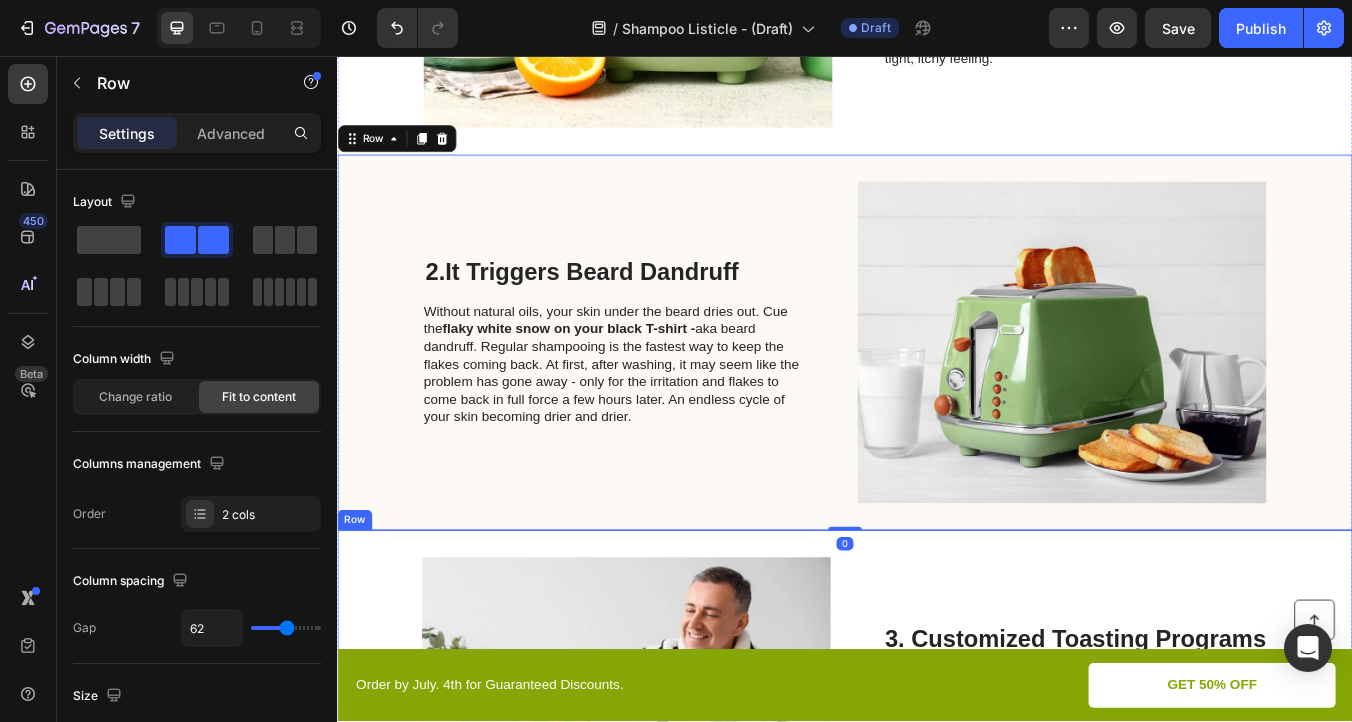 click on "Image 3. Customized Toasting Programs Heading Elevate your breakfast experience with customized toasting programs tailored to various types of bread and pastries.   This innovative toaster boasts a range of pre-set programs designed to bring out the best in different bread varieties, bagels, croissants, and more. Each program optimizes the toasting process, ensuring perfect results every time and unlocking a world of flavors and textures. Text Block Row" at bounding box center [937, 839] 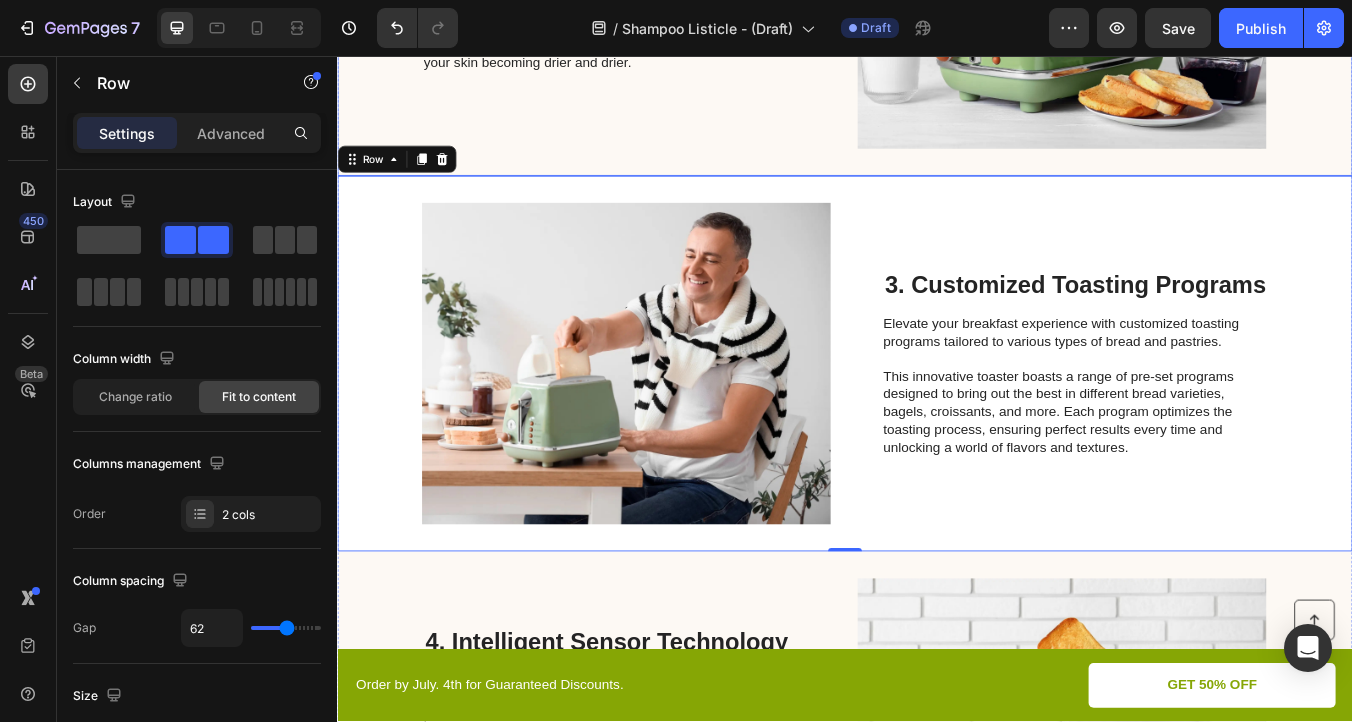 scroll, scrollTop: 1219, scrollLeft: 0, axis: vertical 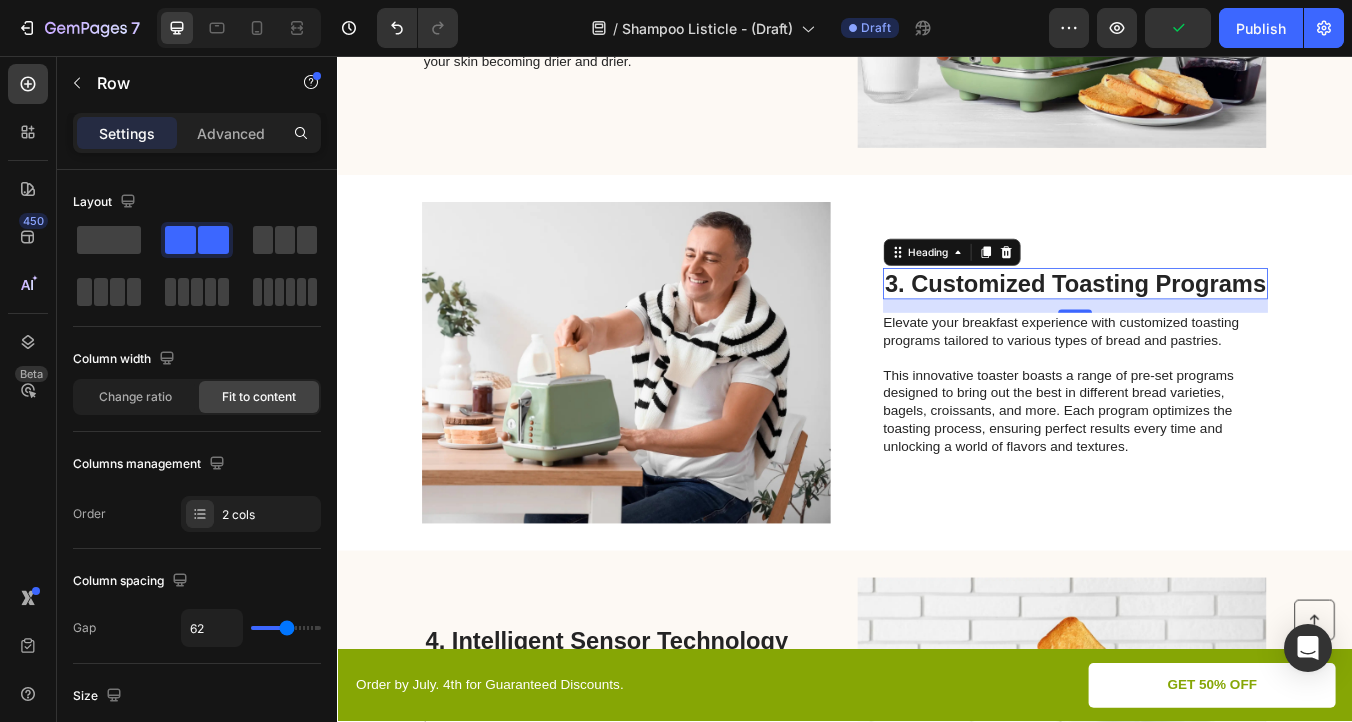 click on "3. Customized Toasting Programs" at bounding box center (1209, 326) 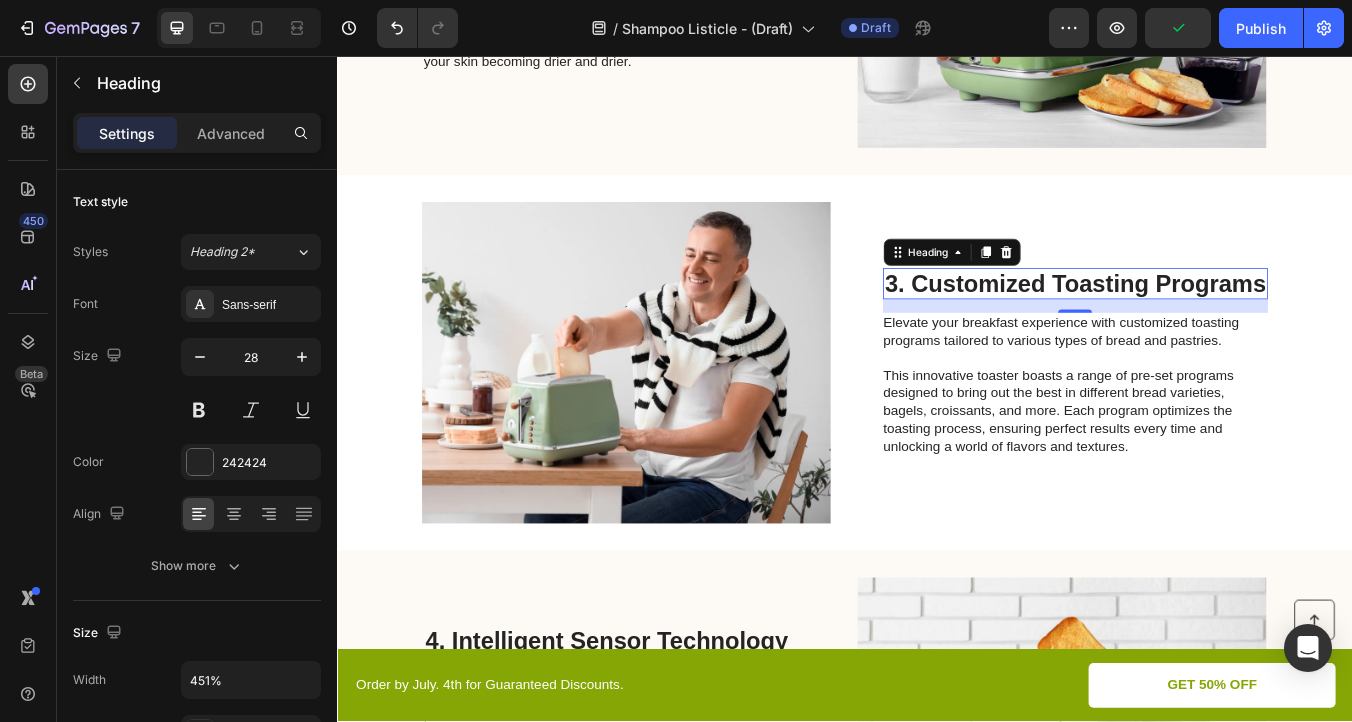 click on "3. Customized Toasting Programs" at bounding box center [1209, 326] 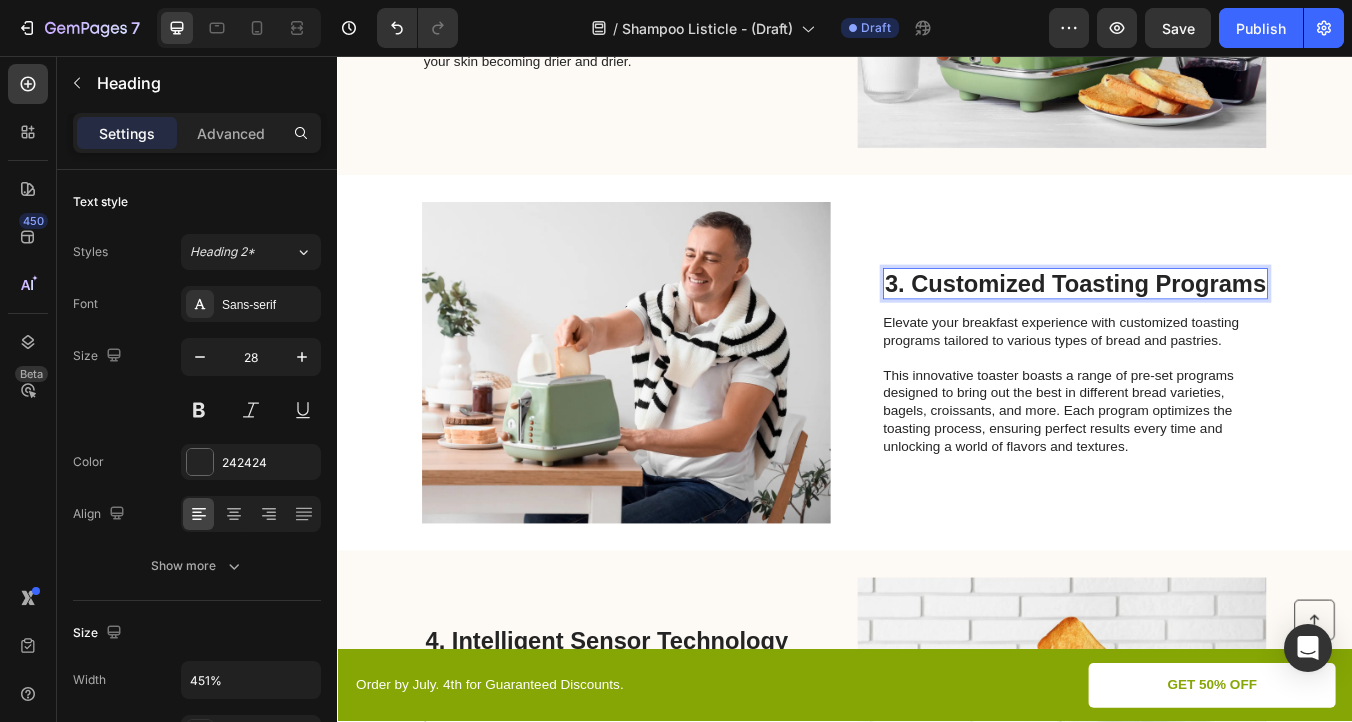click on "3. Customized Toasting Programs" at bounding box center [1209, 326] 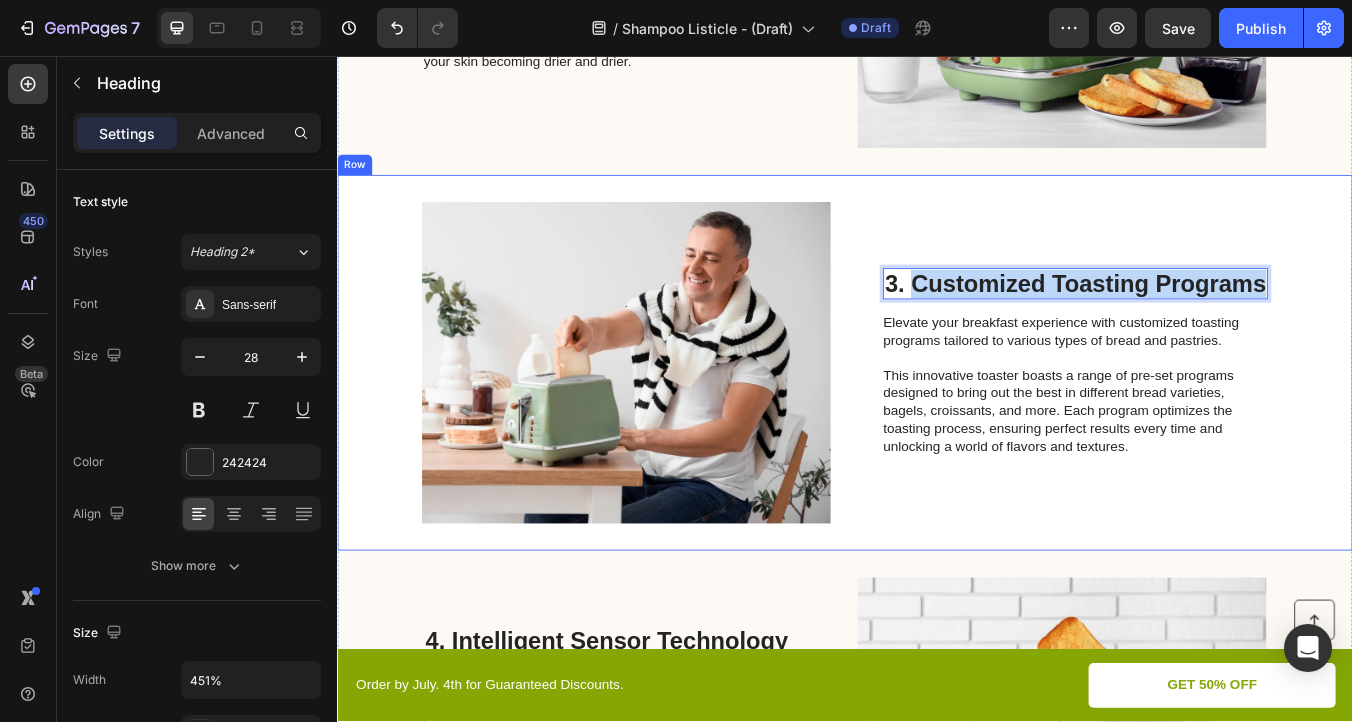 drag, startPoint x: 1017, startPoint y: 329, endPoint x: 1458, endPoint y: 333, distance: 441.01813 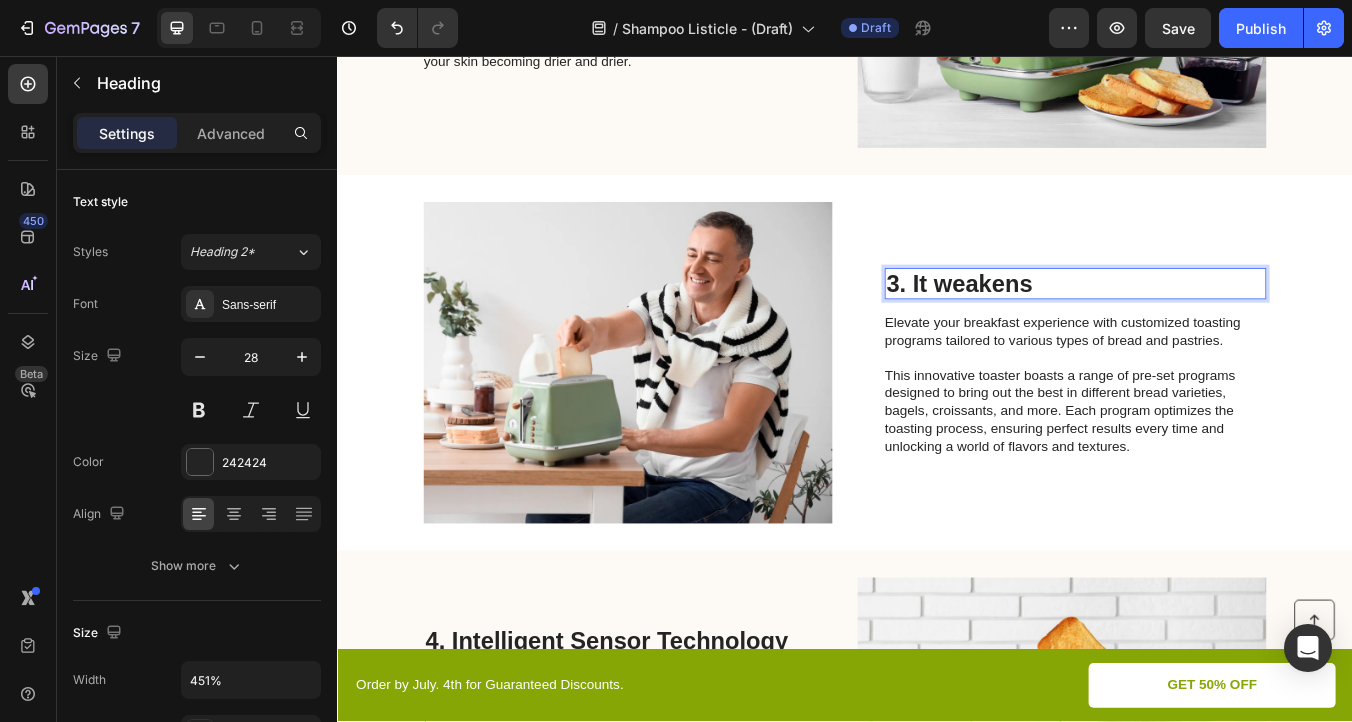 click on "3. It weakens" at bounding box center (1209, 326) 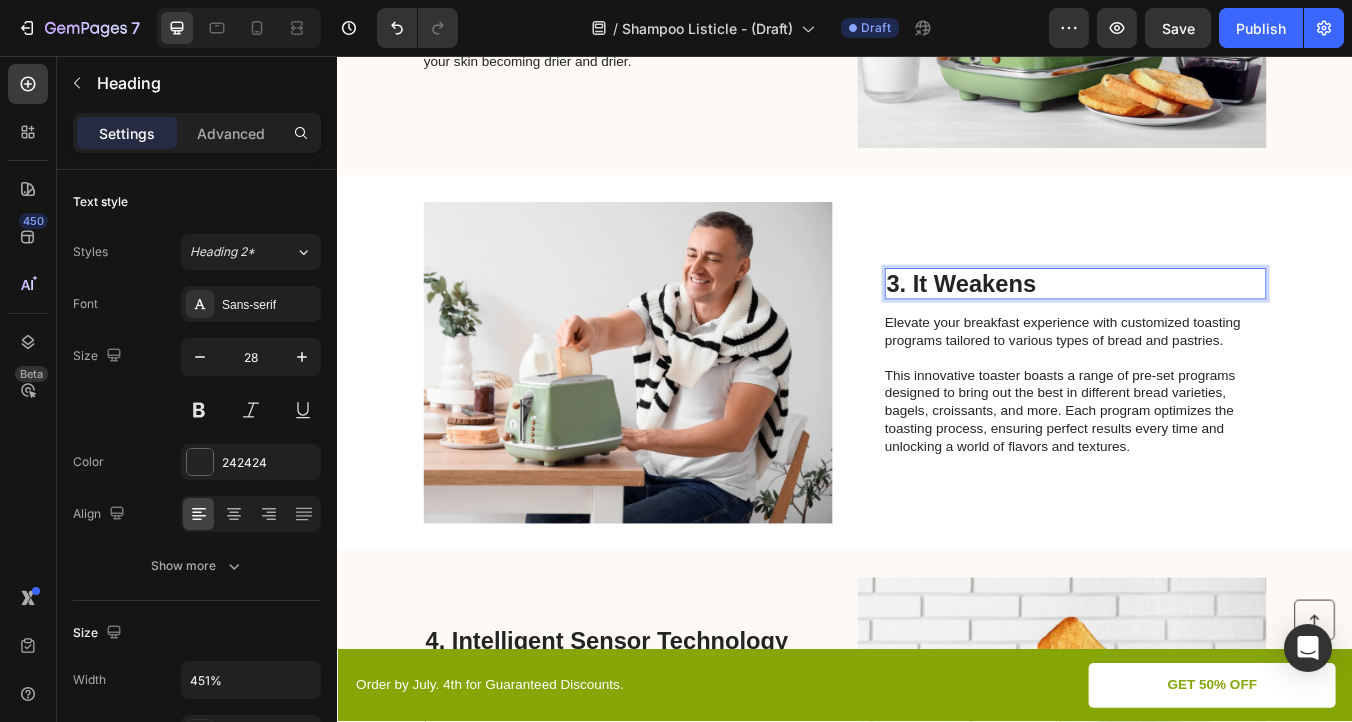 click on "3. It Weakens" at bounding box center (1209, 326) 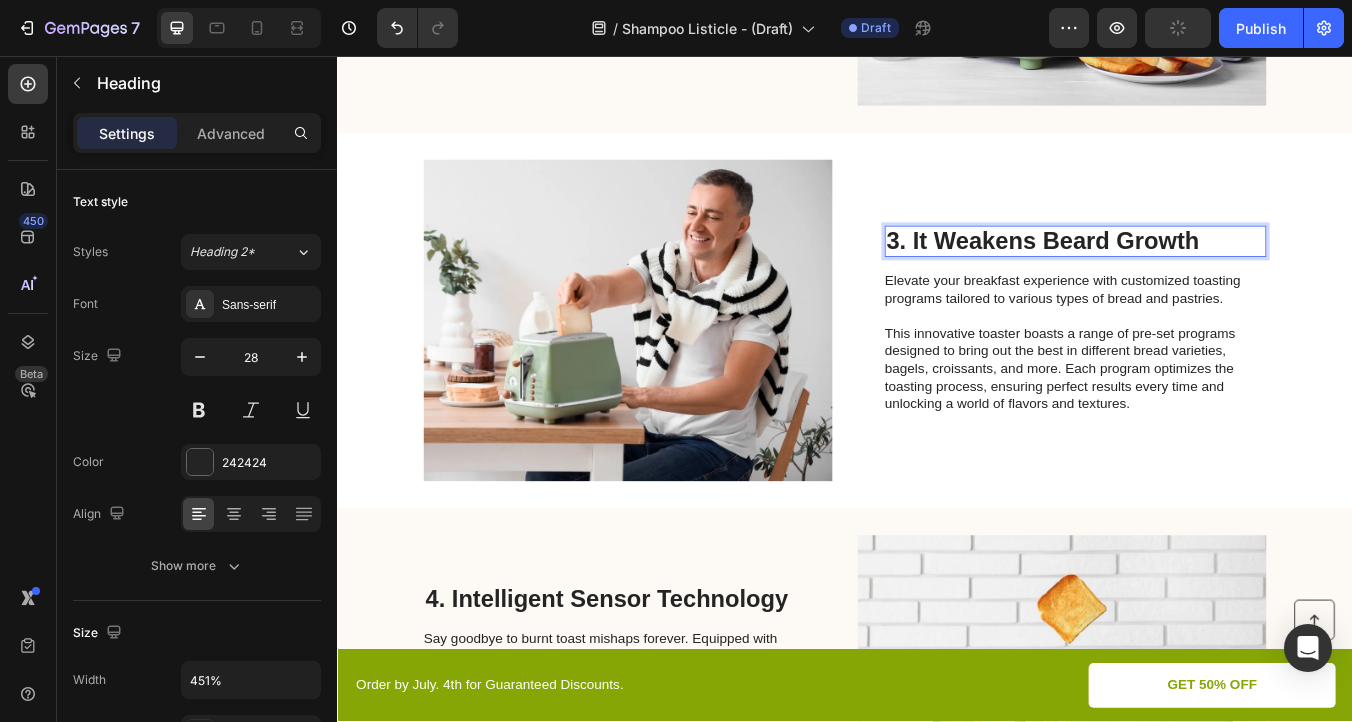 scroll, scrollTop: 1306, scrollLeft: 0, axis: vertical 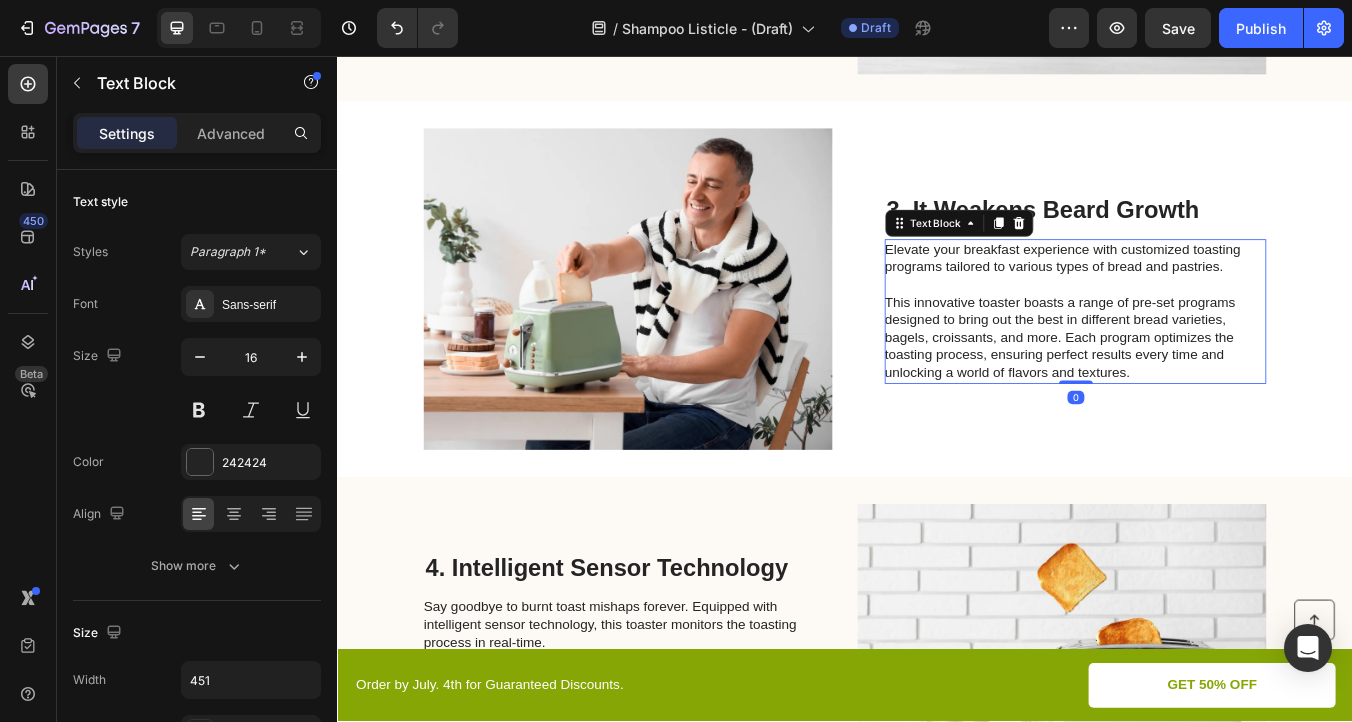 click on "This innovative toaster boasts a range of pre-set programs designed to bring out the best in different bread varieties, bagels, croissants, and more. Each program optimizes the toasting process, ensuring perfect results every time and unlocking a world of flavors and textures." at bounding box center [1208, 390] 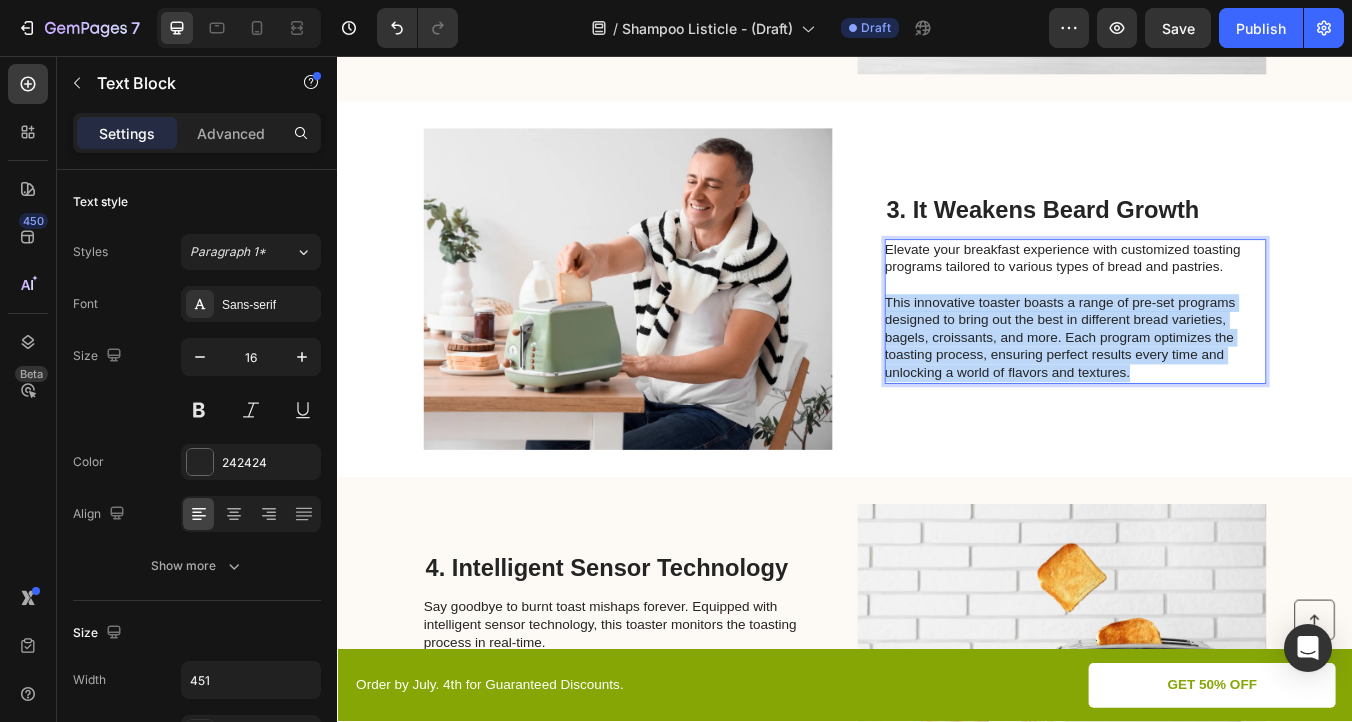 click on "This innovative toaster boasts a range of pre-set programs designed to bring out the best in different bread varieties, bagels, croissants, and more. Each program optimizes the toasting process, ensuring perfect results every time and unlocking a world of flavors and textures." at bounding box center (1208, 390) 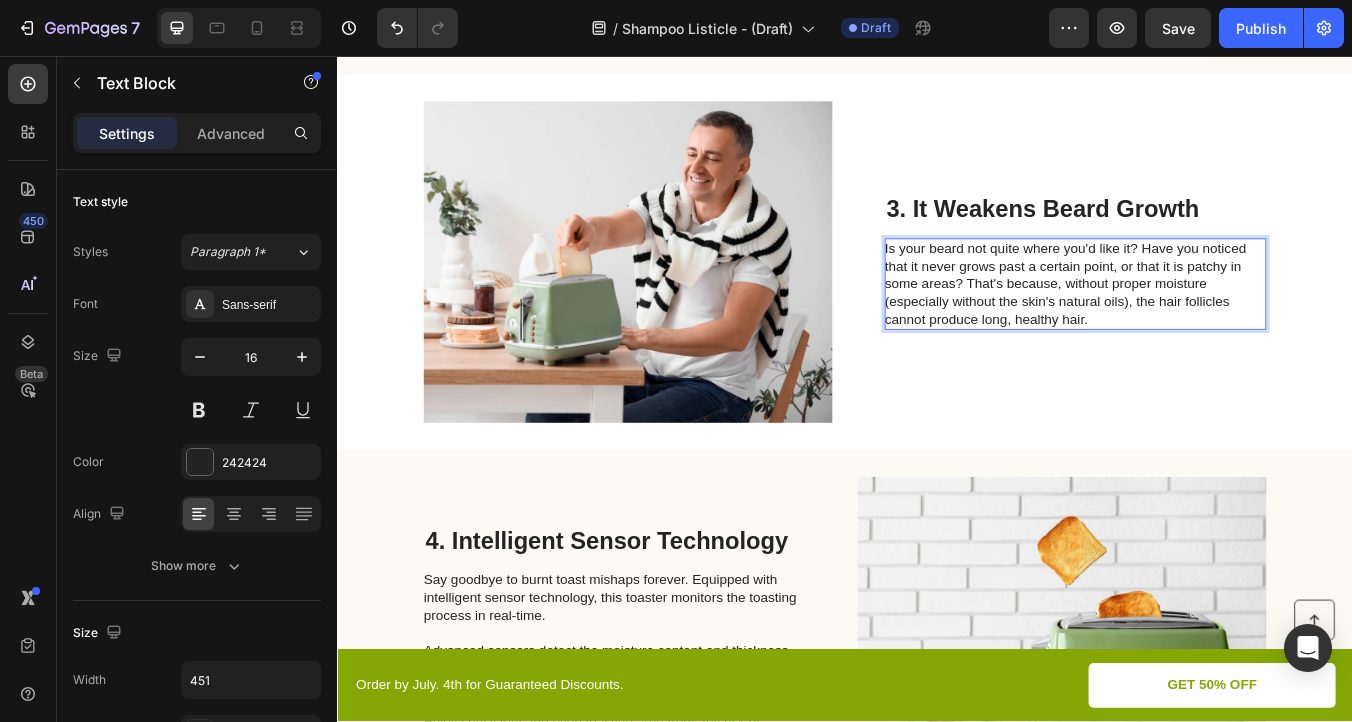 scroll, scrollTop: 1290, scrollLeft: 0, axis: vertical 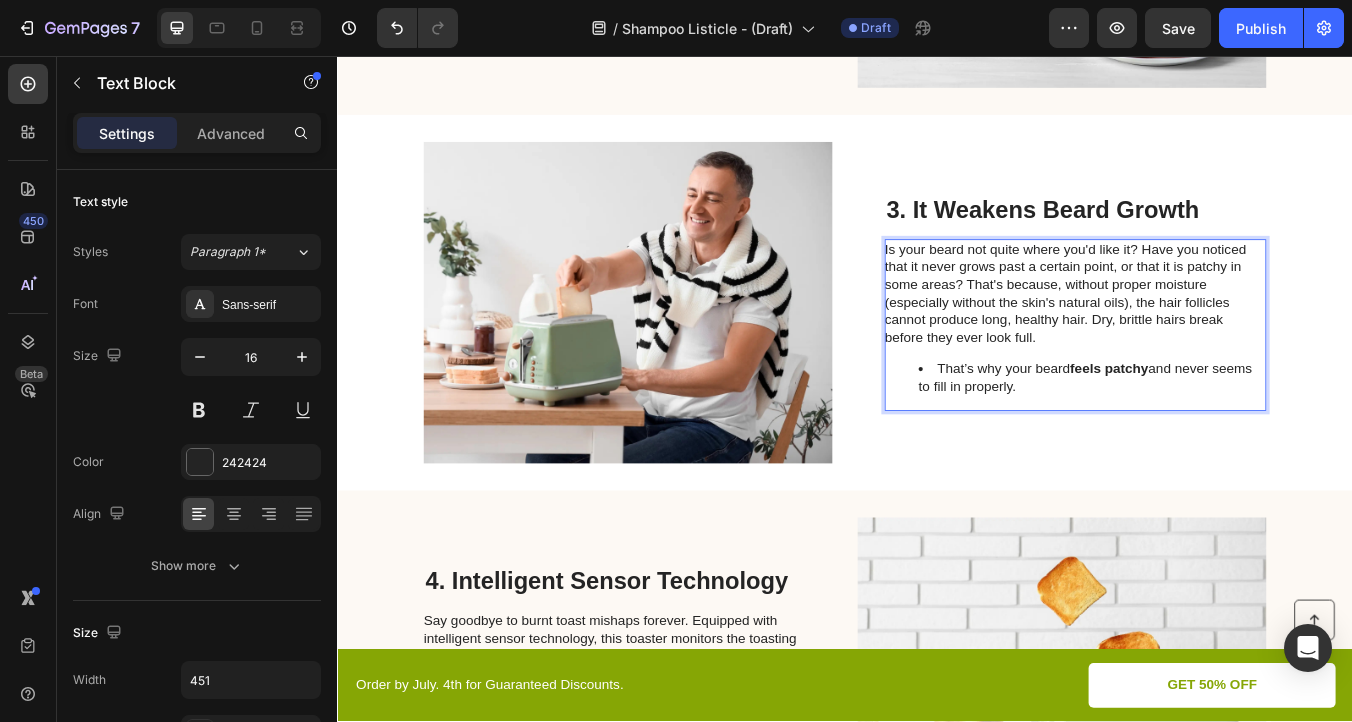 click on "That’s why your beard  feels patchy  and never seems to fill in properly." at bounding box center (1228, 437) 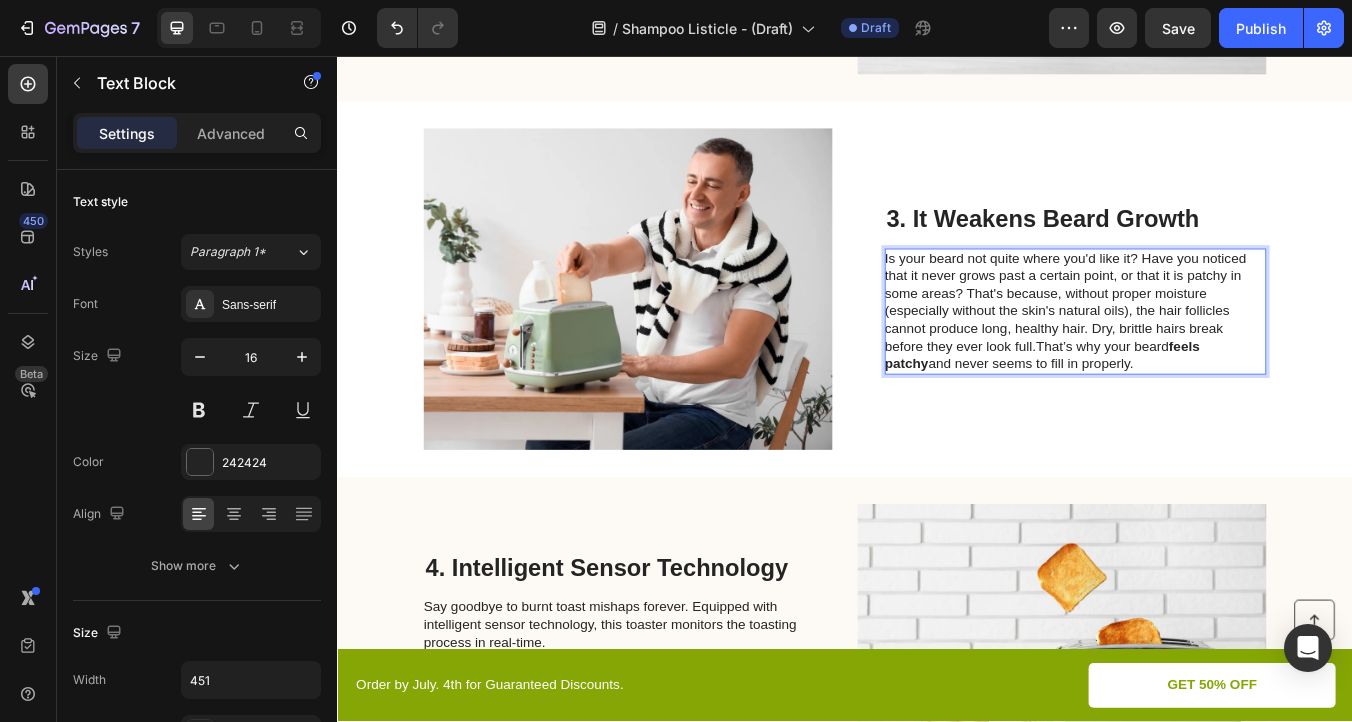 scroll, scrollTop: 1317, scrollLeft: 0, axis: vertical 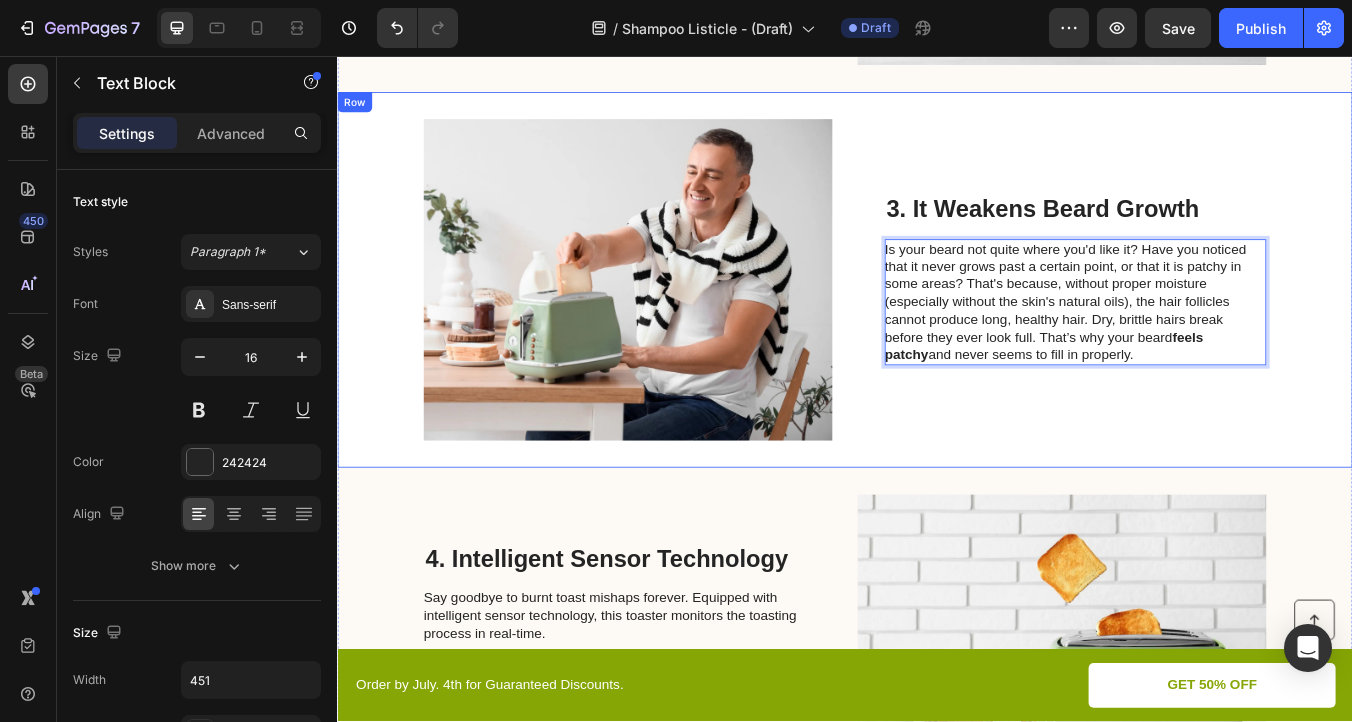 click on "3. It Weakens Beard Growth Heading Is your beard not quite where you'd like it? Have you noticed that it never grows past a certain point, or that it is patchy in some areas? That's because, without proper moisture (especially without the skin's natural oils), the hair follicles cannot produce long, healthy hair. Dry, brittle hairs break before they ever look full. That’s why your beard  feels patchy  and never seems to fill in properly. Text Block   0" at bounding box center [1209, 321] 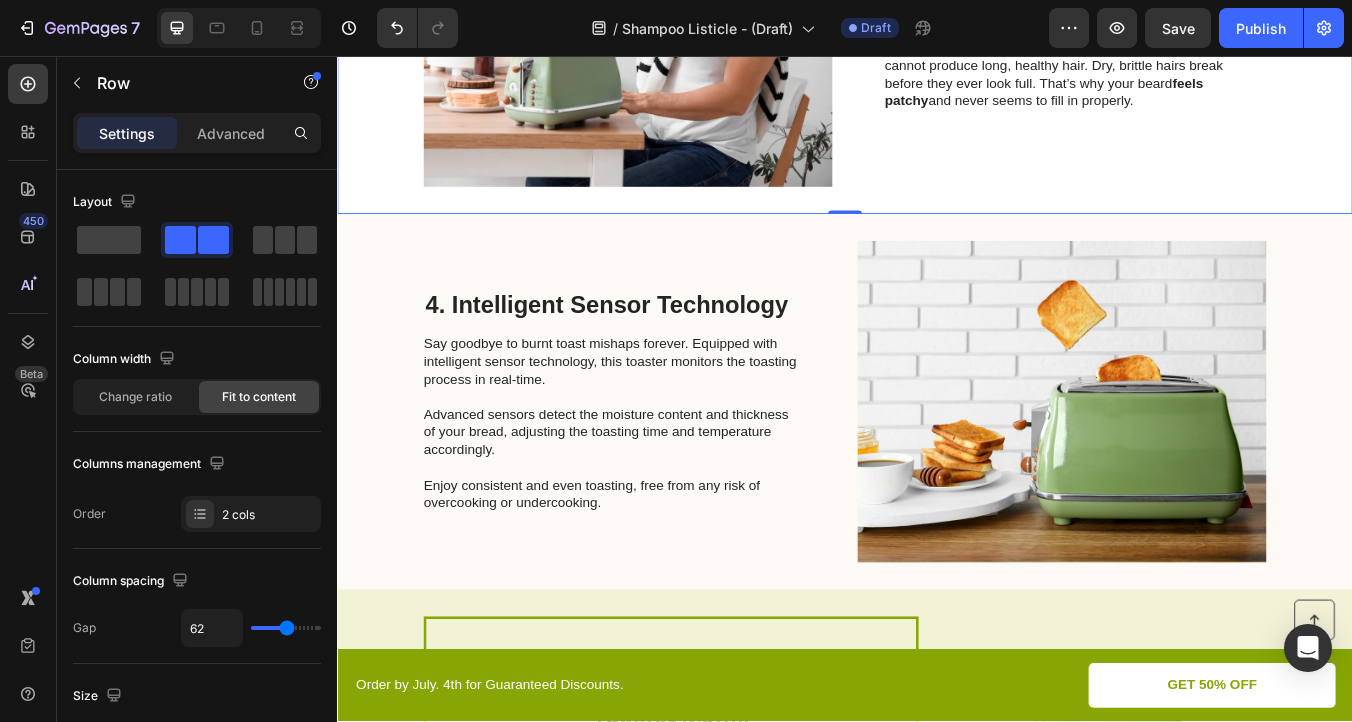 scroll, scrollTop: 1627, scrollLeft: 0, axis: vertical 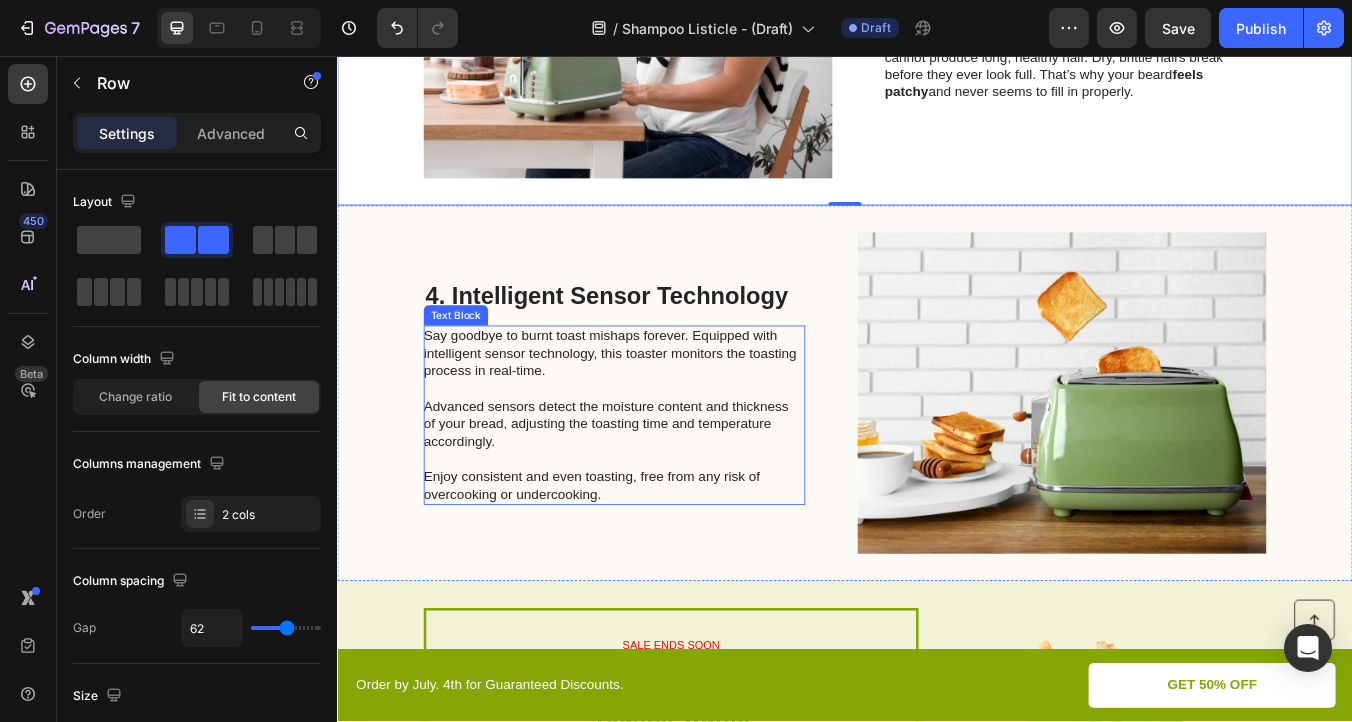 click on "4. Intelligent Sensor Technology" at bounding box center (664, 341) 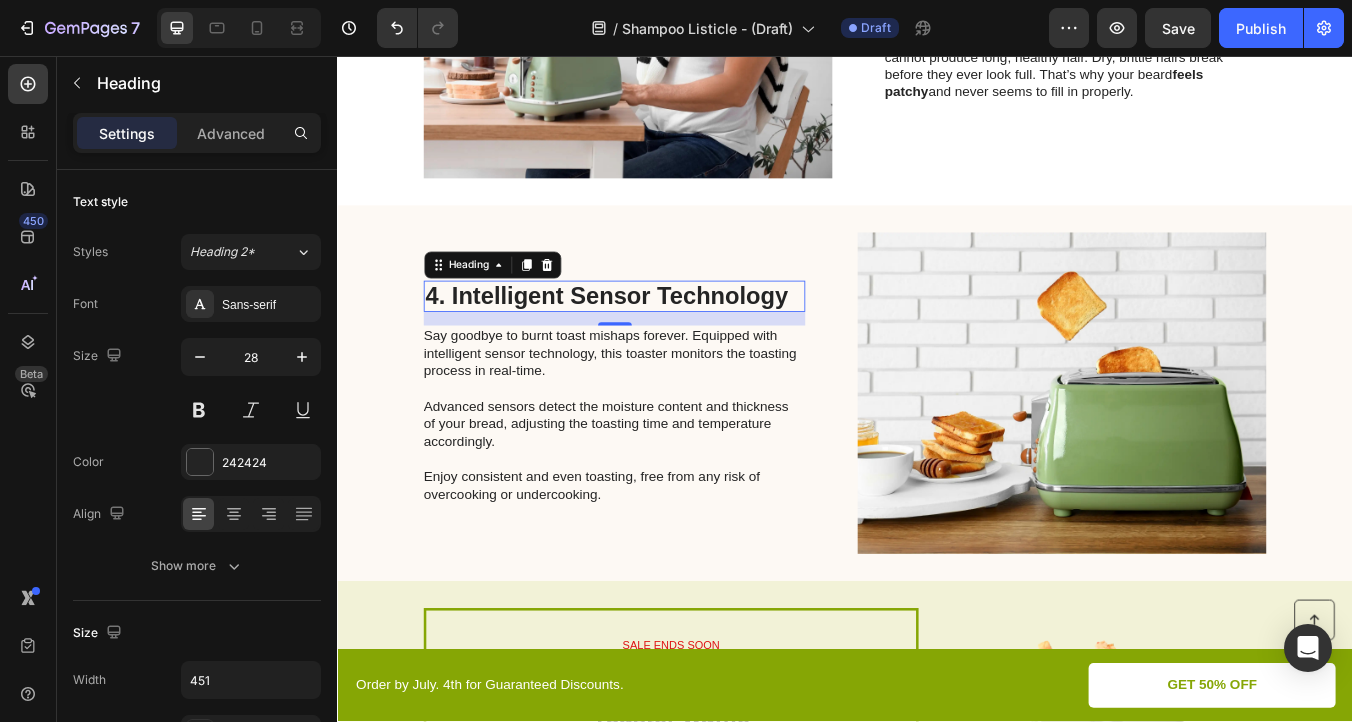click on "4. Intelligent Sensor Technology" at bounding box center (664, 341) 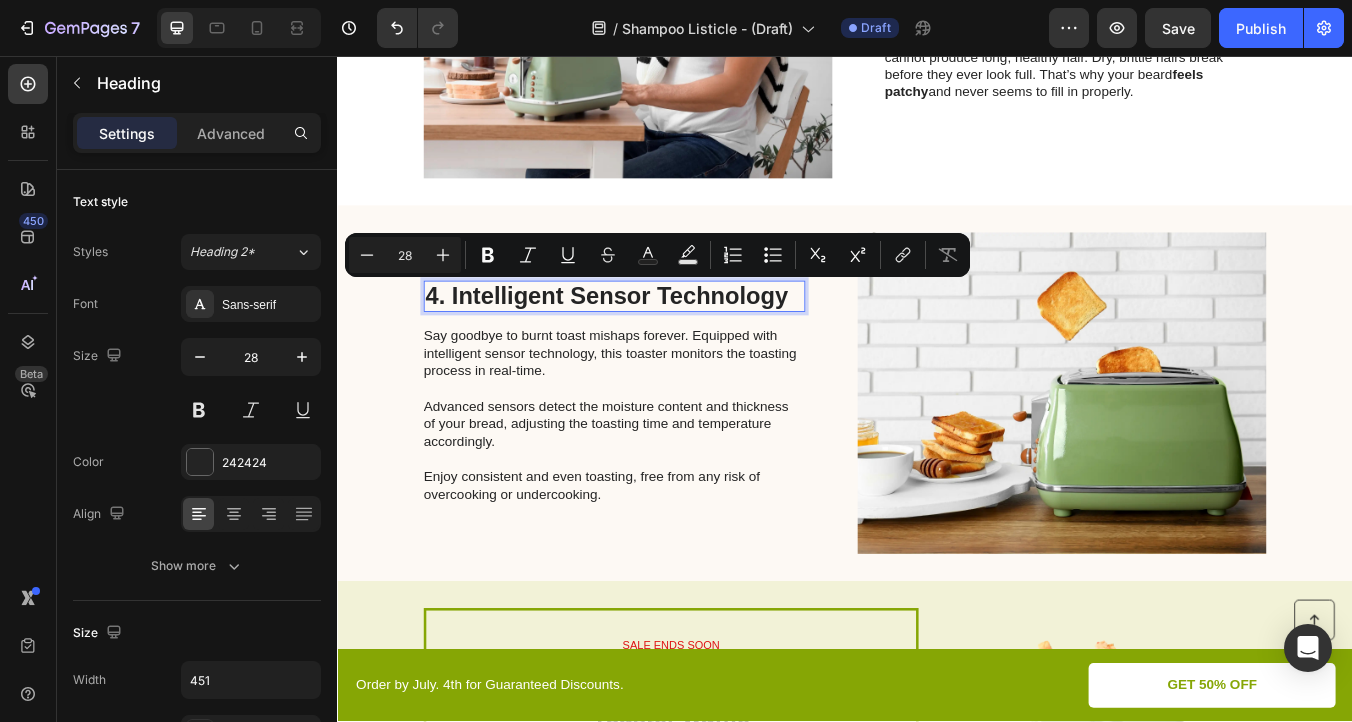 click on "4. Intelligent Sensor Technology" at bounding box center [664, 341] 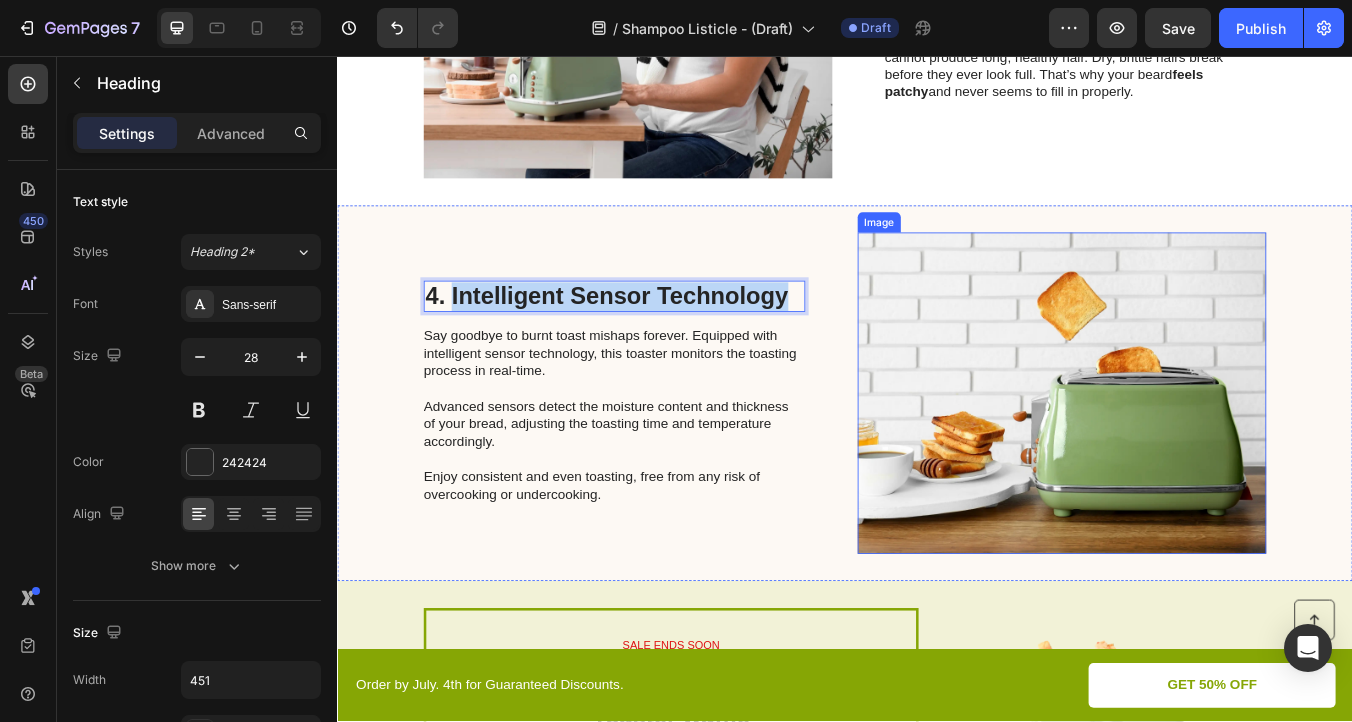 drag, startPoint x: 472, startPoint y: 343, endPoint x: 952, endPoint y: 345, distance: 480.00418 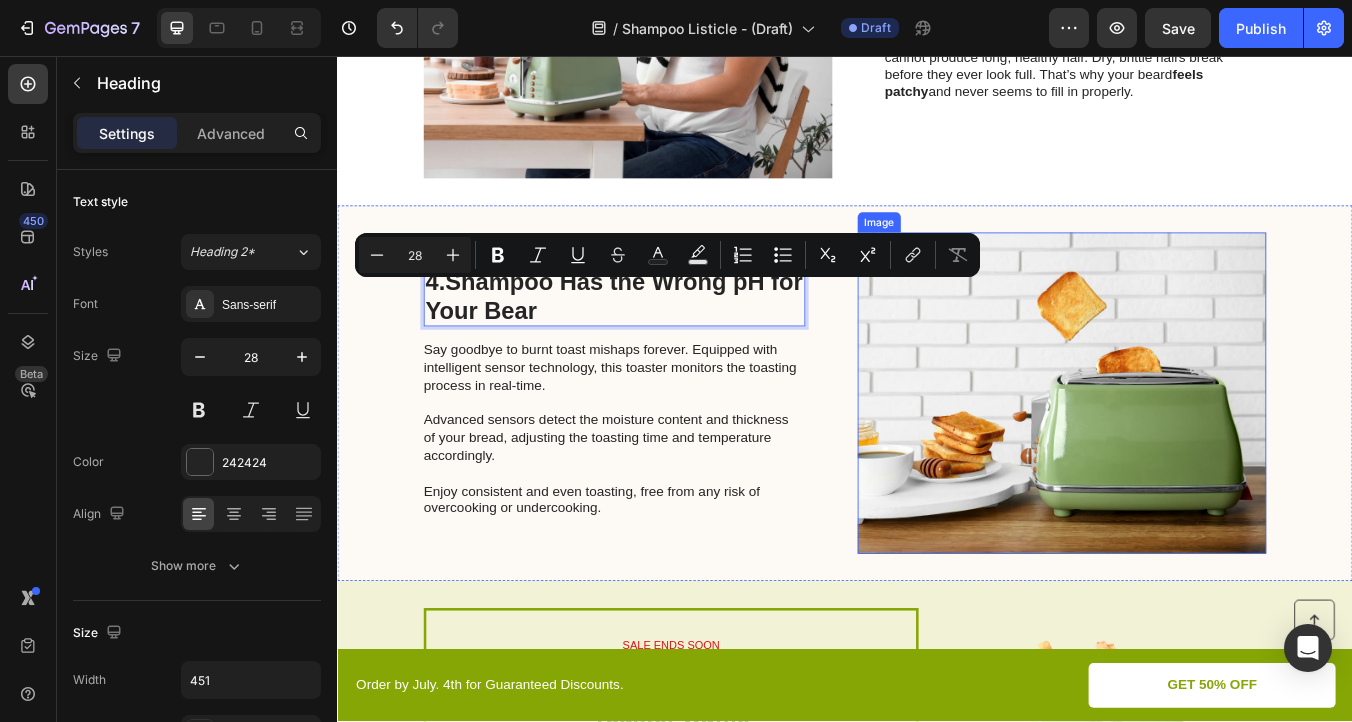 scroll, scrollTop: 1610, scrollLeft: 0, axis: vertical 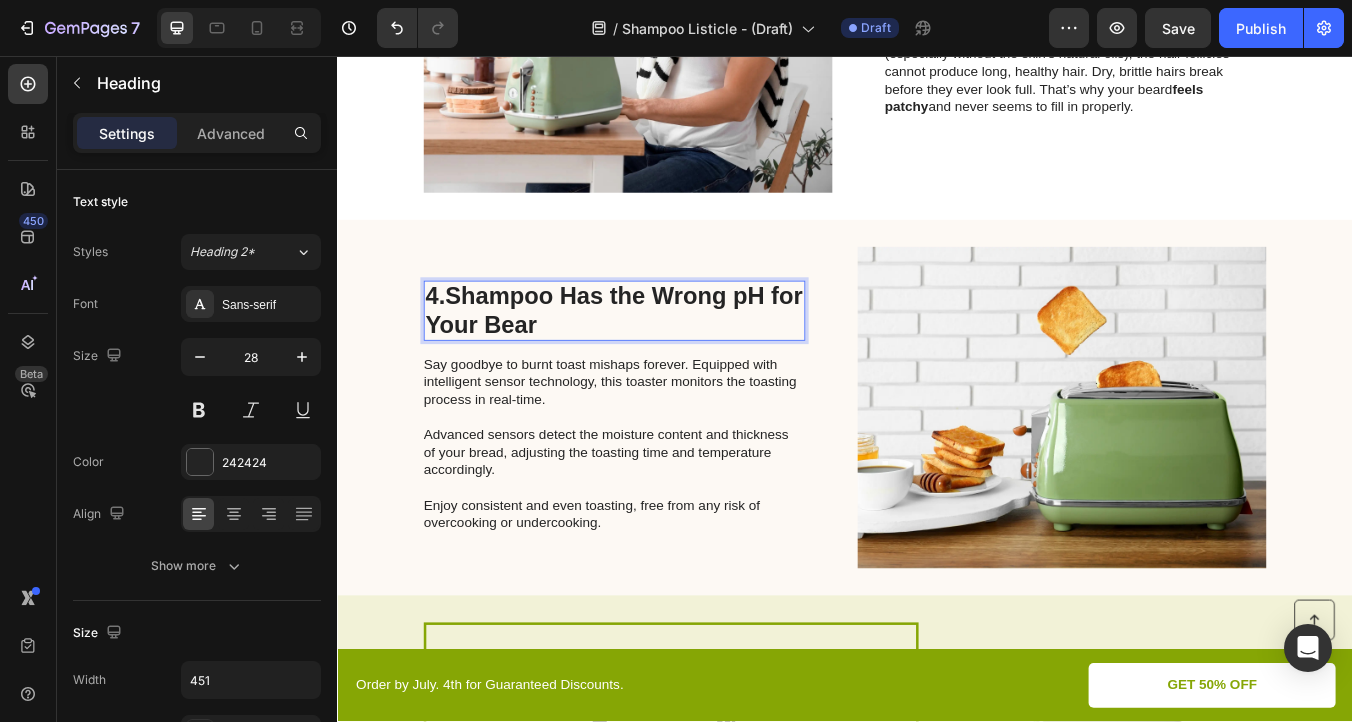 click on "Shampoo Has the Wrong pH for Your Bear" at bounding box center (664, 357) 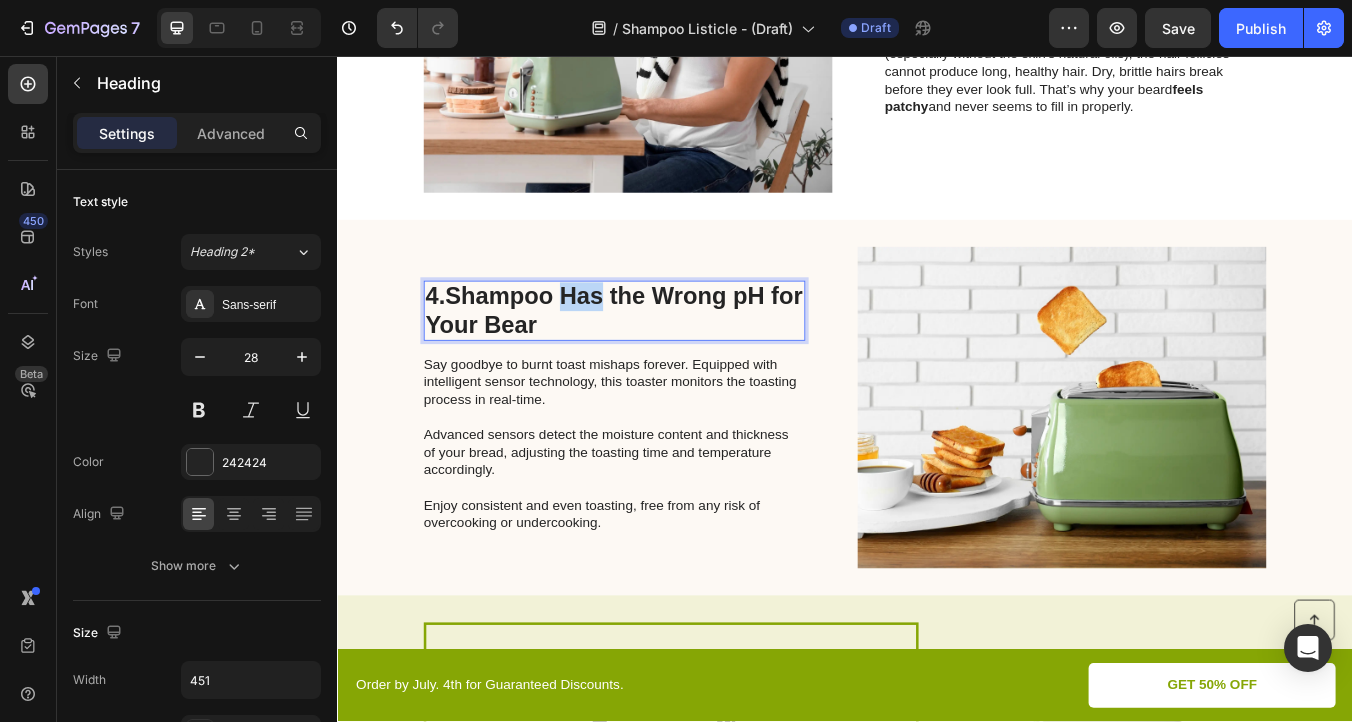 drag, startPoint x: 658, startPoint y: 343, endPoint x: 612, endPoint y: 343, distance: 46 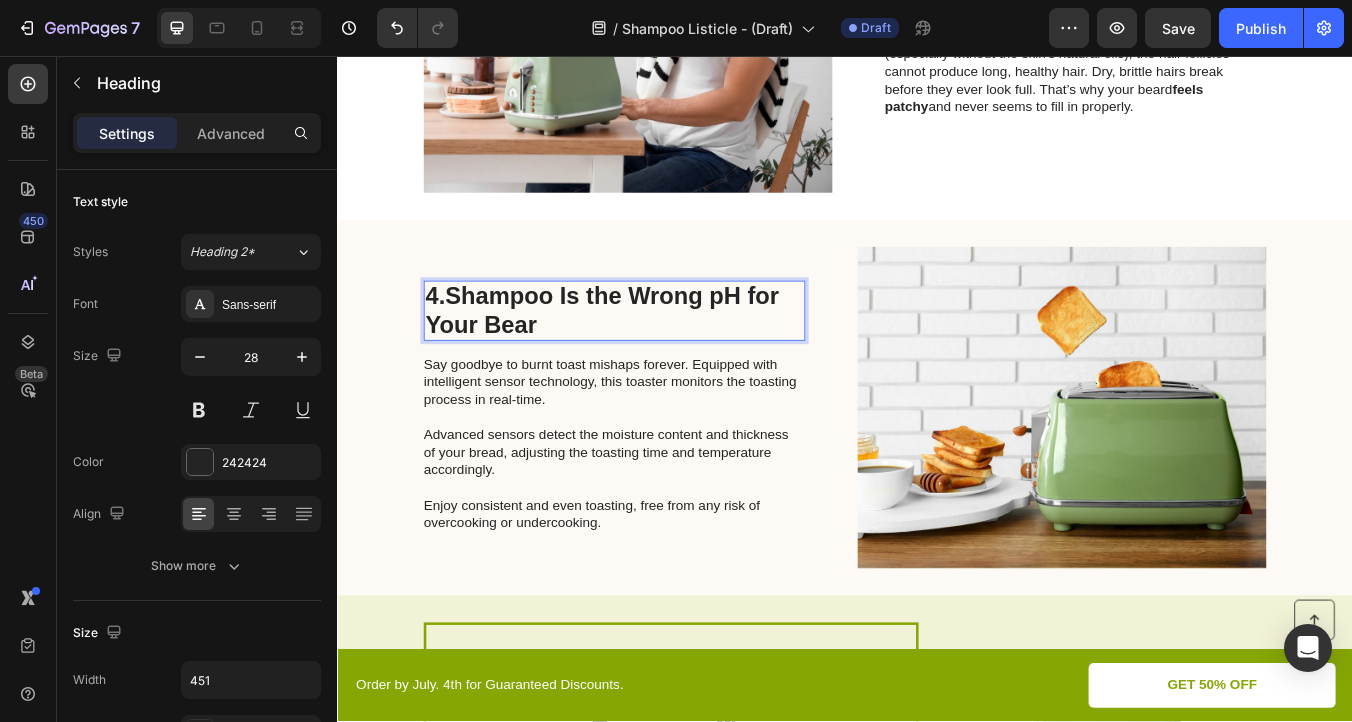 click on "Shampoo Is the Wrong pH for Your Bear" at bounding box center [650, 357] 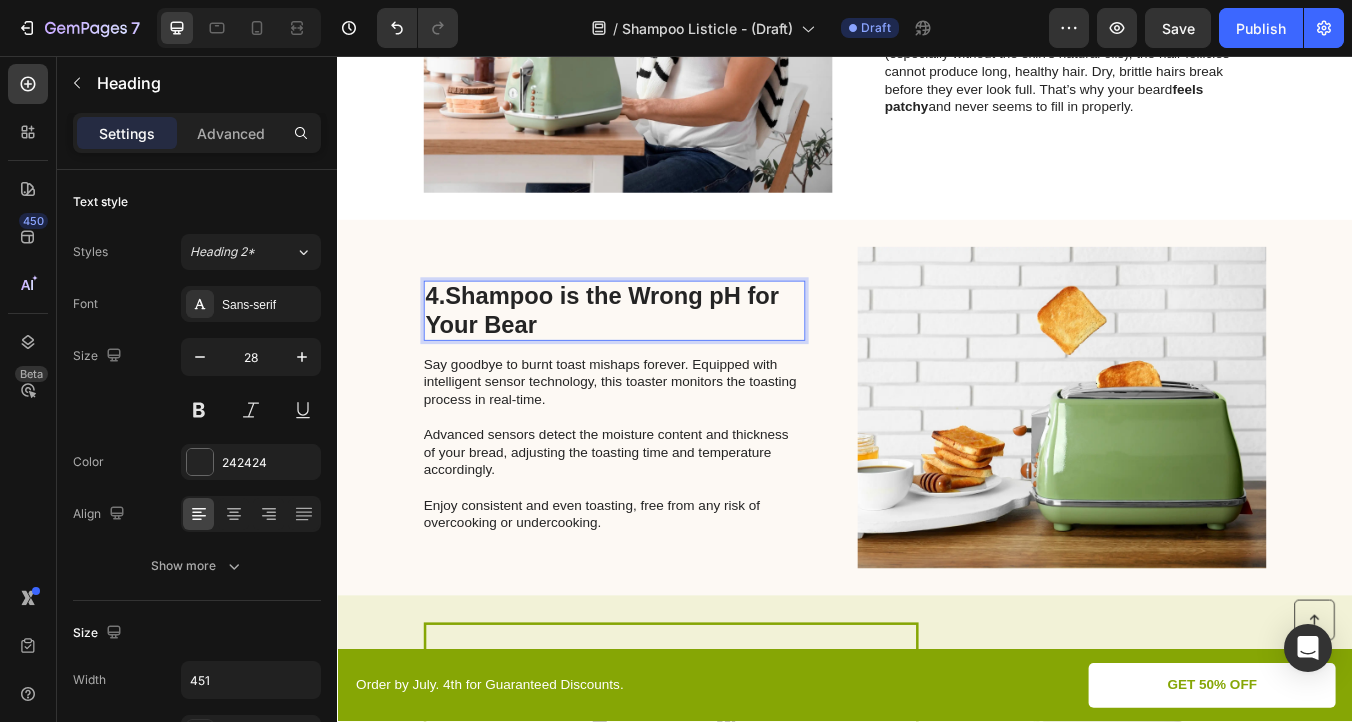 click on "Shampoo is the Wrong pH for Your Bear" at bounding box center (650, 357) 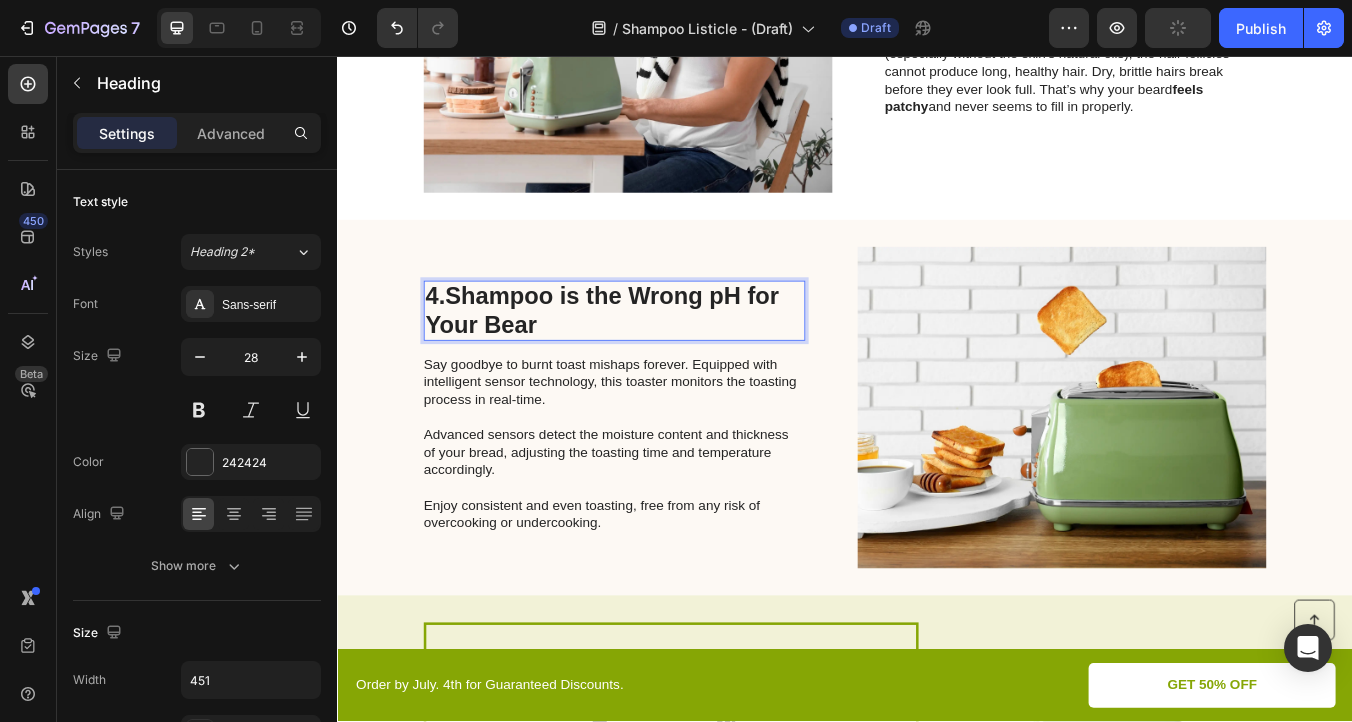 click on "[NUMBER]. Shampoo is the Wrong pH for Your Bear" at bounding box center (664, 357) 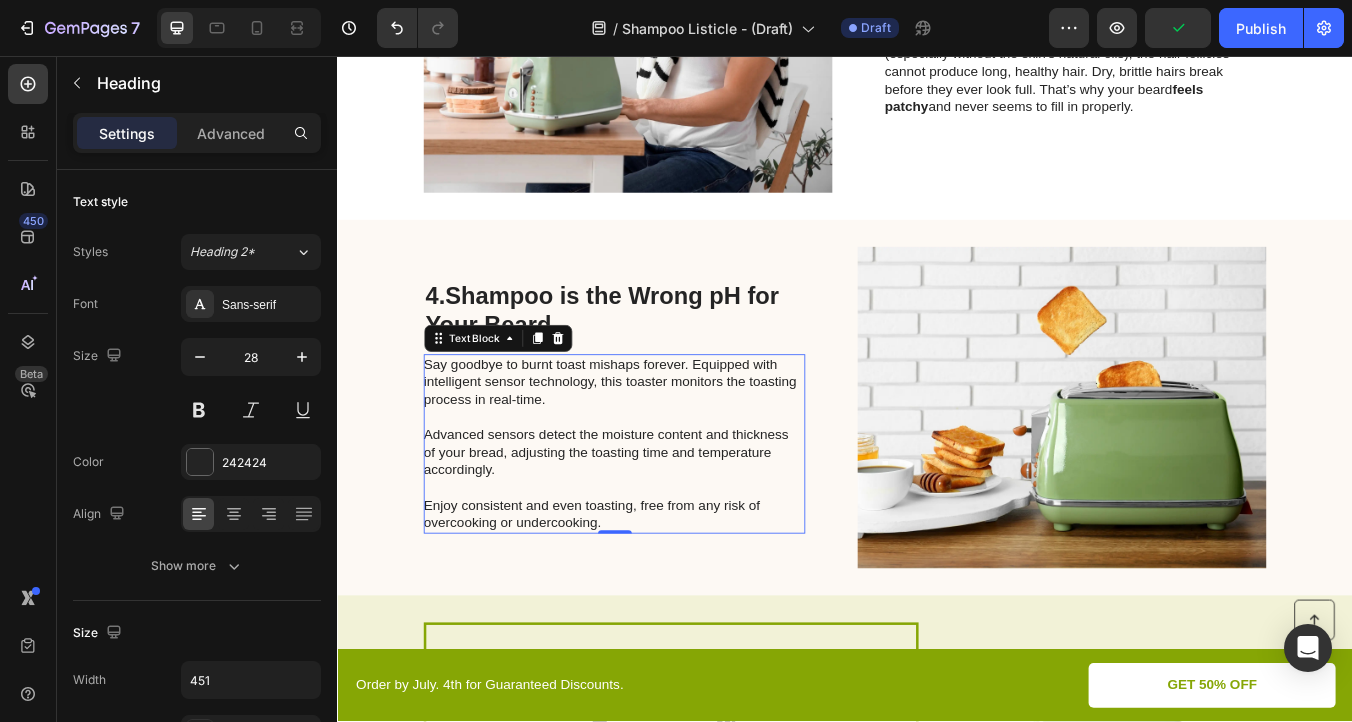 click on "Say goodbye to burnt toast mishaps forever. Equipped with intelligent sensor technology, this toaster monitors the toasting process in real-time. Advanced sensors detect the moisture content and thickness of your bread, adjusting the toasting time and temperature accordingly. Enjoy consistent and even toasting, free from any risk of overcooking or undercooking." at bounding box center [663, 515] 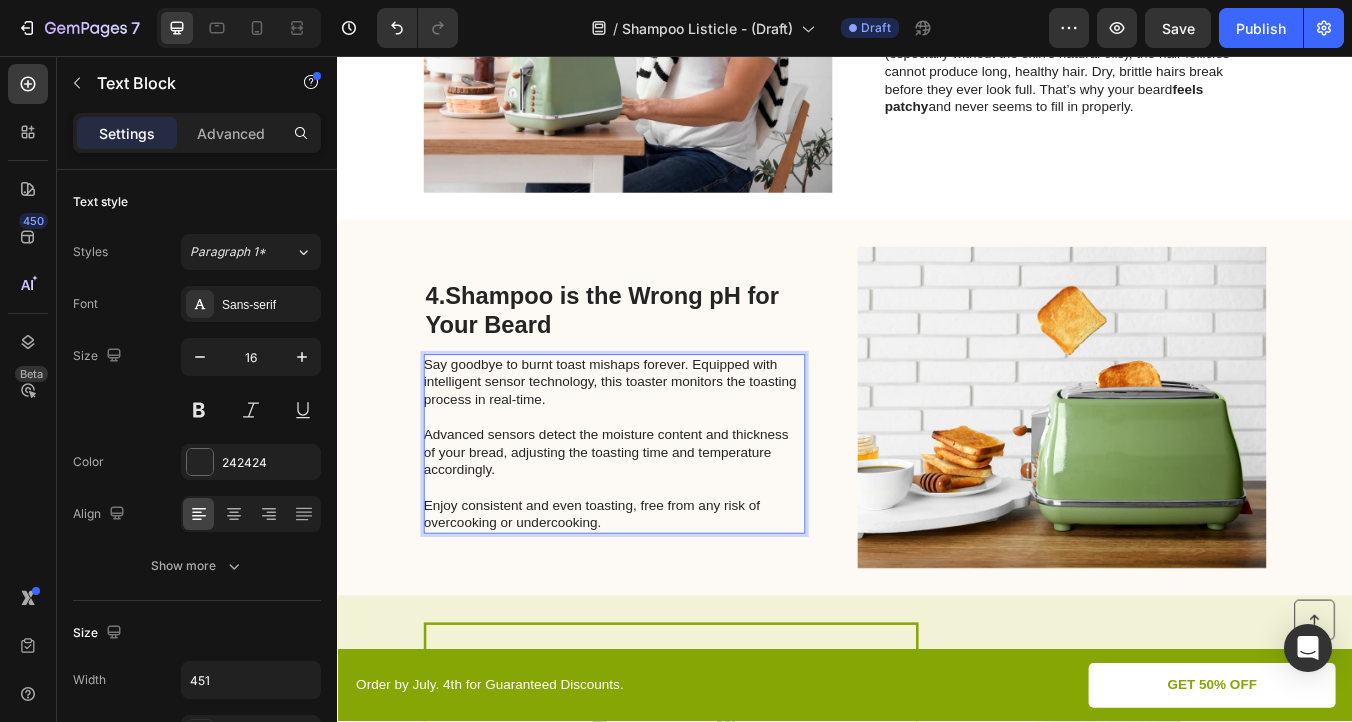 click on "Say goodbye to burnt toast mishaps forever. Equipped with intelligent sensor technology, this toaster monitors the toasting process in real-time. Advanced sensors detect the moisture content and thickness of your bread, adjusting the toasting time and temperature accordingly. Enjoy consistent and even toasting, free from any risk of overcooking or undercooking." at bounding box center [663, 515] 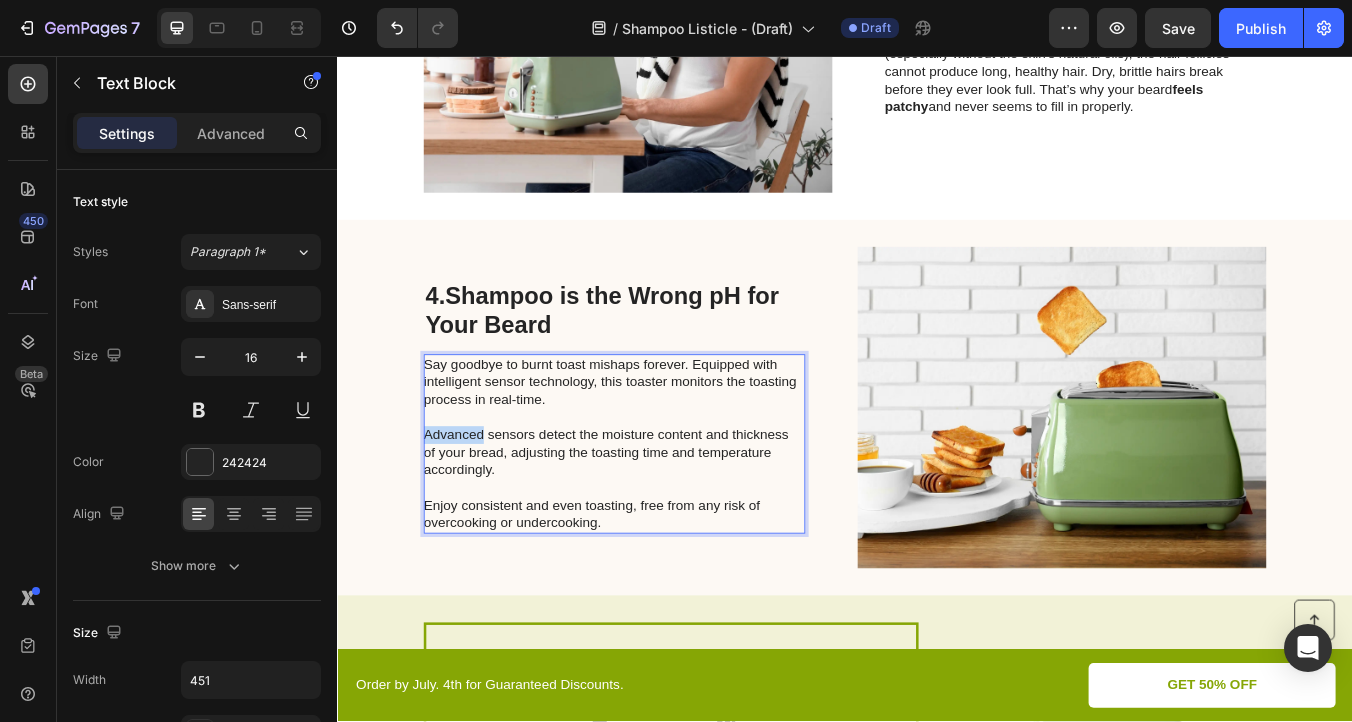 click on "Say goodbye to burnt toast mishaps forever. Equipped with intelligent sensor technology, this toaster monitors the toasting process in real-time. Advanced sensors detect the moisture content and thickness of your bread, adjusting the toasting time and temperature accordingly. Enjoy consistent and even toasting, free from any risk of overcooking or undercooking." at bounding box center (663, 515) 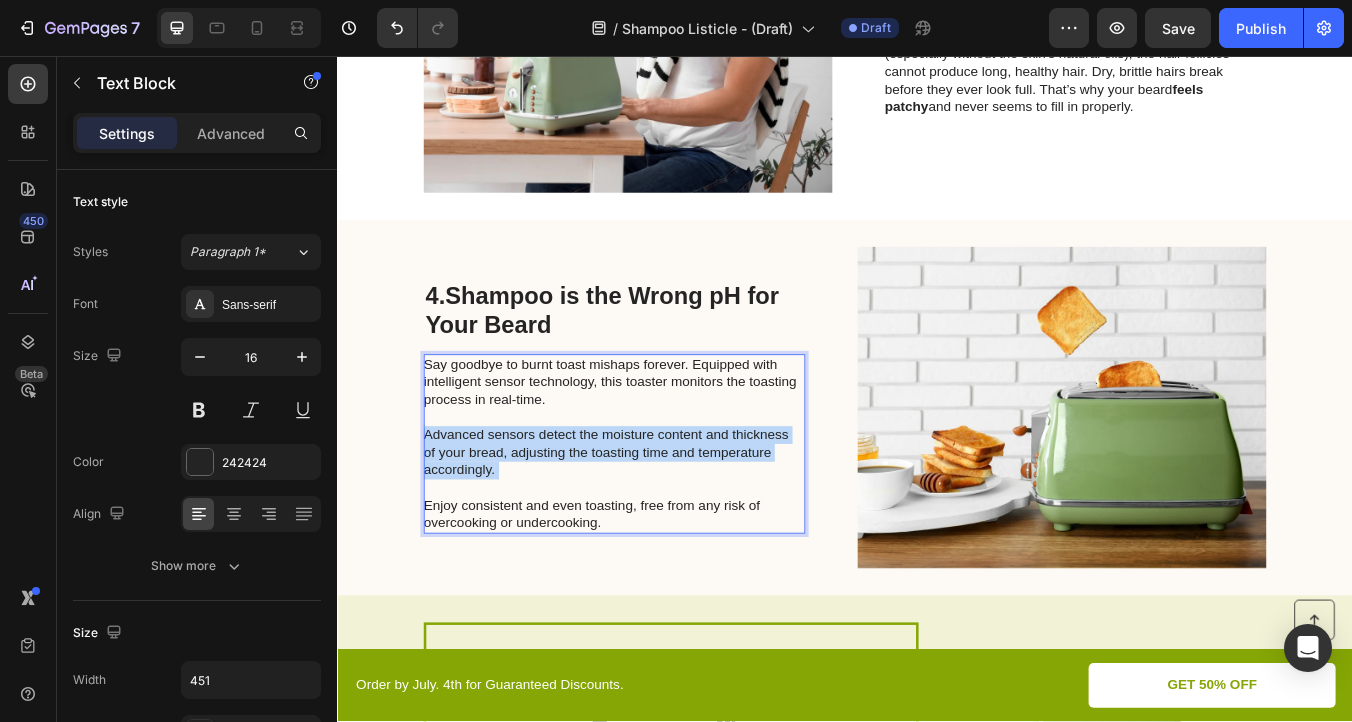 click on "Say goodbye to burnt toast mishaps forever. Equipped with intelligent sensor technology, this toaster monitors the toasting process in real-time. Advanced sensors detect the moisture content and thickness of your bread, adjusting the toasting time and temperature accordingly. Enjoy consistent and even toasting, free from any risk of overcooking or undercooking." at bounding box center [663, 515] 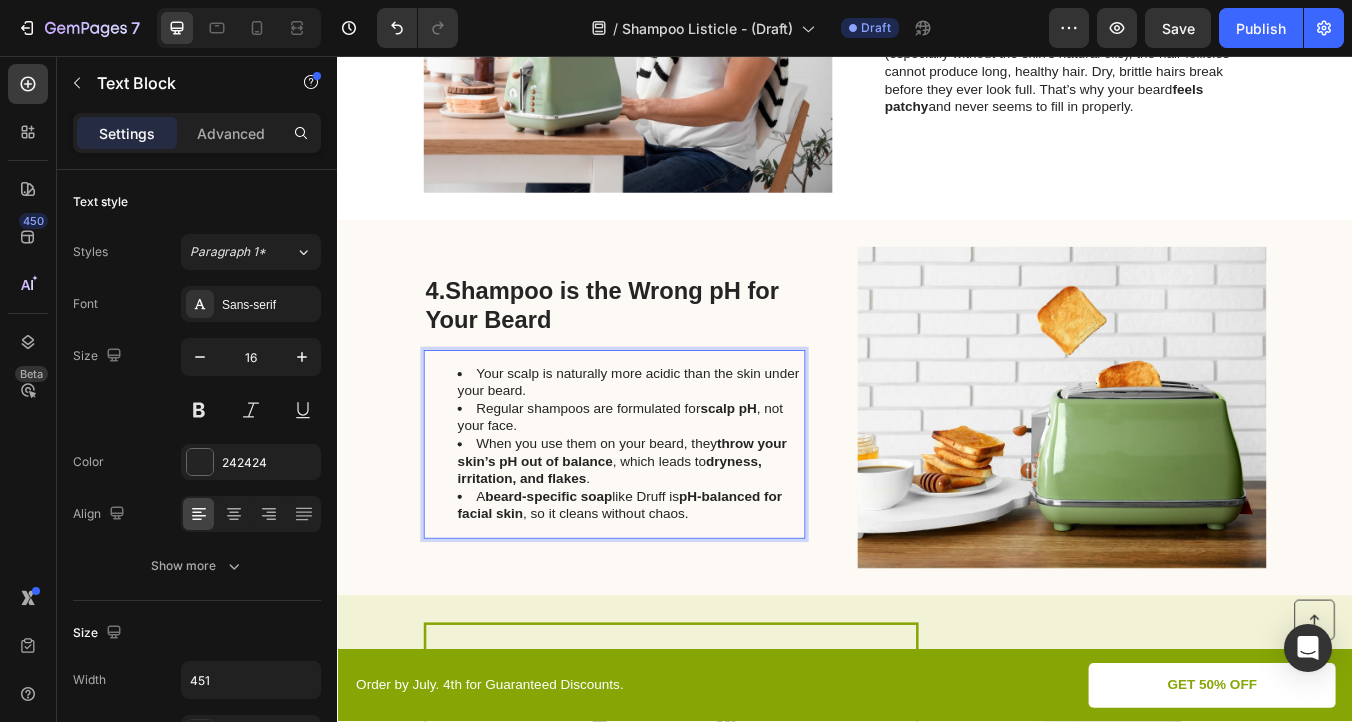 scroll, scrollTop: 1604, scrollLeft: 0, axis: vertical 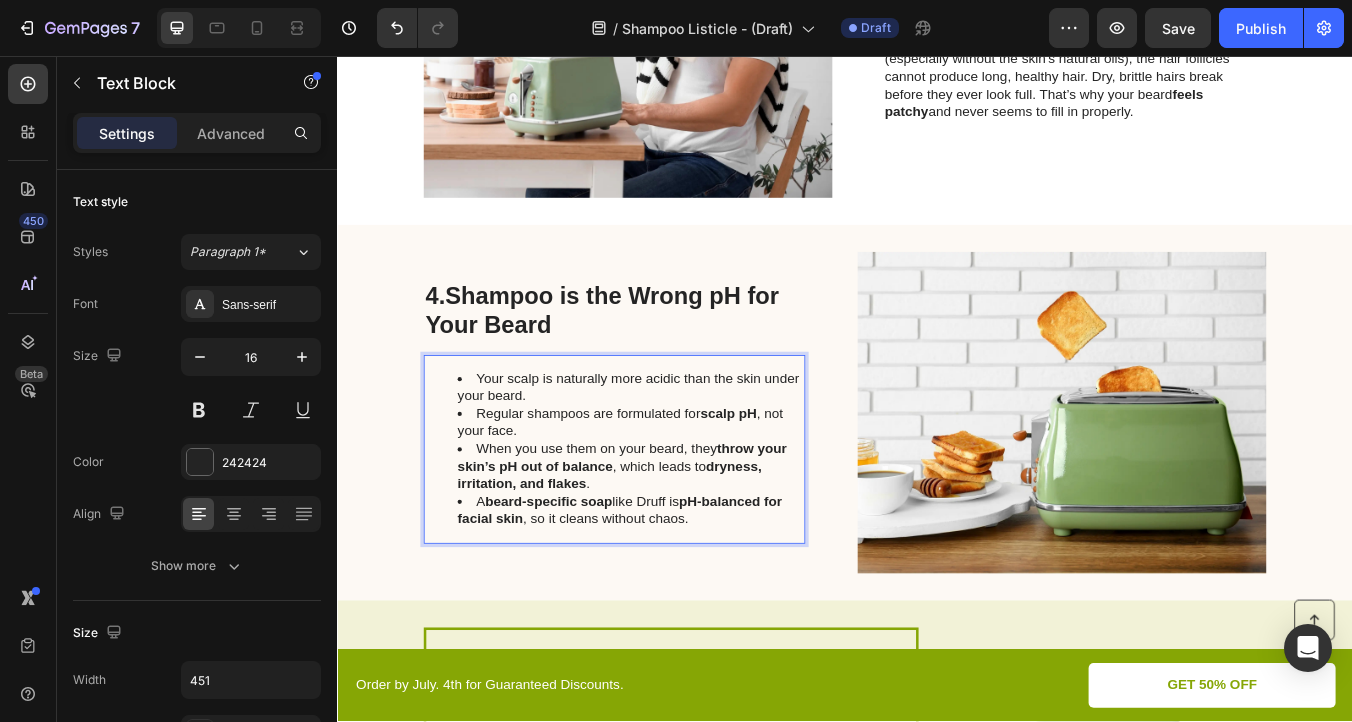 click on "Your scalp is naturally more acidic than the skin under your beard." at bounding box center (683, 449) 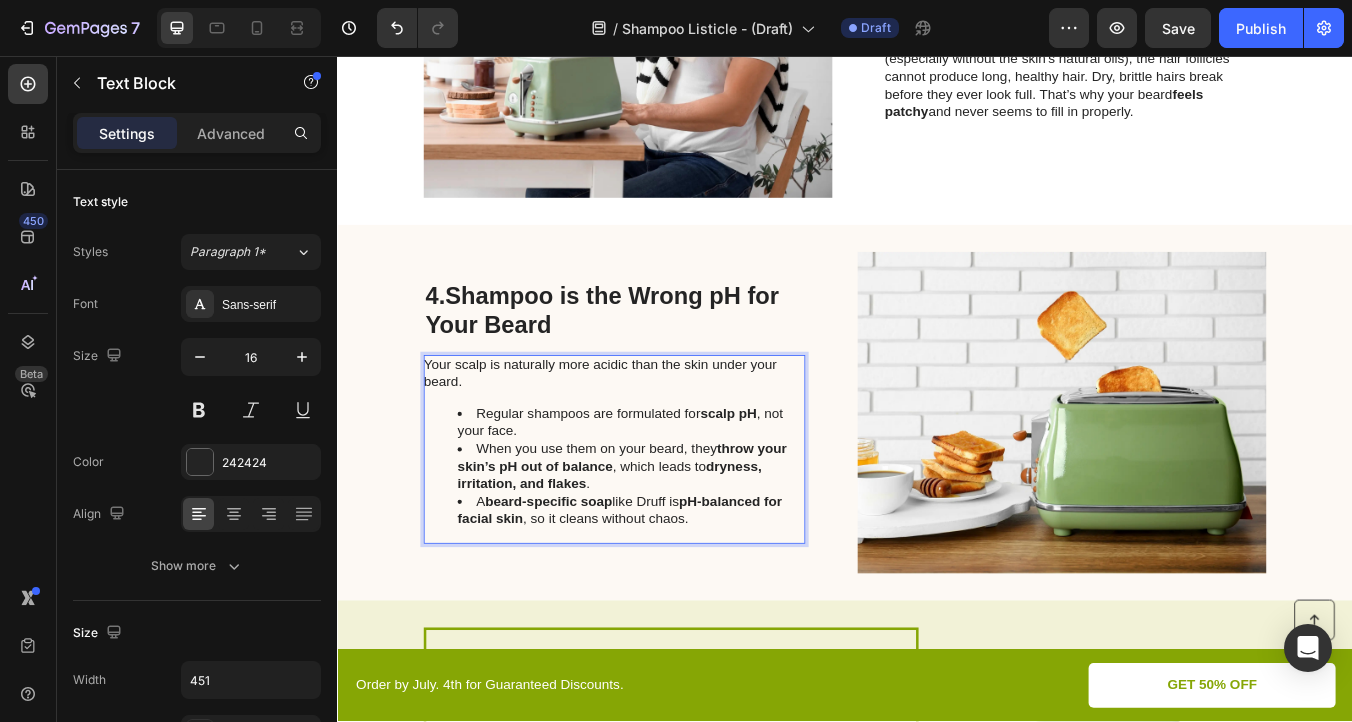 click on "Regular shampoos are formulated for  scalp pH , not your face." at bounding box center (683, 490) 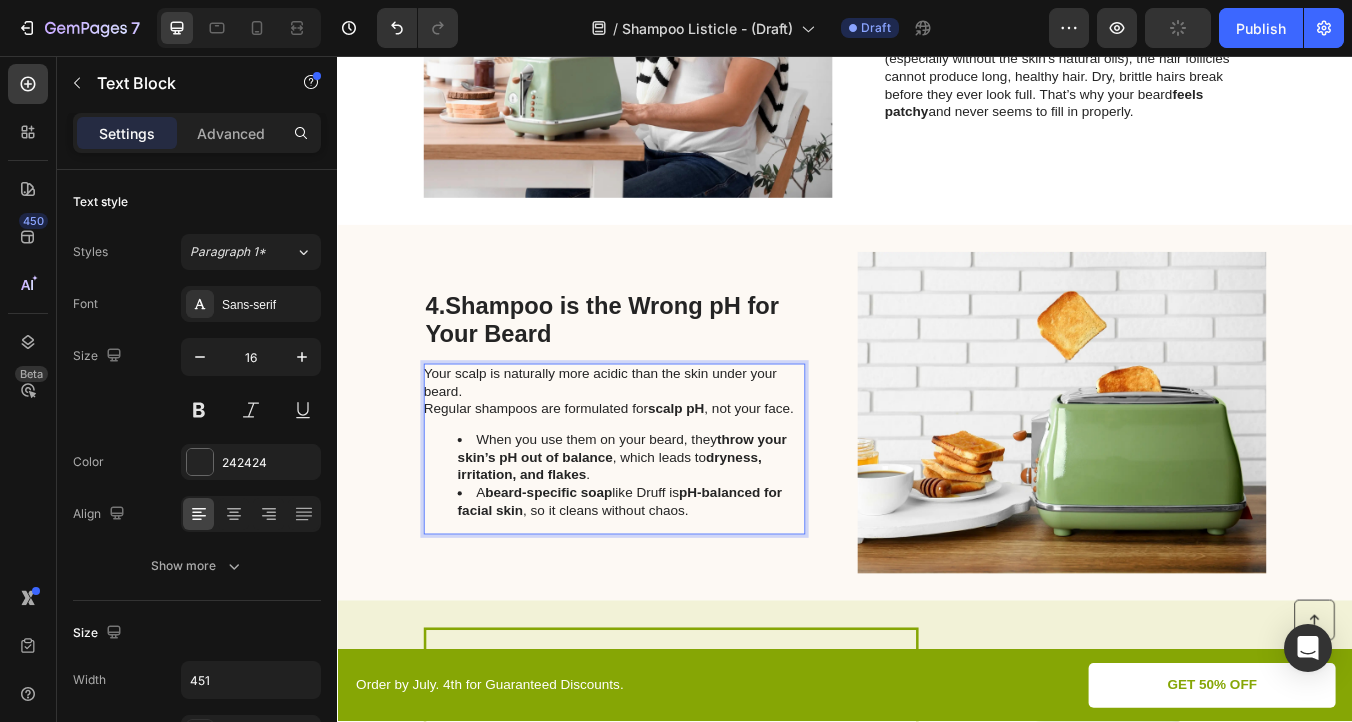 scroll, scrollTop: 1615, scrollLeft: 0, axis: vertical 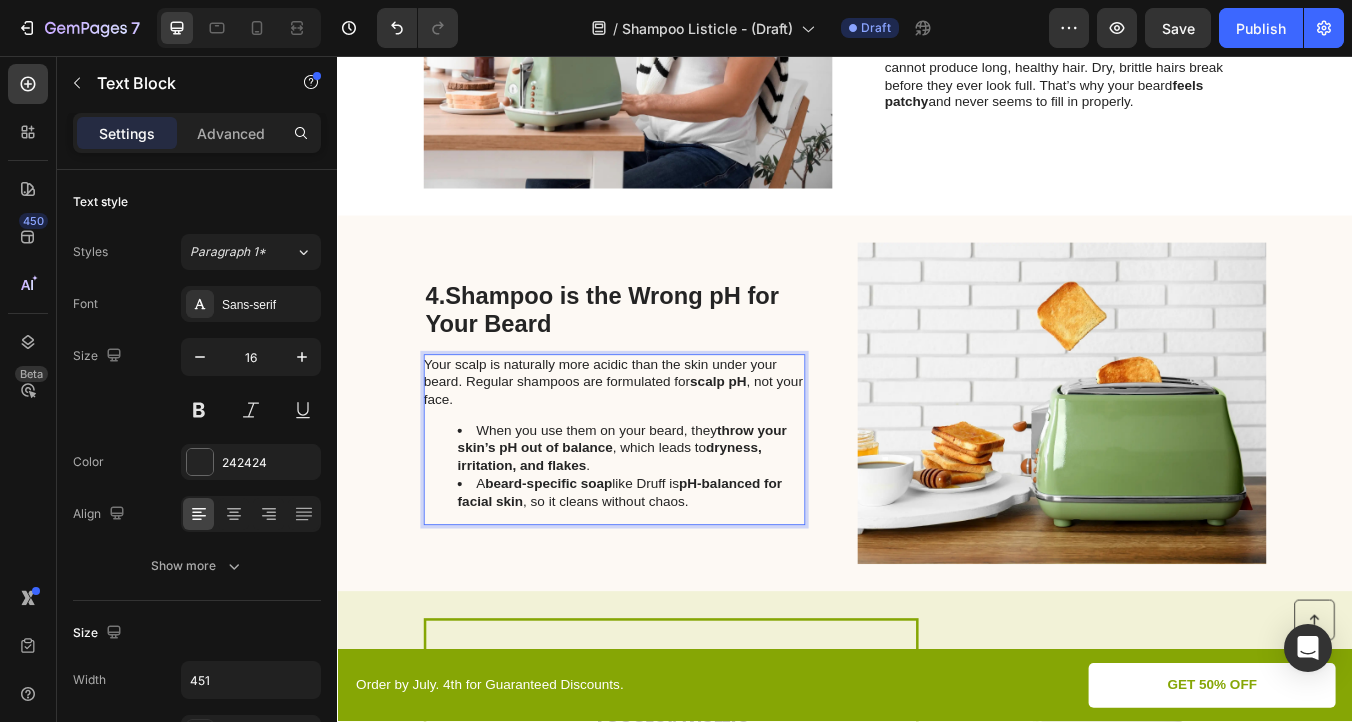click on "When you use them on your beard, they throw your skin’s pH out of balance , which leads to dryness, irritation, and flakes ." at bounding box center [683, 520] 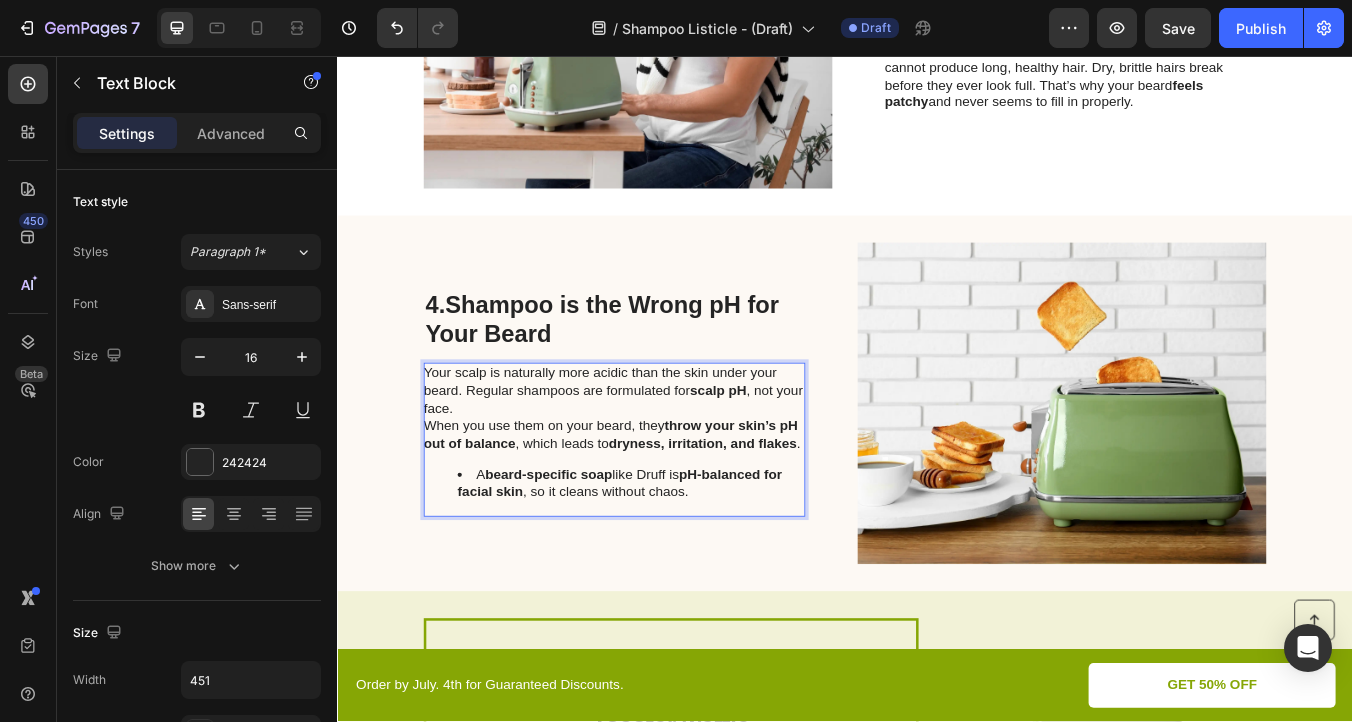 scroll, scrollTop: 1625, scrollLeft: 0, axis: vertical 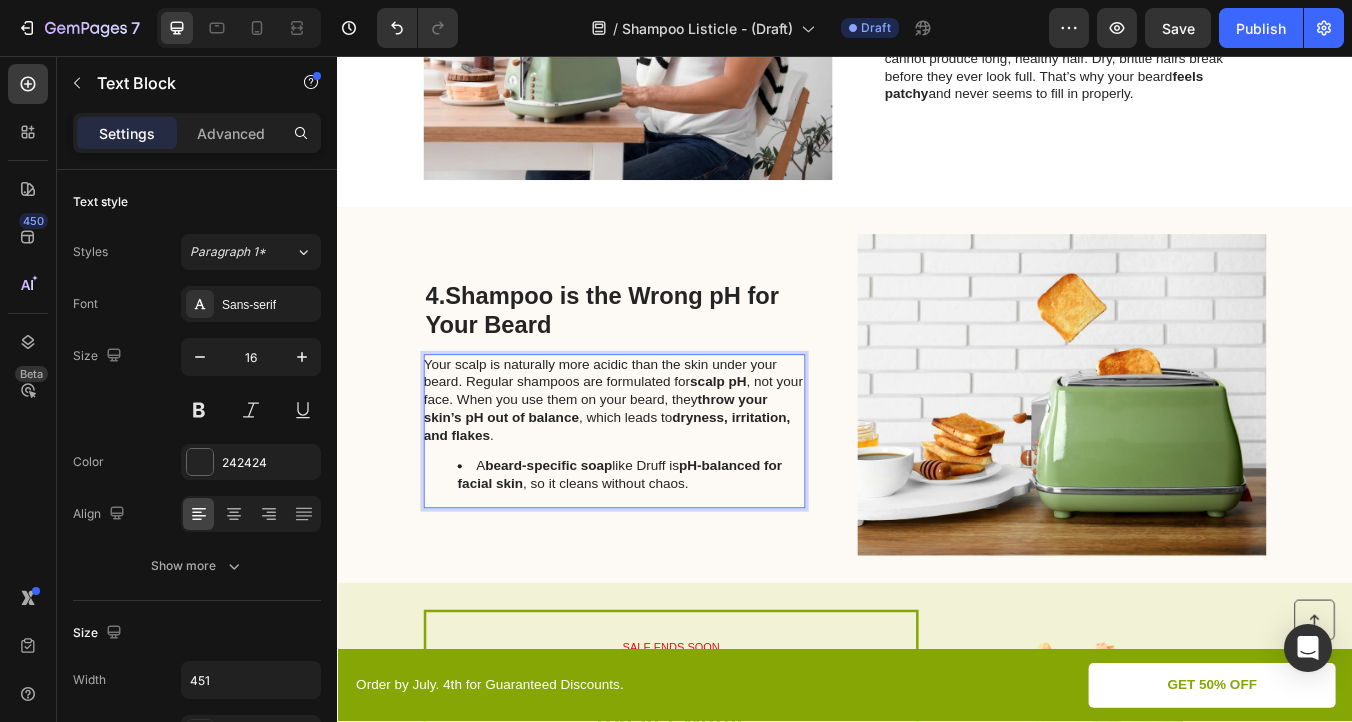 click on "A beard-specific soap like Druff is pH-balanced for facial skin , so it cleans without chaos." at bounding box center [683, 552] 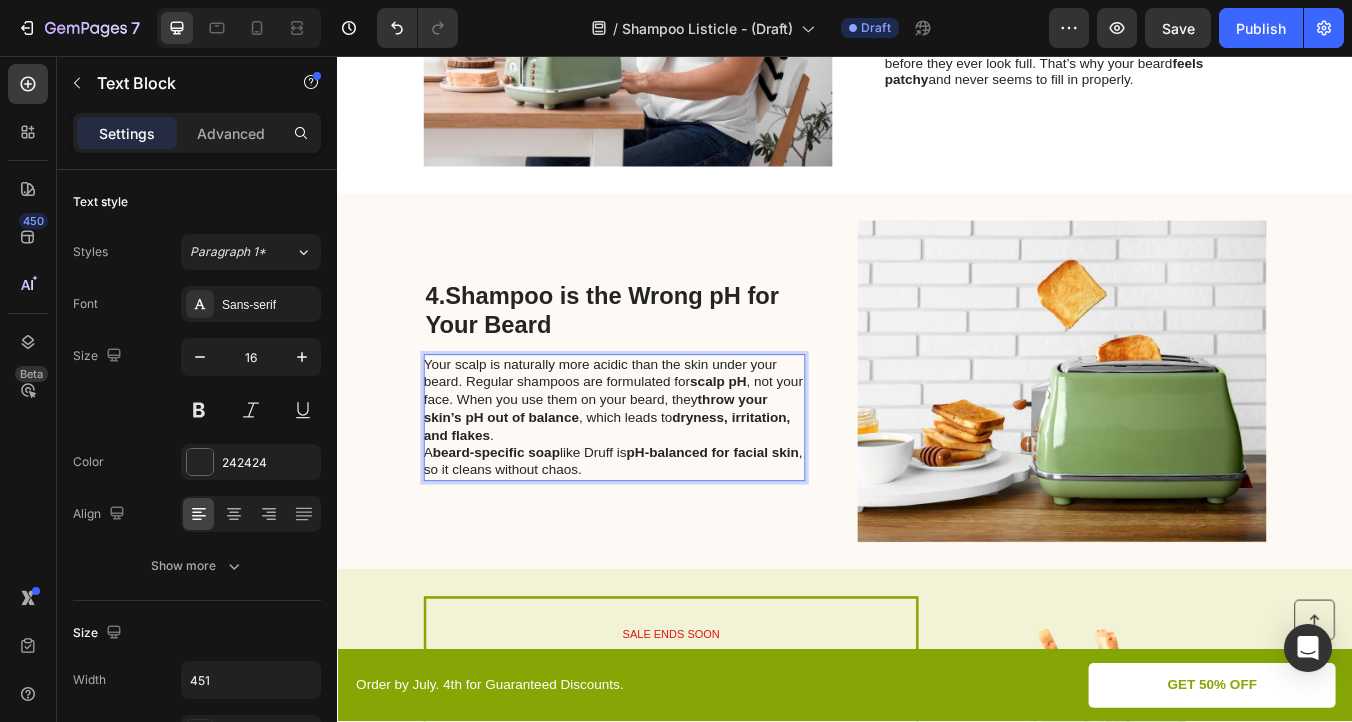 scroll, scrollTop: 1652, scrollLeft: 0, axis: vertical 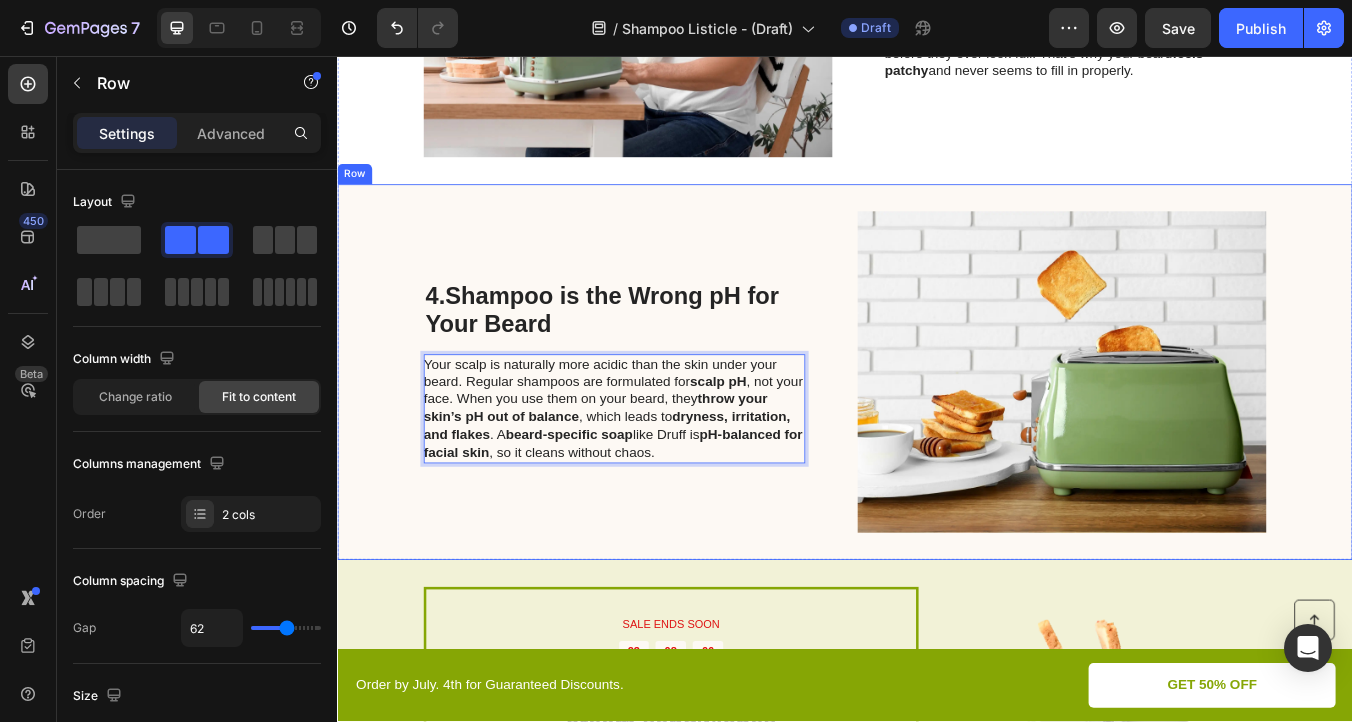 click on "4.  Shampoo is the Wrong pH for Your Beard Heading Your scalp is naturally more acidic than the skin under your beard. Regular shampoos are formulated for  scalp pH , not your face. When you use them on your beard, they  throw your skin’s pH out of balance , which leads to  dryness, irritation, and flakes . A  beard-specific soap  like Druff is  pH-balanced for facial skin , so it cleans without chaos. Text Block   0" at bounding box center [664, 430] 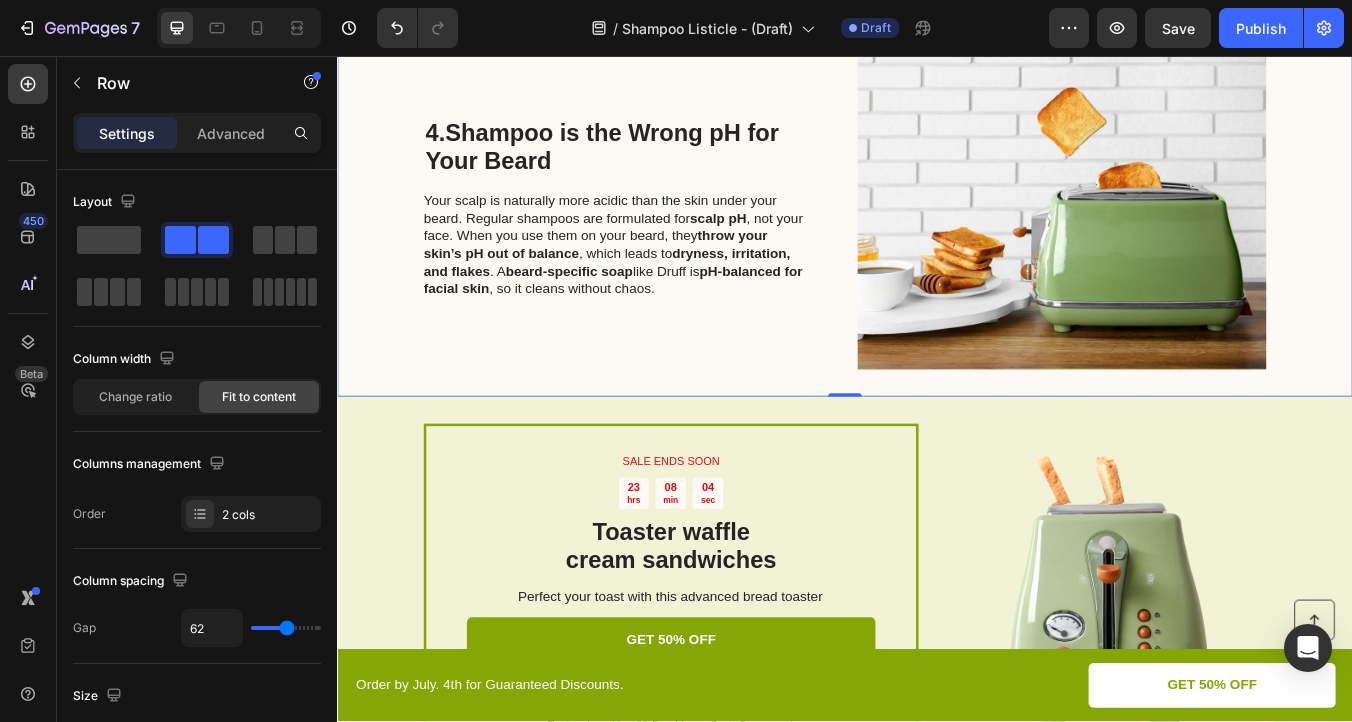 scroll, scrollTop: 1852, scrollLeft: 0, axis: vertical 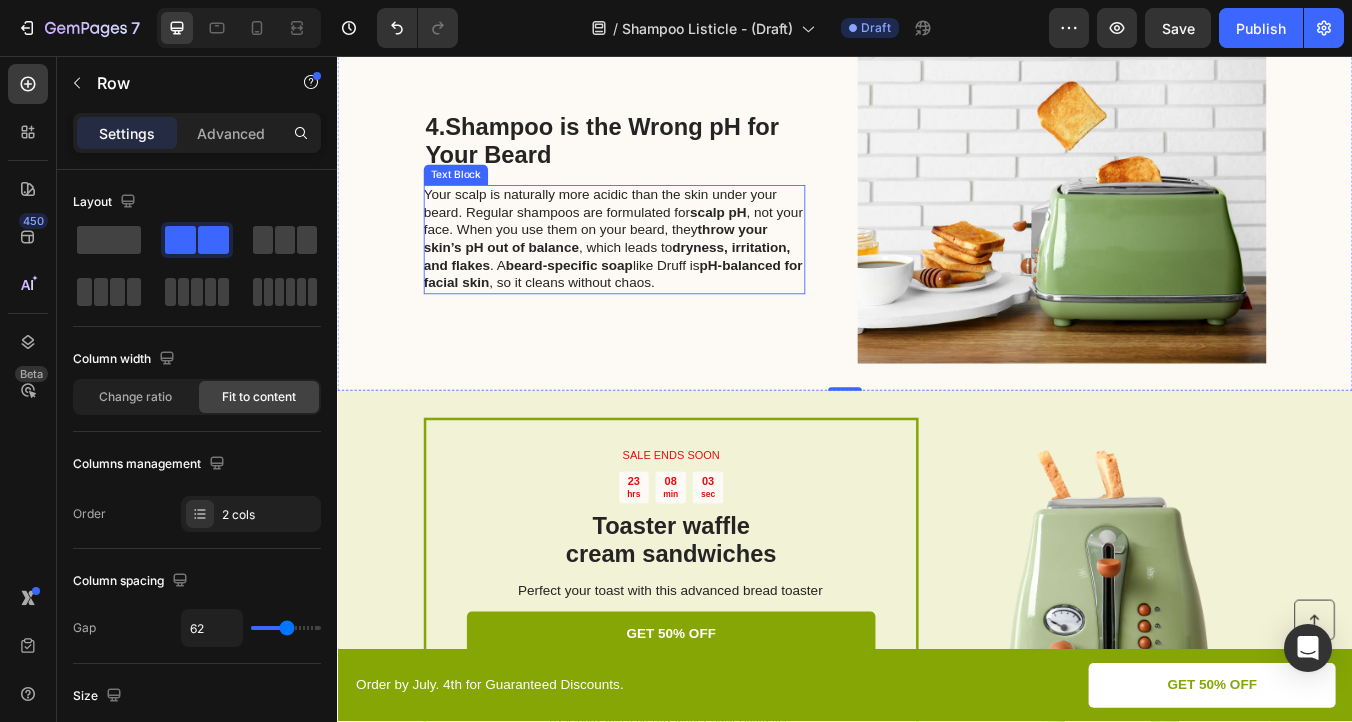 click on "Your scalp is naturally more acidic than the skin under your beard. Regular shampoos are formulated for  scalp pH , not your face. When you use them on your beard, they  throw your skin’s pH out of balance , which leads to  dryness, irritation, and flakes . A  beard-specific soap  like Druff is  pH-balanced for facial skin , so it cleans without chaos." at bounding box center [663, 273] 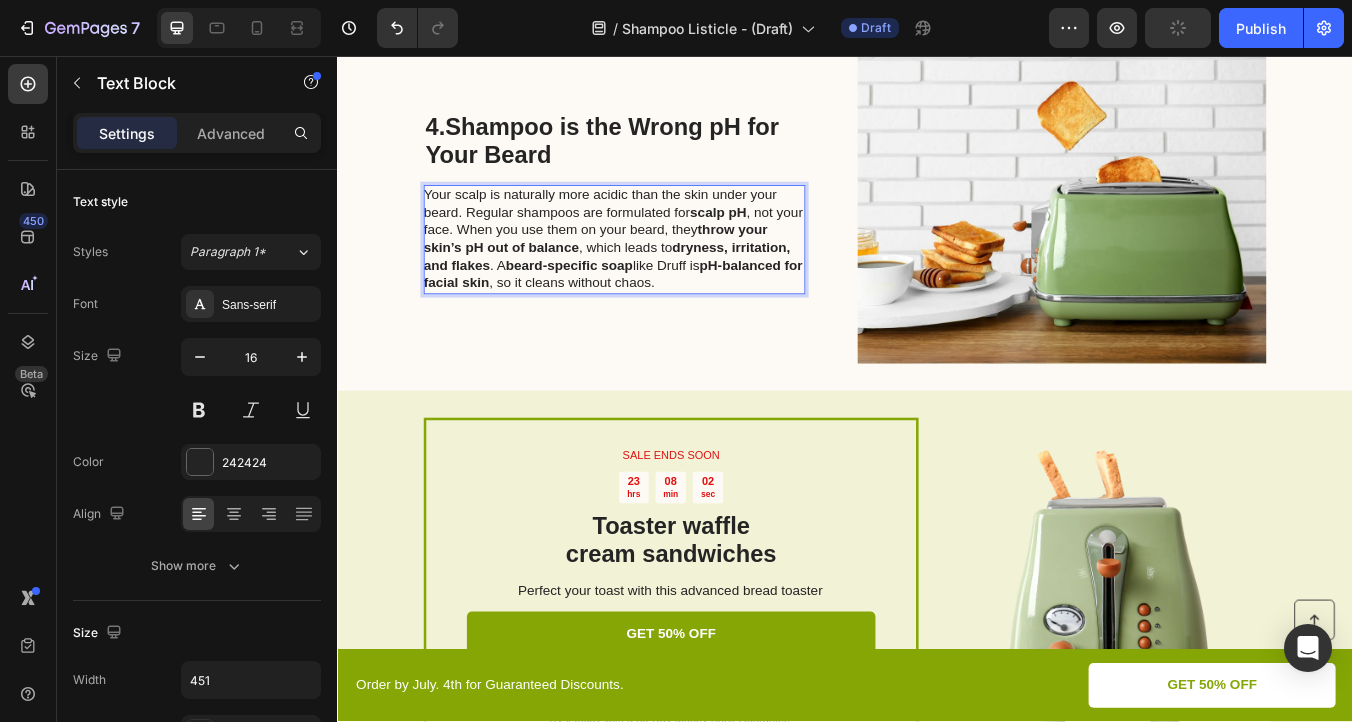 click on "beard-specific soap" at bounding box center [611, 303] 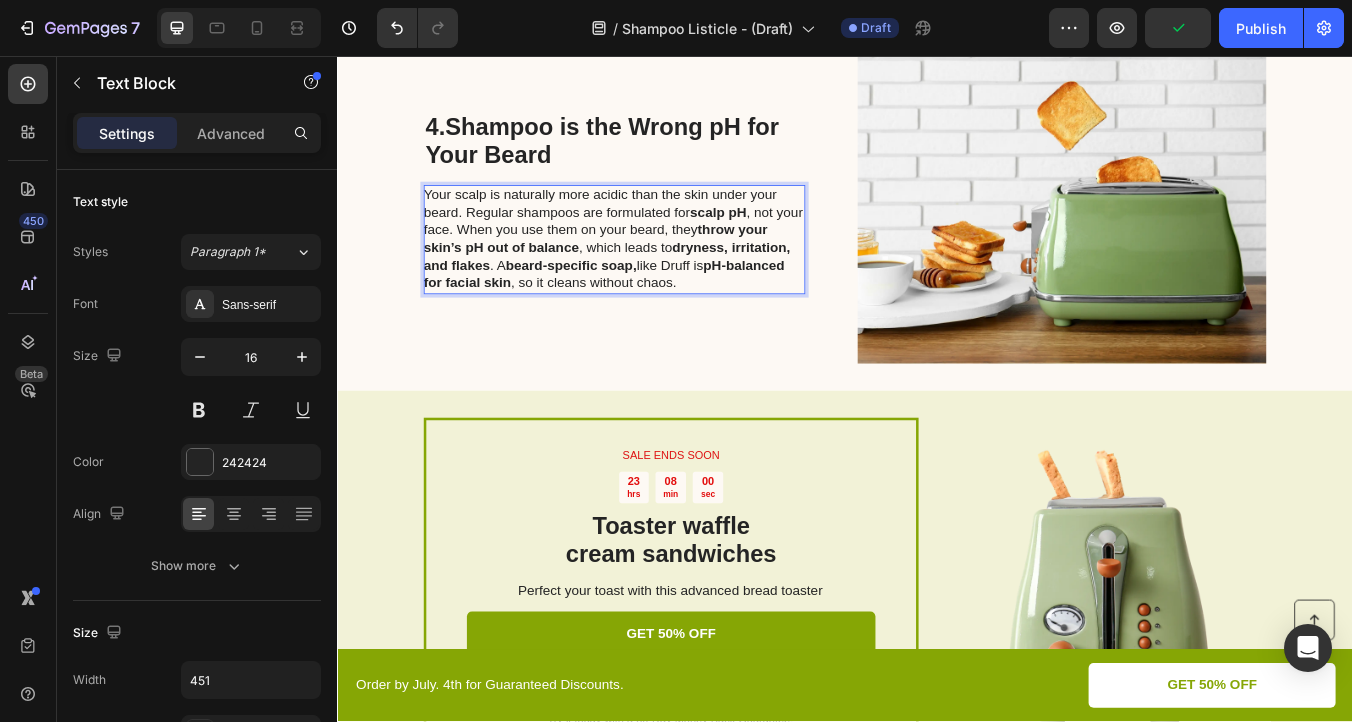 click on "Your scalp is naturally more acidic than the skin under your beard. Regular shampoos are formulated for  scalp pH , not your face. When you use them on your beard, they  throw your skin’s pH out of balance , which leads to  dryness, irritation, and flakes . A  beard-specific soap,  like Druff is  pH-balanced for facial skin , so it cleans without chaos." at bounding box center (663, 273) 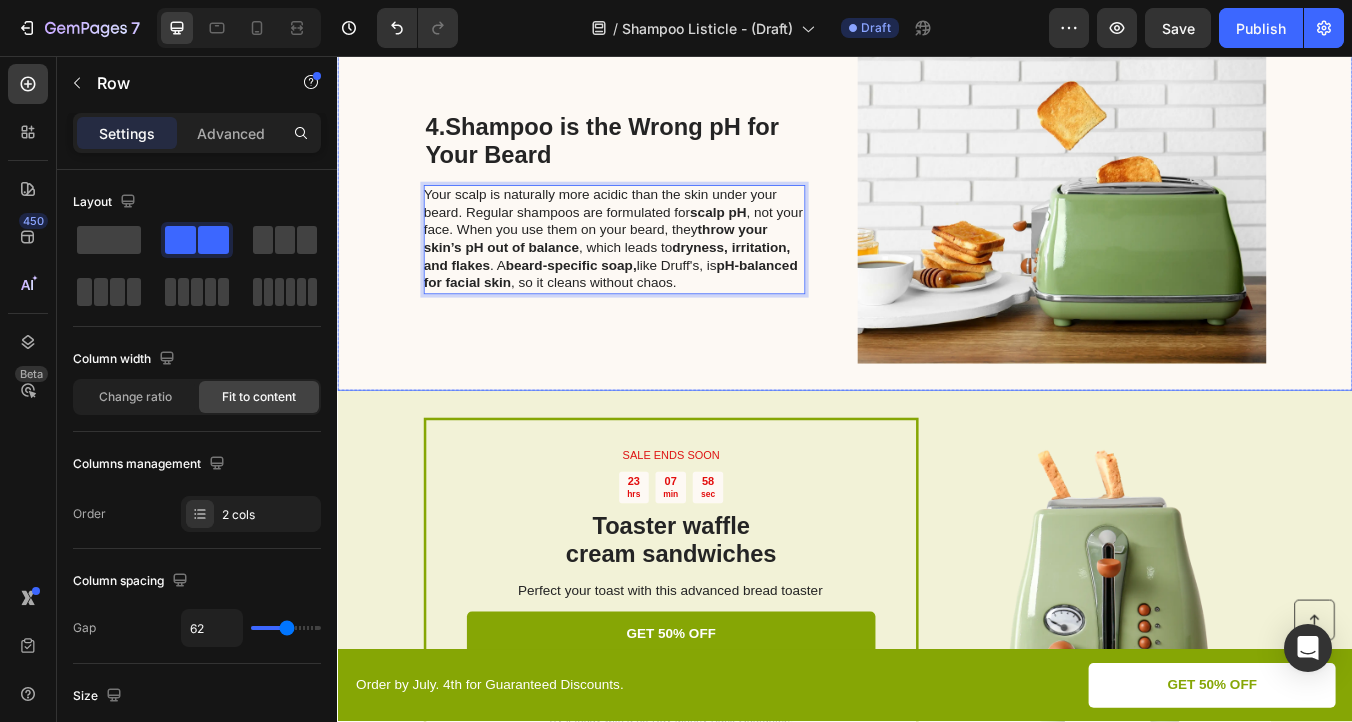 click on "4. Shampoo is the Wrong pH for Your Beard Heading Your scalp is naturally more acidic than the skin under your beard. Regular shampoos are formulated for scalp pH , not your face. When you use them on your beard, they throw your skin’s pH out of balance , which leads to dryness, irritation, and flakes . A beard-specific soap, like Druff's, is pH-balanced for facial skin , so it cleans without chaos. Text Block 0 Image Row" at bounding box center [937, 230] 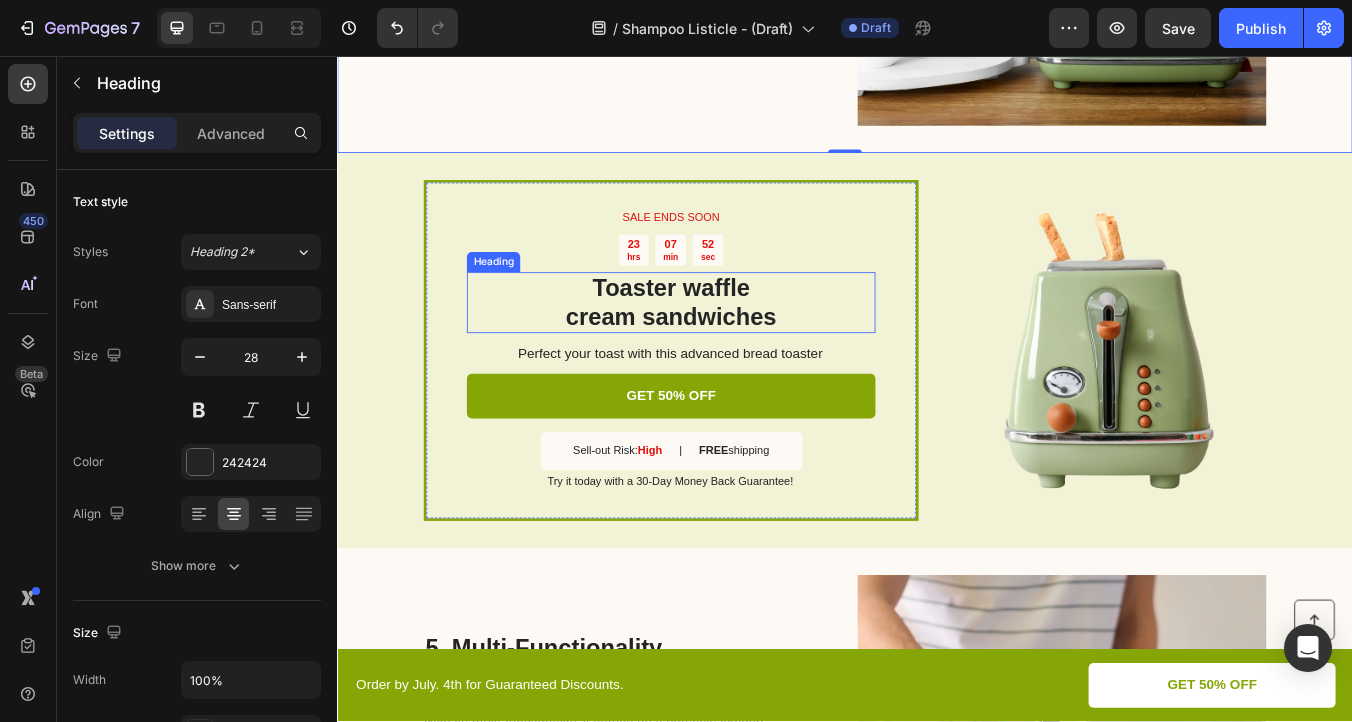 click on "Toaster waffle cream sandwiches" at bounding box center (731, 347) 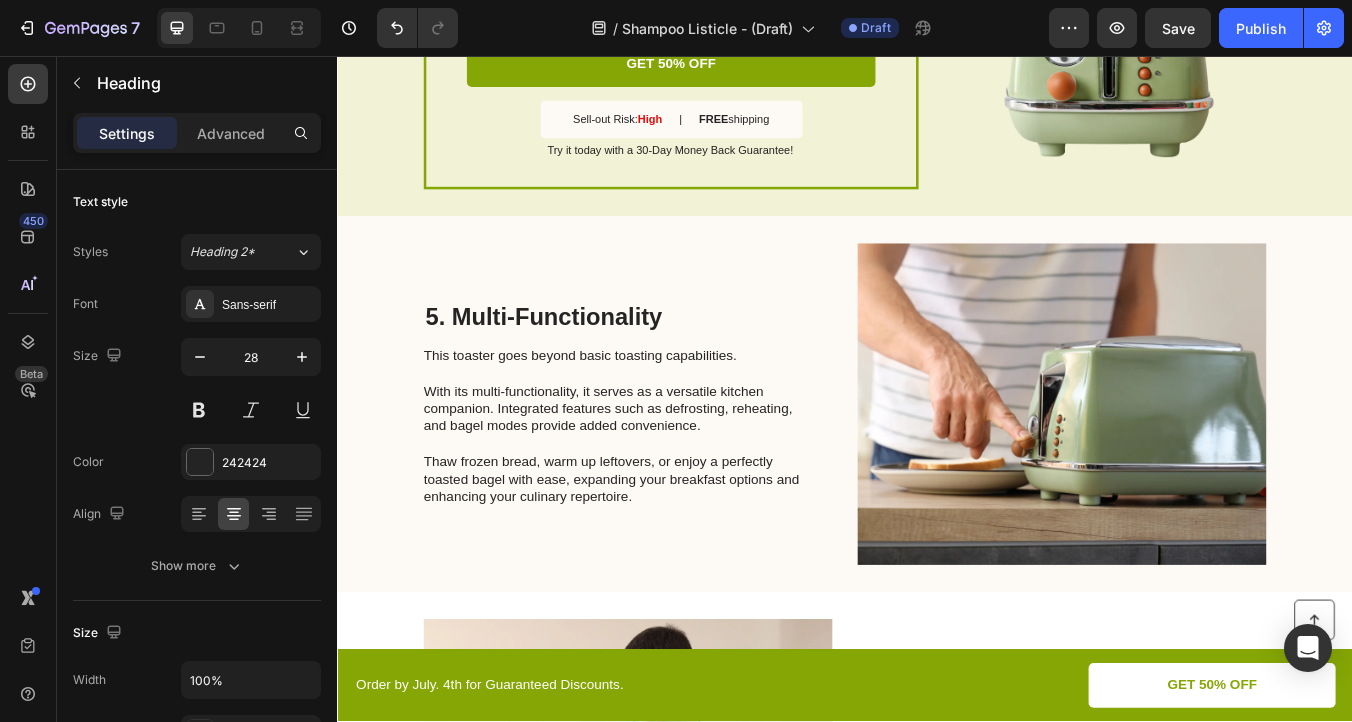 scroll, scrollTop: 2545, scrollLeft: 0, axis: vertical 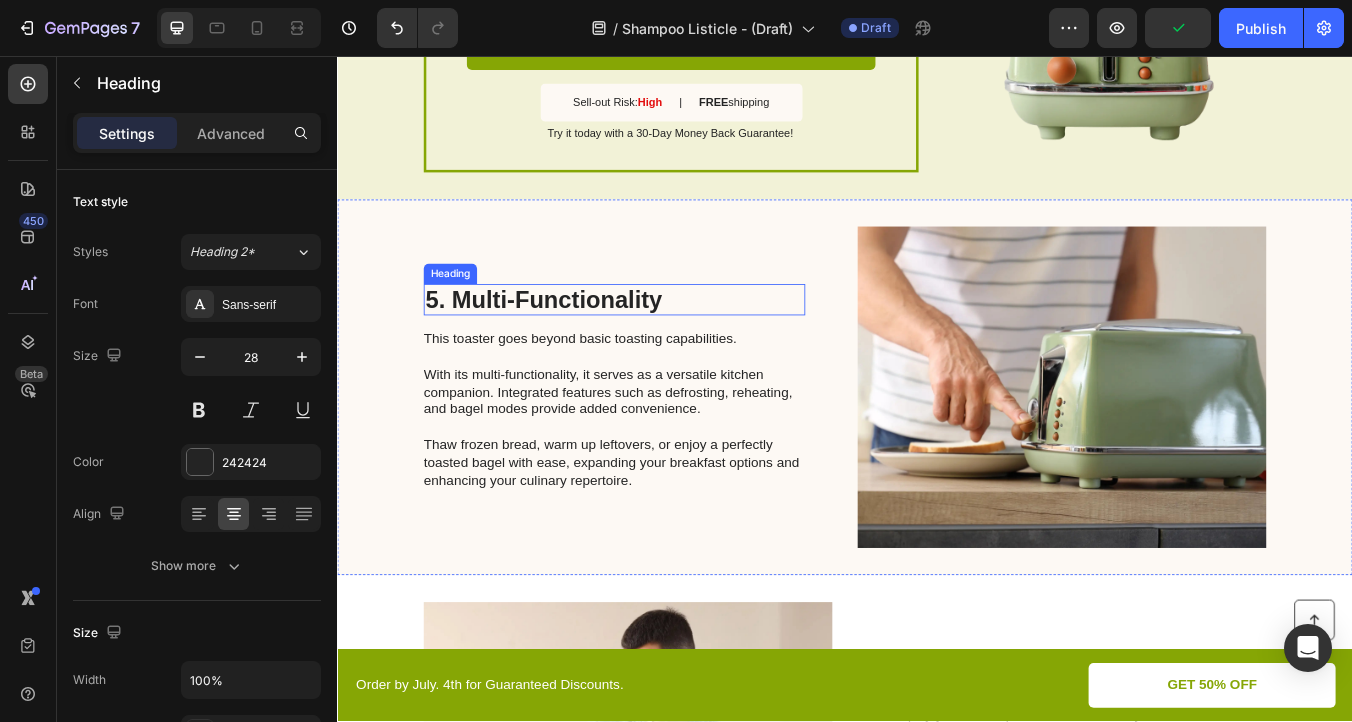 click on "5. Multi-Functionality" at bounding box center [664, 345] 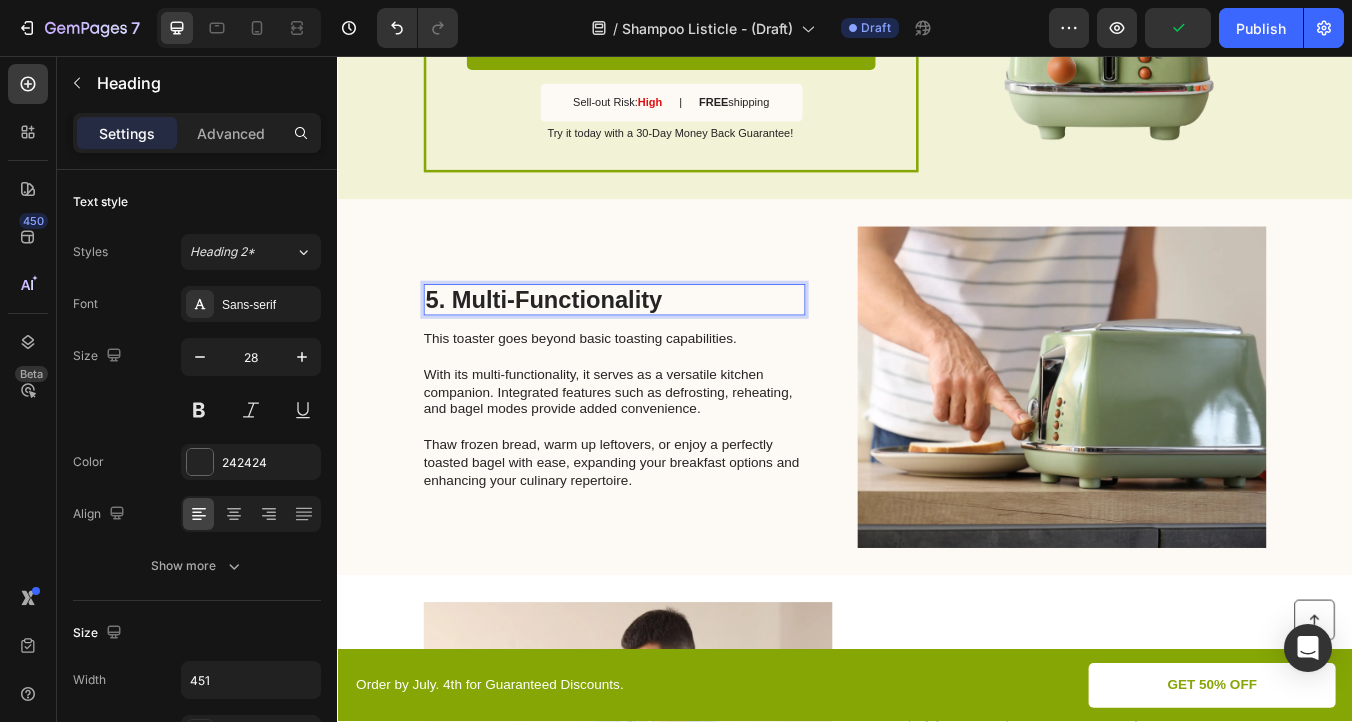 click on "5. Multi-Functionality" at bounding box center [664, 345] 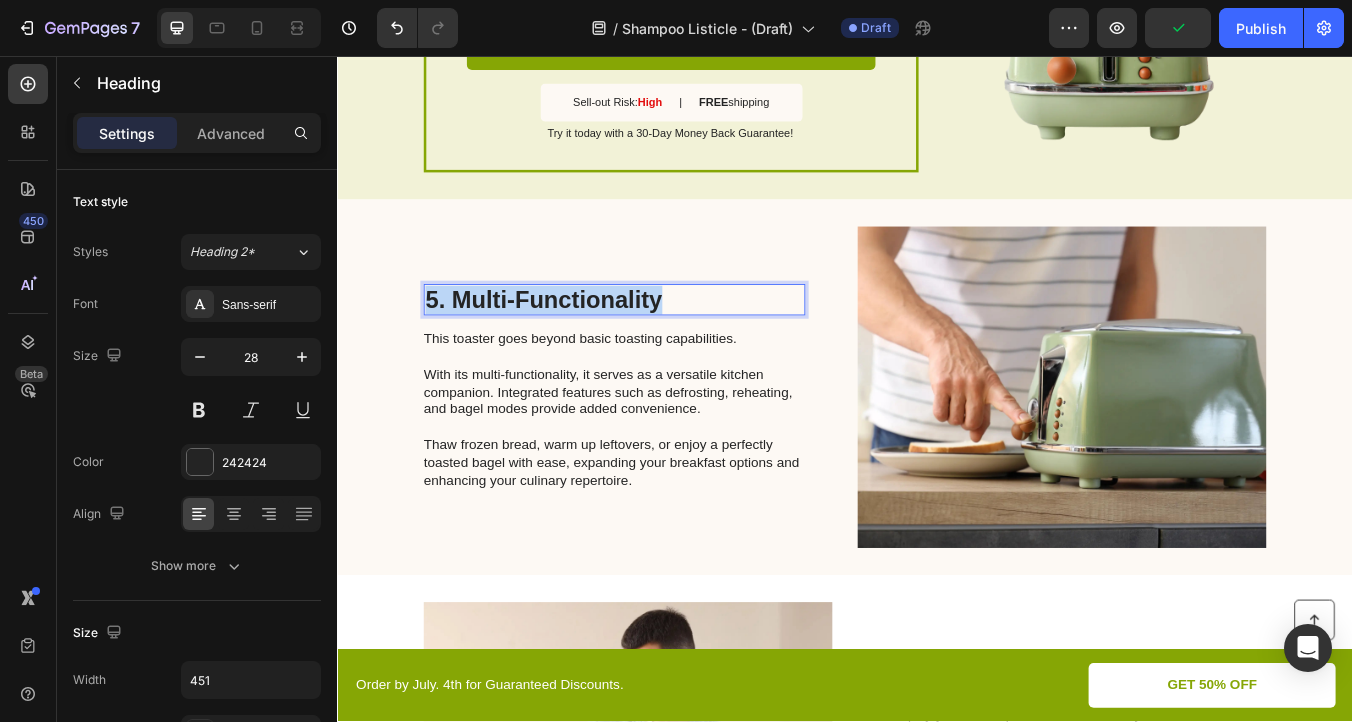 click on "5. Multi-Functionality" at bounding box center [664, 345] 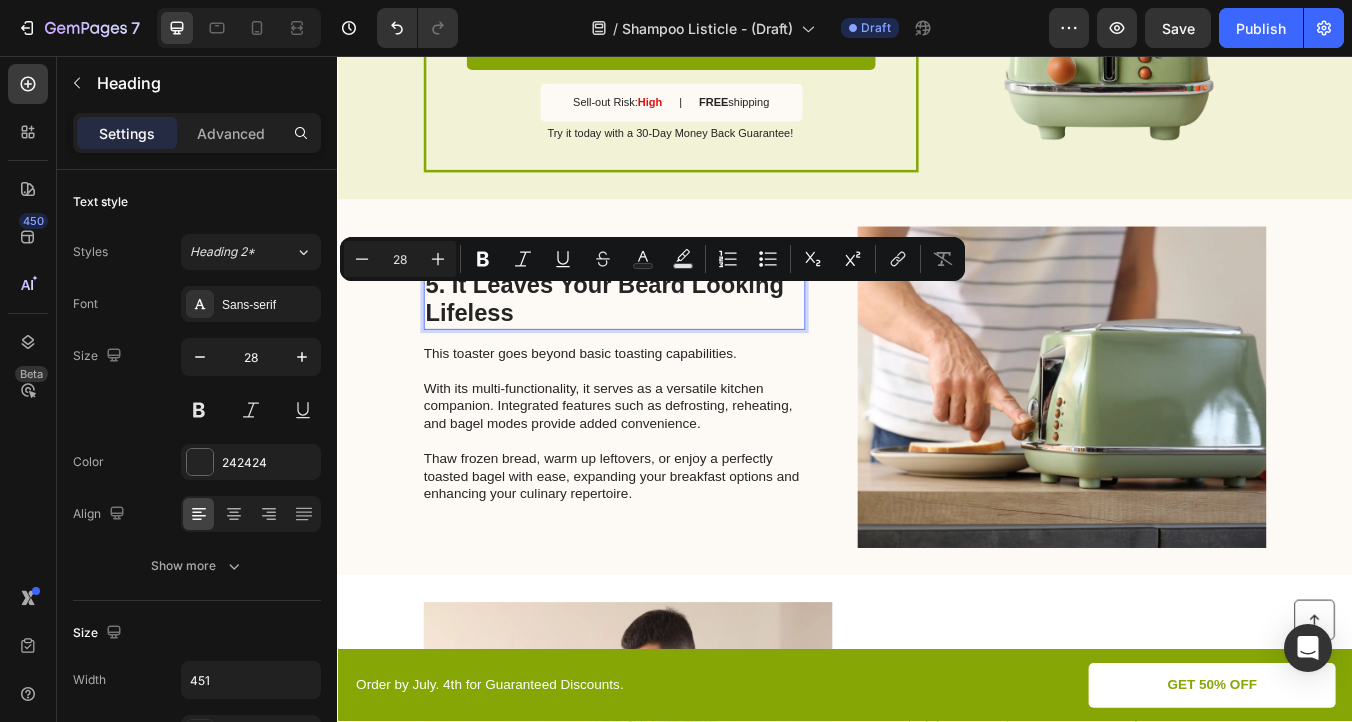 scroll, scrollTop: 2528, scrollLeft: 0, axis: vertical 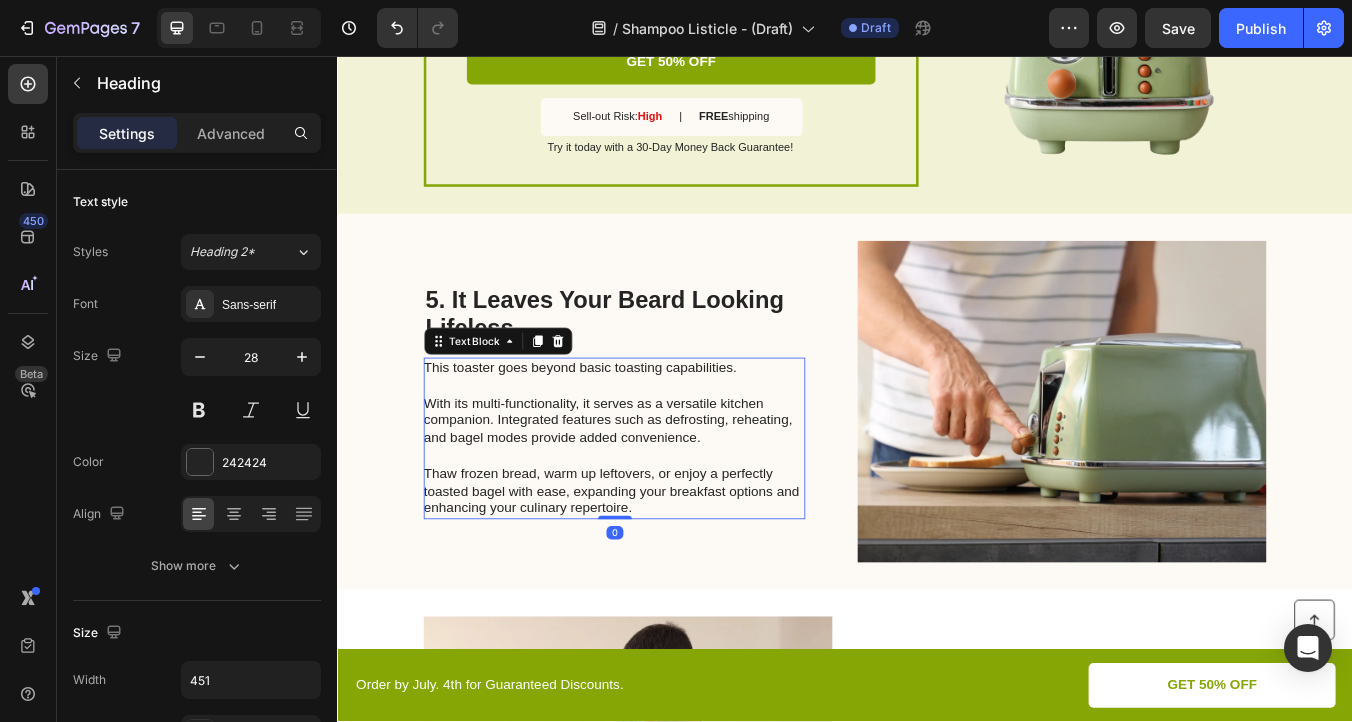 click on "This toaster goes beyond basic toasting capabilities.  With its multi-functionality, it serves as a versatile kitchen companion. Integrated features such as defrosting, reheating, and bagel modes provide added convenience.  Thaw frozen bread, warm up leftovers, or enjoy a perfectly toasted bagel with ease, expanding your breakfast options and enhancing your culinary repertoire." at bounding box center [663, 508] 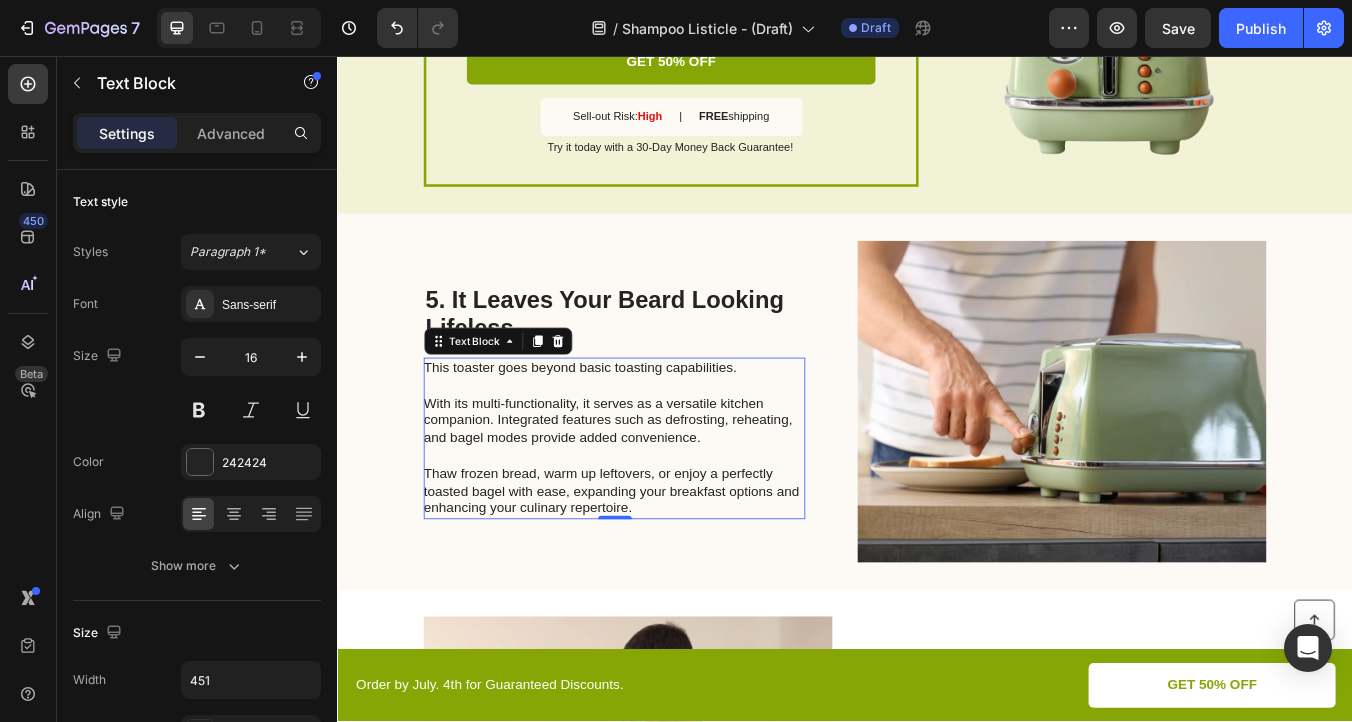 click on "This toaster goes beyond basic toasting capabilities.  With its multi-functionality, it serves as a versatile kitchen companion. Integrated features such as defrosting, reheating, and bagel modes provide added convenience.  Thaw frozen bread, warm up leftovers, or enjoy a perfectly toasted bagel with ease, expanding your breakfast options and enhancing your culinary repertoire." at bounding box center [663, 508] 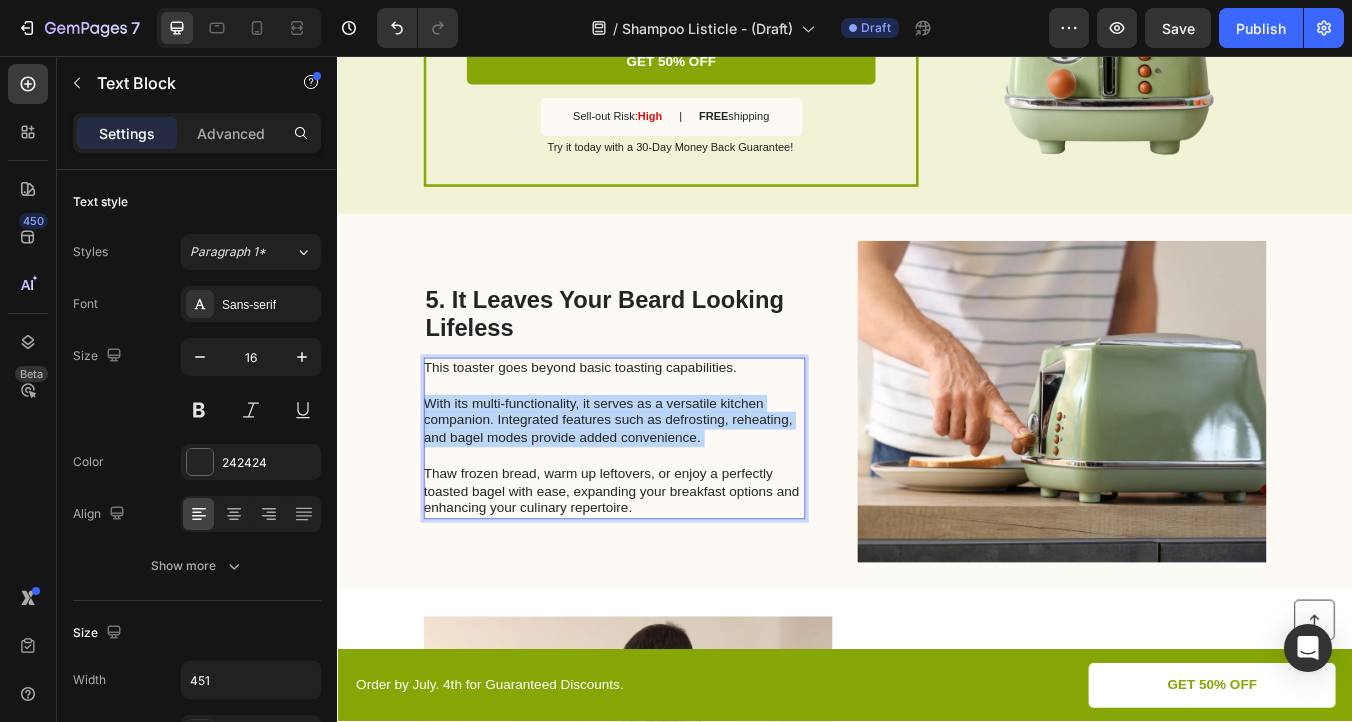 click on "This toaster goes beyond basic toasting capabilities.  With its multi-functionality, it serves as a versatile kitchen companion. Integrated features such as defrosting, reheating, and bagel modes provide added convenience.  Thaw frozen bread, warm up leftovers, or enjoy a perfectly toasted bagel with ease, expanding your breakfast options and enhancing your culinary repertoire." at bounding box center [663, 508] 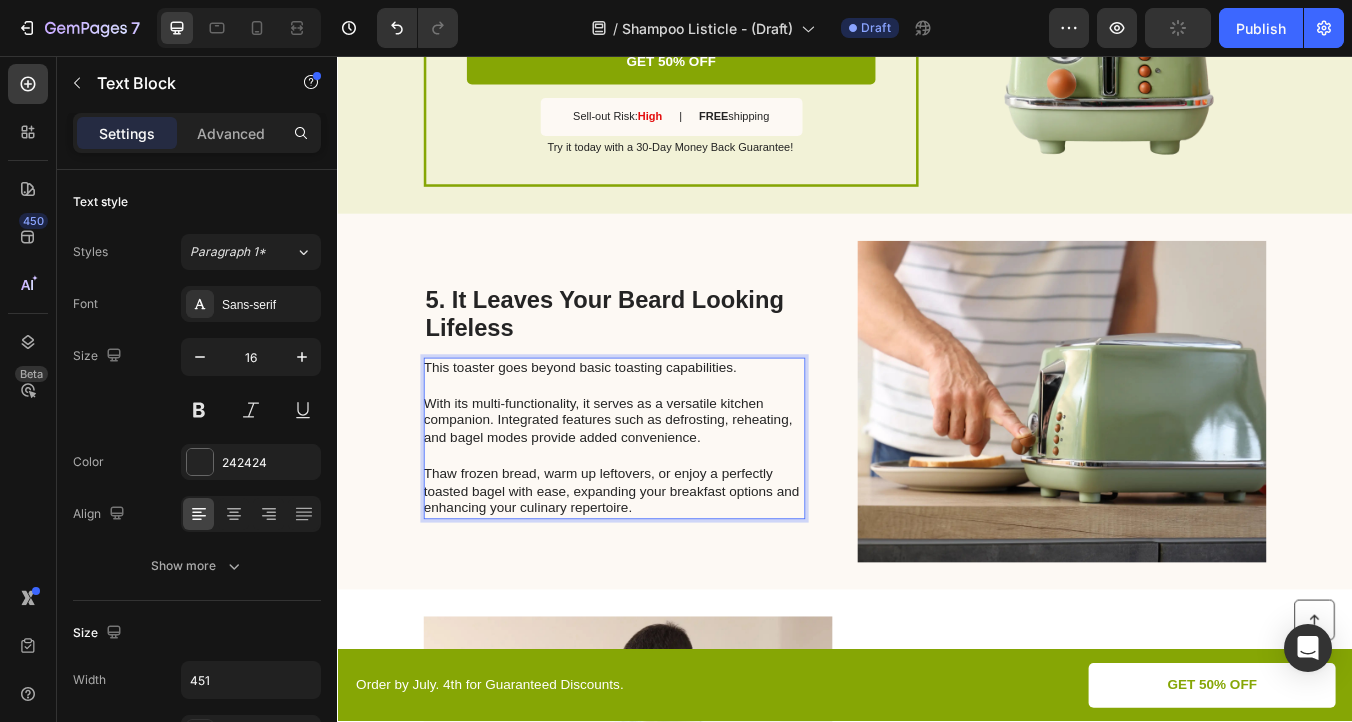 scroll, scrollTop: 2575, scrollLeft: 0, axis: vertical 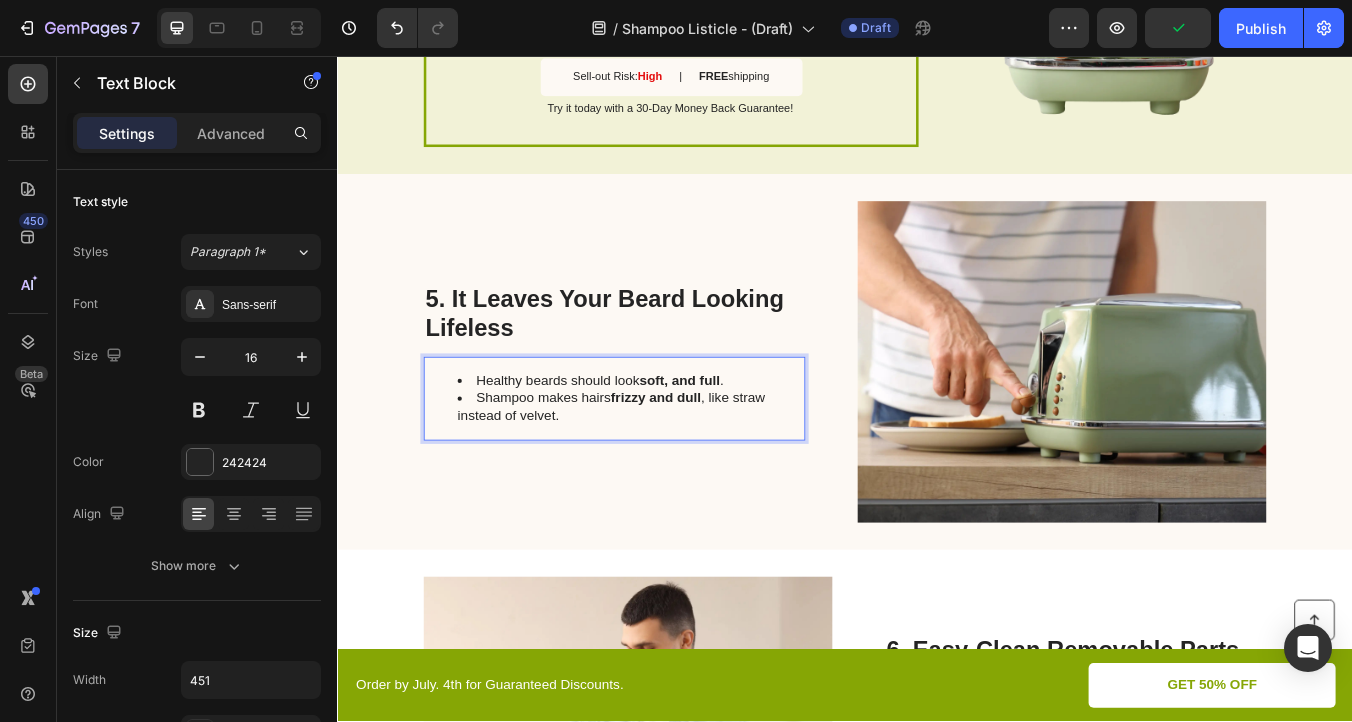 click on "Healthy beards should look  soft, and full ." at bounding box center [683, 440] 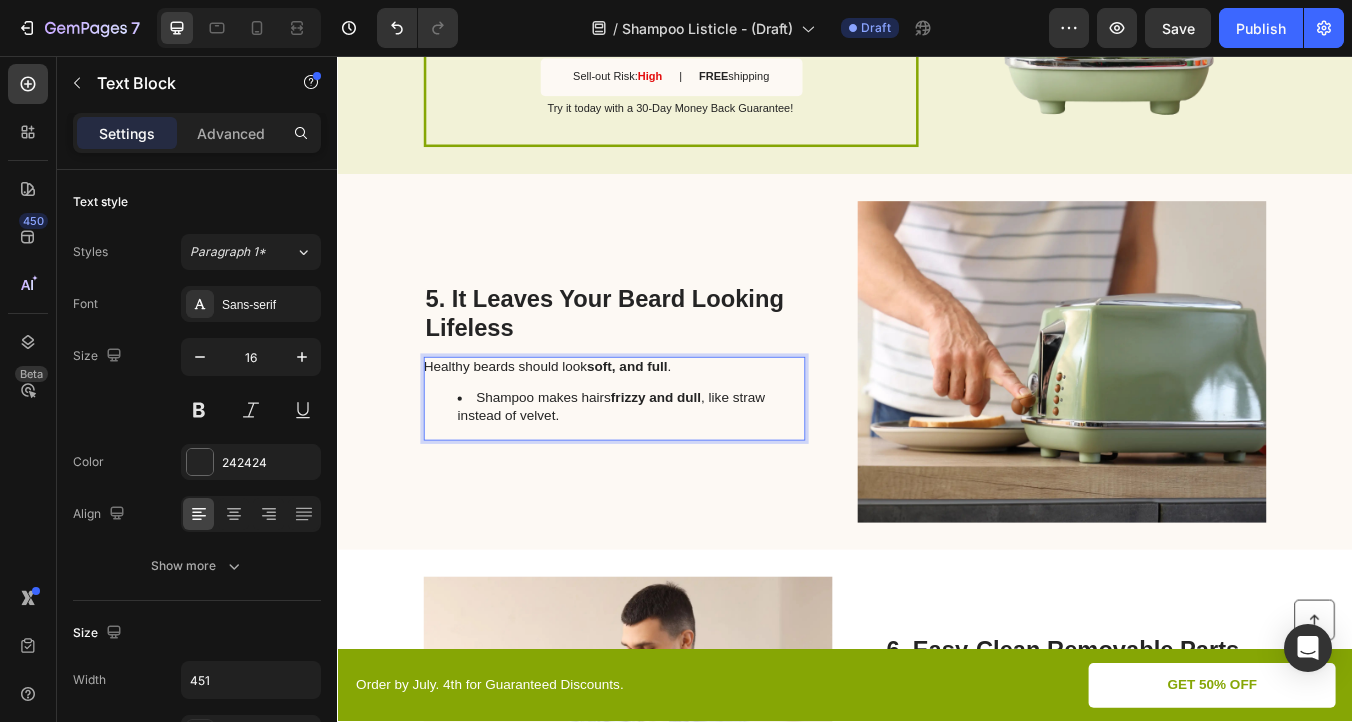 click on "Shampoo makes hairs frizz and dull , like straw instead of velvet." at bounding box center [683, 472] 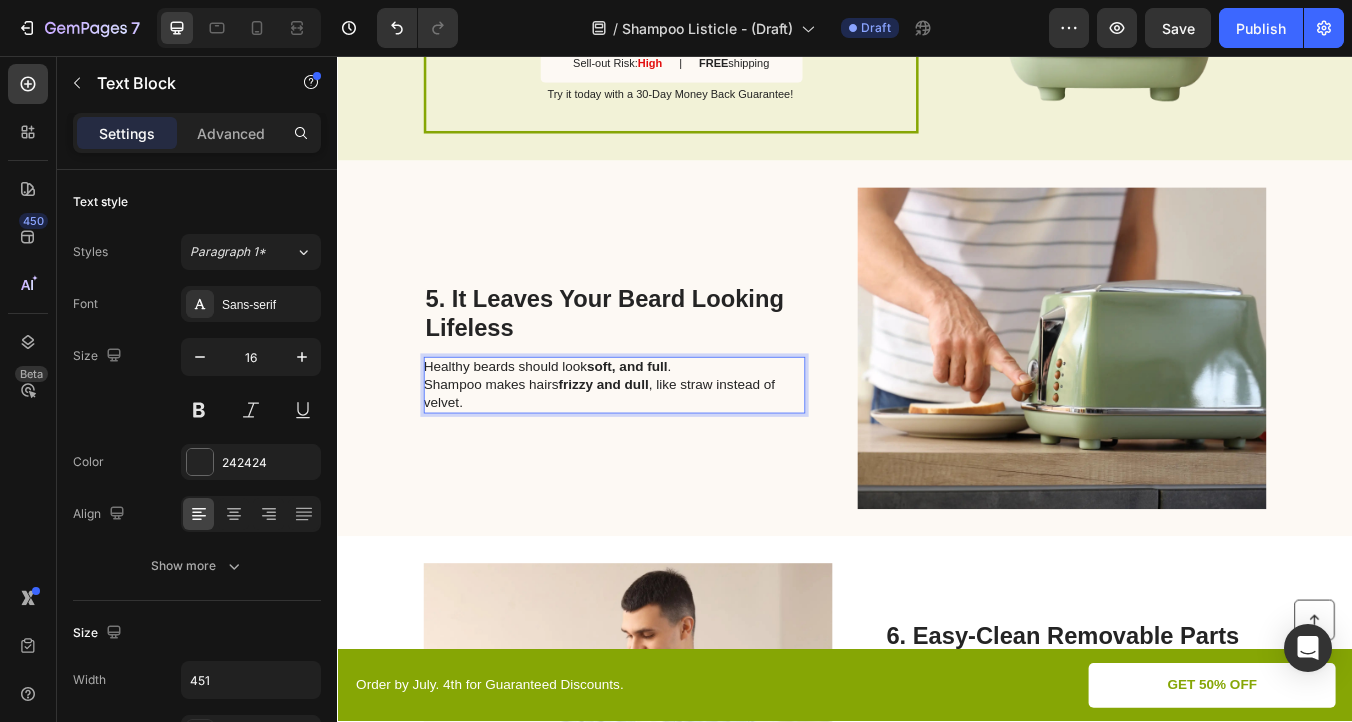 scroll, scrollTop: 2601, scrollLeft: 0, axis: vertical 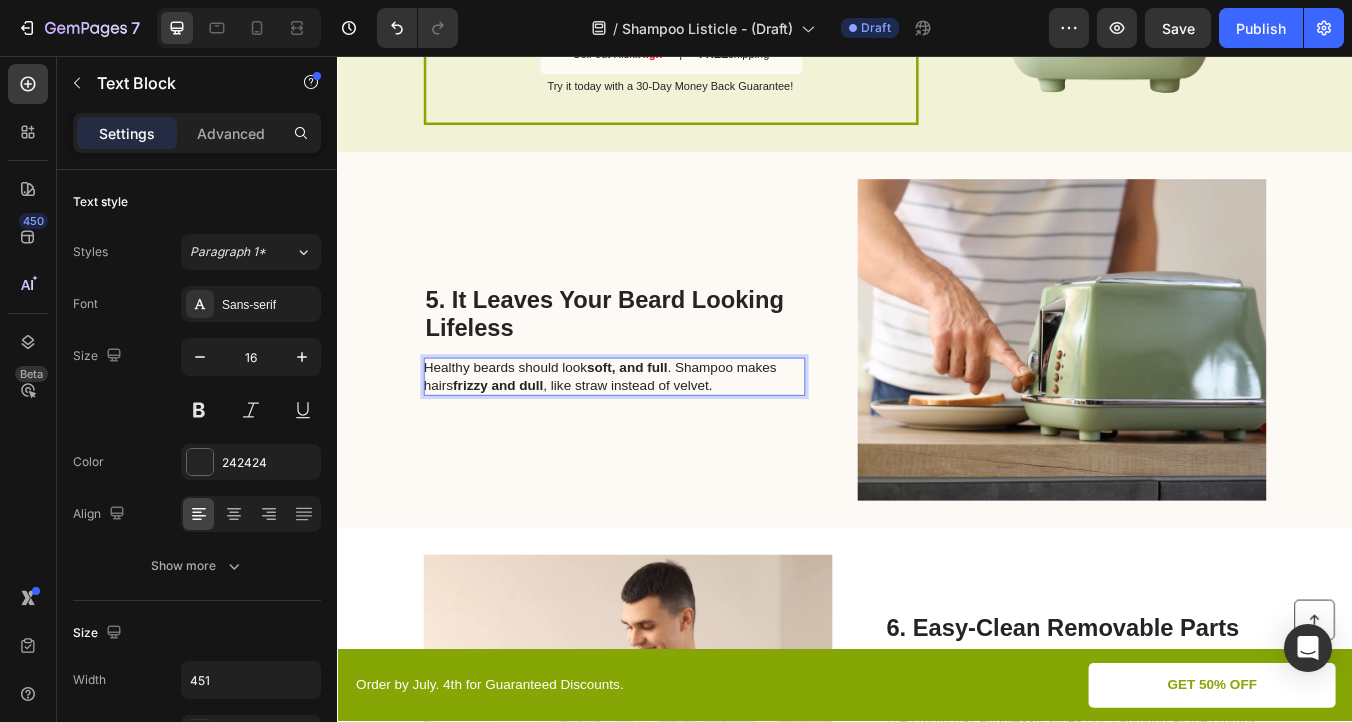 click on "Healthy beards should look  soft, and full . Shampoo makes hairs  frizzy and dull , like straw instead of velvet." at bounding box center [663, 436] 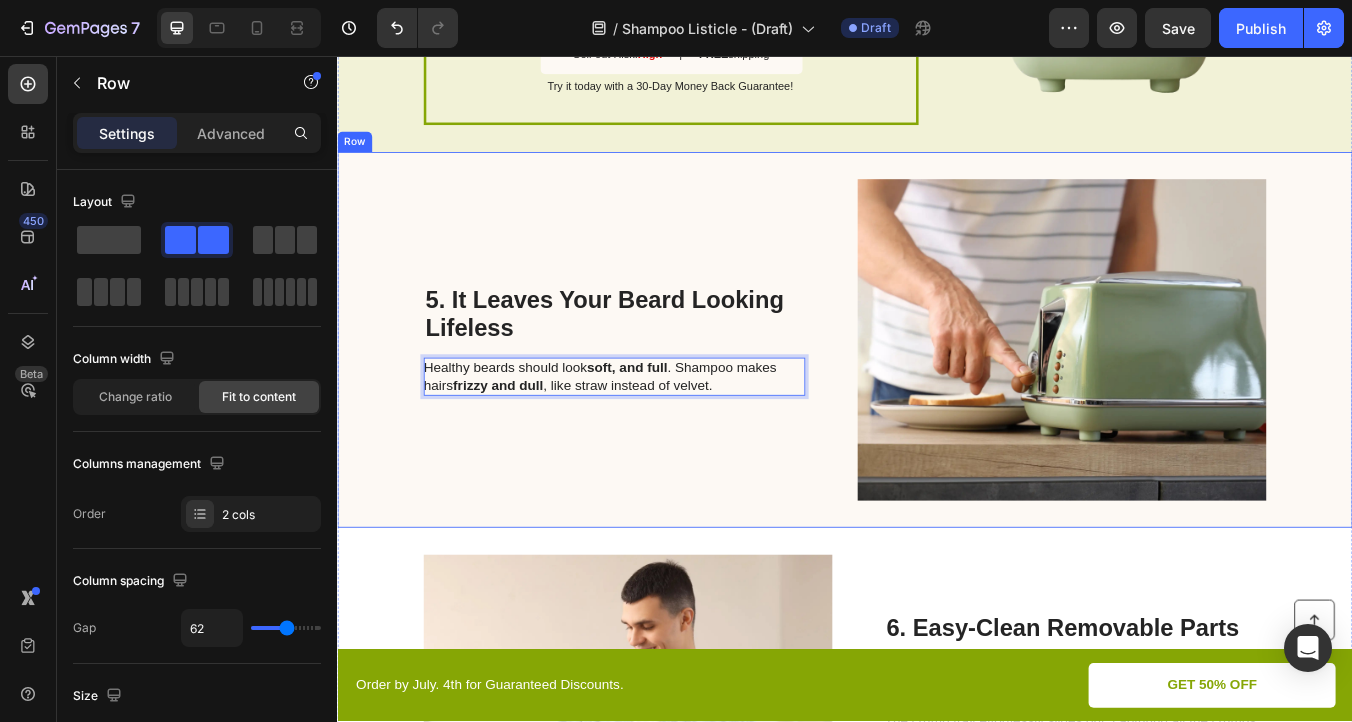click on "⁠⁠⁠⁠⁠⁠⁠ 5. It Leaves Your Beard Looking Lifeless Heading Healthy beards should look  soft, and full . Shampoo makes hairs  frizzy and dull , like straw instead of velvet. Text Block   0" at bounding box center [664, 392] 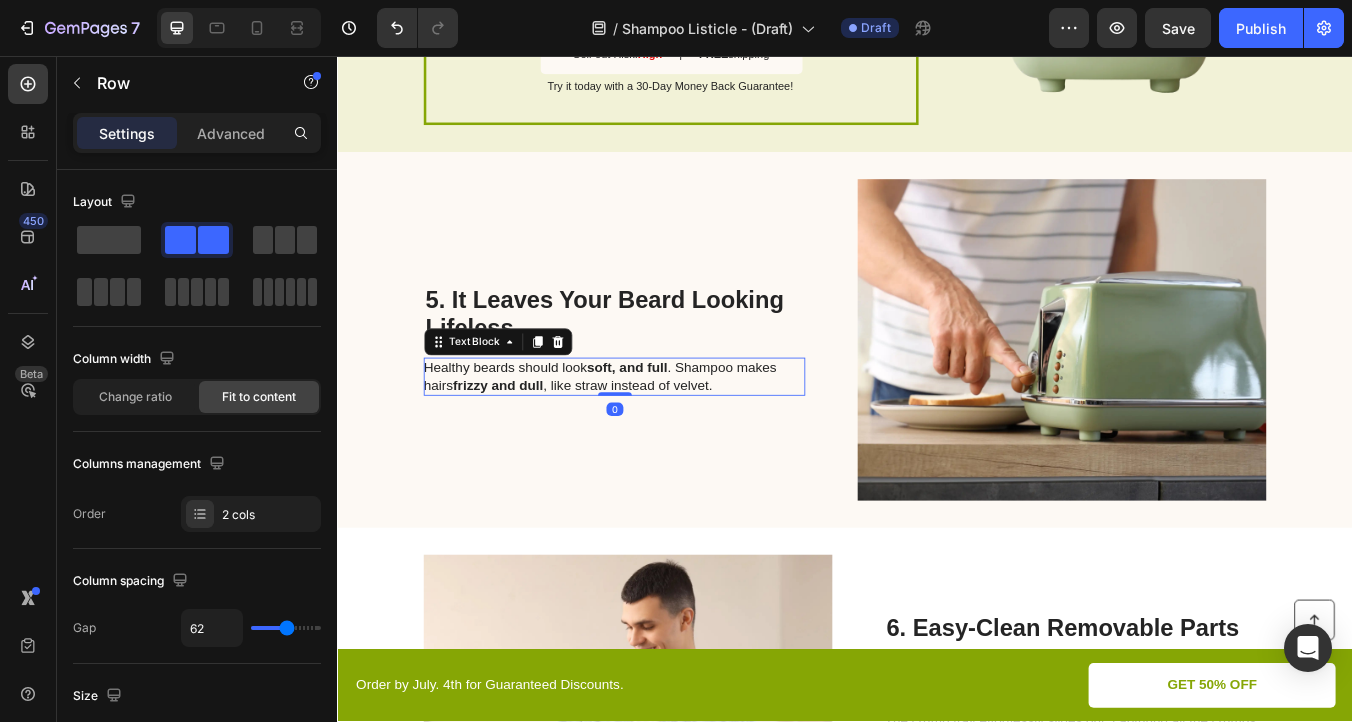 click on "Healthy beards should look  soft, and full . Shampoo makes hairs  frizzy and dull , like straw instead of velvet." at bounding box center [663, 436] 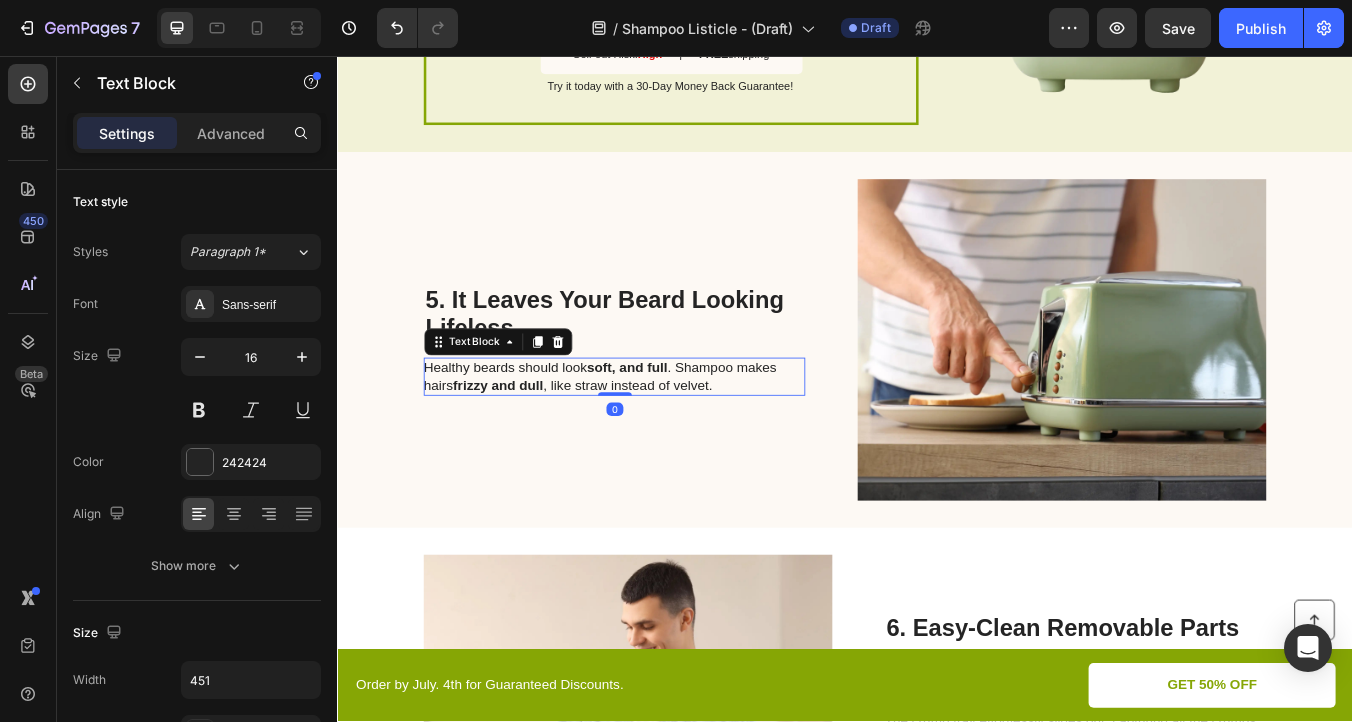 click on "Healthy beards should look  soft, and full . Shampoo makes hairs  frizzy and dull , like straw instead of velvet." at bounding box center [663, 436] 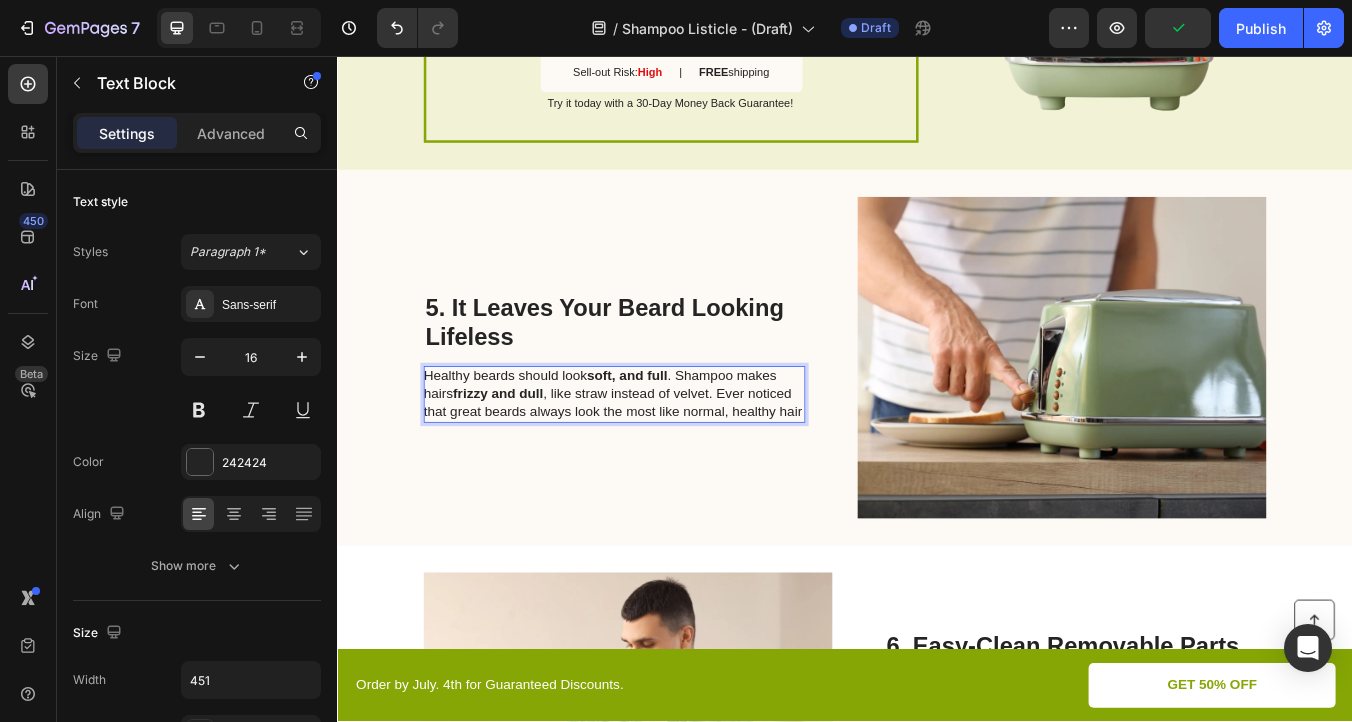 scroll, scrollTop: 2591, scrollLeft: 0, axis: vertical 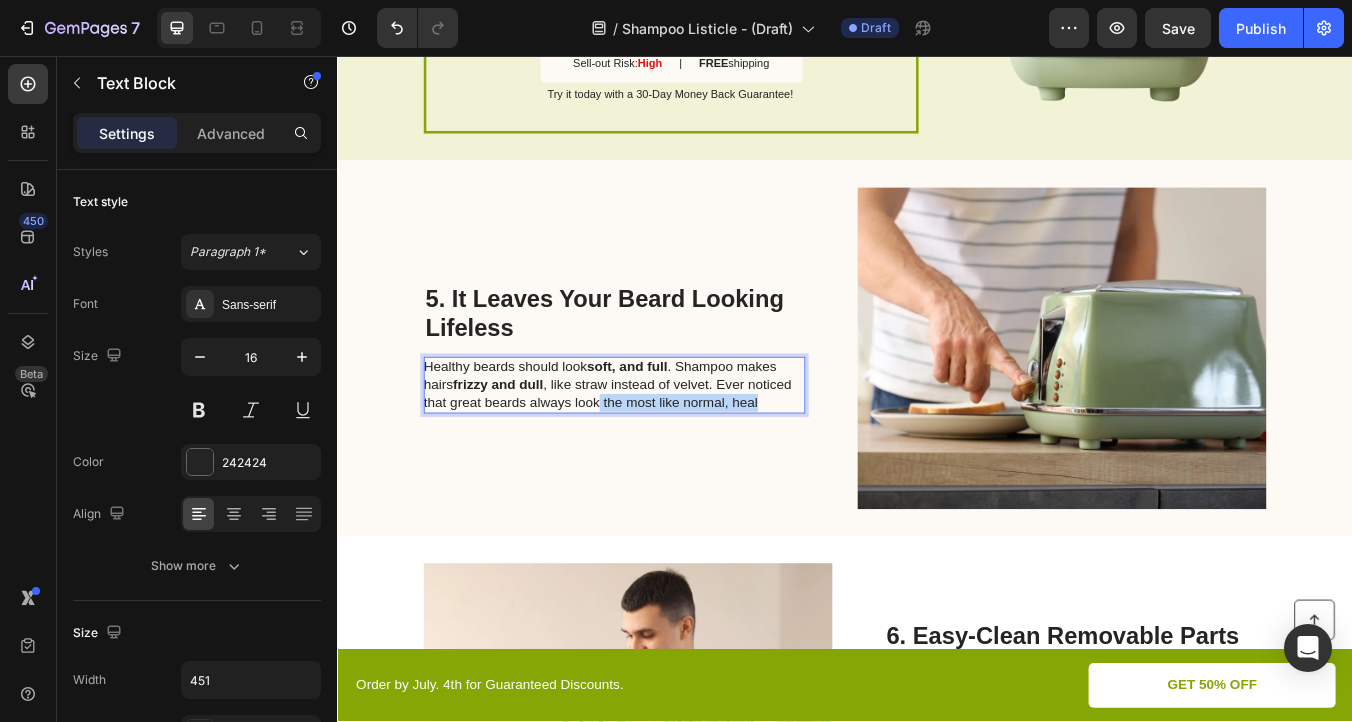 drag, startPoint x: 856, startPoint y: 458, endPoint x: 644, endPoint y: 473, distance: 212.53 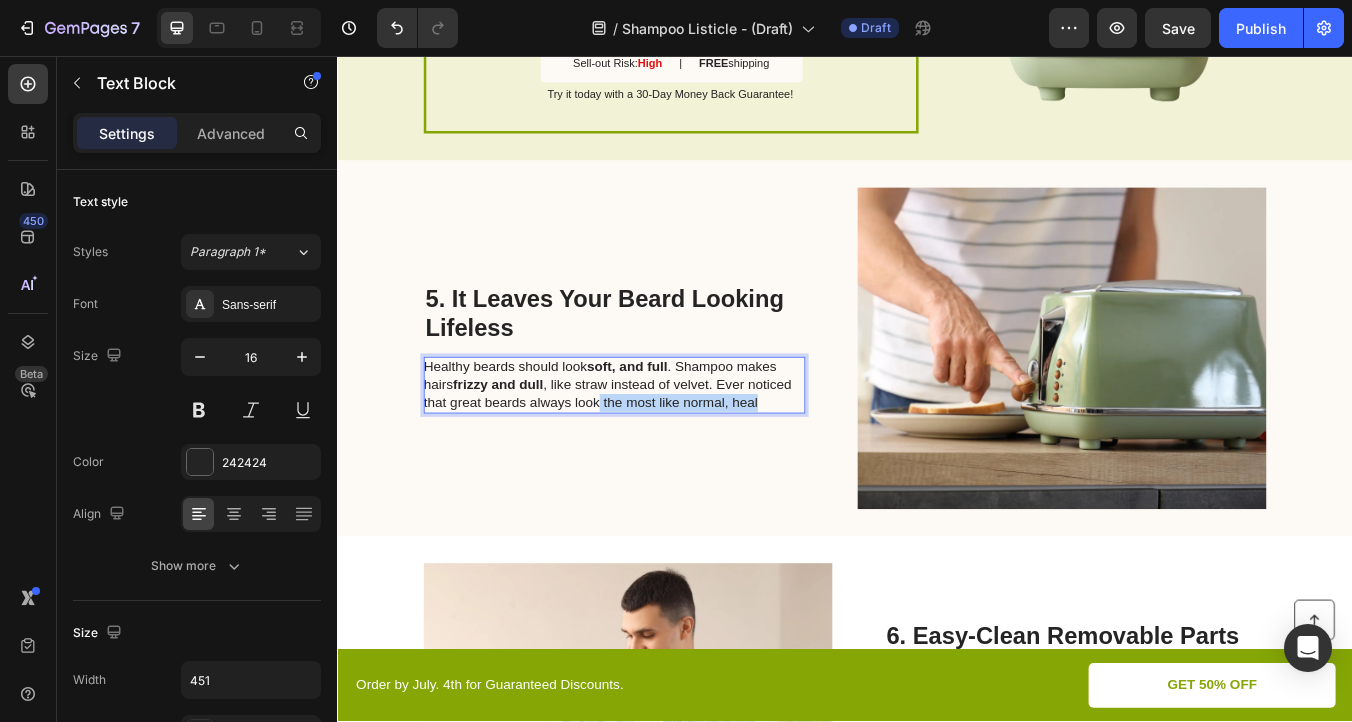 click on "Healthy beards should look  soft, and full . Shampoo makes hairs  frizzy and dull , like straw instead of velvet. Ever noticed that great beards always look the most like normal, heal" at bounding box center (663, 445) 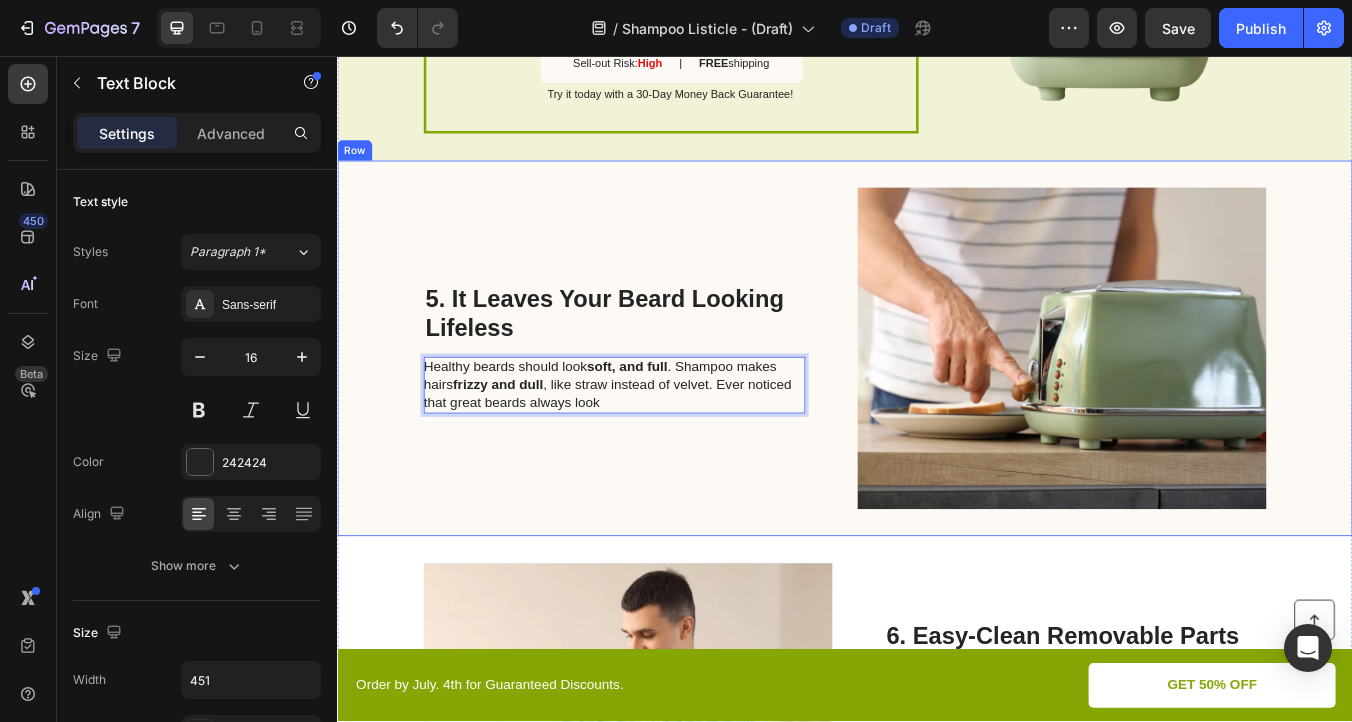 click on "⁠⁠⁠⁠⁠⁠ 5. It Leaves Your Beard Looking Lifeless Heading Healthy beards should look  soft, and full  . Shampoo makes hairs  frizzy and dull  , like straw instead of velvet. Ever noticed that great beards always look Text Block  0" at bounding box center [664, 402] 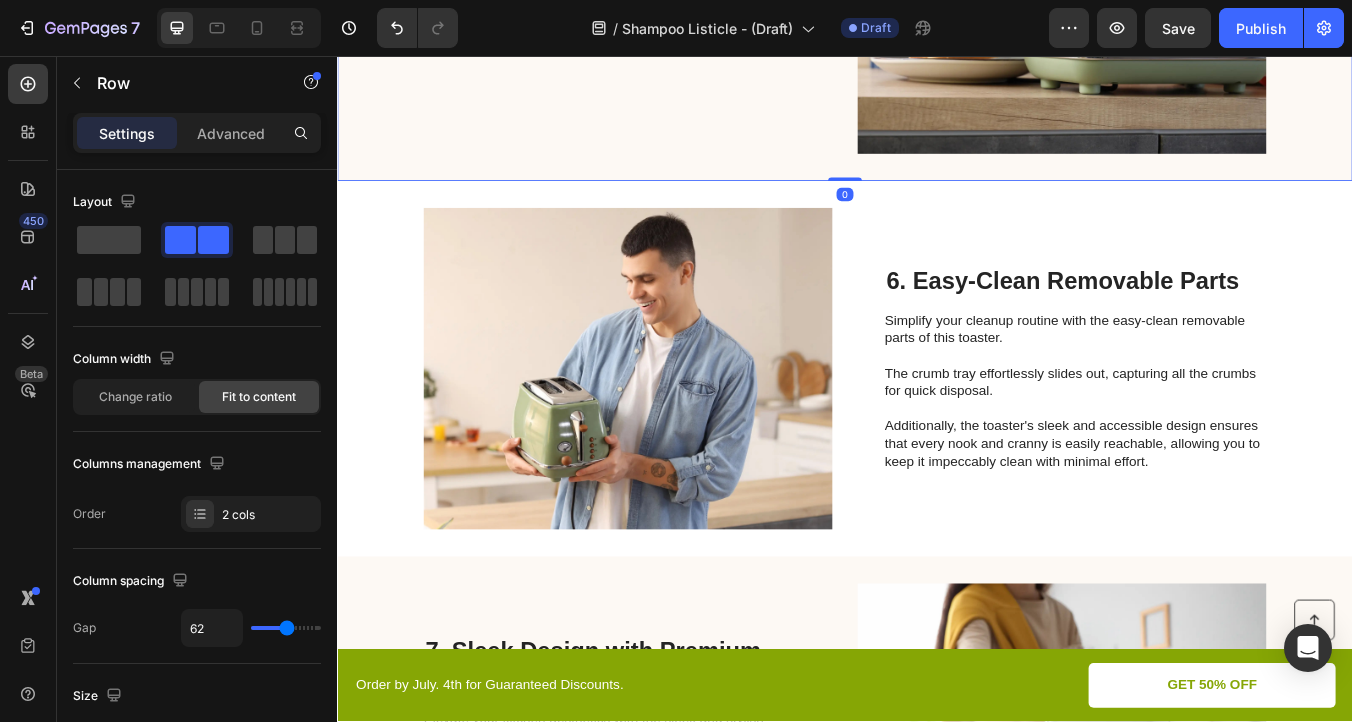 scroll, scrollTop: 3012, scrollLeft: 0, axis: vertical 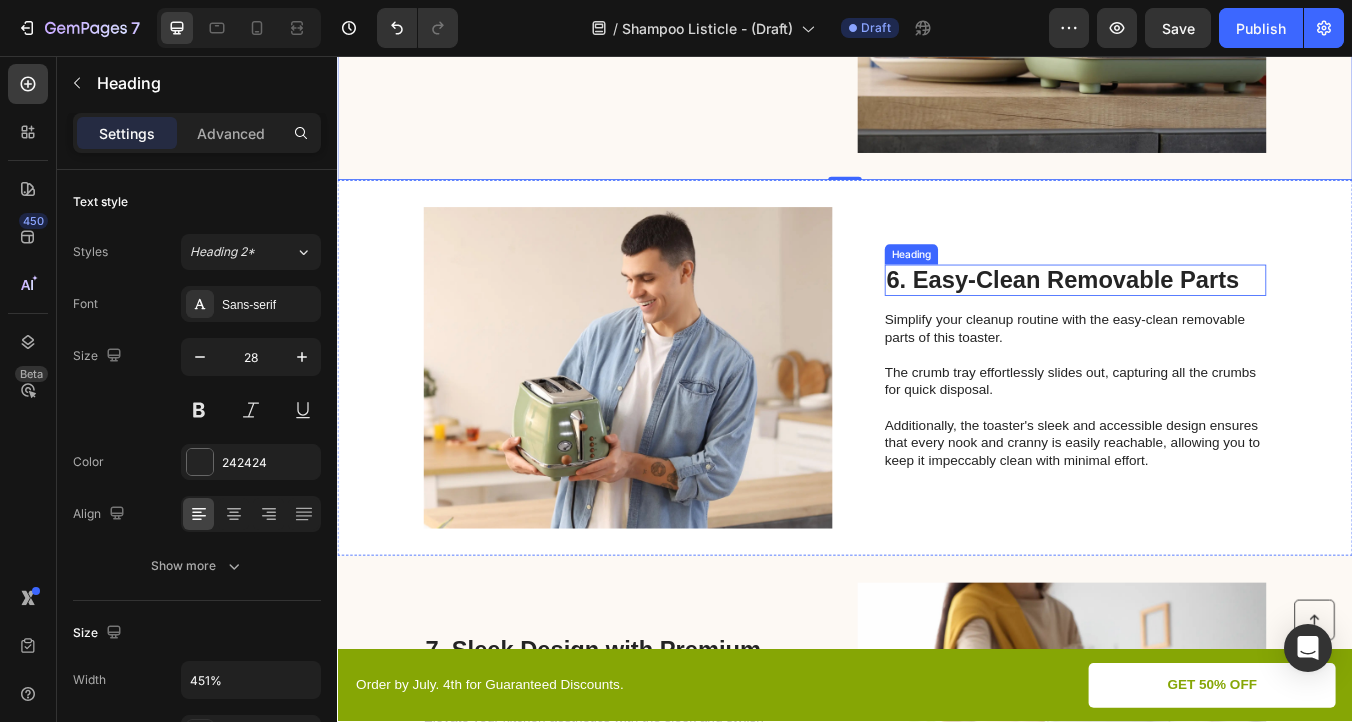 click on "6. Easy-Clean Removable Parts" at bounding box center (1209, 322) 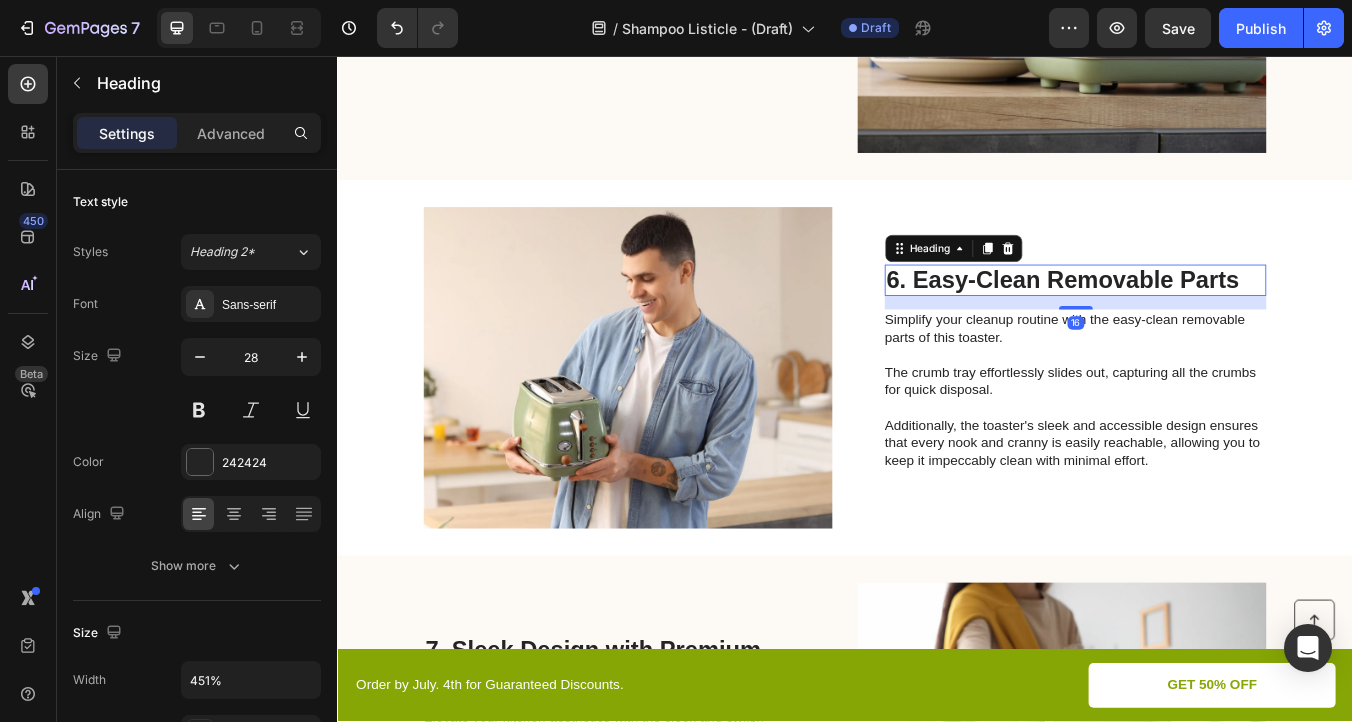 click on "6. Easy-Clean Removable Parts" at bounding box center [1209, 322] 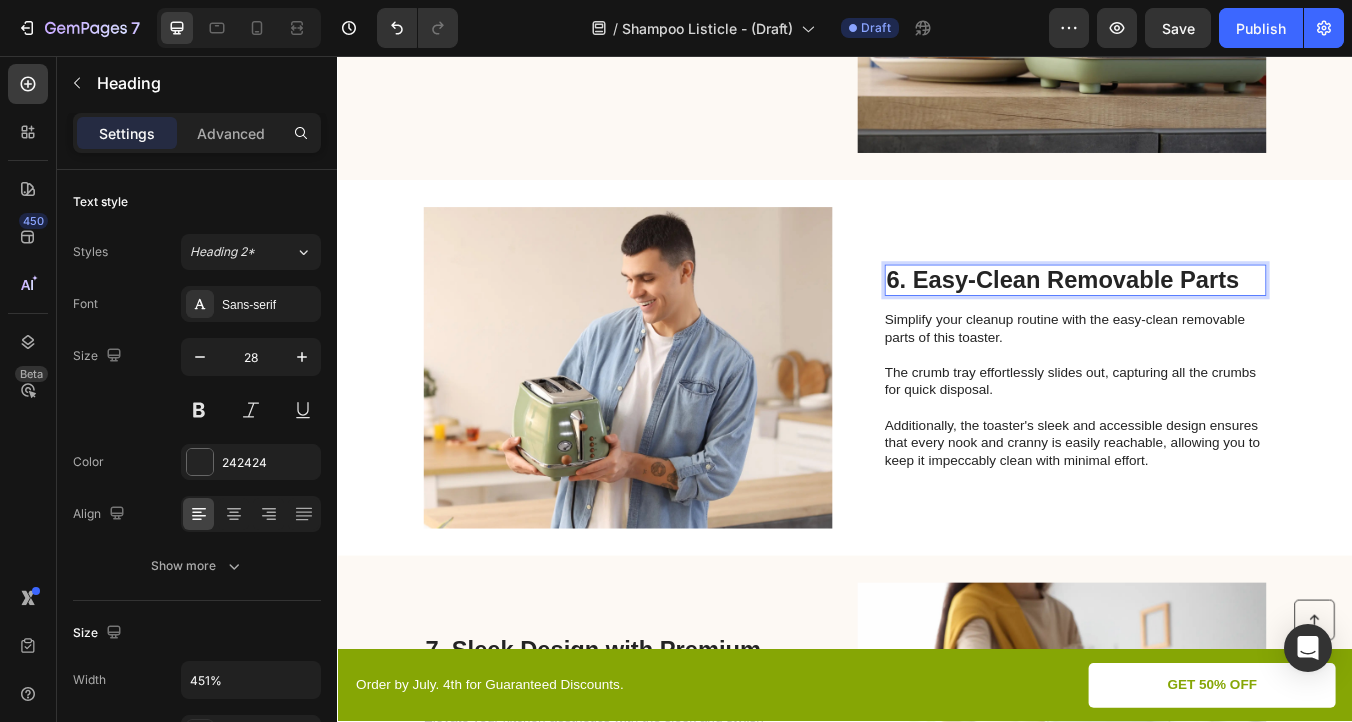 click on "6. Easy-Clean Removable Parts" at bounding box center (1209, 322) 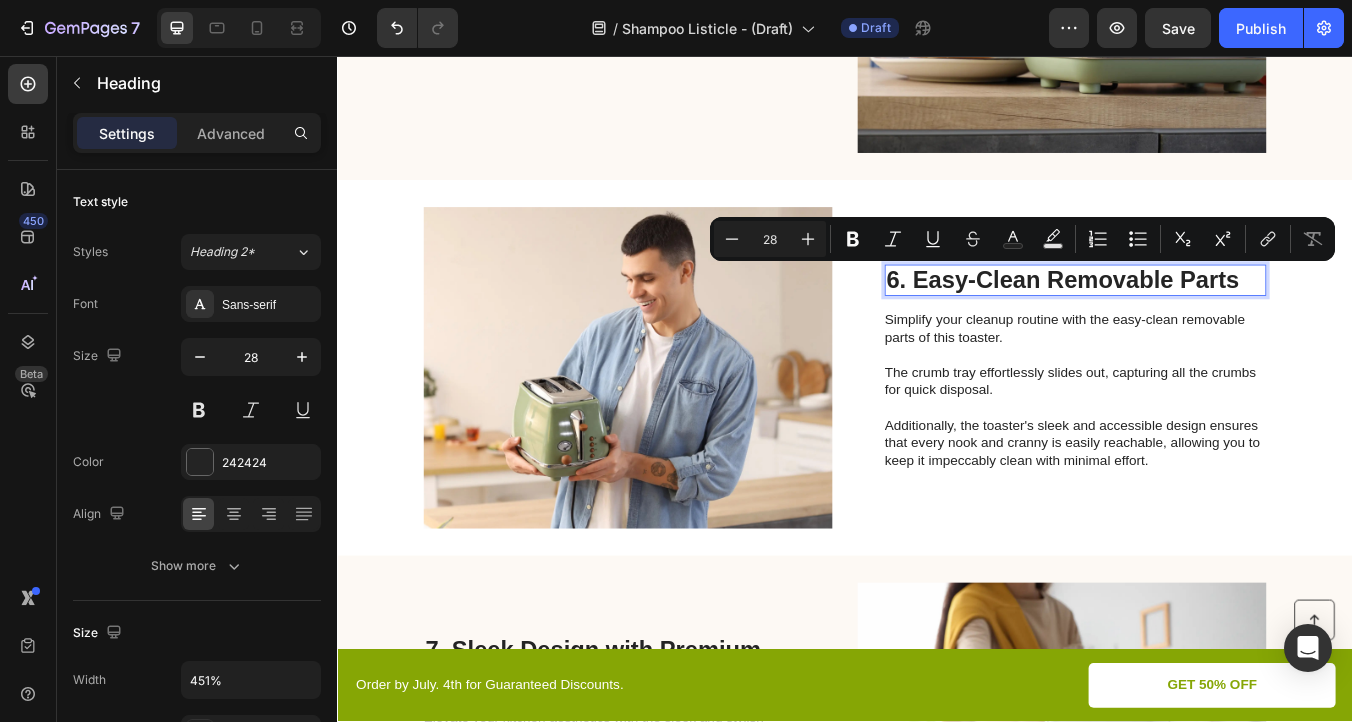 click on "6. Easy-Clean Removable Parts" at bounding box center [1209, 322] 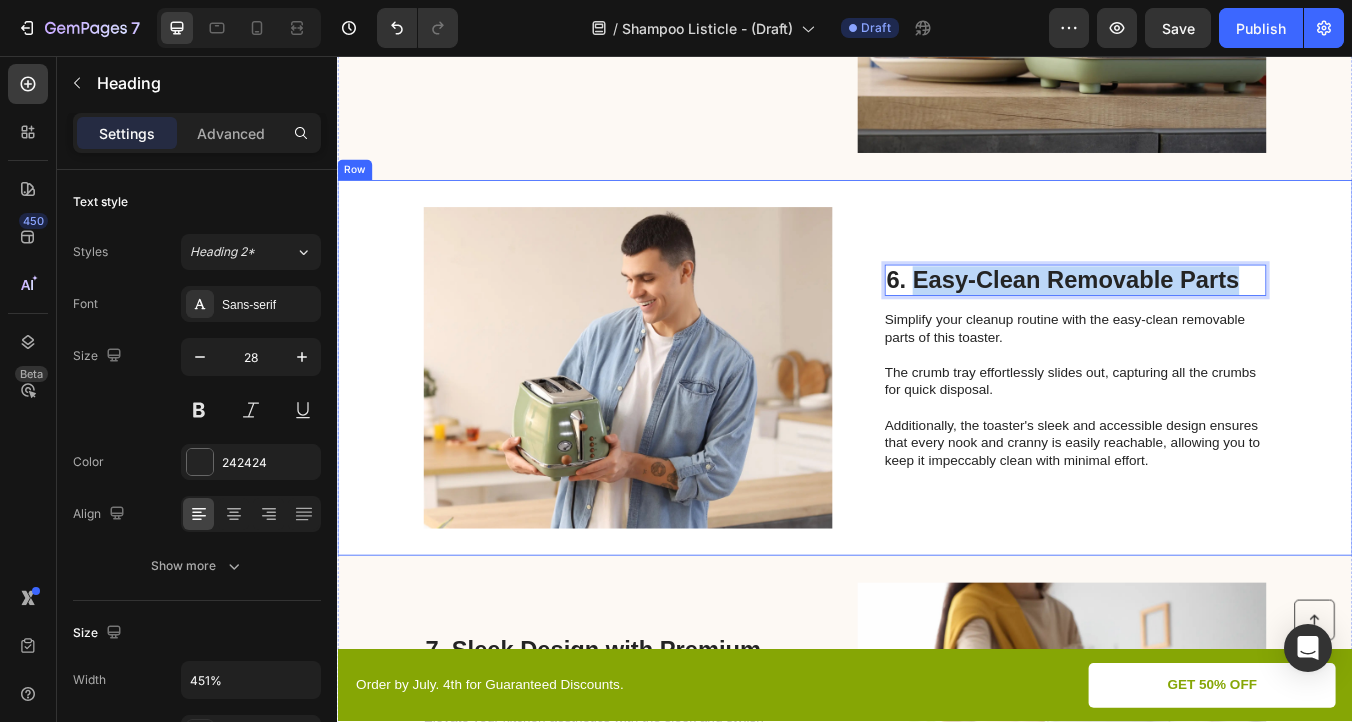 drag, startPoint x: 1021, startPoint y: 323, endPoint x: 1503, endPoint y: 334, distance: 482.1255 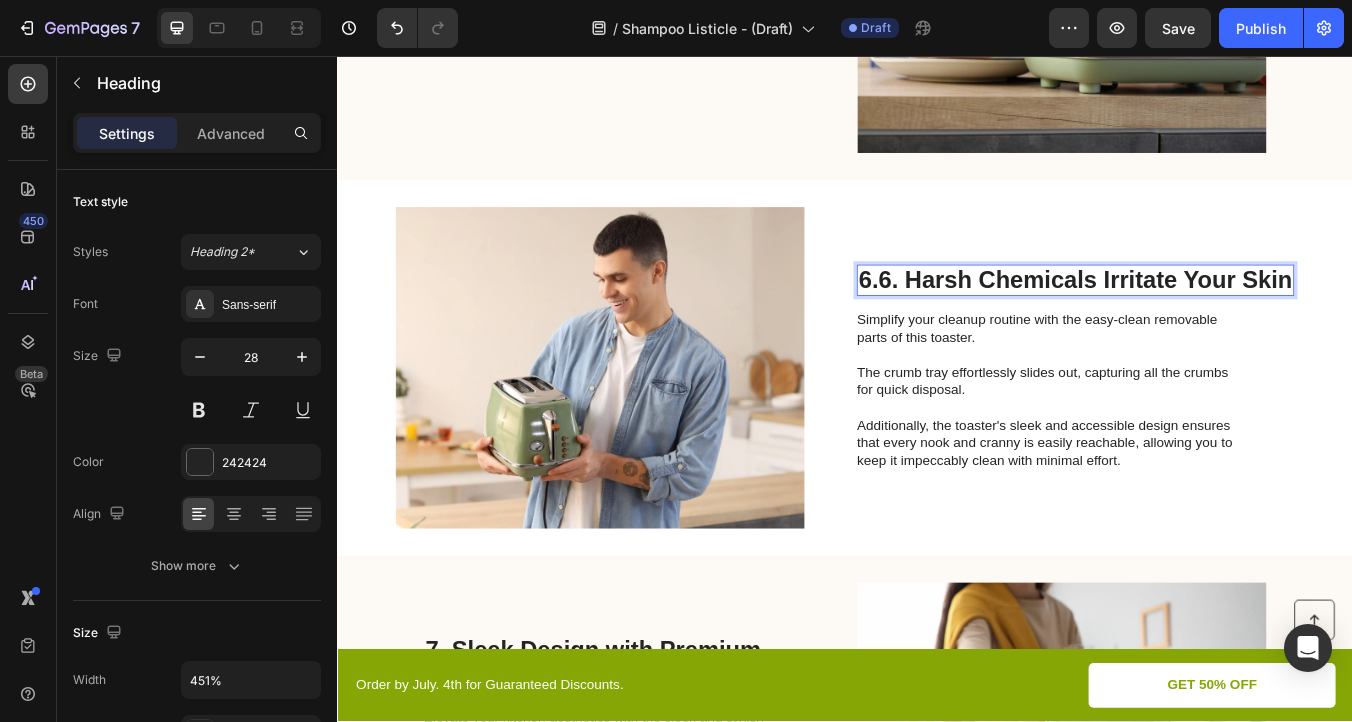 click on "6. Harsh Chemicals Irritate Your Skin" at bounding box center [1221, 321] 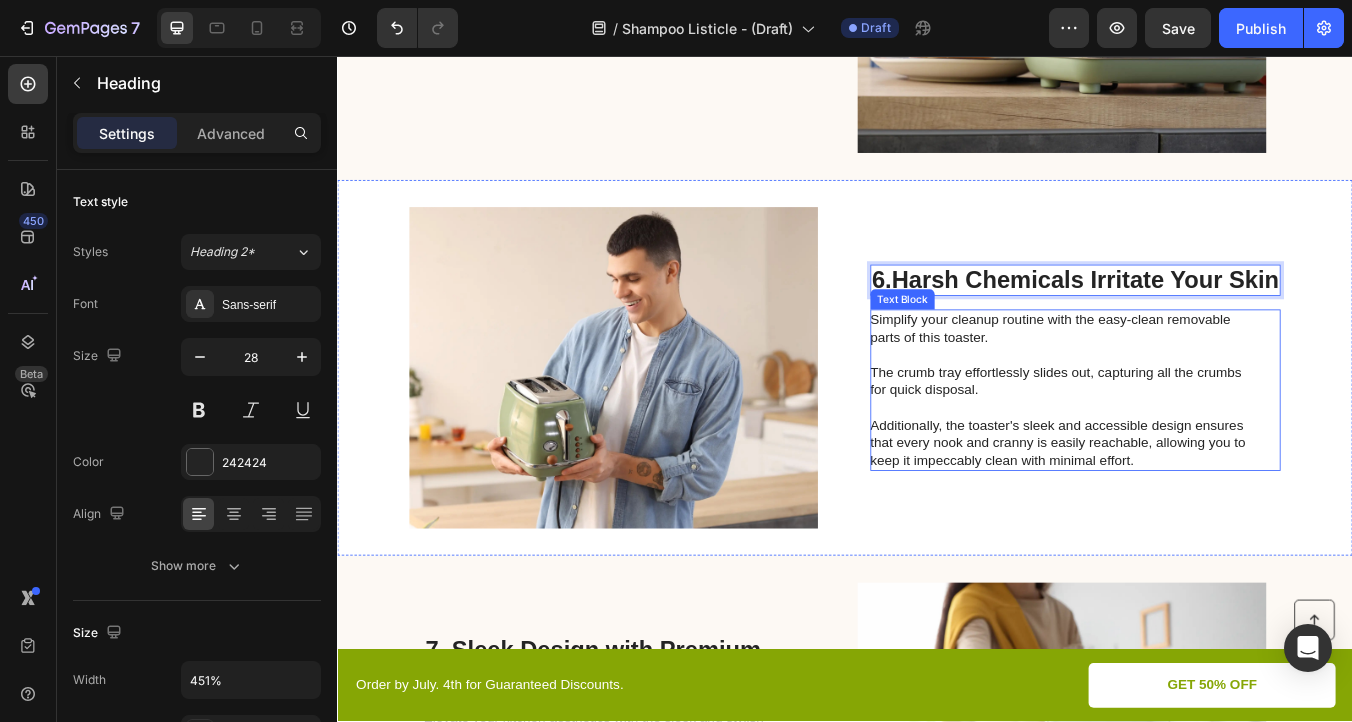 click on "Simplify your cleanup routine with the easy-clean removable parts of this toaster.  The crumb tray effortlessly slides out, capturing all the crumbs for quick disposal.  Additionally, the toaster's sleek and accessible design ensures that every nook and cranny is easily reachable, allowing you to keep it impeccably clean with minimal effort." at bounding box center [1191, 451] 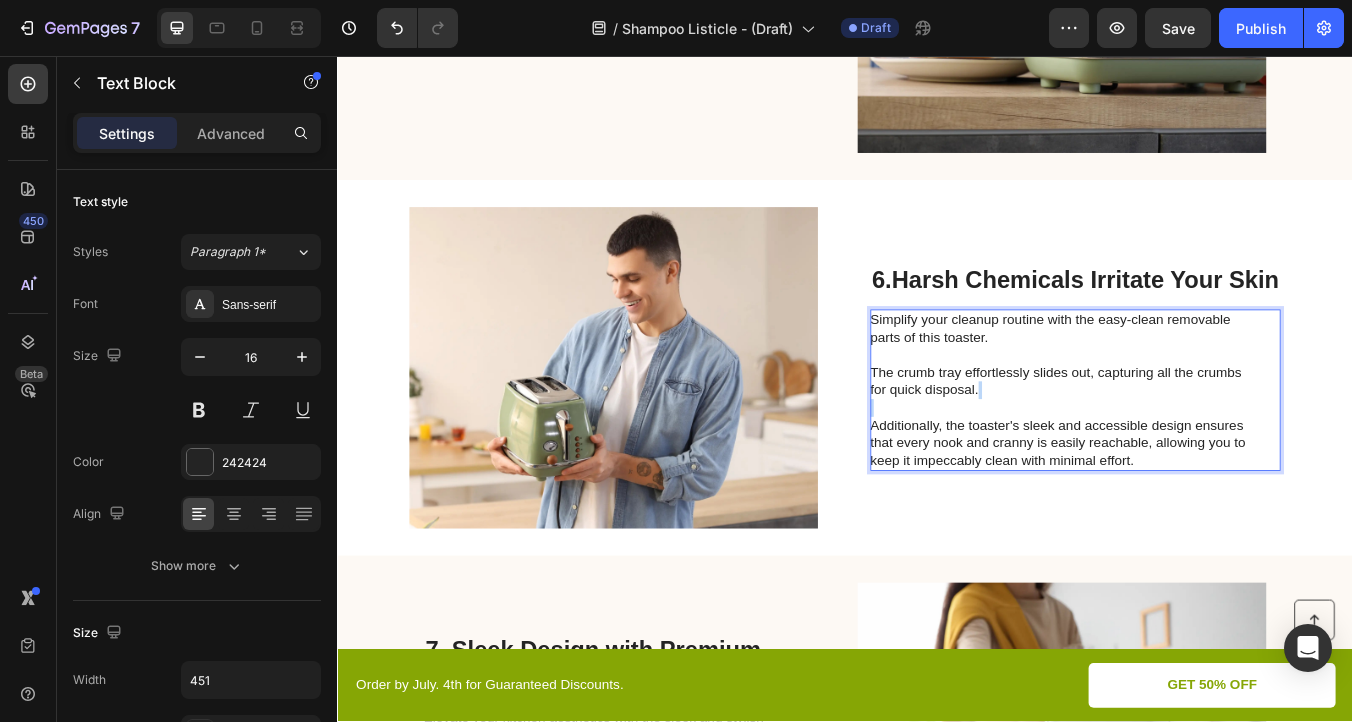 click on "Simplify your cleanup routine with the easy-clean removable parts of this toaster.  The crumb tray effortlessly slides out, capturing all the crumbs for quick disposal.  Additionally, the toaster's sleek and accessible design ensures that every nook and cranny is easily reachable, allowing you to keep it impeccably clean with minimal effort." at bounding box center (1191, 451) 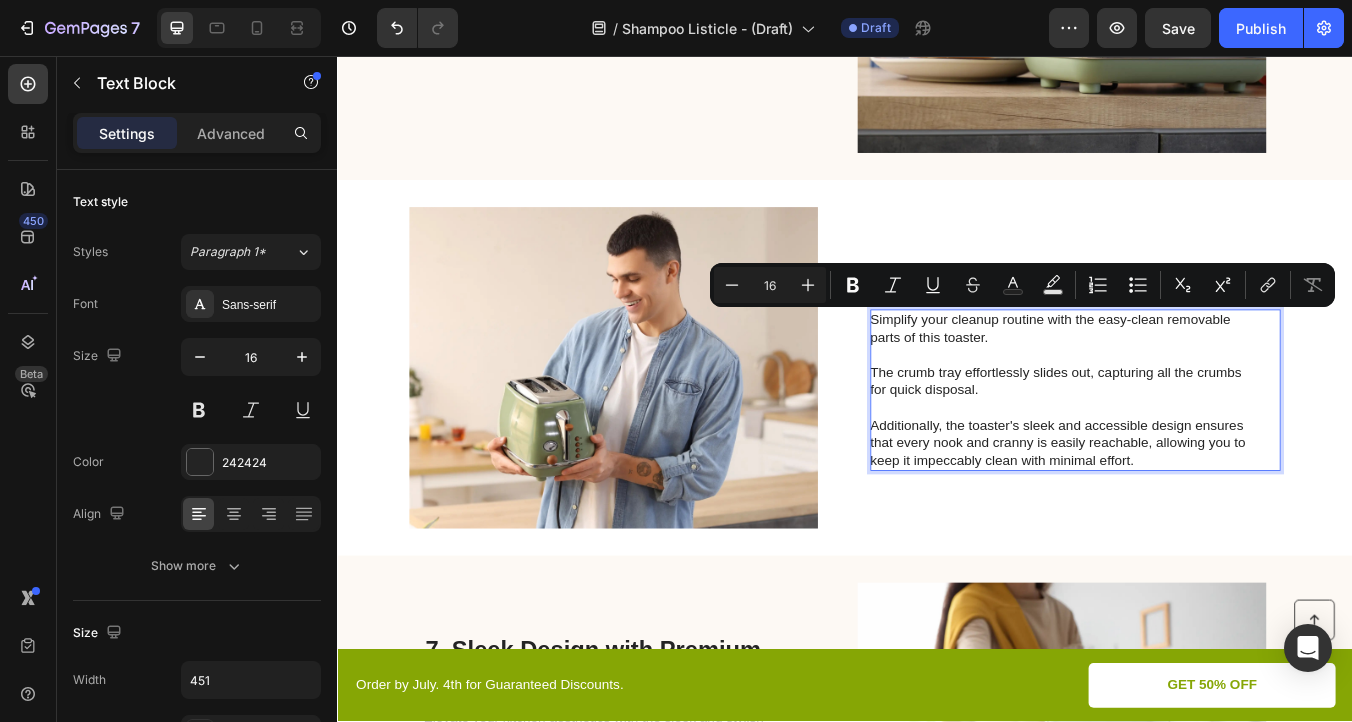 scroll, scrollTop: 3048, scrollLeft: 0, axis: vertical 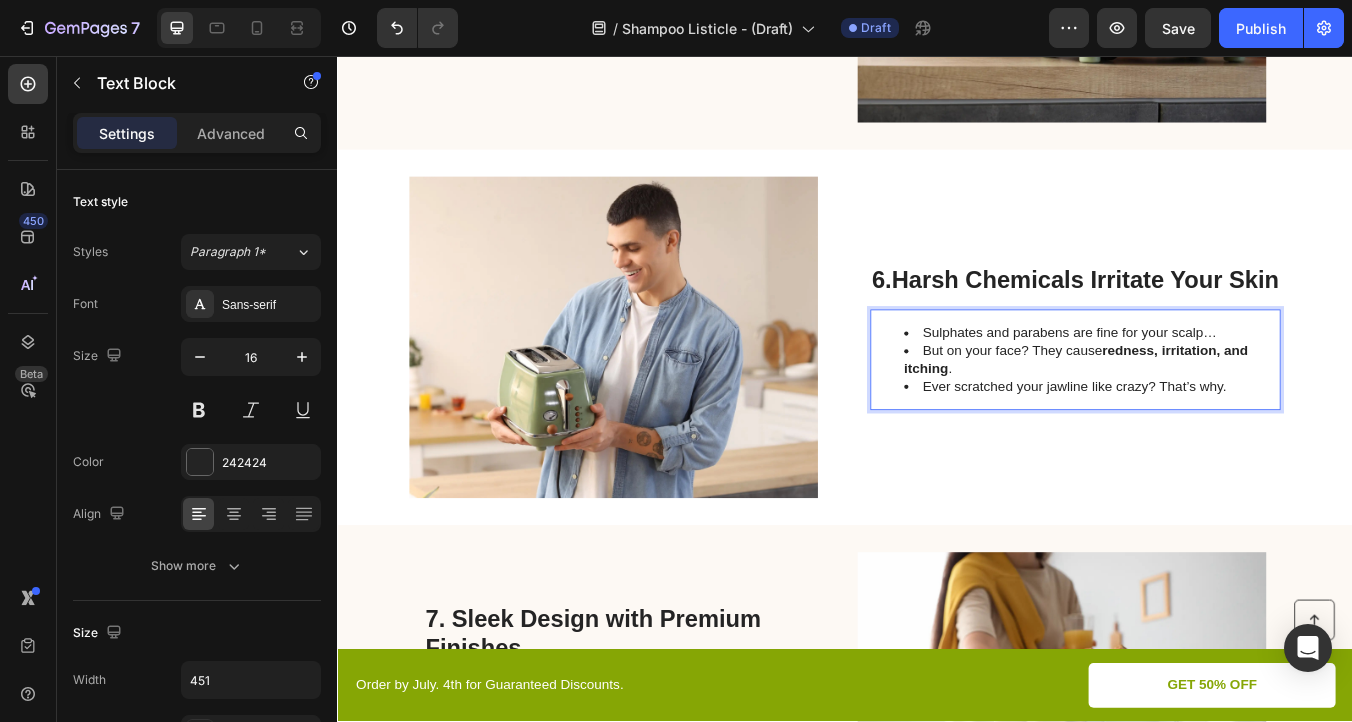 click on "Sulphates and parabens are fine for your scalp…" at bounding box center (1211, 384) 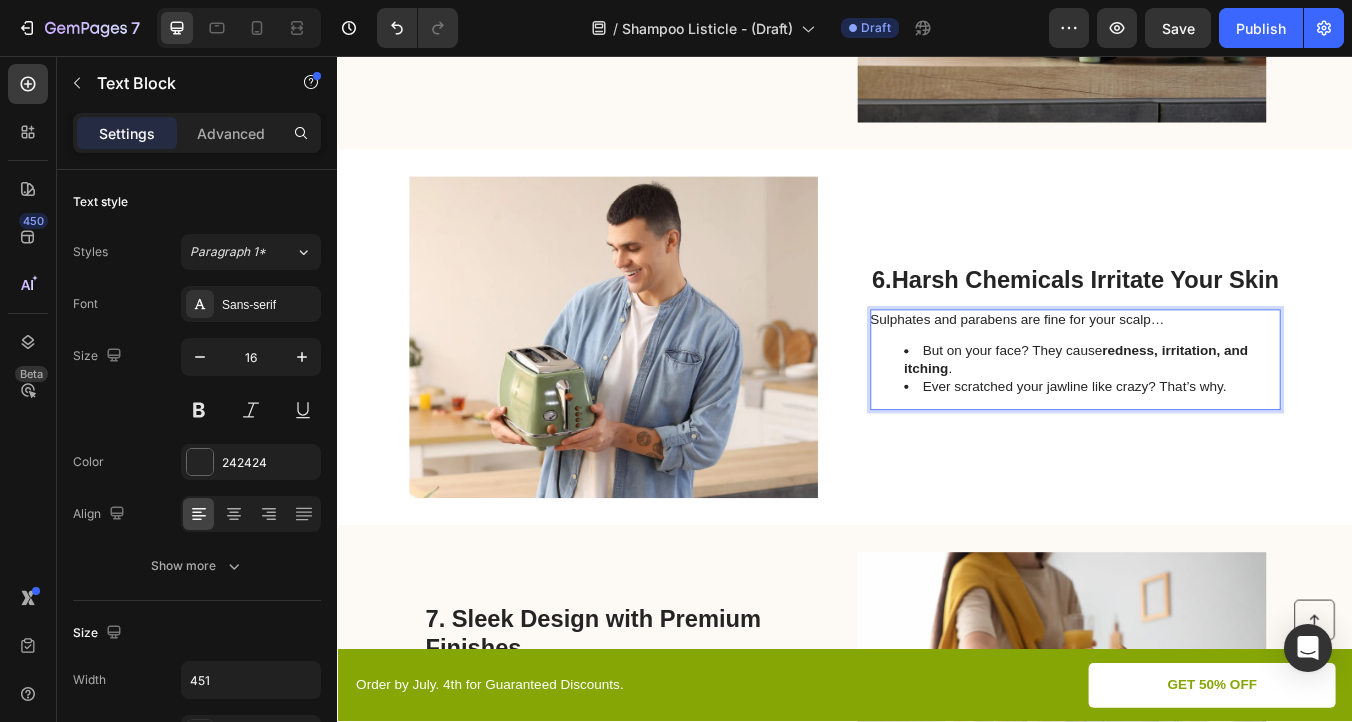 click on "But on your face? They cause  redness, irritation, and itching ." at bounding box center [1211, 416] 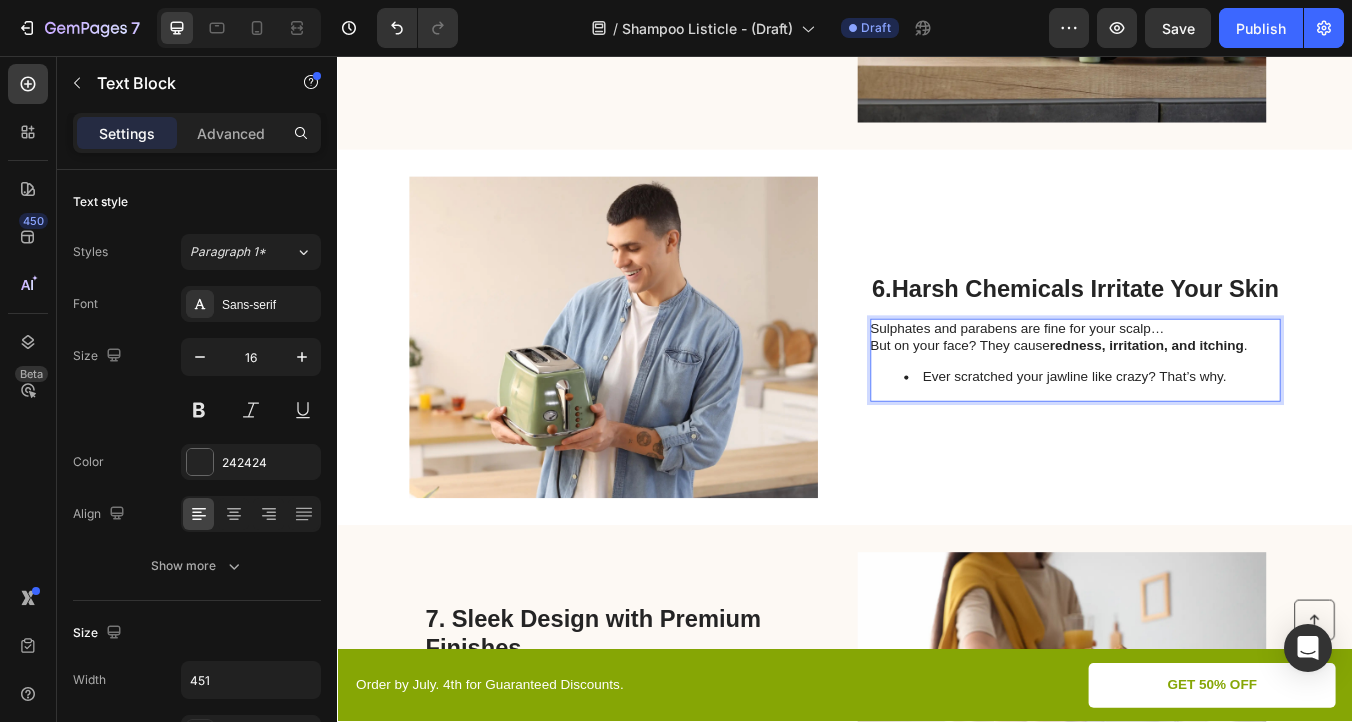 scroll, scrollTop: 3058, scrollLeft: 0, axis: vertical 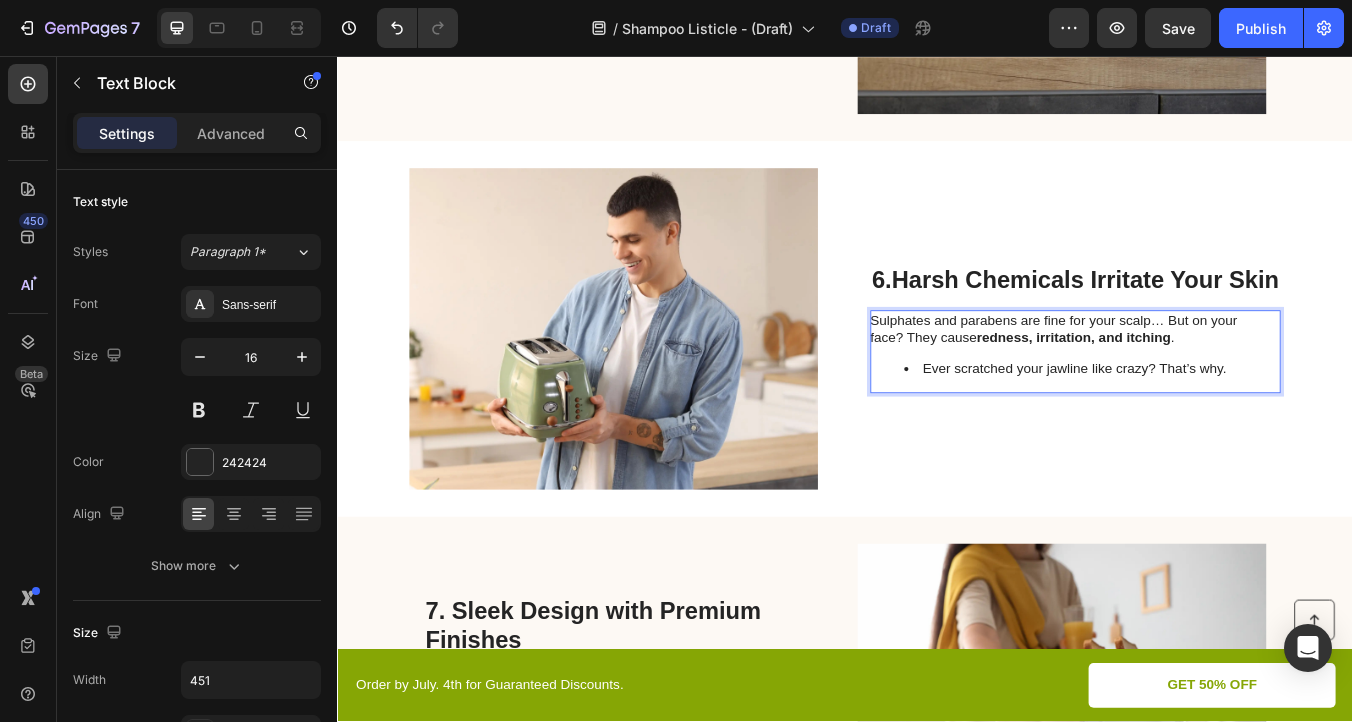 click on "Ever scratched your jawline like crazy? That’s why." at bounding box center (1211, 426) 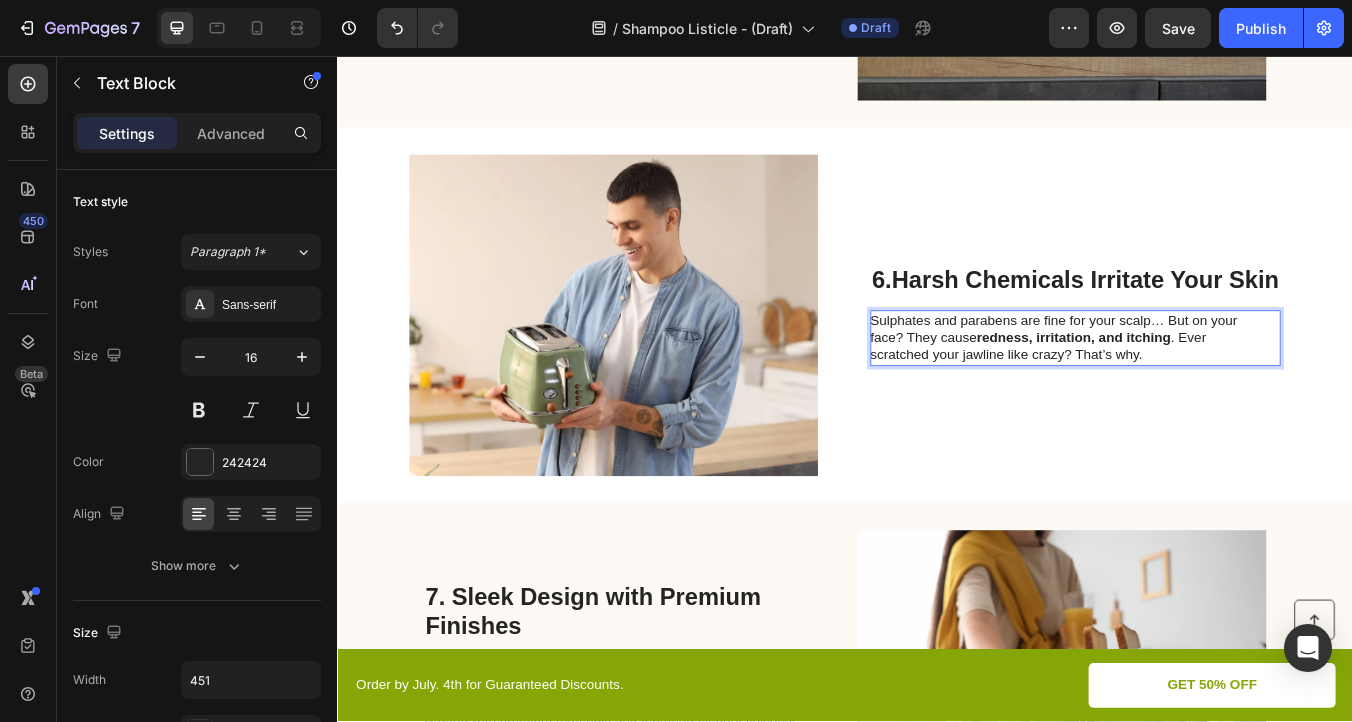 click on "Sulphates and parabens are fine for your scalp… But on your face? They cause  redness, irritation, and itching . Ever scratched your jawline like crazy? That’s why." at bounding box center (1191, 390) 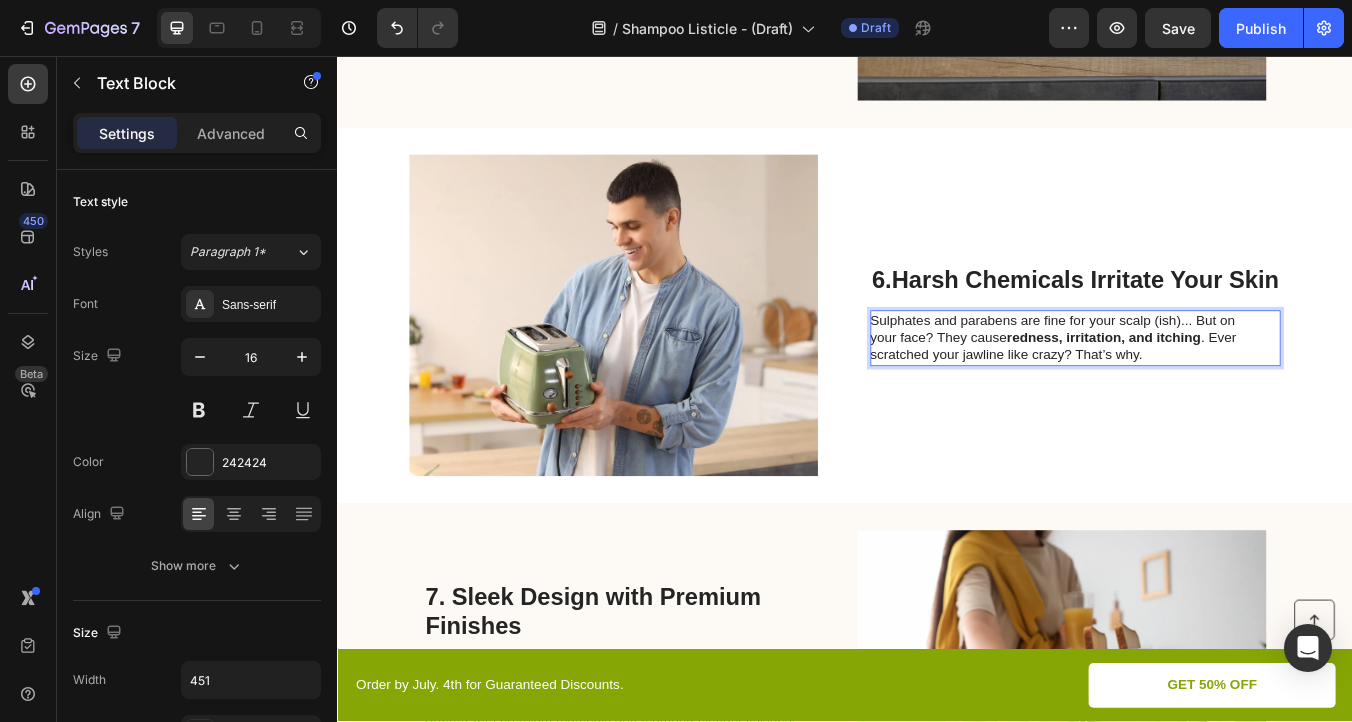 click on "Sulphates and parabens are fine for your scalp (ish)... But on your face? They cause  redness, irritation, and itching . Ever scratched your jawline like crazy? That’s why." at bounding box center (1191, 390) 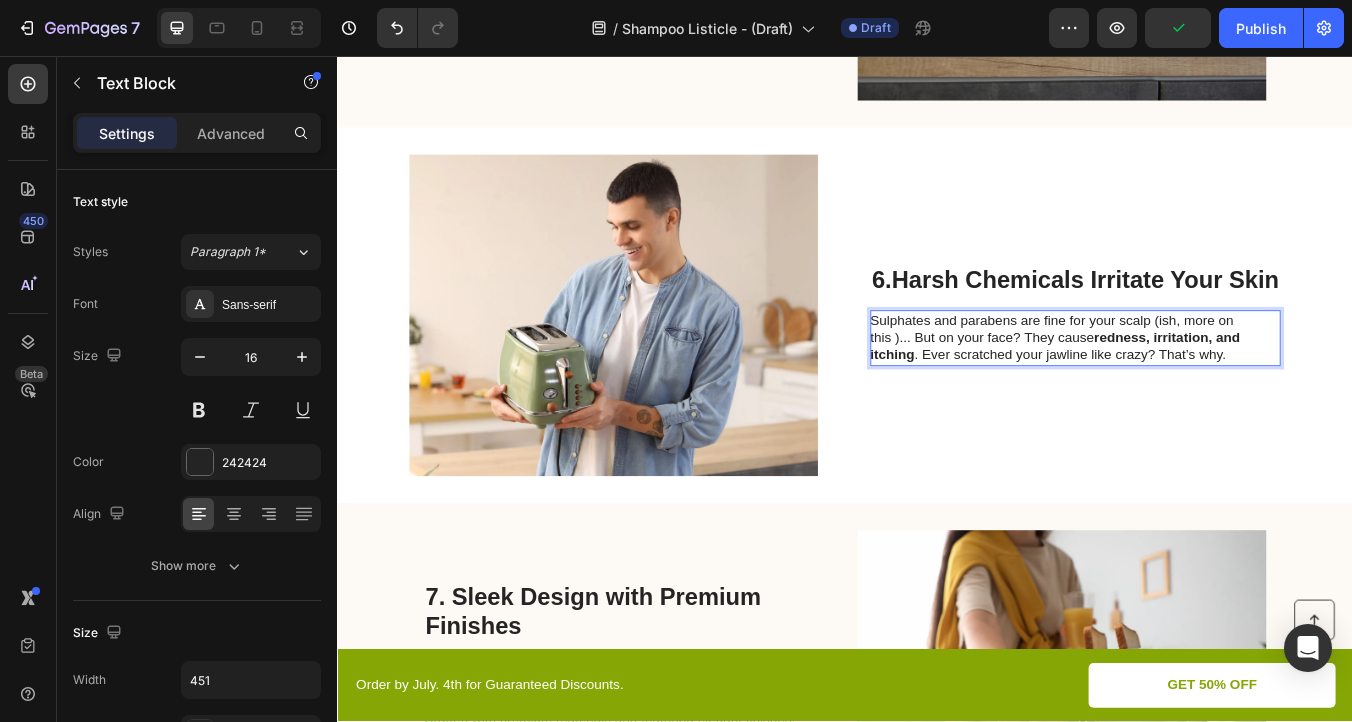 scroll, scrollTop: 3064, scrollLeft: 0, axis: vertical 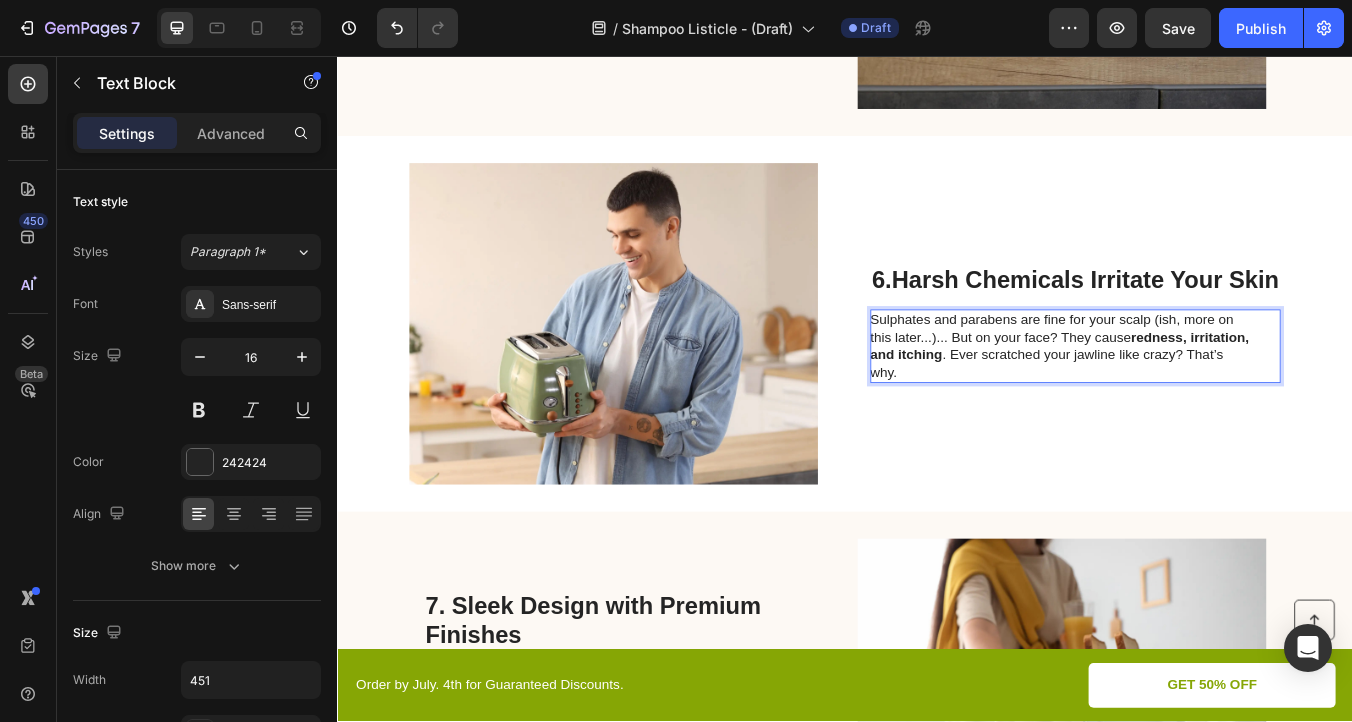 click on "Sulphates and parabens are fine for your scalp (ish, more on this later...)... But on your face? They cause  redness, irritation, and itching . Ever scratched your jawline like crazy? That’s why." at bounding box center [1191, 399] 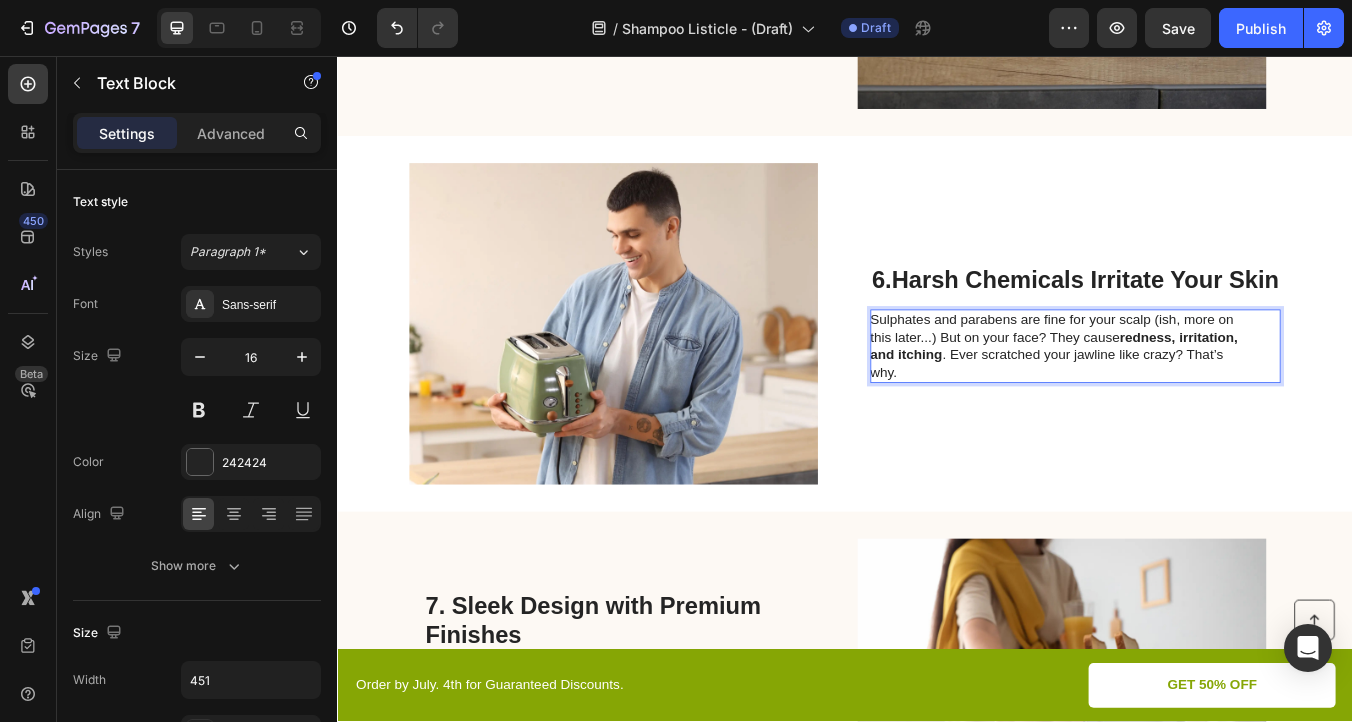 click on "Sulphates and parabens are fine for your scalp (ish, more on this later...) But on your face? They cause redness, irritation, and itching . Ever scratched your jawline like crazy? That’s why." at bounding box center (1191, 399) 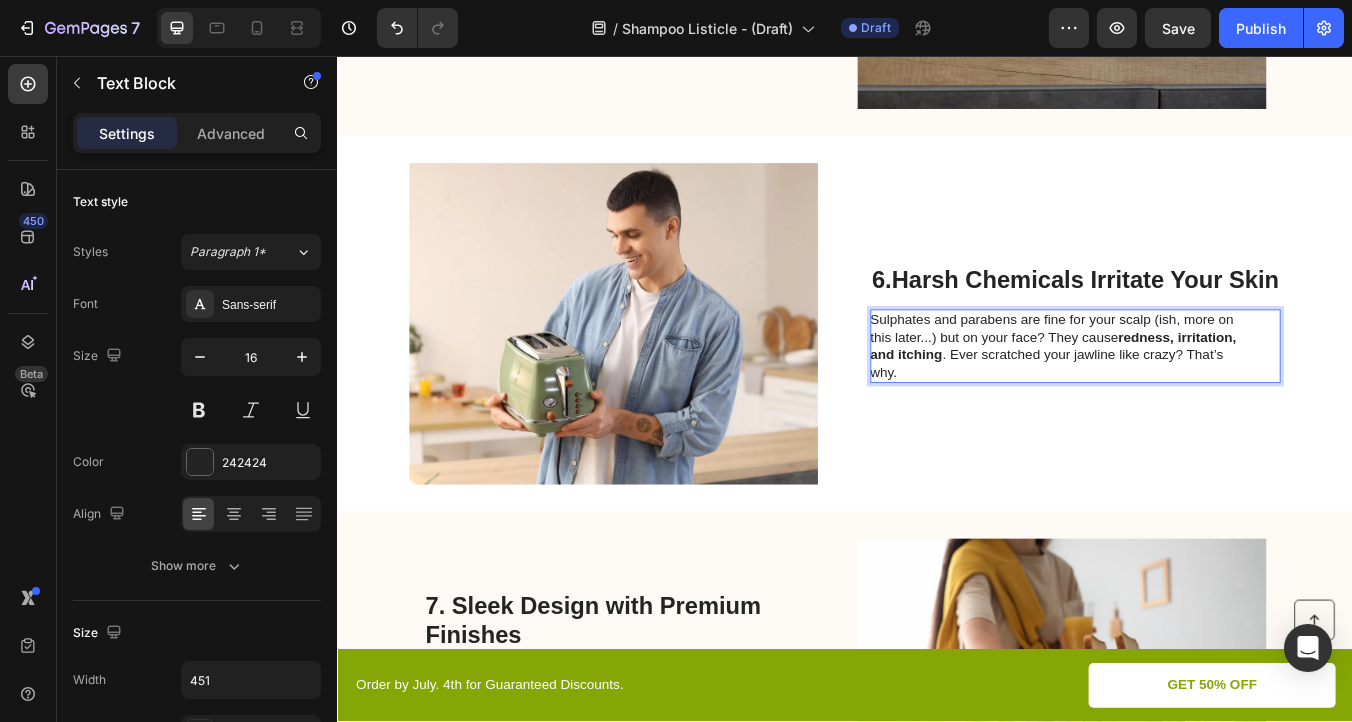 click on "Sulphates and parabens are fine for your scalp (ish, more on this later...) but on your face? They cause  redness, irritation, and itching . Ever scratched your jawline like crazy? That’s why." at bounding box center [1191, 399] 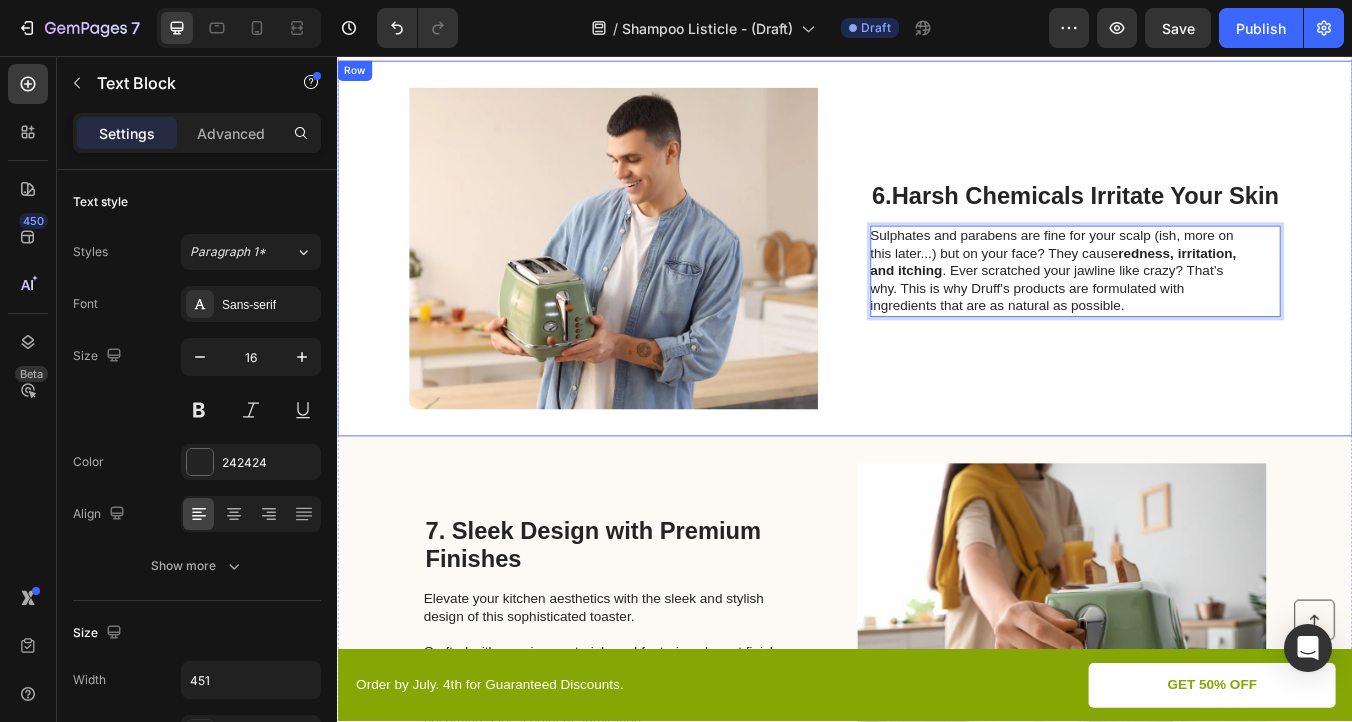 scroll, scrollTop: 3147, scrollLeft: 0, axis: vertical 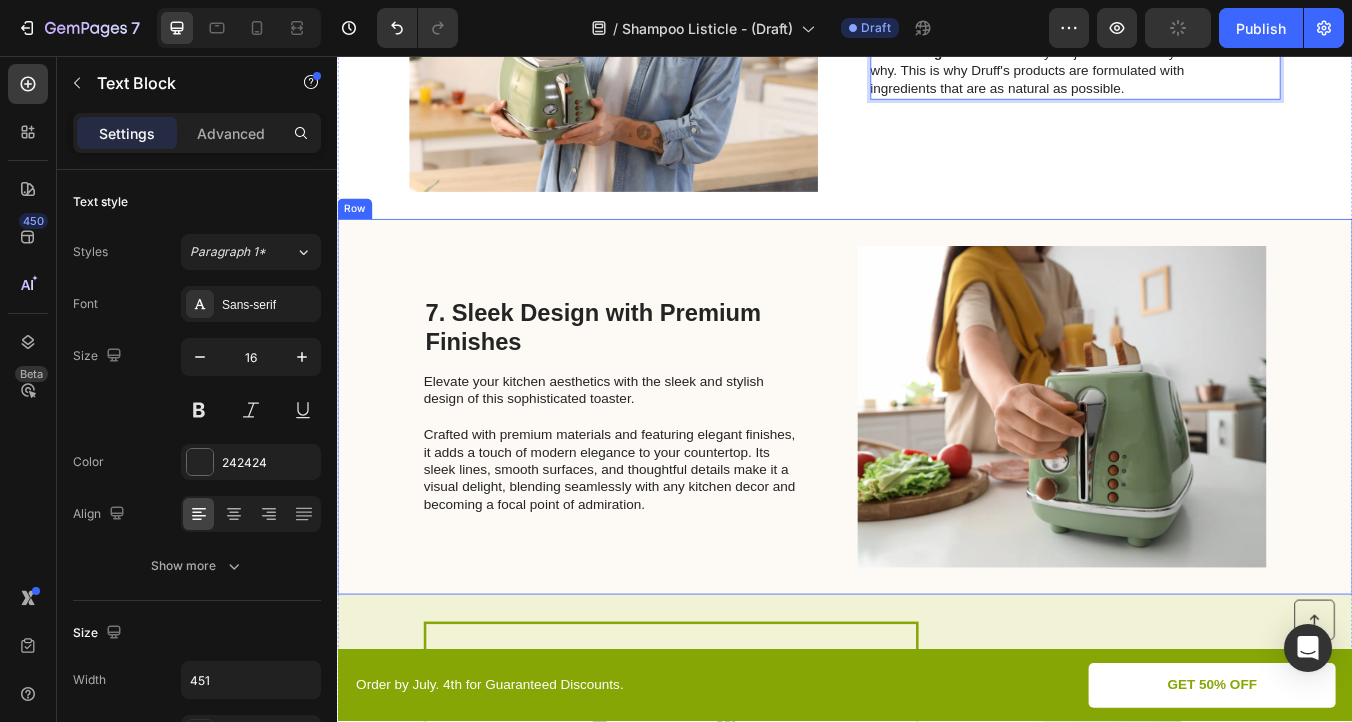 click on "7. Sleek Design with Premium Finishes Heading Elevate your kitchen aesthetics with the sleek and stylish design of this sophisticated toaster.  Crafted with premium materials and featuring elegant finishes, it adds a touch of modern elegance to your countertop. Its sleek lines, smooth surfaces, and thoughtful details make it a visual delight, blending seamlessly with any kitchen decor and becoming a focal point of admiration. Text Block Image Row" at bounding box center [937, 471] 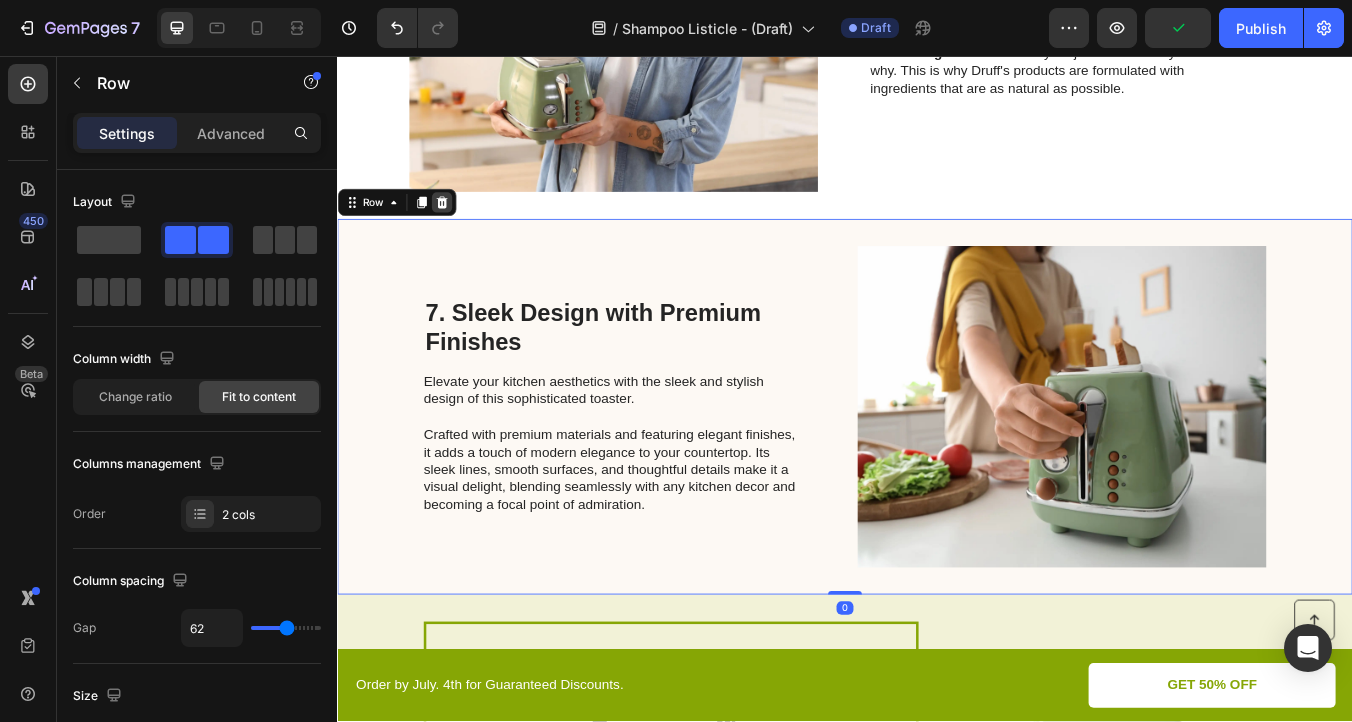 click 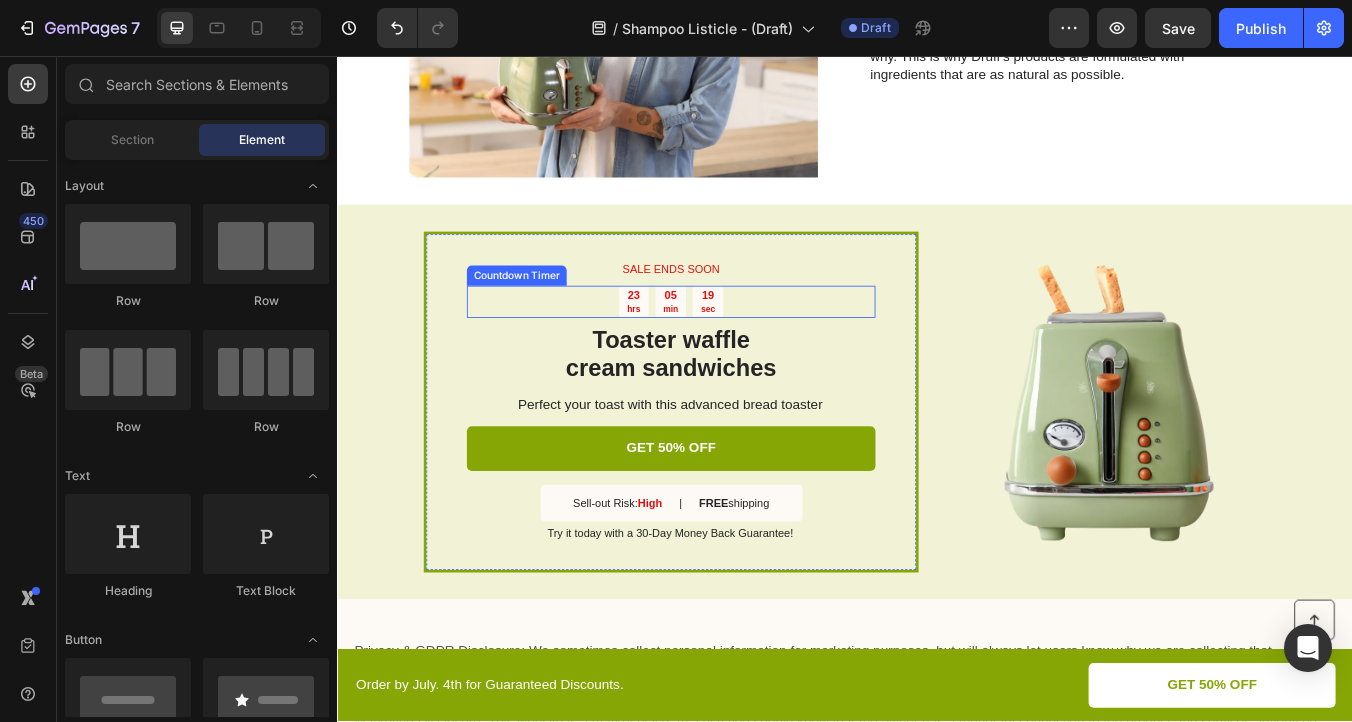 scroll, scrollTop: 3428, scrollLeft: 0, axis: vertical 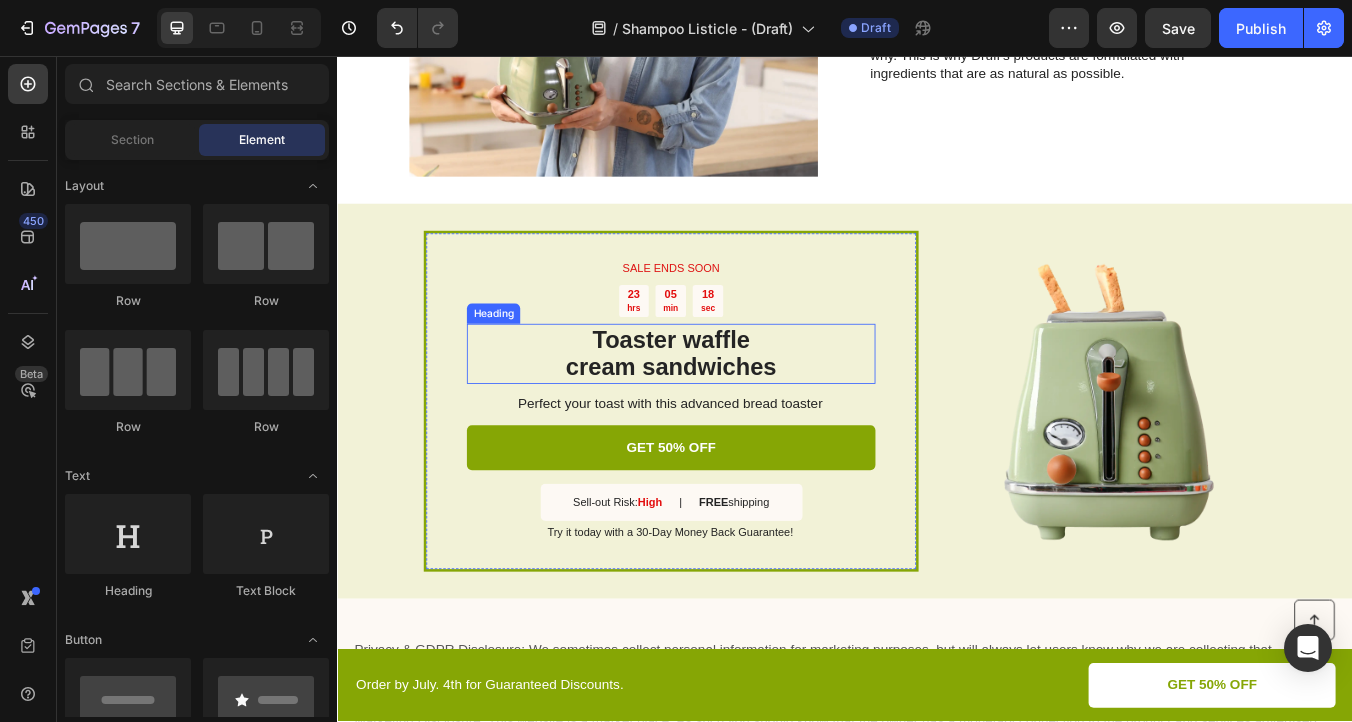 click on "Toaster waffle cream sandwiches" at bounding box center [731, 408] 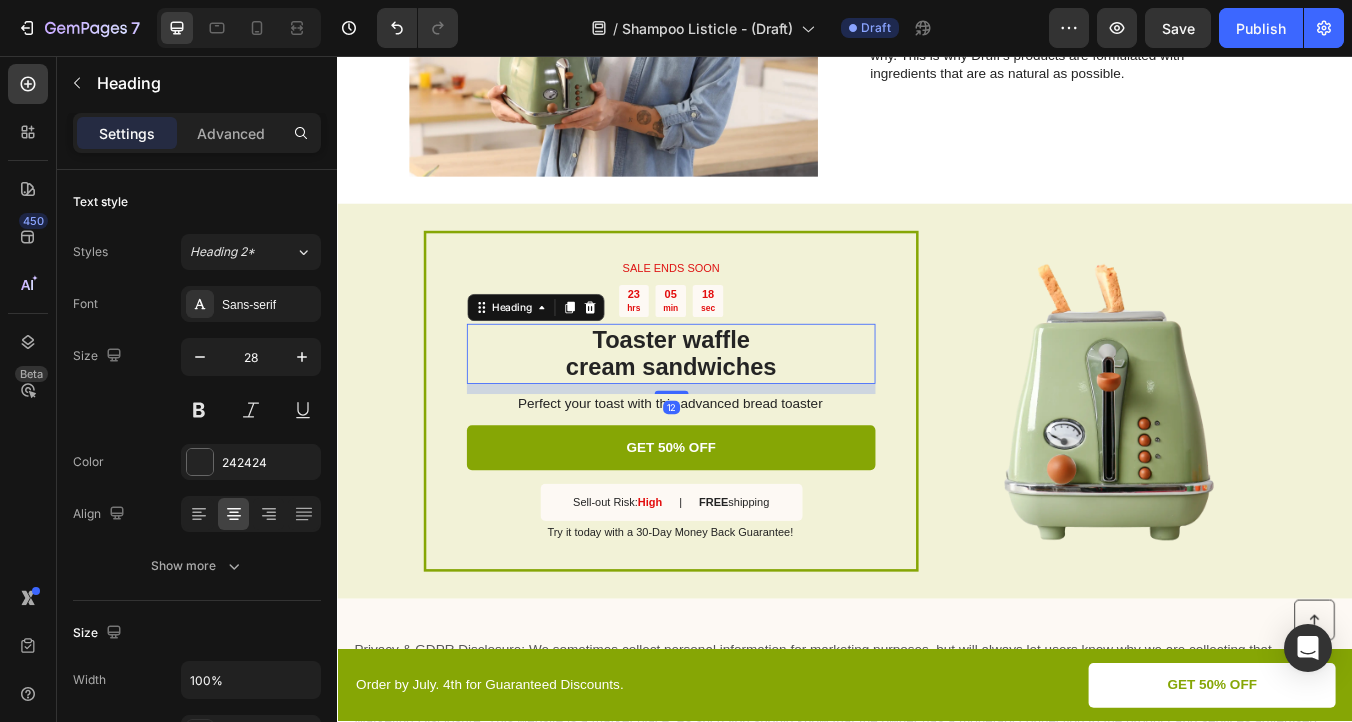 click on "Toaster waffle cream sandwiches" at bounding box center (731, 408) 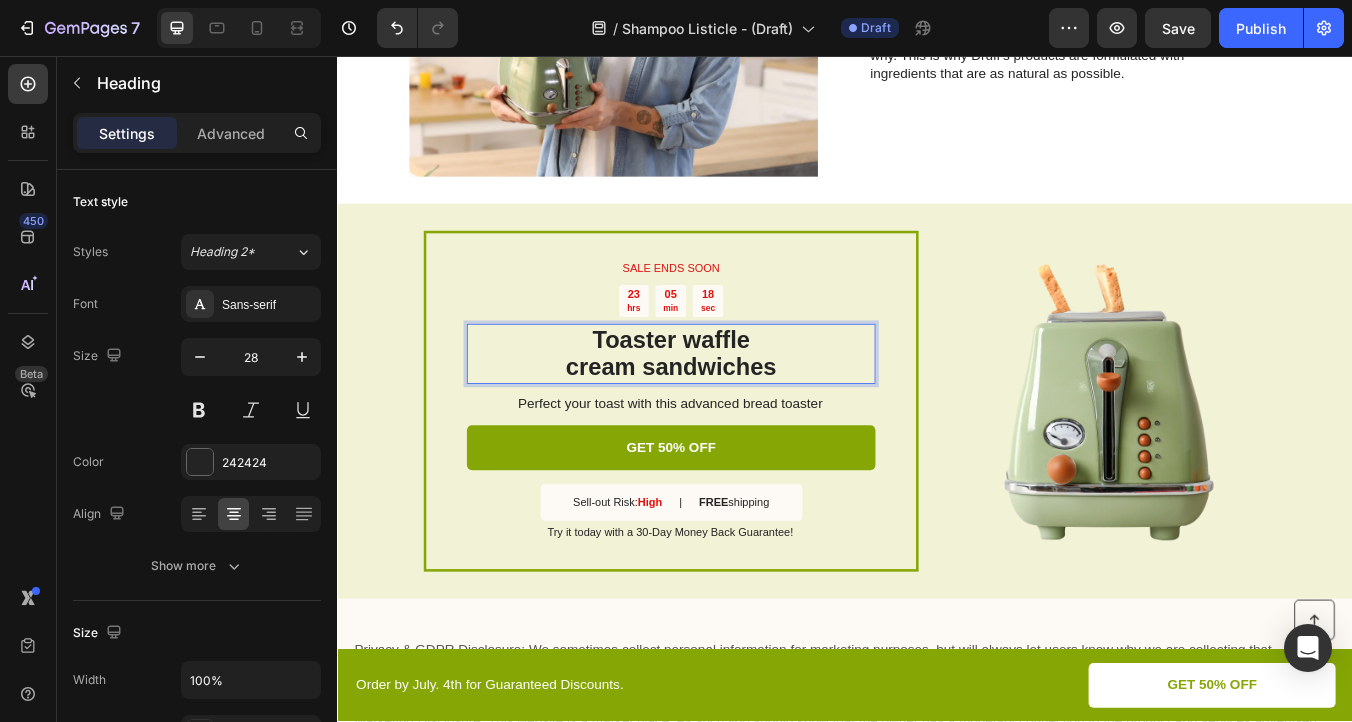 click on "Toaster waffle cream sandwiches" at bounding box center (731, 408) 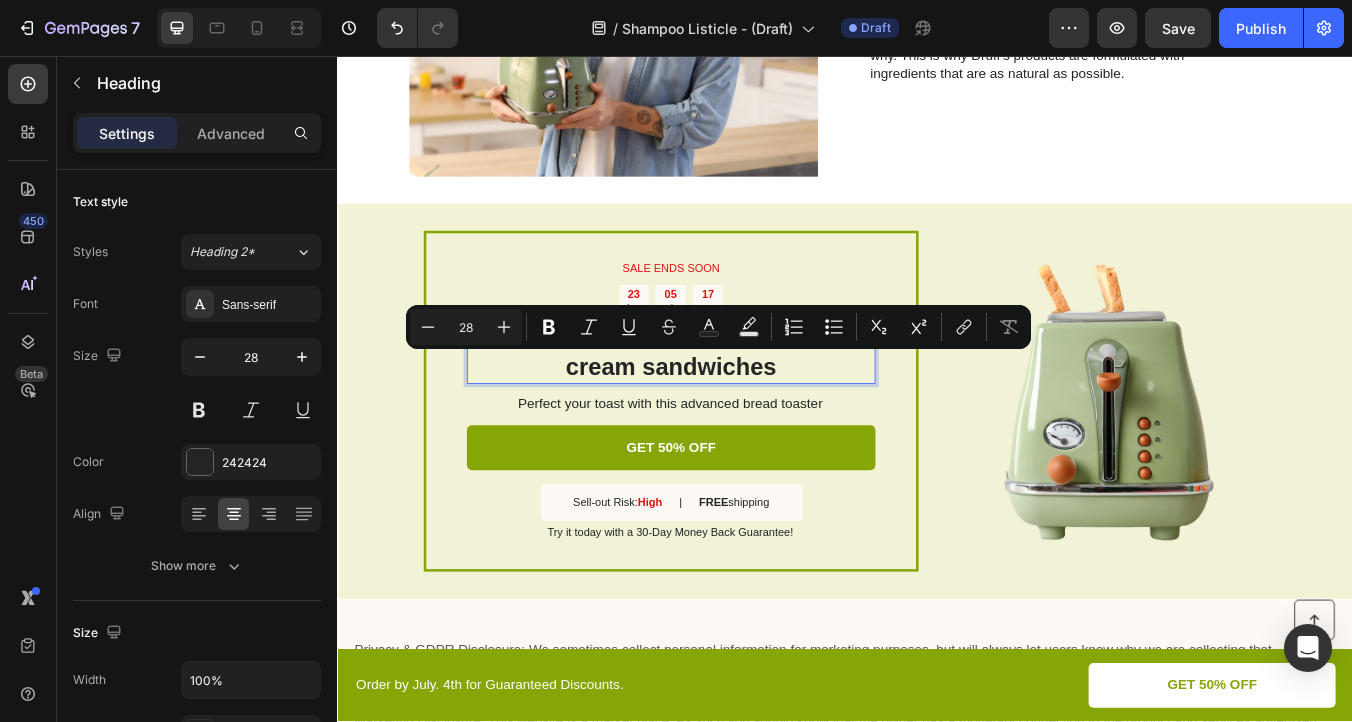 click on "Toaster waffle cream sandwiches" at bounding box center (731, 408) 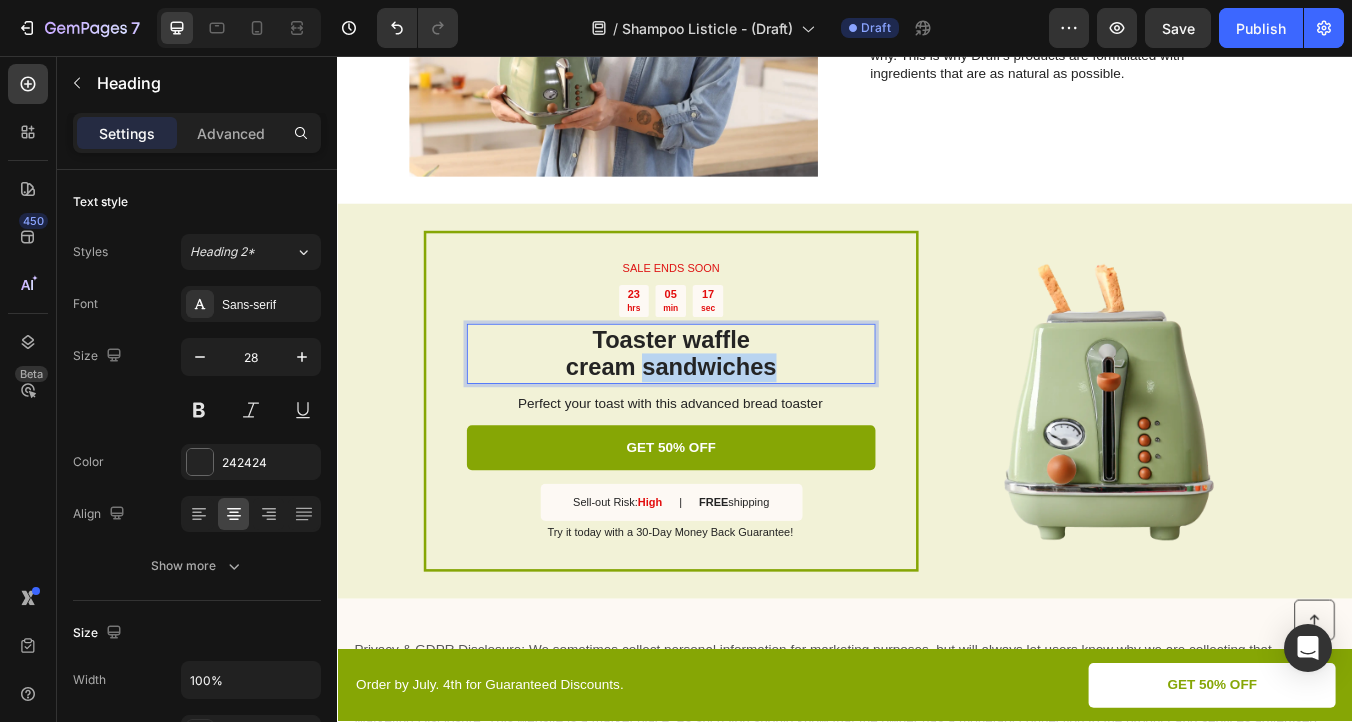 click on "Toaster waffle cream sandwiches" at bounding box center [731, 408] 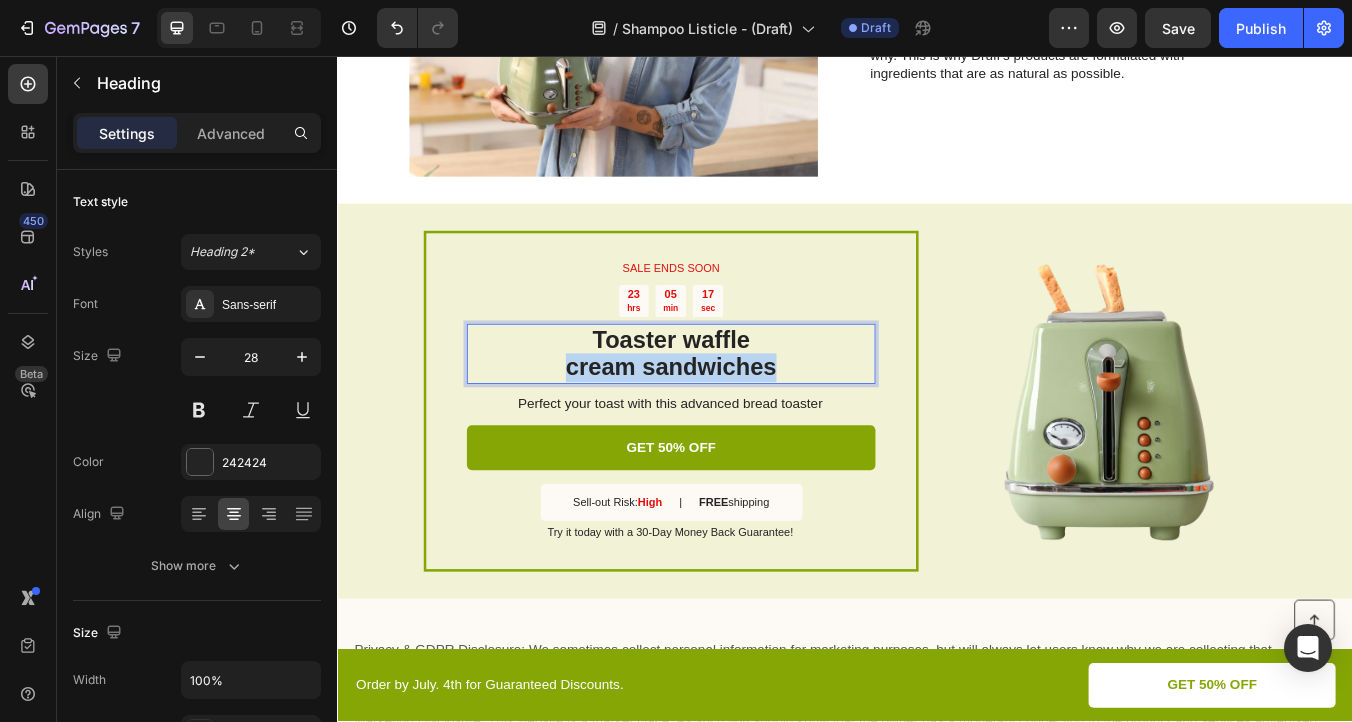 click on "Toaster waffle cream sandwiches" at bounding box center (731, 408) 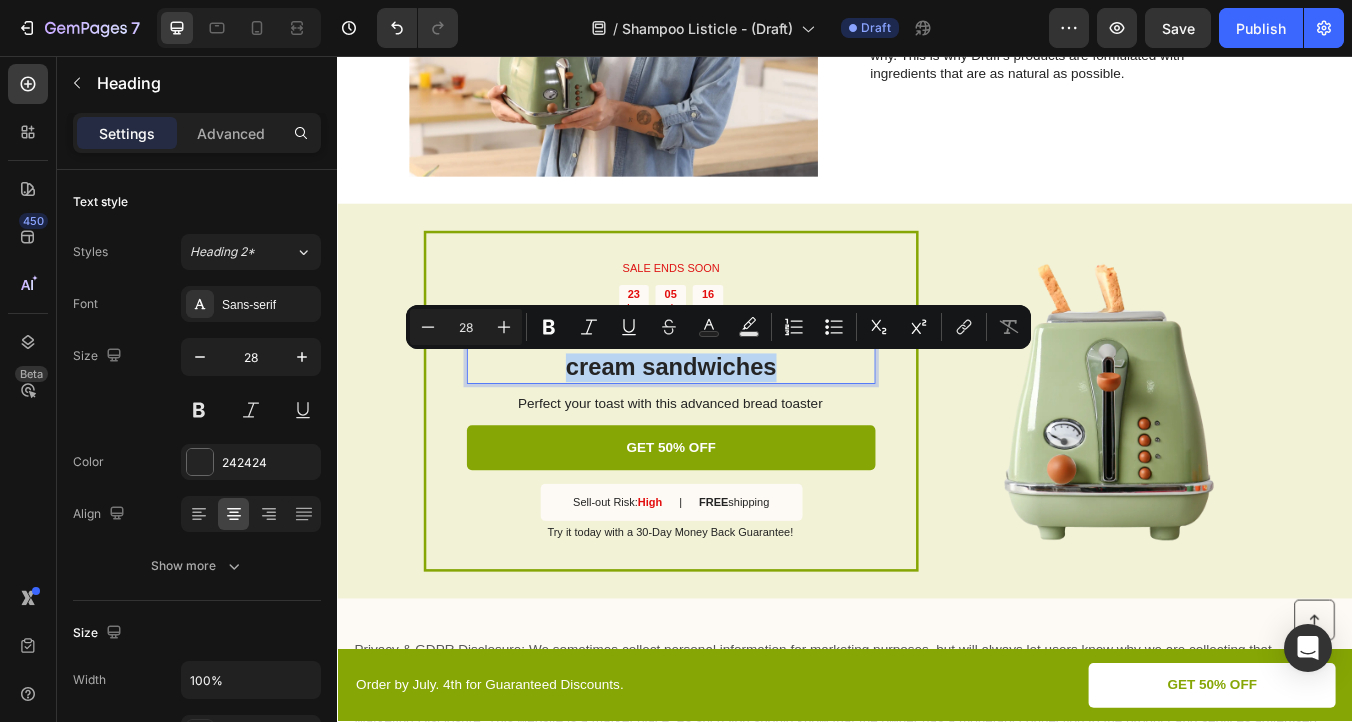 click on "Toaster waffle cream sandwiches" at bounding box center [731, 408] 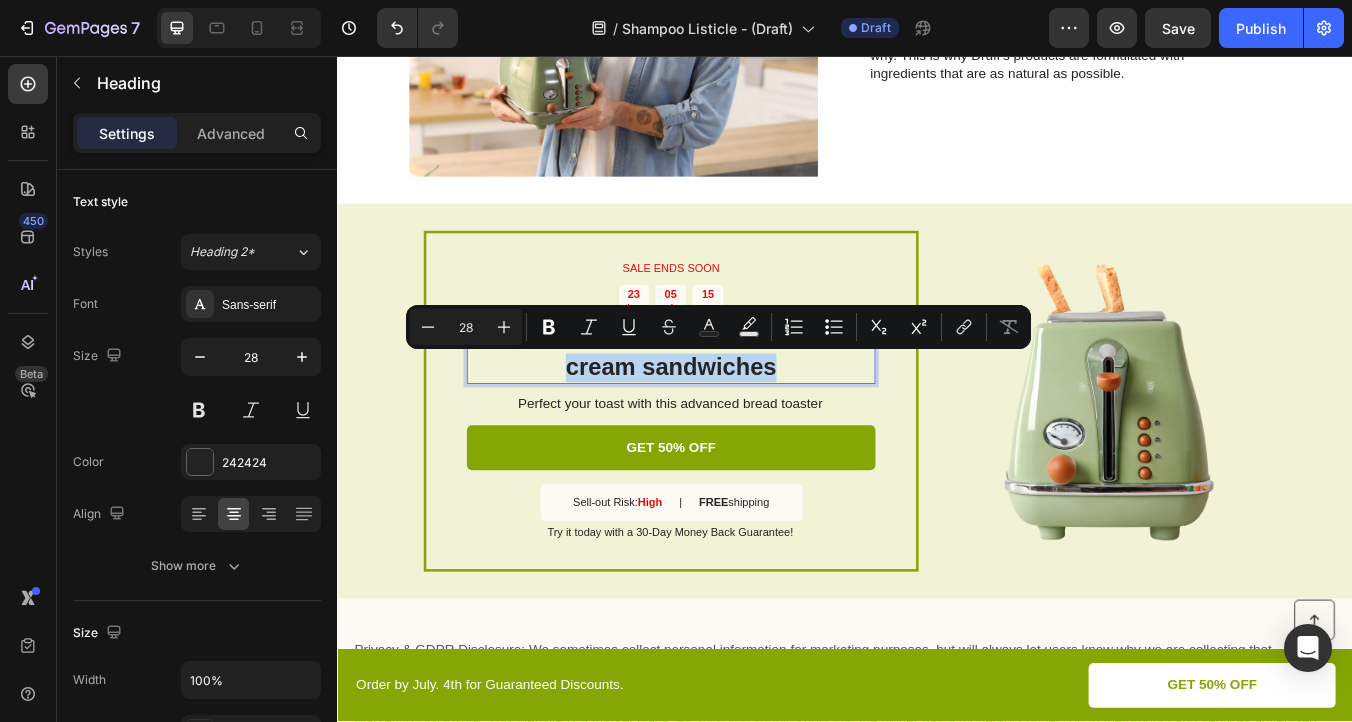 click on "Toaster waffle cream sandwiches" at bounding box center (731, 408) 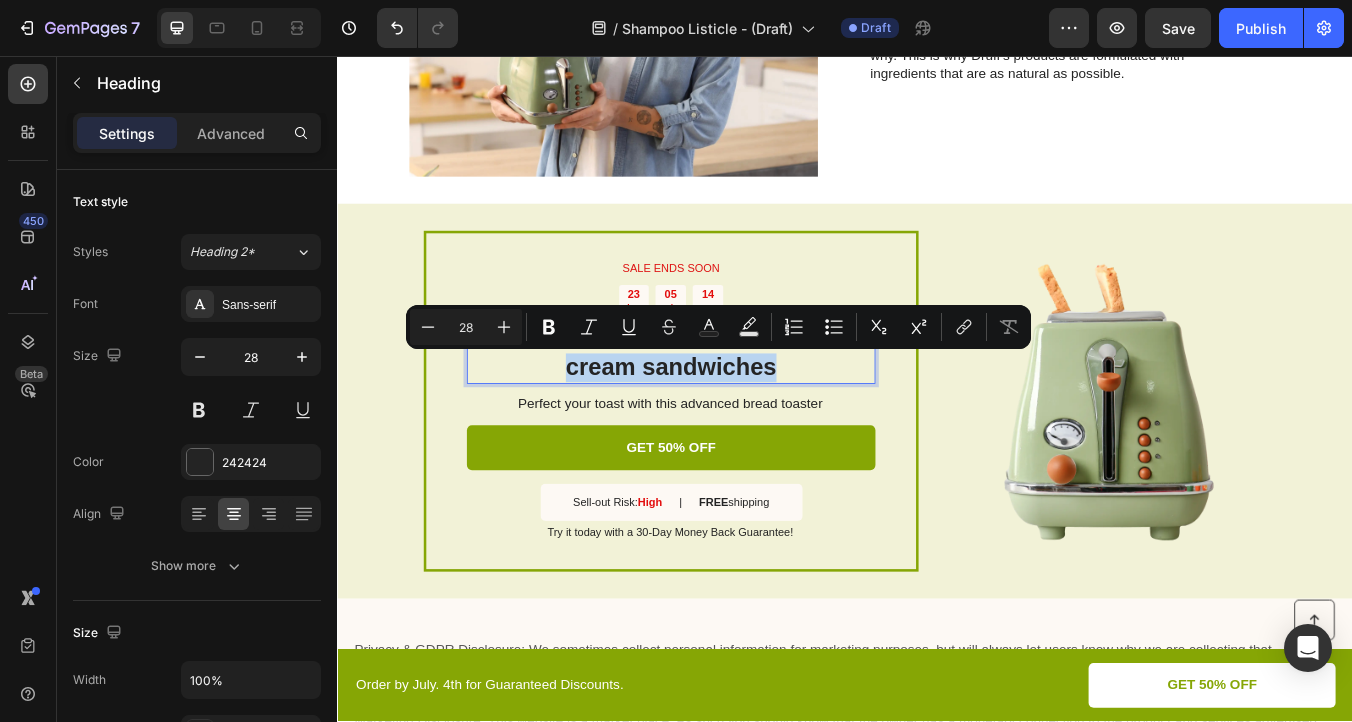 click on "Toaster waffle cream sandwiches" at bounding box center (731, 408) 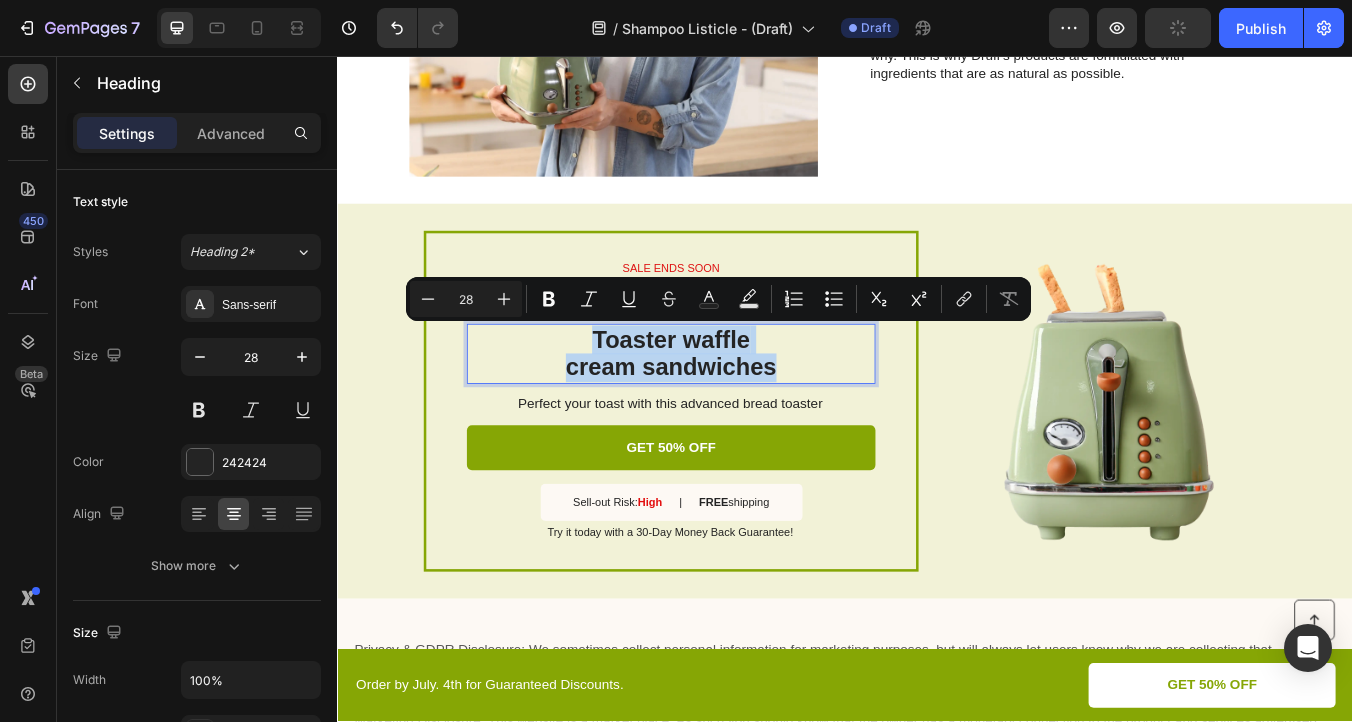 drag, startPoint x: 862, startPoint y: 427, endPoint x: 636, endPoint y: 393, distance: 228.54321 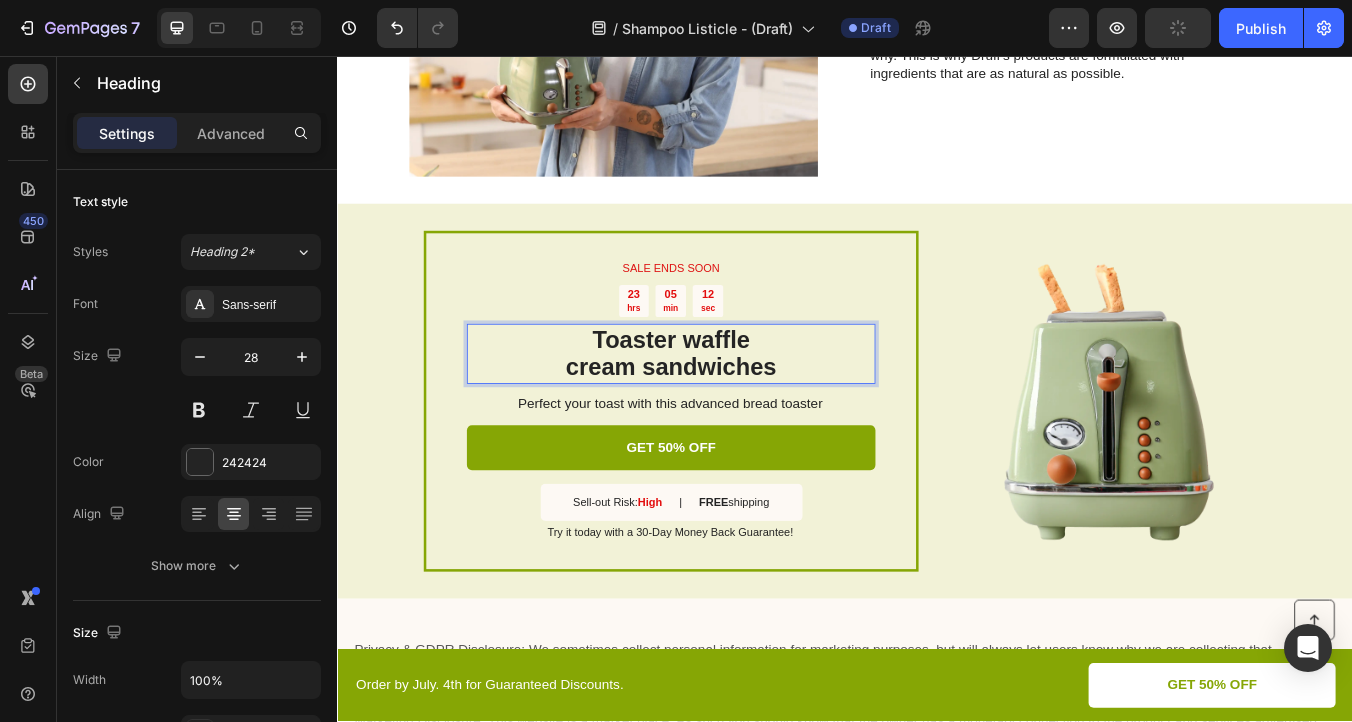 scroll, scrollTop: 3433, scrollLeft: 0, axis: vertical 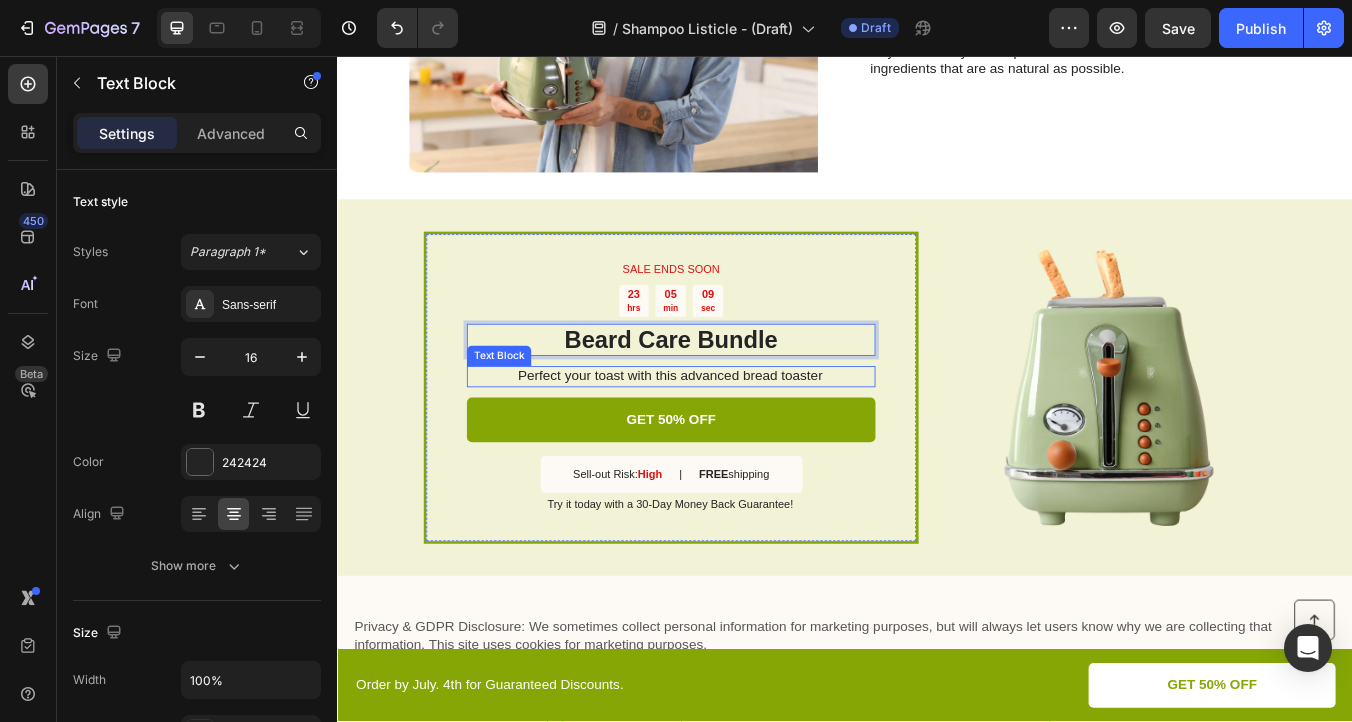 click on "Perfect your toast with this advanced bread toaster" at bounding box center [730, 435] 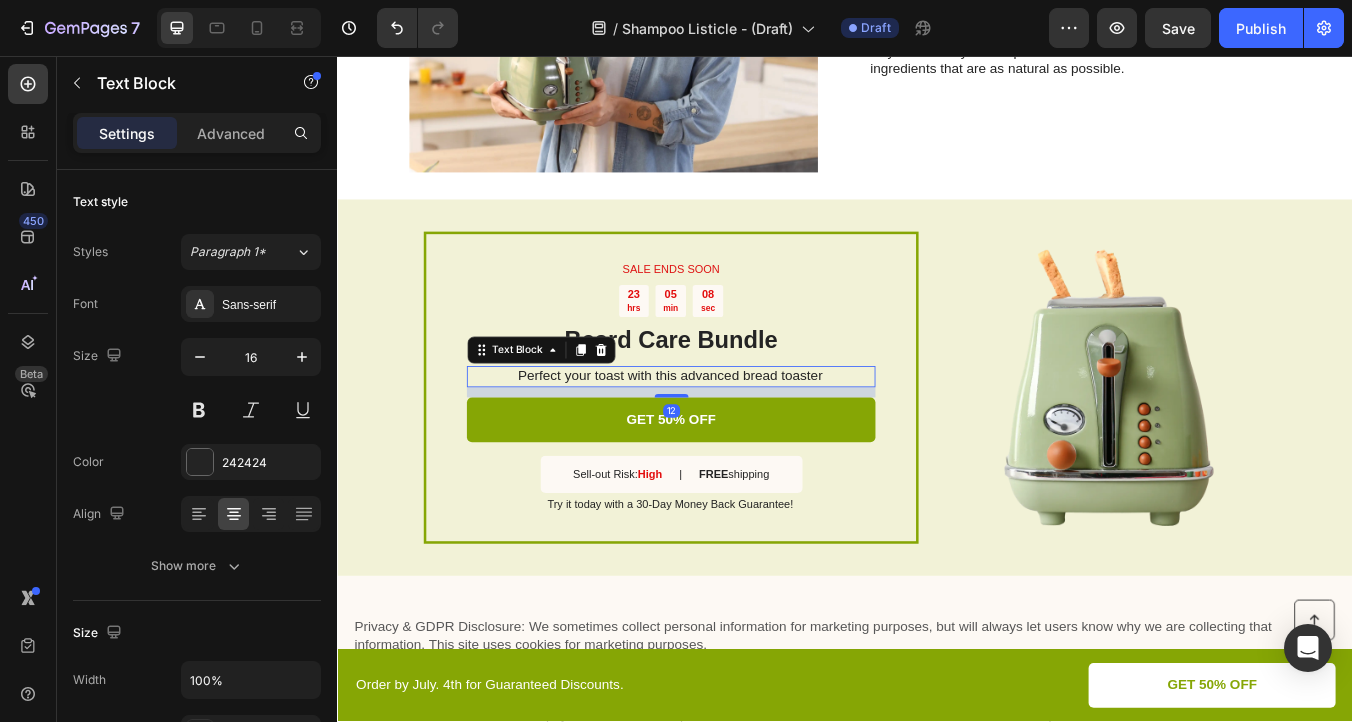 click on "Perfect your toast with this advanced bread toaster" at bounding box center (730, 435) 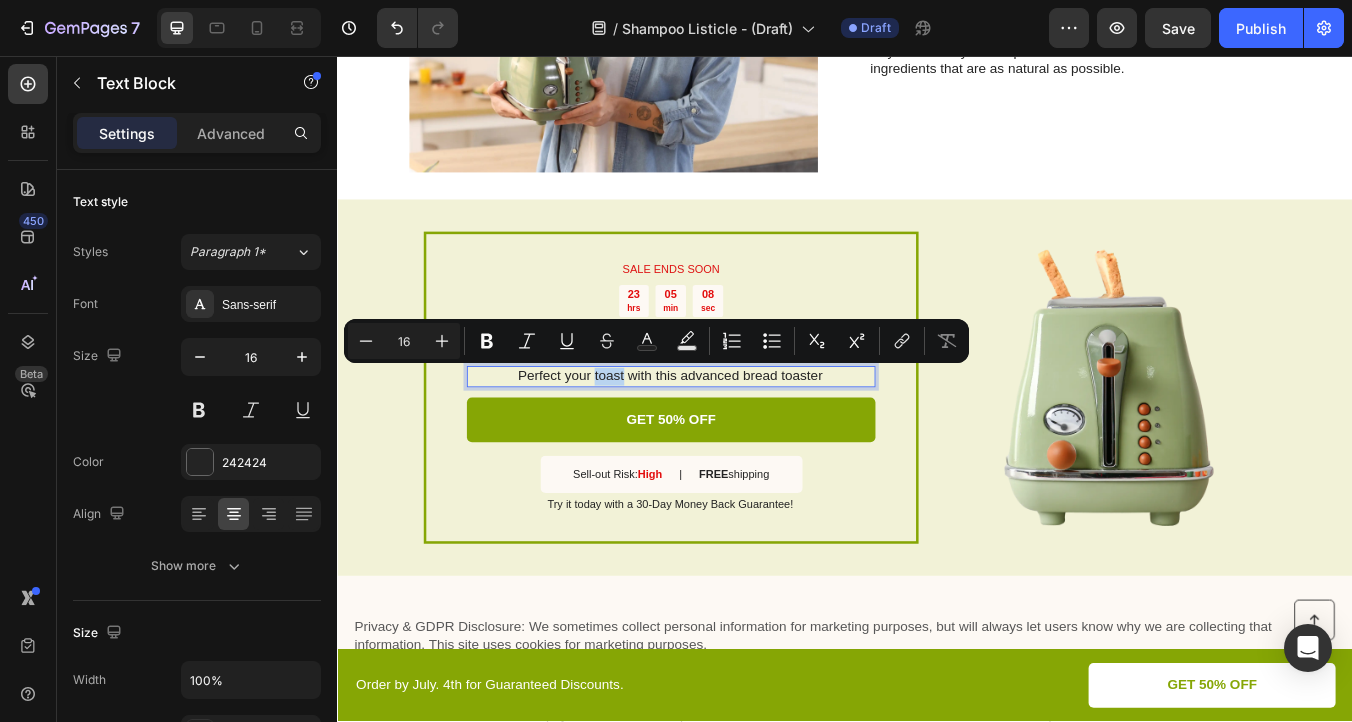 click on "Perfect your toast with this advanced bread toaster" at bounding box center (730, 435) 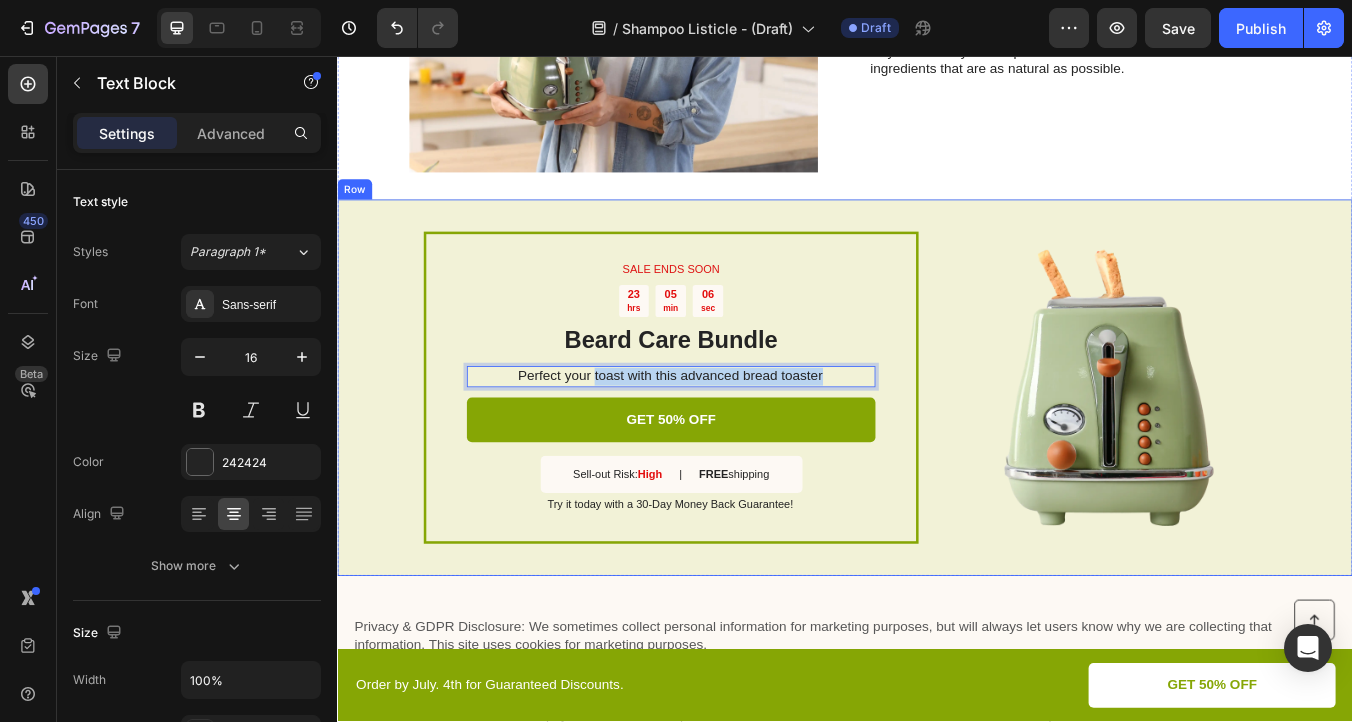 drag, startPoint x: 643, startPoint y: 433, endPoint x: 1042, endPoint y: 436, distance: 399.0113 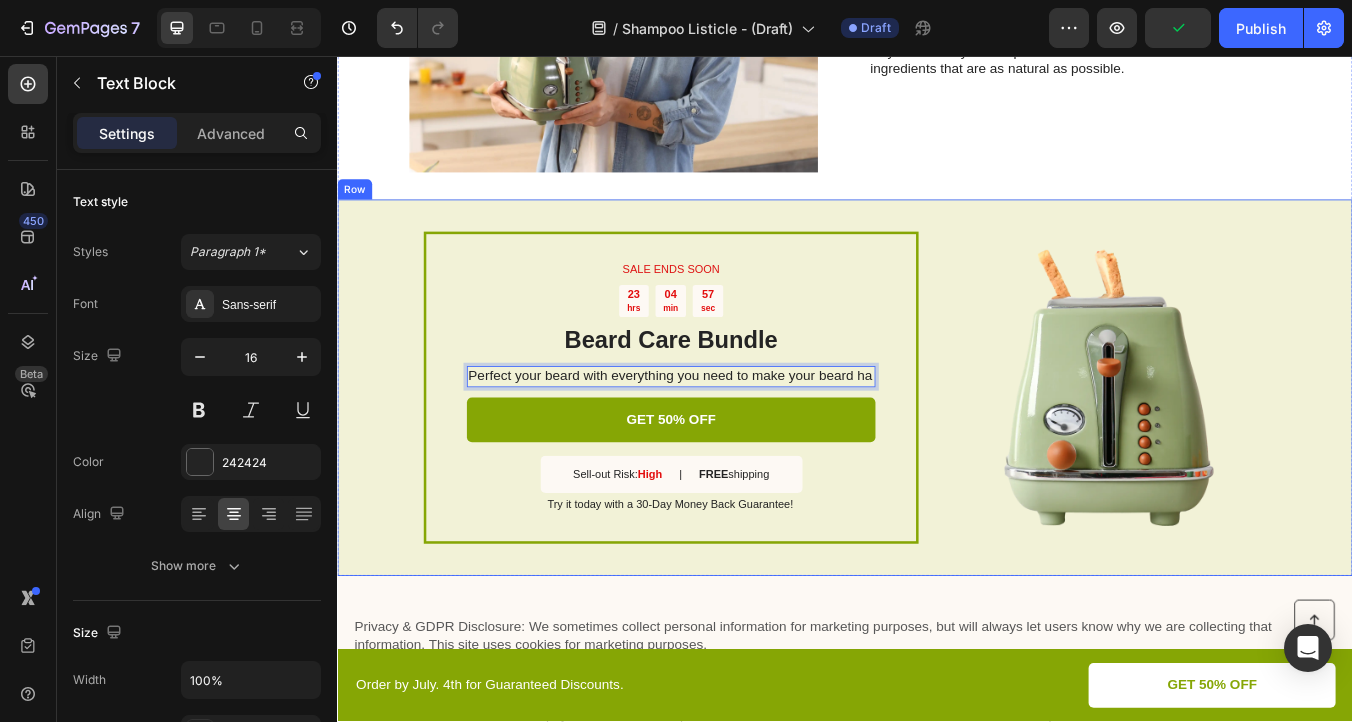 scroll, scrollTop: 3428, scrollLeft: 0, axis: vertical 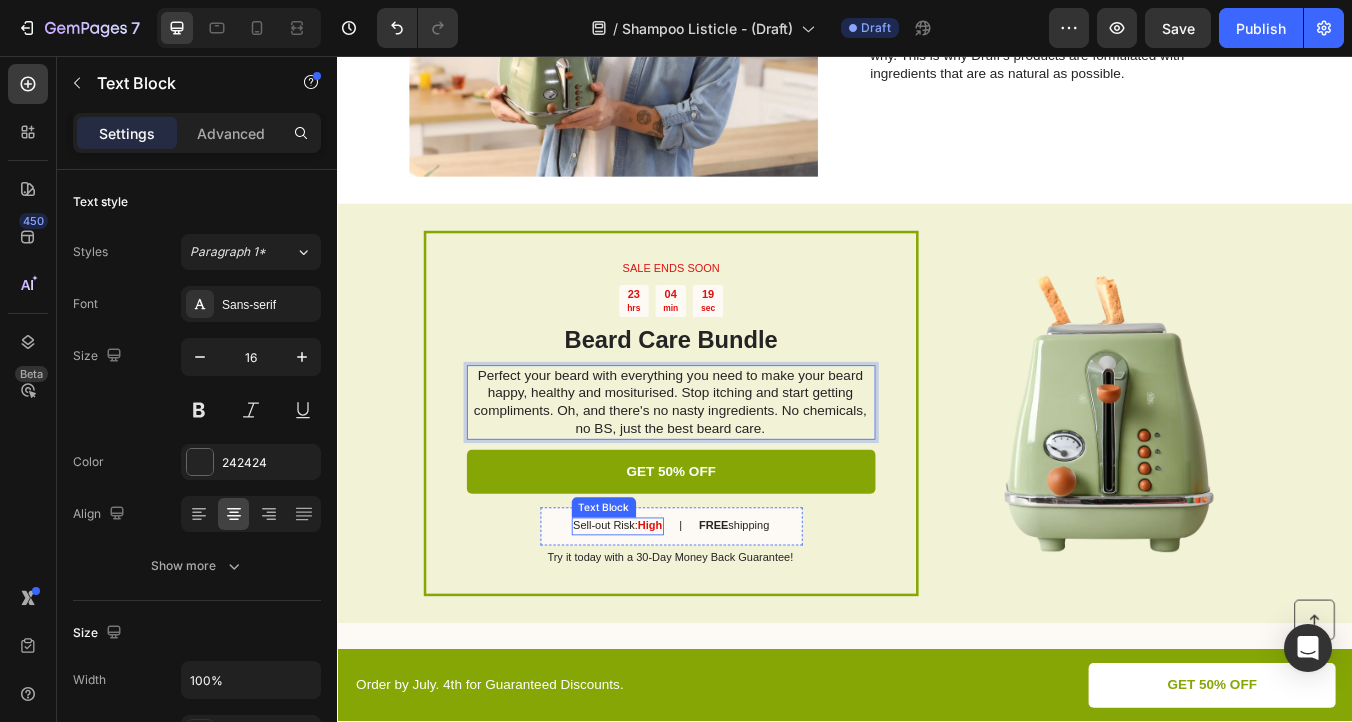 click on "Sell-out Risk:  High" at bounding box center [668, 612] 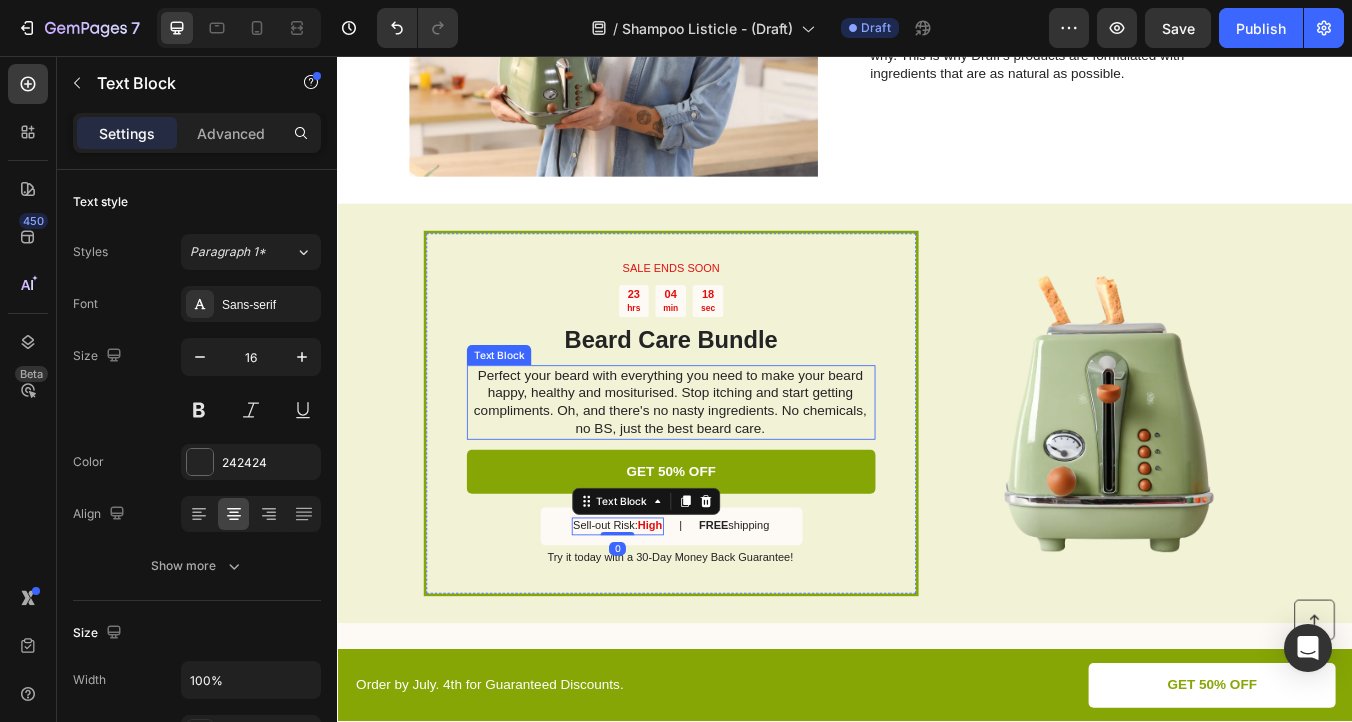click on "Perfect your beard with everything you need to make your beard happy, healthy and mositurised. Stop itching and start getting compliments. Oh, and there's no nasty ingredients. No chemicals, no BS, just the best beard care." at bounding box center (730, 465) 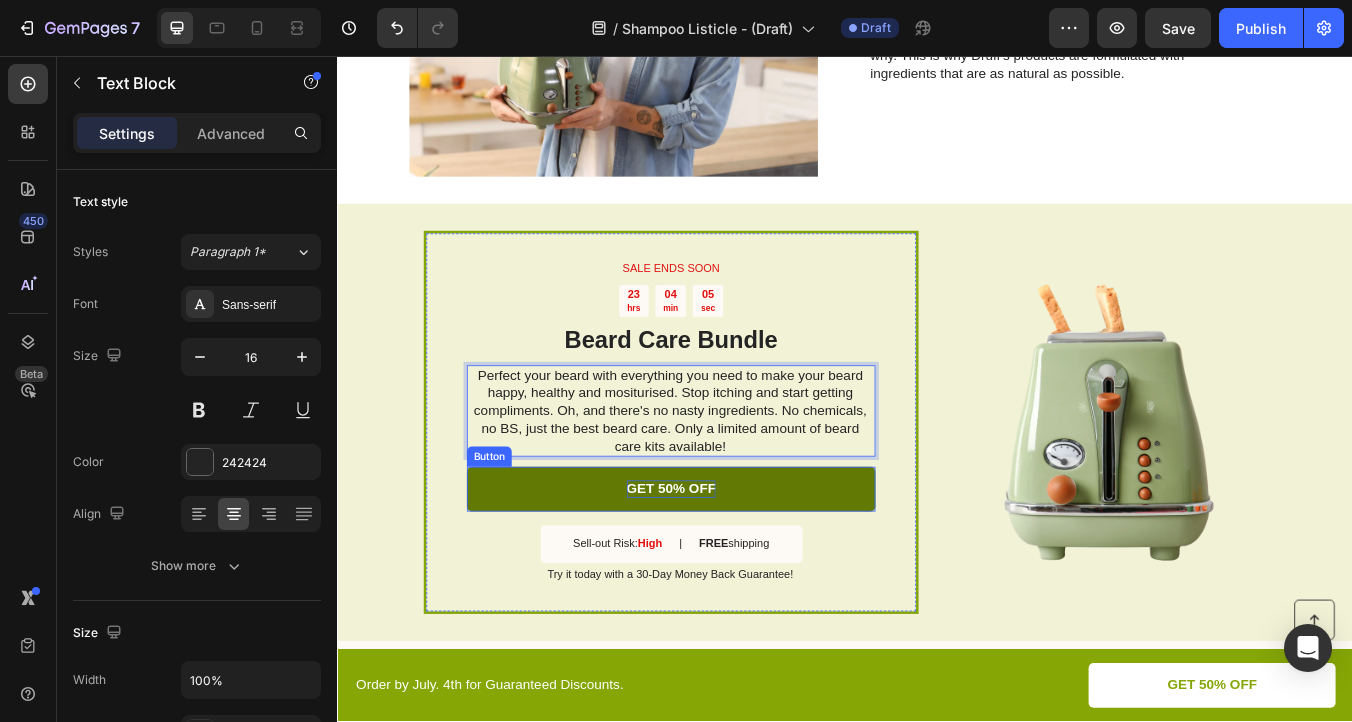 click on "GET 50% OFF" at bounding box center (732, 568) 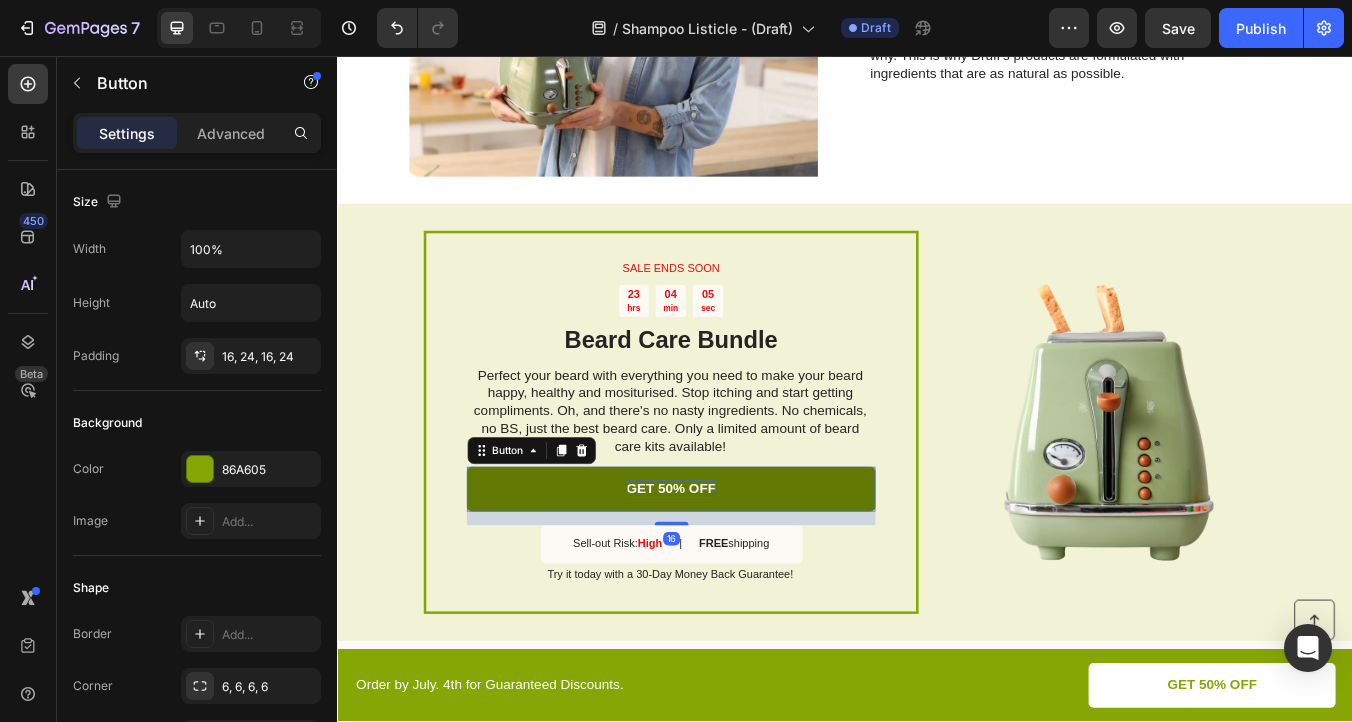 click on "GET 50% OFF" at bounding box center [732, 568] 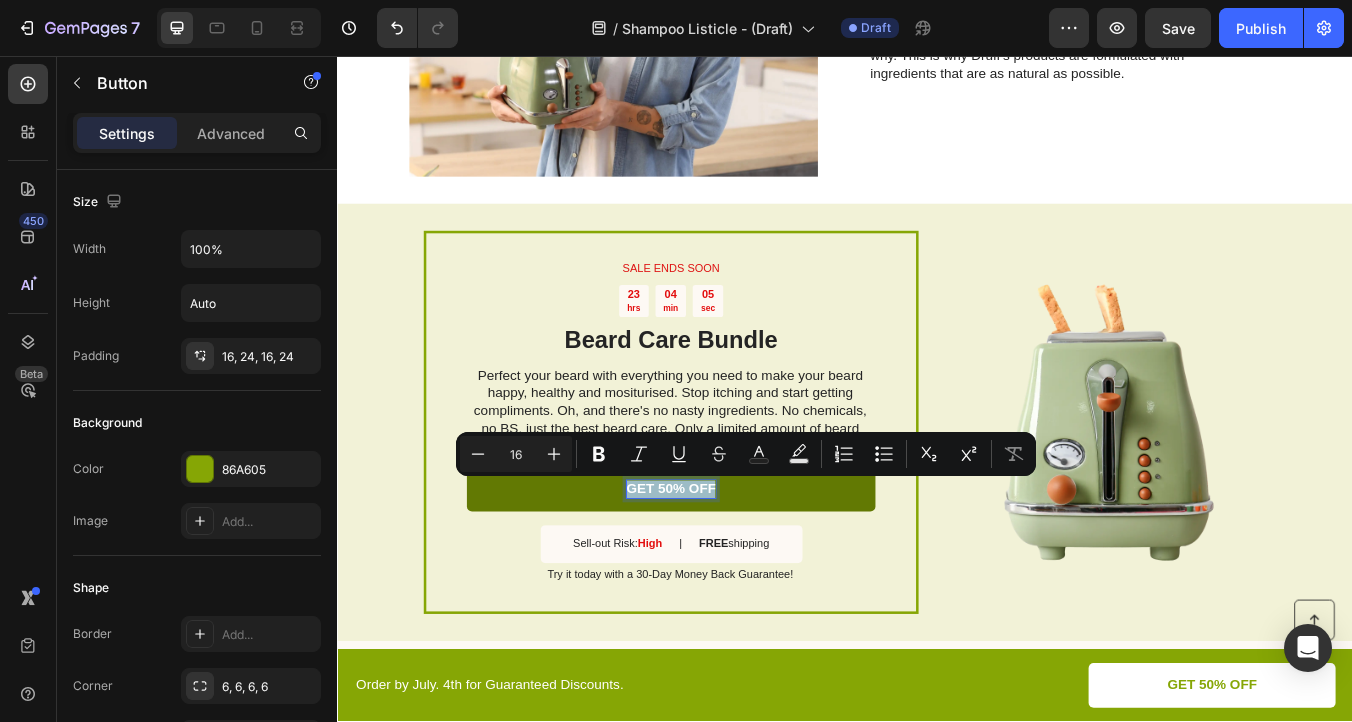click on "GET 50% OFF" at bounding box center (732, 568) 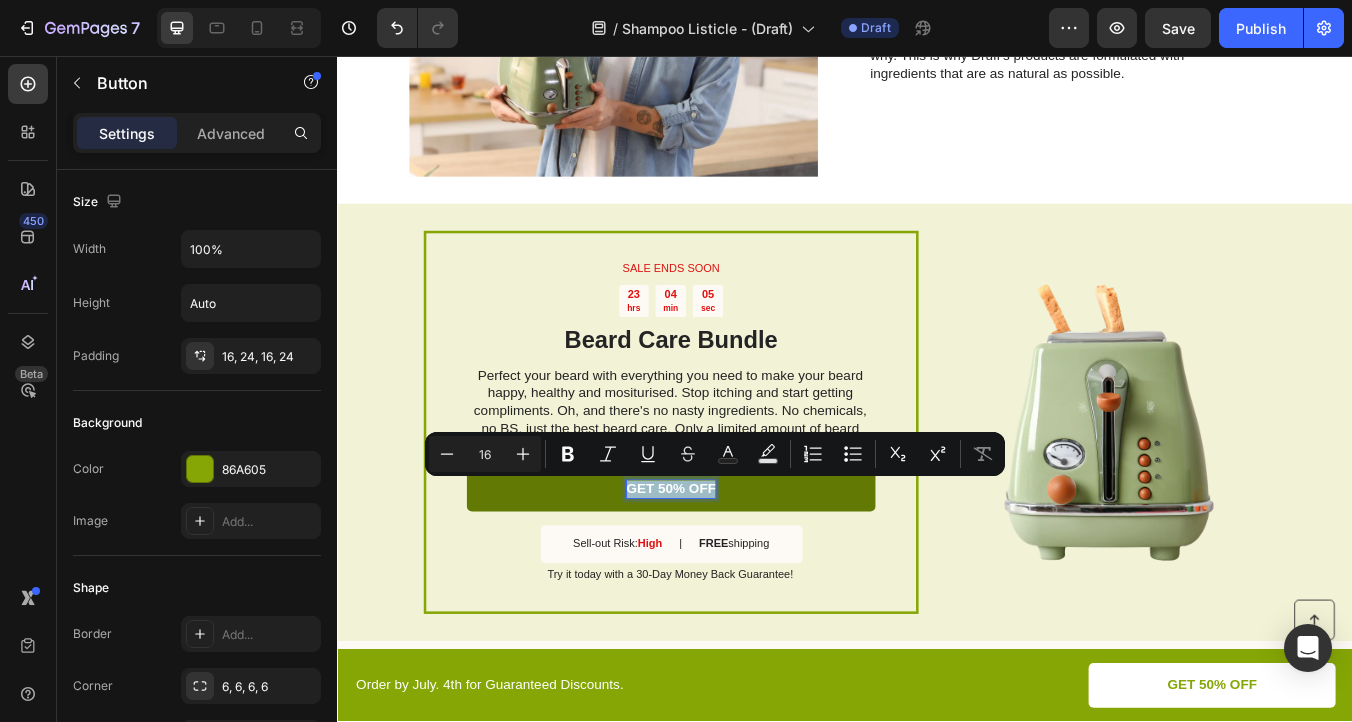 click on "GET 50% OFF" at bounding box center [732, 568] 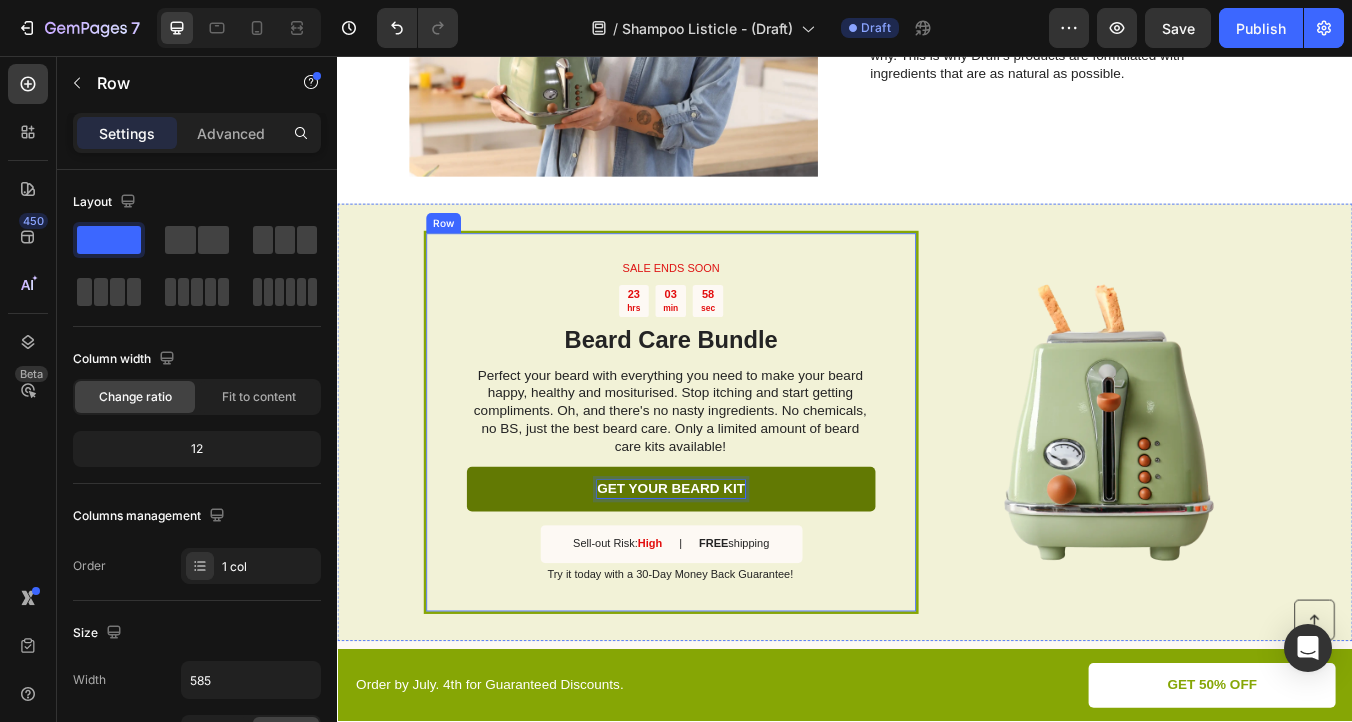 click on "SALE ENDS SOON Text Block 23 hrs 03 min 58 sec Countdown Timer Beard Care Bundle Heading Perfect your beard with everything you need to make your beard happy, healthy and mositurised. Stop itching and start getting compliments. Oh, and there's no nasty ingredients. No chemicals, no BS, just the best beard care. Only a limited amount of beard care kits available! Text Block GET YOUR BEARD KIT Button   16 Sell-out Risk:  High Text Block | Text Block FREE  shipping Text Block Row Try it today with a 30-Day Money Back Guarantee! Text Block" at bounding box center [731, 489] 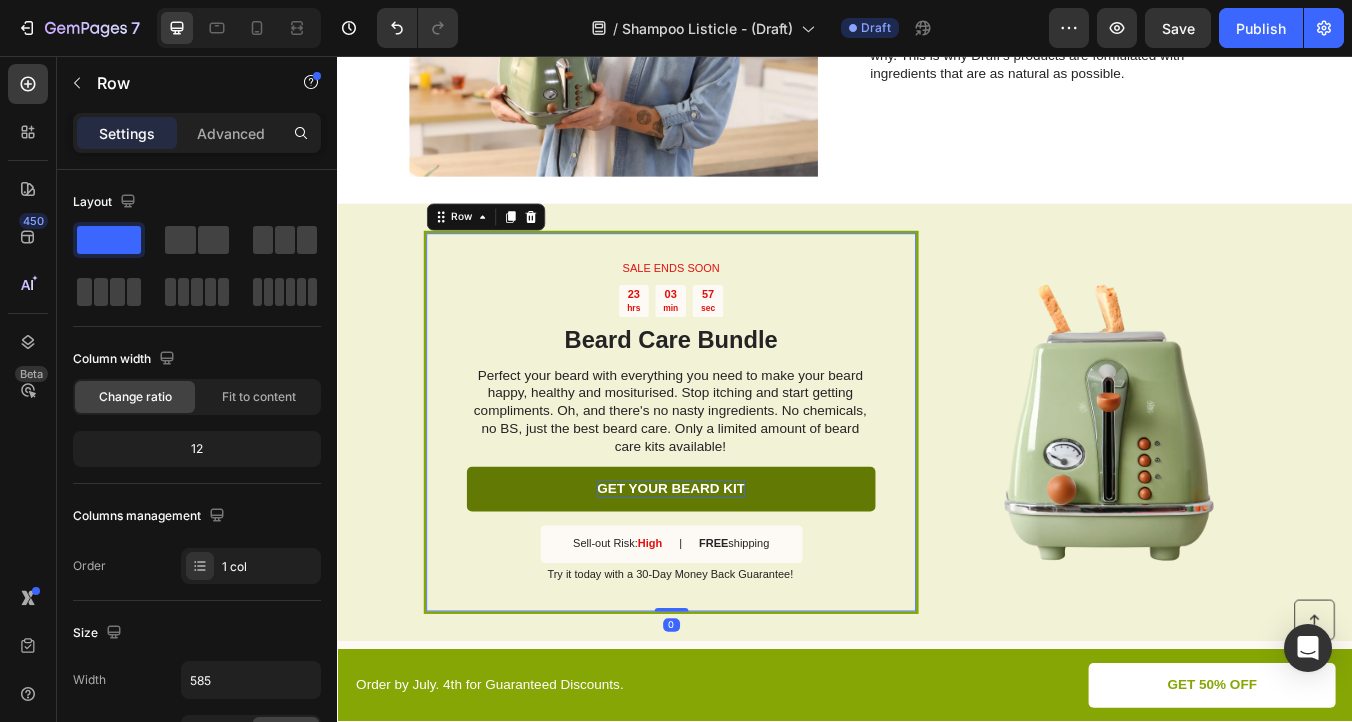 click on "SALE ENDS SOON Text Block 23 hrs 03 min 57 sec Countdown Timer Beard Care Bundle Heading Perfect your beard with everything you need to make your beard happy, healthy and mositurised. Stop itching and start getting compliments. Oh, and there's no nasty ingredients. No chemicals, no BS, just the best beard care. Only a limited amount of beard care kits available! Text Block GET YOUR BEARD KIT Button Sell-out Risk:  High Text Block | Text Block FREE  shipping Text Block Row Try it today with a 30-Day Money Back Guarantee! Text Block" at bounding box center (731, 489) 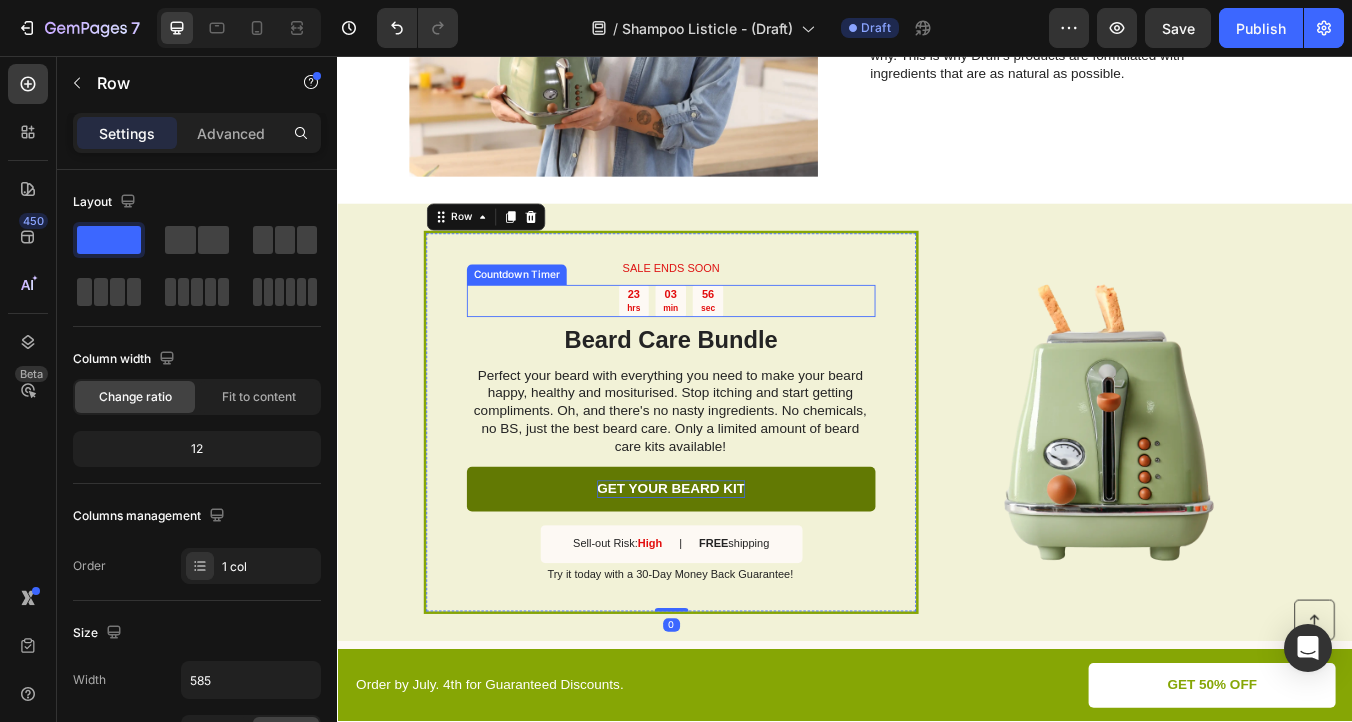 click on "03 min" at bounding box center (731, 346) 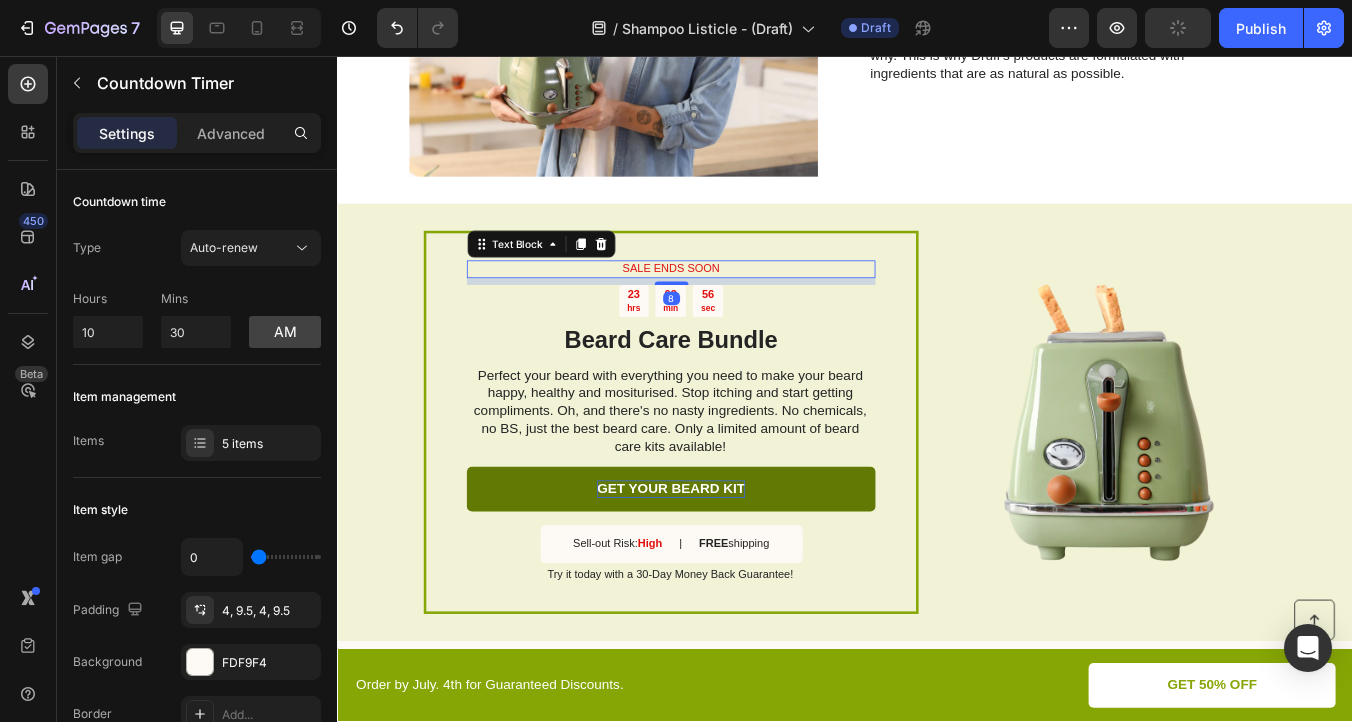 click on "SALE ENDS SOON" at bounding box center [731, 308] 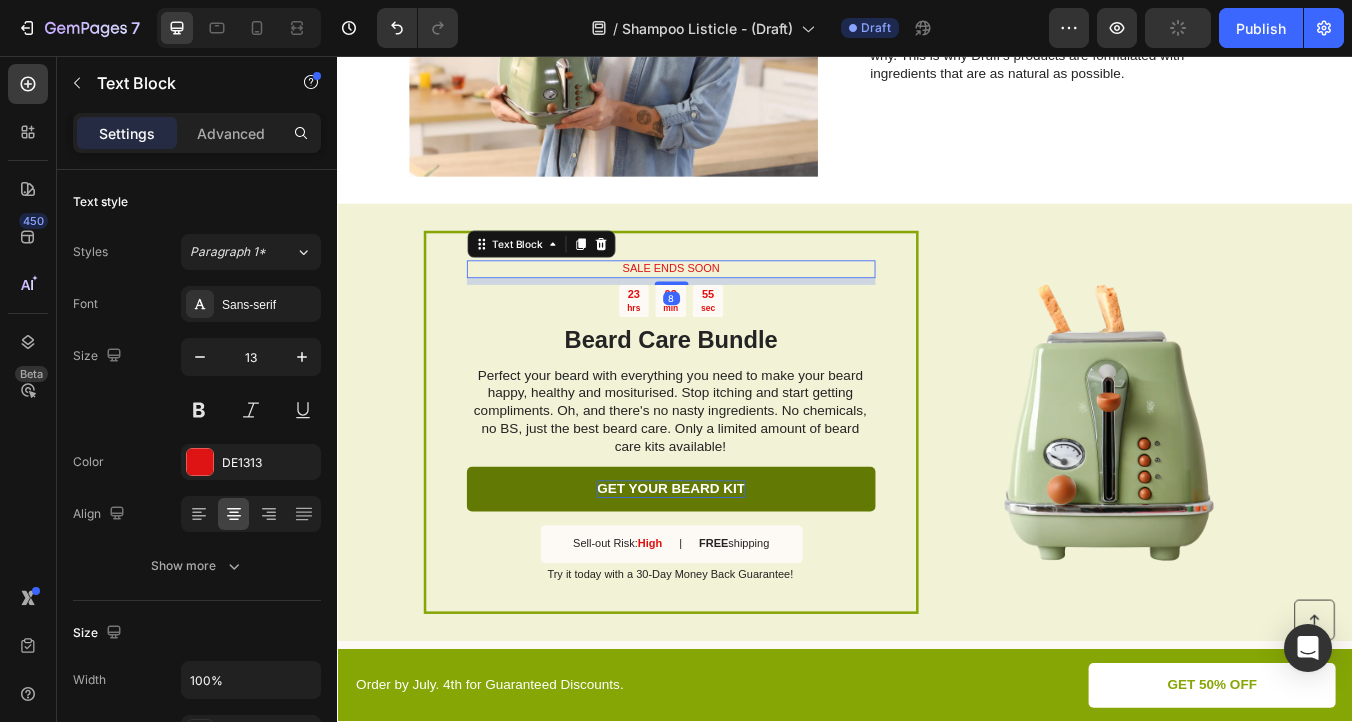 click on "SALE ENDS SOON" at bounding box center (731, 308) 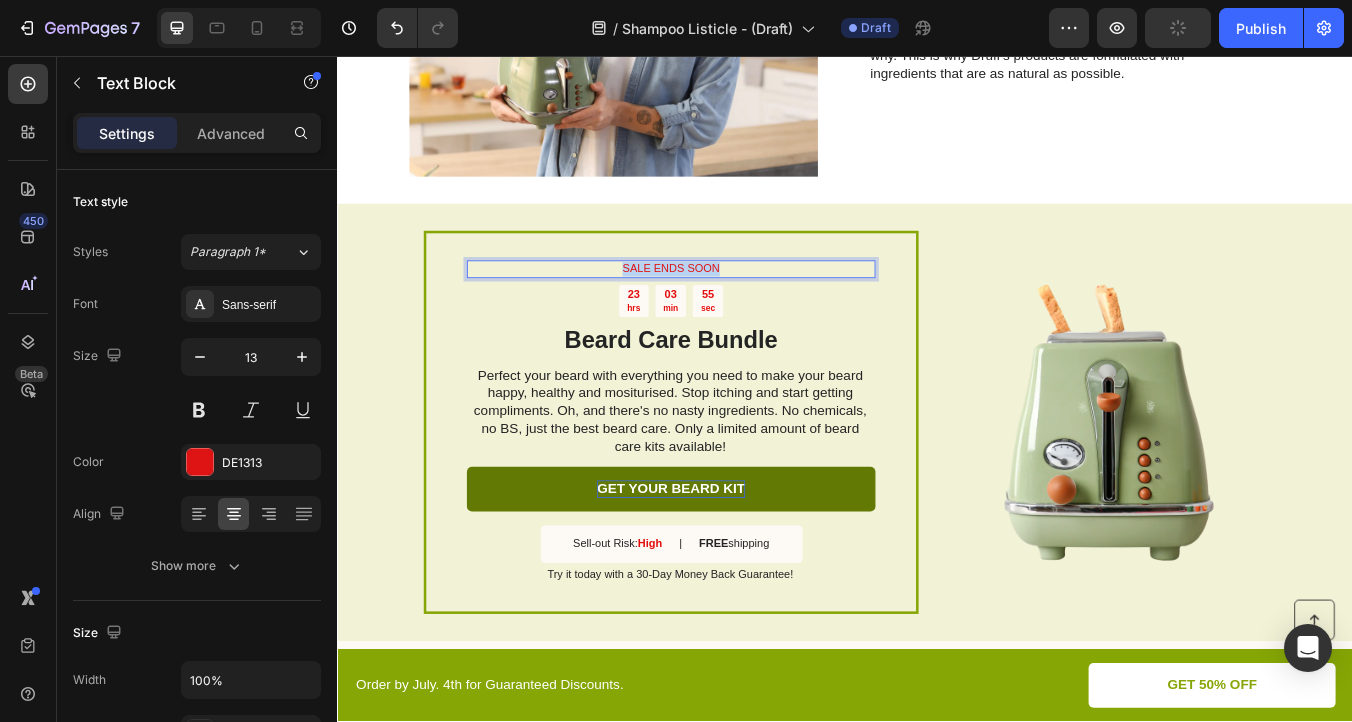 click on "SALE ENDS SOON" at bounding box center (731, 308) 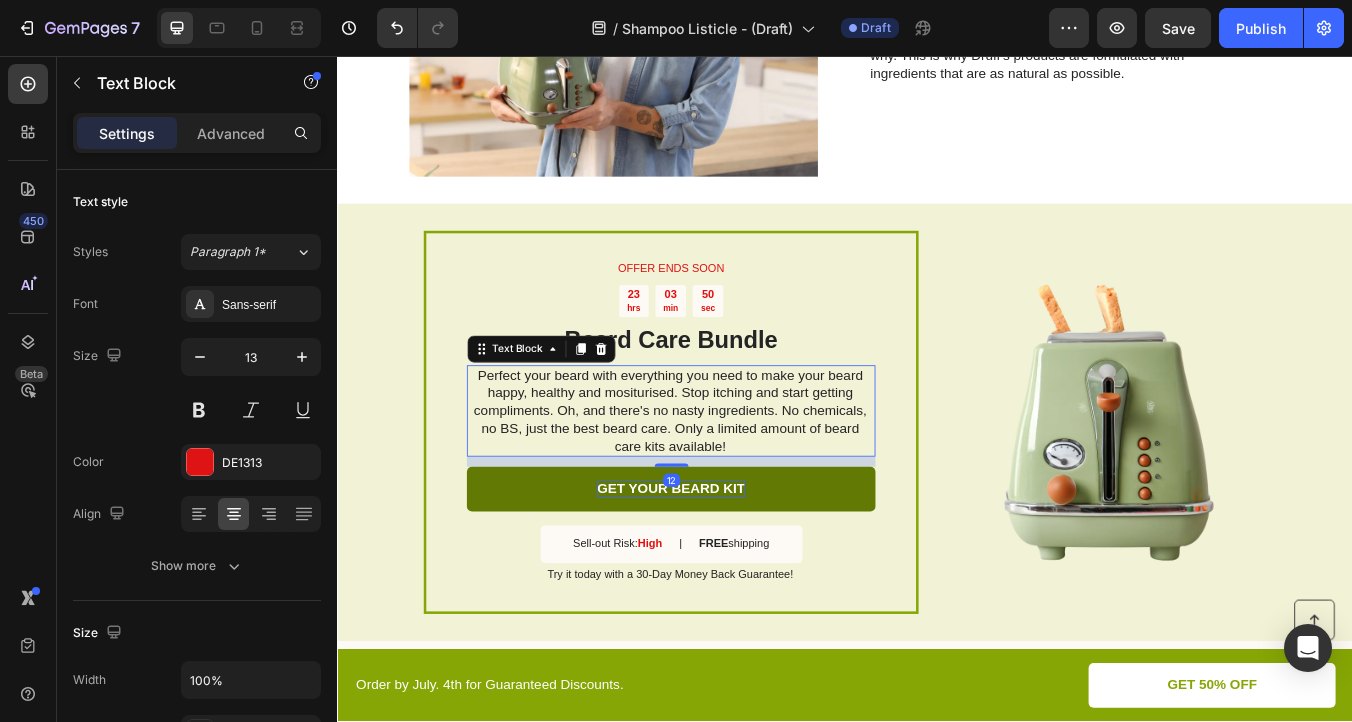 click on "Perfect your beard with everything you need to make your beard happy, healthy and mositurised. Stop itching and start getting compliments. Oh, and there's no nasty ingredients. No chemicals, no BS, just the best beard care. Only a limited amount of beard care kits available!" at bounding box center (730, 476) 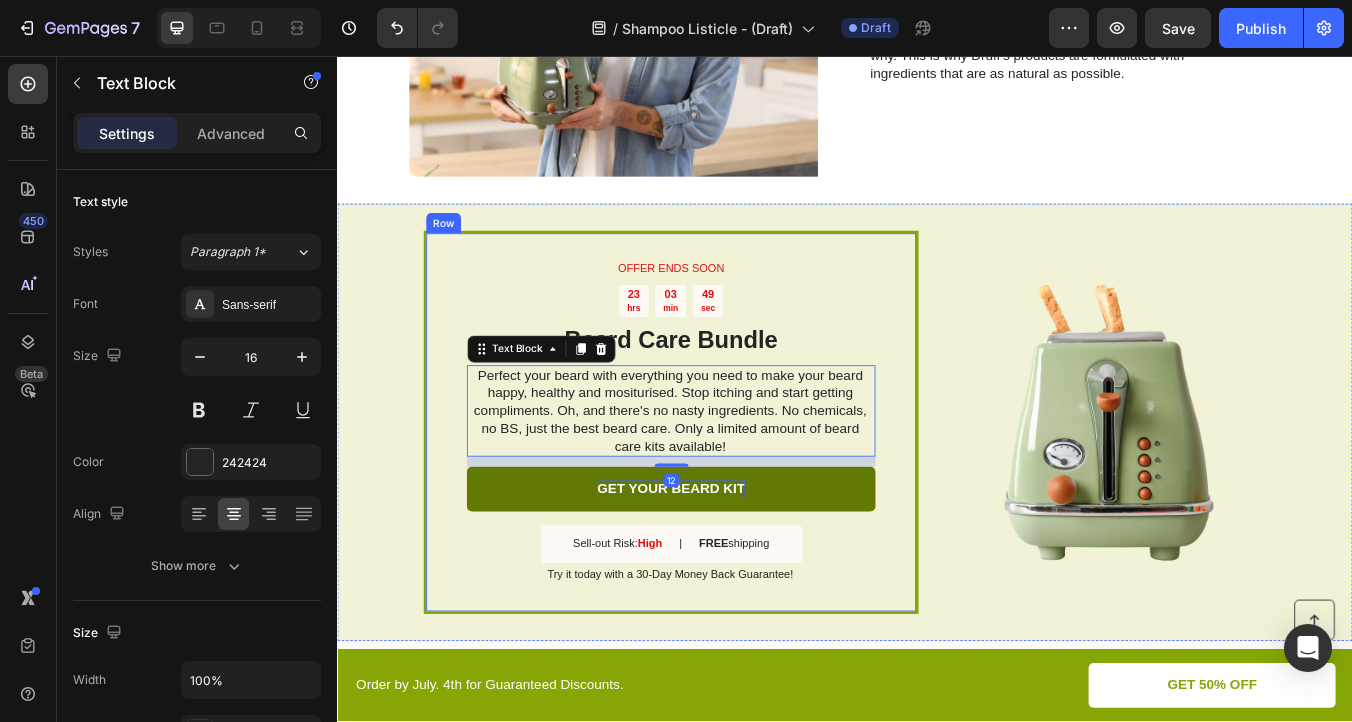 click on "OFFER ENDS SOON Text Block 23 hrs 03 min 49 sec Countdown Timer Beard Care Bundle Heading Perfect your beard with everything you need to make your beard happy, healthy and mositurised. Stop itching and start getting compliments. Oh, and there's no nasty ingredients. No chemicals, no BS, just the best beard care. Only a limited amount of beard care kits available! Text Block 12 GET YOUR BEARD KIT Button Sell-out Risk: High Text Block | Text Block FREE shipping Text Block Row Try it today with a 30-Day Money Back Guarantee! Text Block Row" at bounding box center (731, 489) 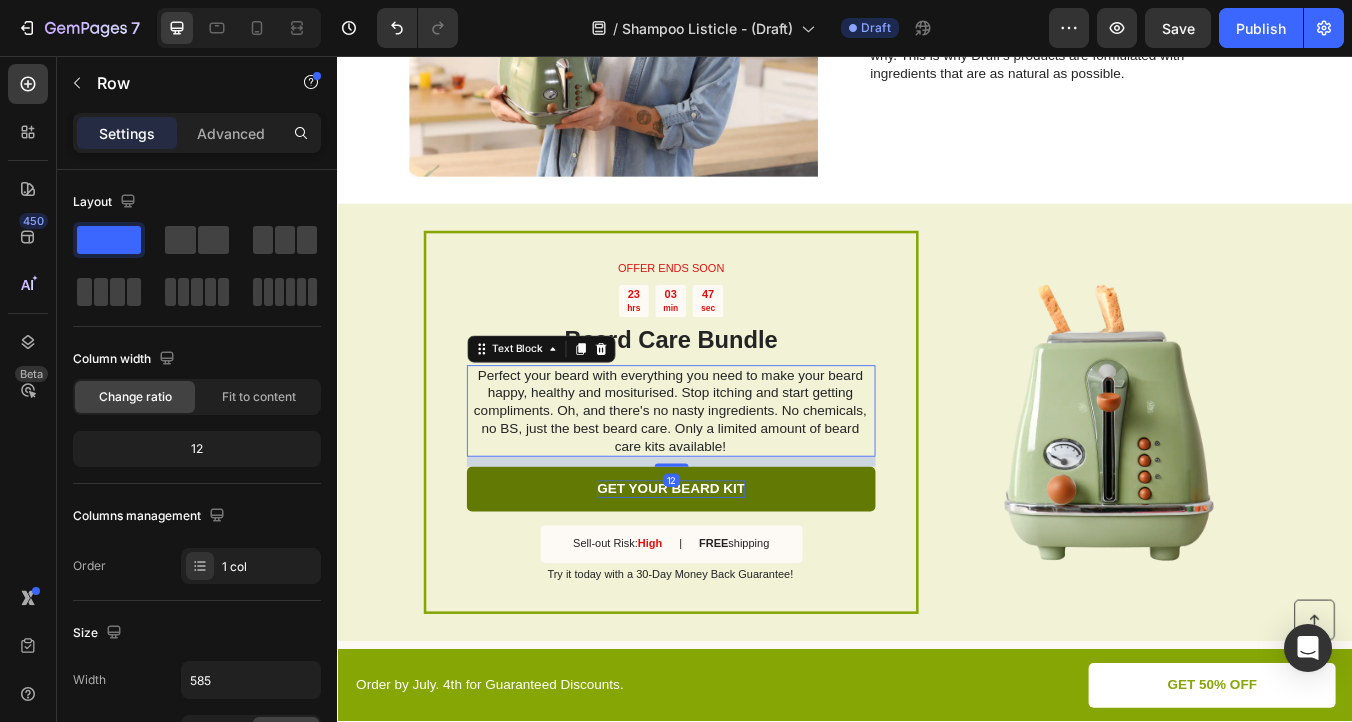 click on "Perfect your beard with everything you need to make your beard happy, healthy and mositurised. Stop itching and start getting compliments. Oh, and there's no nasty ingredients. No chemicals, no BS, just the best beard care. Only a limited amount of beard care kits available!" at bounding box center [730, 476] 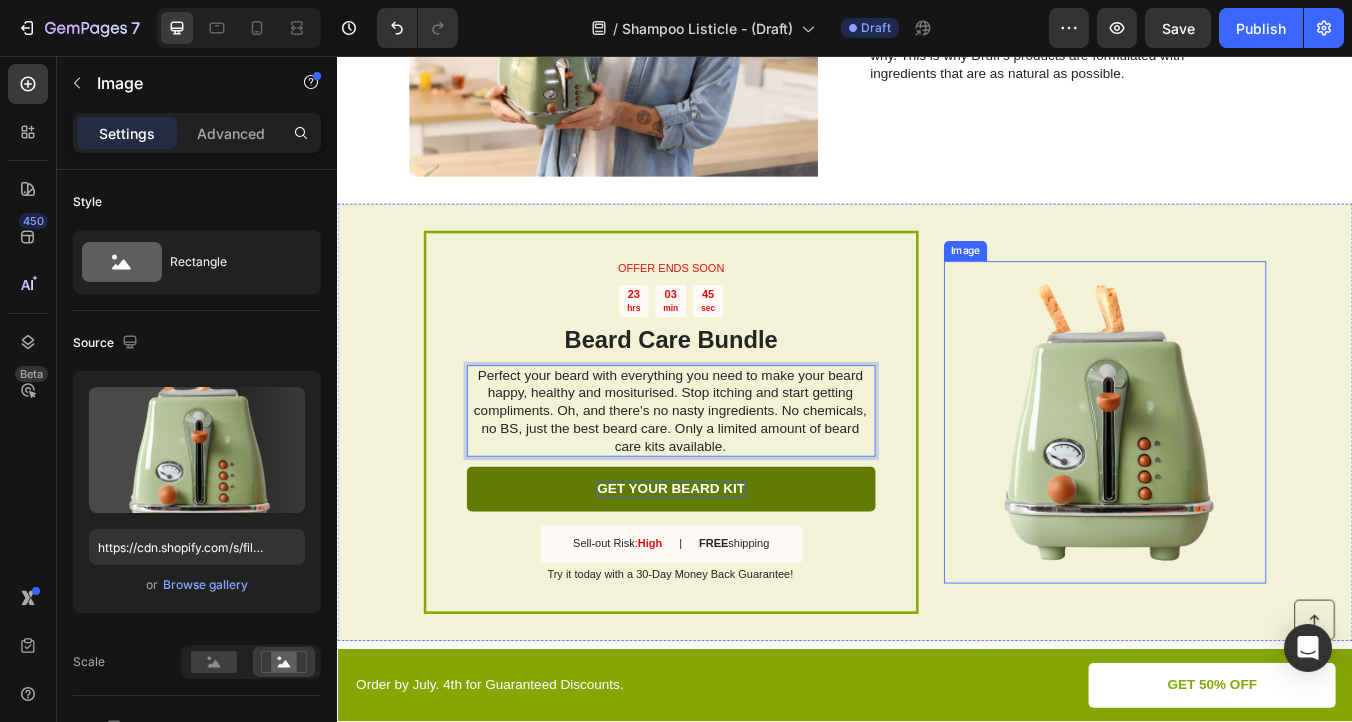 click at bounding box center [1244, 489] 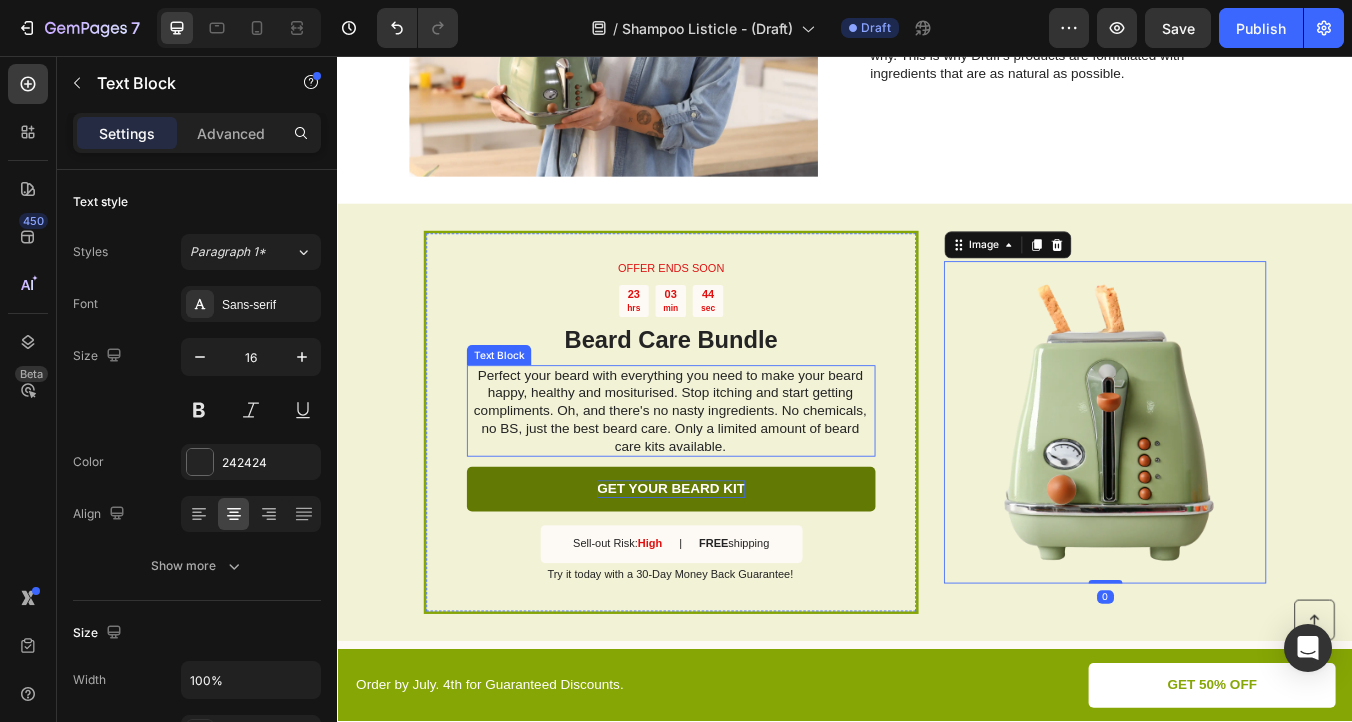 click on "Perfect your beard with everything you need to make your beard happy, healthy and mositurised. Stop itching and start getting compliments. Oh, and there's no nasty ingredients. No chemicals, no BS, just the best beard care. Only a limited amount of beard care kits available." at bounding box center (730, 476) 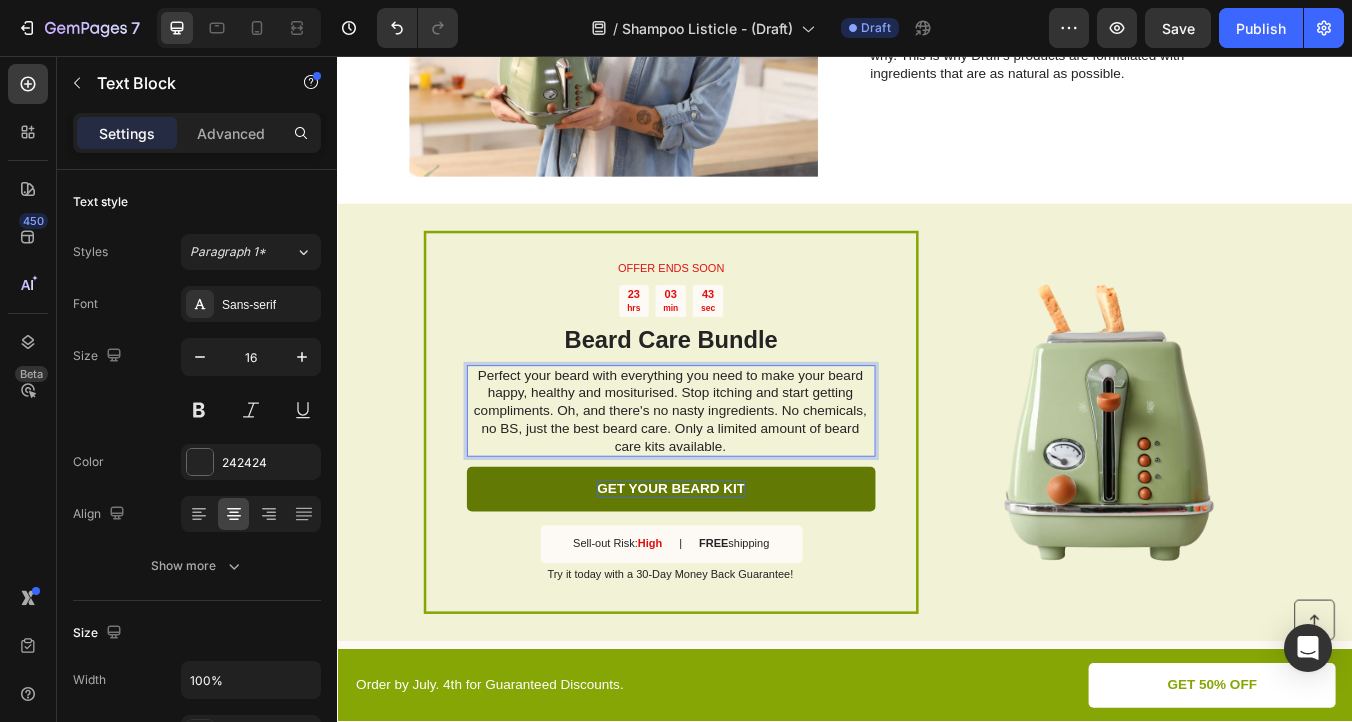 click on "Perfect your beard with everything you need to make your beard happy, healthy and mositurised. Stop itching and start getting compliments. Oh, and there's no nasty ingredients. No chemicals, no BS, just the best beard care. Only a limited amount of beard care kits available." at bounding box center (730, 476) 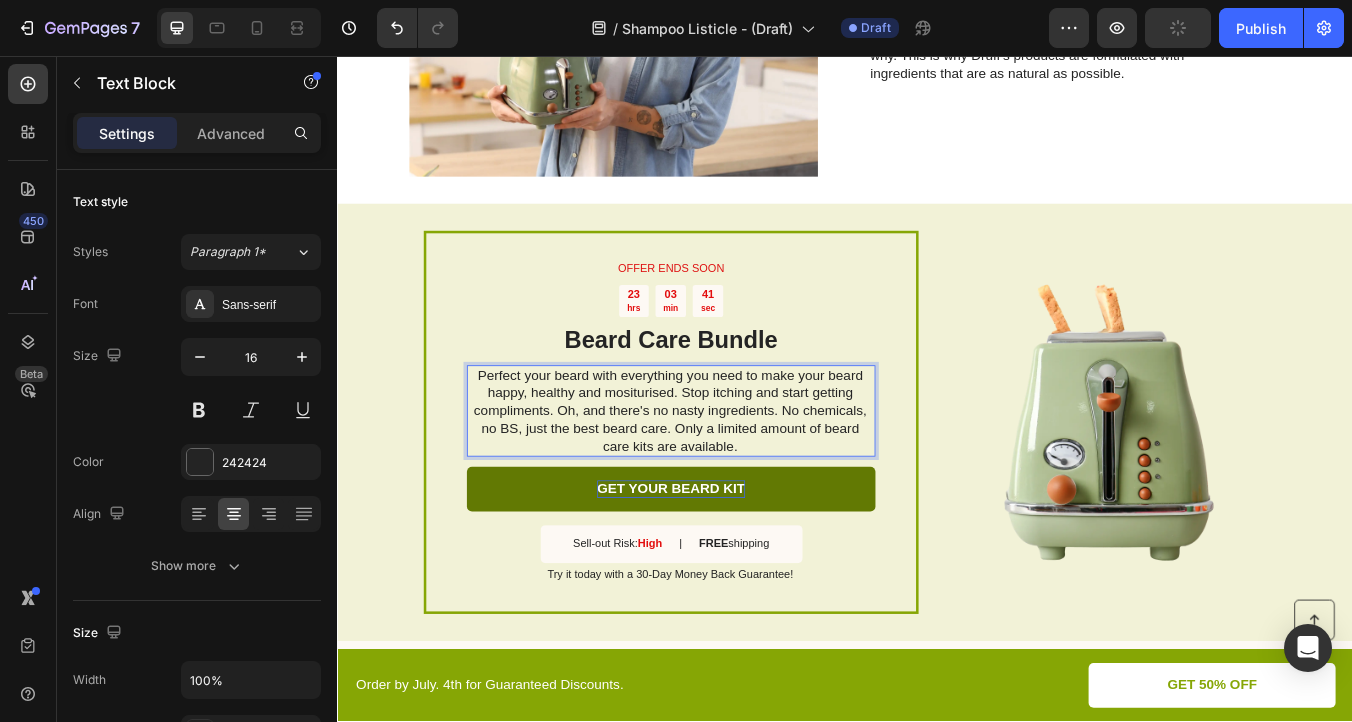 click on "Perfect your beard with everything you need to make your beard happy, healthy and mositurised. Stop itching and start getting compliments. Oh, and there's no nasty ingredients. No chemicals, no BS, just the best beard care. Only a limited amount of beard care kits are available." at bounding box center (730, 476) 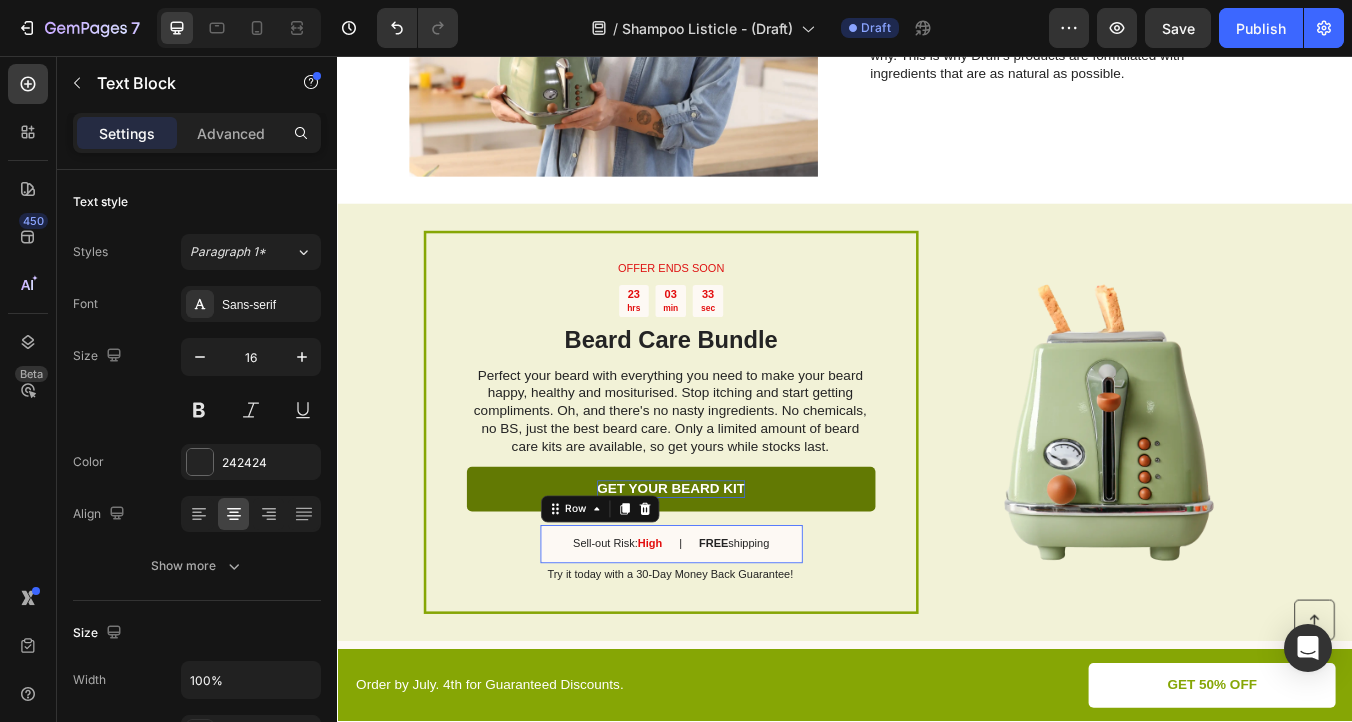 click on "Sell-out Risk:  High Text Block | Text Block FREE  shipping Text Block Row   0" at bounding box center [732, 633] 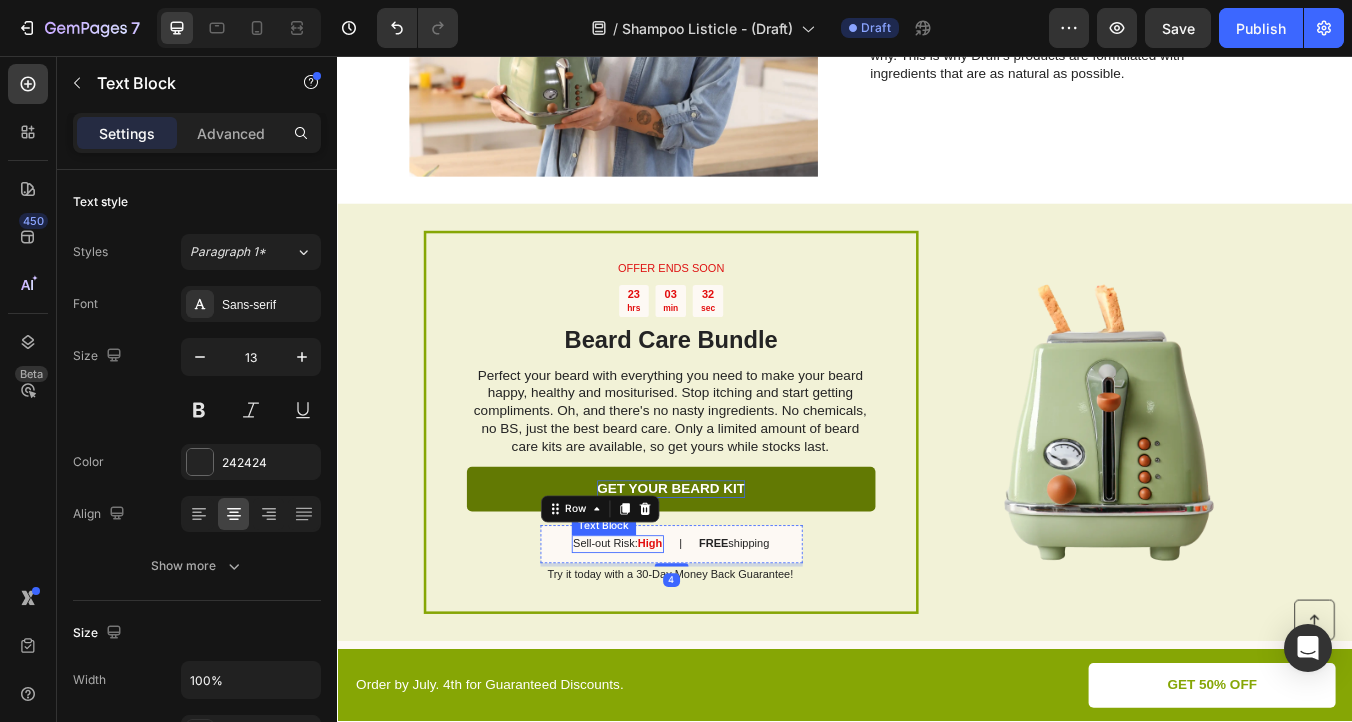 click on "High" at bounding box center [706, 632] 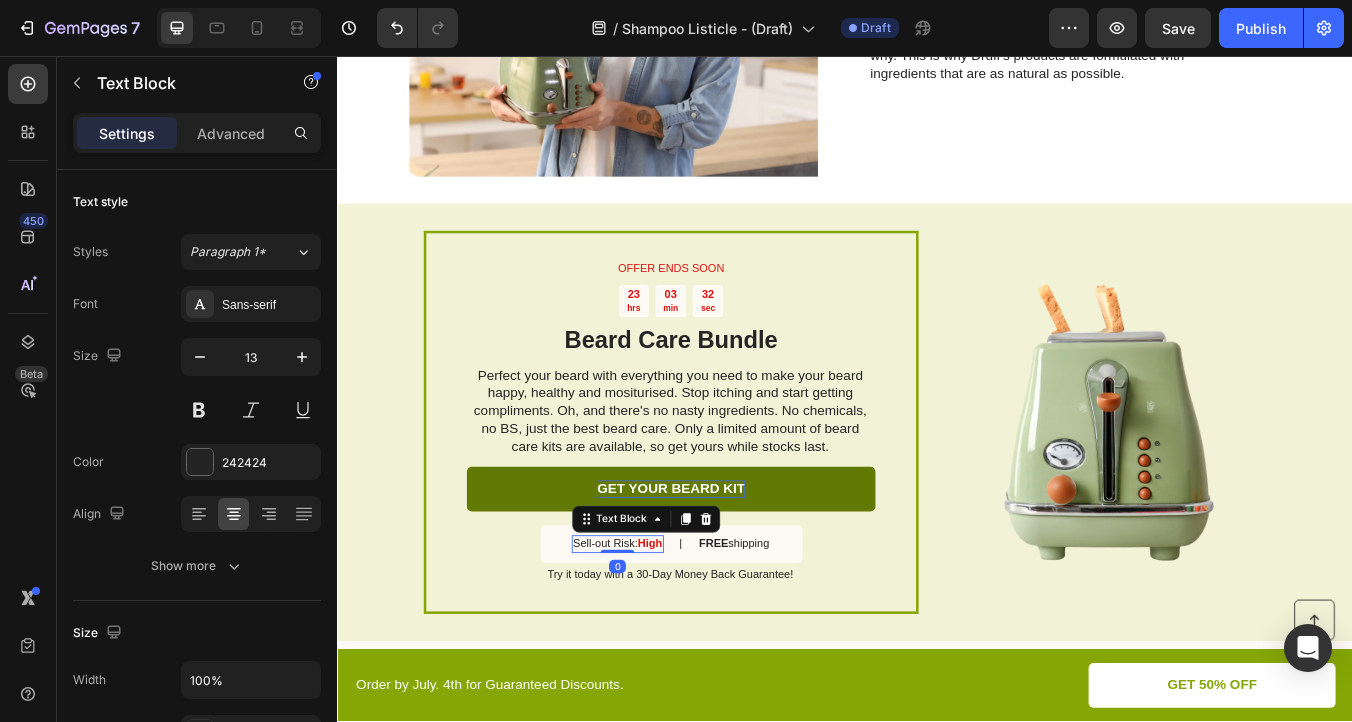 click on "High" at bounding box center (706, 632) 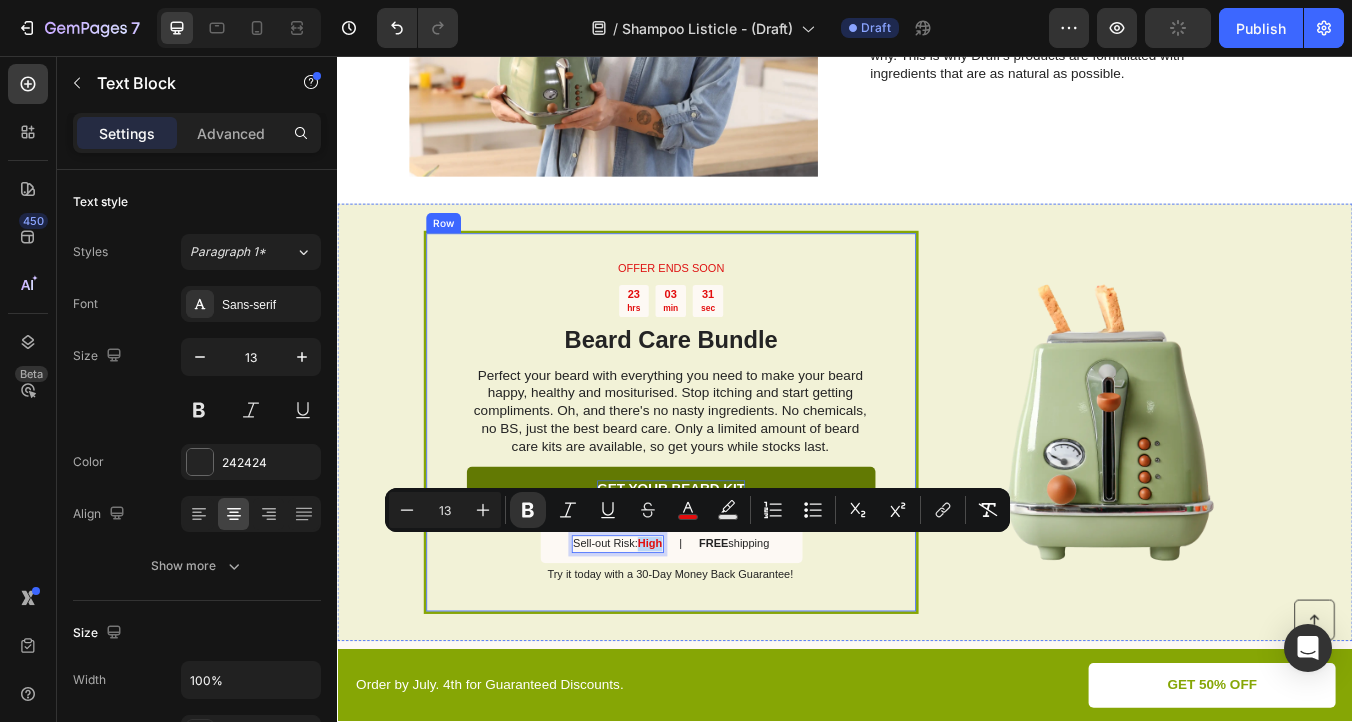 click on "OFFER ENDS SOON Text Block 23 hrs 03 min 31 sec Countdown Timer Beard Care Bundle Heading Perfect your beard with everything you need to make your beard happy, healthy and mositurised. Stop itching and start getting compliments. Oh, and there's no nasty ingredients. No chemicals, no BS, just the best beard care. Only a limited amount of beard care kits are available, so get yours while stocks last. Text Block GET YOUR BEARD KIT Button Sell-out Risk:  High Text Block  0 | Text Block FREE  shipping Text Block Row Try it today with a 30-Day Money Back Guarantee! Text Block Row" at bounding box center [731, 489] 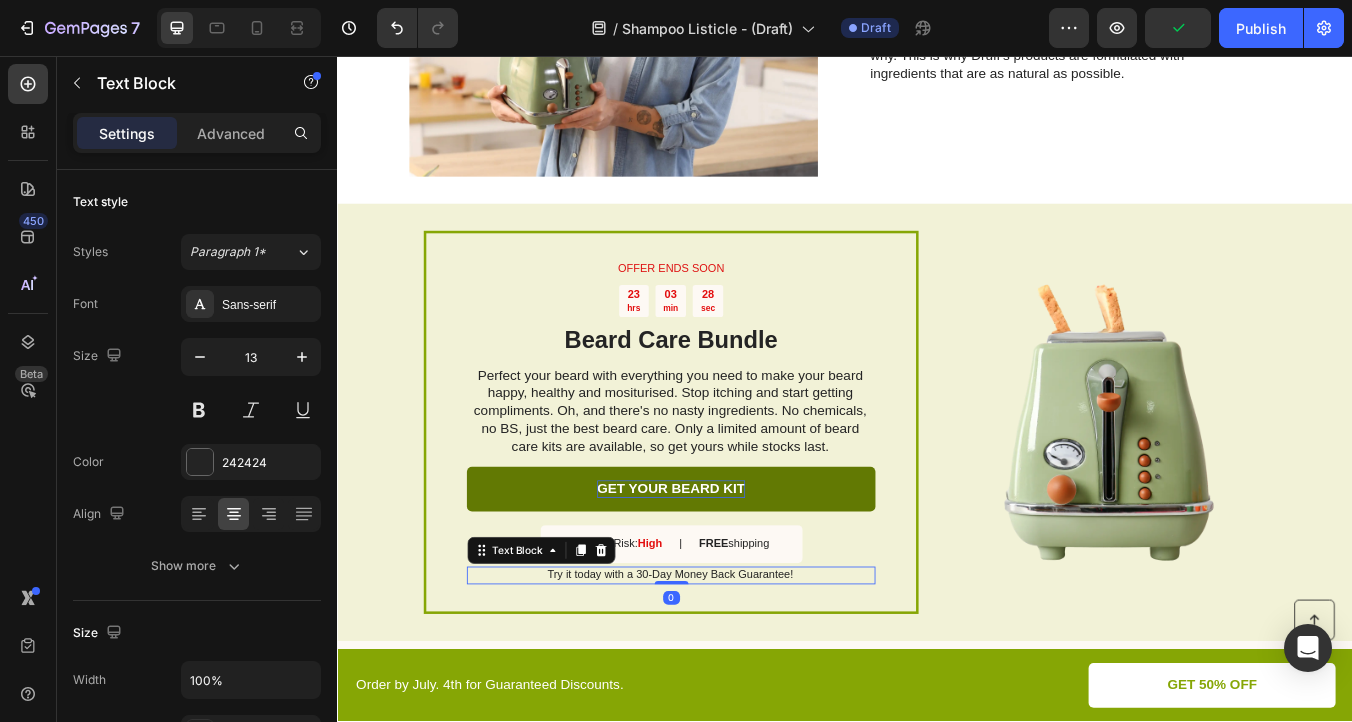 click on "Try it today with a 30-Day Money Back Guarantee!" at bounding box center [730, 670] 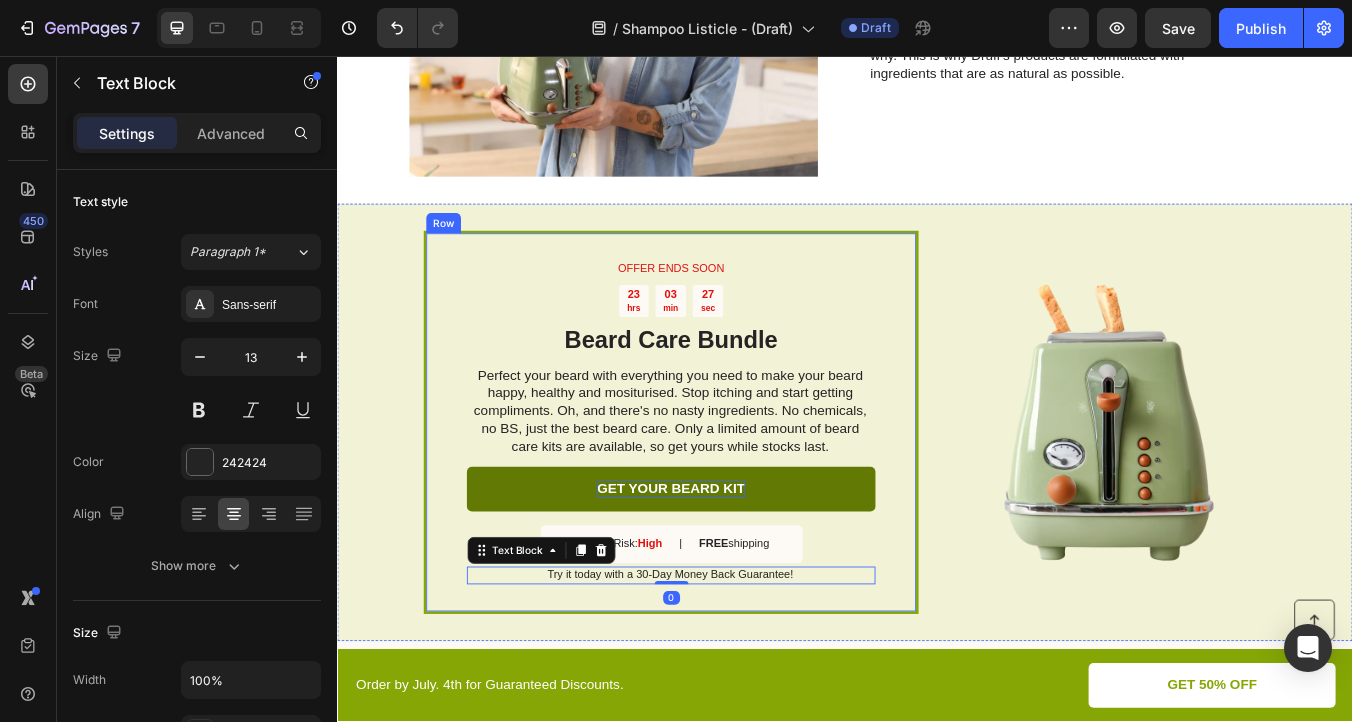 click on "OFFER ENDS SOON Text Block 23 hrs 03 min 27 sec Countdown Timer Beard Care Bundle Heading Perfect your beard with everything you need to make your beard happy, healthy and mositurised. Stop itching and start getting compliments. Oh, and there's no nasty ingredients. No chemicals, no BS, just the best beard care. Only a limited amount of beard care kits are available, so get yours while stocks last. Text Block GET YOUR BEARD KIT Button Sell-out Risk: High Text Block | Text Block FREE shipping Text Block Row Try it today with a 30-Day Money Back Guarantee! Text Block 0 Row" at bounding box center (731, 489) 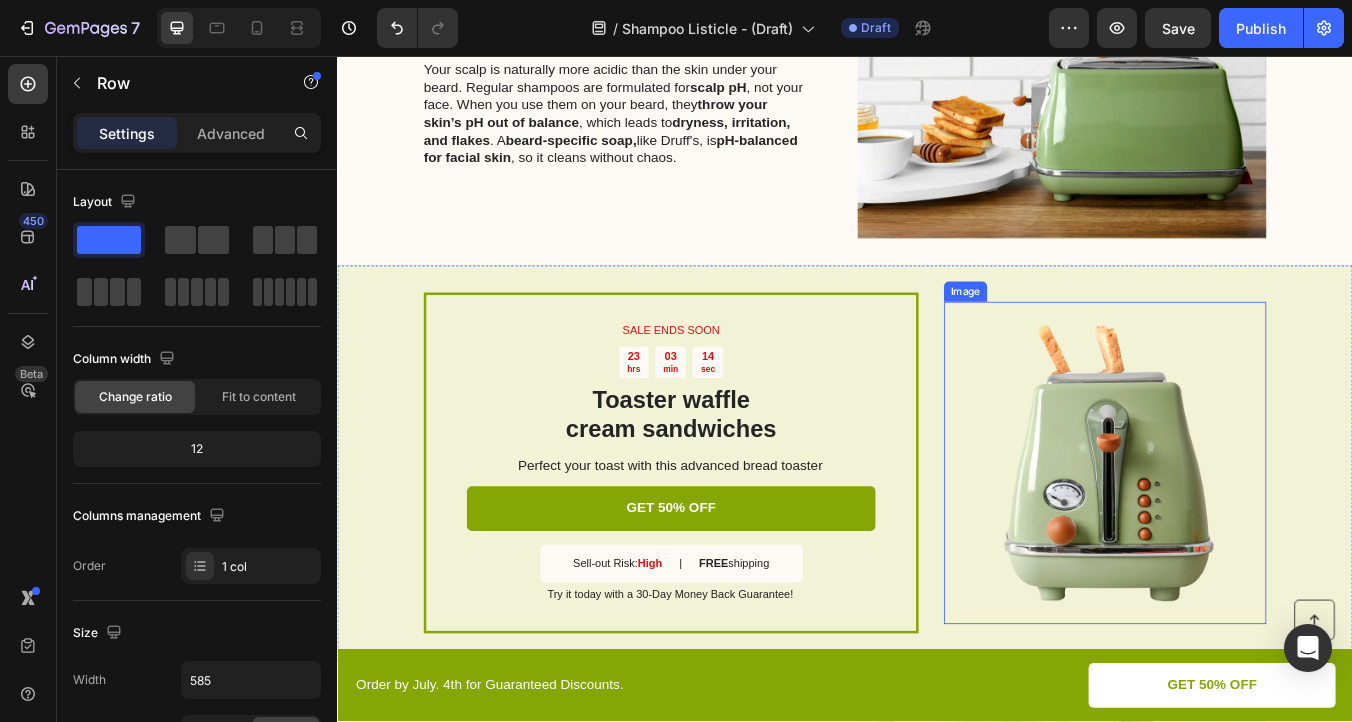 scroll, scrollTop: 2011, scrollLeft: 0, axis: vertical 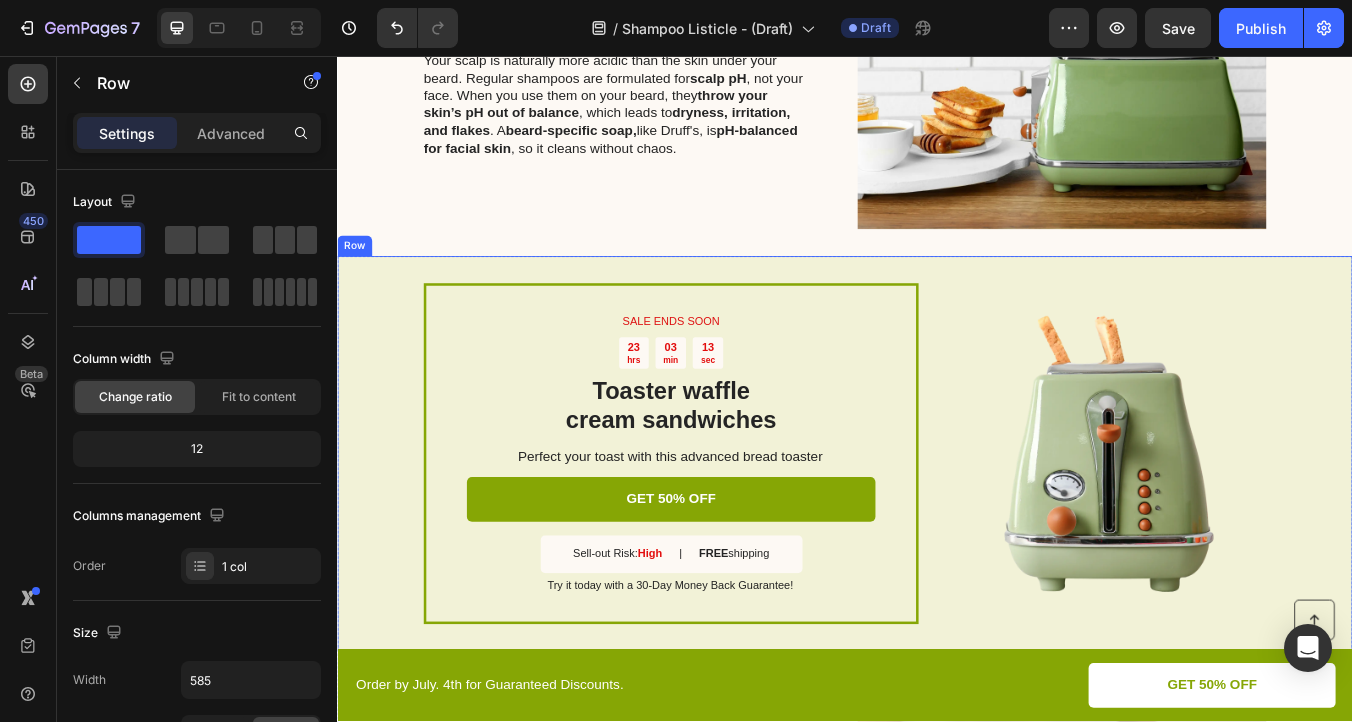 click on "SALE ENDS SOON Text Block 23 hrs 03 min 13 sec Countdown Timer Toaster waffle cream sandwiches Heading Perfect your toast with this advanced bread toaster Text Block GET 50% OFF Button Sell-out Risk:  High Text Block | Text Block FREE  shipping Text Block Row Try it today with a 30-Day Money Back Guarantee! Text Block Row Image Row" at bounding box center [937, 526] 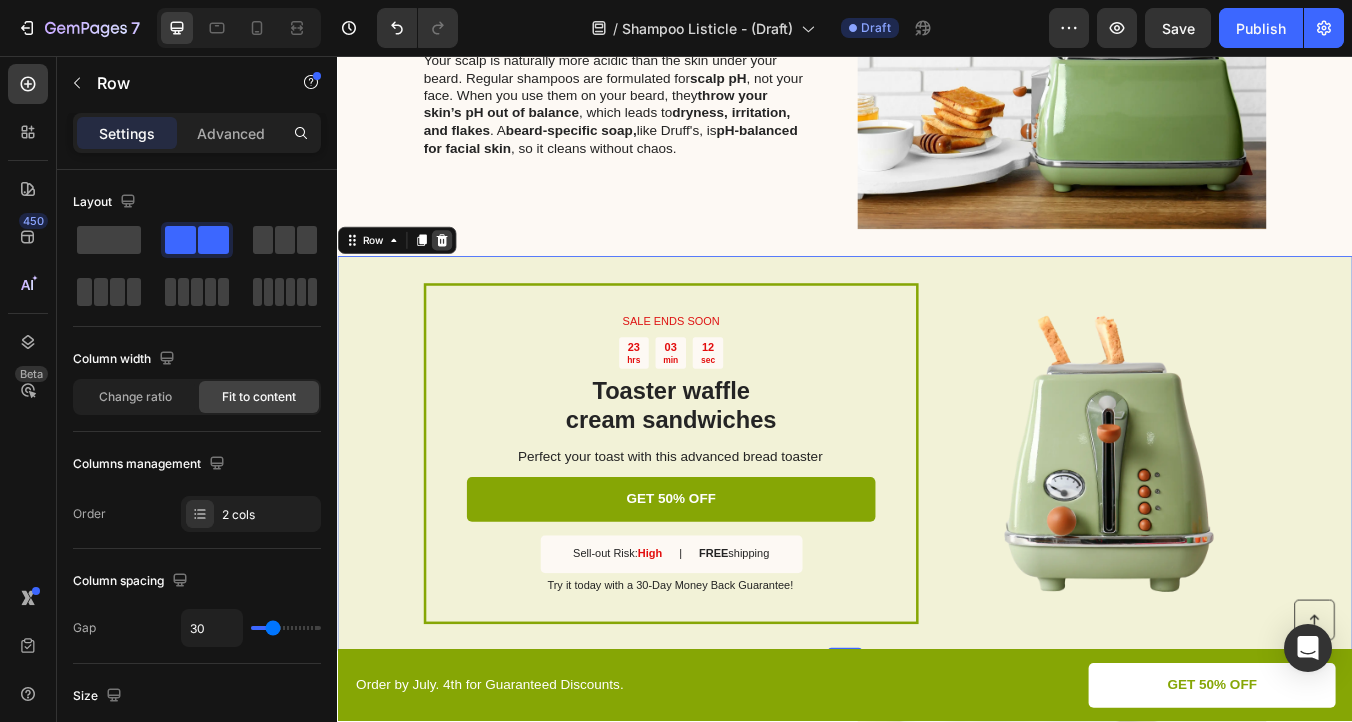 click 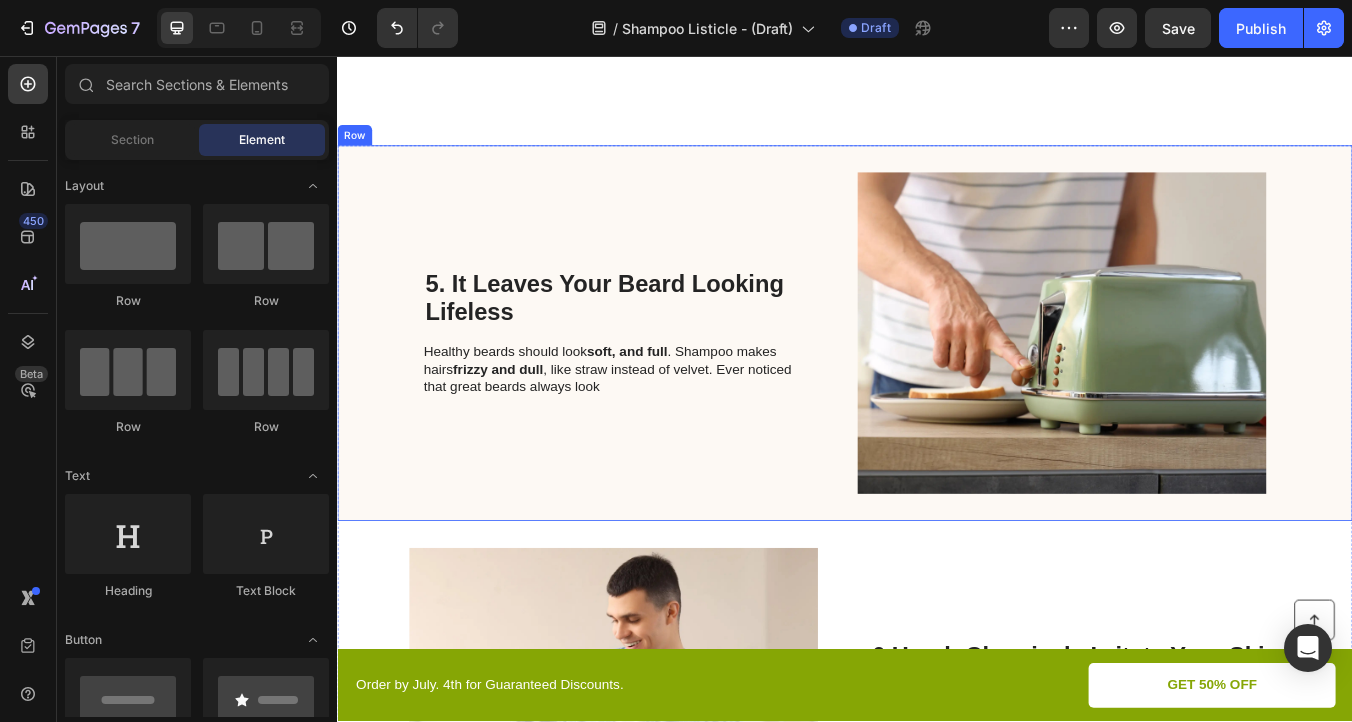 scroll, scrollTop: 2134, scrollLeft: 0, axis: vertical 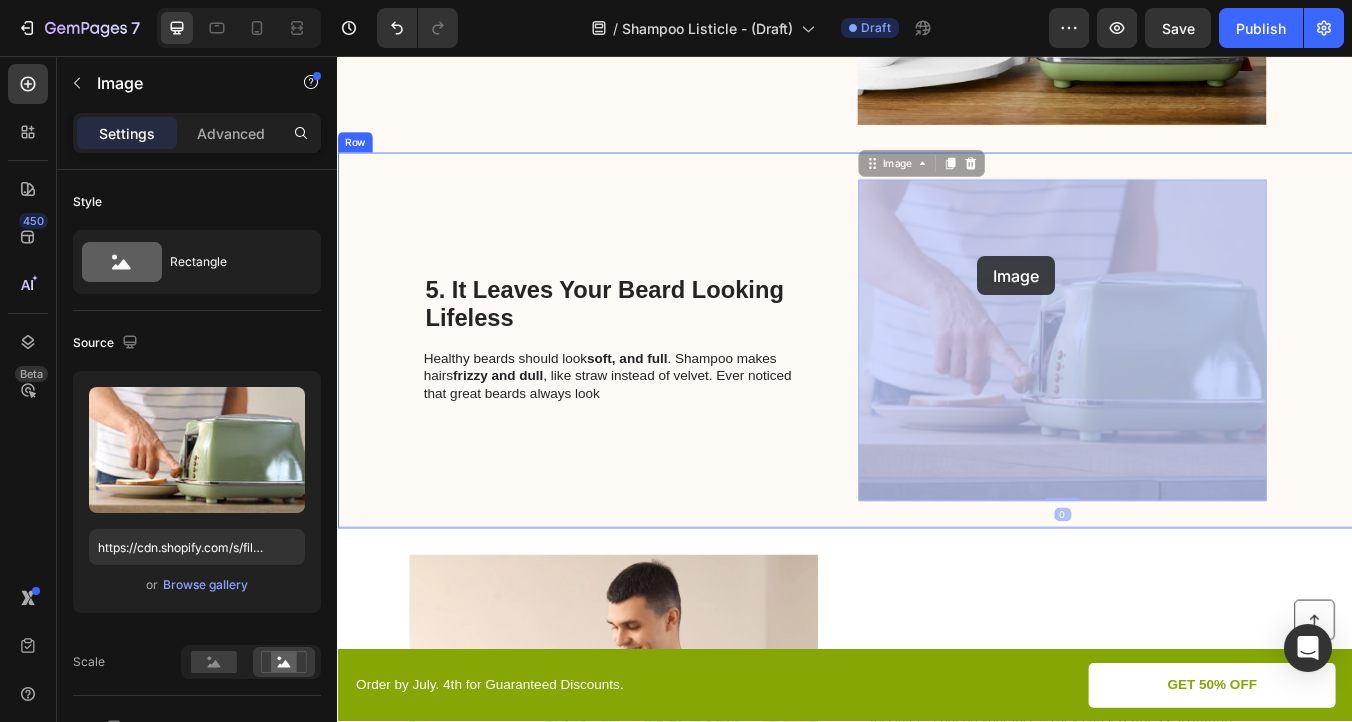 drag, startPoint x: 1082, startPoint y: 327, endPoint x: 1094, endPoint y: 293, distance: 36.05551 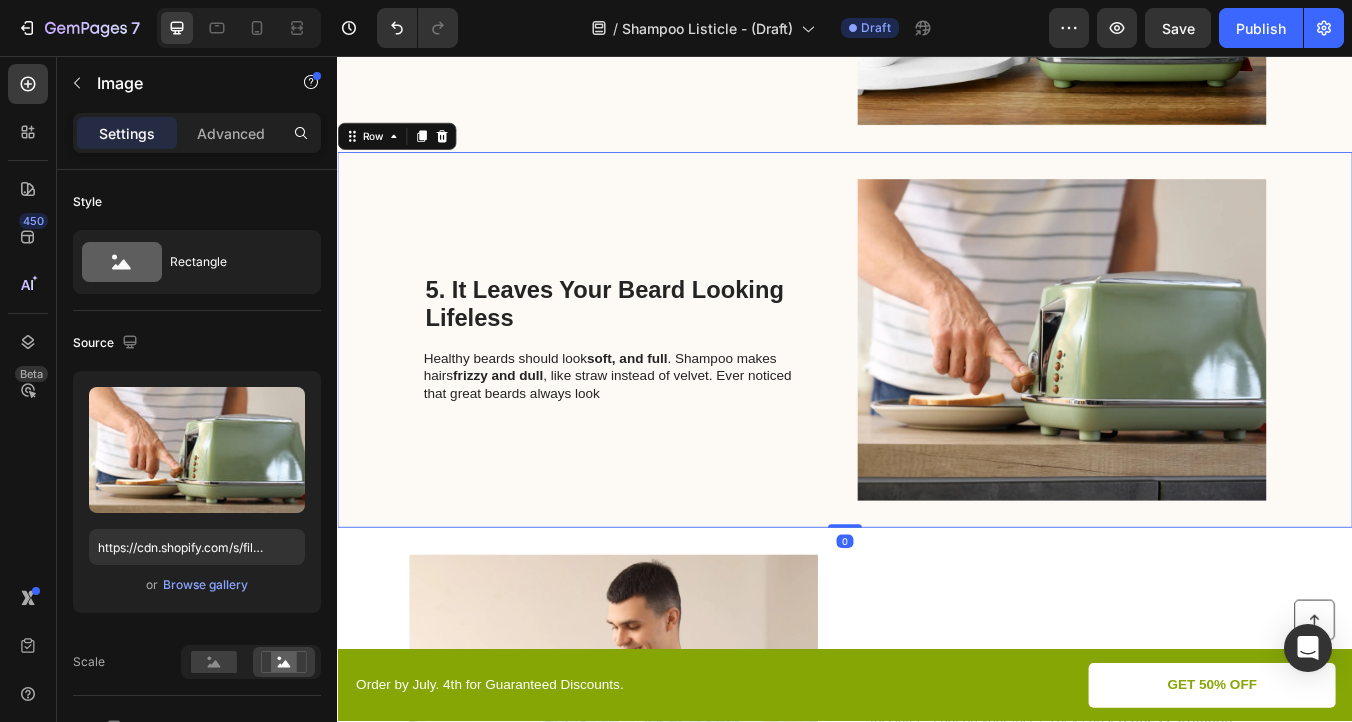 click on "⁠⁠⁠⁠⁠⁠⁠ 5. It Leaves Your Beard Looking Lifeless Heading Healthy beards should look  soft, and full . Shampoo makes hairs  frizzy and dull , like straw instead of velvet. Ever noticed that great beards always look Text Block" at bounding box center (664, 392) 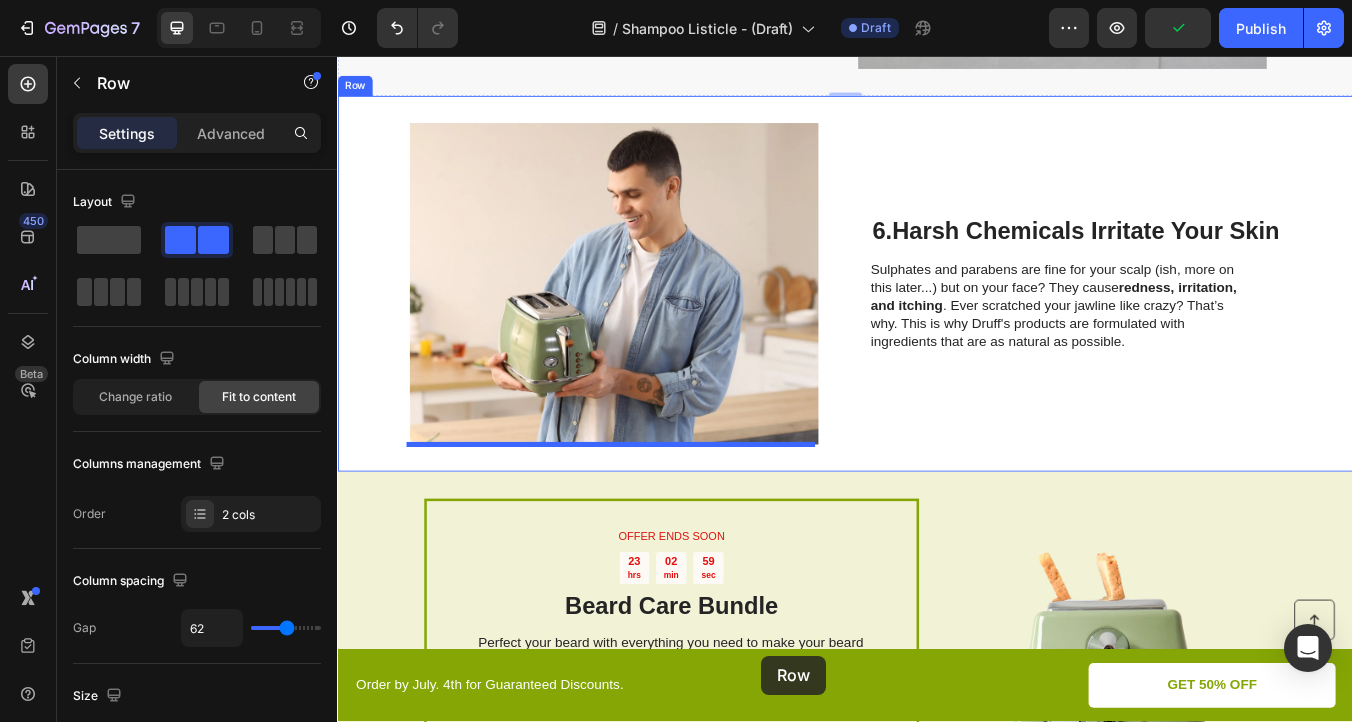 scroll, scrollTop: 2974, scrollLeft: 0, axis: vertical 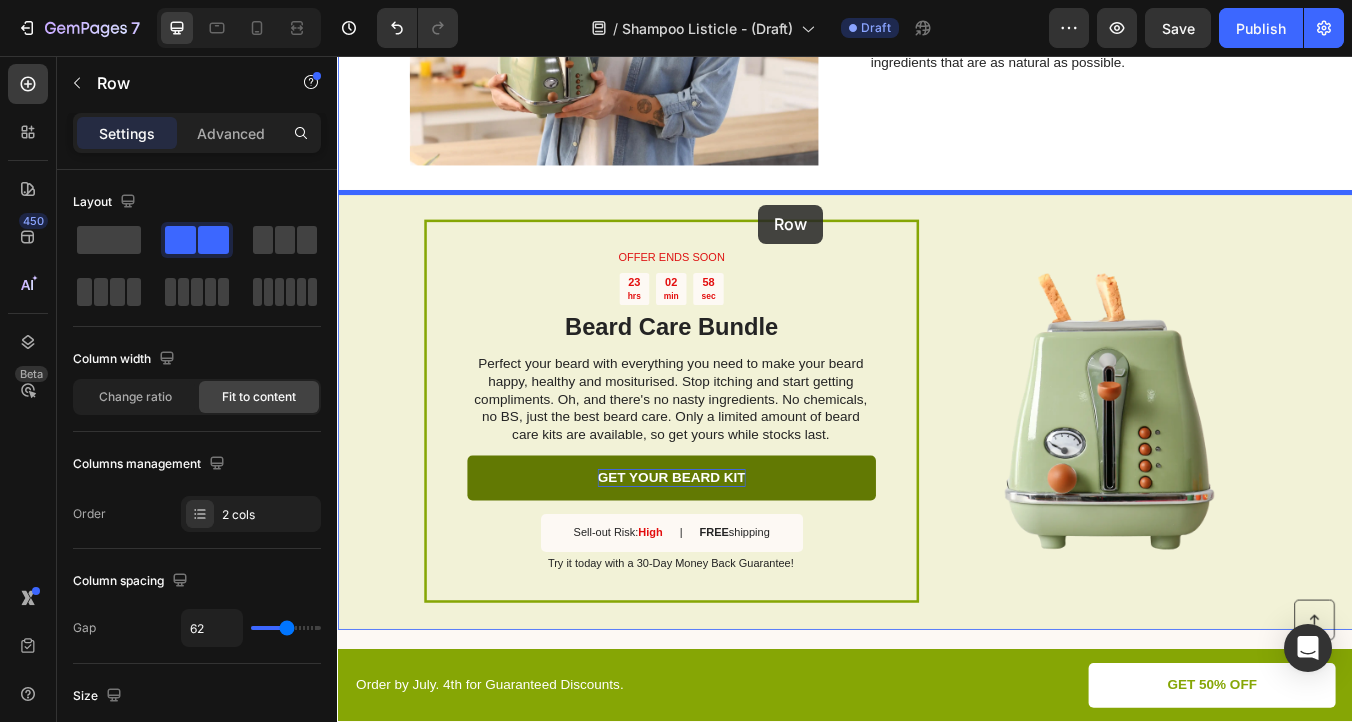 drag, startPoint x: 502, startPoint y: 103, endPoint x: 835, endPoint y: 232, distance: 357.11343 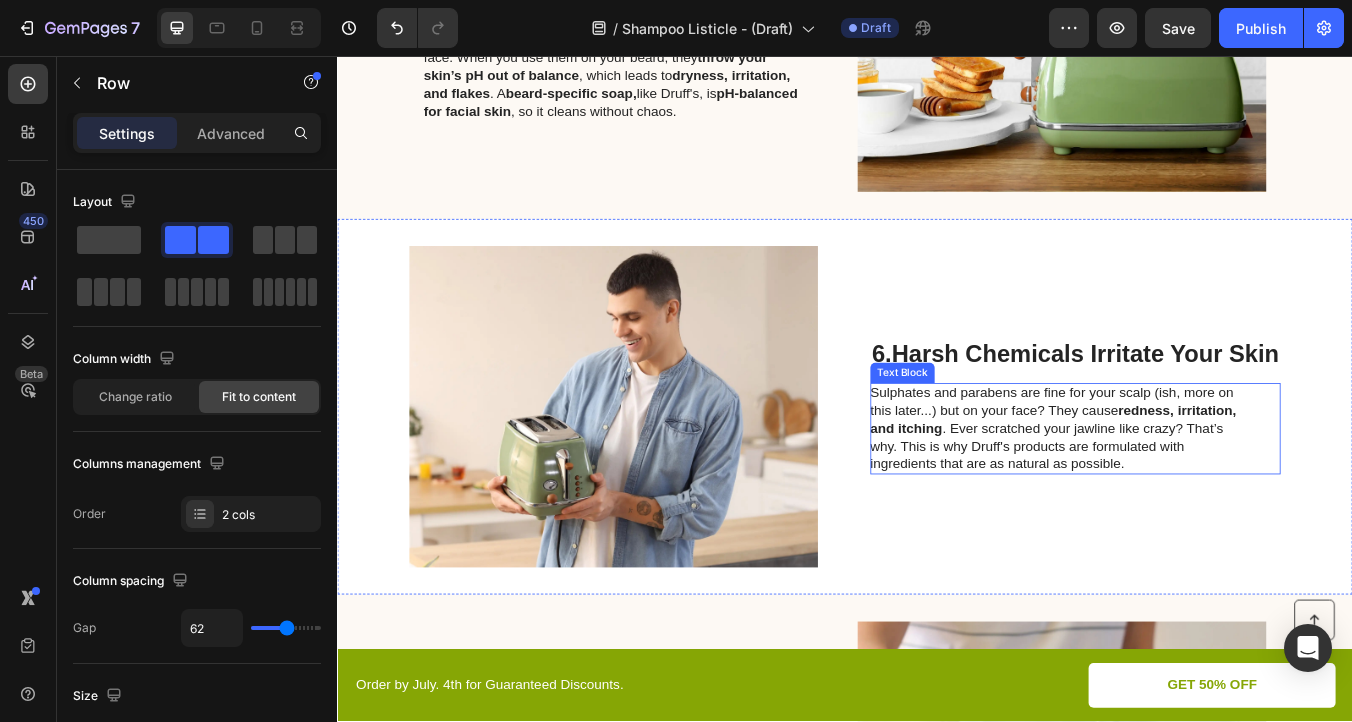 scroll, scrollTop: 1983, scrollLeft: 0, axis: vertical 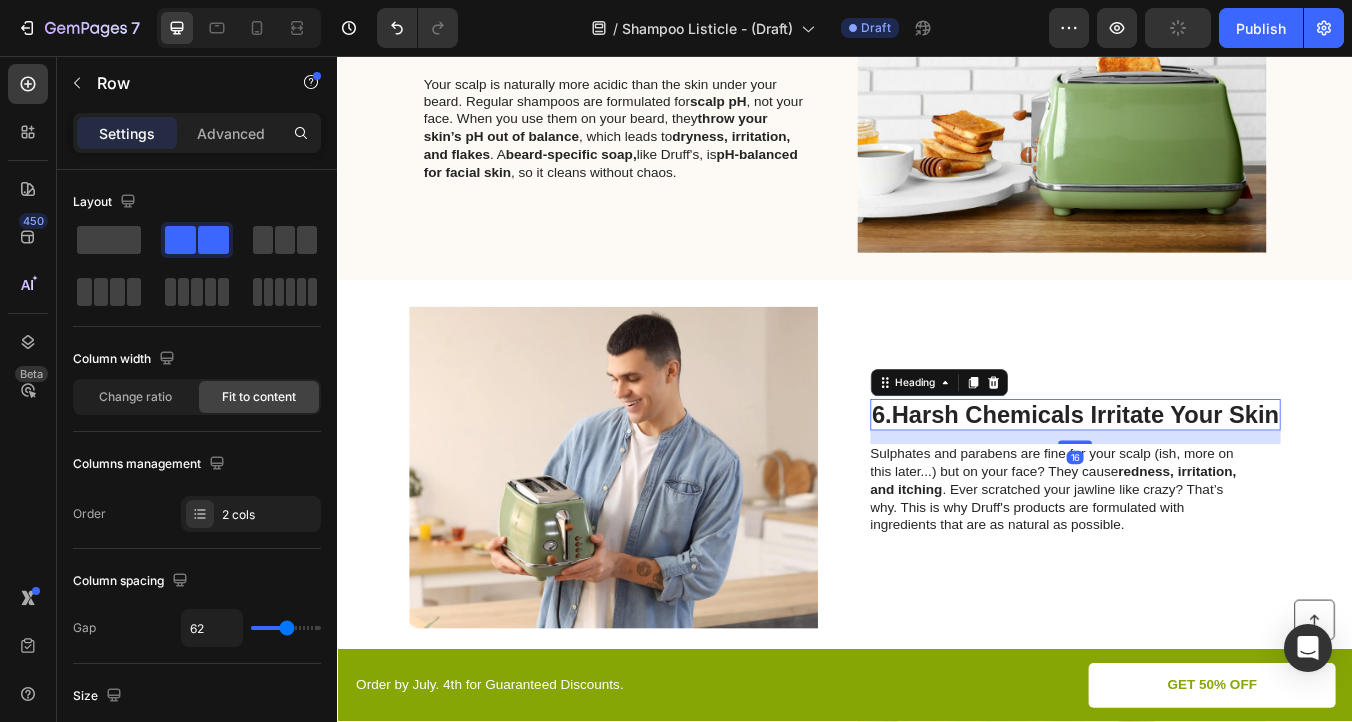 click on "Harsh Chemicals Irritate Your Skin" at bounding box center (1221, 480) 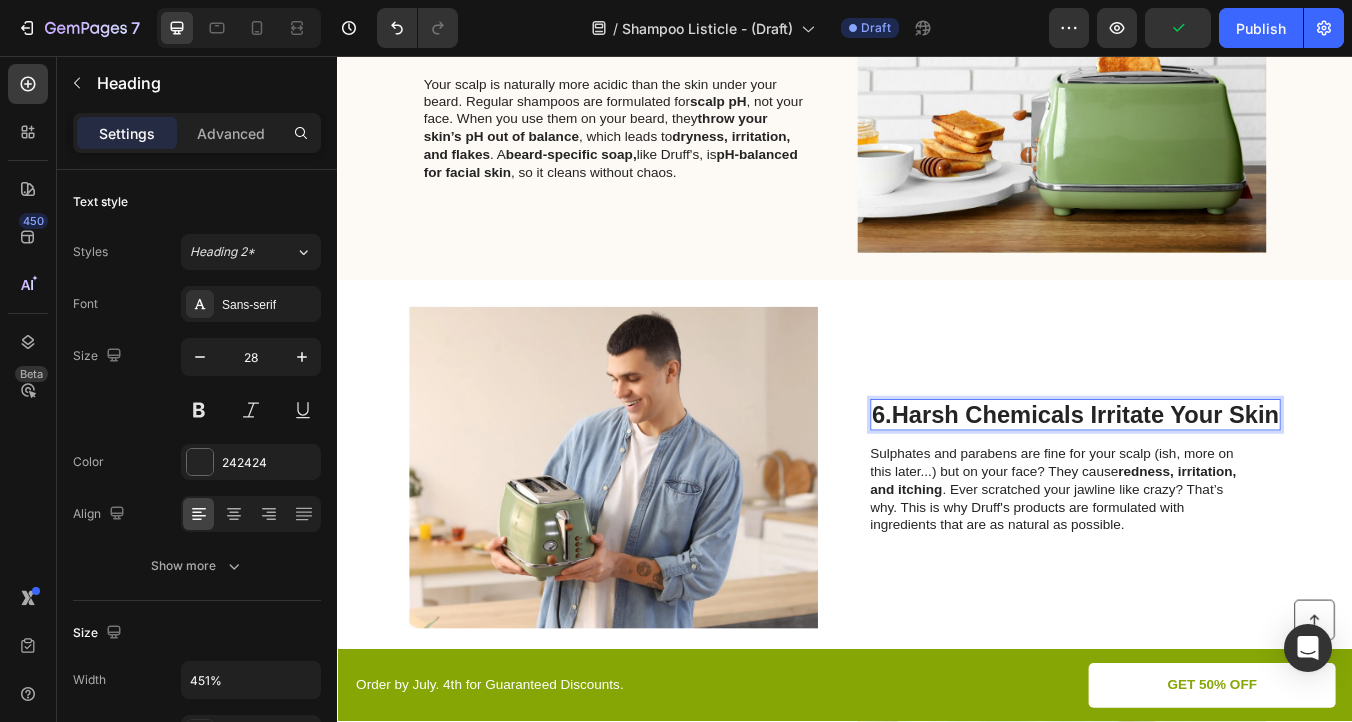 click on "6.  Harsh Chemicals Irritate Your Skin" at bounding box center (1209, 481) 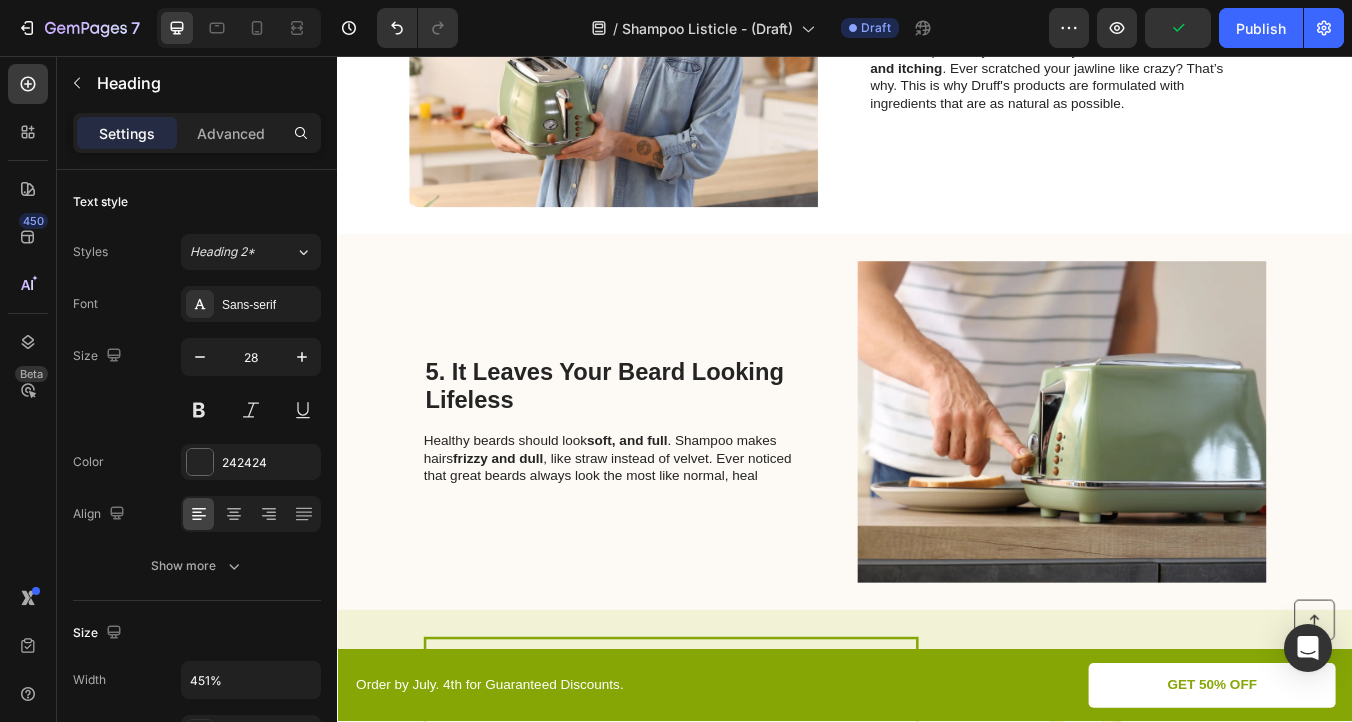scroll, scrollTop: 2505, scrollLeft: 0, axis: vertical 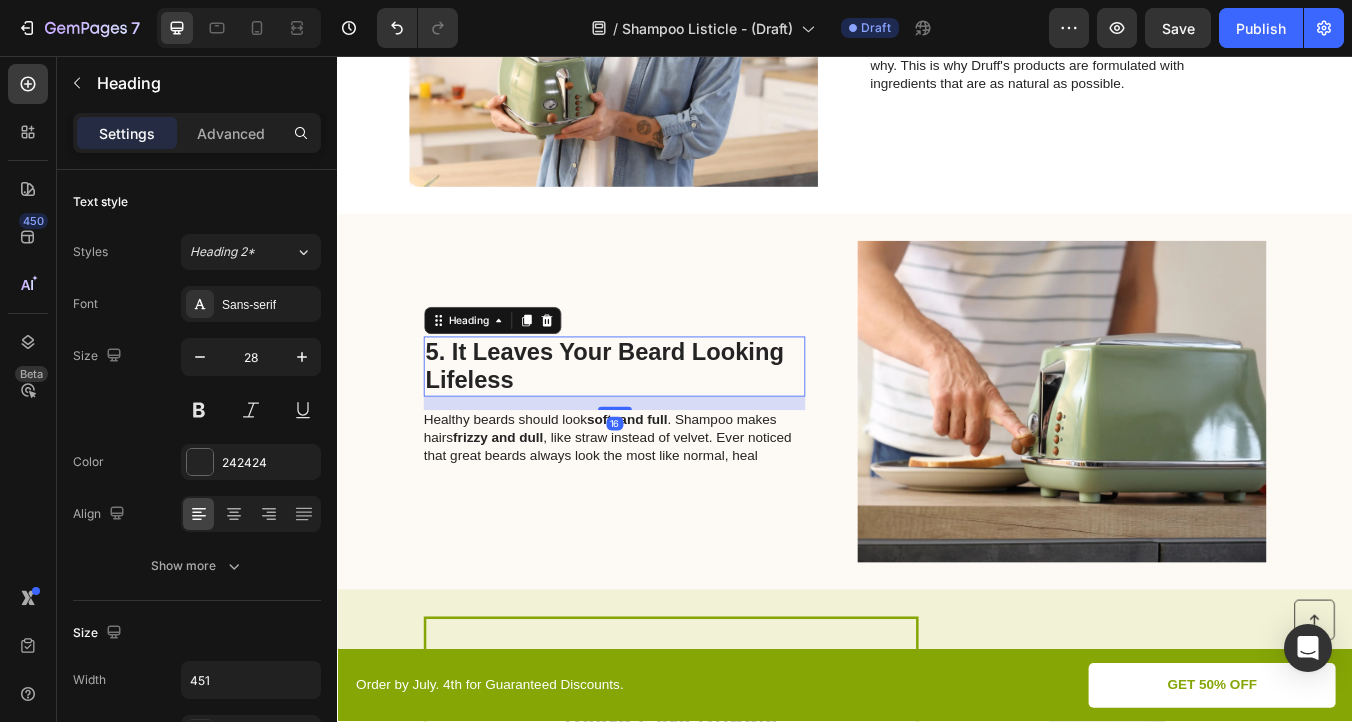 click on "5. It Leaves Your Beard Looking Lifeless" at bounding box center (653, 423) 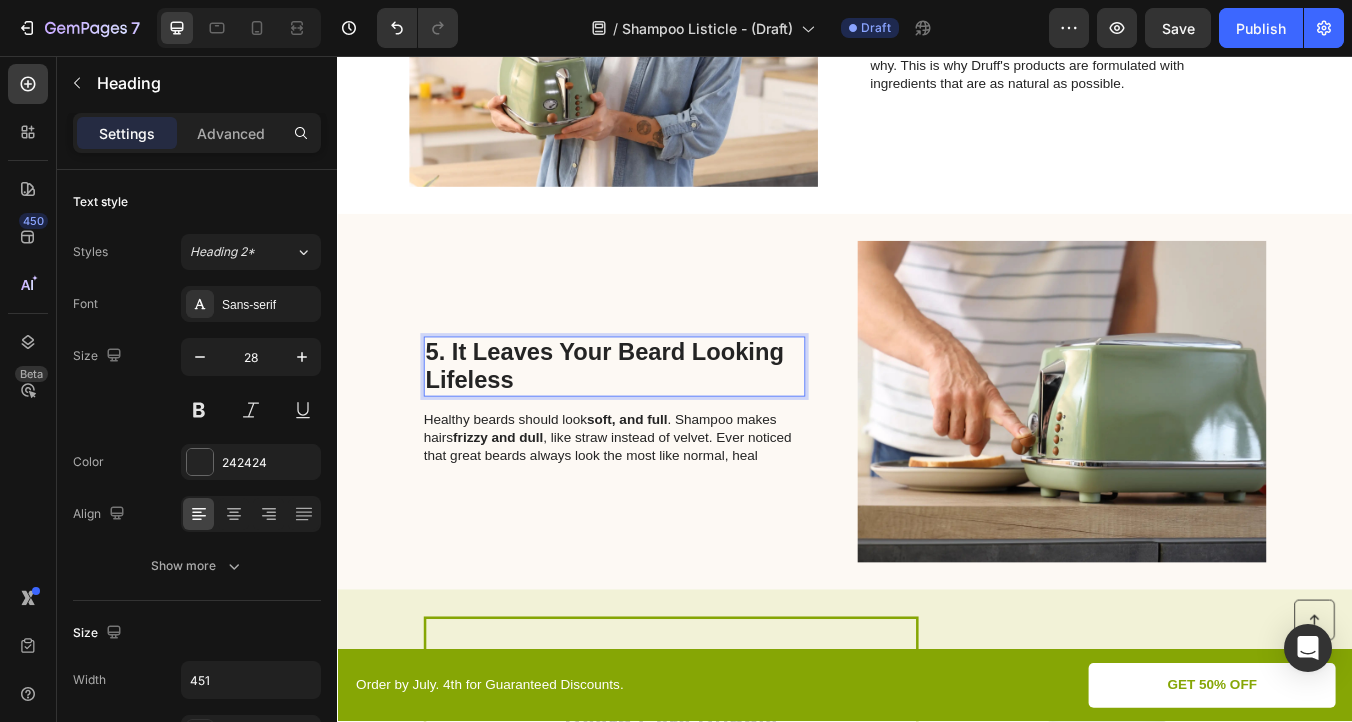 click on "5. It Leaves Your Beard Looking Lifeless" at bounding box center (653, 423) 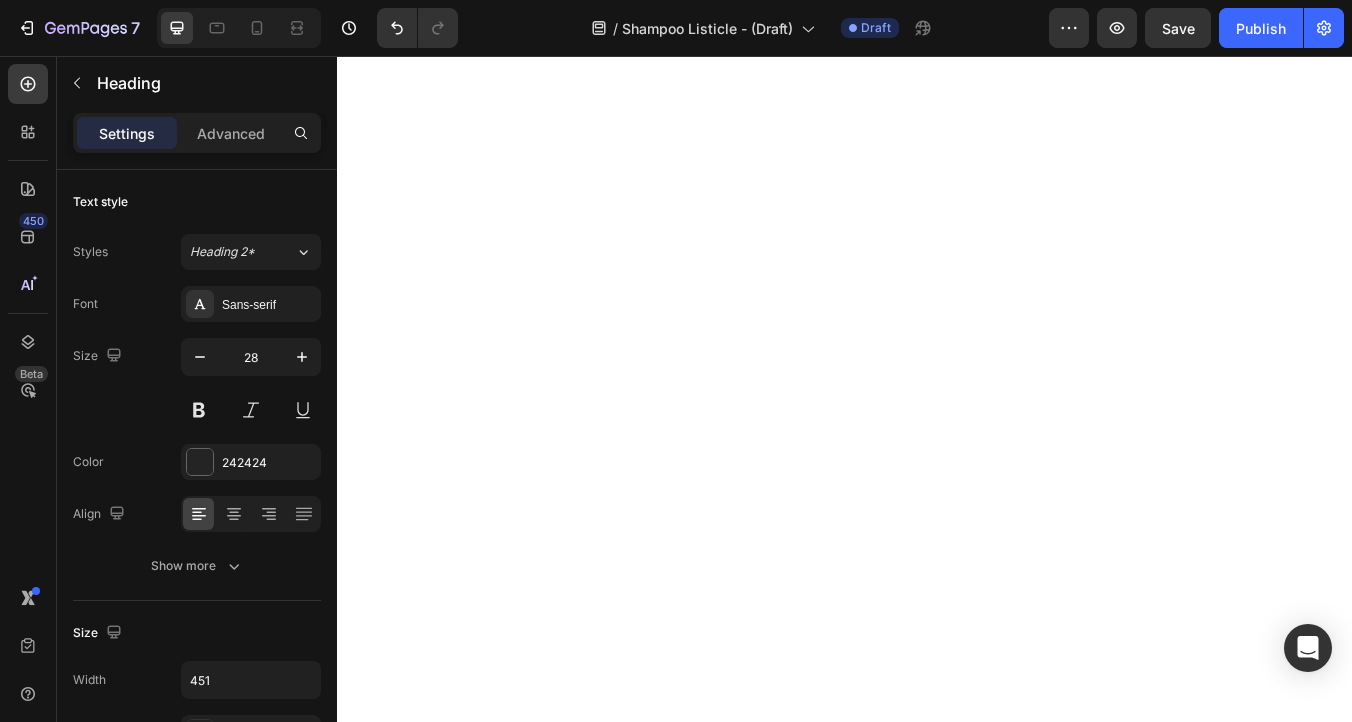 scroll, scrollTop: 0, scrollLeft: 0, axis: both 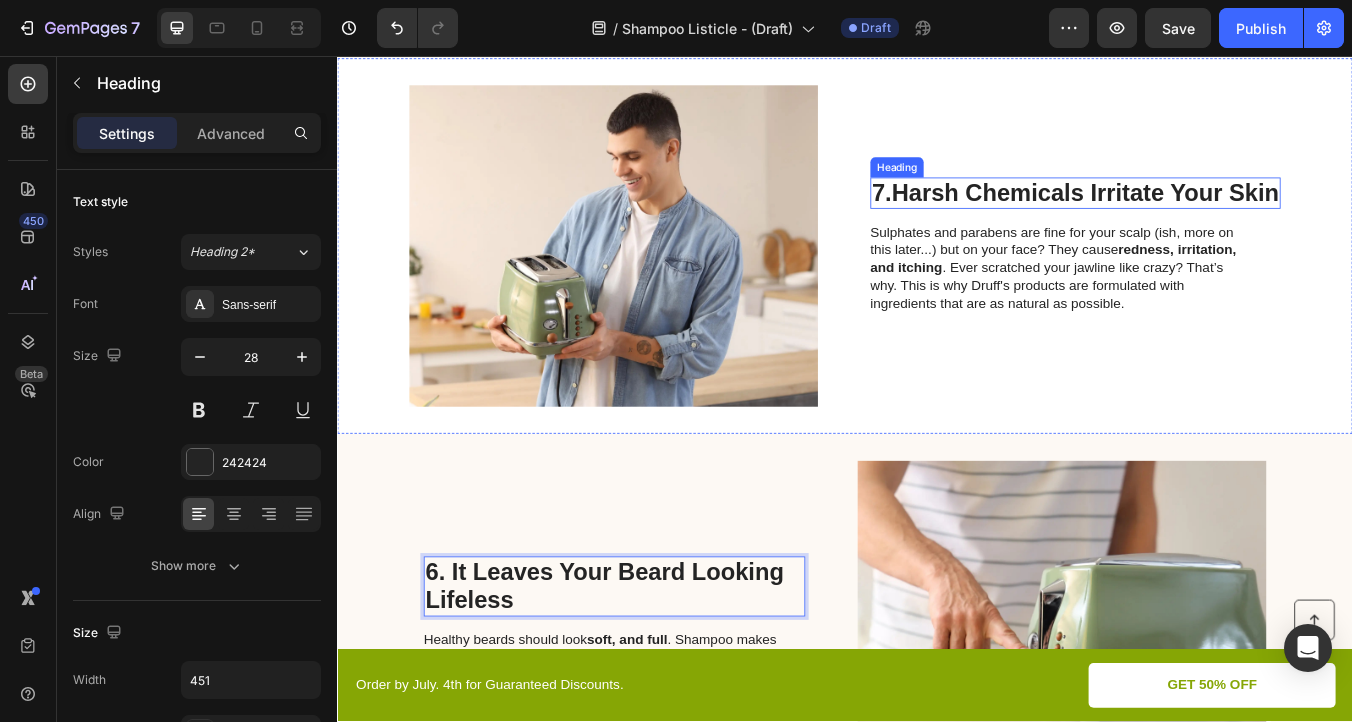 click on "7.  Harsh Chemicals Irritate Your Skin" at bounding box center [1209, 219] 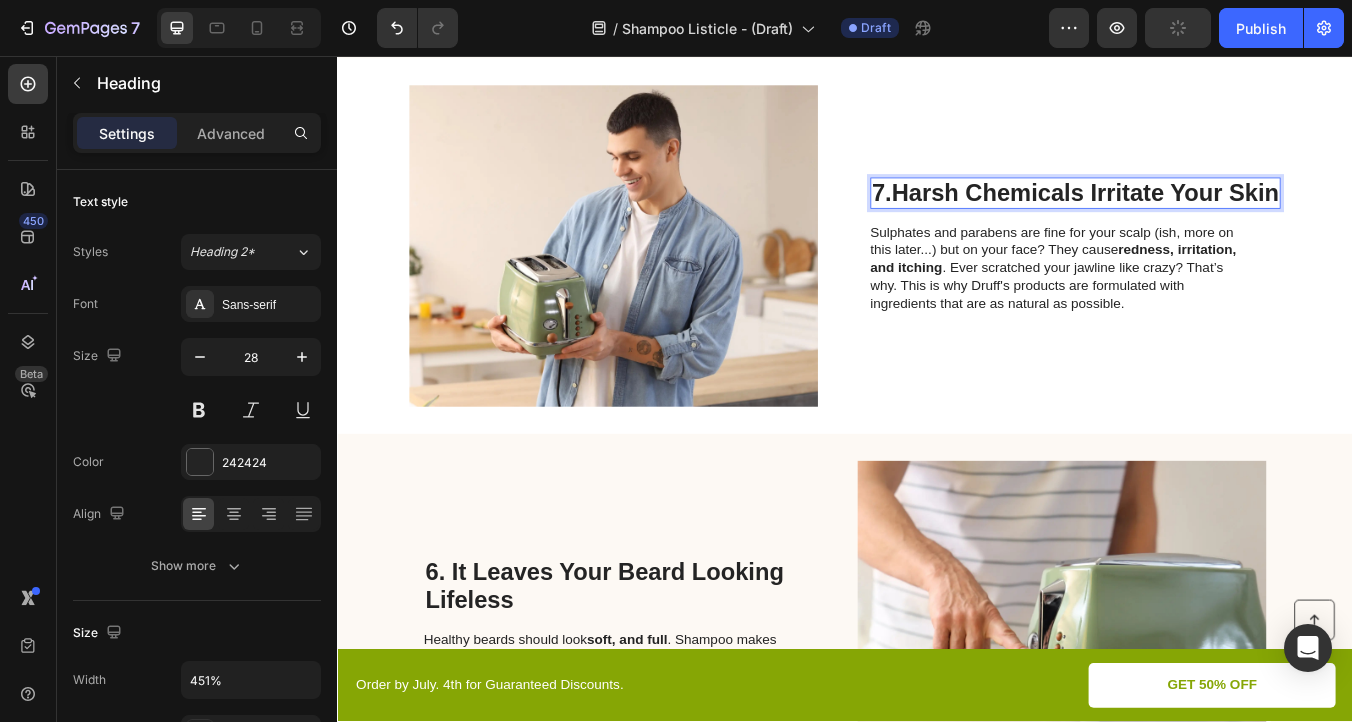 click on "7.  Harsh Chemicals Irritate Your Skin" at bounding box center [1209, 219] 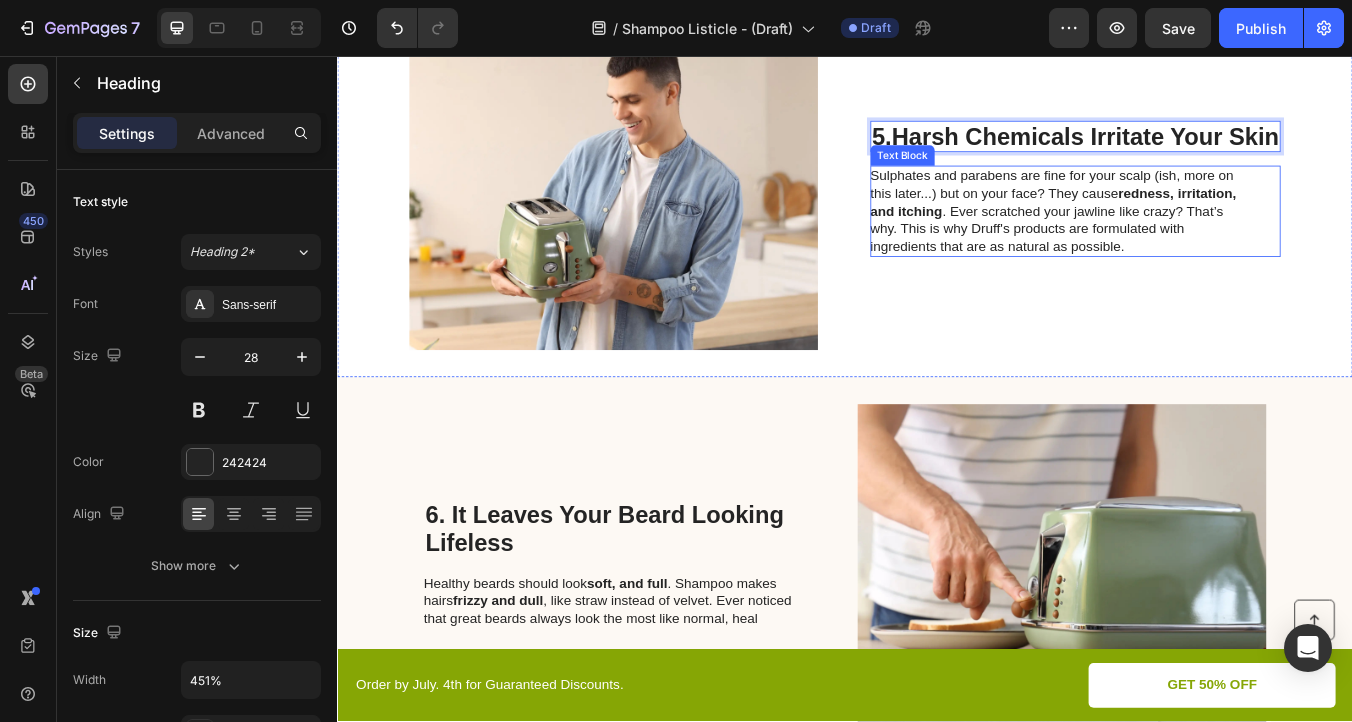 scroll, scrollTop: 2339, scrollLeft: 0, axis: vertical 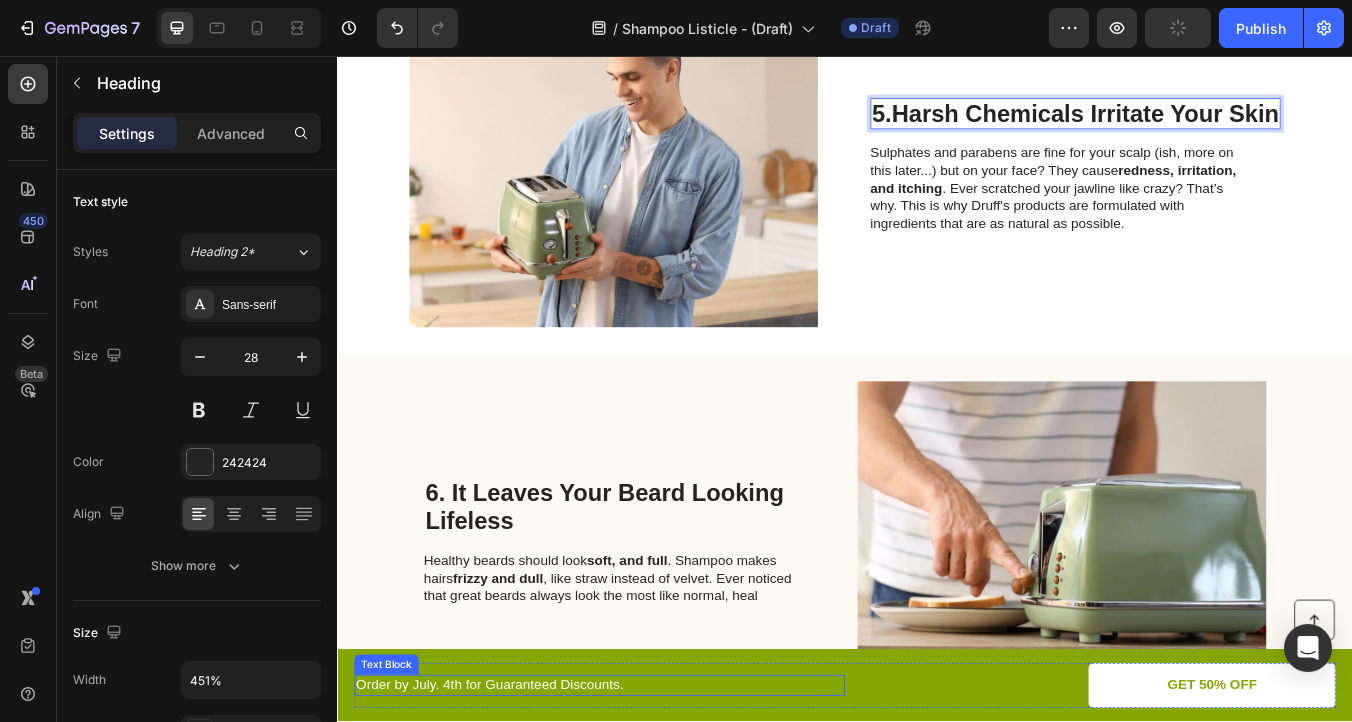 click on "Order by July. 4th for Guaranteed Discounts." at bounding box center (647, 800) 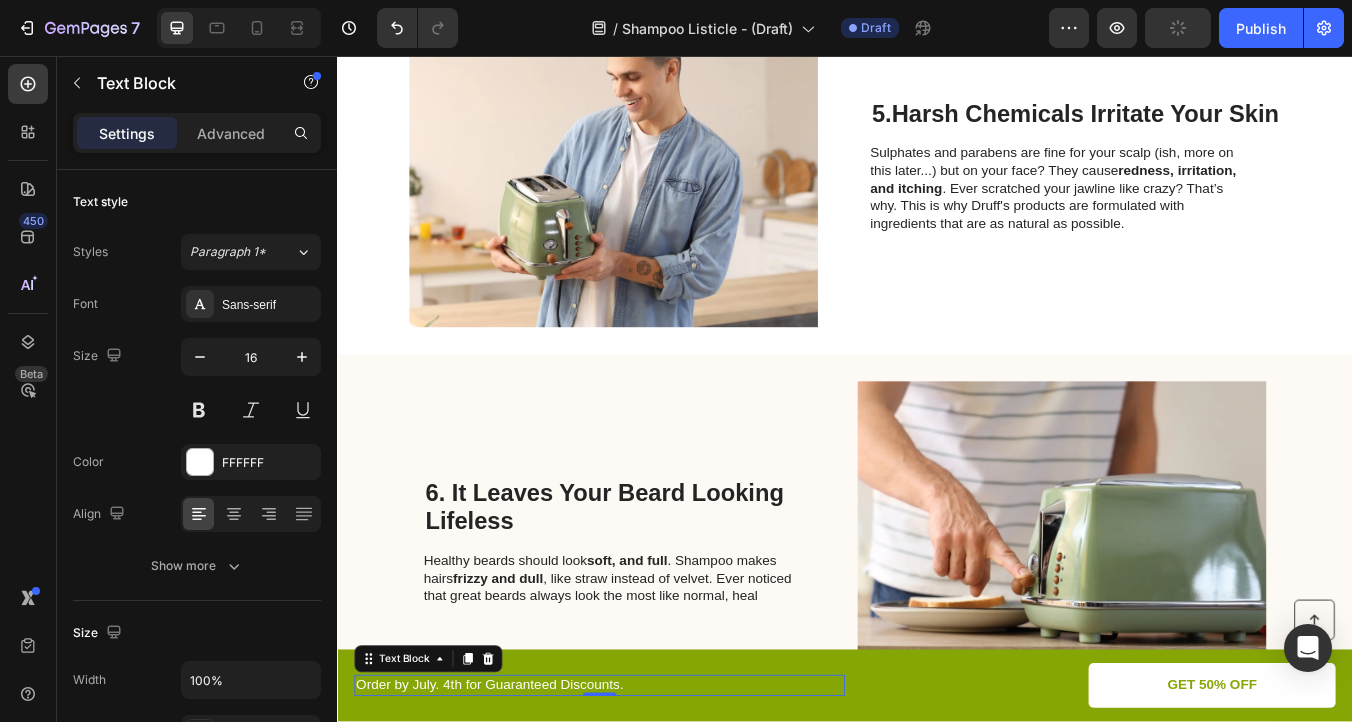click on "Order by July. 4th for Guaranteed Discounts." at bounding box center [647, 800] 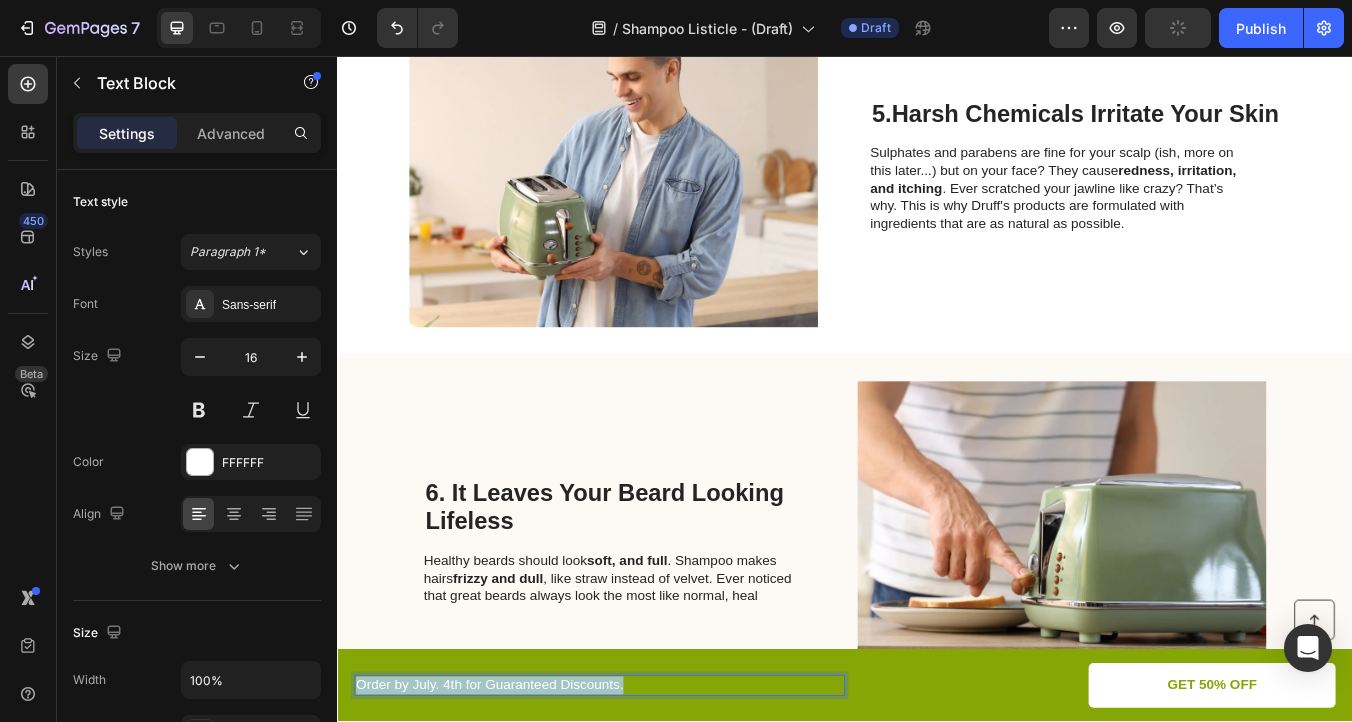 click on "Order by July. 4th for Guaranteed Discounts." at bounding box center (647, 800) 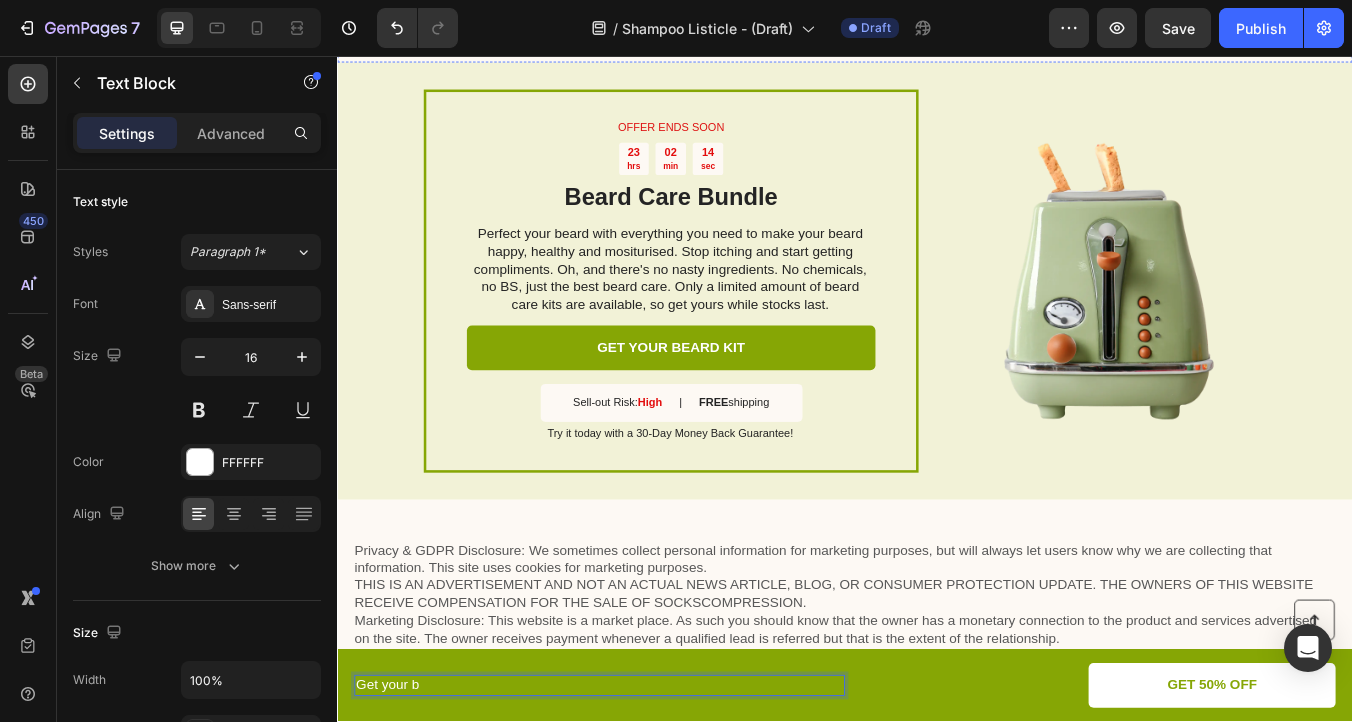 scroll, scrollTop: 3126, scrollLeft: 0, axis: vertical 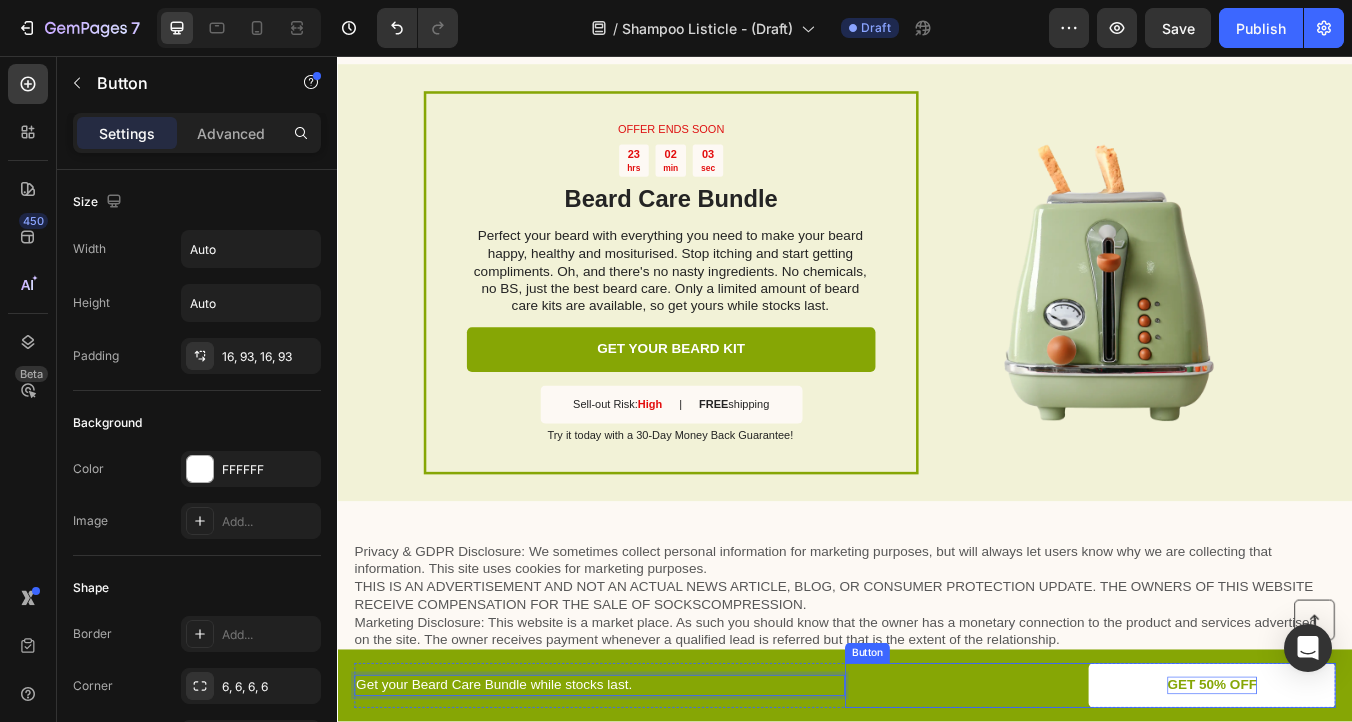 click on "GET 50% OFF" at bounding box center (1371, 800) 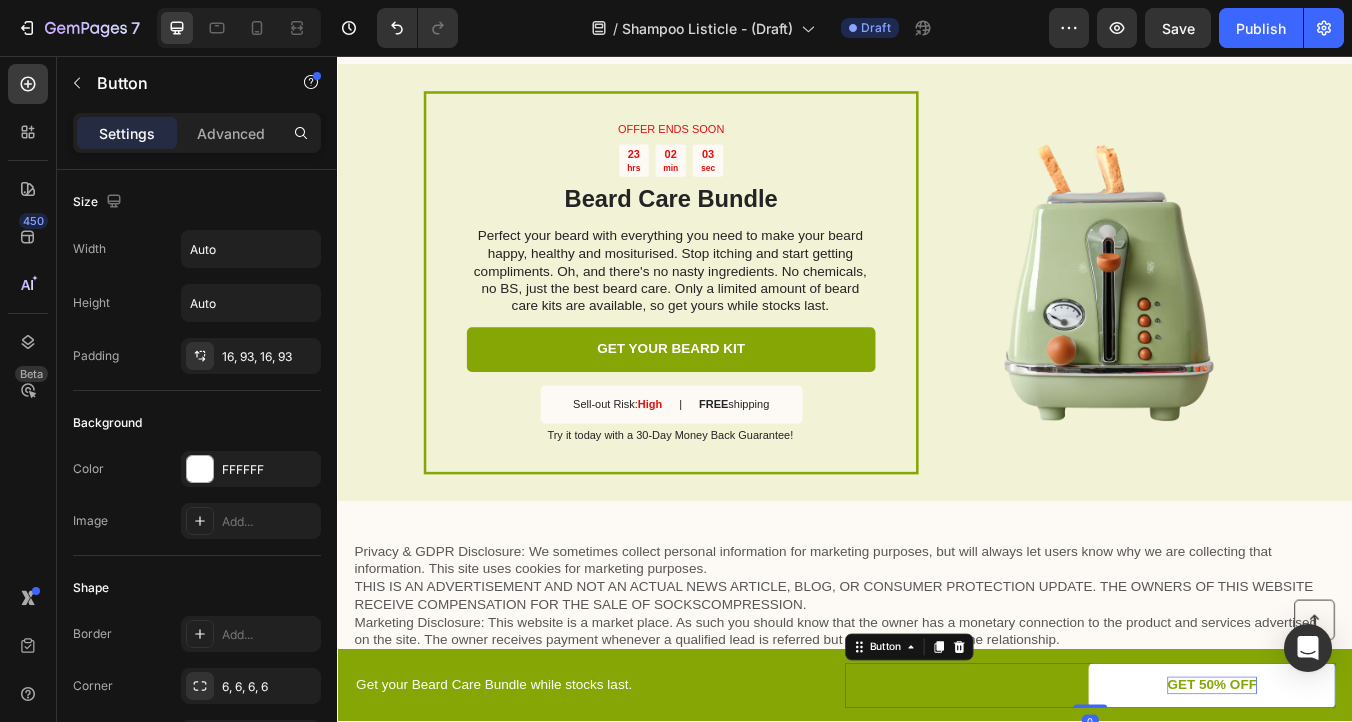 click on "GET 50% OFF" at bounding box center [1371, 800] 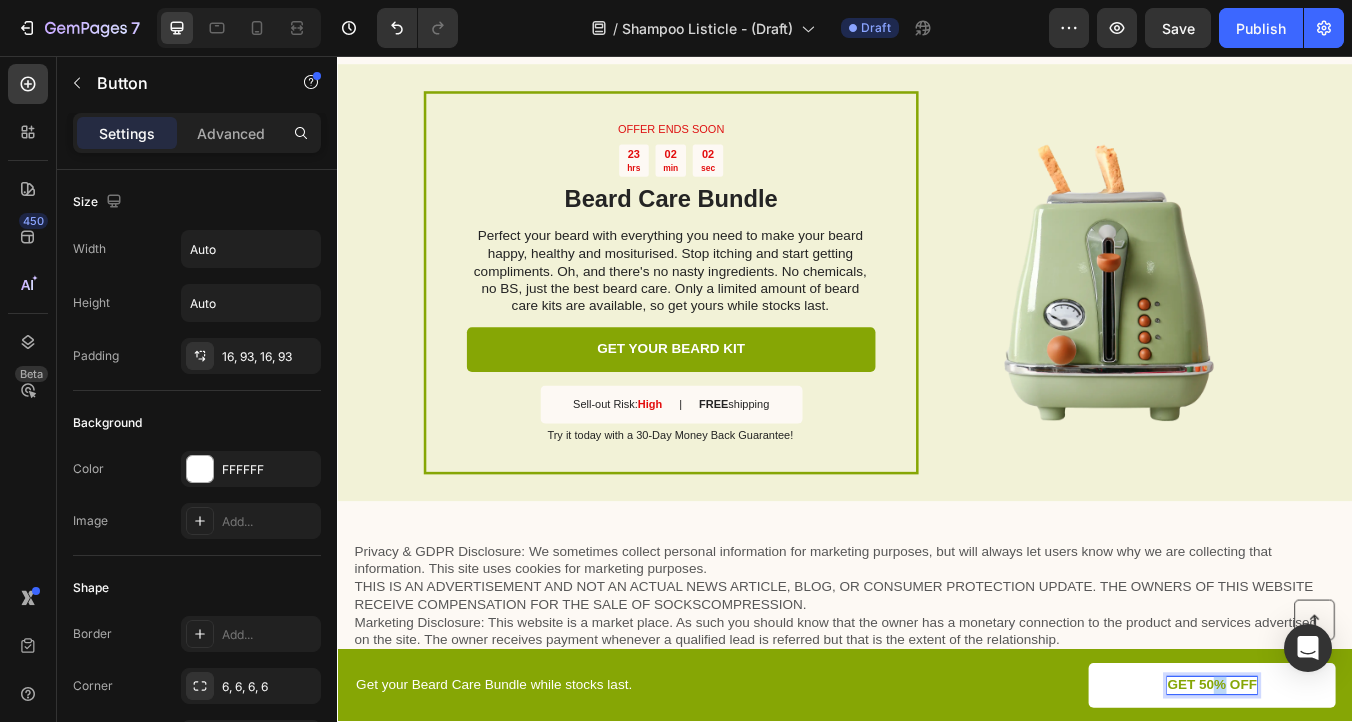 click on "GET 50% OFF" at bounding box center [1371, 800] 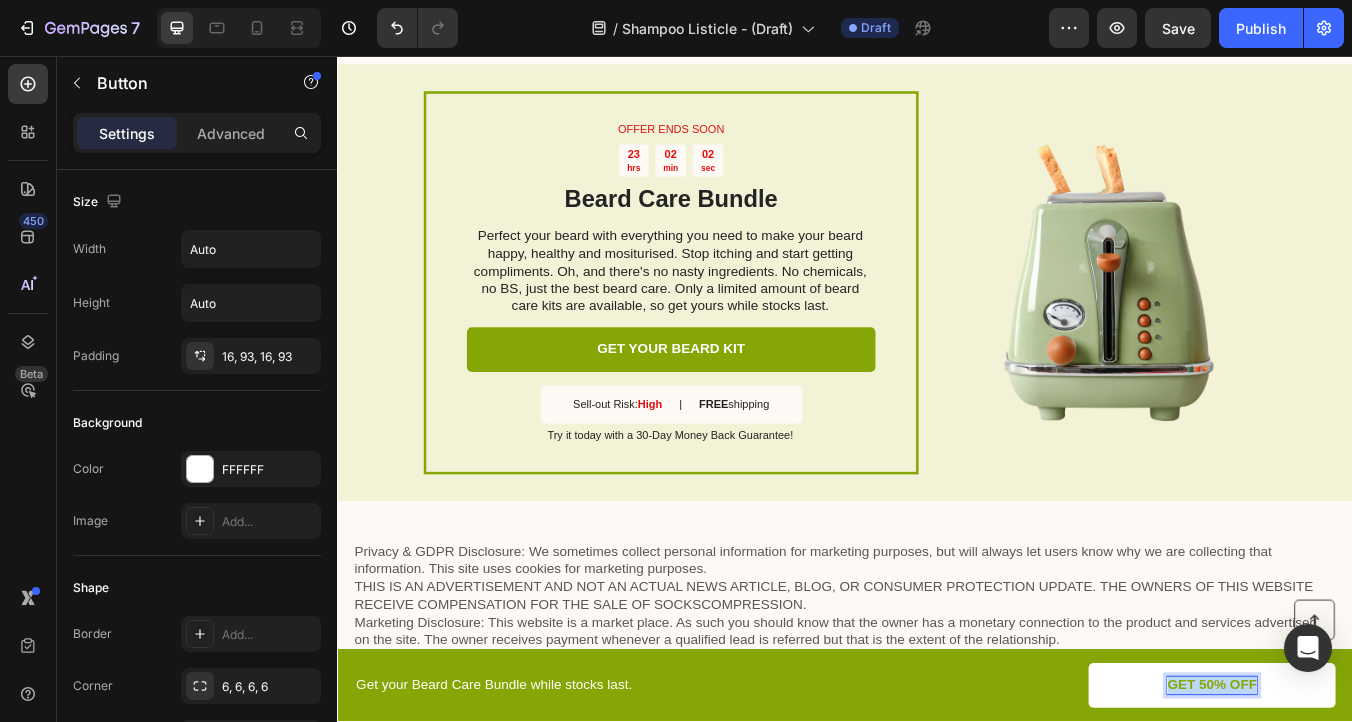 click on "GET 50% OFF" at bounding box center (1371, 800) 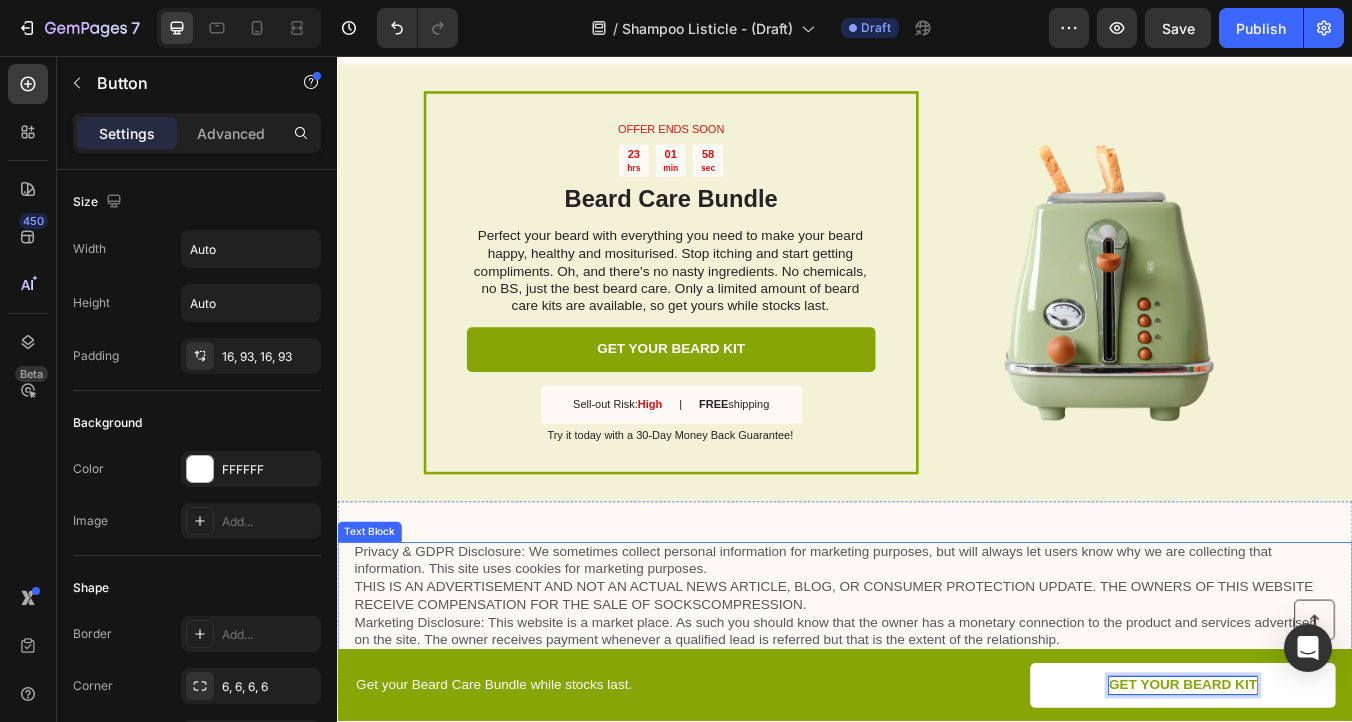 click on "Privacy & GDPR Disclosure: We sometimes collect personal information for marketing purposes, but will always let users know why we are collecting that information. This site uses cookies for marketing purposes. THIS IS AN ADVERTISEMENT AND NOT AN ACTUAL NEWS ARTICLE, BLOG, OR CONSUMER PROTECTION UPDATE. THE OWNERS OF THIS WEBSITE RECEIVE COMPENSATION FOR THE SALE OF SOCKSCOMPRESSION. Marketing Disclosure: This website is a market place. As such you should know that the owner has a monetary connection to the product and services advertised on the site. The owner receives payment whenever a qualified lead is referred but that is the extent of the relationship." at bounding box center (937, 726) 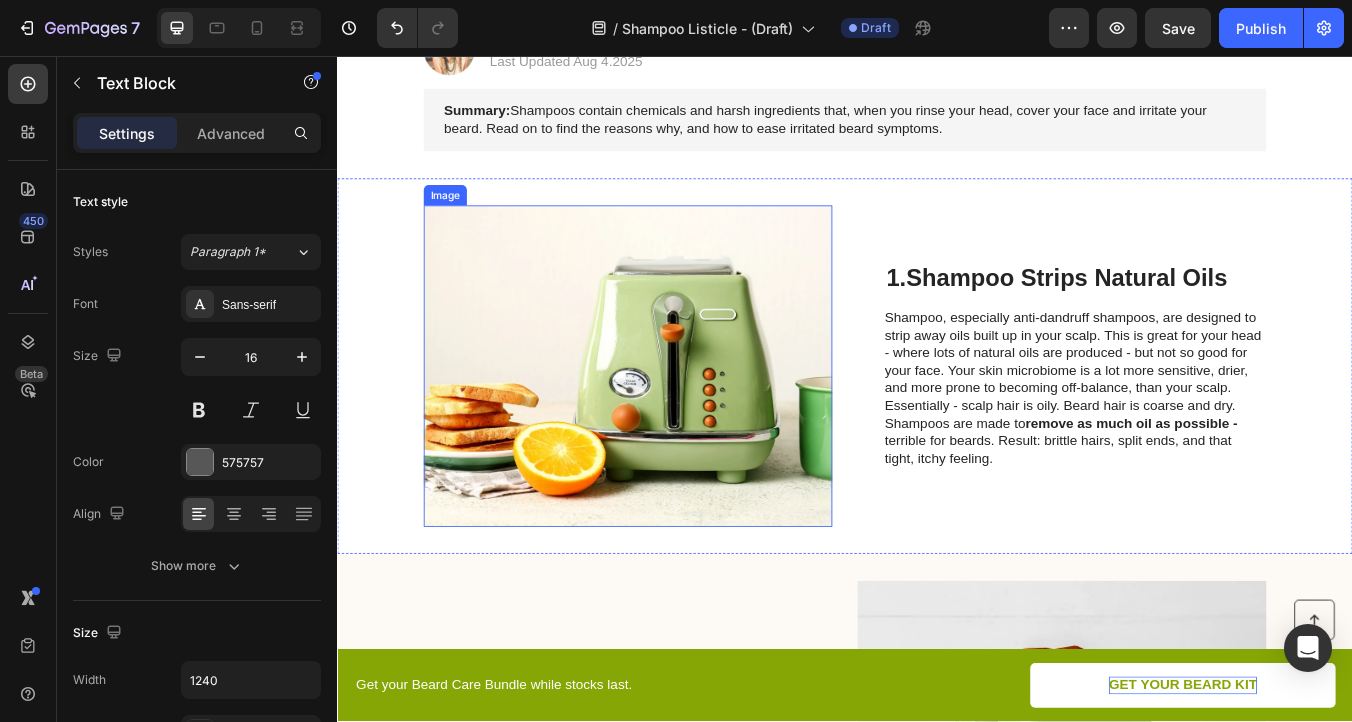 scroll, scrollTop: 330, scrollLeft: 0, axis: vertical 